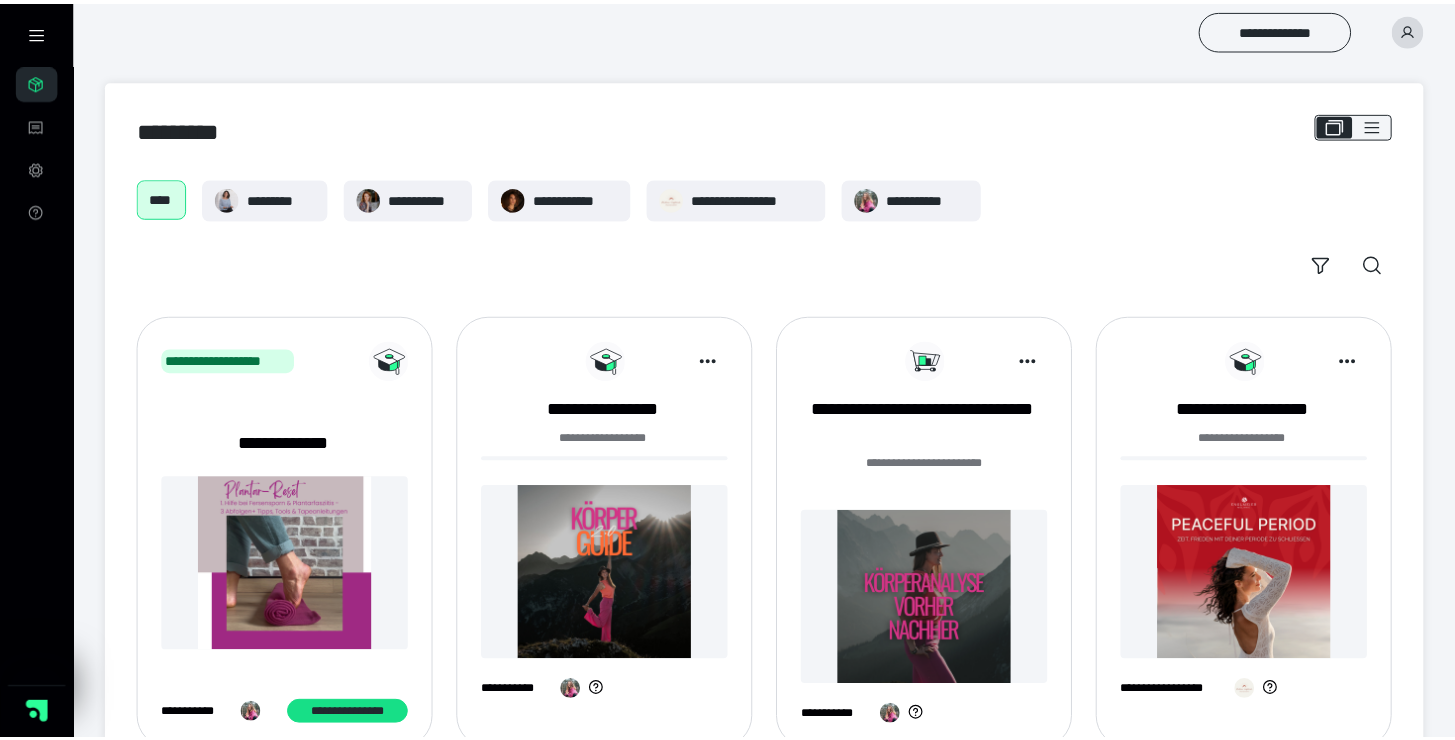 scroll, scrollTop: 0, scrollLeft: 0, axis: both 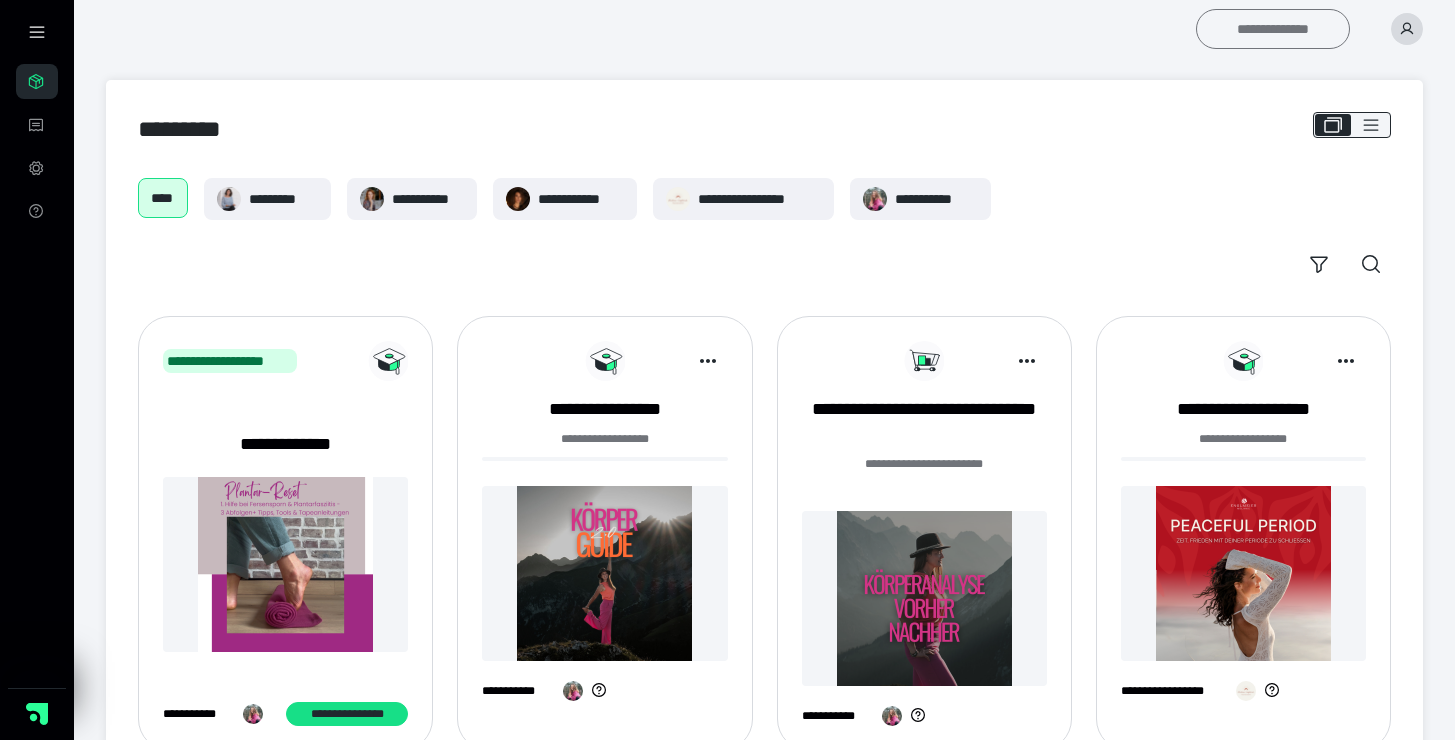 click on "**********" at bounding box center (1273, 29) 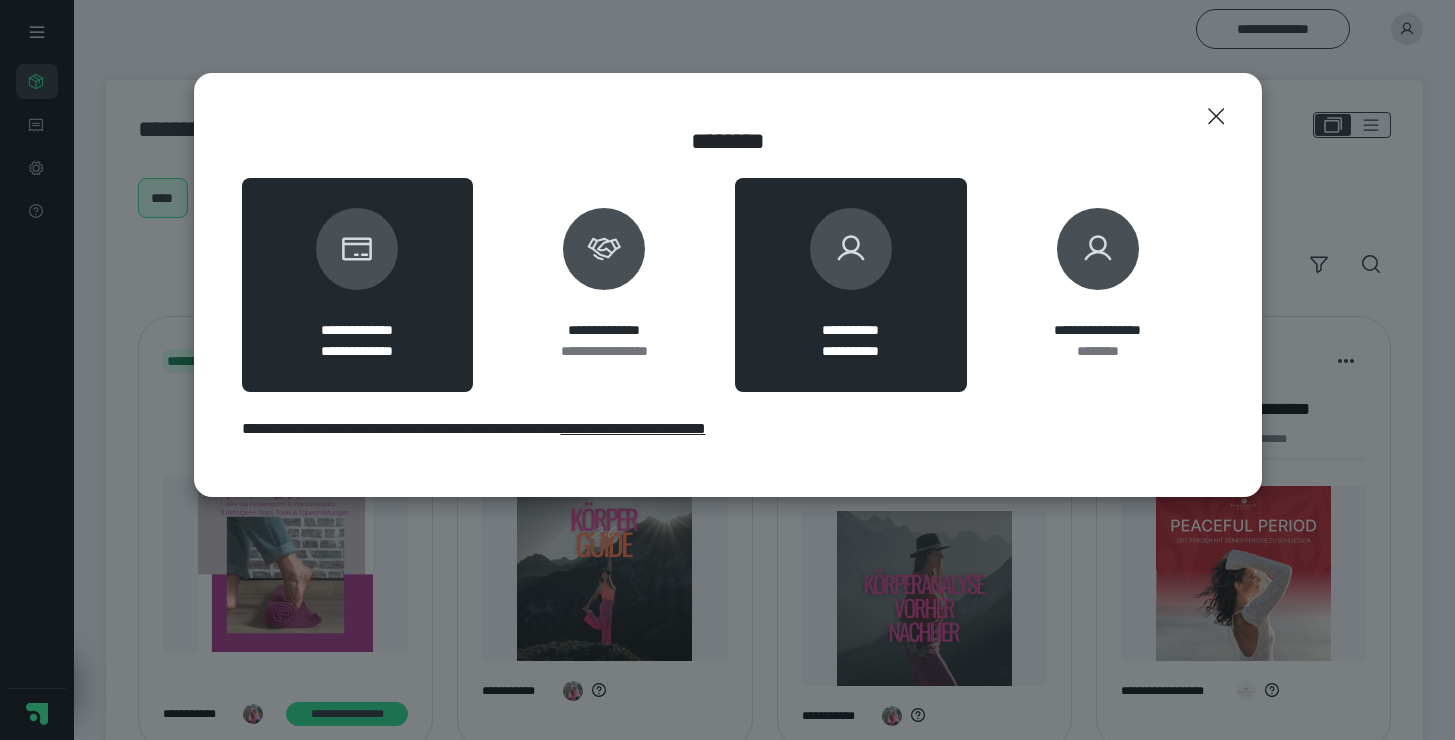 click on "**********" at bounding box center [851, 285] 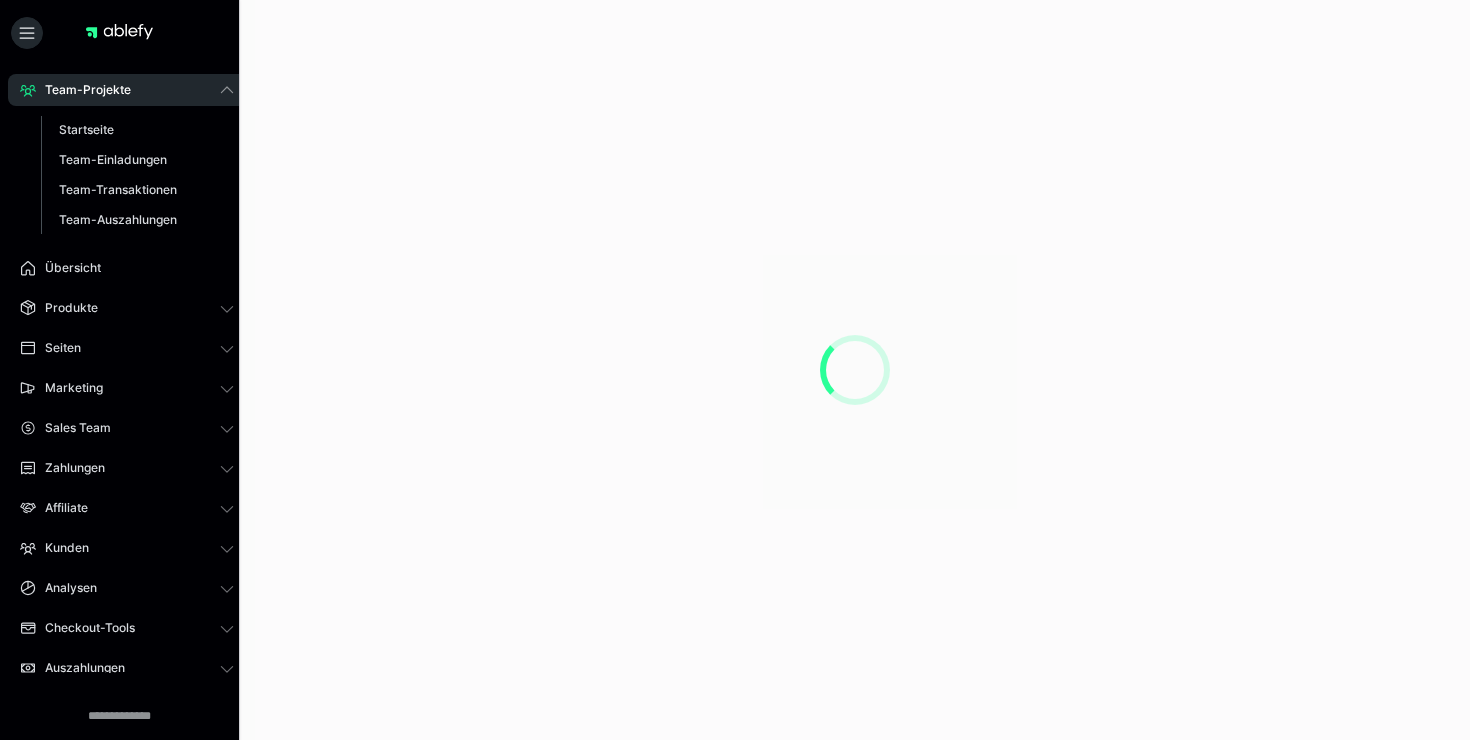 scroll, scrollTop: 0, scrollLeft: 0, axis: both 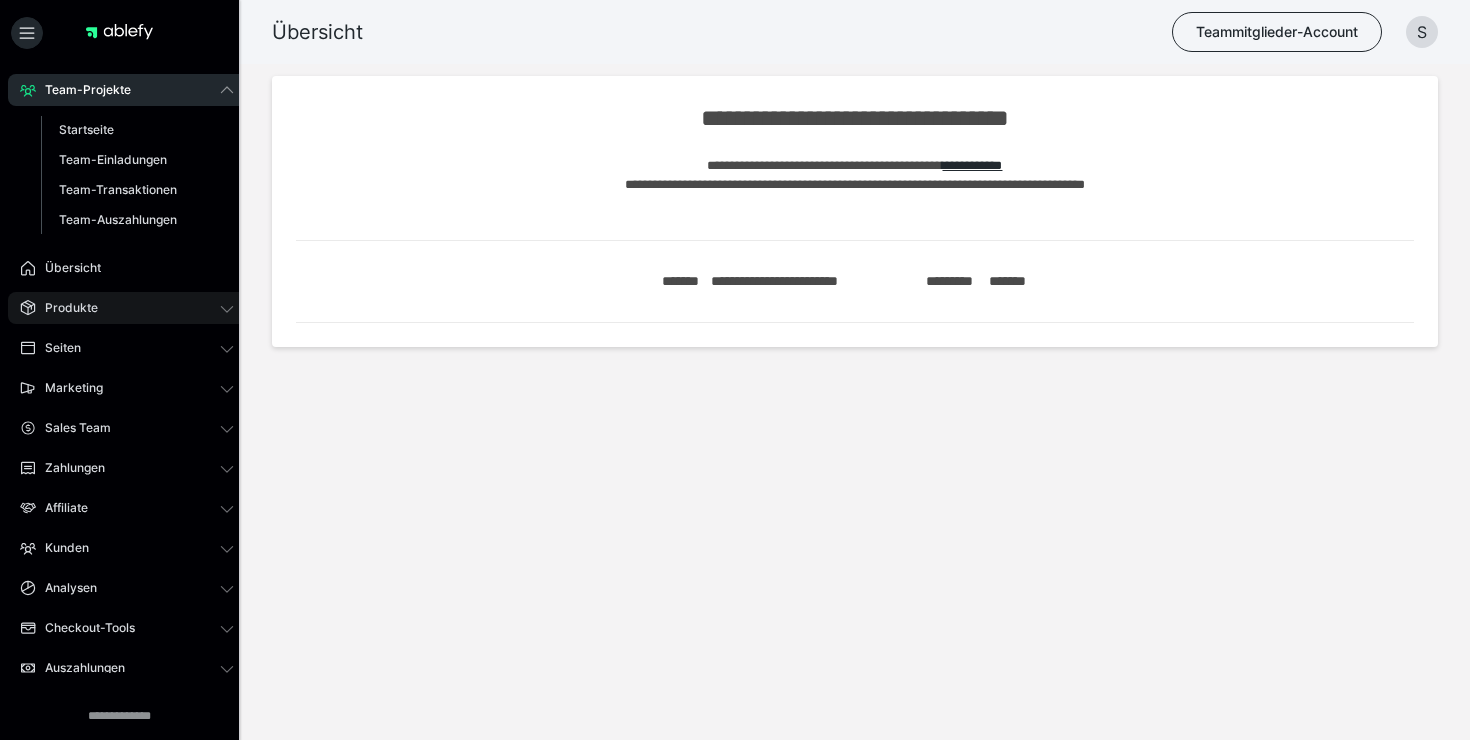 click on "Produkte" at bounding box center (64, 308) 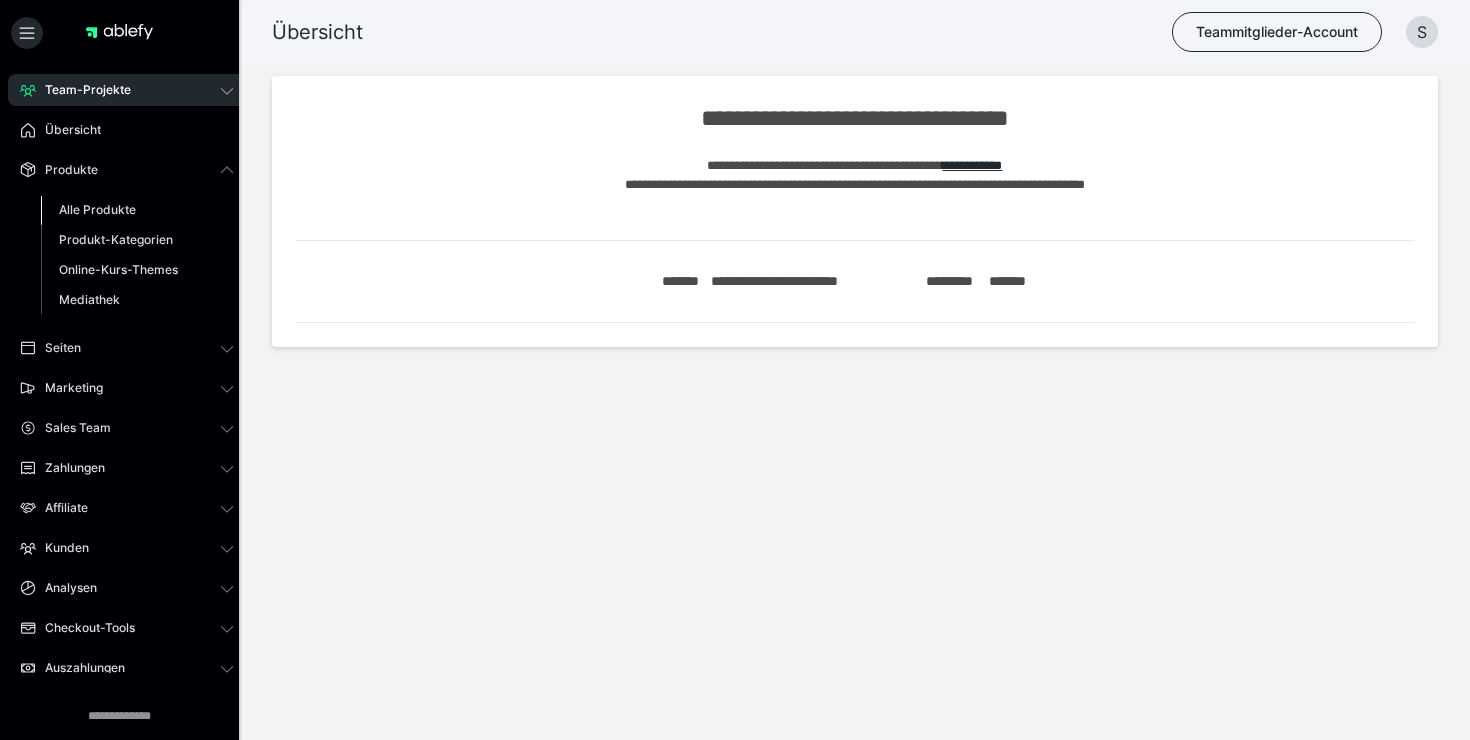 click on "Alle Produkte" at bounding box center [97, 209] 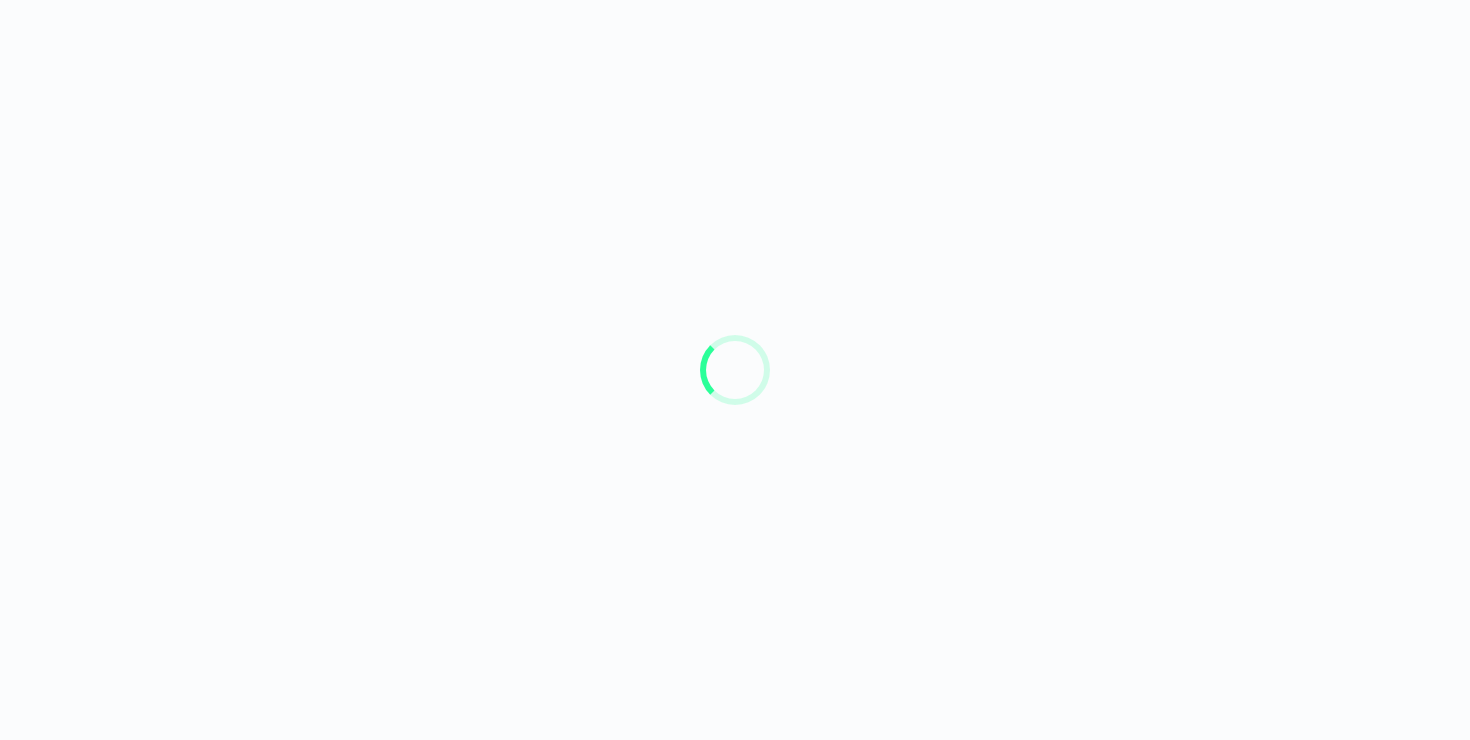 scroll, scrollTop: 0, scrollLeft: 0, axis: both 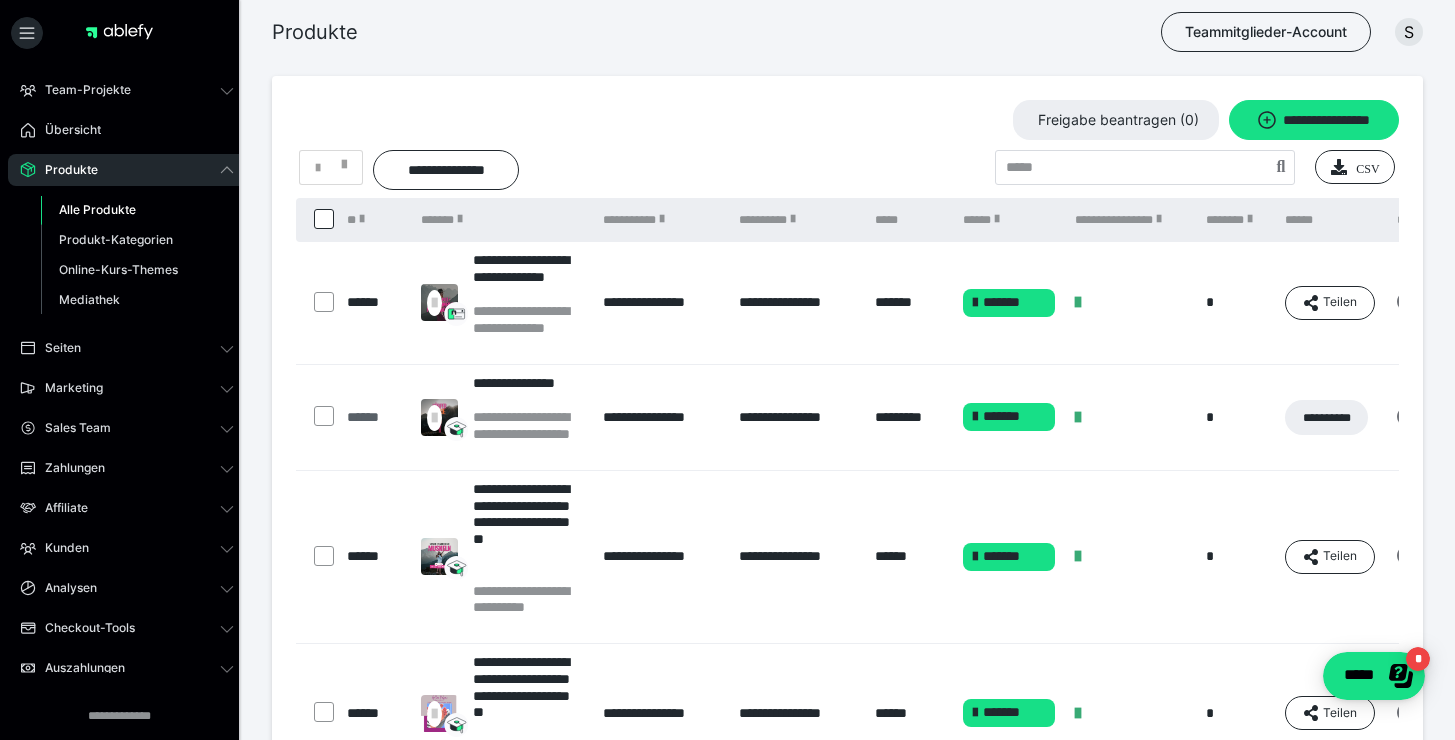 click on "******" at bounding box center (374, 417) 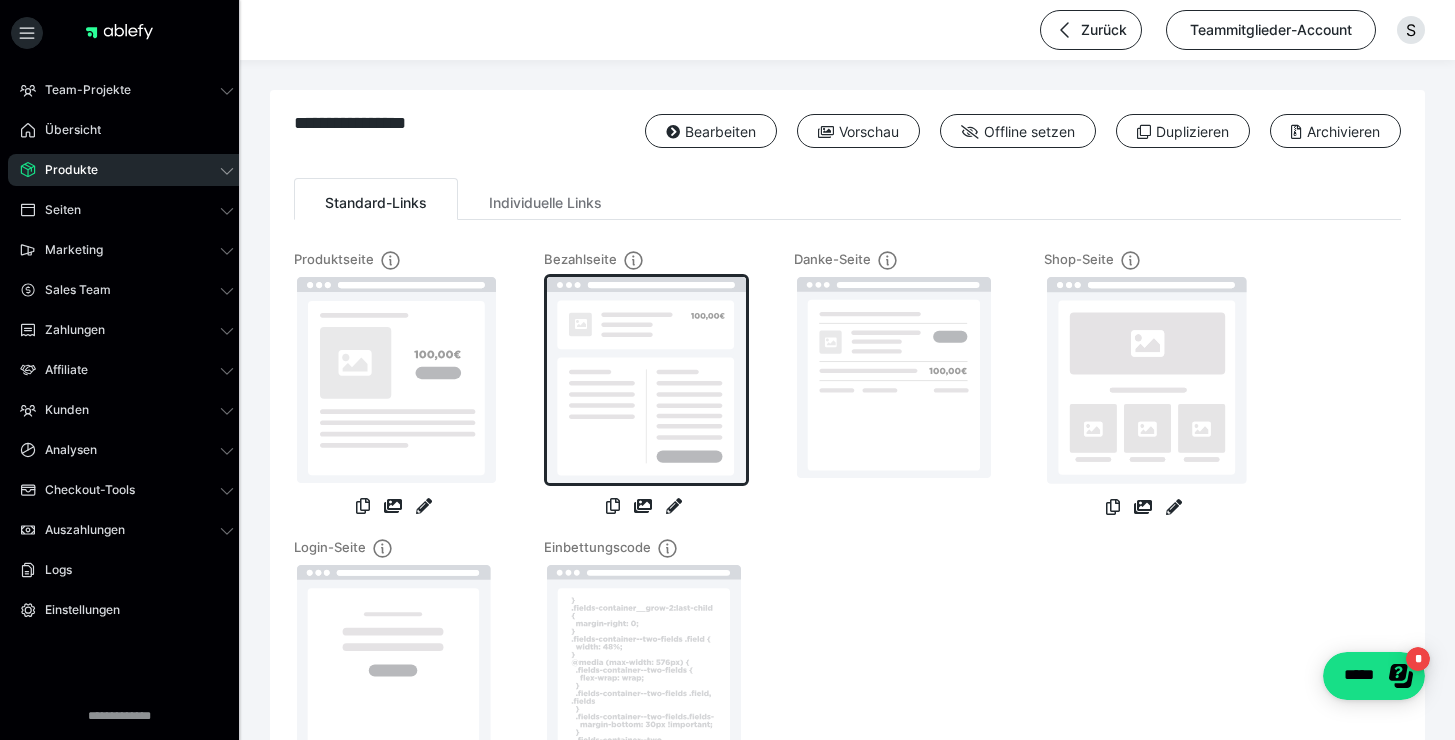 click at bounding box center [646, 380] 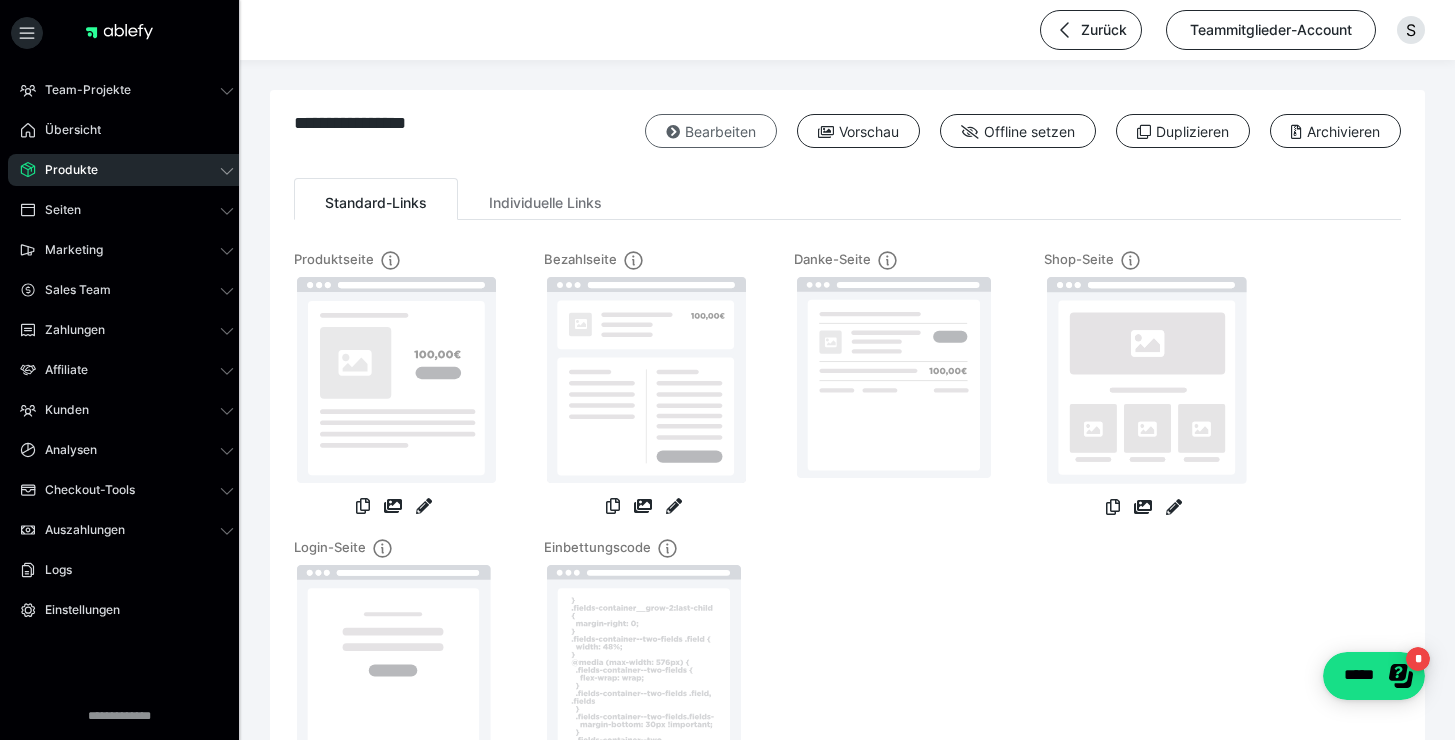 click on "Bearbeiten" at bounding box center (711, 131) 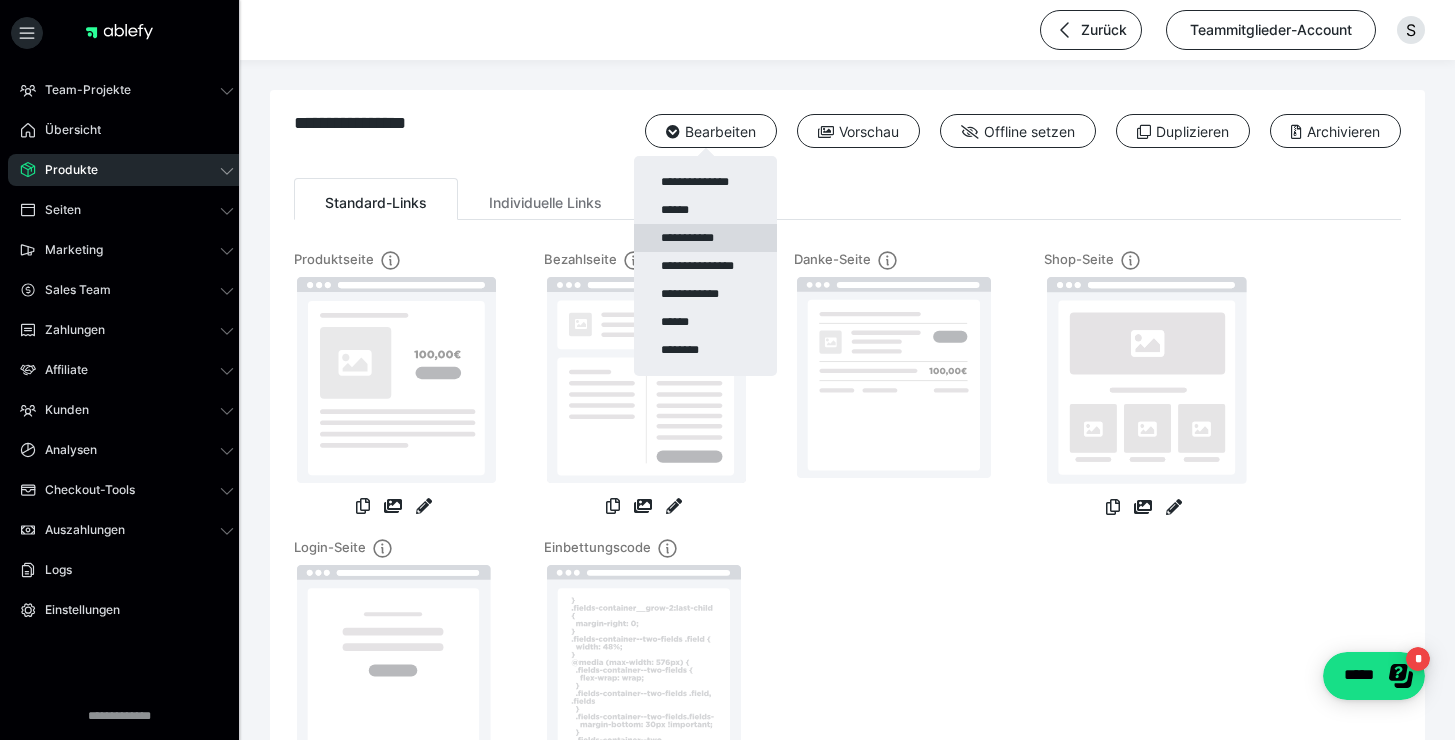 click on "**********" at bounding box center [705, 238] 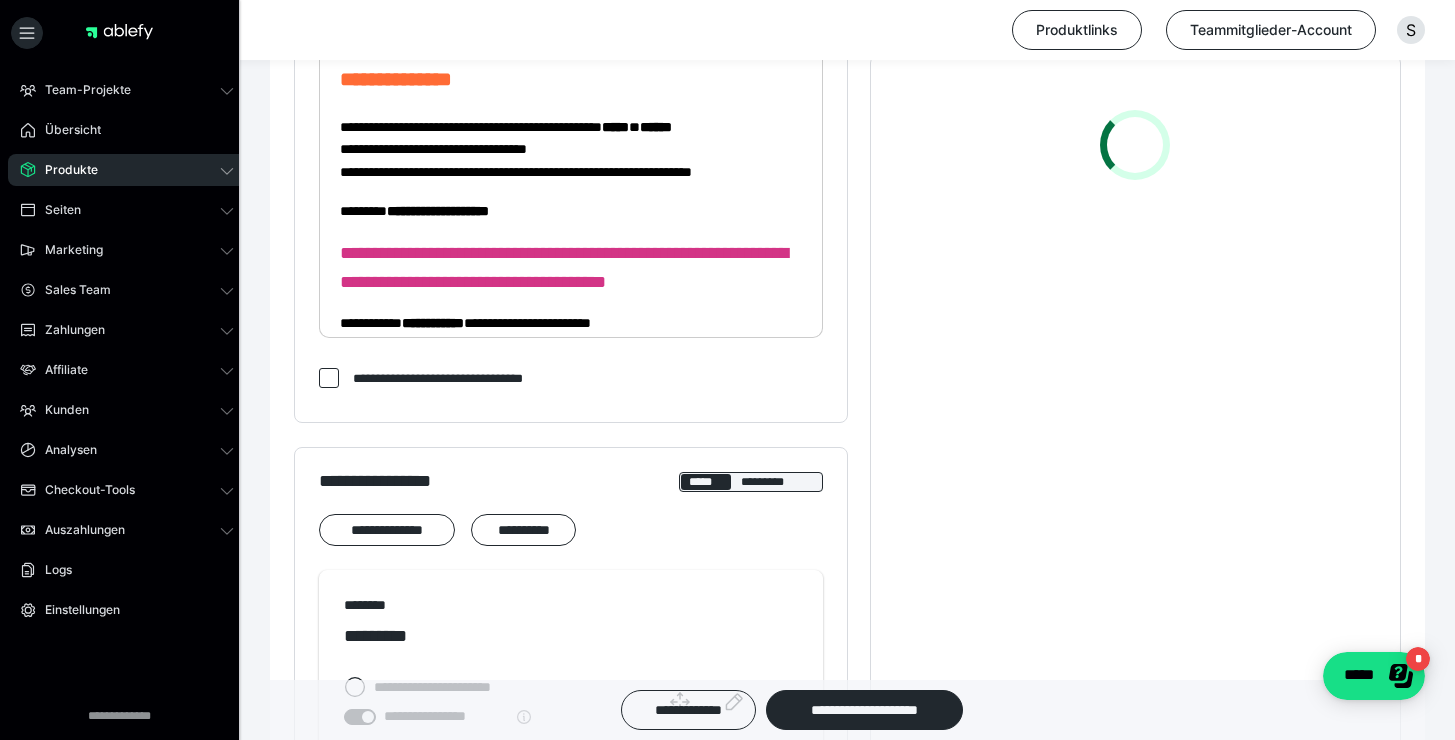scroll, scrollTop: 894, scrollLeft: 0, axis: vertical 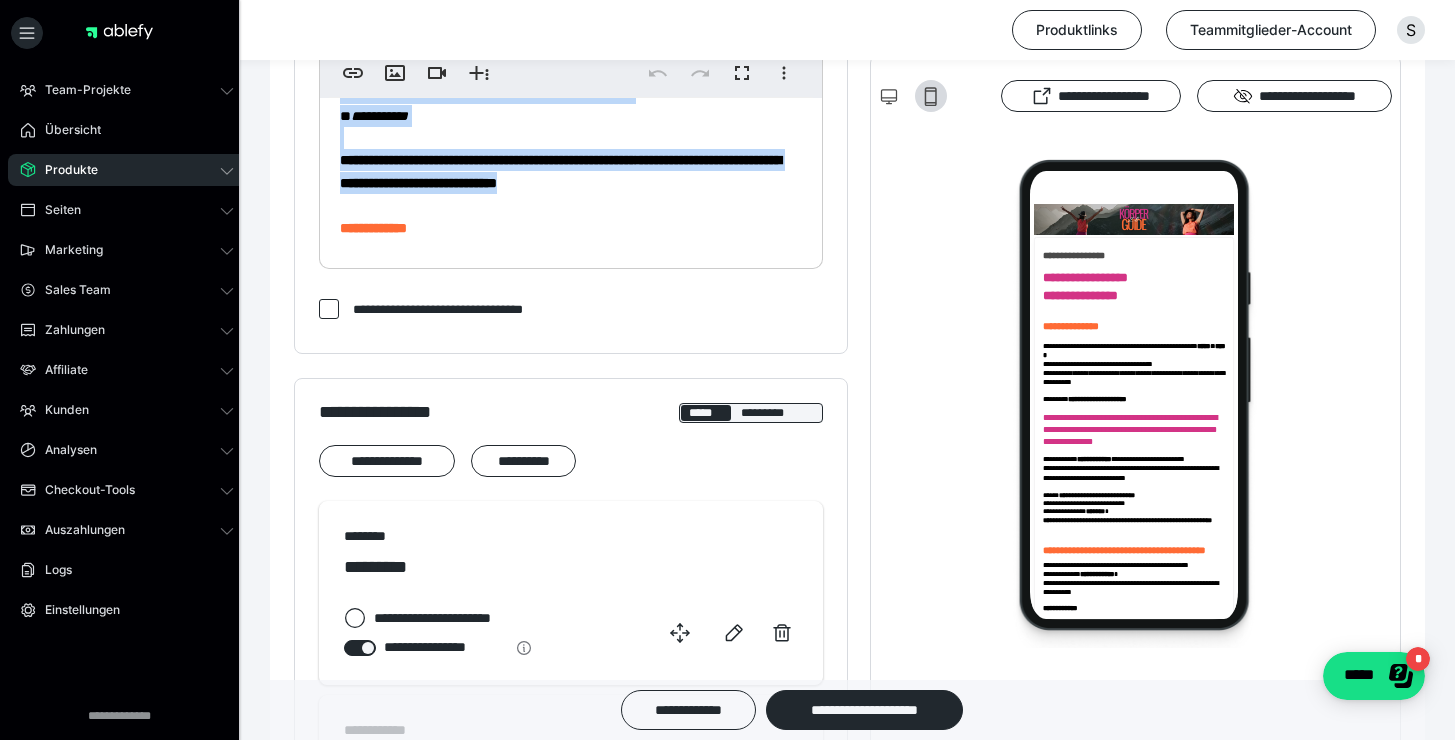 drag, startPoint x: 525, startPoint y: 241, endPoint x: 333, endPoint y: 121, distance: 226.41554 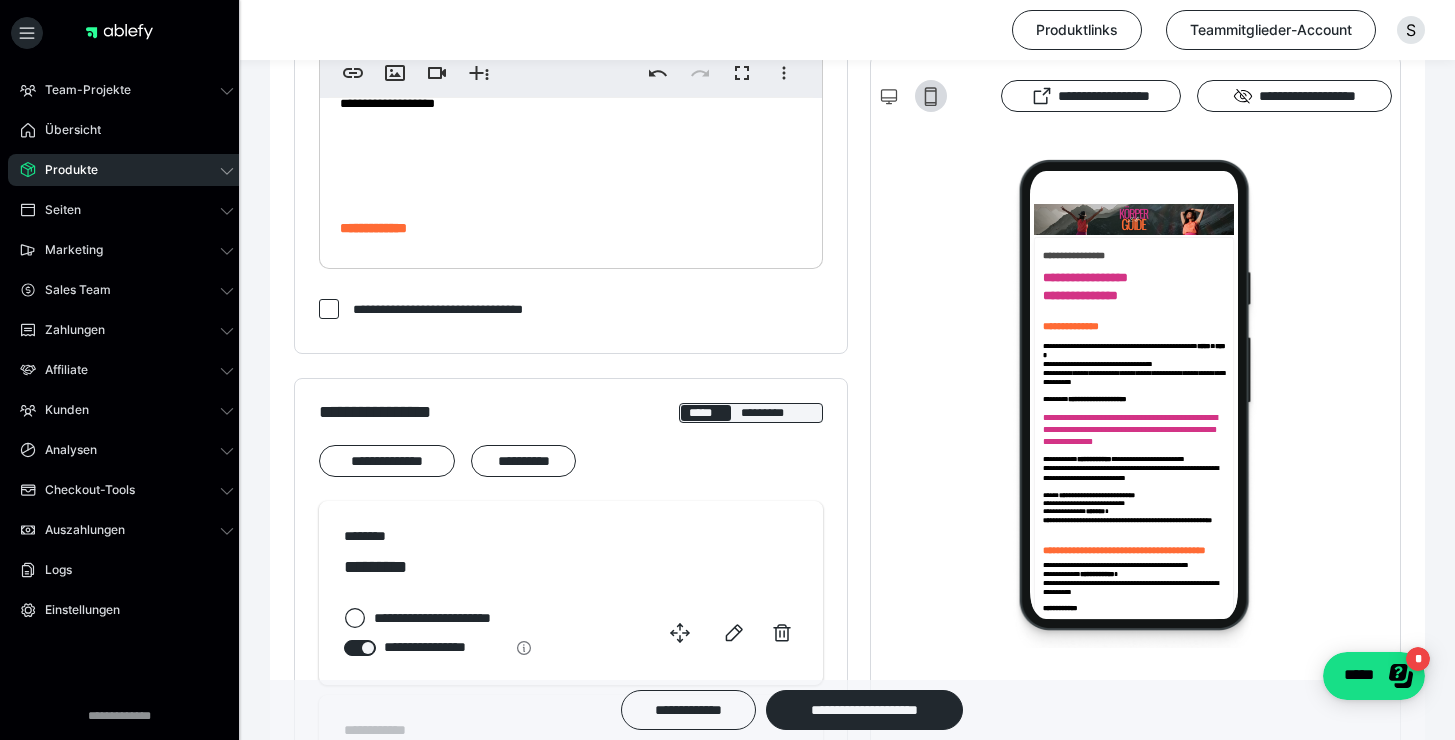 scroll, scrollTop: 6119, scrollLeft: 0, axis: vertical 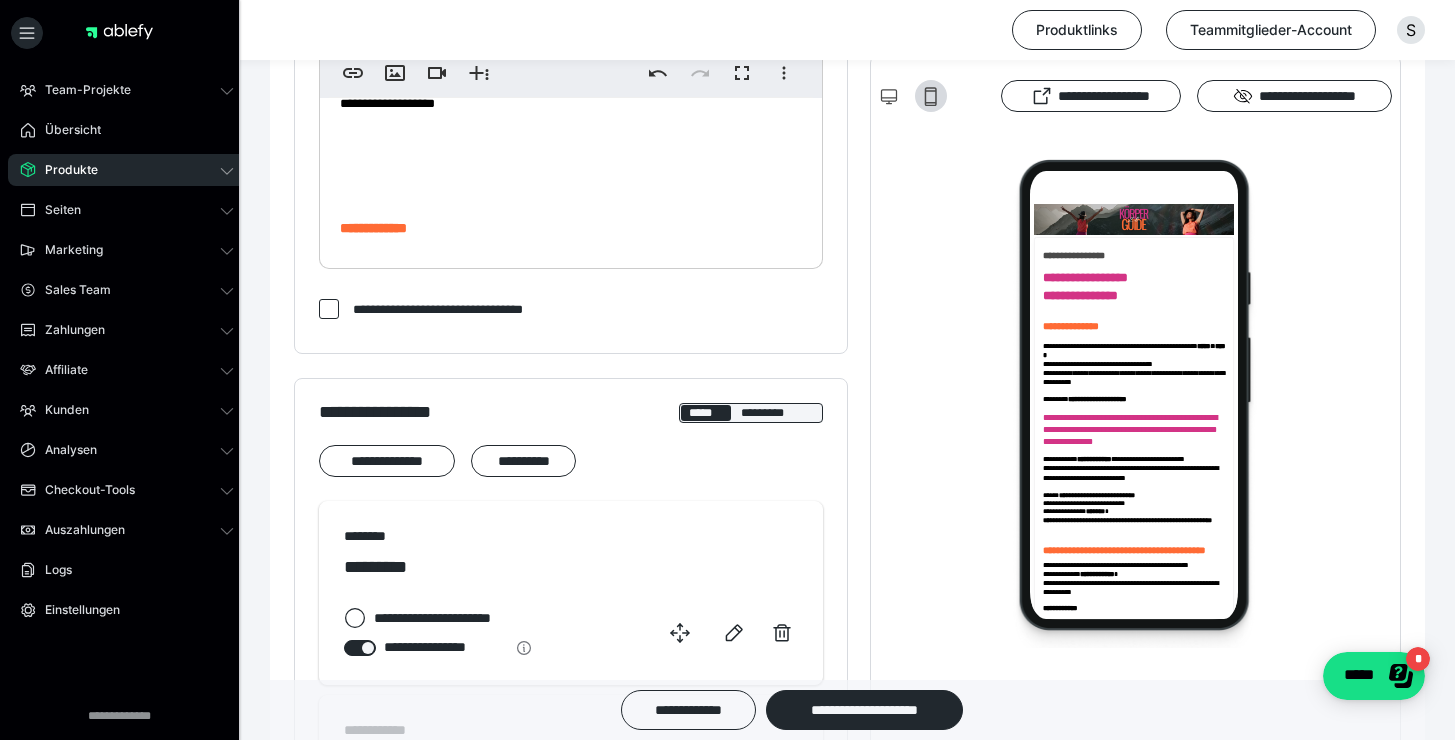 drag, startPoint x: 597, startPoint y: 148, endPoint x: 645, endPoint y: 157, distance: 48.83646 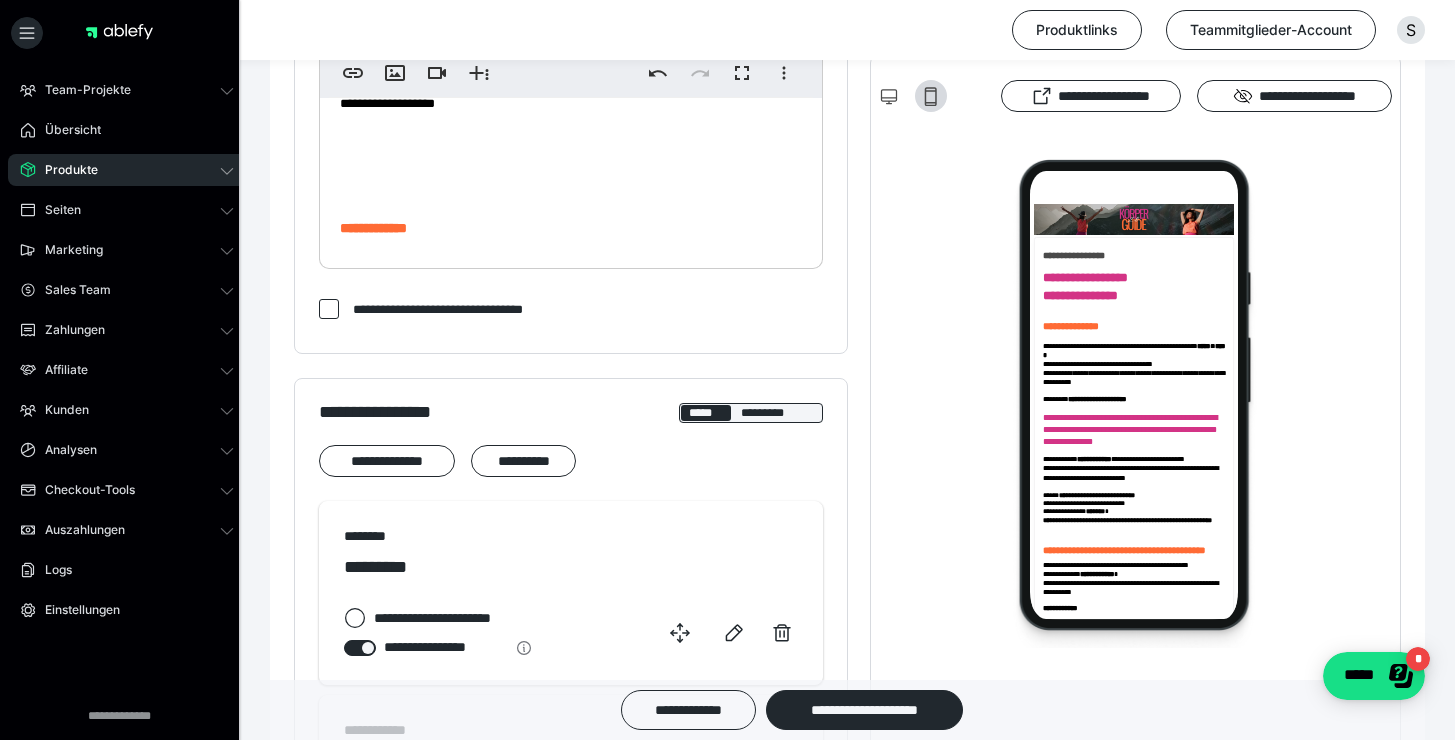 click on "**********" at bounding box center (563, -120) 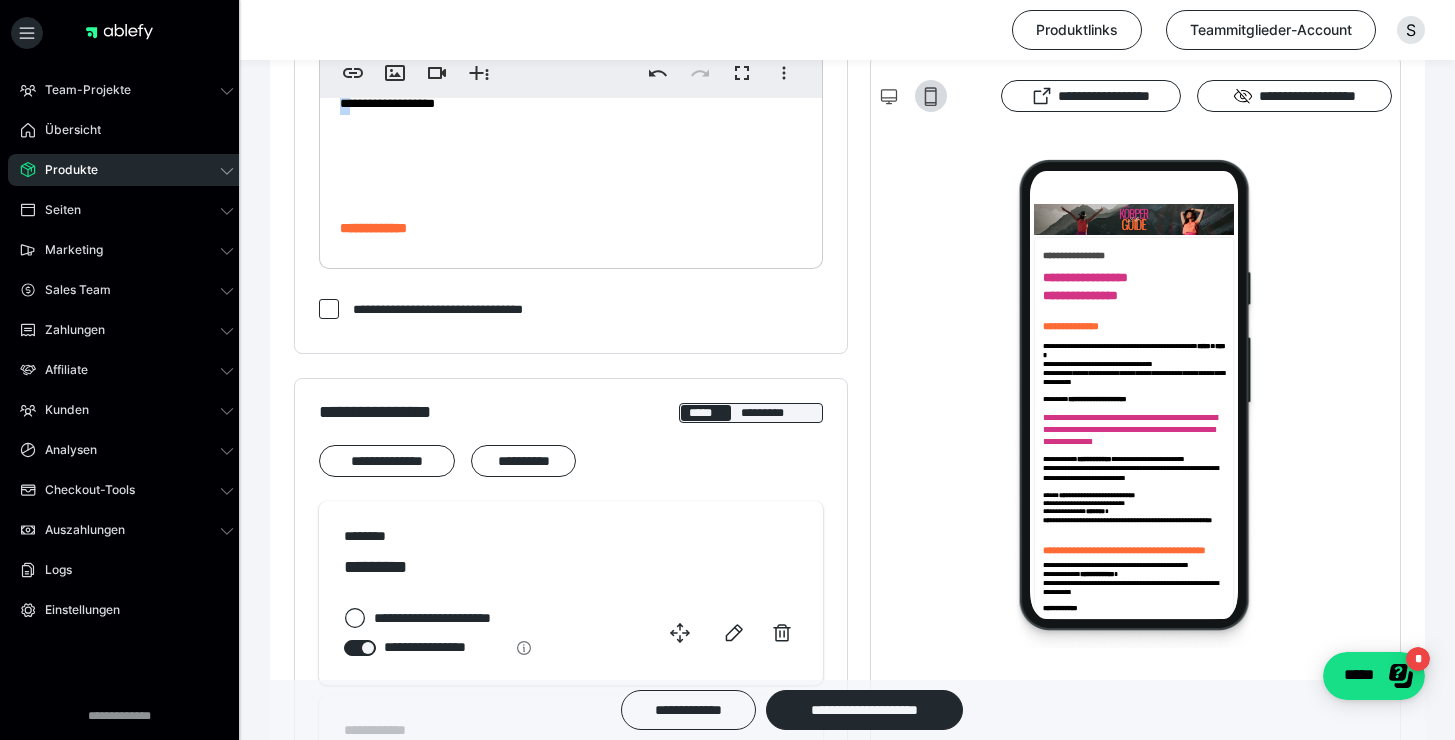 drag, startPoint x: 358, startPoint y: 213, endPoint x: 345, endPoint y: 213, distance: 13 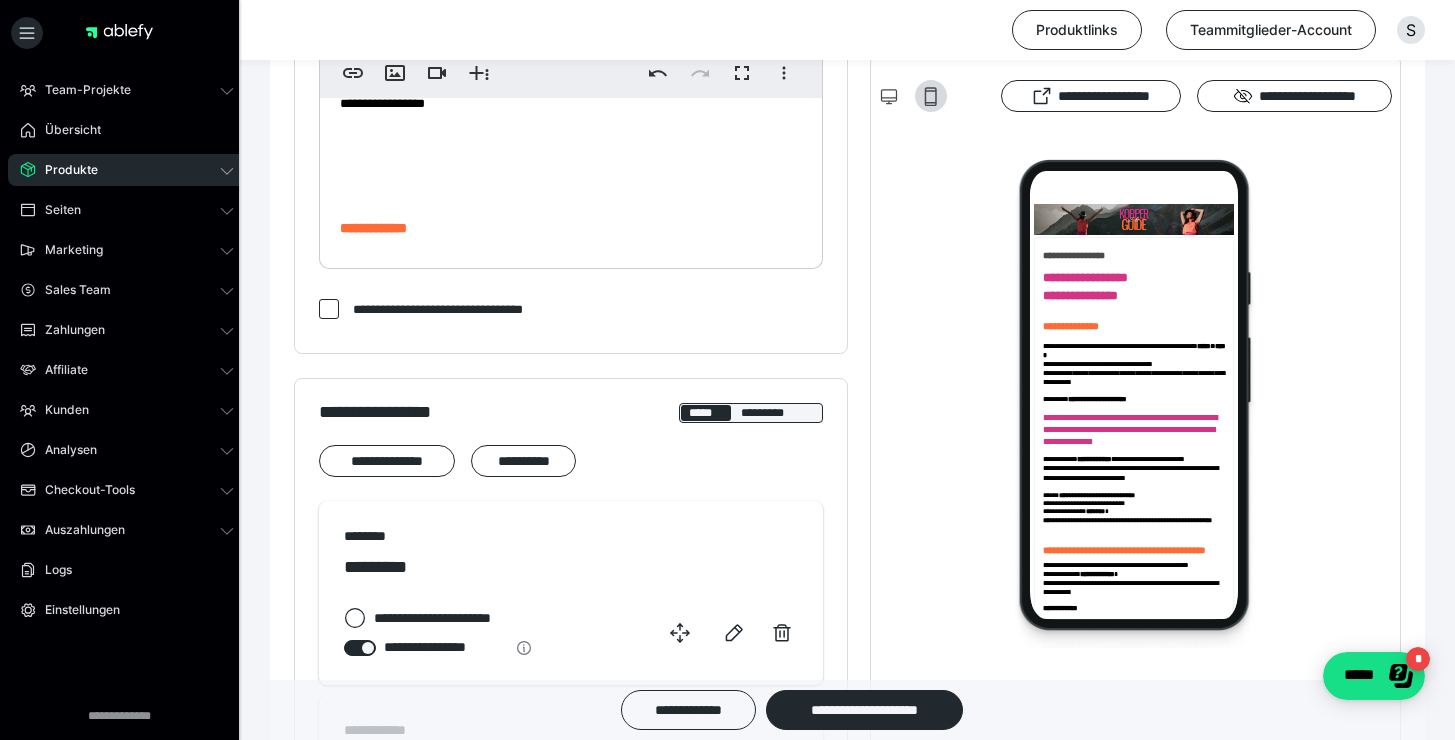 click on "**********" at bounding box center (571, -2919) 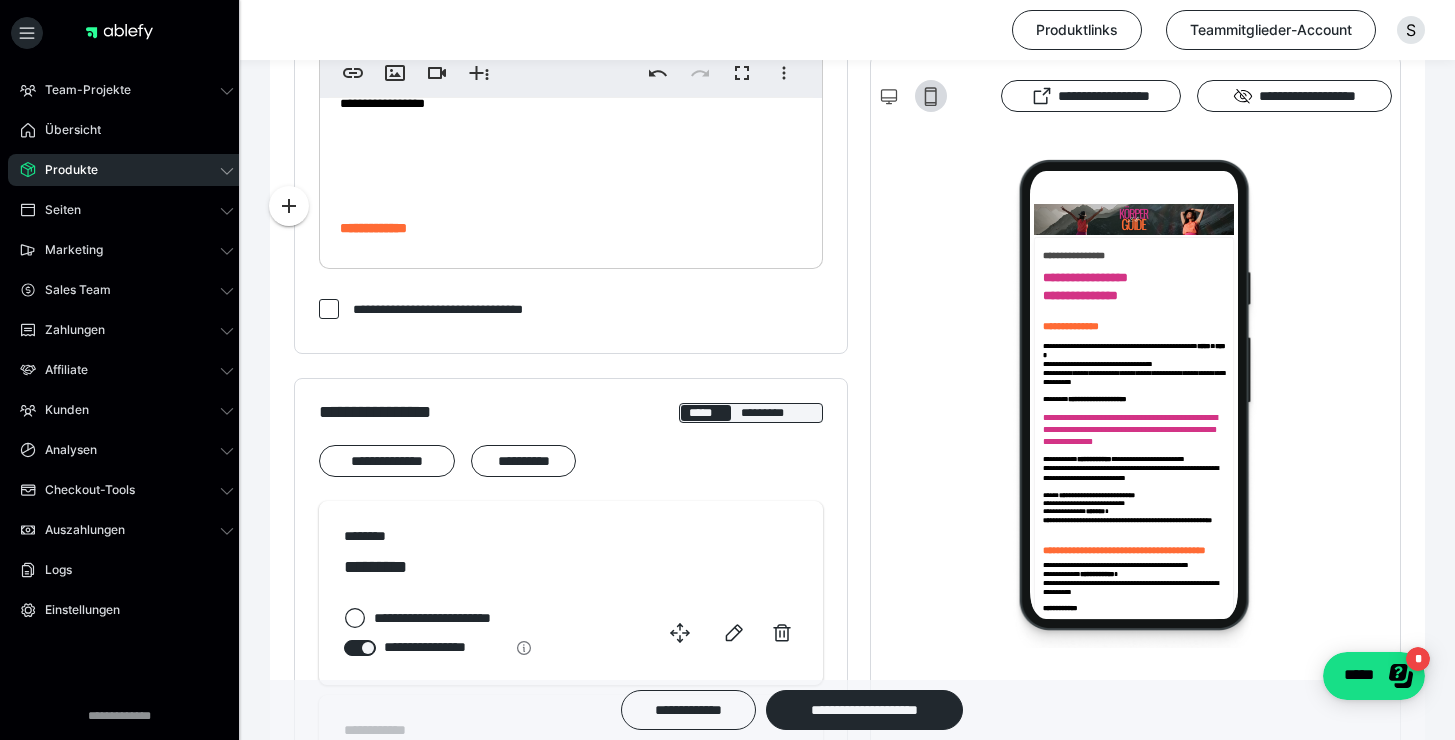 scroll, scrollTop: 6523, scrollLeft: 0, axis: vertical 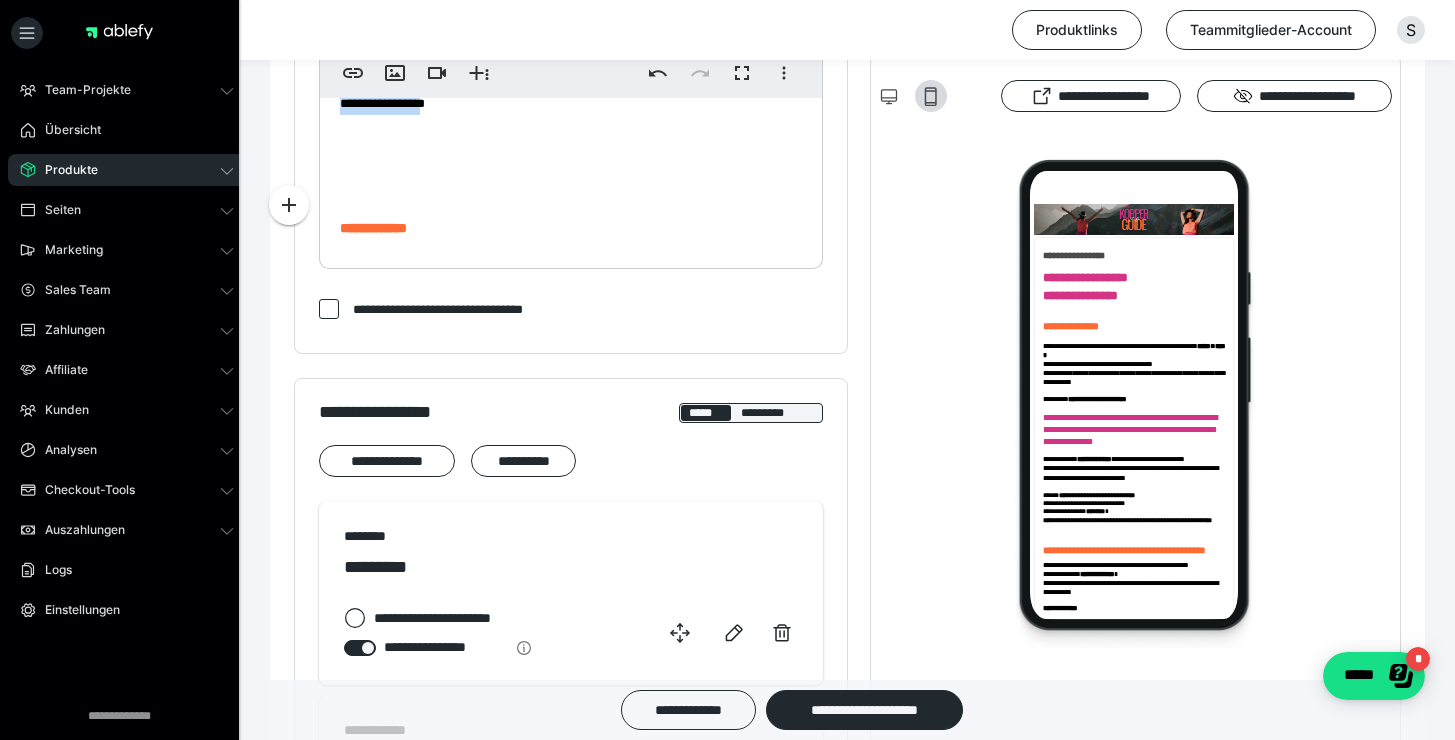 drag, startPoint x: 435, startPoint y: 177, endPoint x: 289, endPoint y: 102, distance: 164.13713 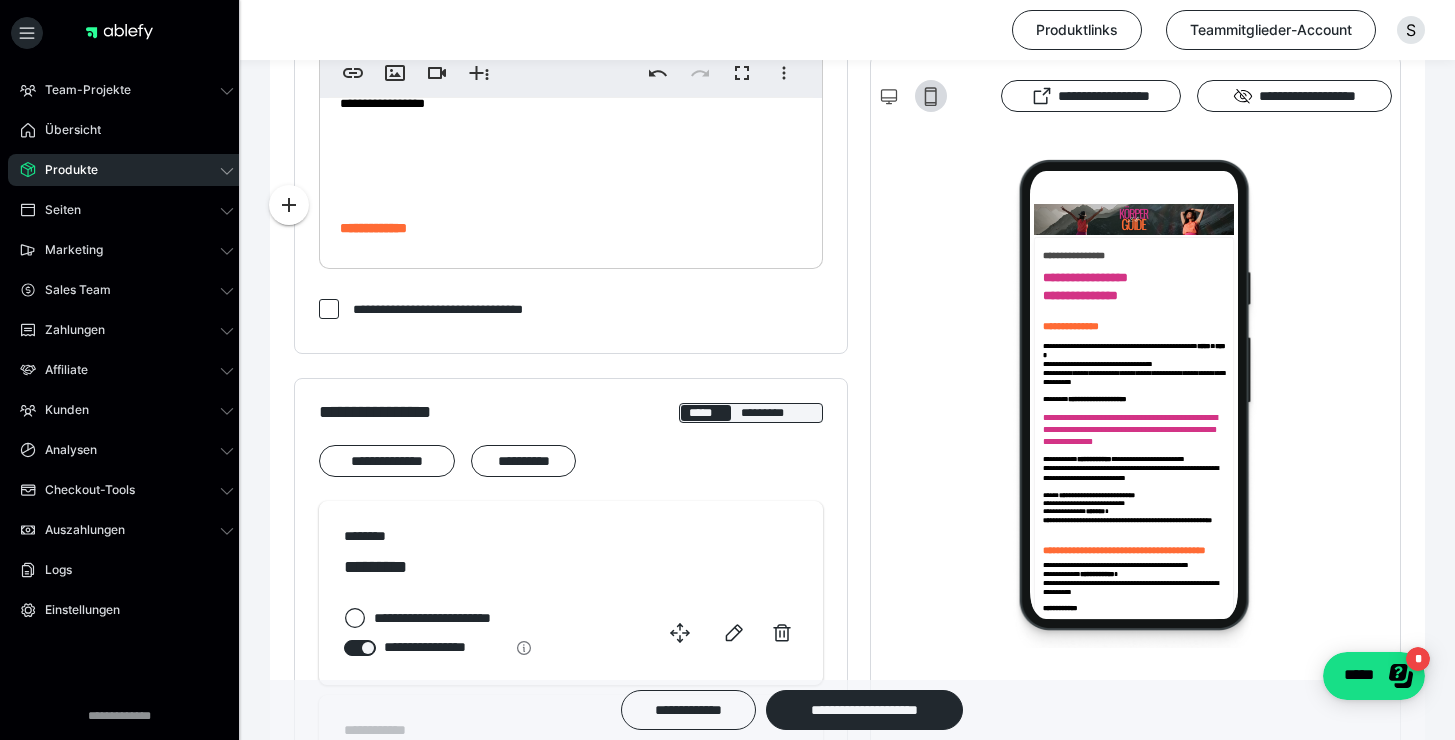 click on "**********" at bounding box center (563, -120) 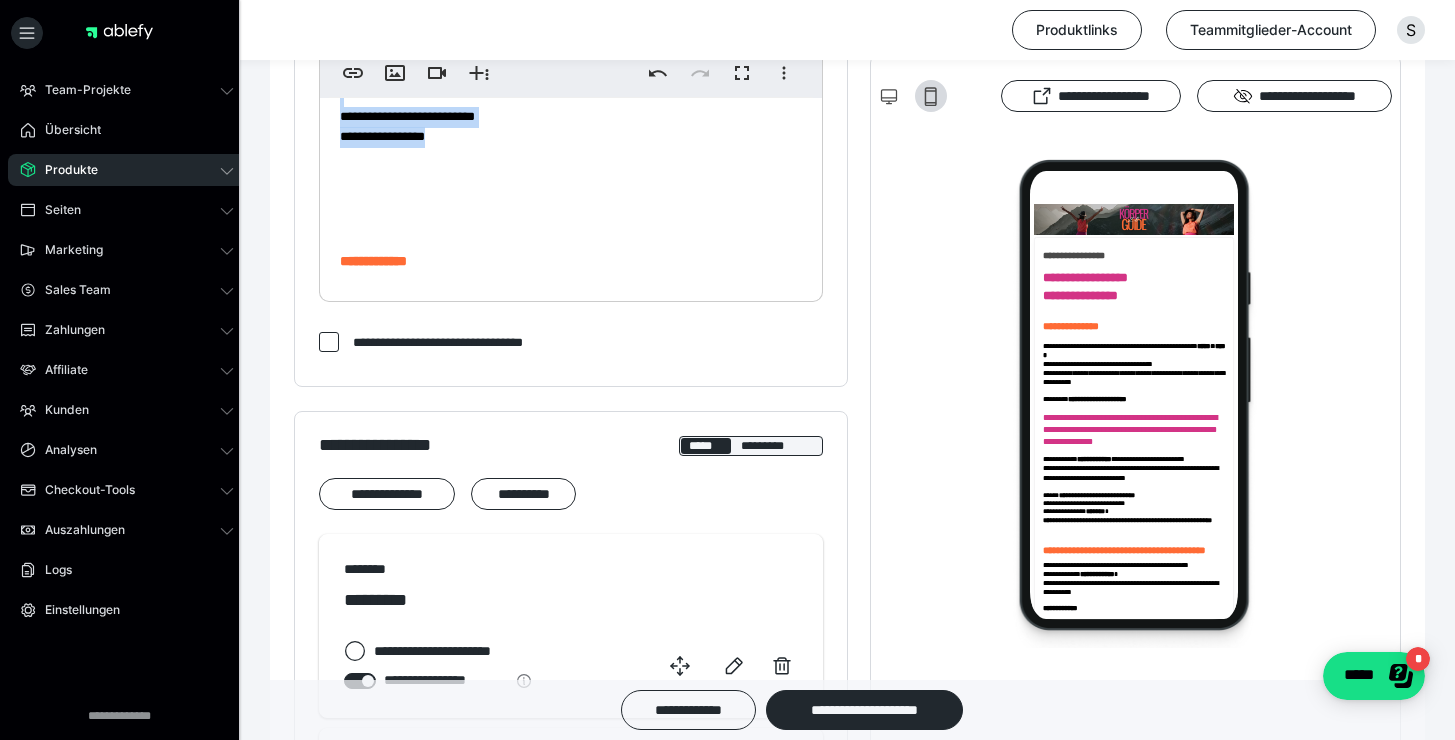 scroll, scrollTop: 770, scrollLeft: 0, axis: vertical 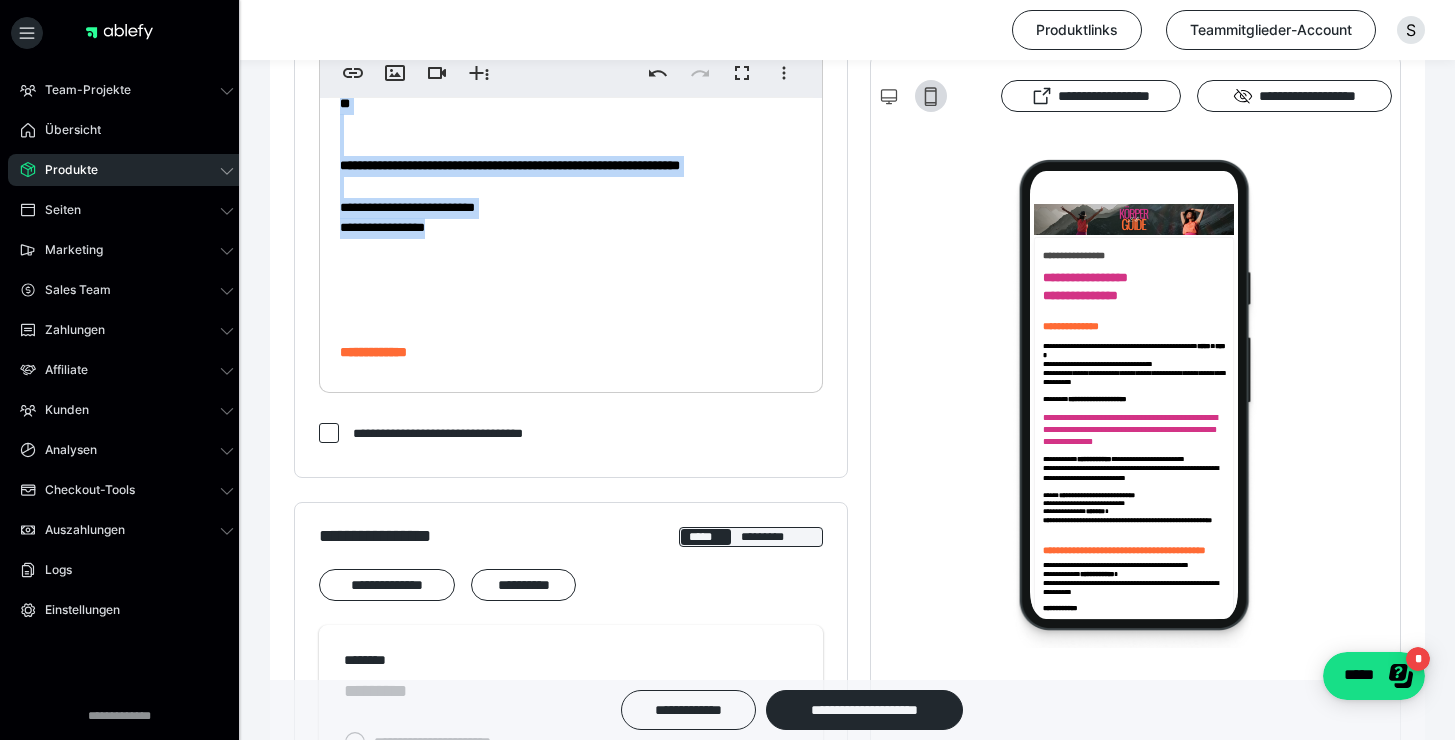 drag, startPoint x: 433, startPoint y: 175, endPoint x: 330, endPoint y: 246, distance: 125.09996 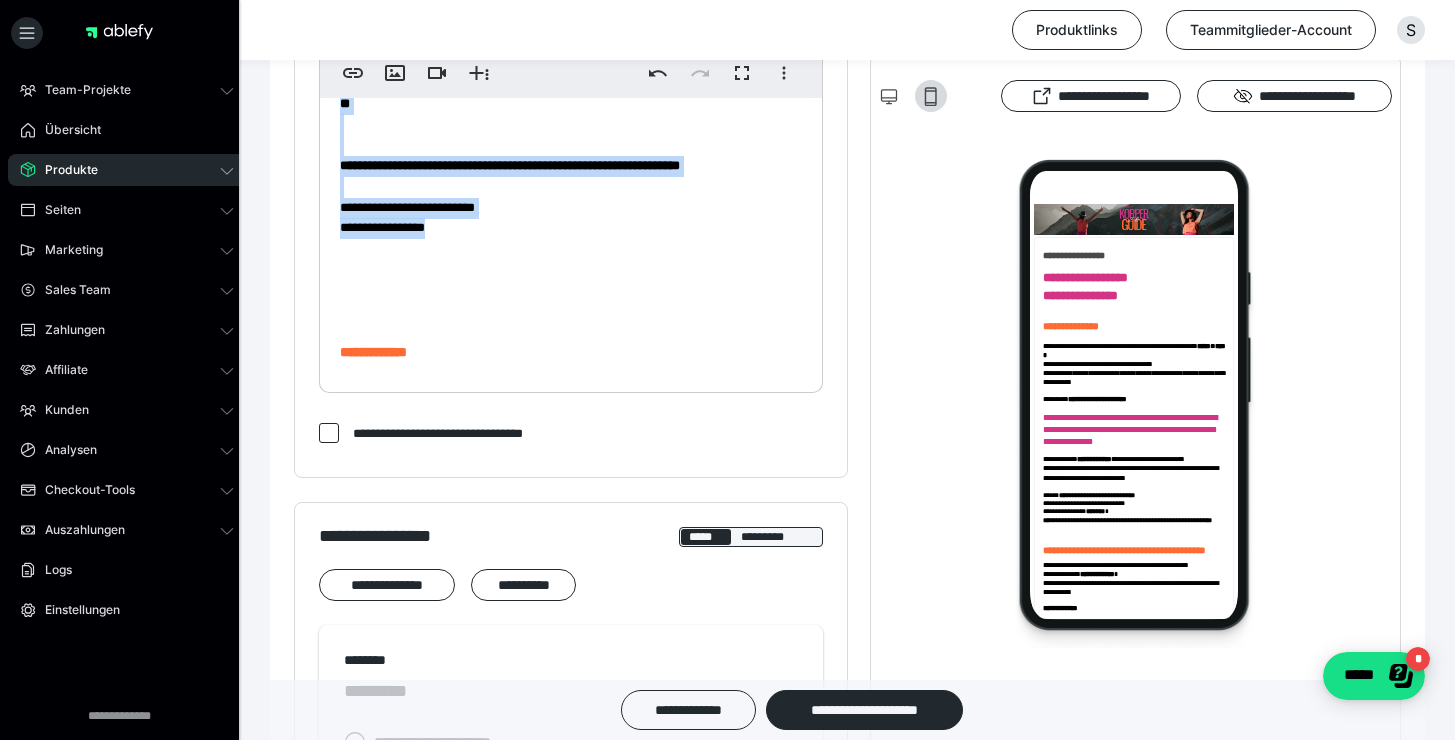 scroll, scrollTop: 6146, scrollLeft: 0, axis: vertical 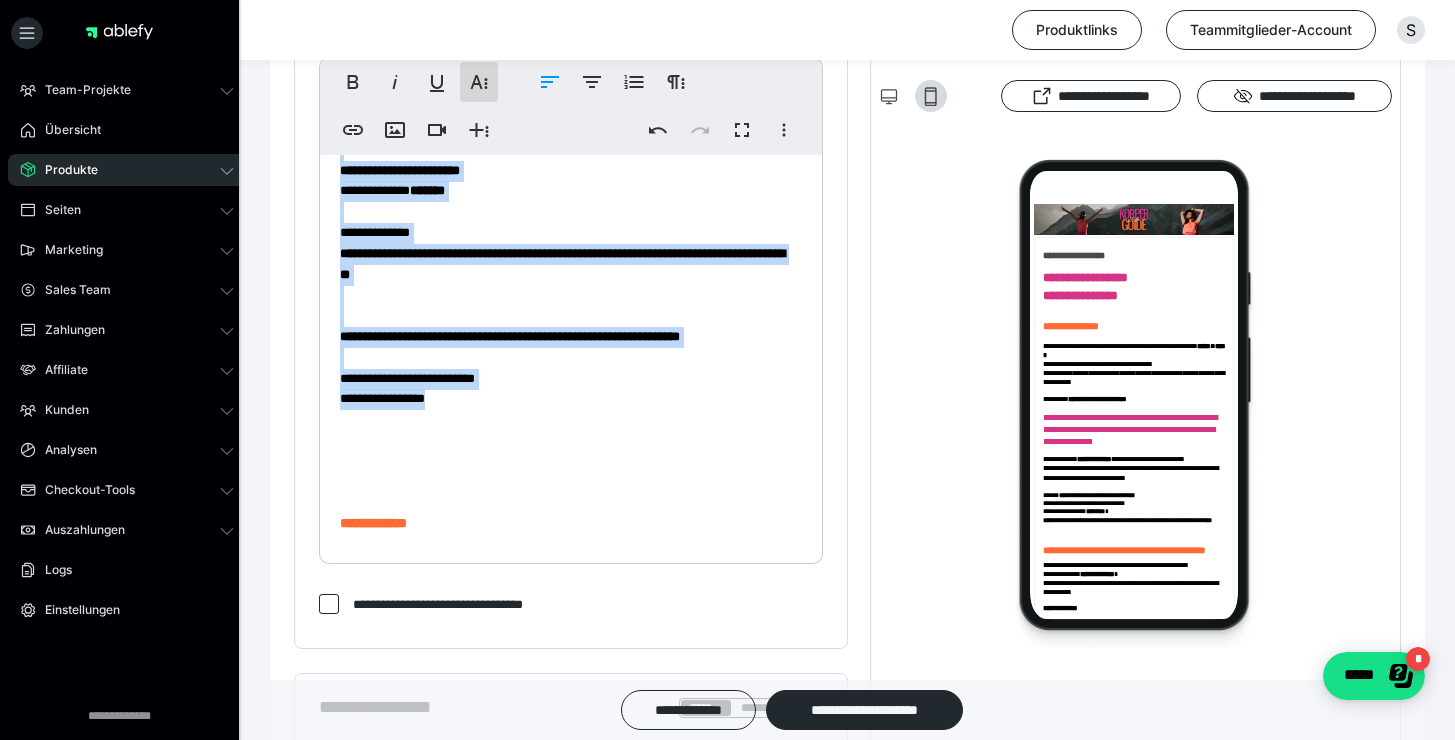click 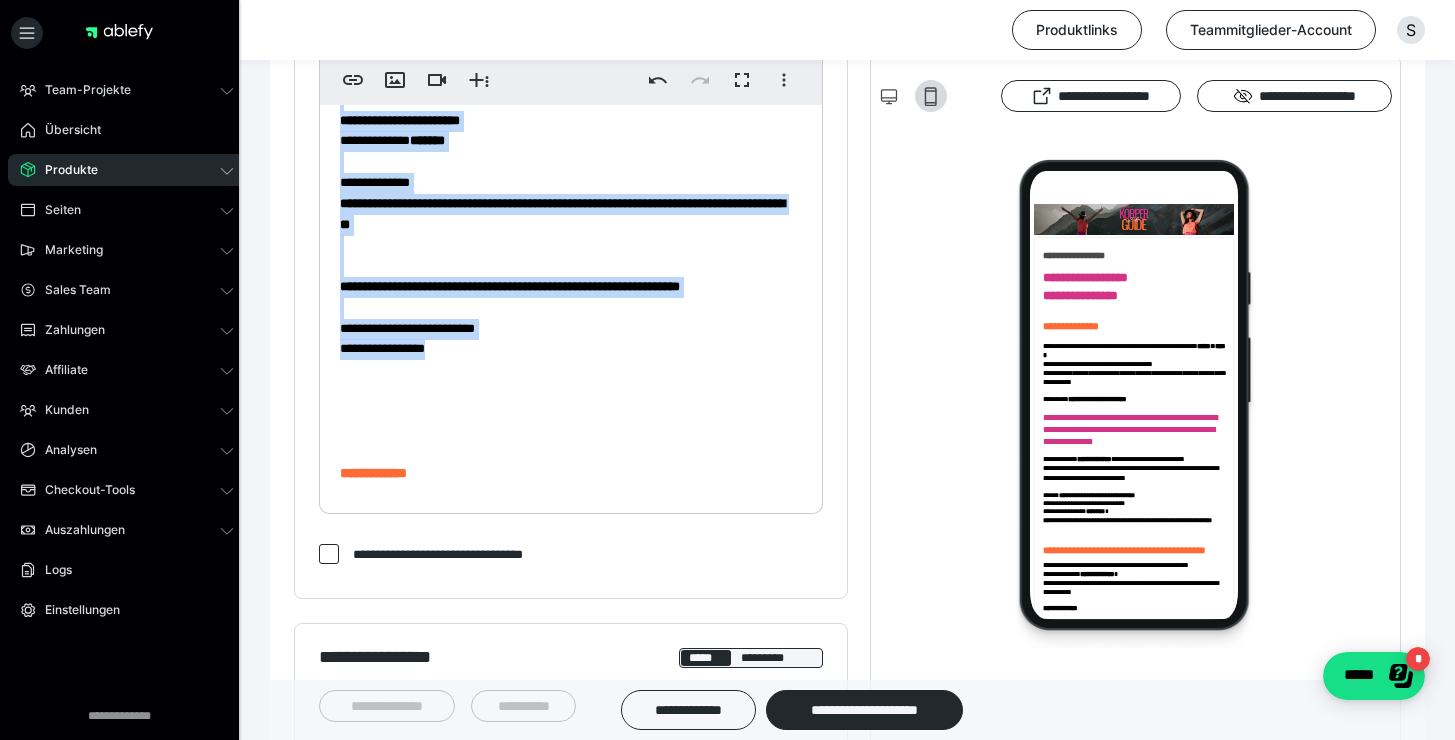 scroll, scrollTop: 656, scrollLeft: 0, axis: vertical 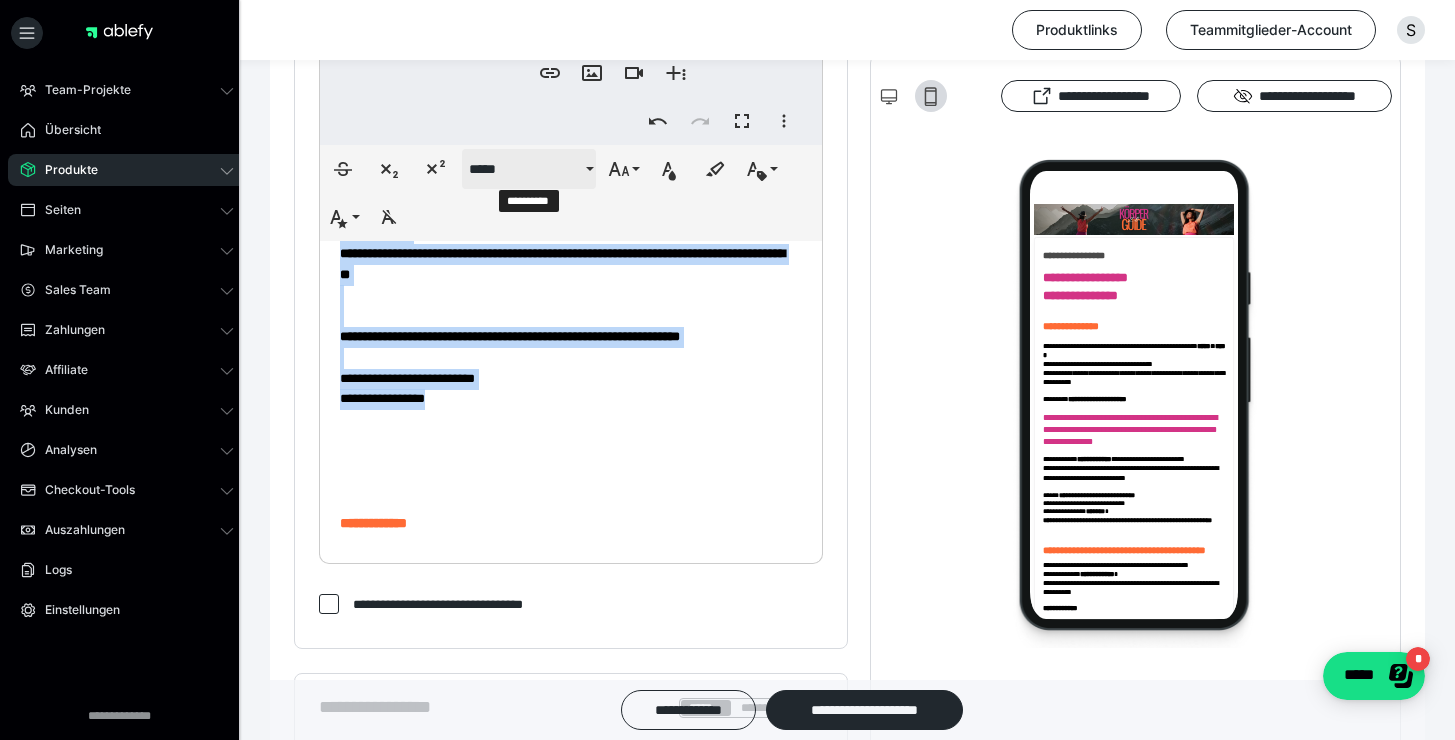 click on "*****" at bounding box center [525, 169] 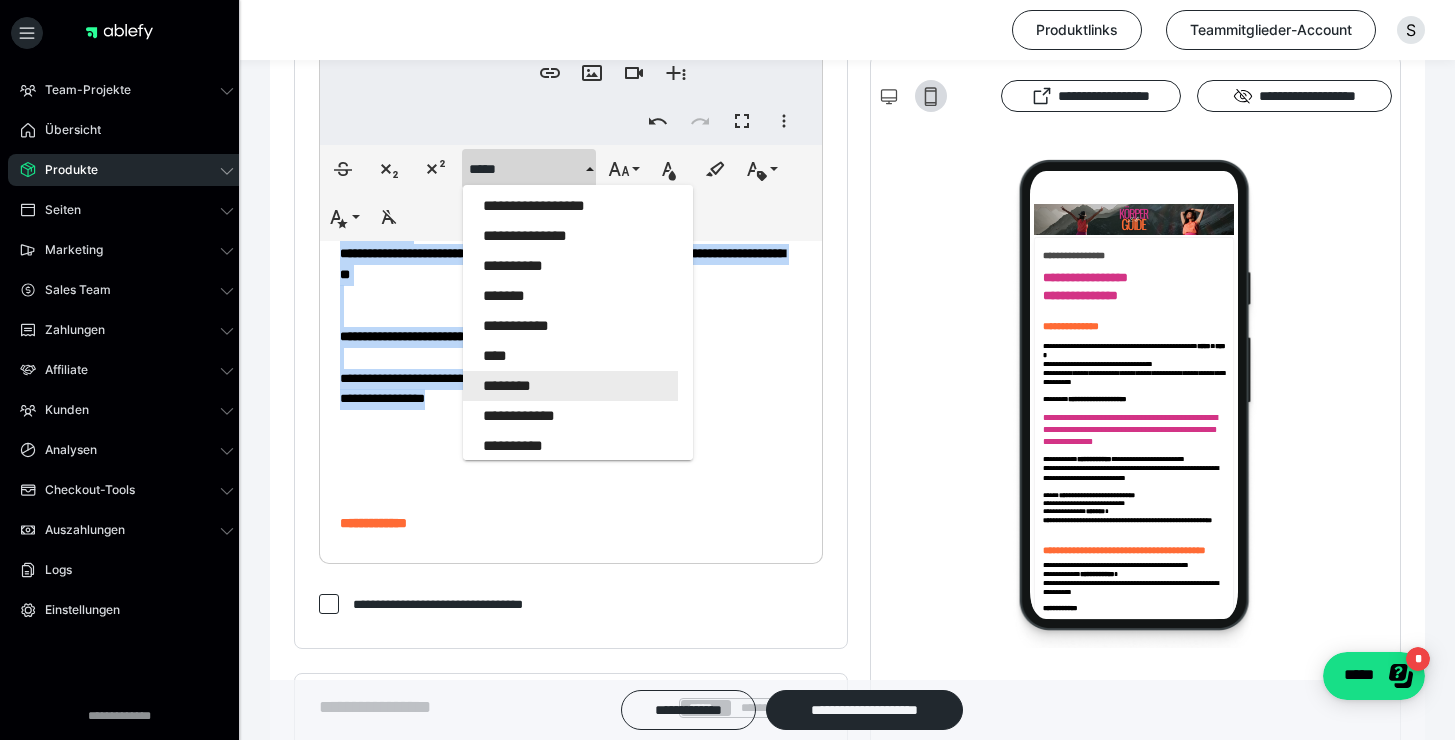 scroll, scrollTop: 1656, scrollLeft: 0, axis: vertical 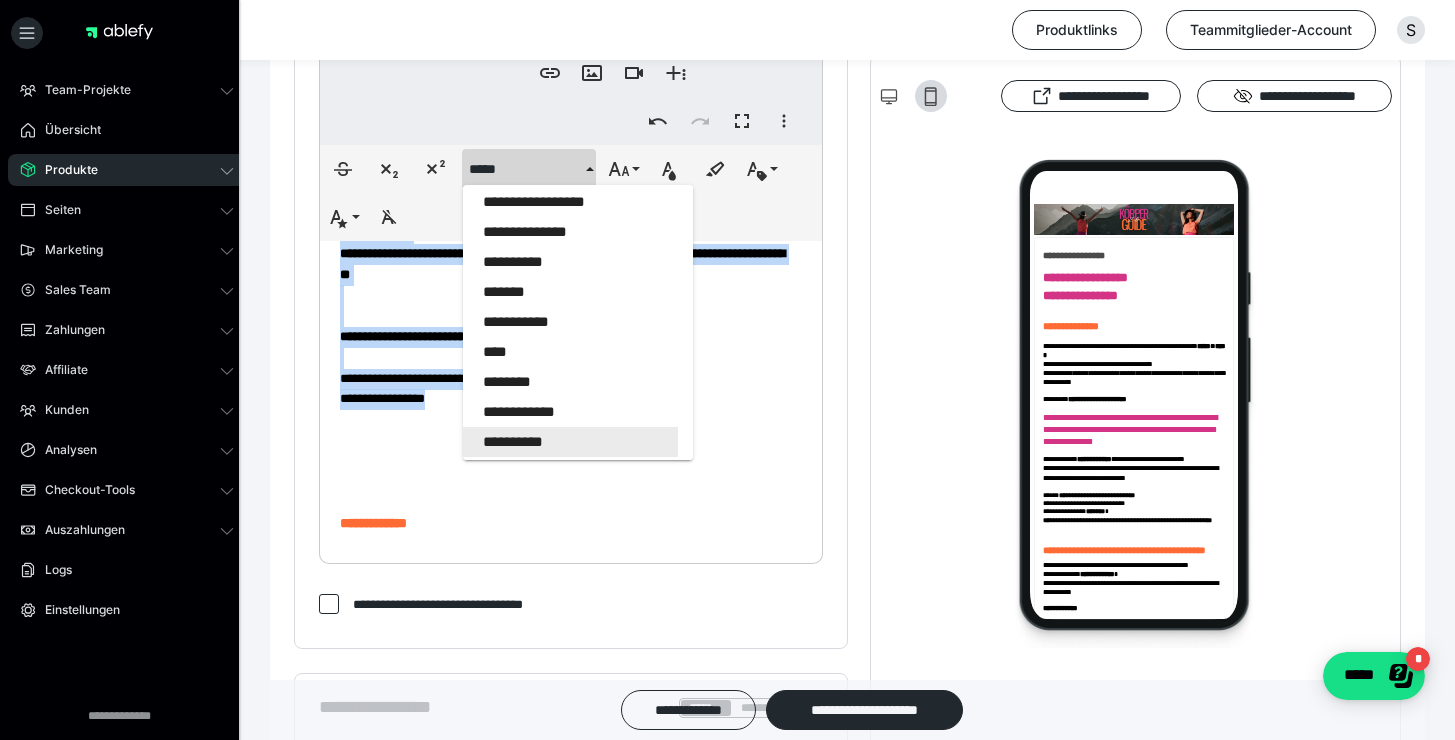 click on "**********" at bounding box center [570, 442] 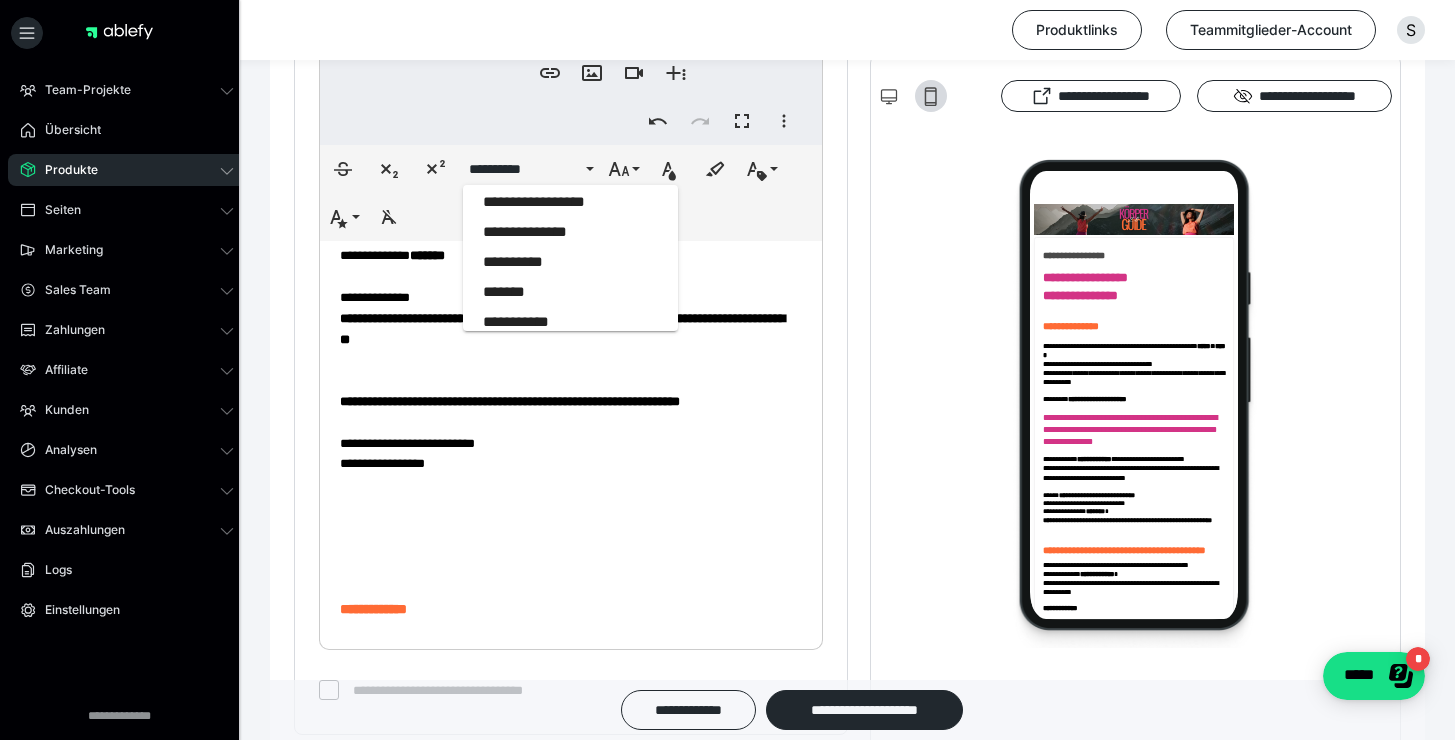 scroll, scrollTop: 742, scrollLeft: 0, axis: vertical 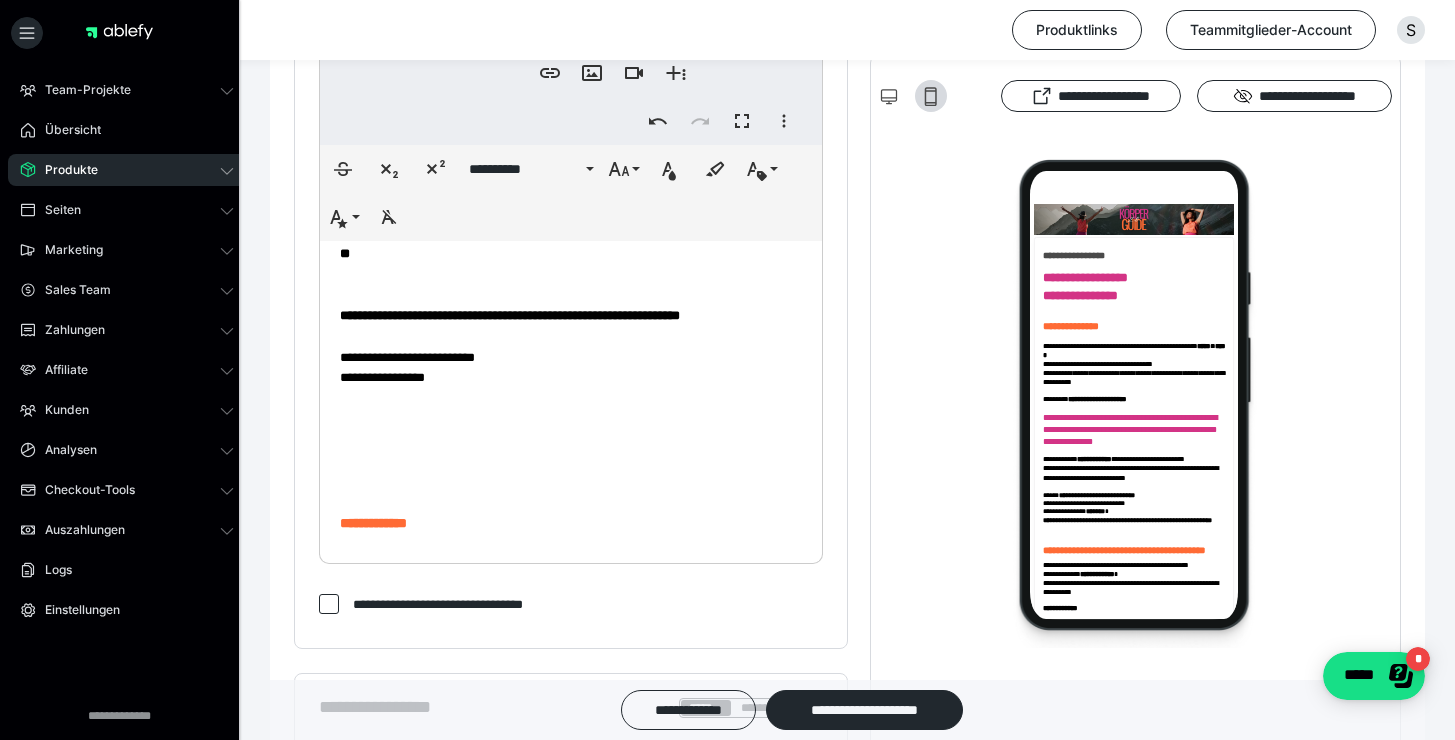 click on "**********" at bounding box center (563, 165) 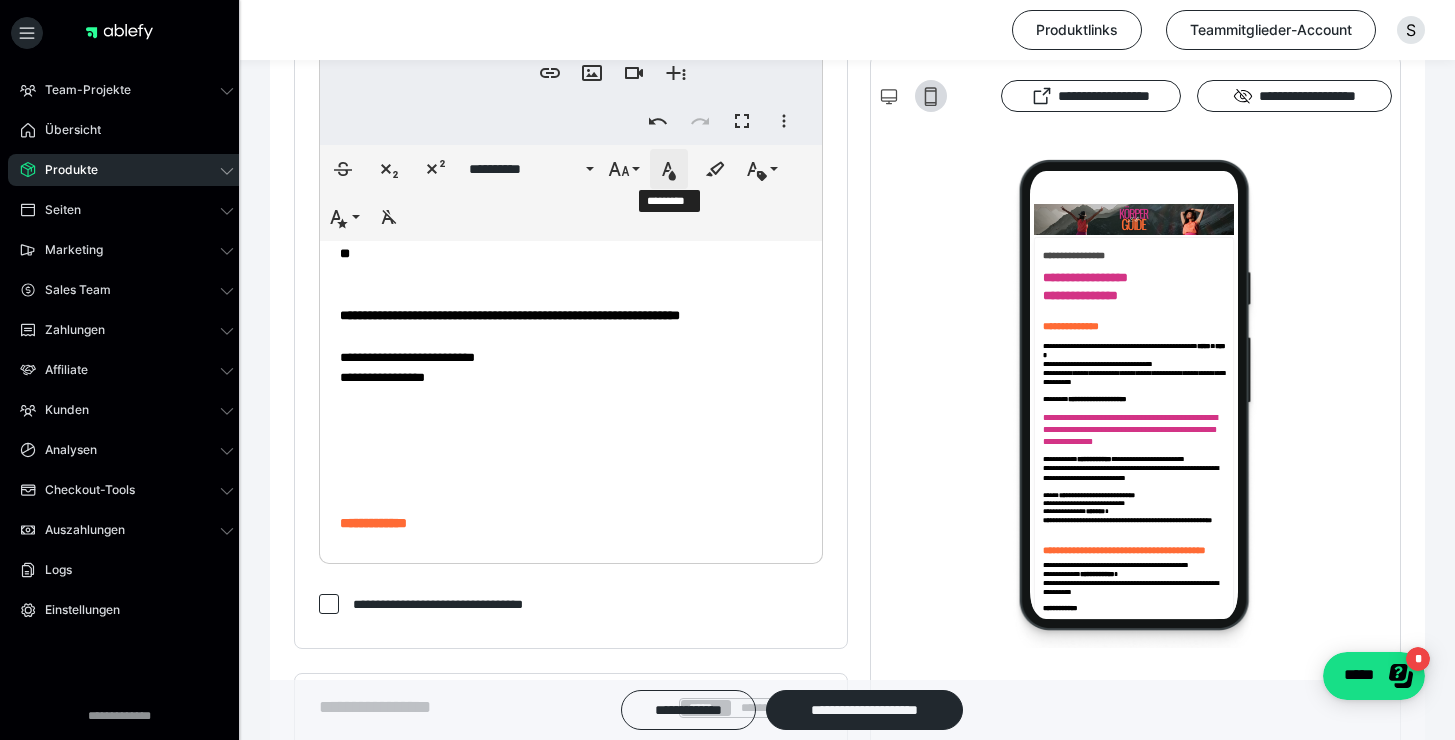 click on "*********" at bounding box center [669, 169] 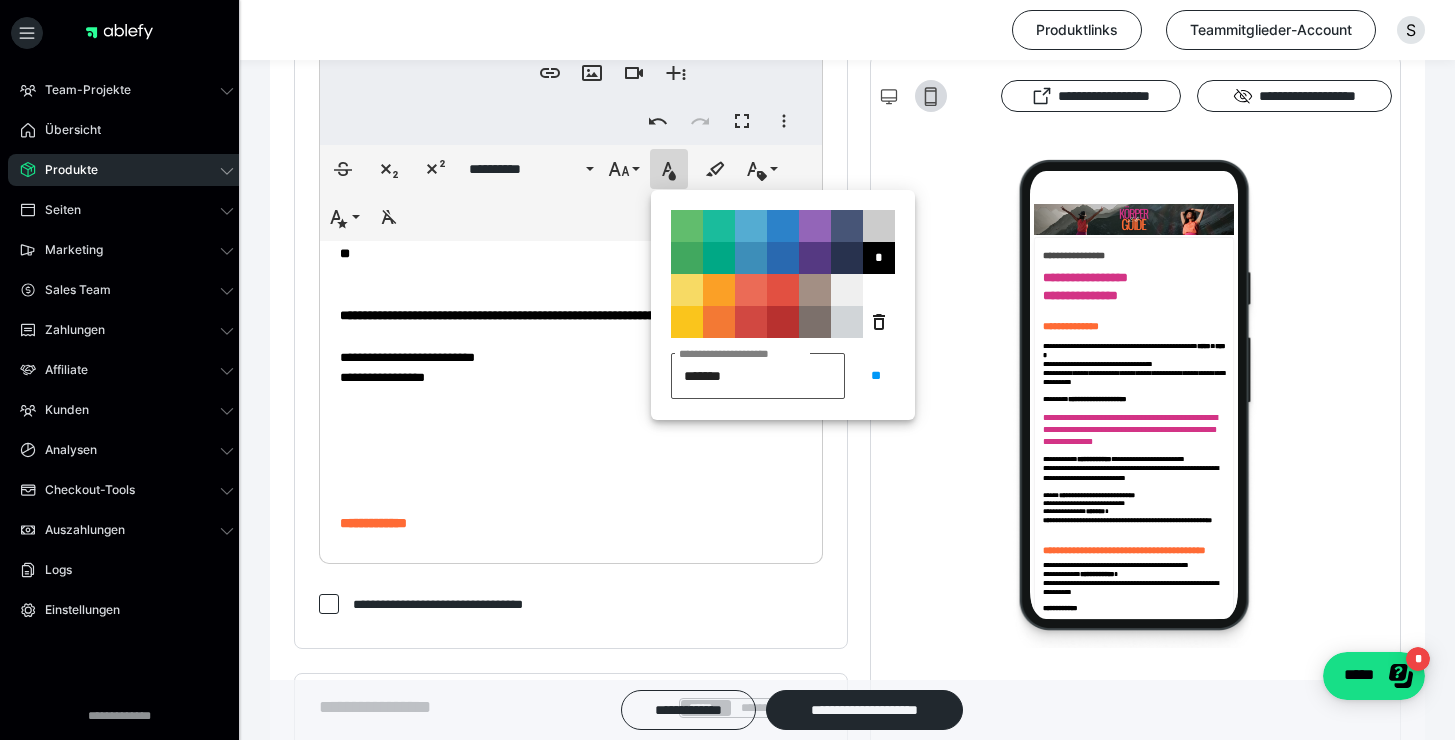 drag, startPoint x: 774, startPoint y: 394, endPoint x: 691, endPoint y: 382, distance: 83.86298 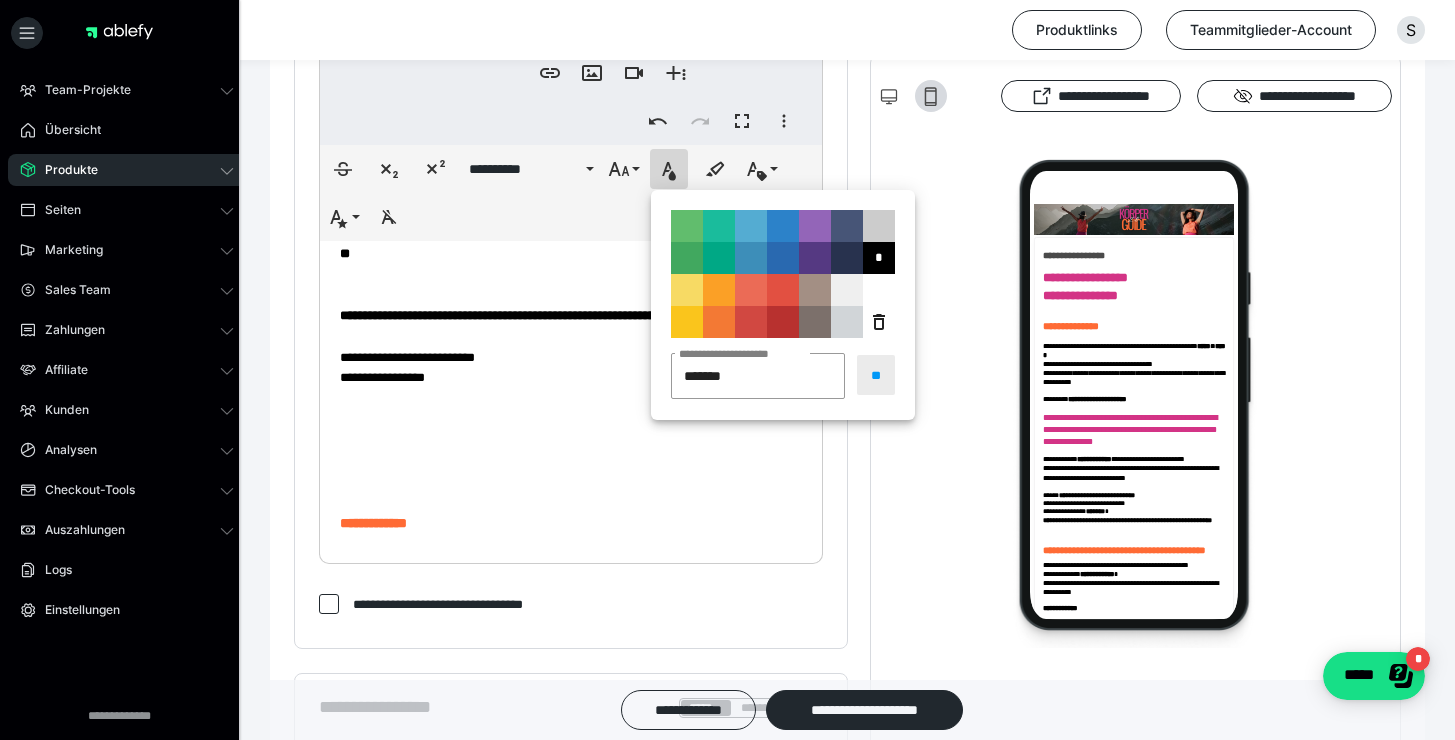 click on "**" at bounding box center [876, 375] 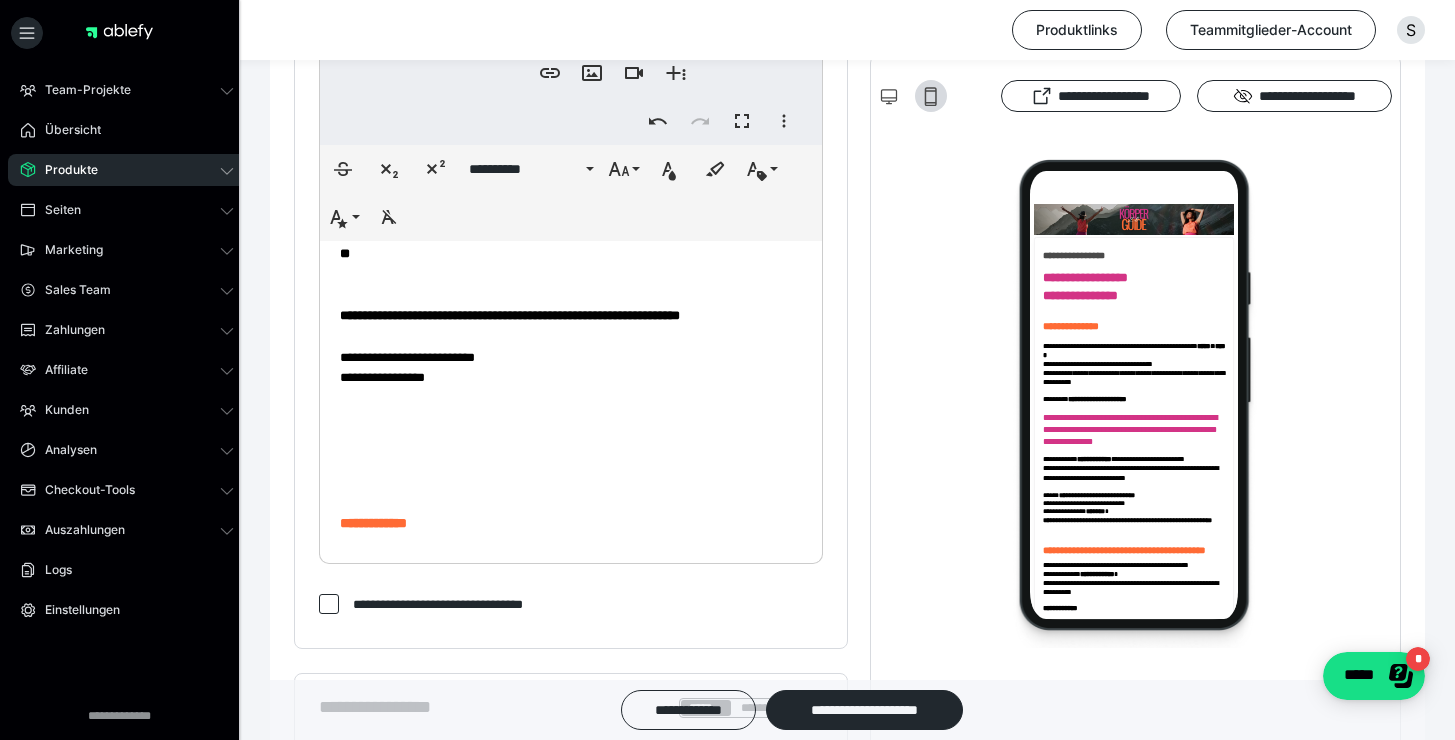 click on "**********" at bounding box center [571, -2635] 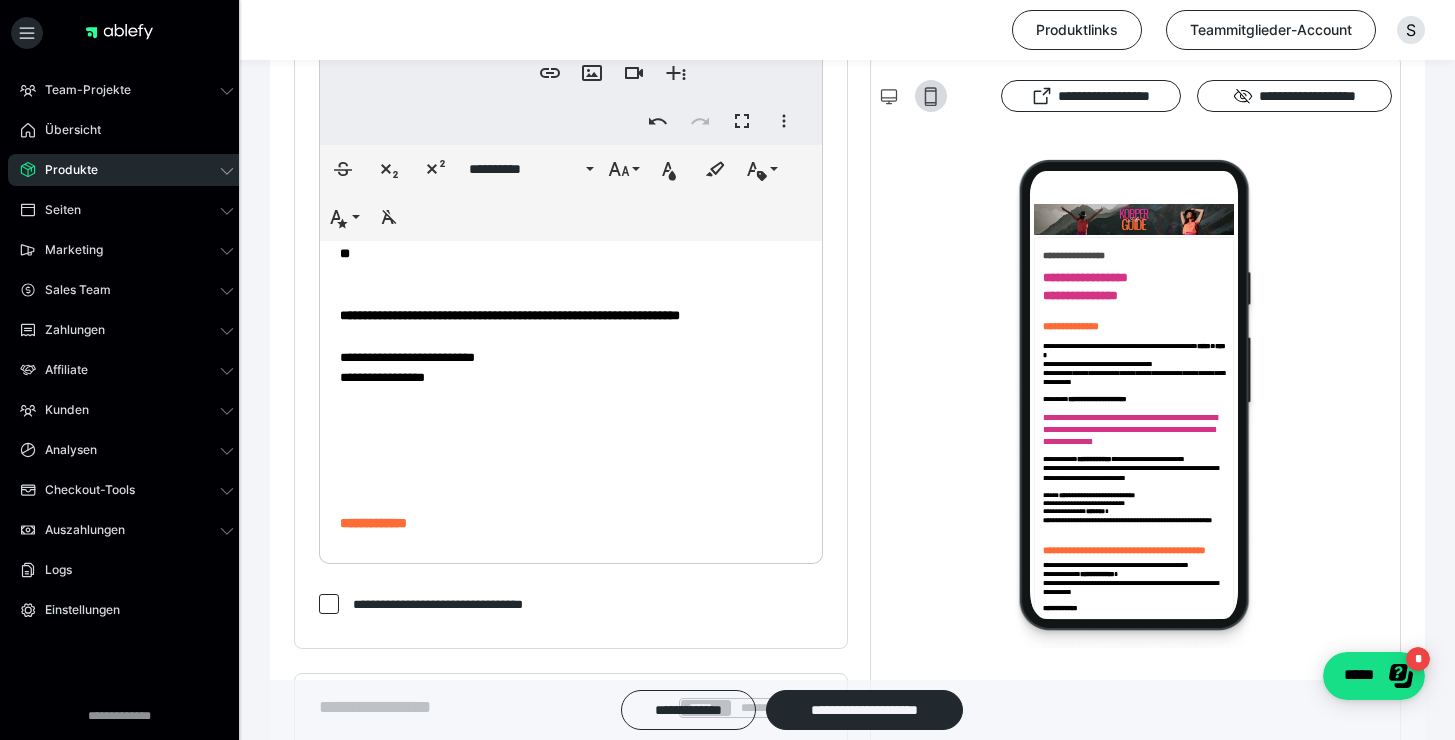 scroll, scrollTop: 6309, scrollLeft: 0, axis: vertical 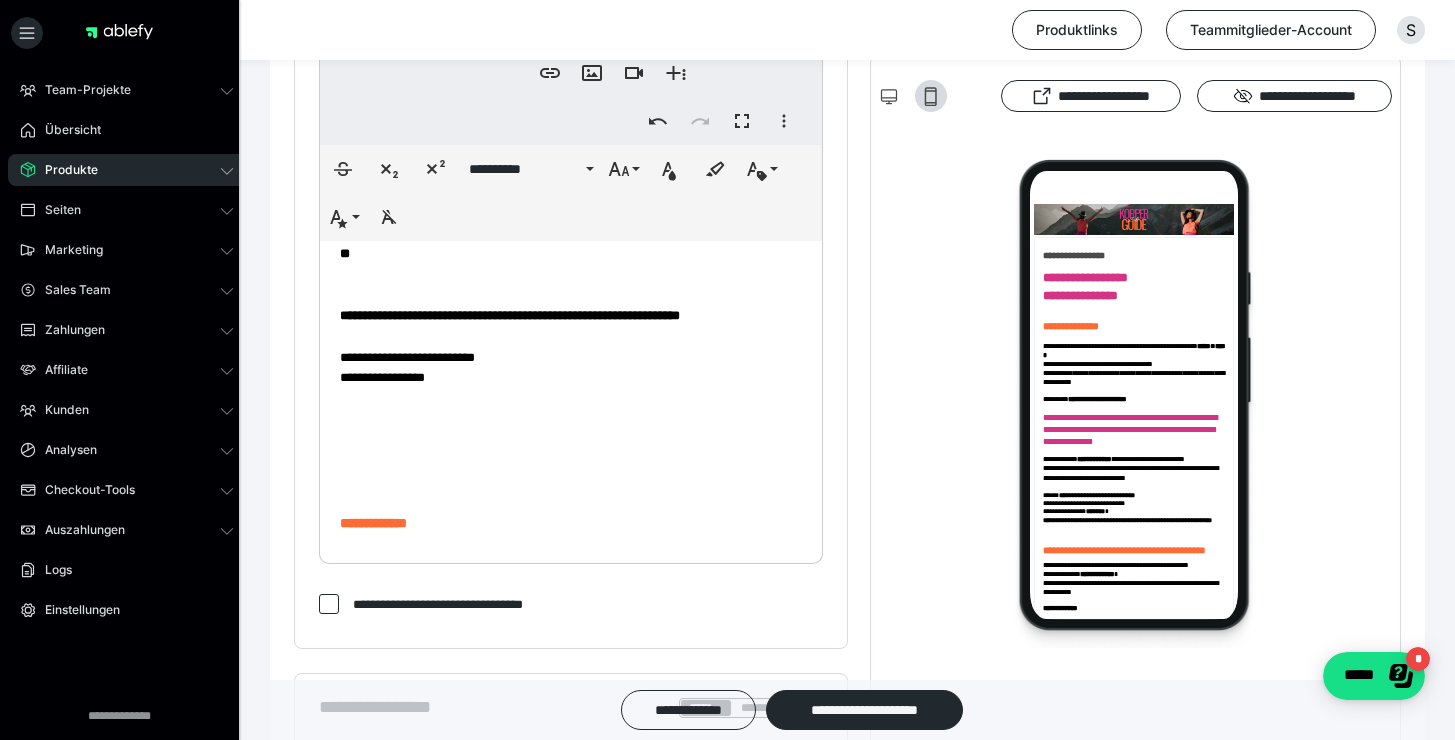 drag, startPoint x: 474, startPoint y: 469, endPoint x: 330, endPoint y: 450, distance: 145.24806 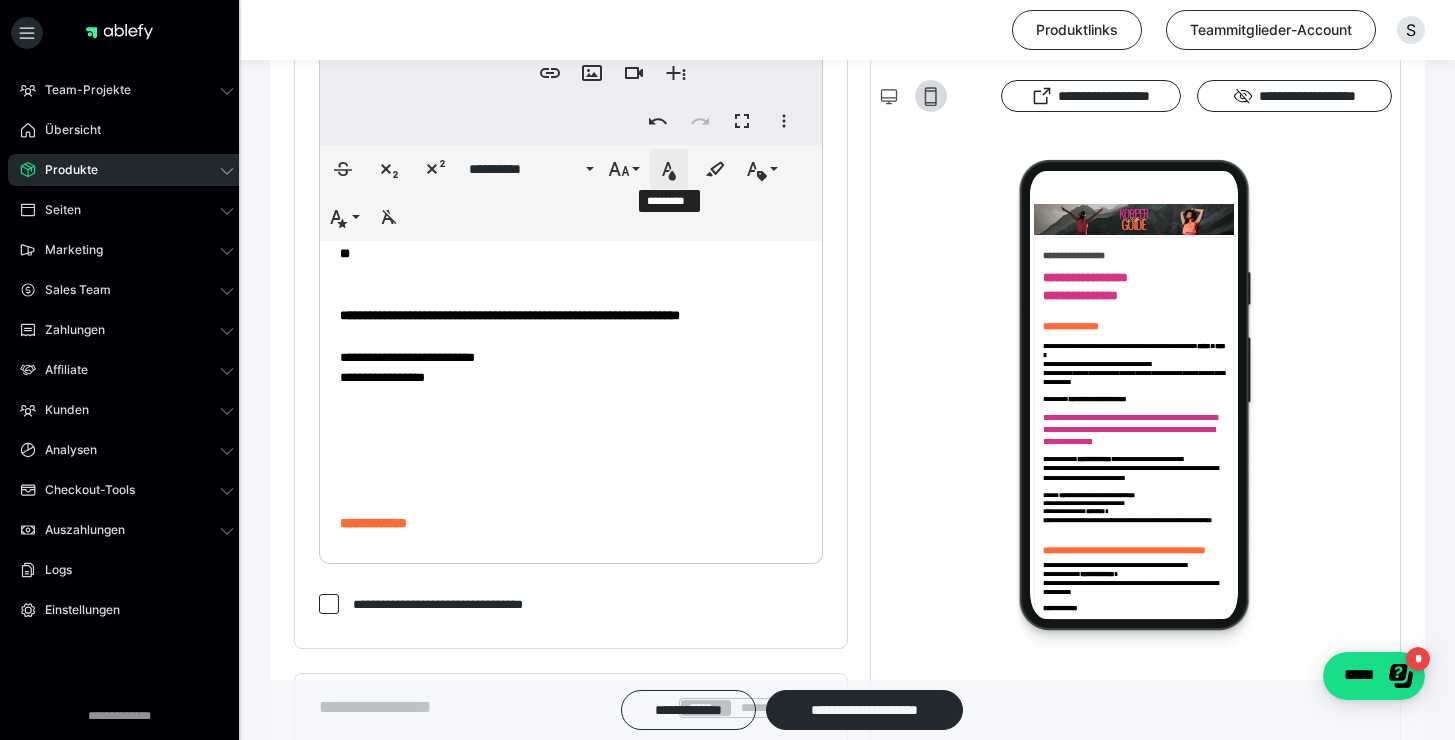 click 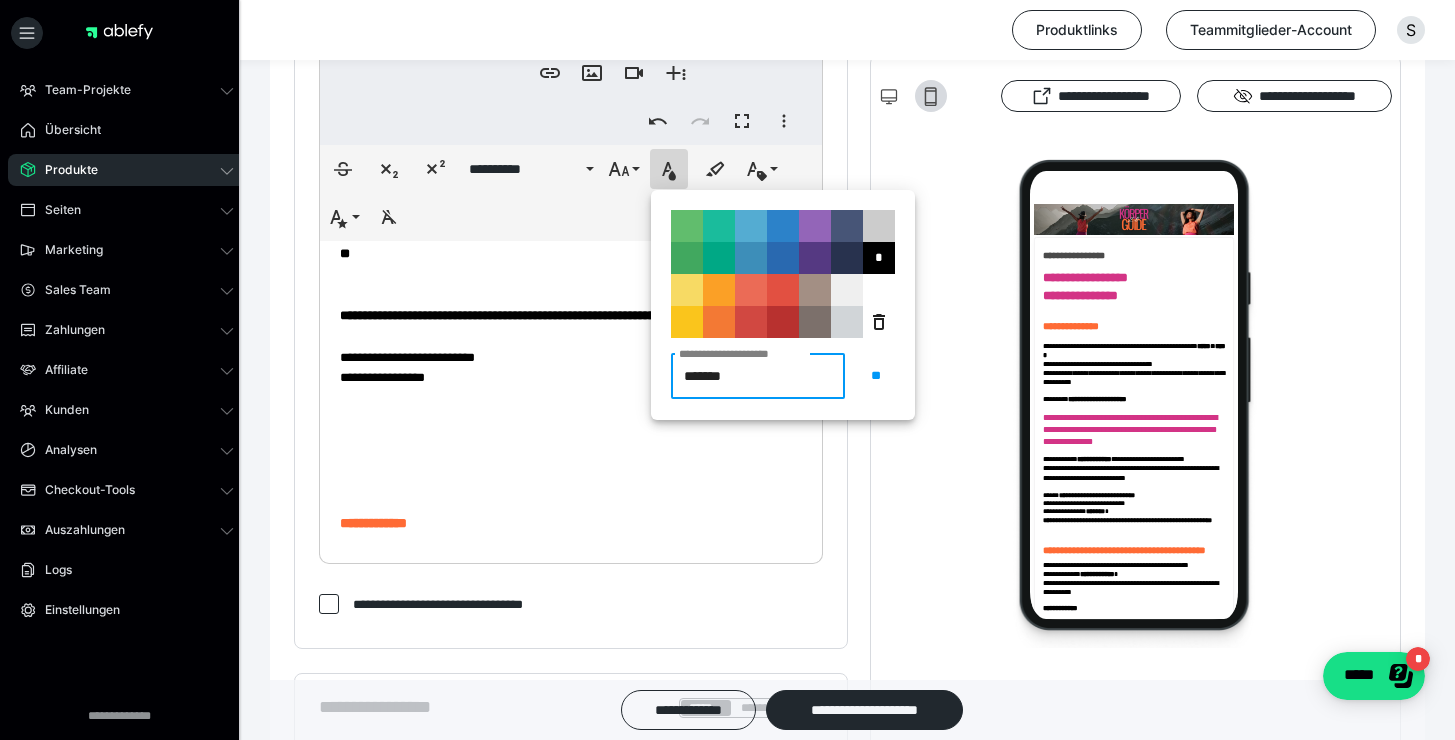 drag, startPoint x: 702, startPoint y: 375, endPoint x: 658, endPoint y: 379, distance: 44.181442 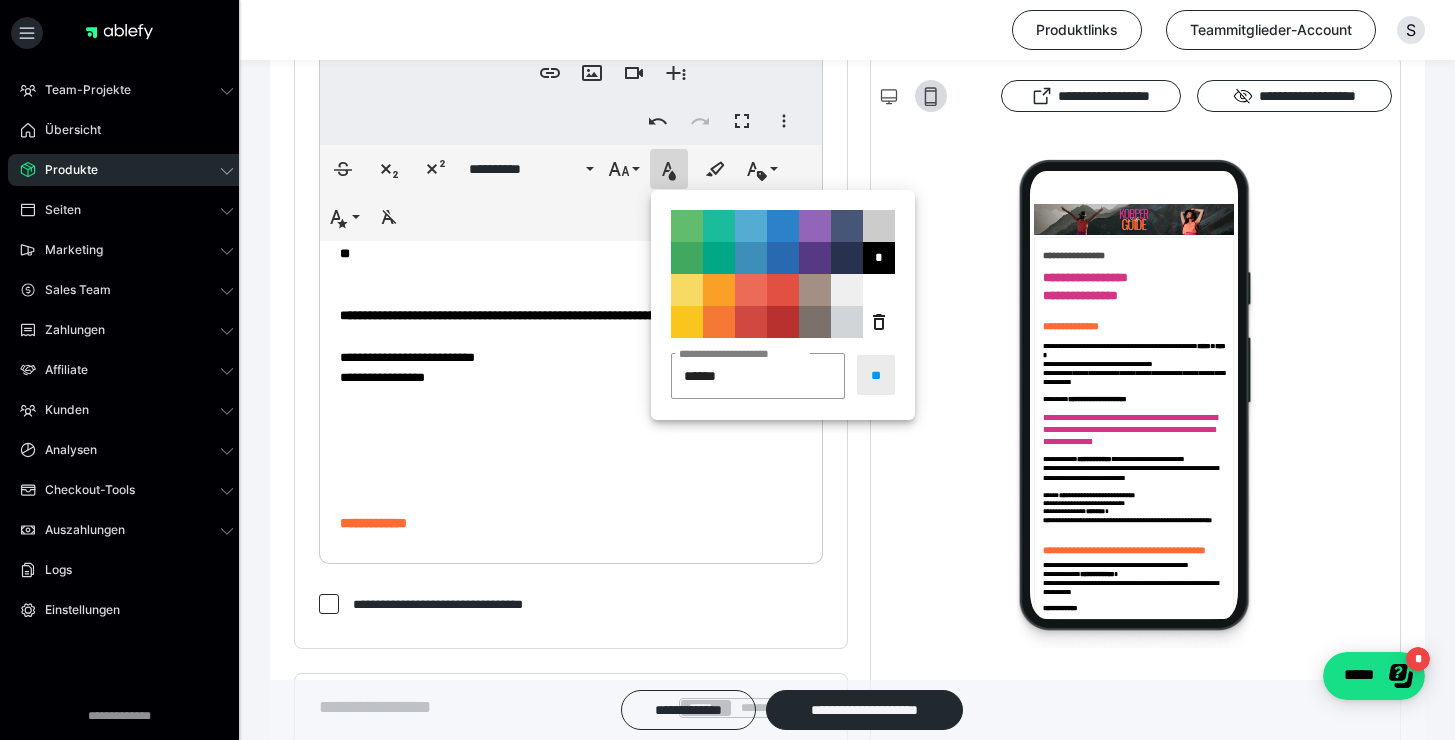 click on "**" at bounding box center (876, 375) 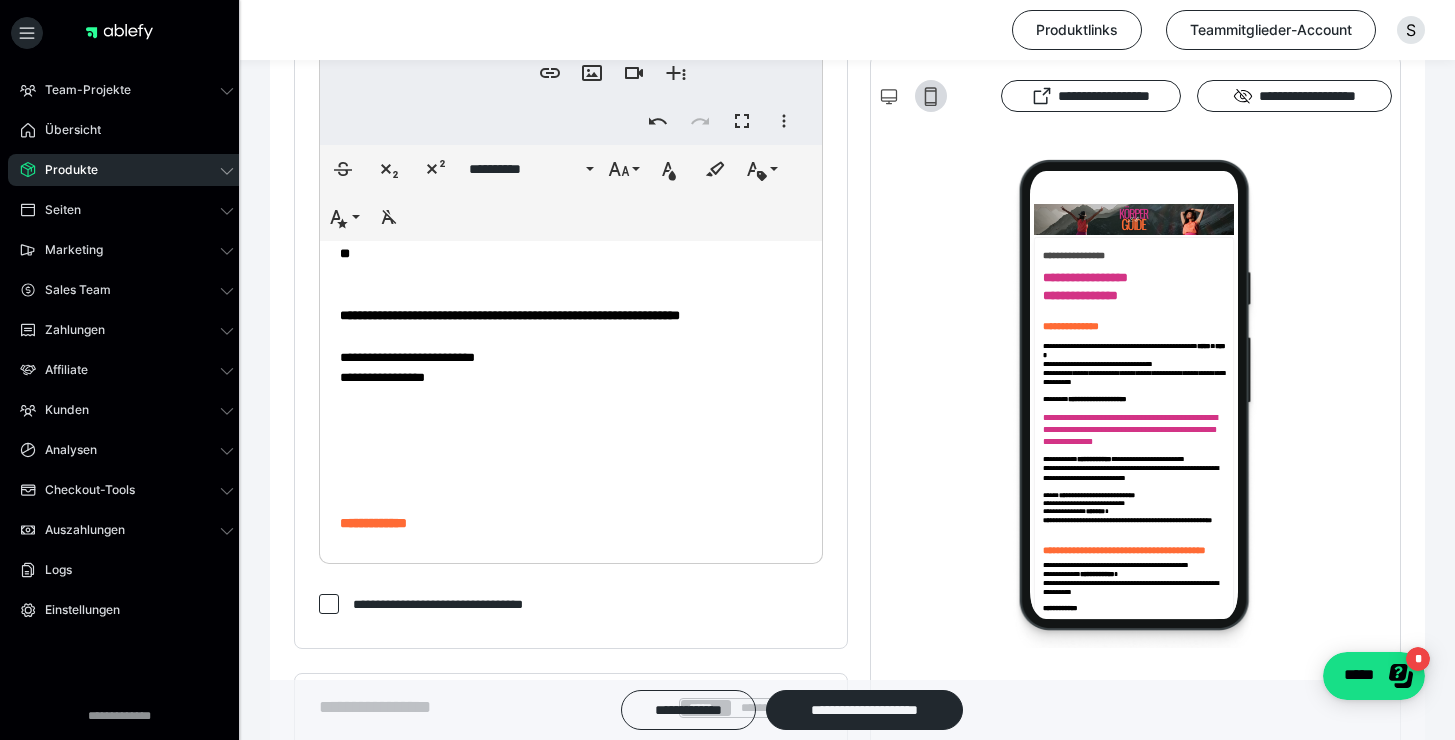 click on "**********" at bounding box center [563, 165] 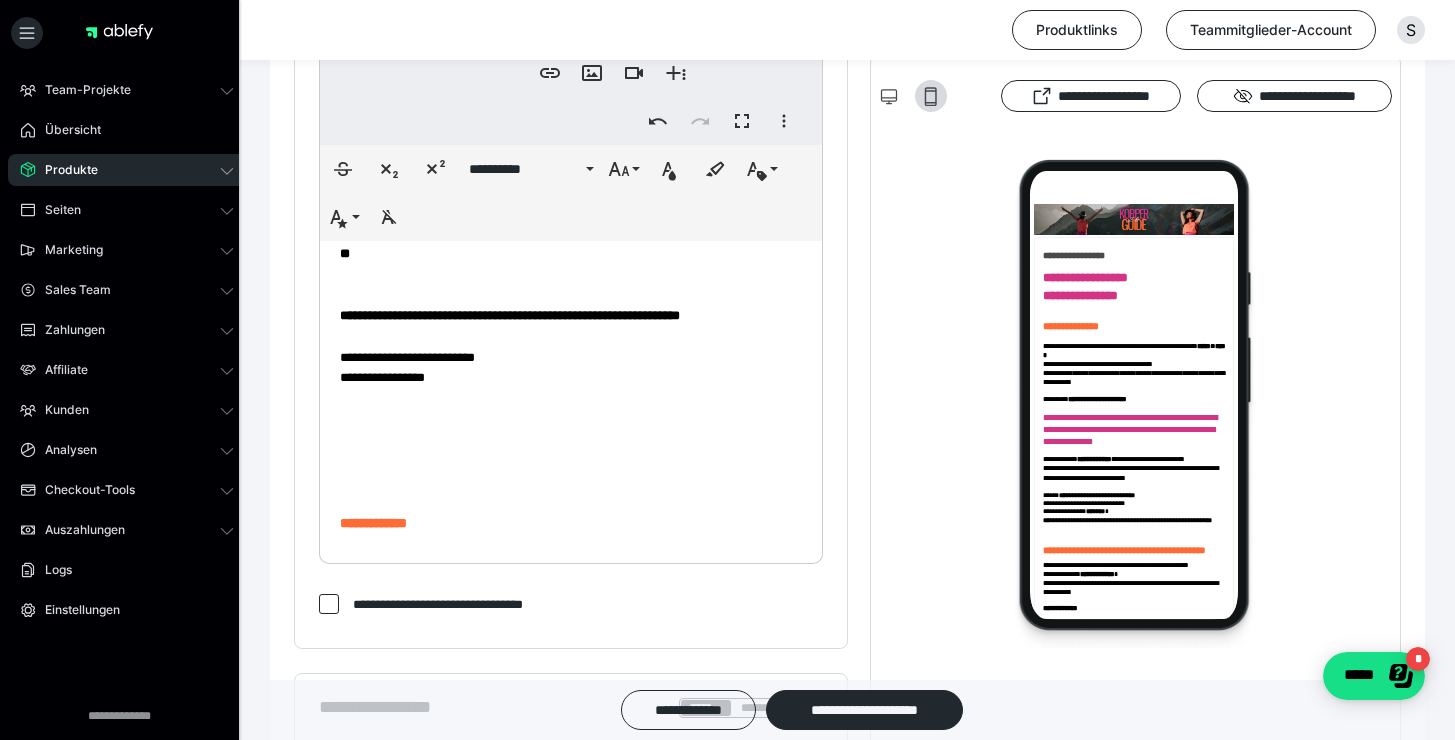 click on "**********" at bounding box center [563, 165] 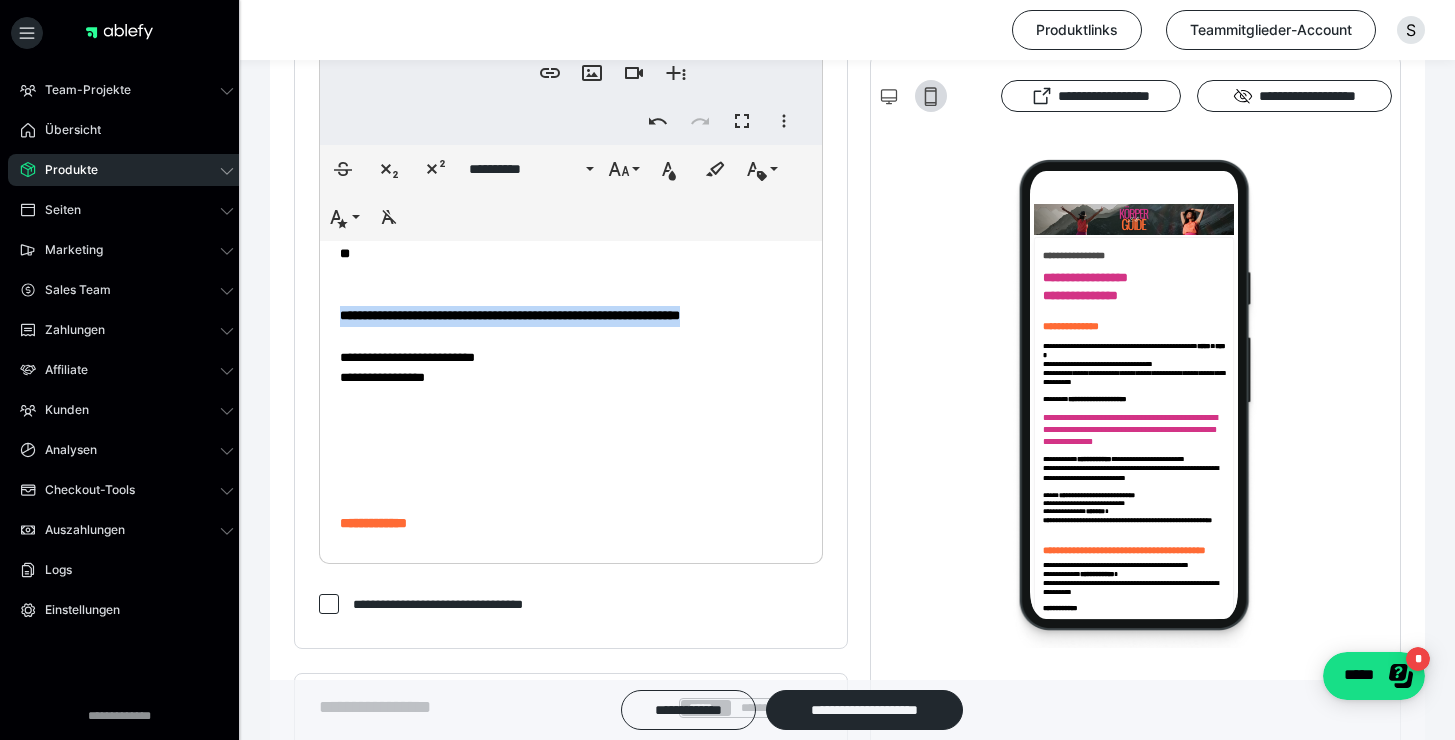 drag, startPoint x: 399, startPoint y: 504, endPoint x: 336, endPoint y: 486, distance: 65.52099 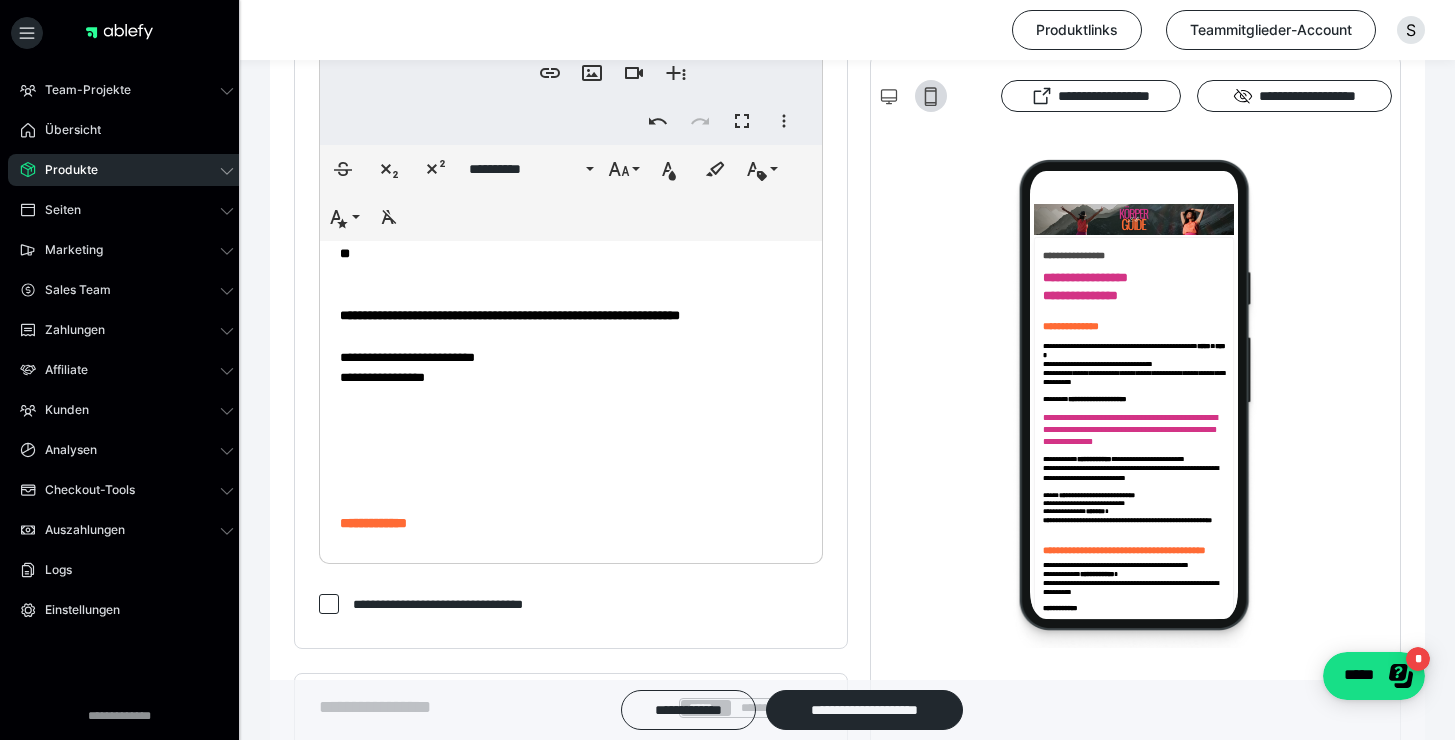 click on "**********" at bounding box center [563, 165] 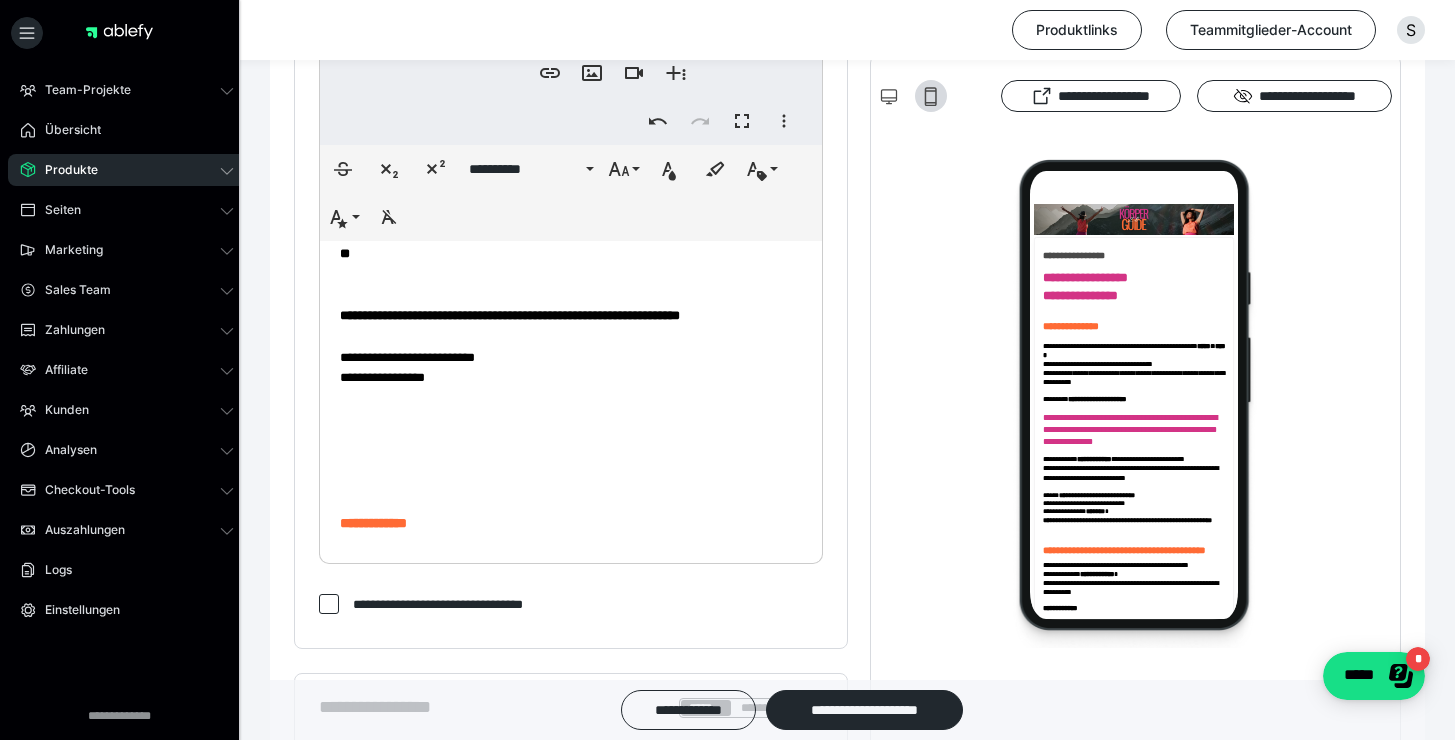 scroll, scrollTop: 6486, scrollLeft: 0, axis: vertical 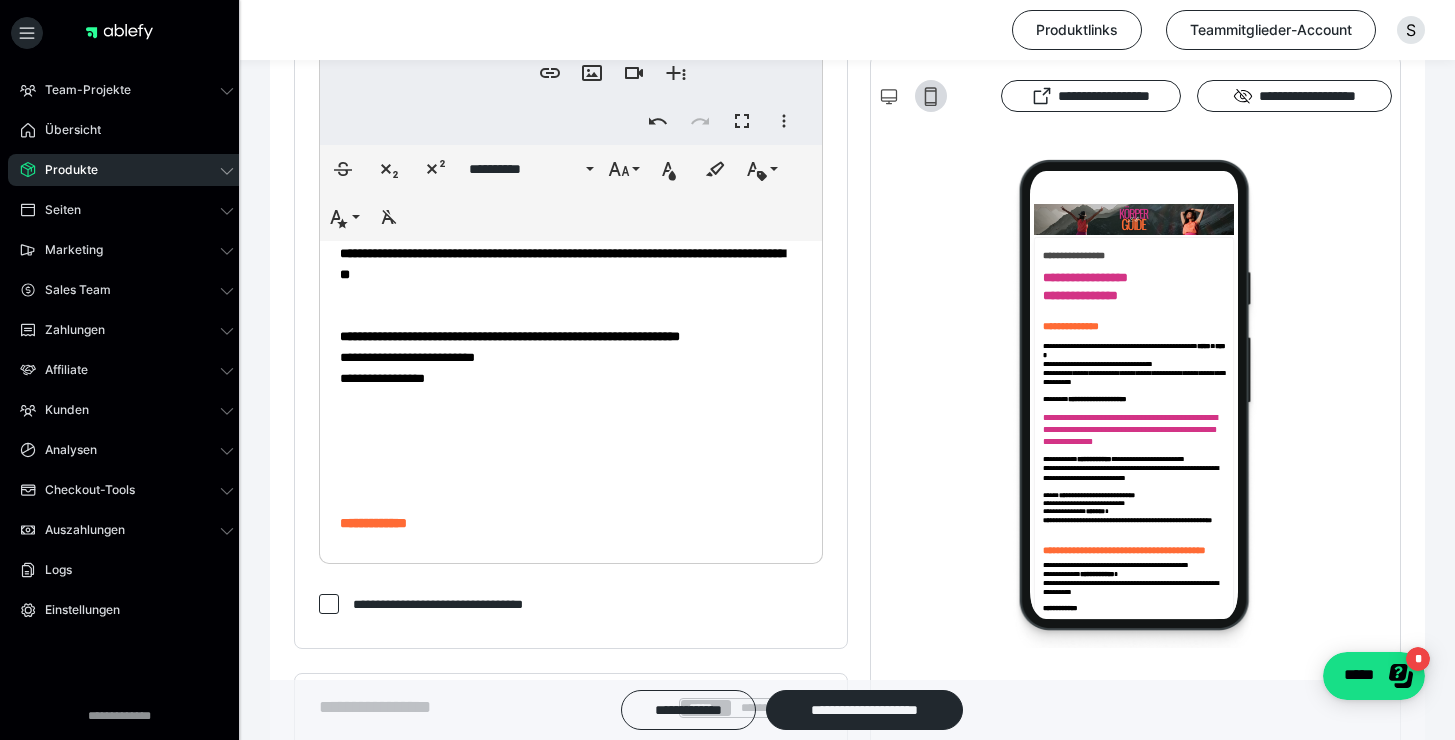 click on "**********" at bounding box center [571, -2624] 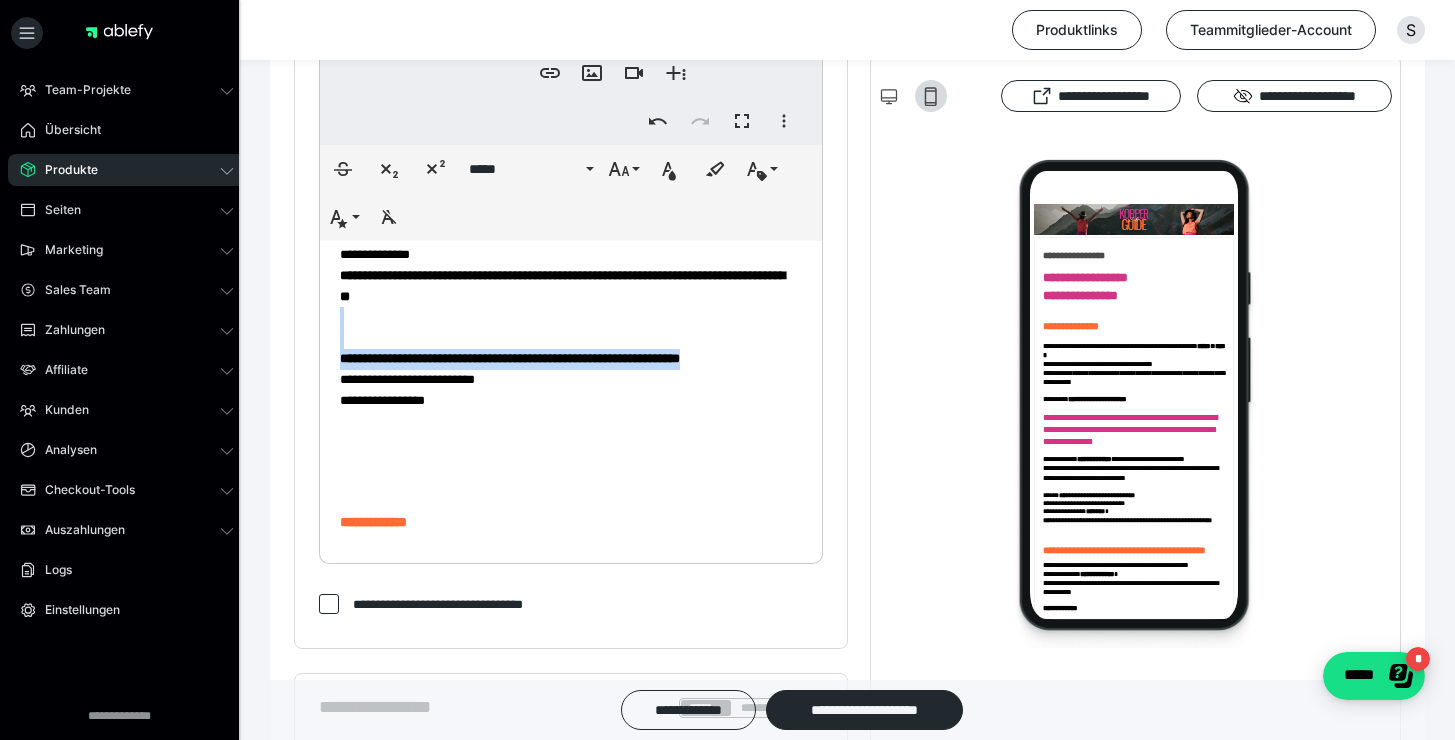 drag, startPoint x: 381, startPoint y: 463, endPoint x: 333, endPoint y: 426, distance: 60.60528 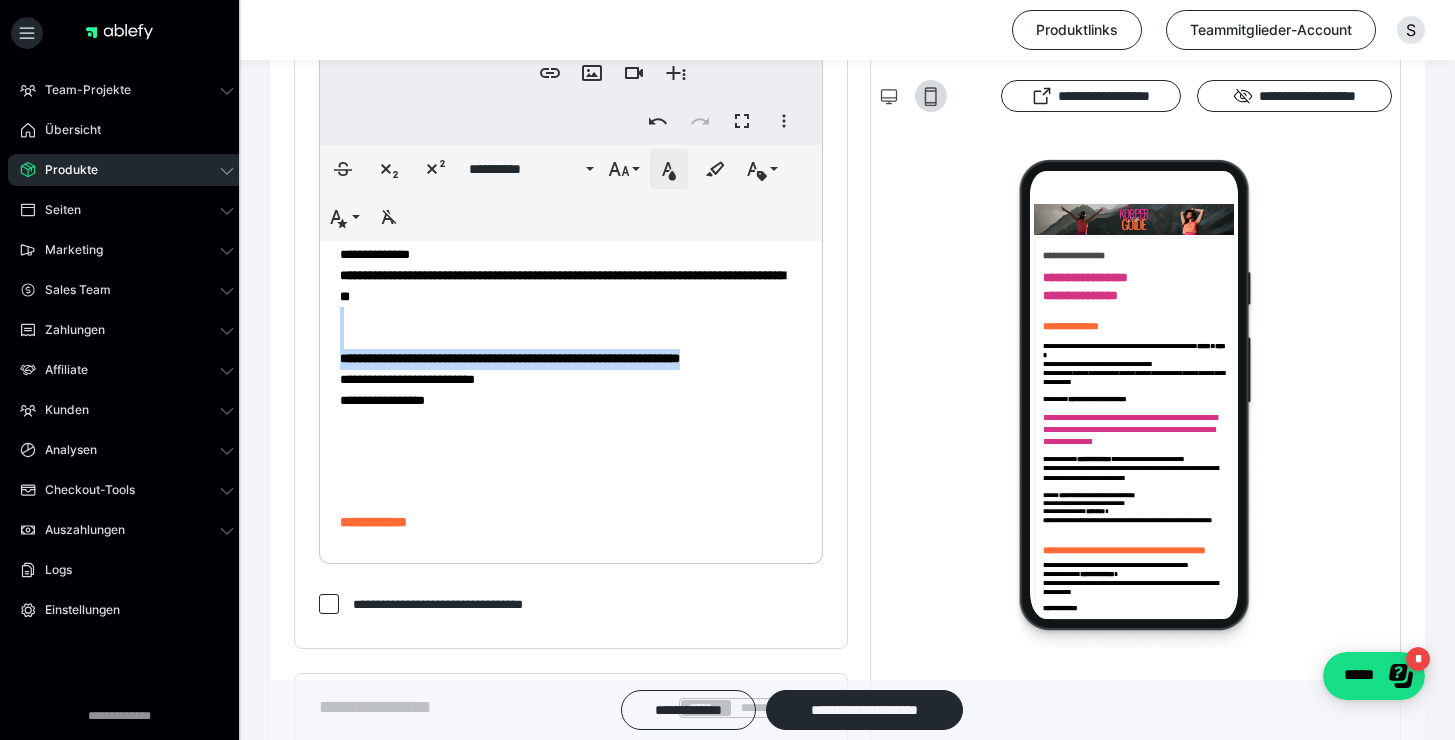 drag, startPoint x: 690, startPoint y: 183, endPoint x: 679, endPoint y: 177, distance: 12.529964 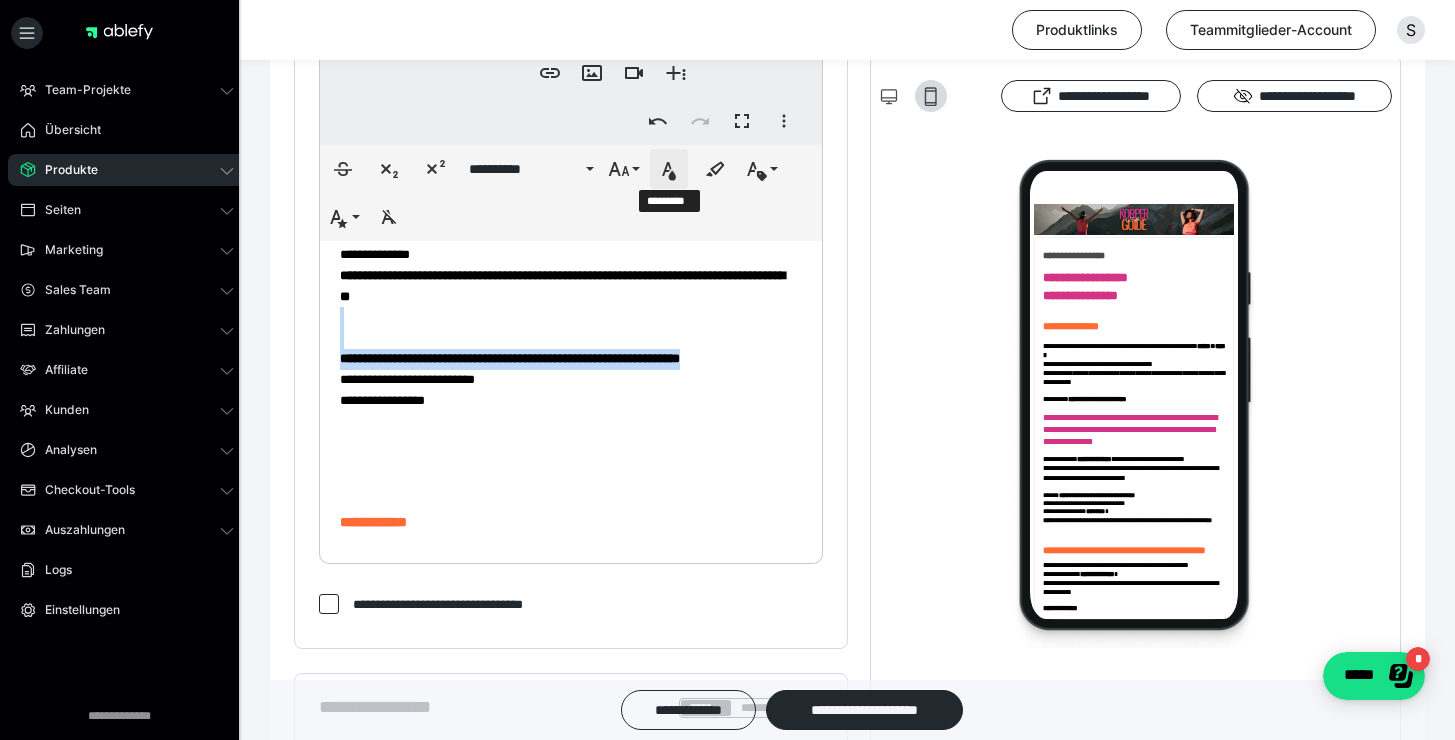 click 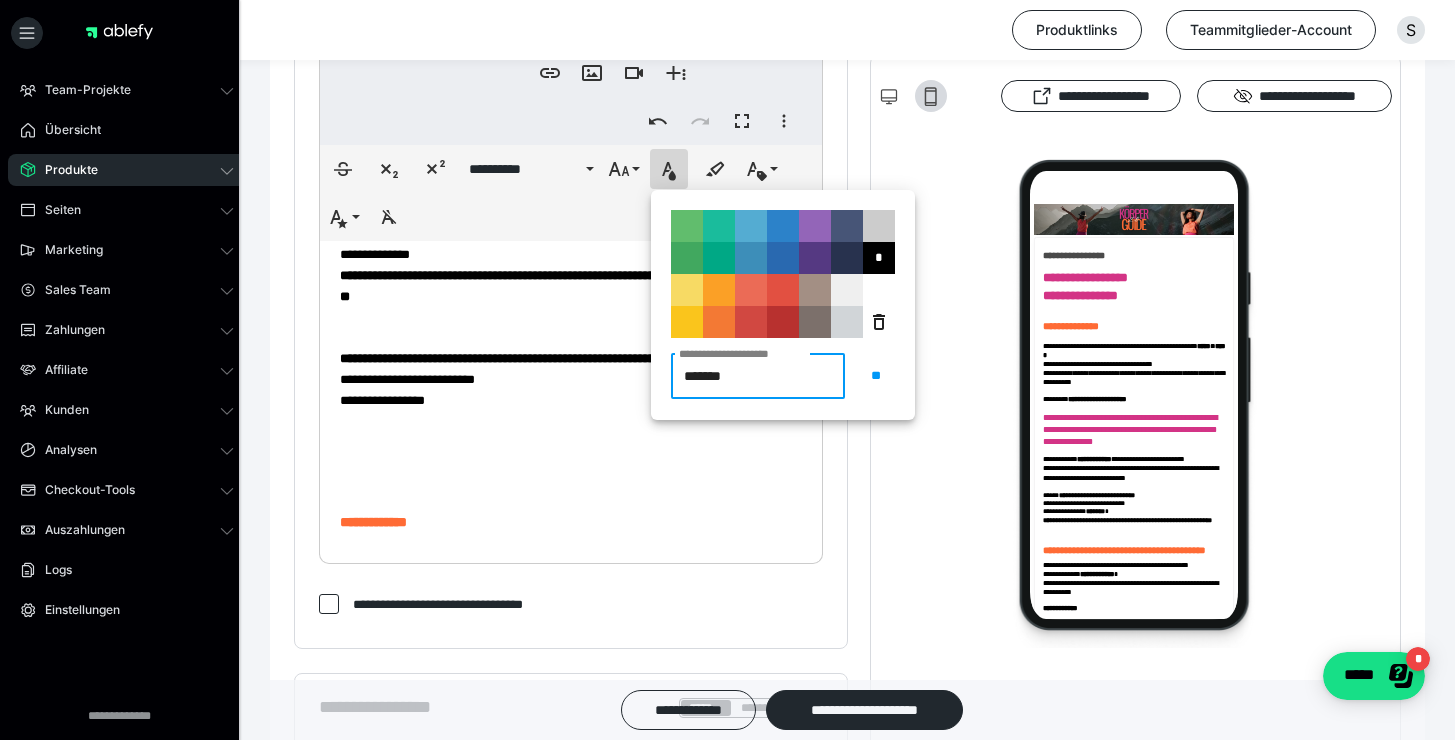 drag, startPoint x: 757, startPoint y: 385, endPoint x: 675, endPoint y: 364, distance: 84.646324 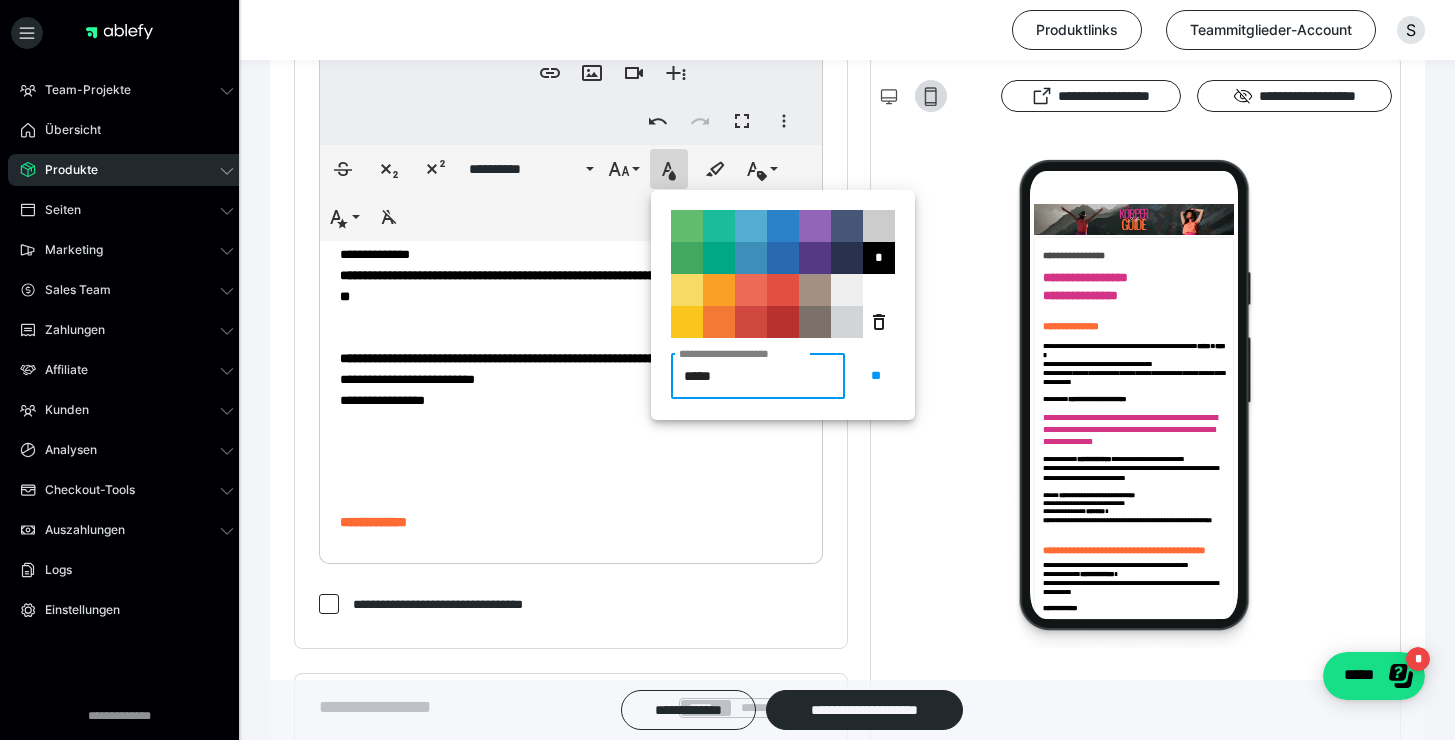 type on "******" 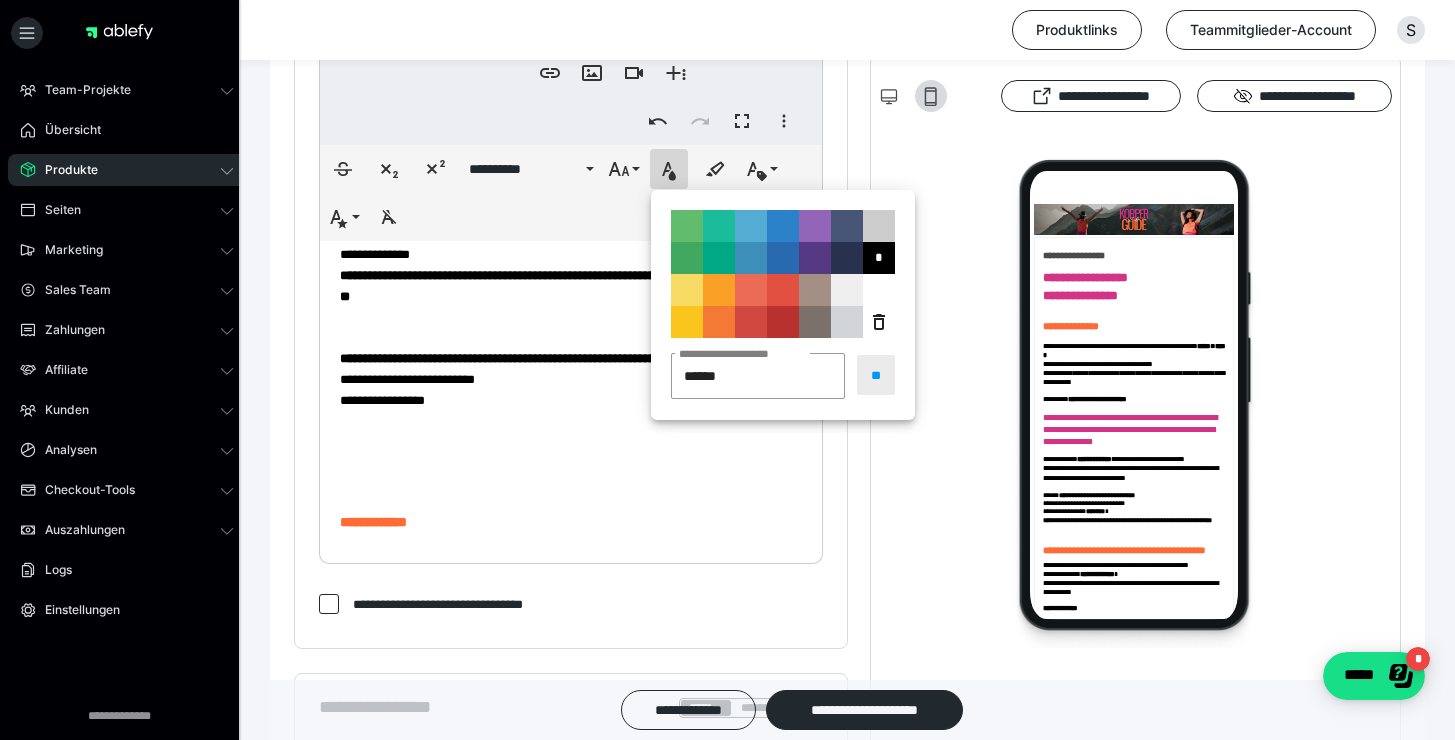 click on "**" at bounding box center (876, 375) 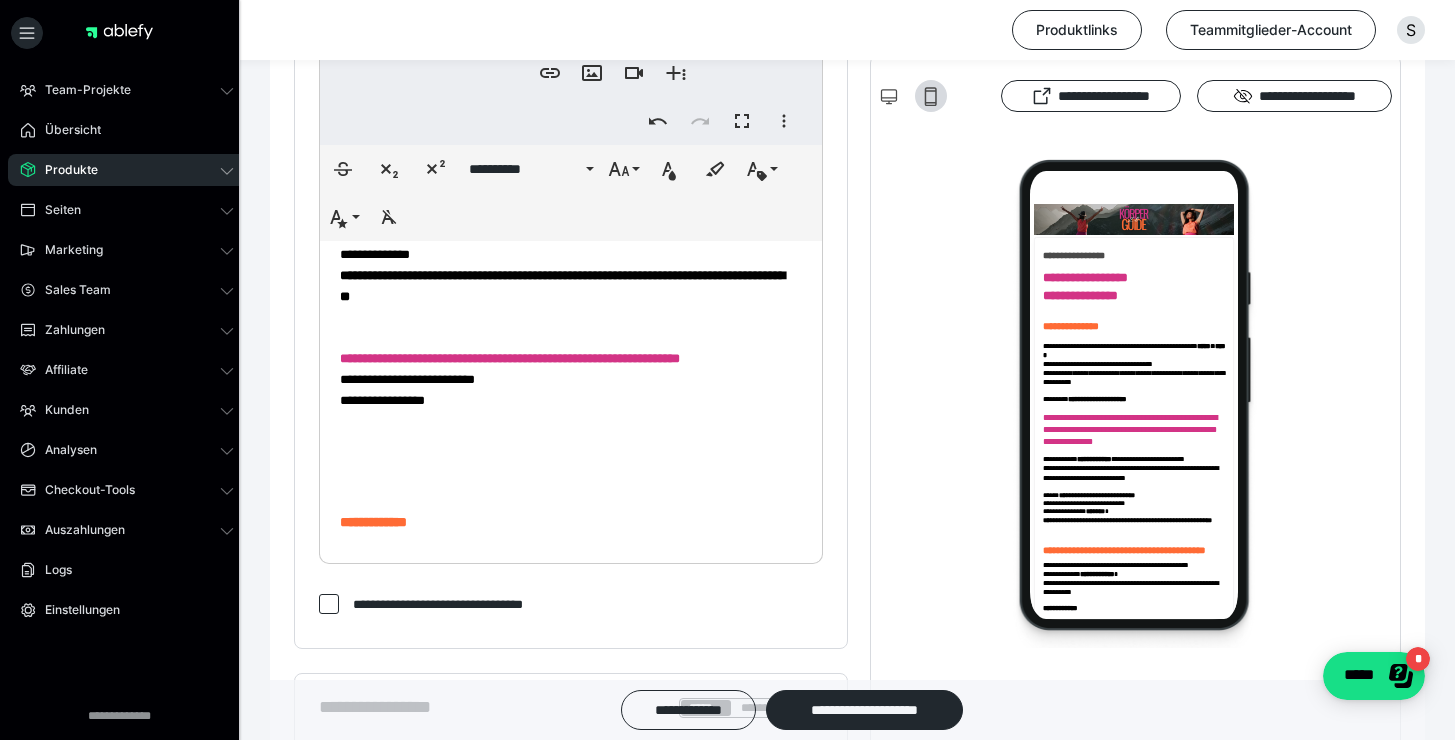 click on "**********" at bounding box center (571, -2613) 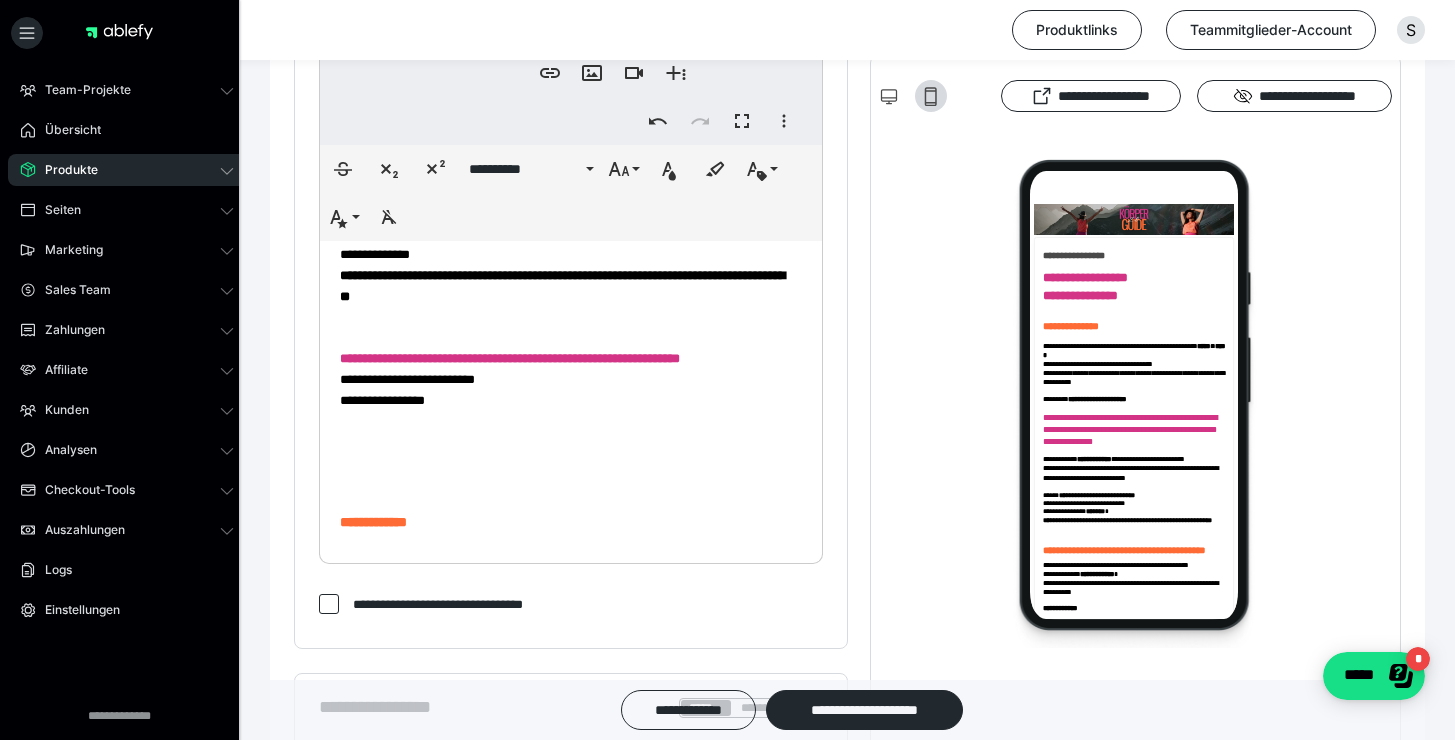 scroll, scrollTop: 6501, scrollLeft: 0, axis: vertical 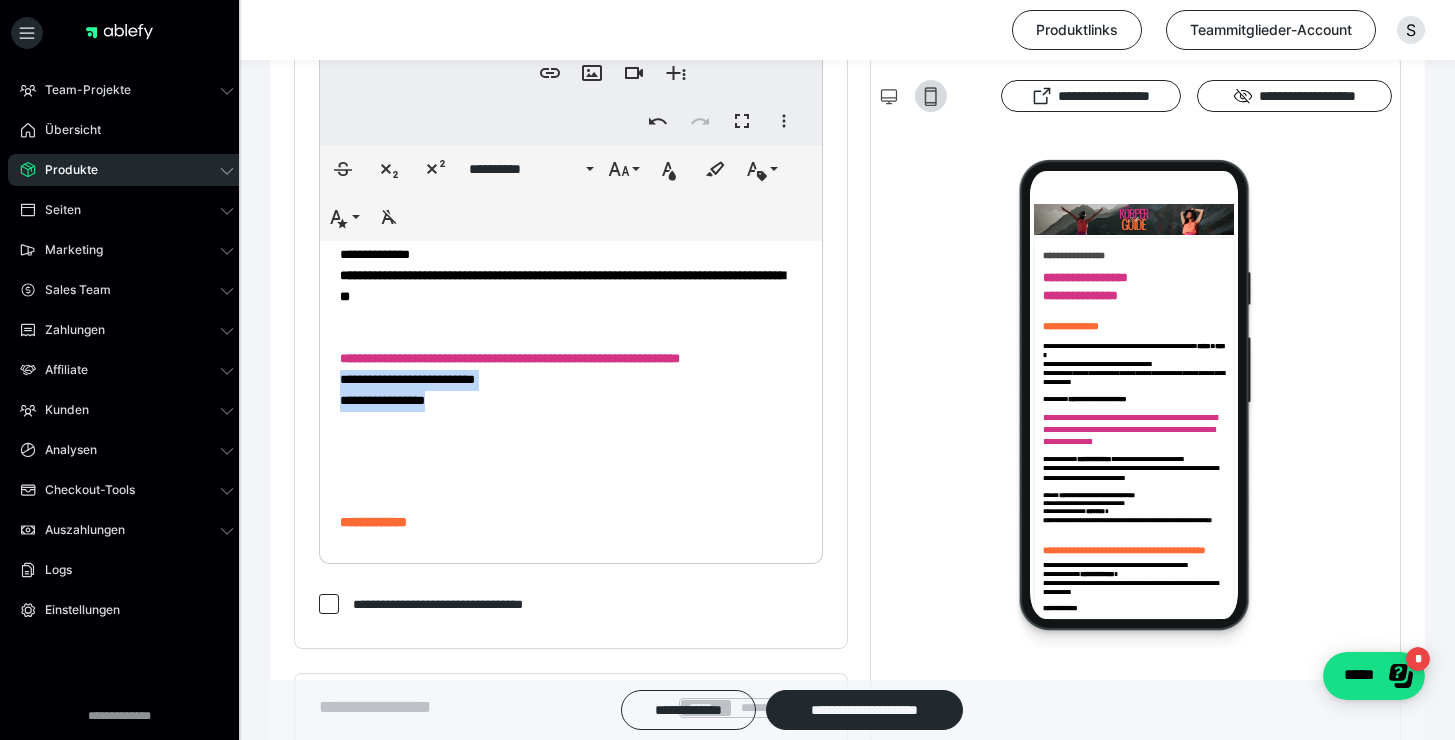 drag, startPoint x: 451, startPoint y: 486, endPoint x: 324, endPoint y: 463, distance: 129.06587 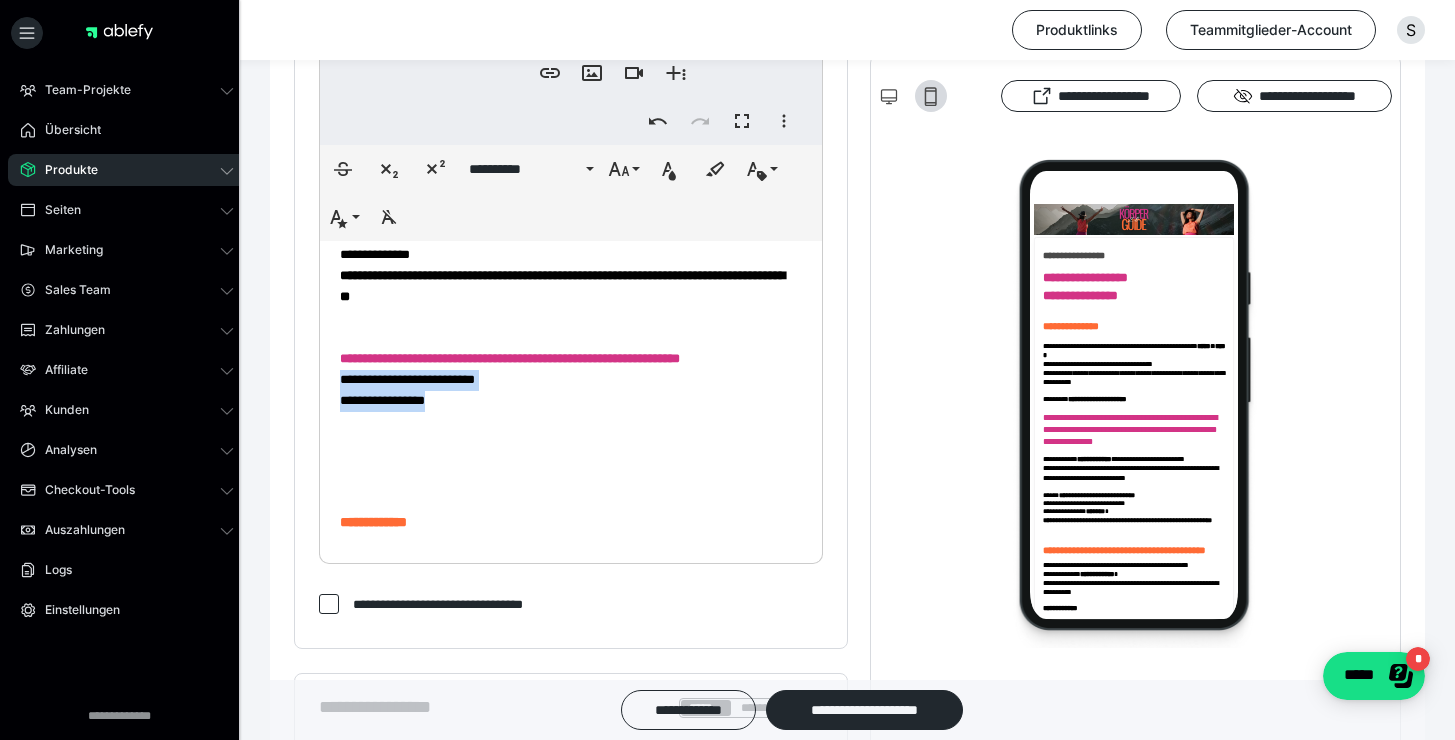 click on "**********" at bounding box center [563, 197] 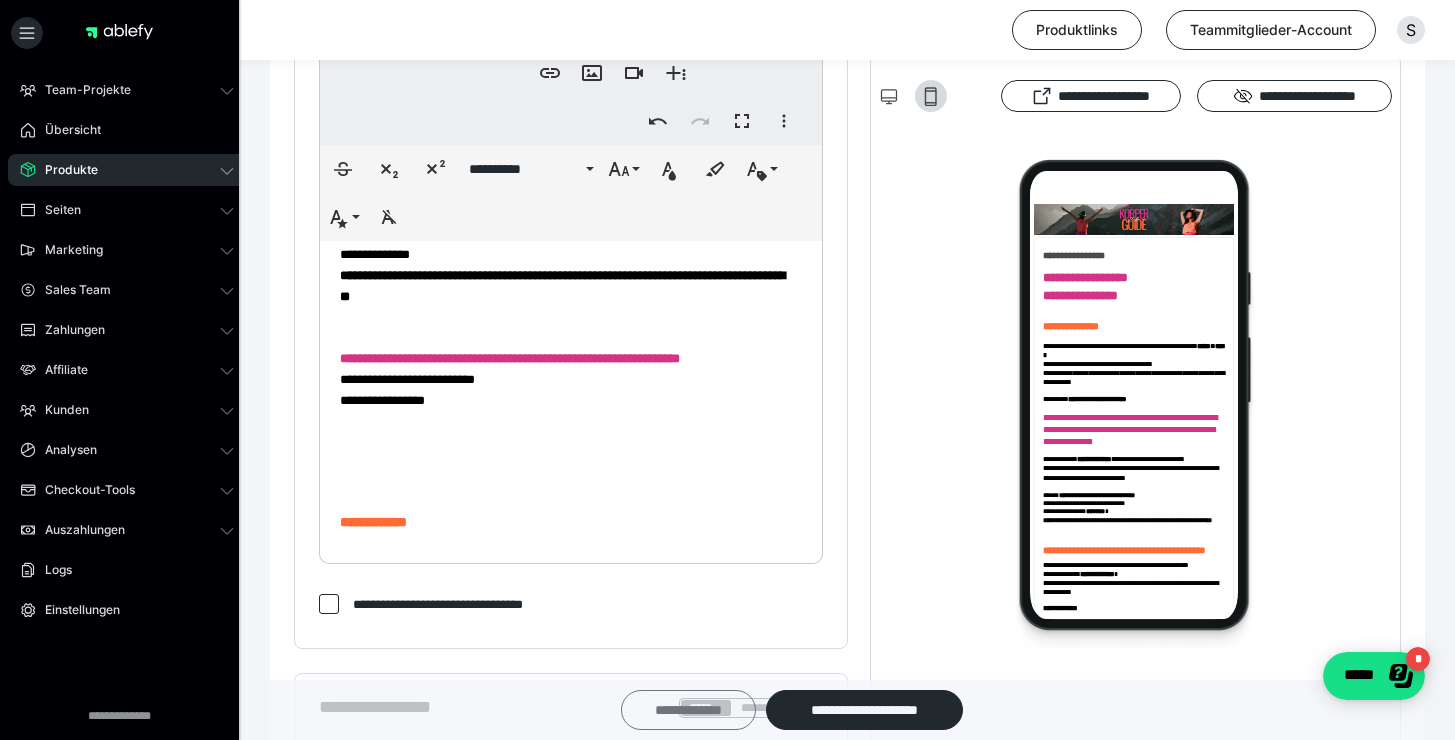 click on "**********" at bounding box center [688, 710] 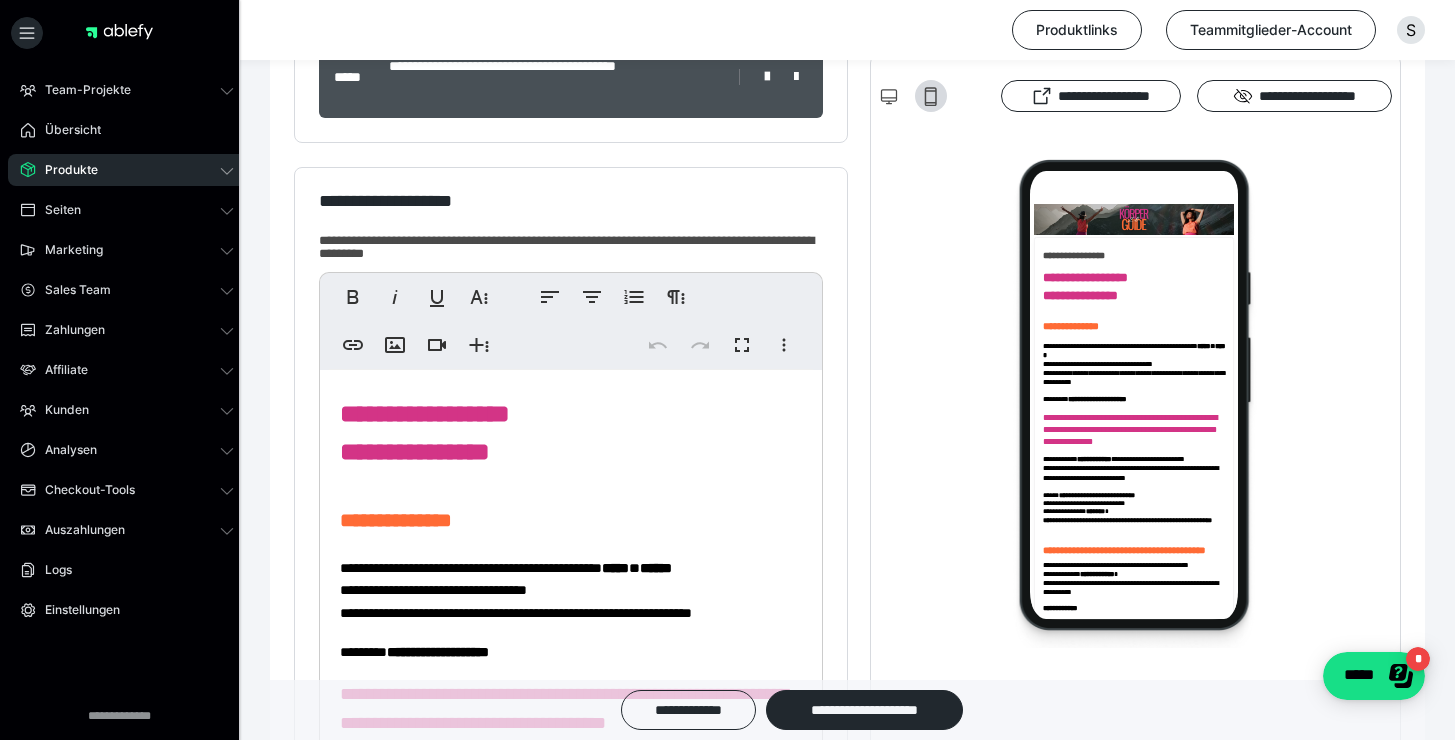 scroll, scrollTop: 0, scrollLeft: 0, axis: both 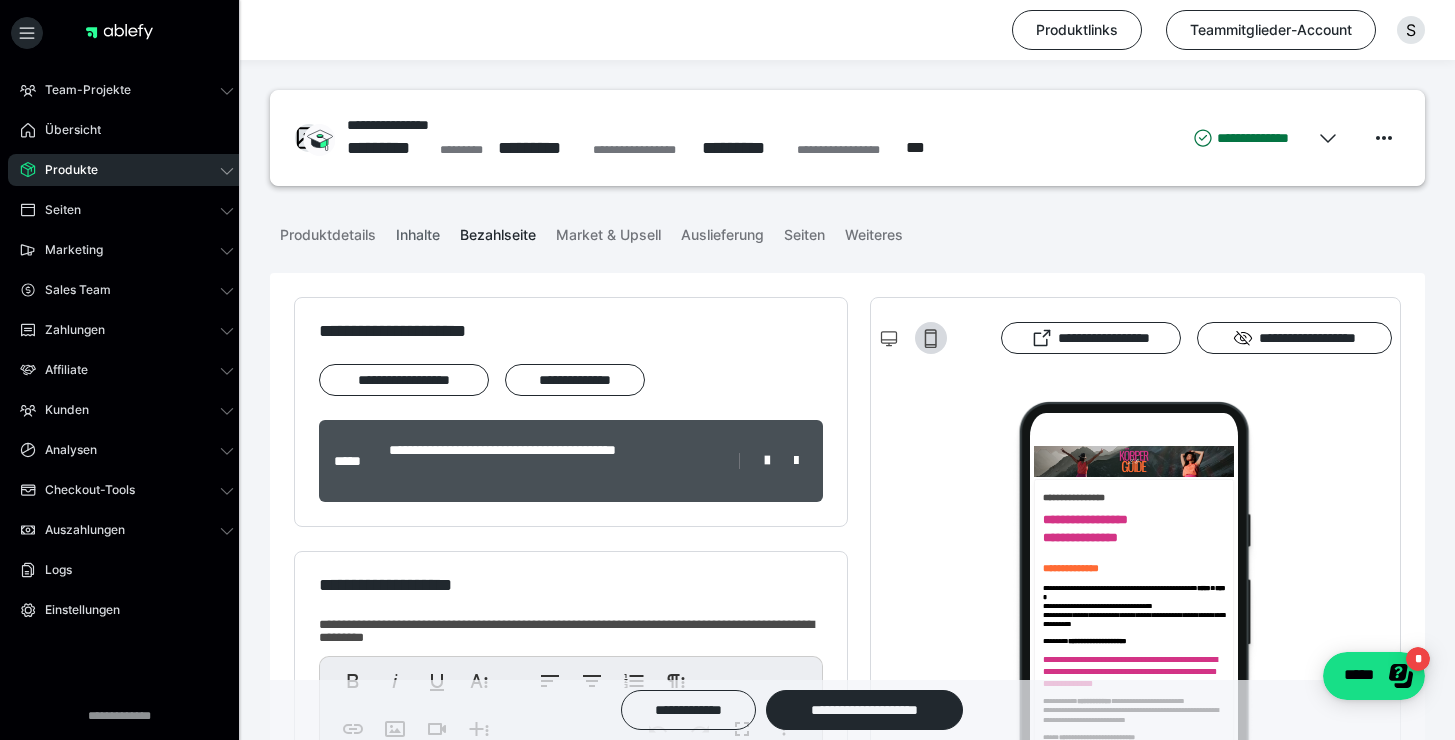 click on "Inhalte" at bounding box center [418, 231] 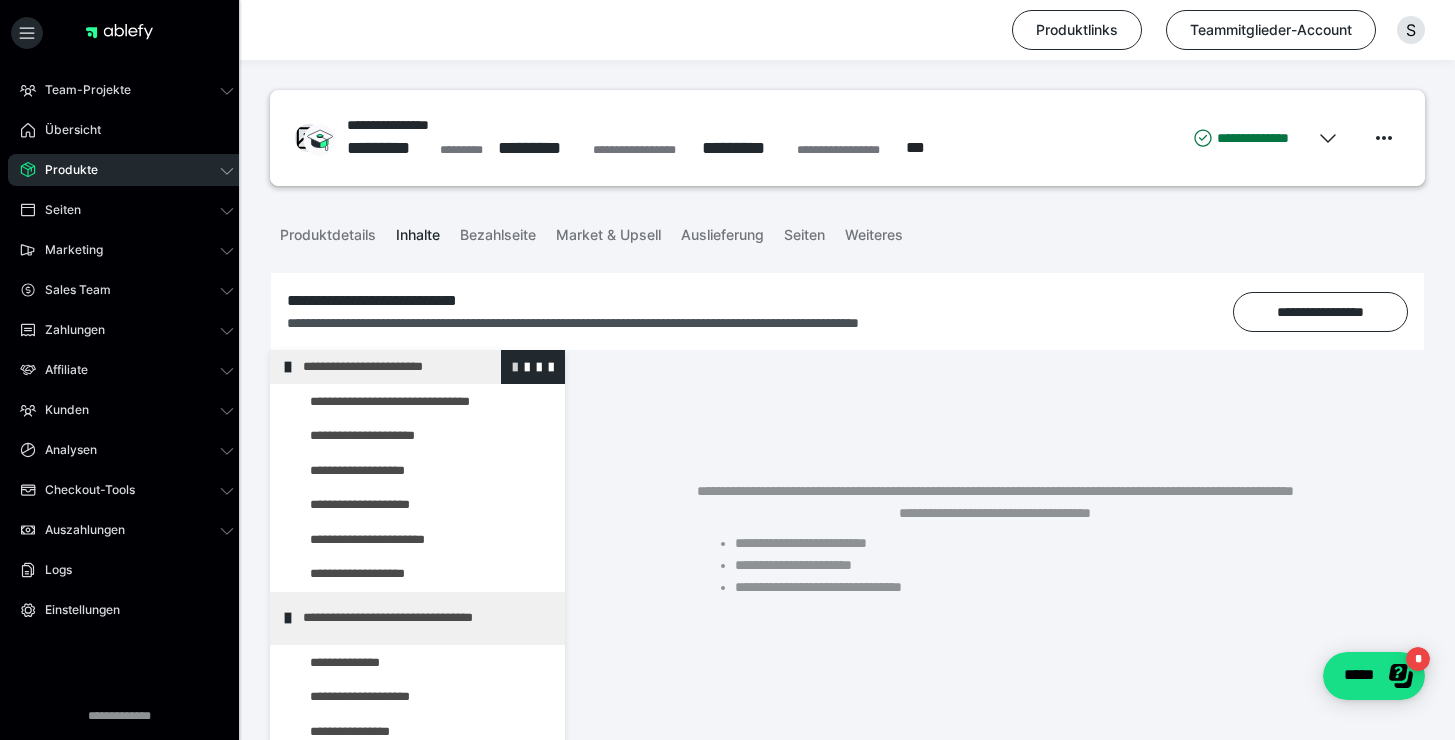 click at bounding box center (515, 366) 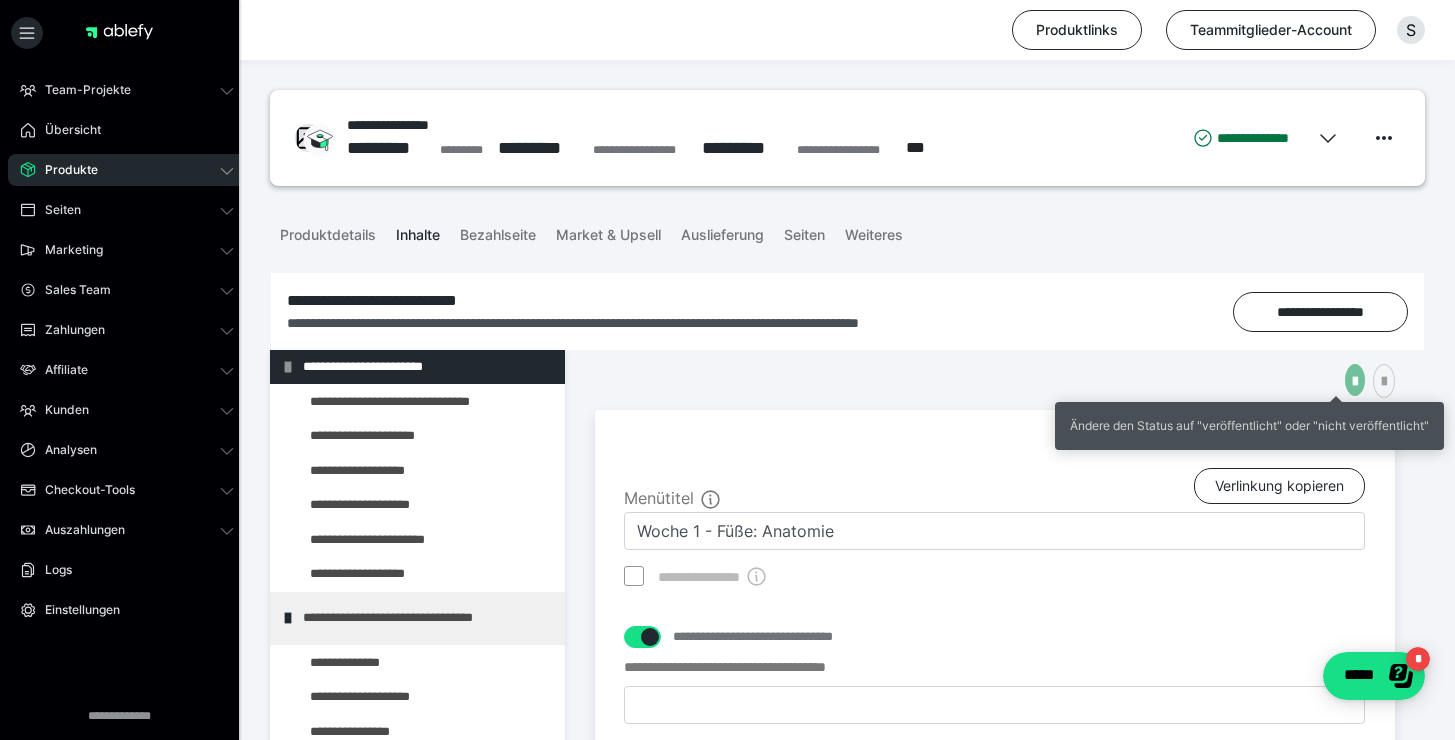click at bounding box center [1355, 382] 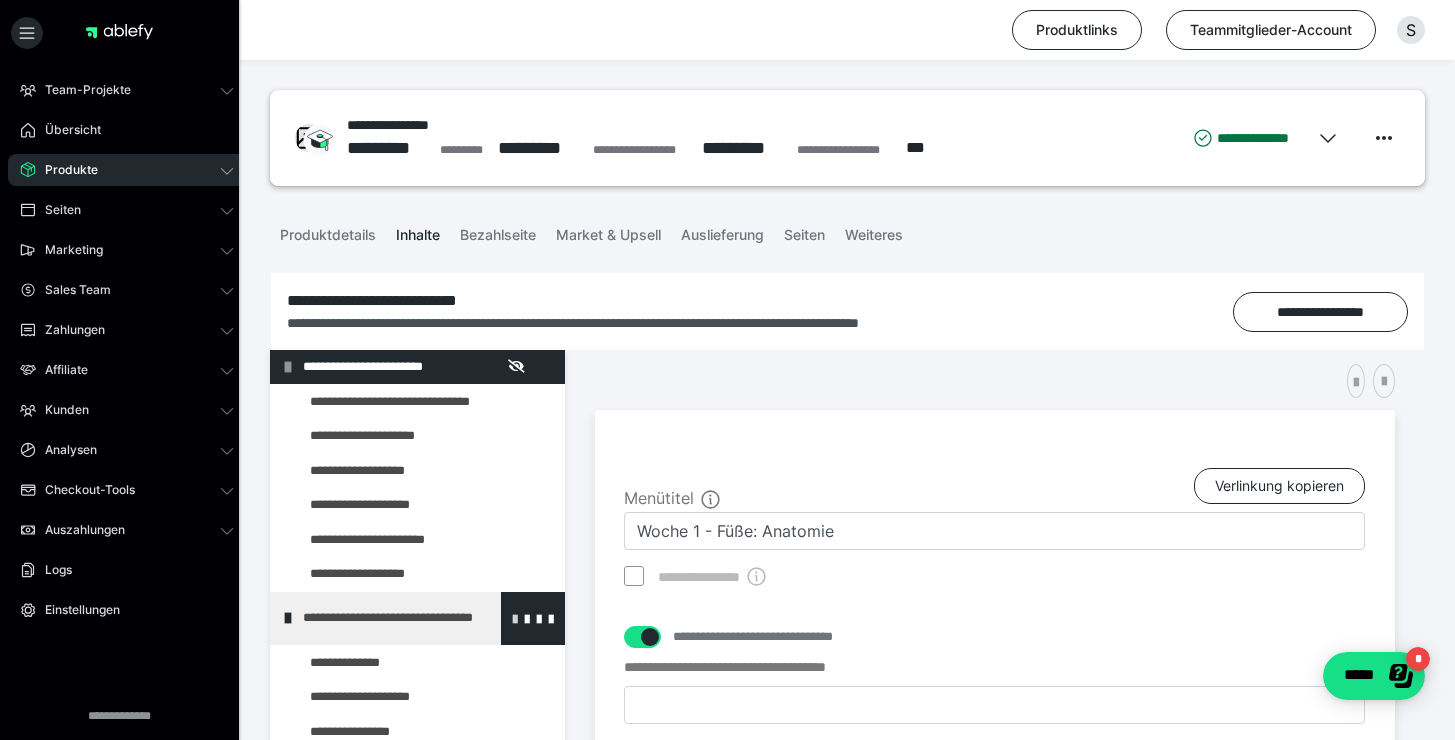 click at bounding box center [515, 618] 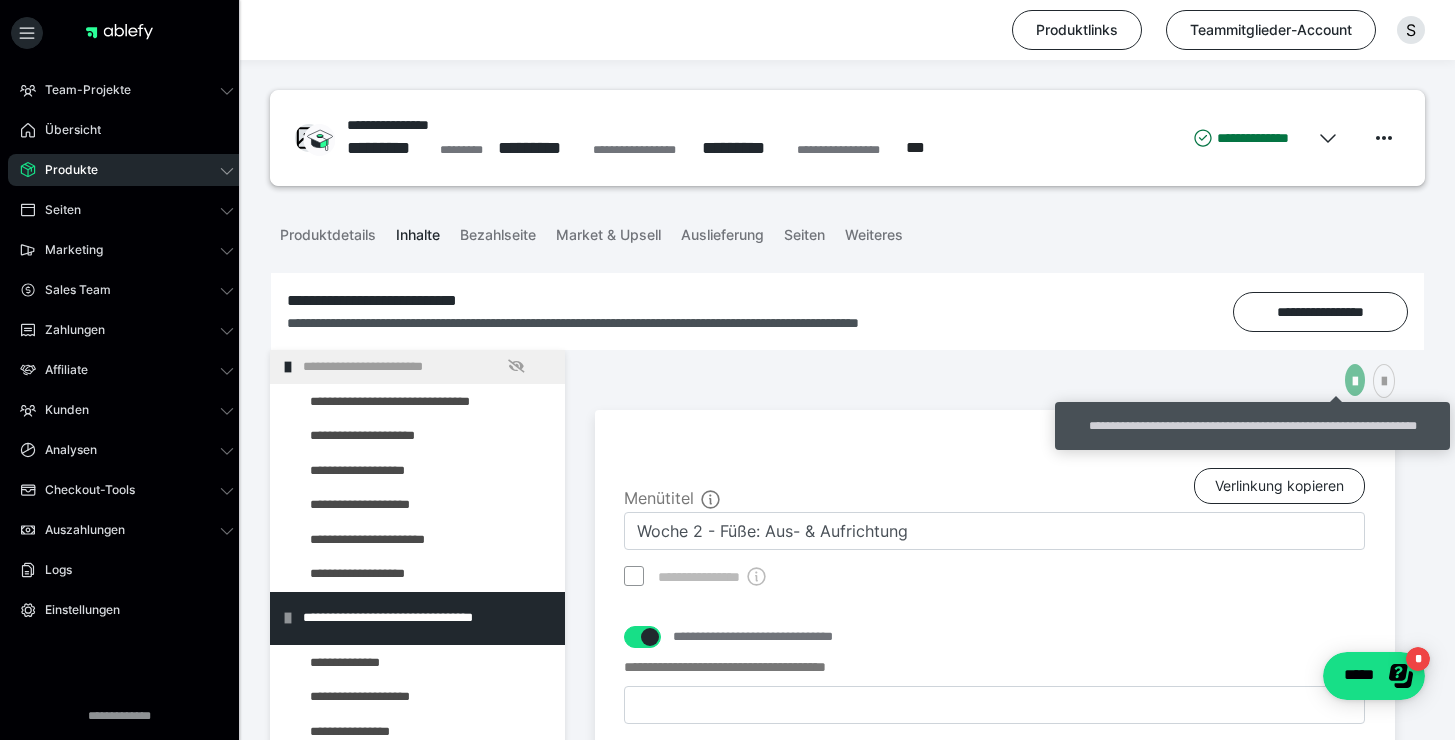 click at bounding box center (1355, 382) 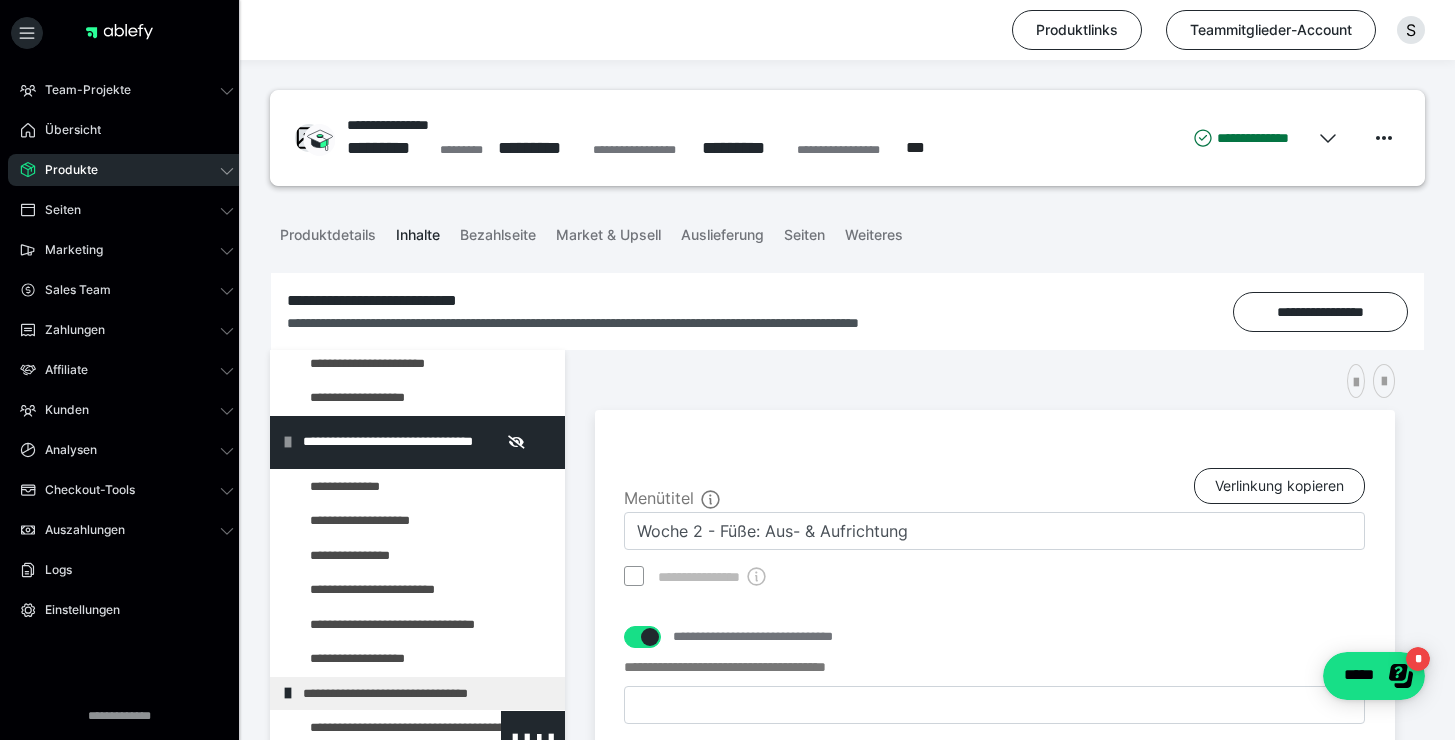 scroll, scrollTop: 294, scrollLeft: 0, axis: vertical 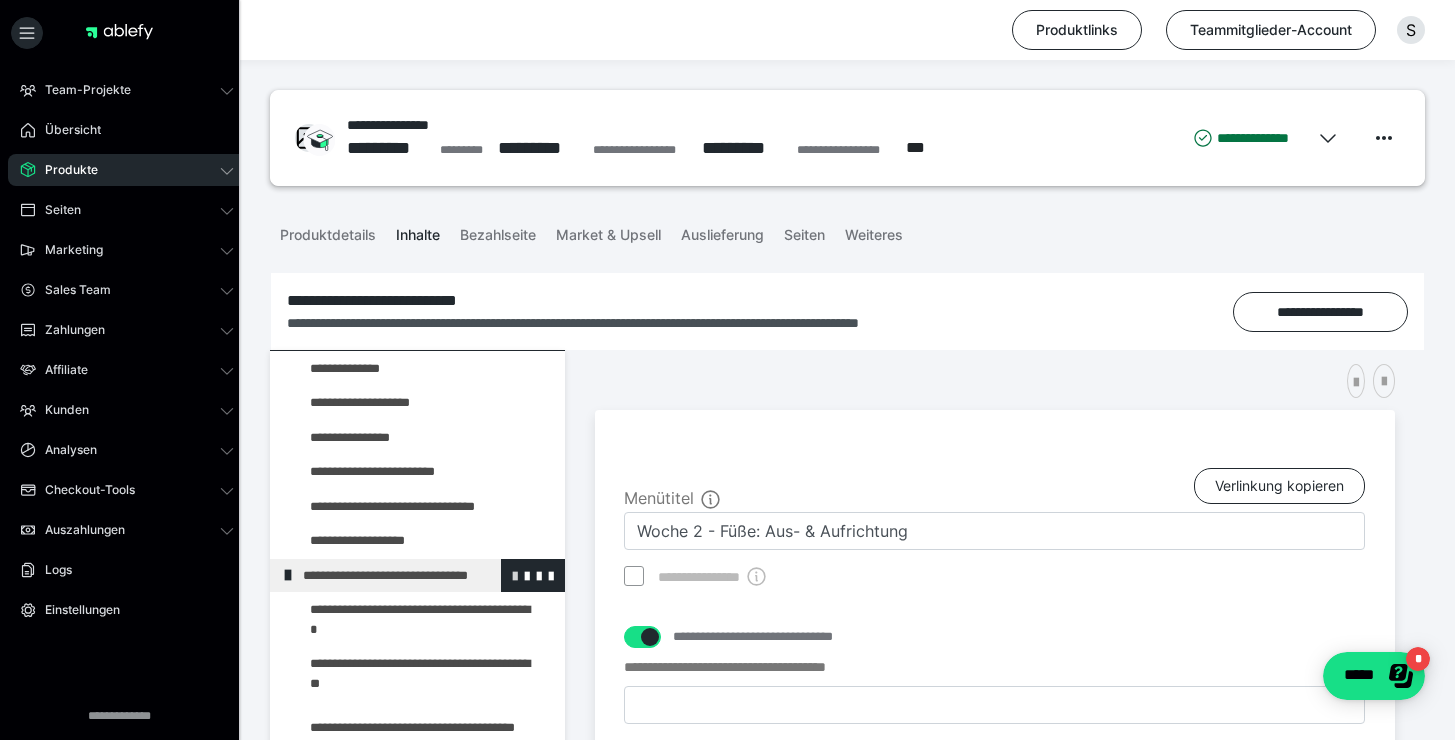 click at bounding box center (515, 575) 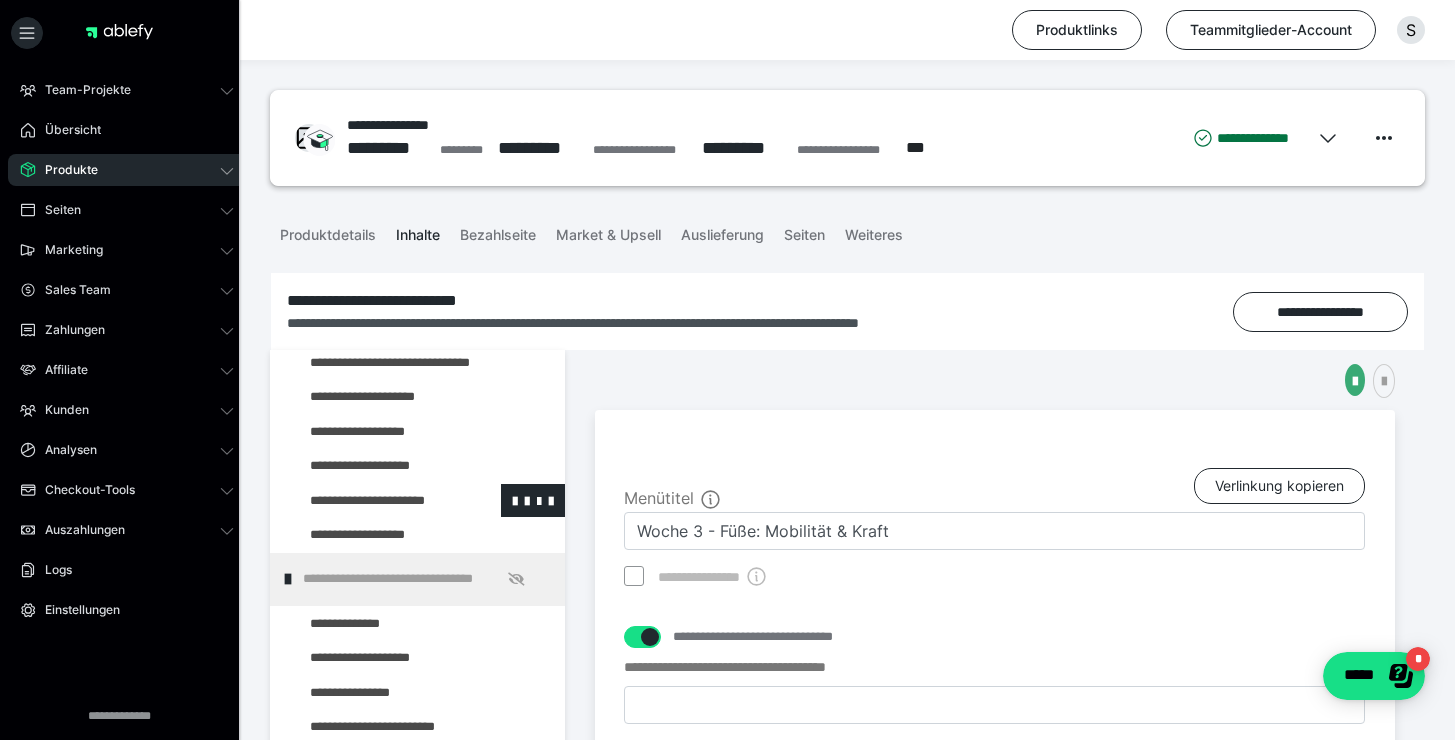 scroll, scrollTop: 35, scrollLeft: 0, axis: vertical 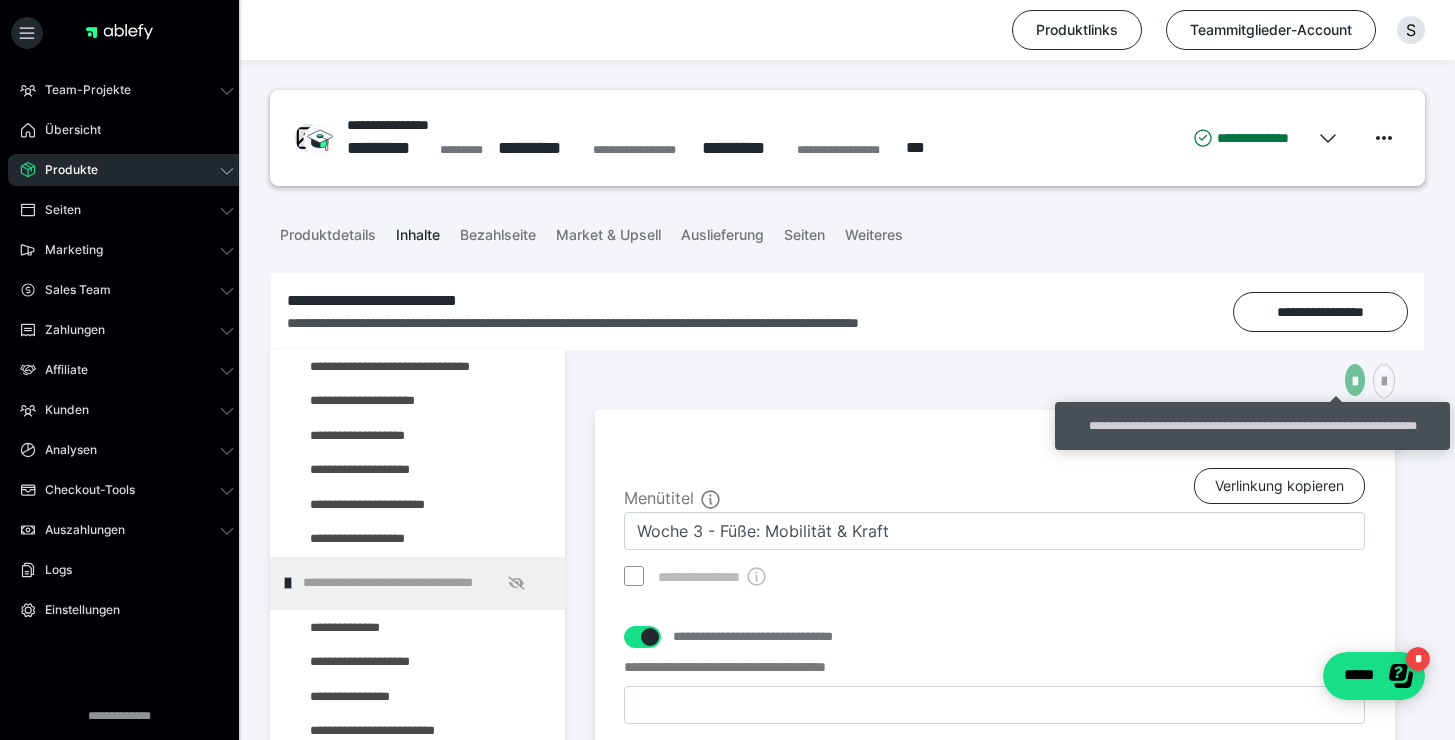 click at bounding box center [1355, 382] 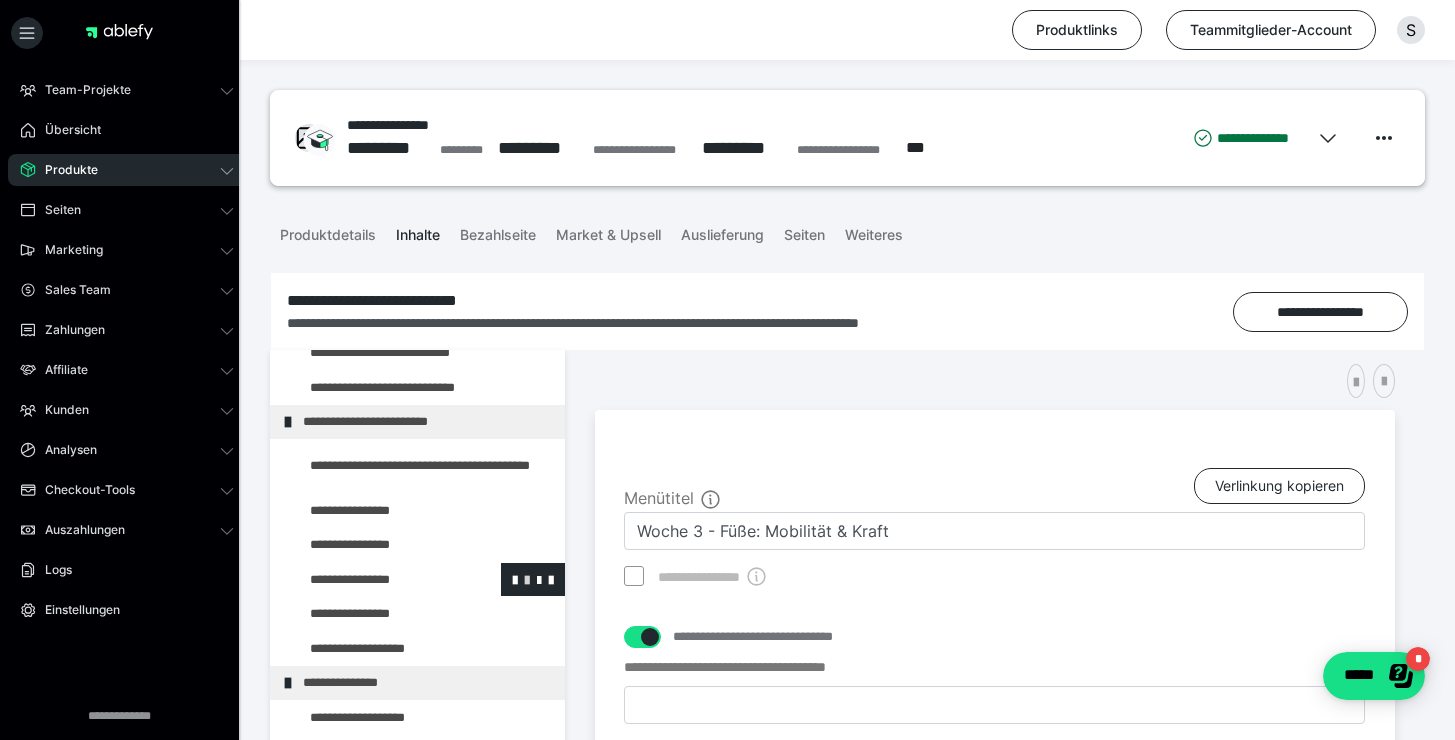 scroll, scrollTop: 716, scrollLeft: 0, axis: vertical 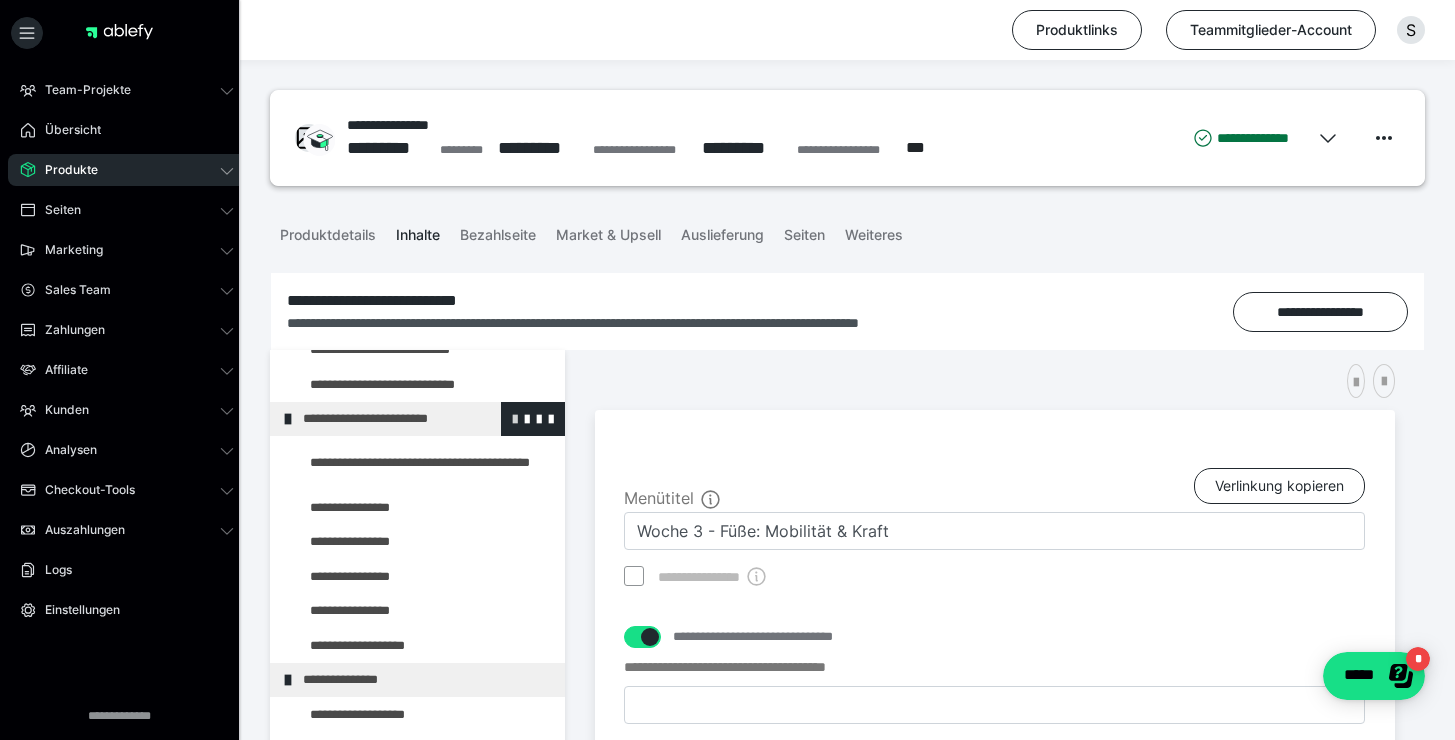 click at bounding box center (515, 418) 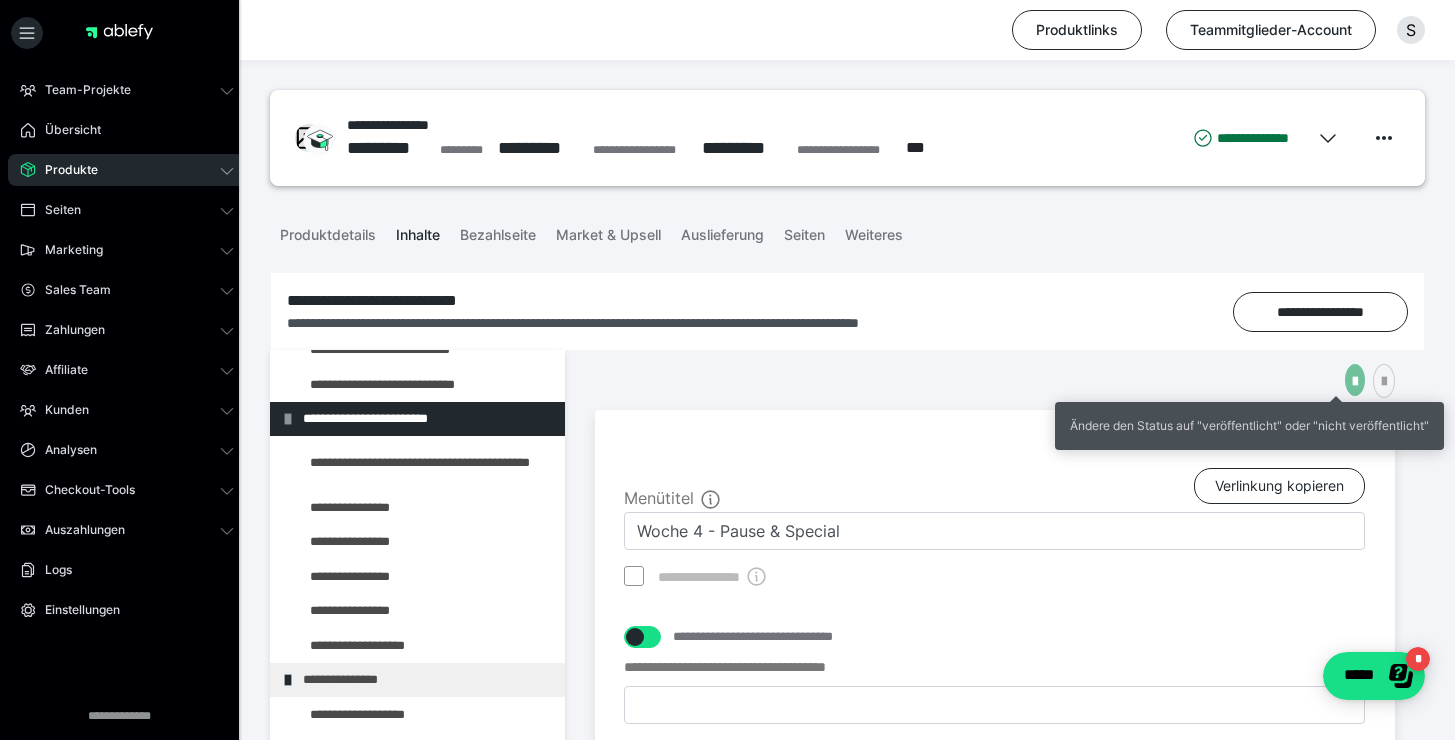 click at bounding box center (1355, 382) 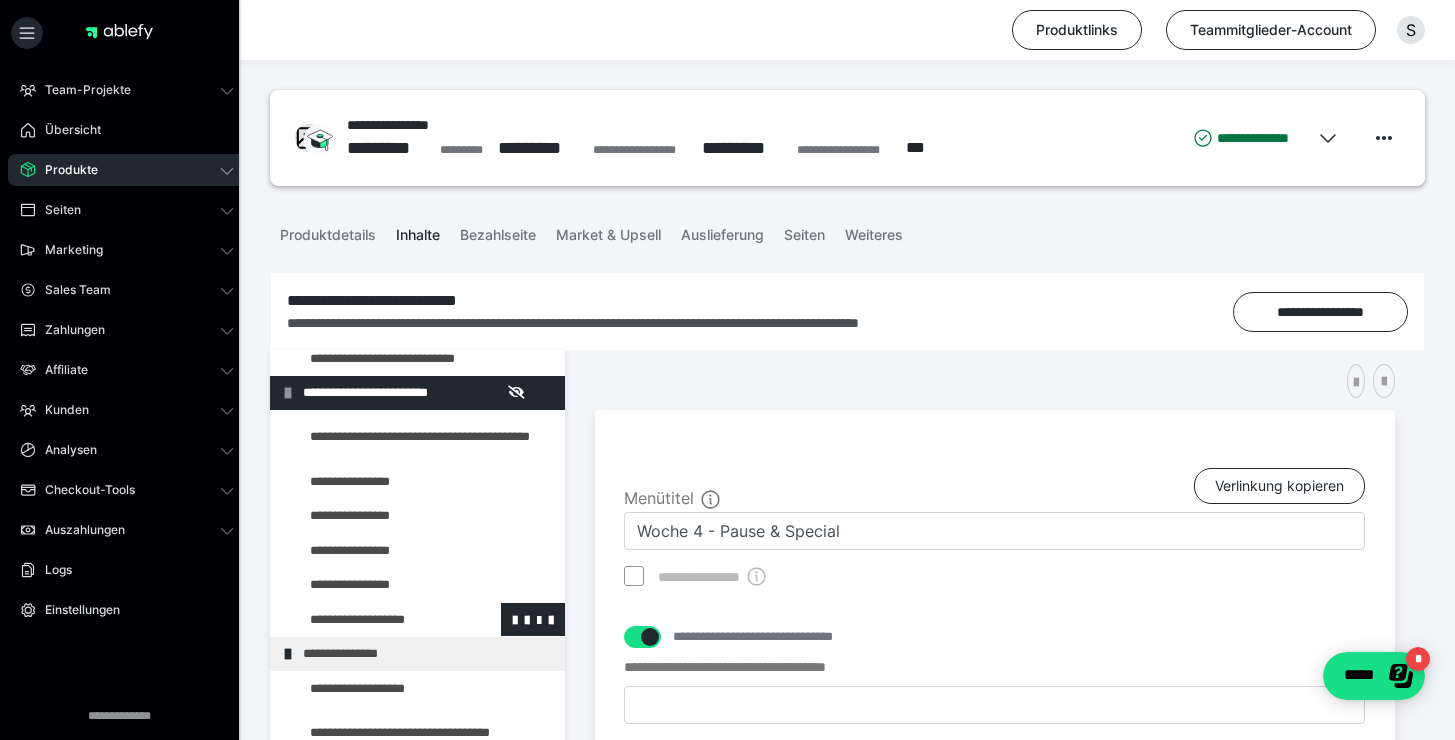 scroll, scrollTop: 743, scrollLeft: 0, axis: vertical 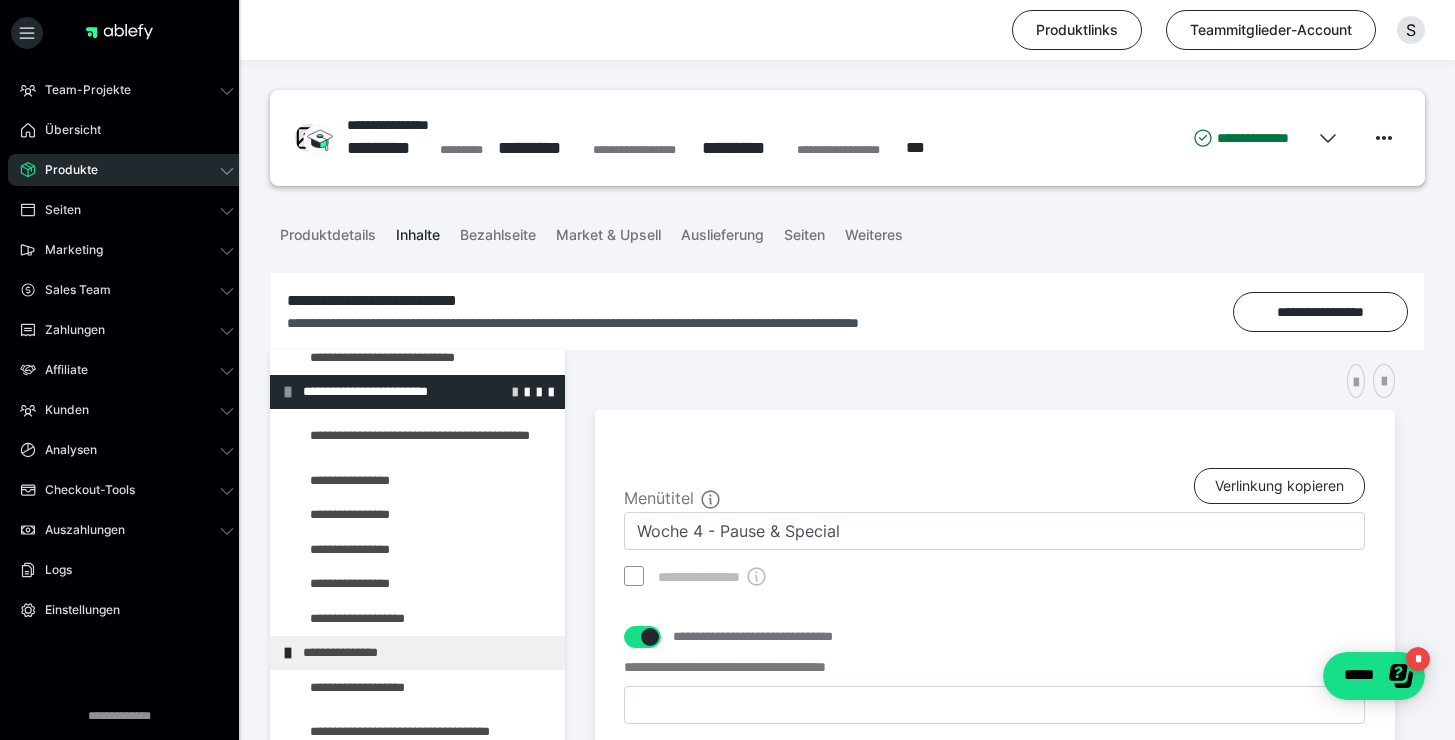 click at bounding box center (515, 391) 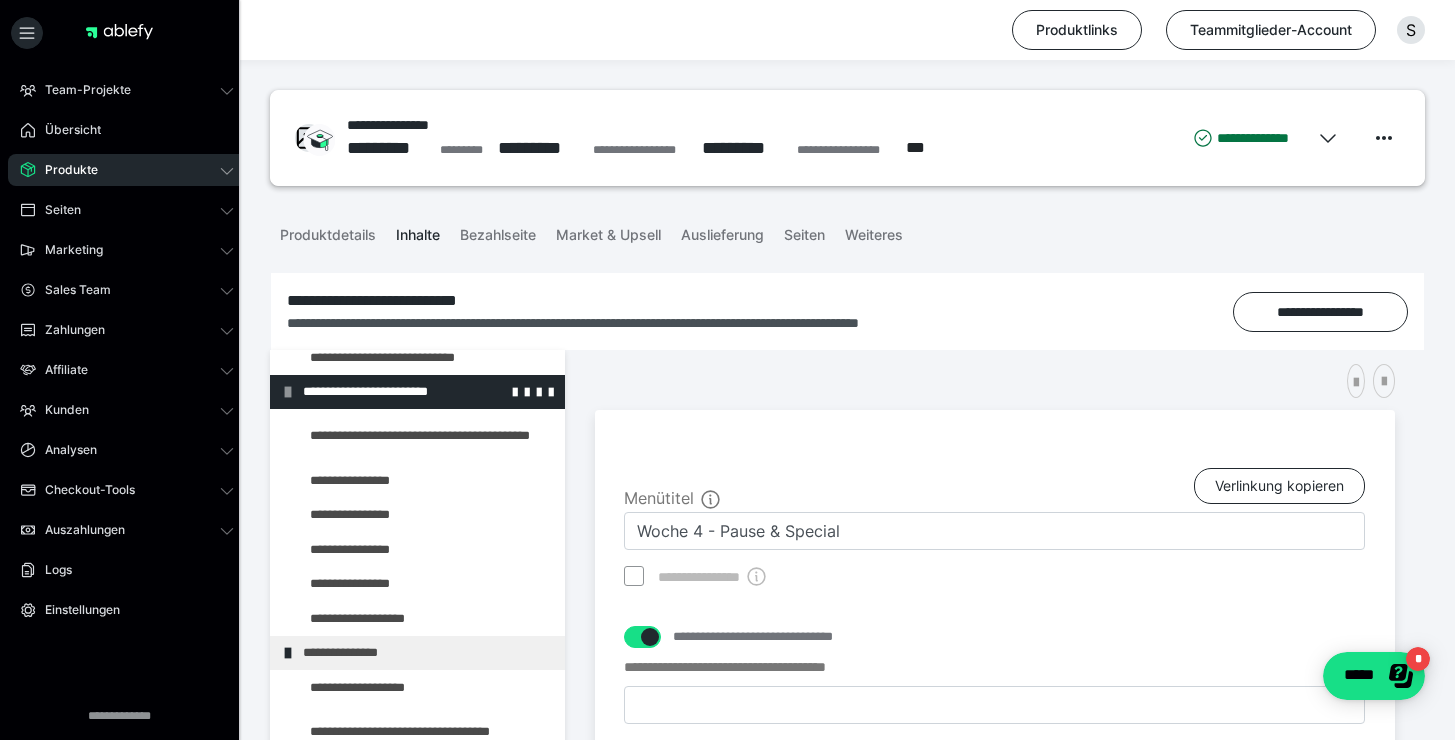 click at bounding box center (533, 392) 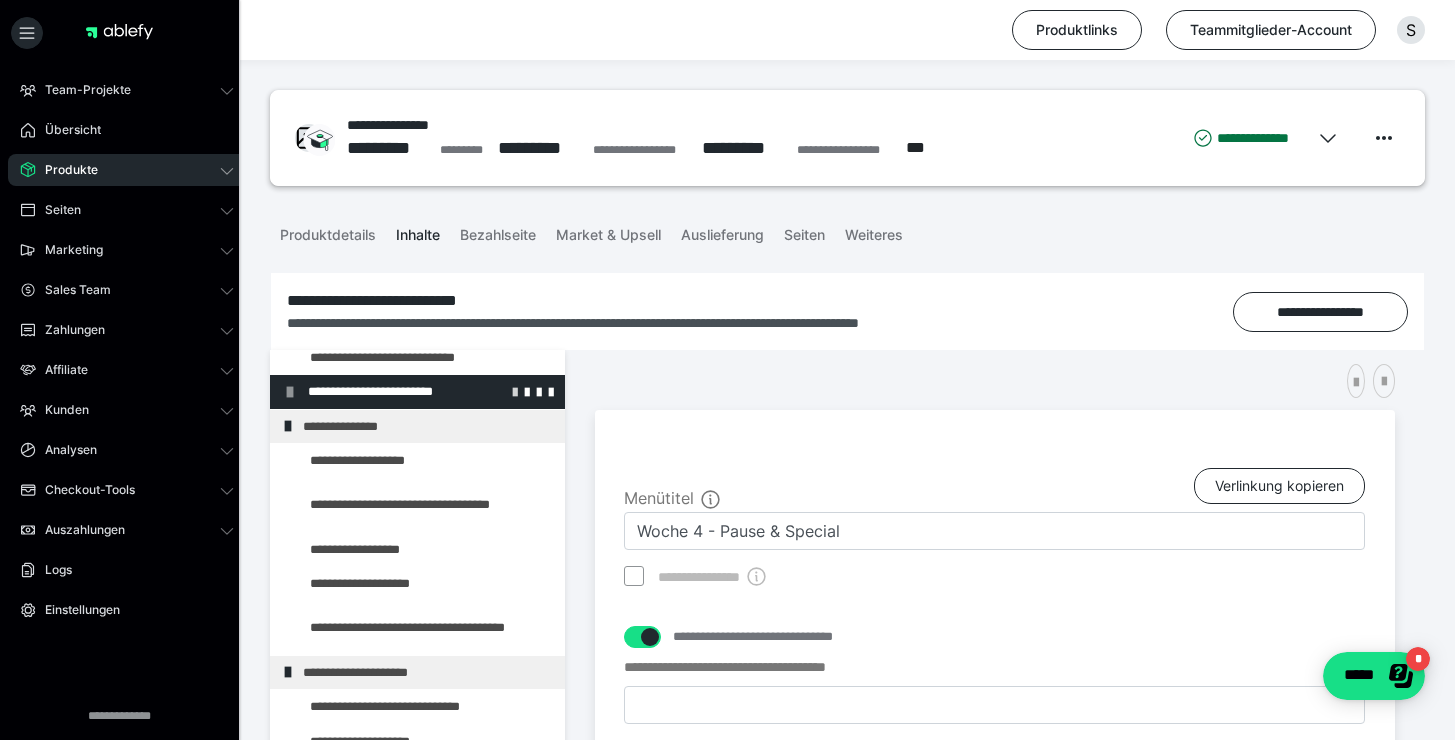 click at bounding box center (515, 391) 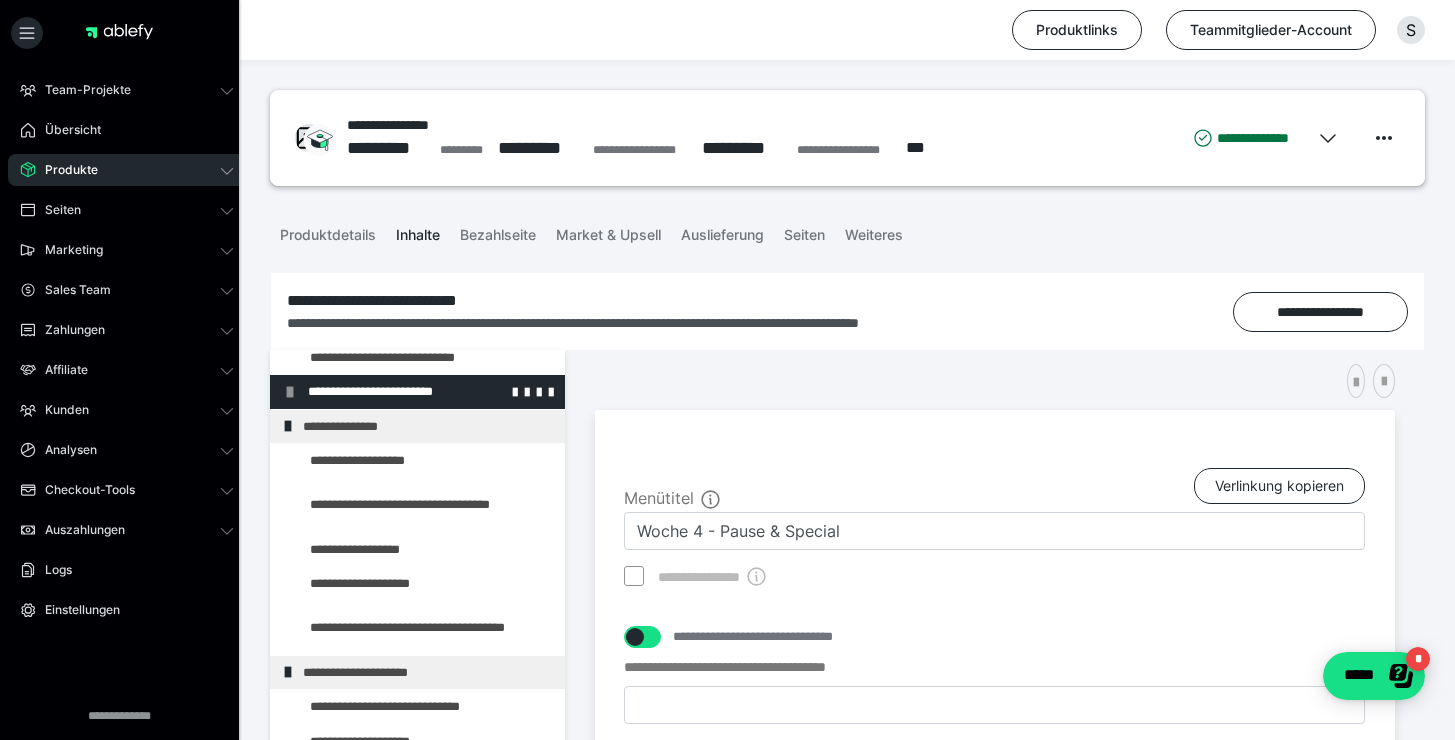 click on "**********" at bounding box center (423, 392) 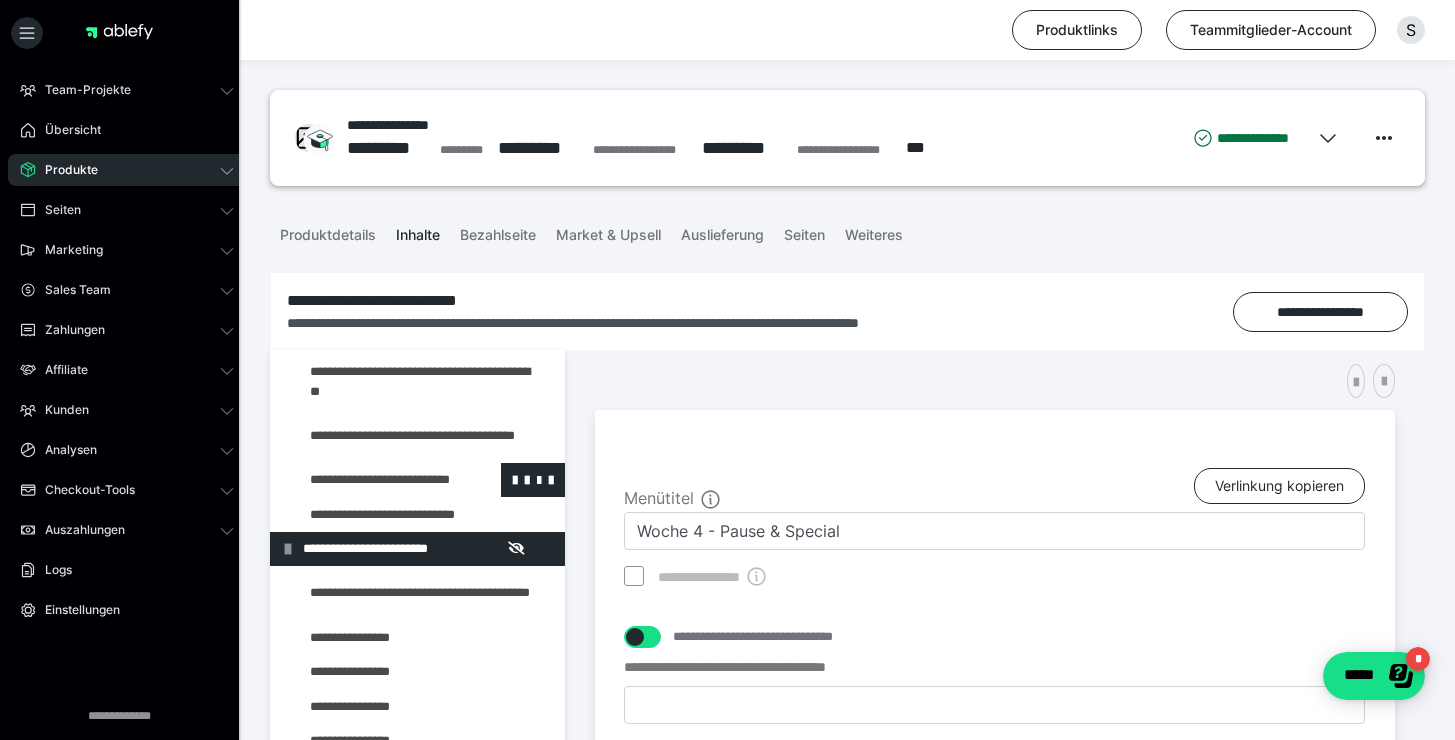 scroll, scrollTop: 0, scrollLeft: 0, axis: both 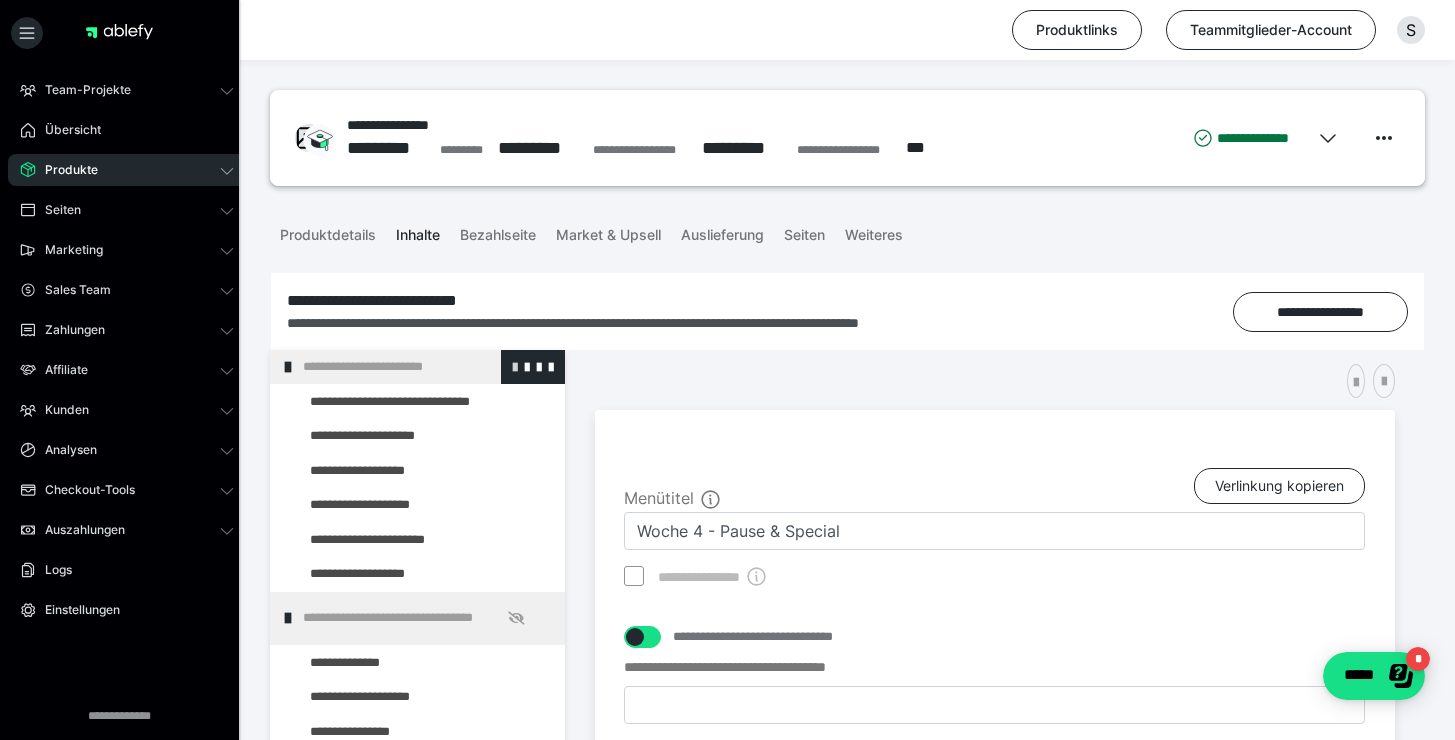 click at bounding box center (515, 366) 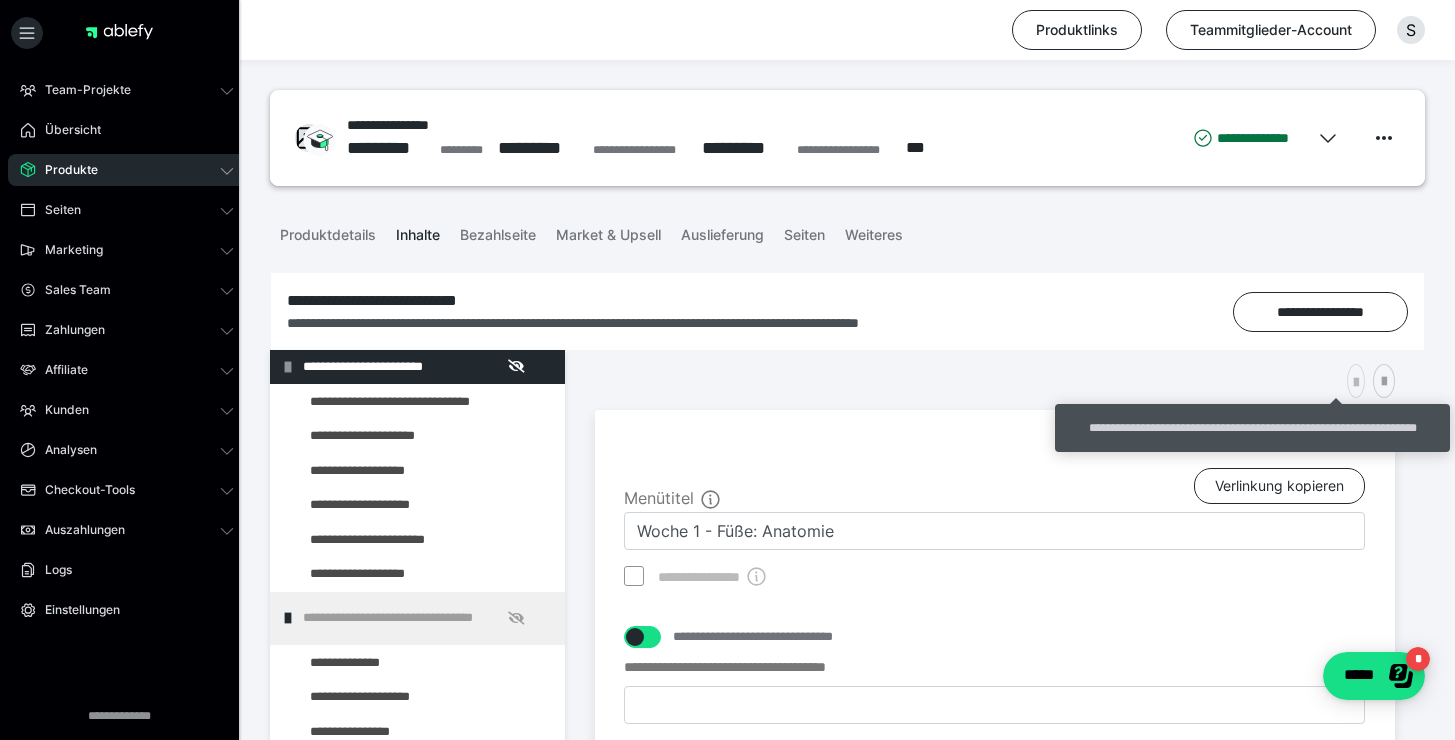 click at bounding box center (1356, 383) 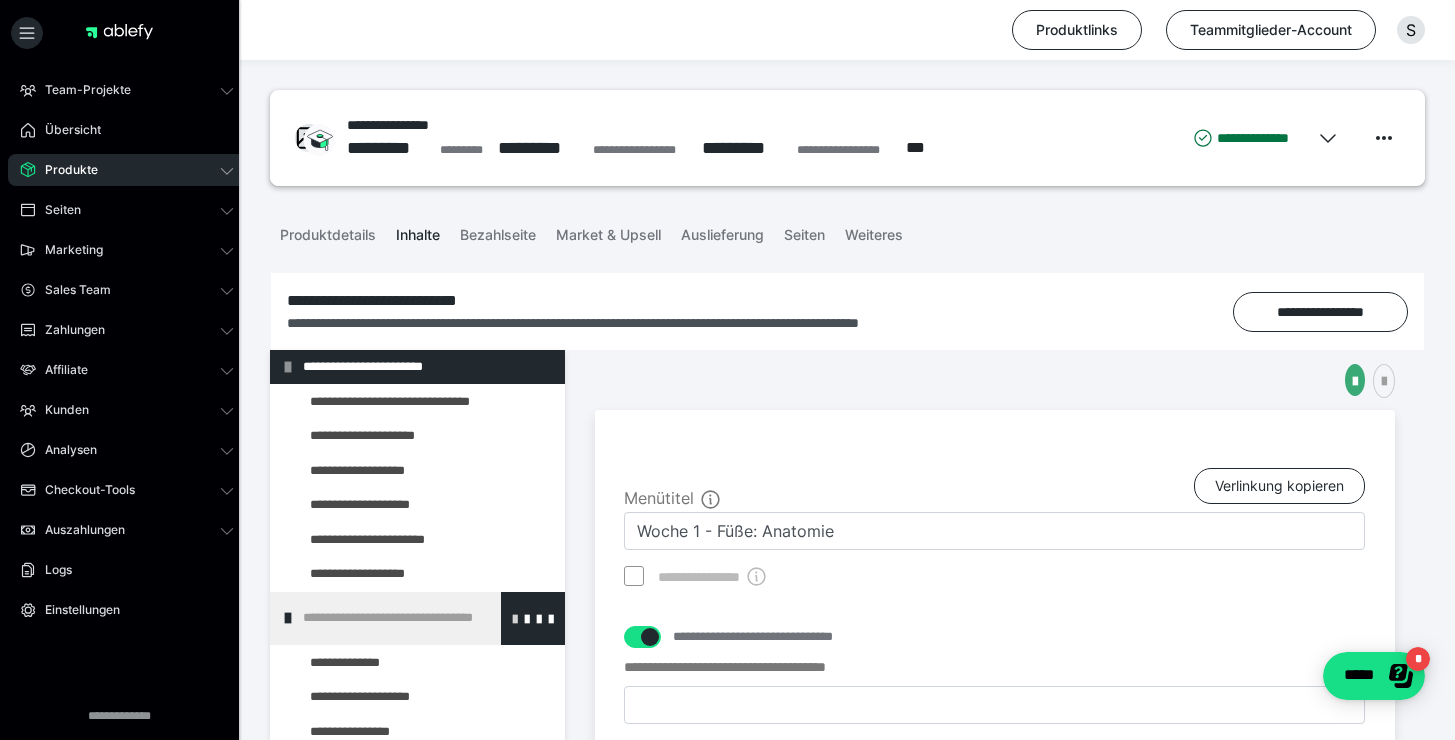 click at bounding box center [515, 618] 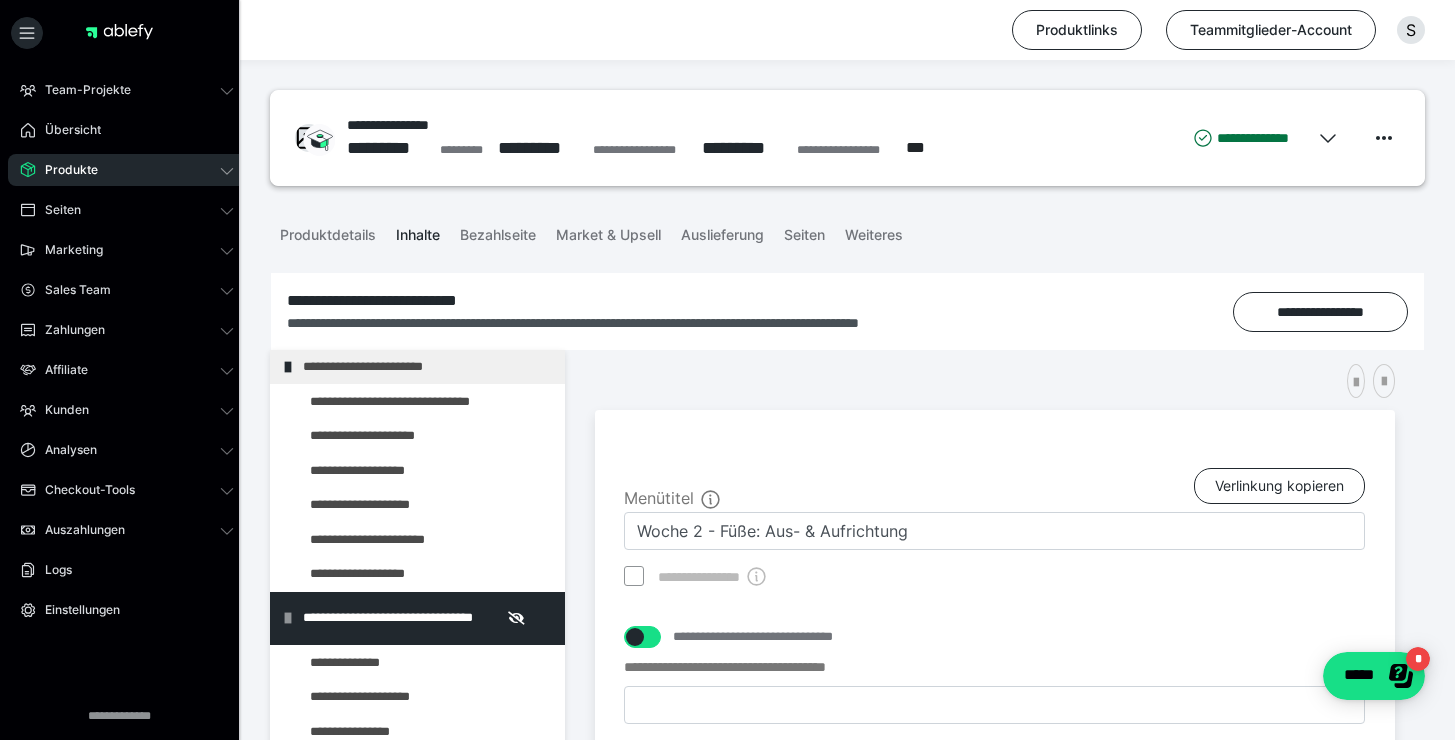 drag, startPoint x: 1326, startPoint y: 378, endPoint x: 1306, endPoint y: 391, distance: 23.853722 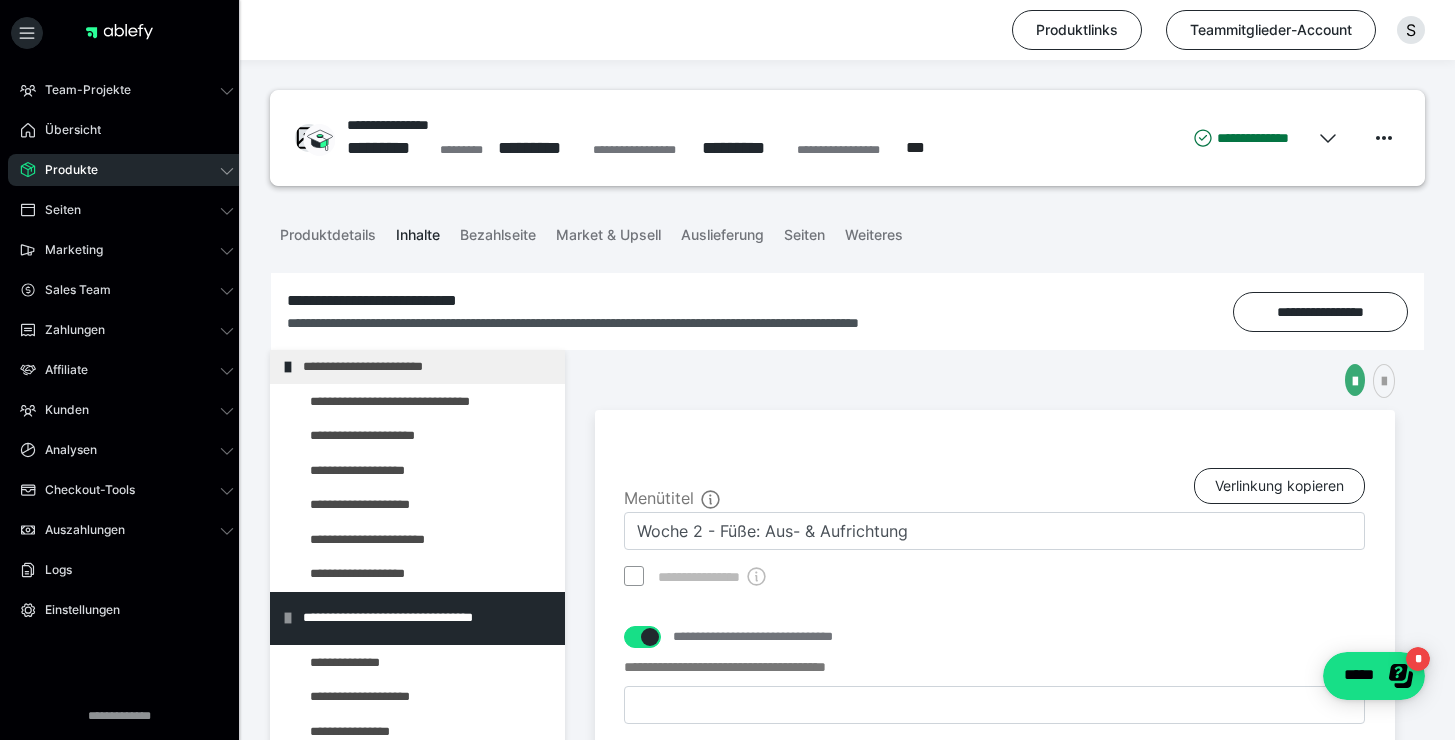 scroll, scrollTop: 187, scrollLeft: 0, axis: vertical 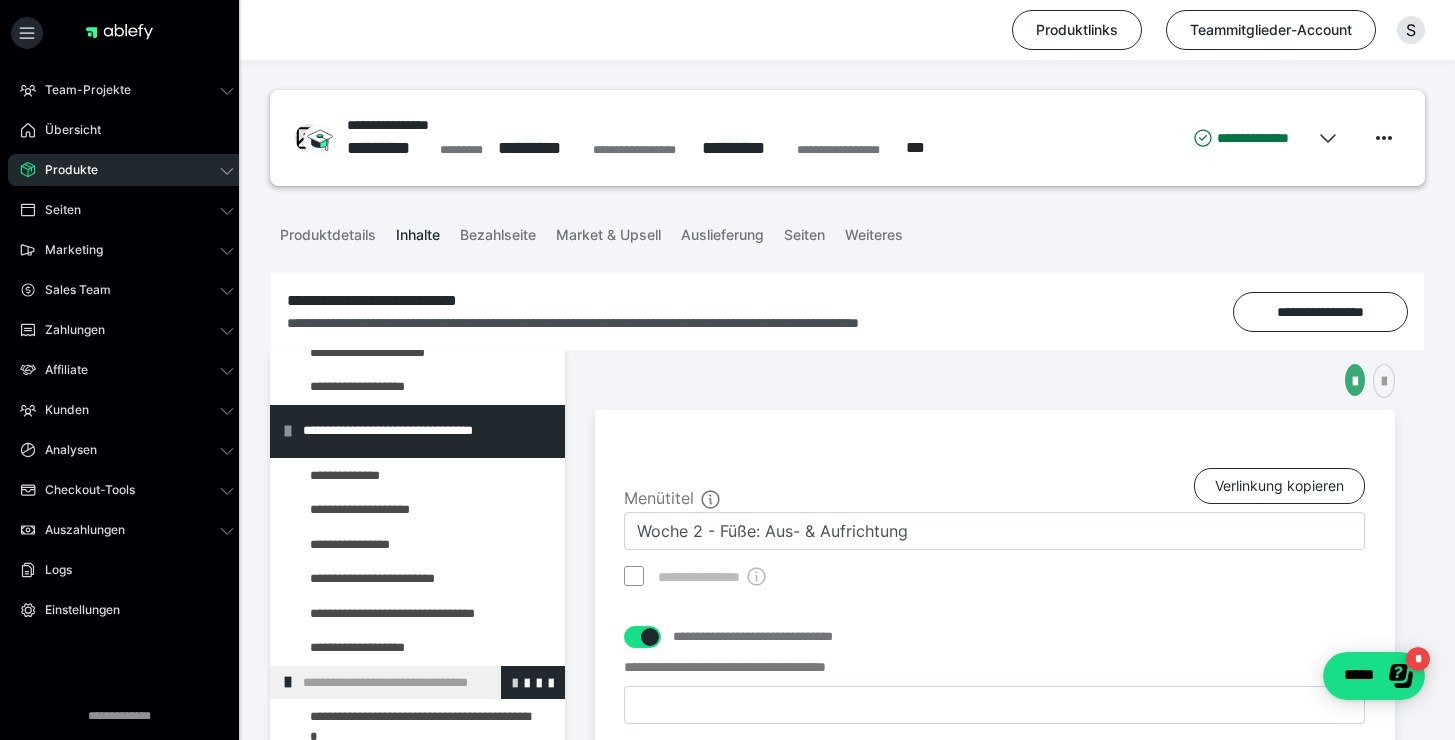 click at bounding box center [515, 682] 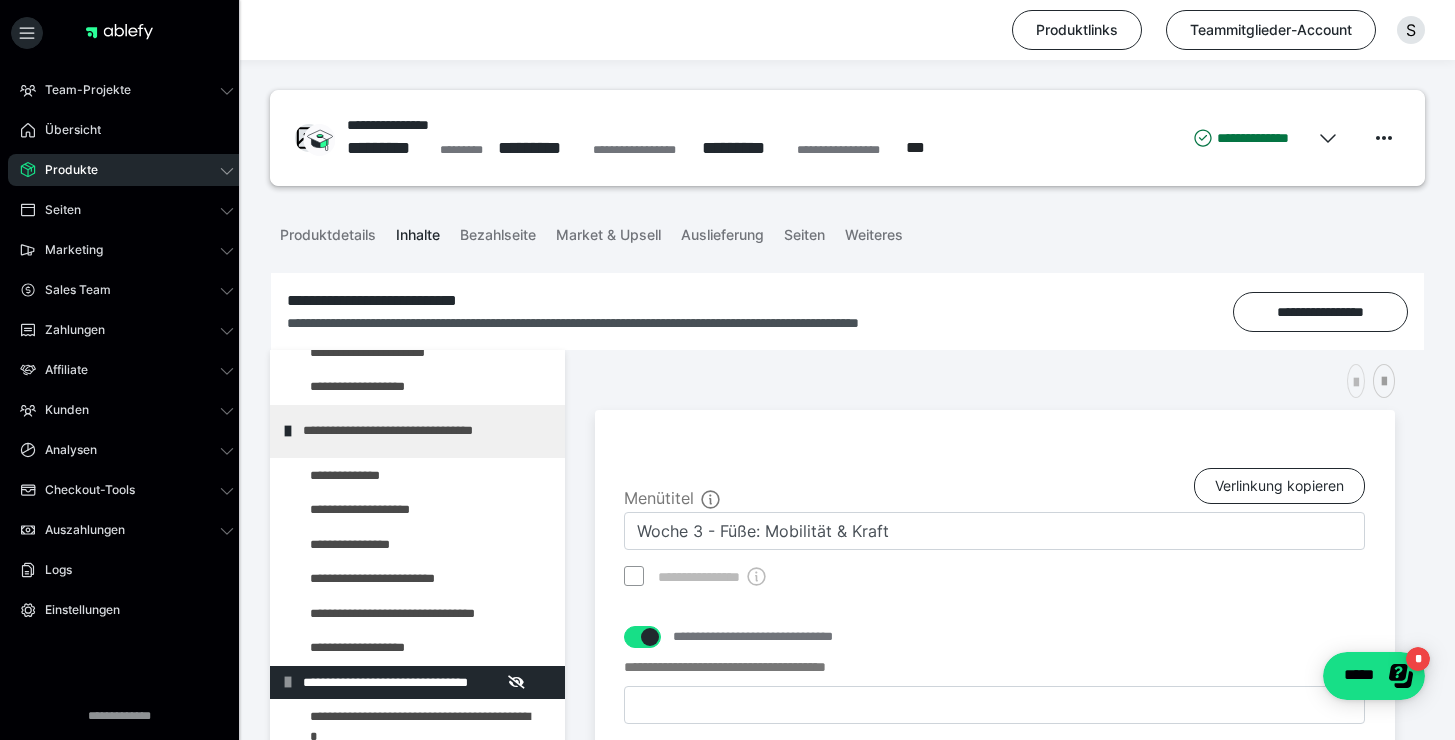 click at bounding box center [1356, 383] 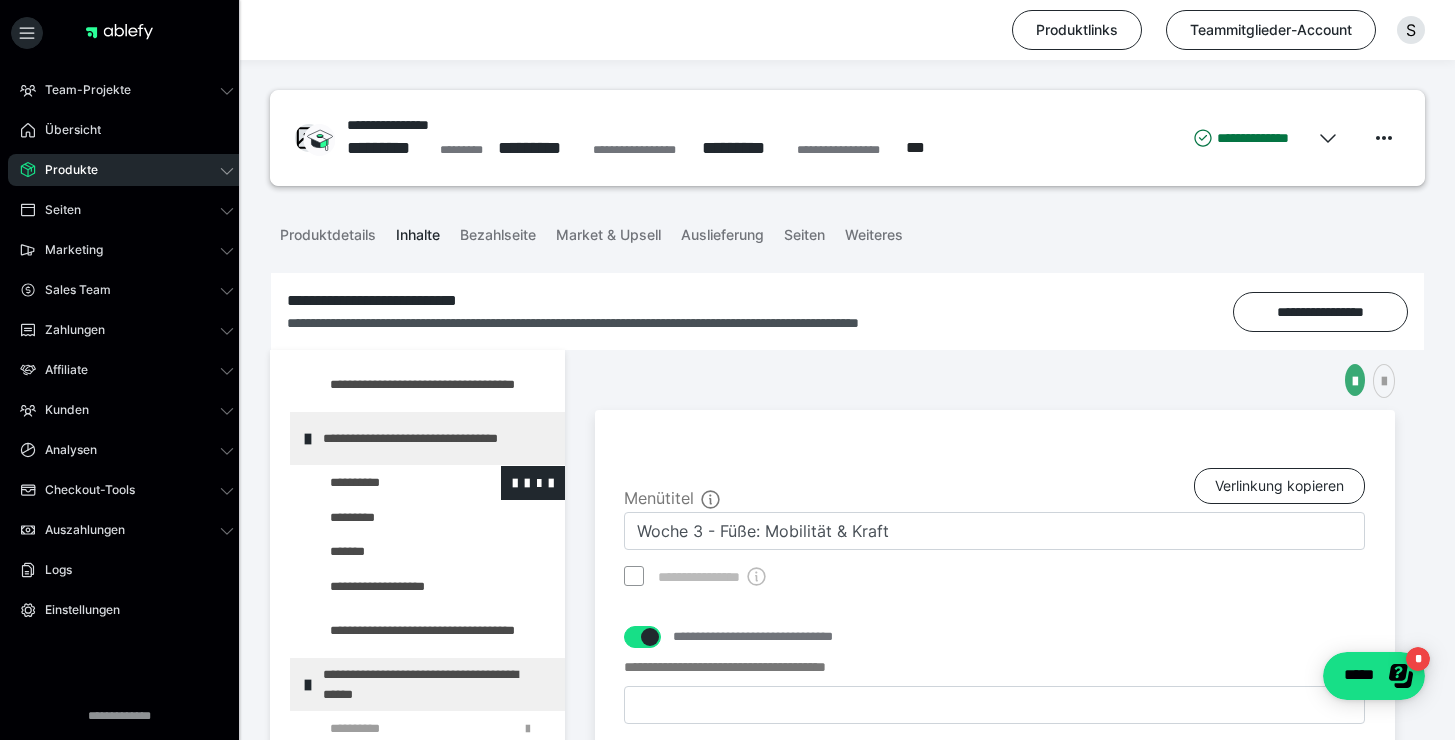 scroll, scrollTop: 2847, scrollLeft: 0, axis: vertical 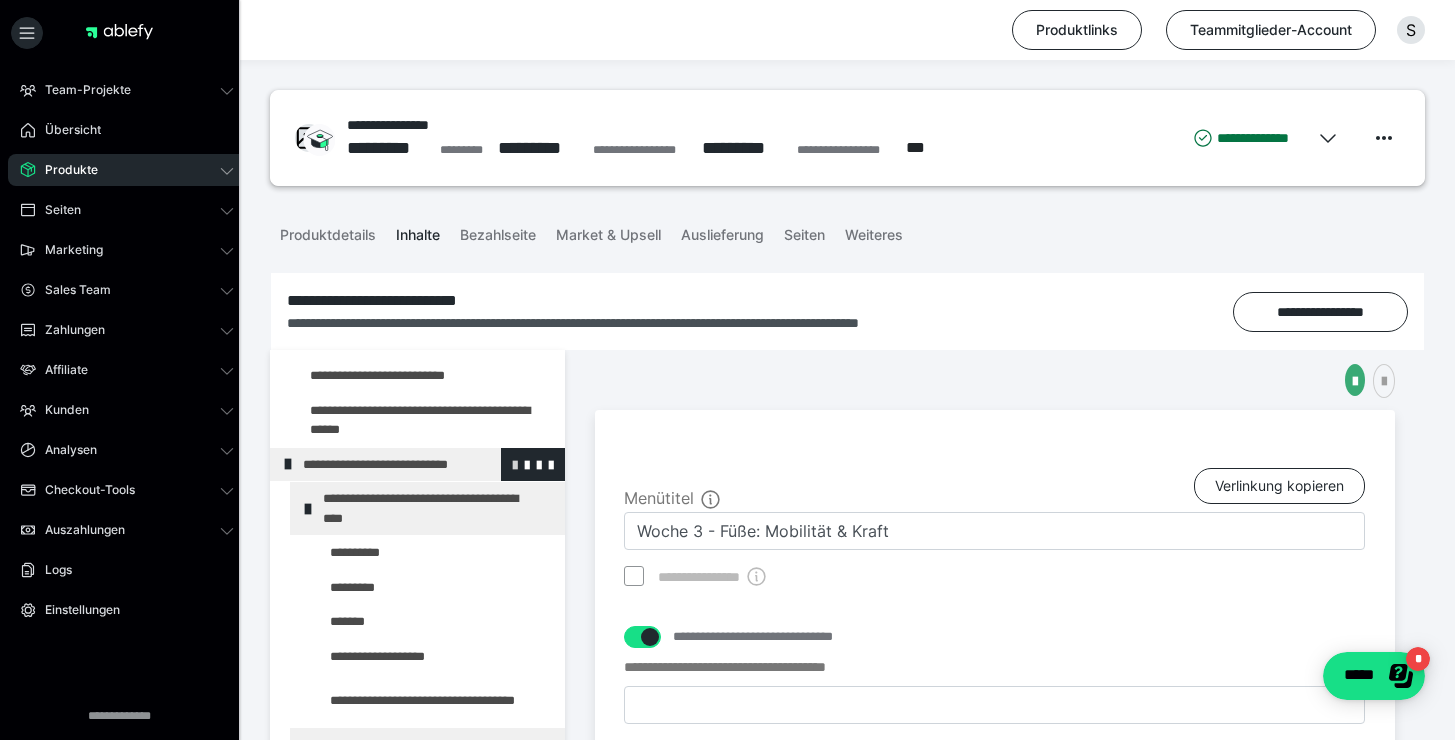 click at bounding box center (515, 464) 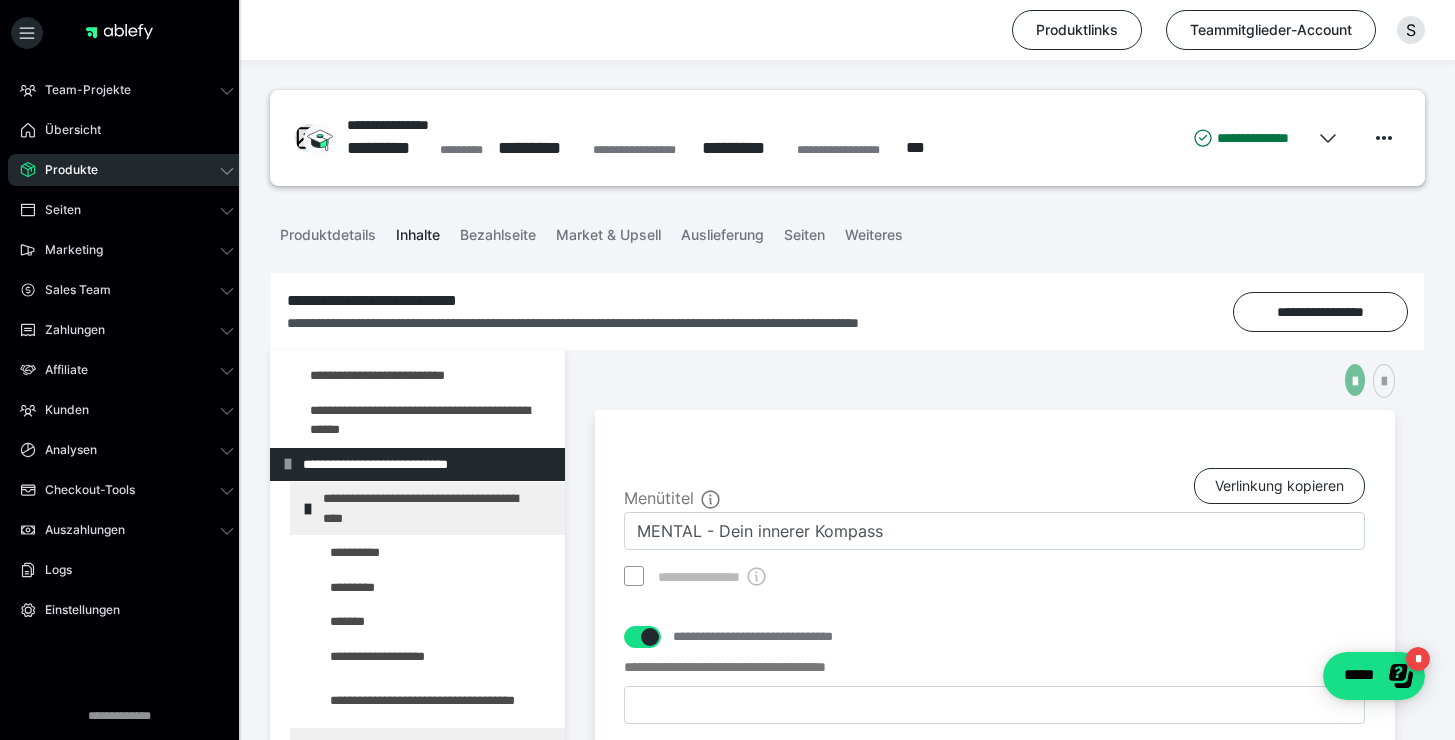 click at bounding box center [1355, 382] 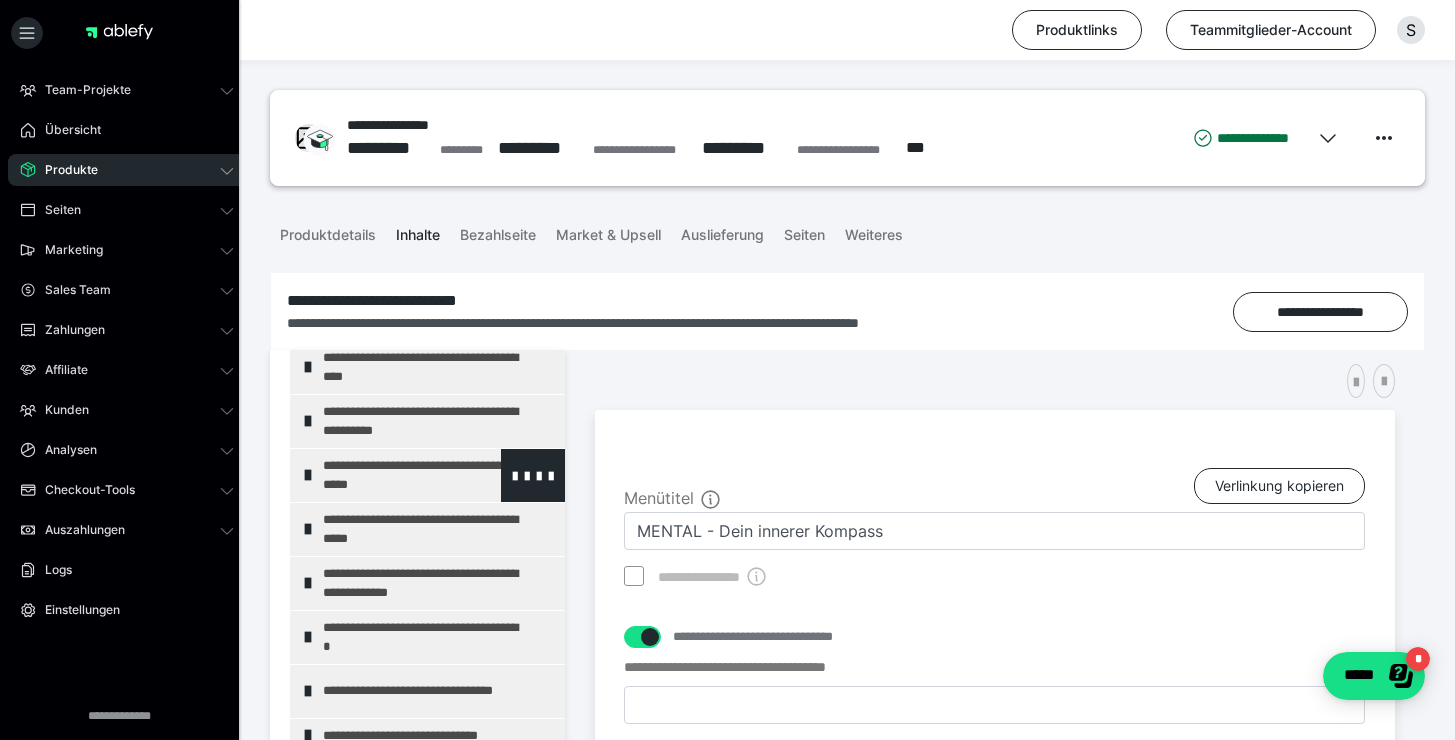 scroll, scrollTop: 3981, scrollLeft: 0, axis: vertical 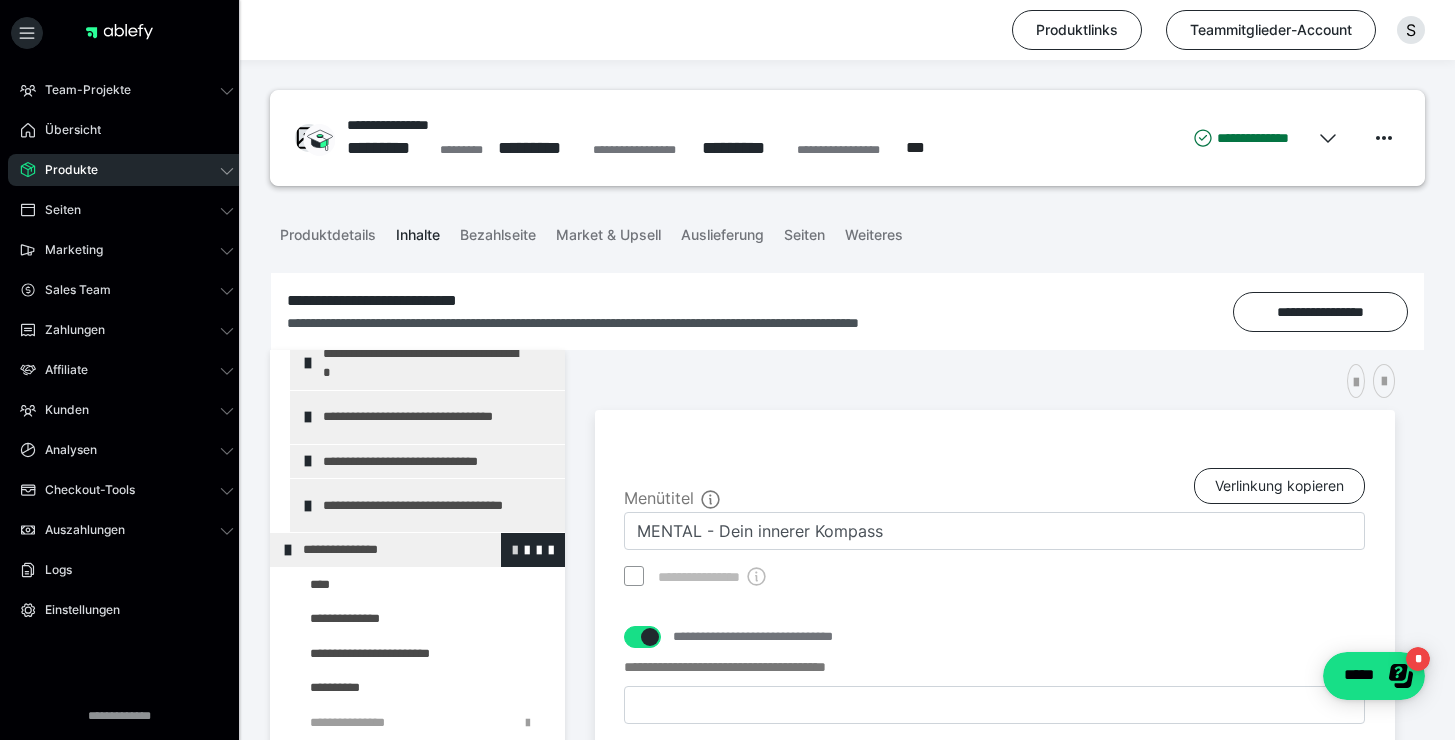 click at bounding box center [515, 549] 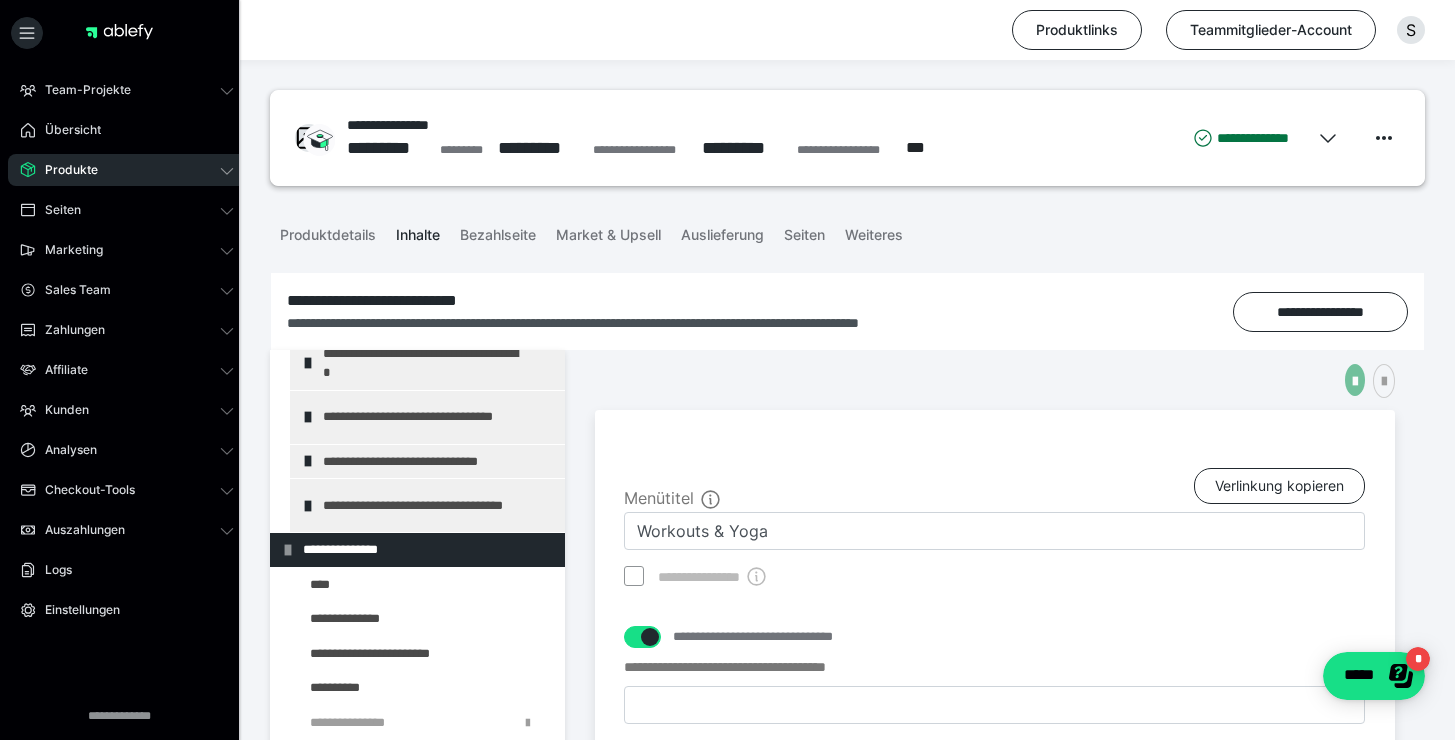 click at bounding box center (1355, 382) 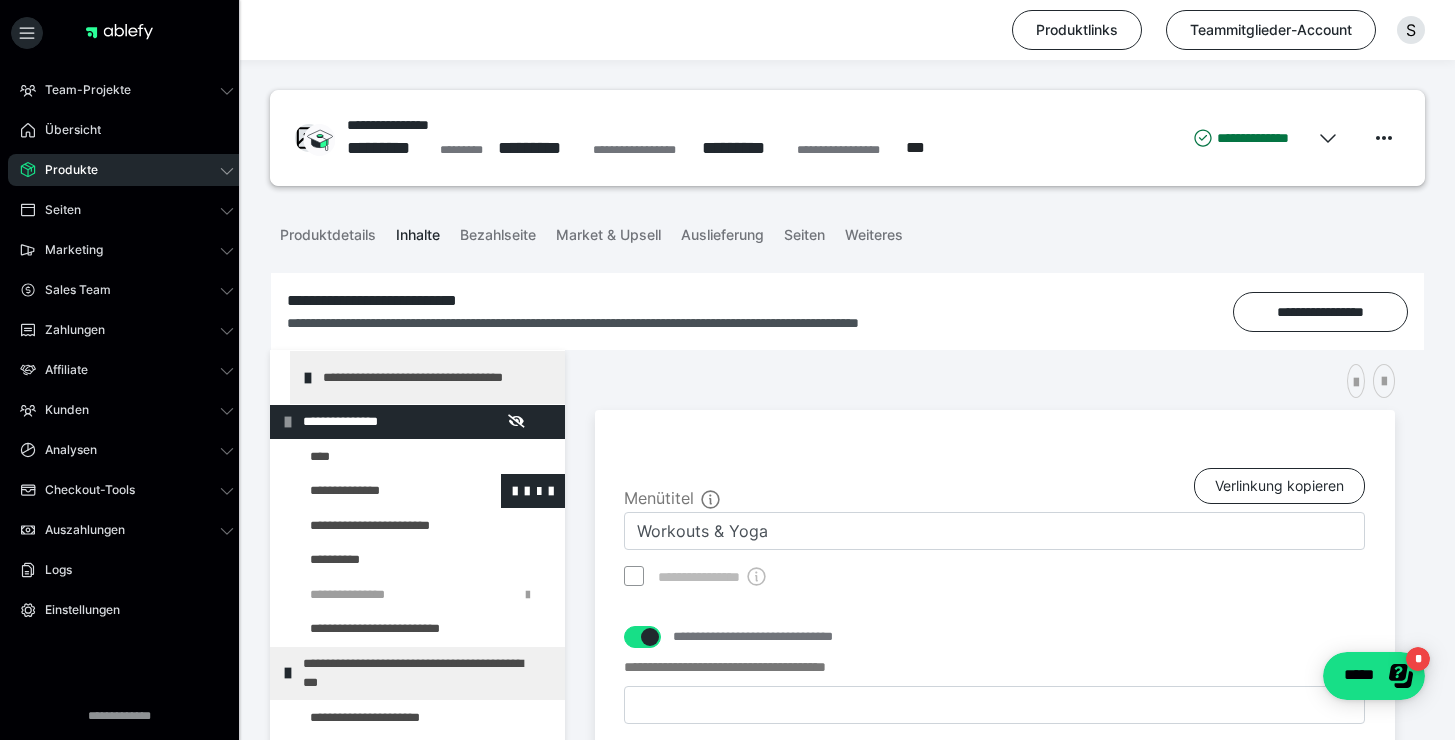scroll, scrollTop: 4236, scrollLeft: 0, axis: vertical 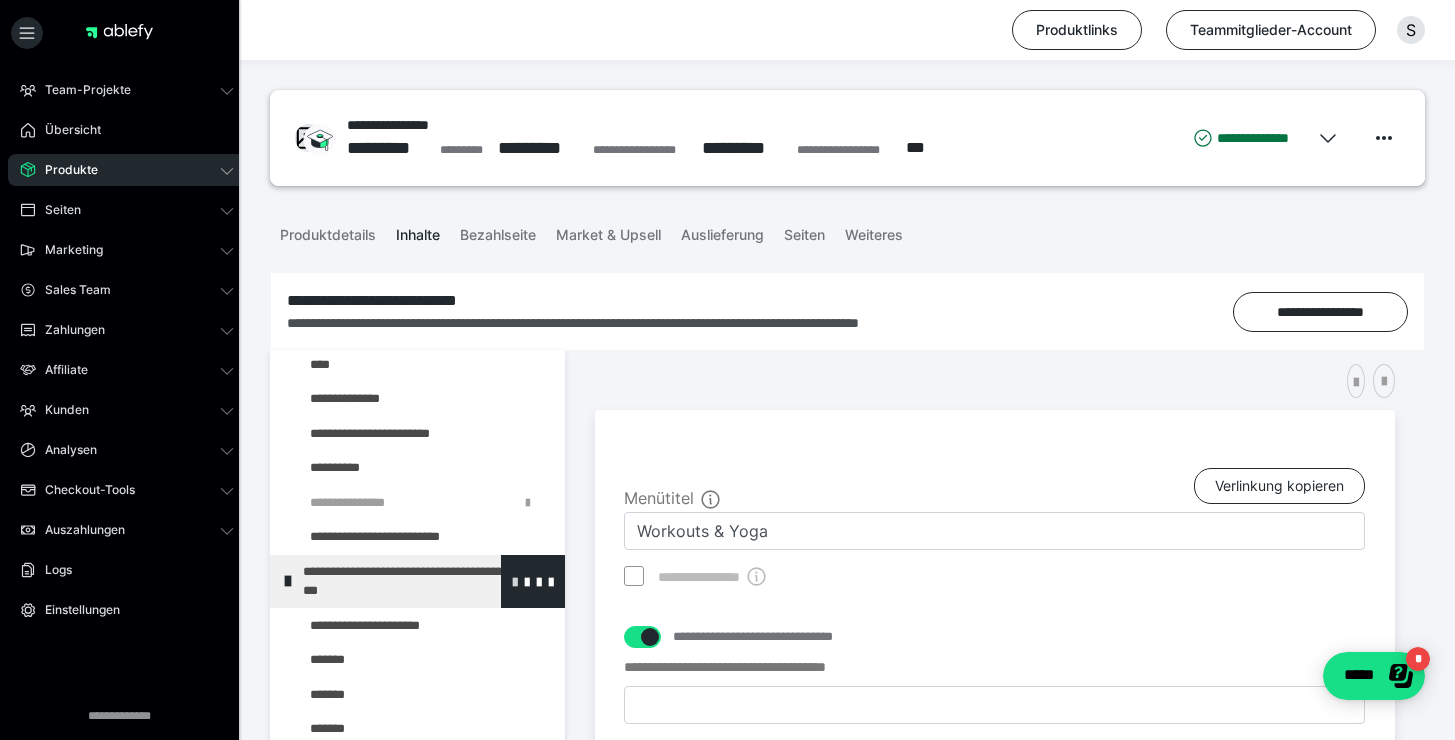 click at bounding box center (515, 581) 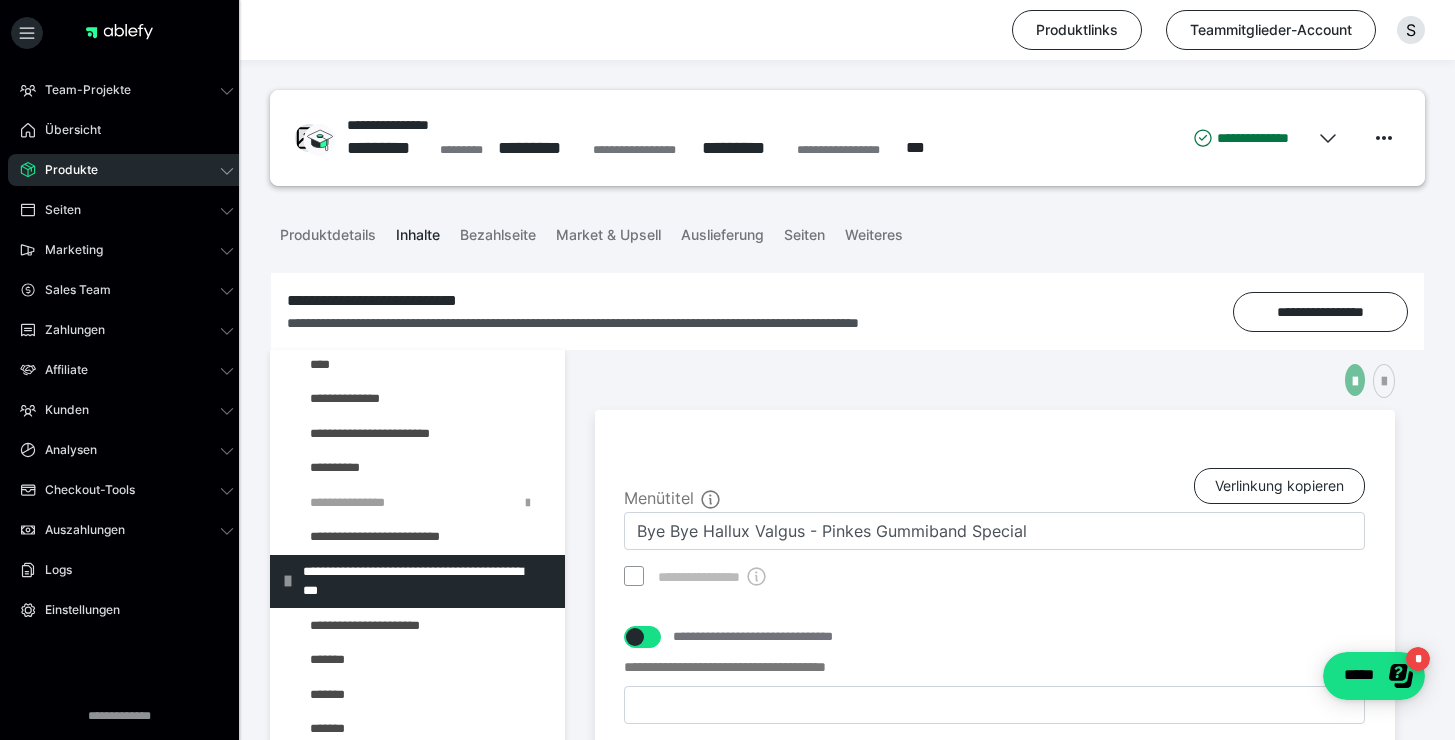 click at bounding box center (1355, 380) 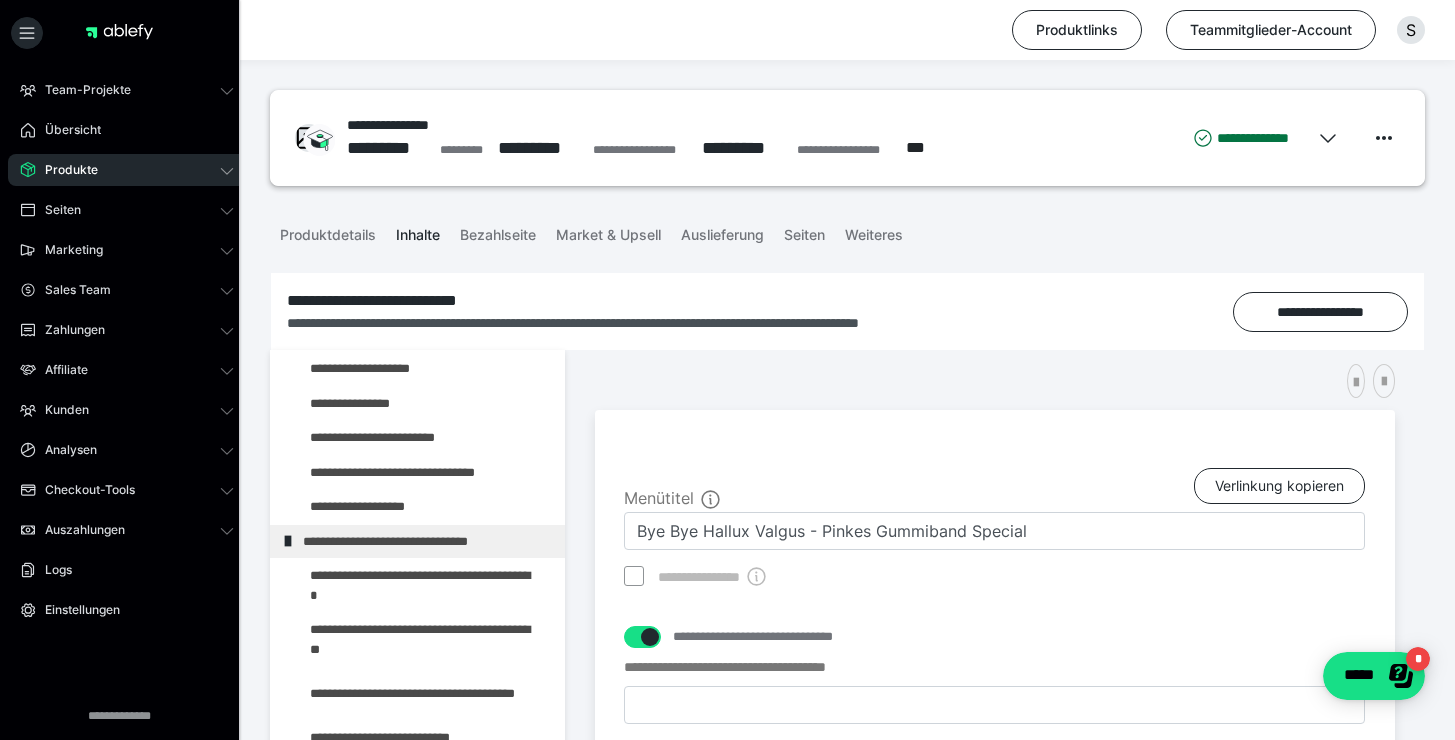 scroll, scrollTop: 0, scrollLeft: 0, axis: both 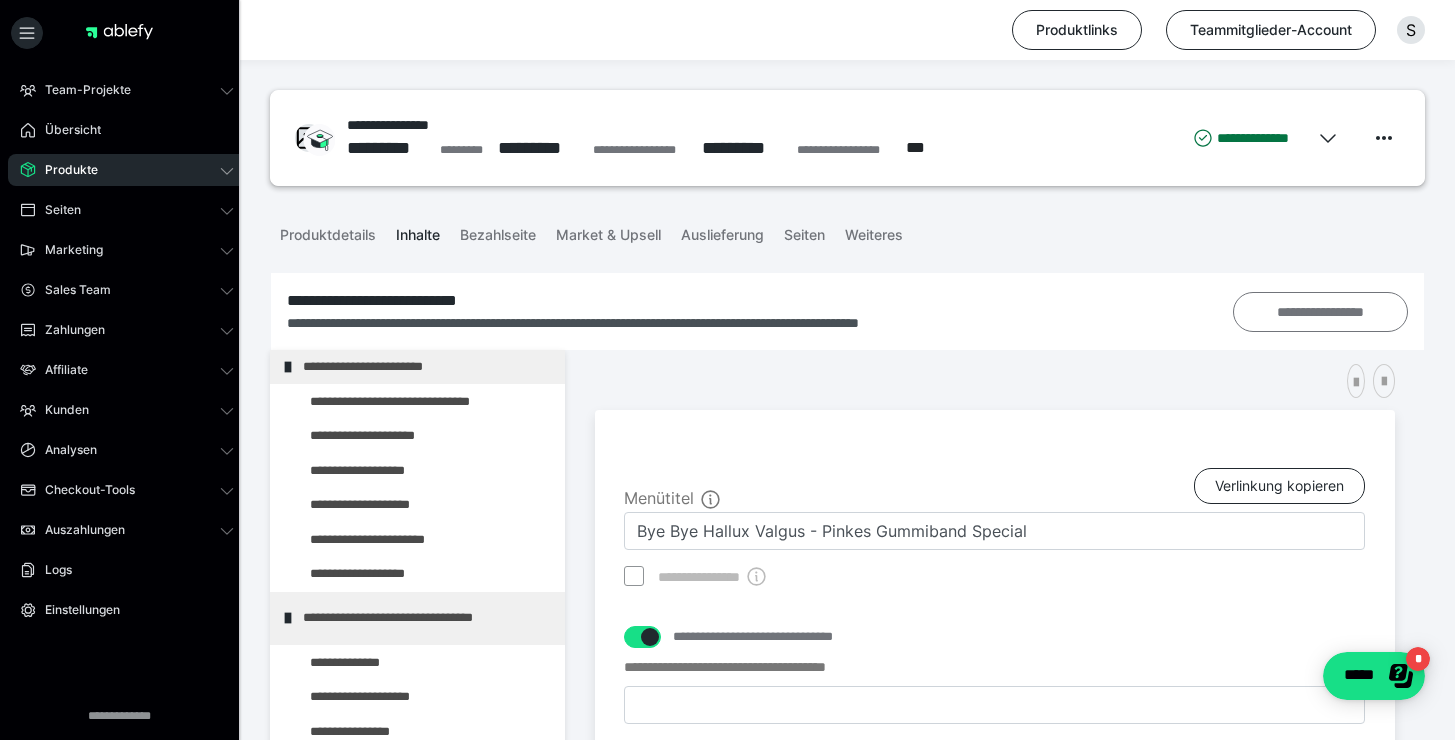 click on "**********" at bounding box center (1320, 312) 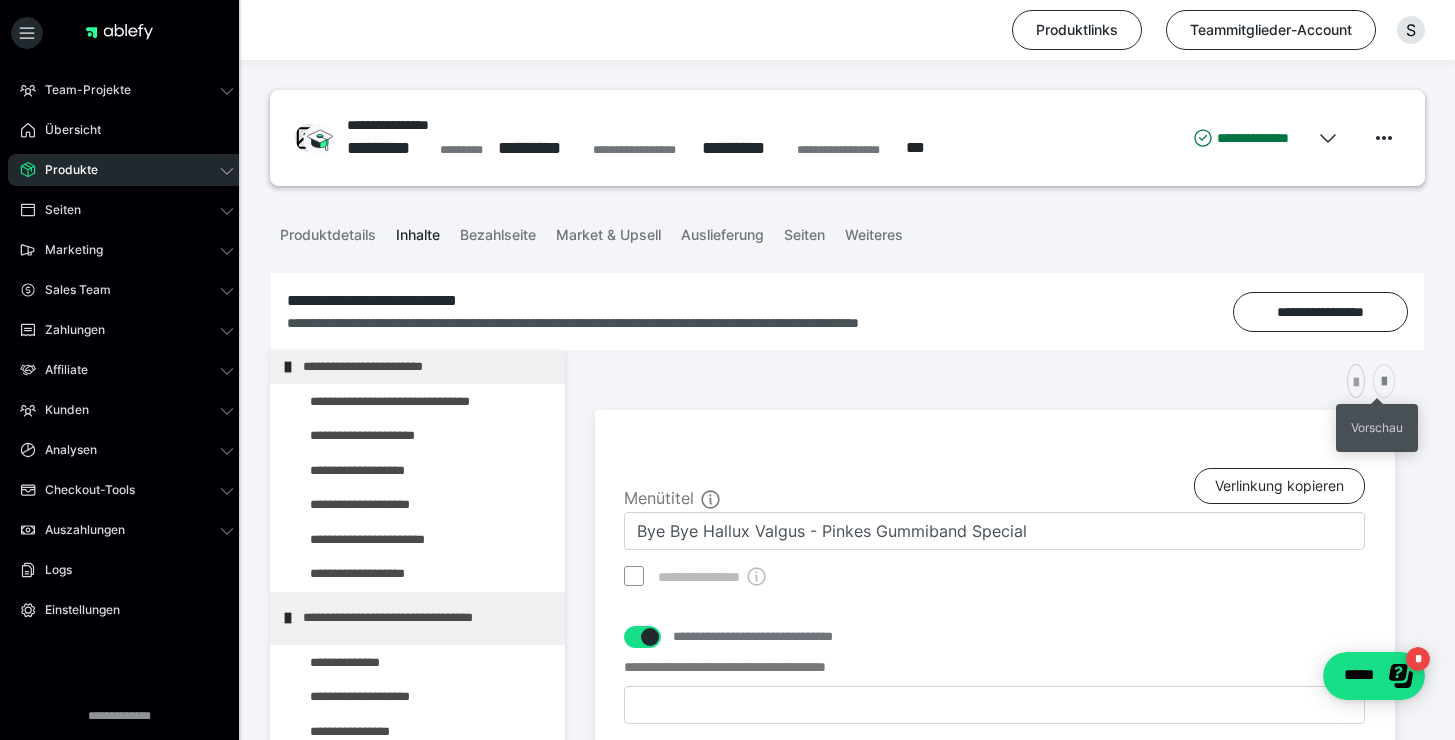 click at bounding box center (1384, 382) 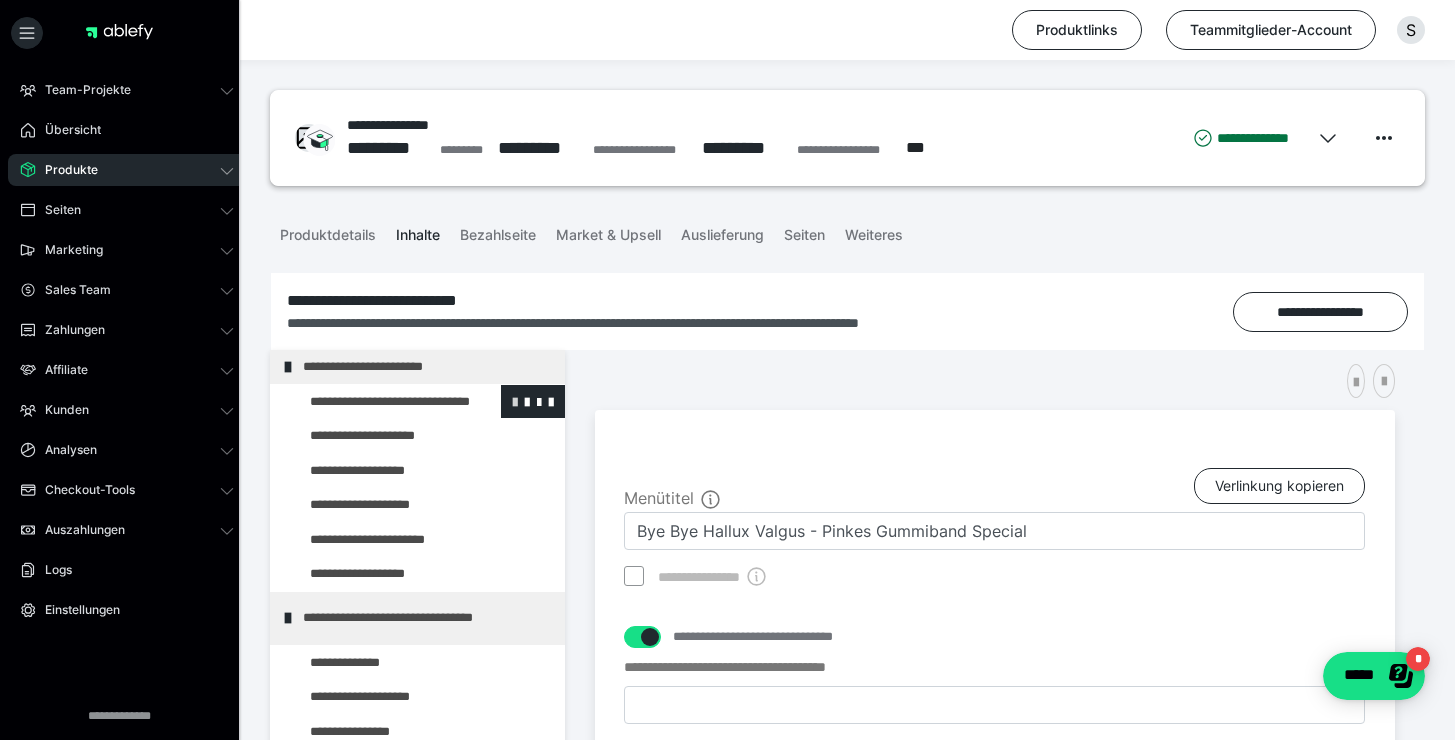 click at bounding box center [515, 401] 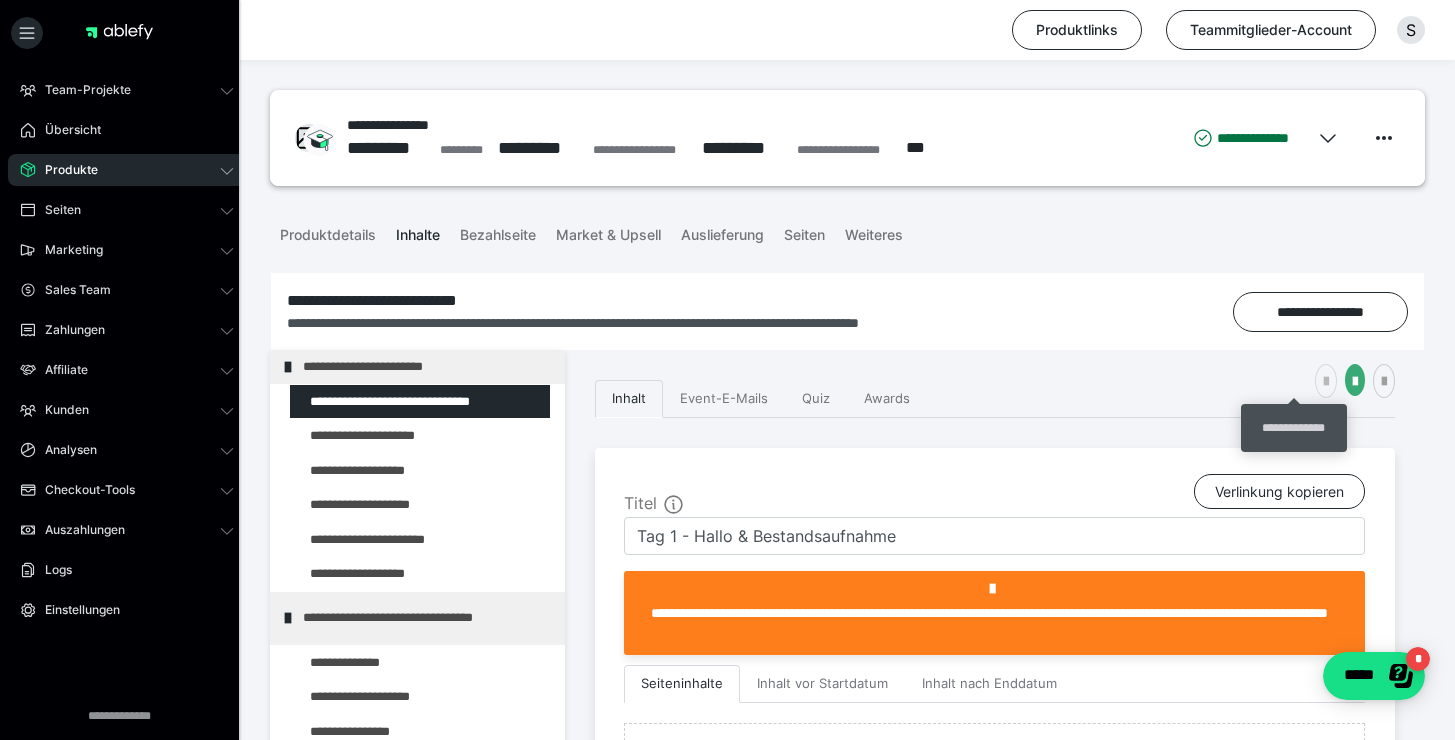 click at bounding box center [1326, 381] 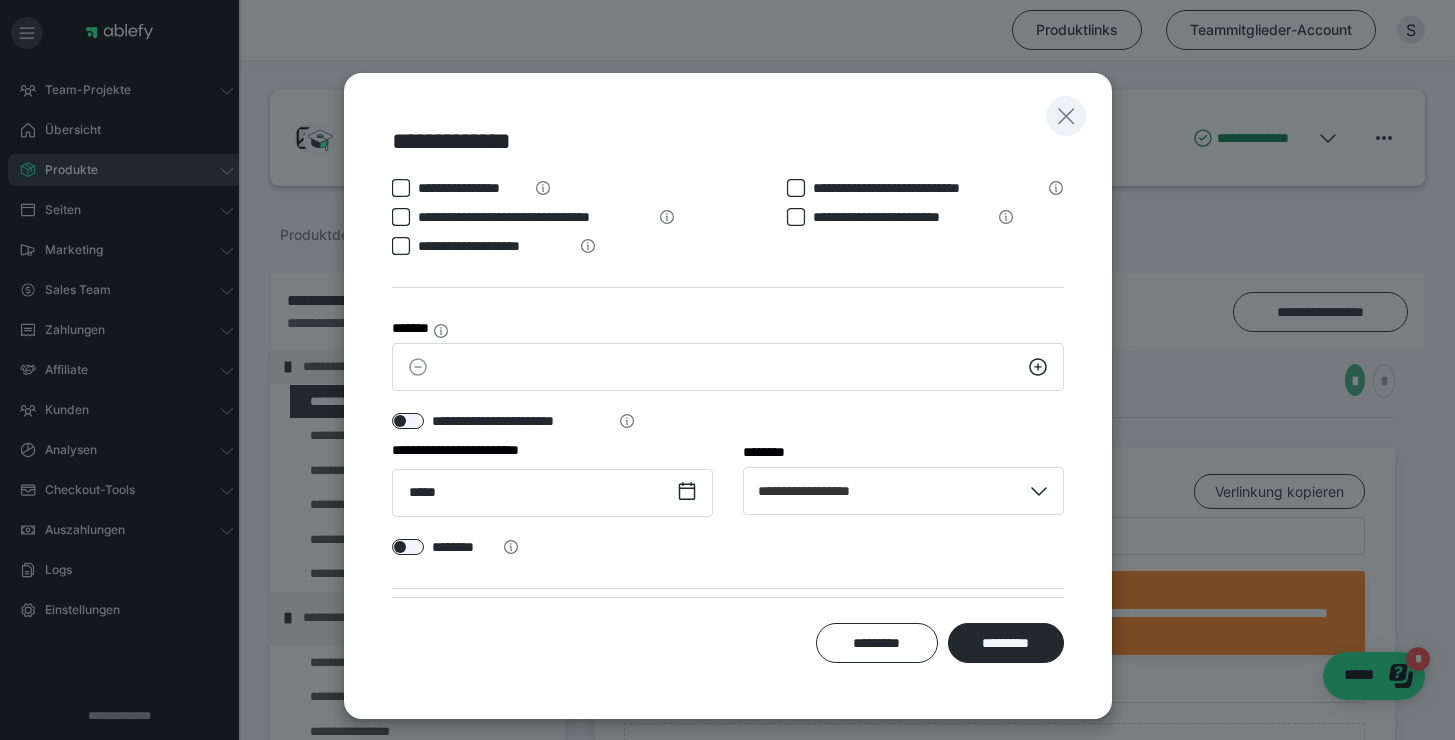 click at bounding box center (1066, 116) 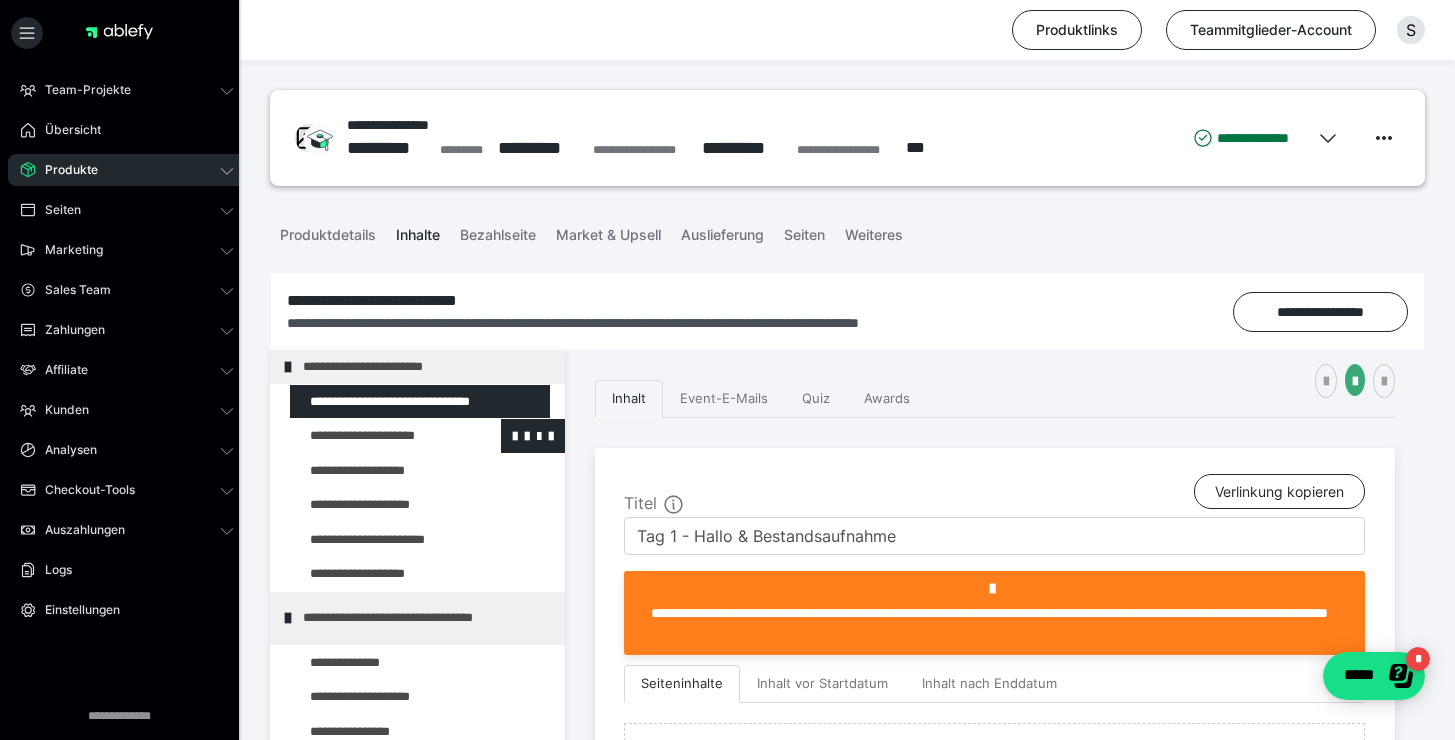 click at bounding box center (375, 436) 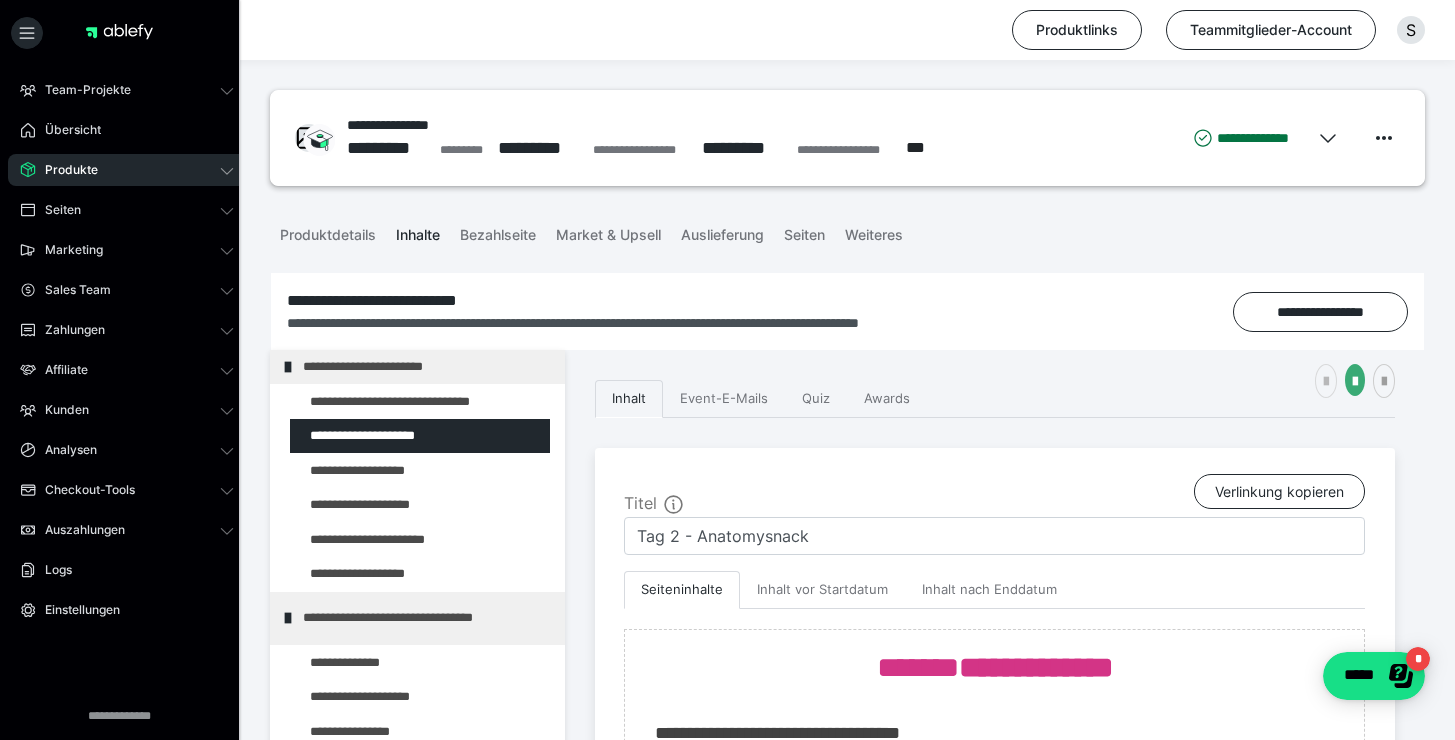 click at bounding box center (1326, 381) 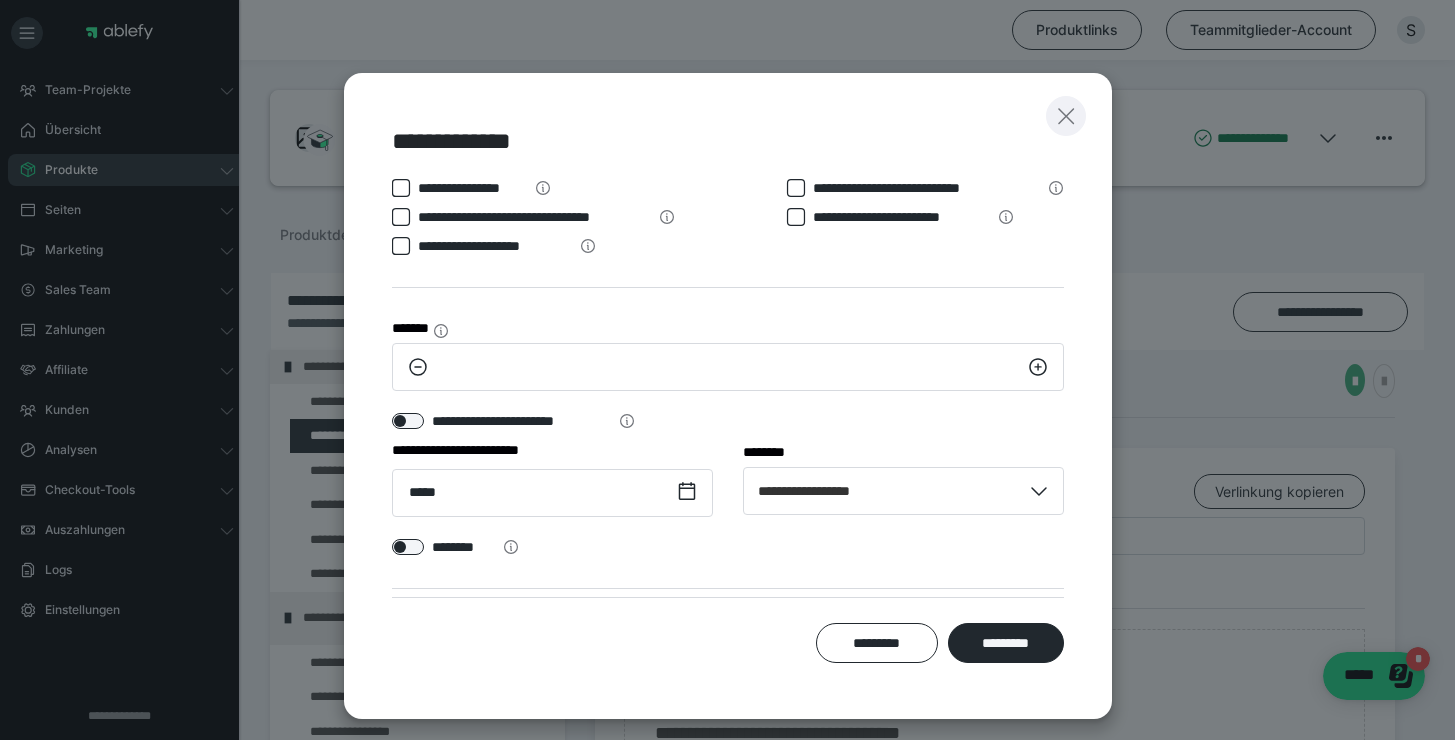 click 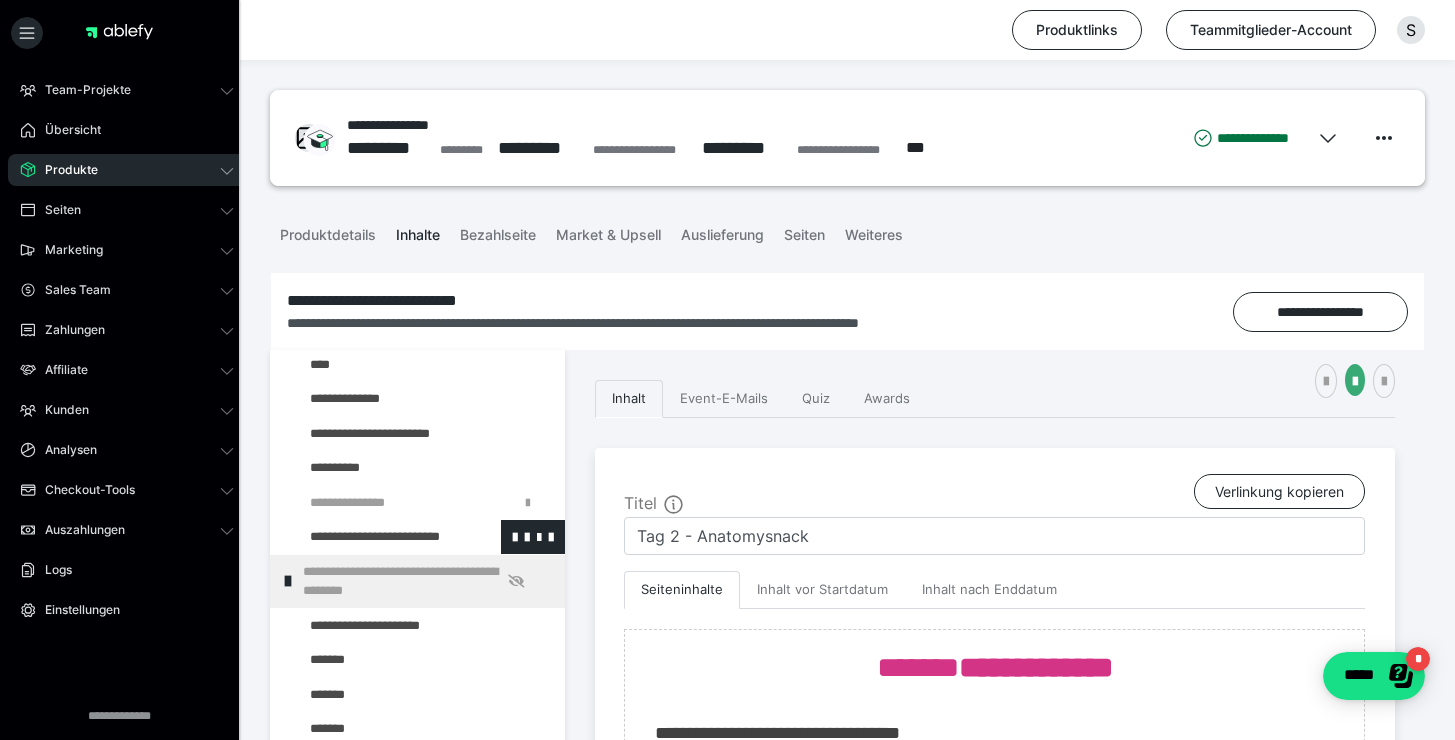 scroll, scrollTop: 4236, scrollLeft: 0, axis: vertical 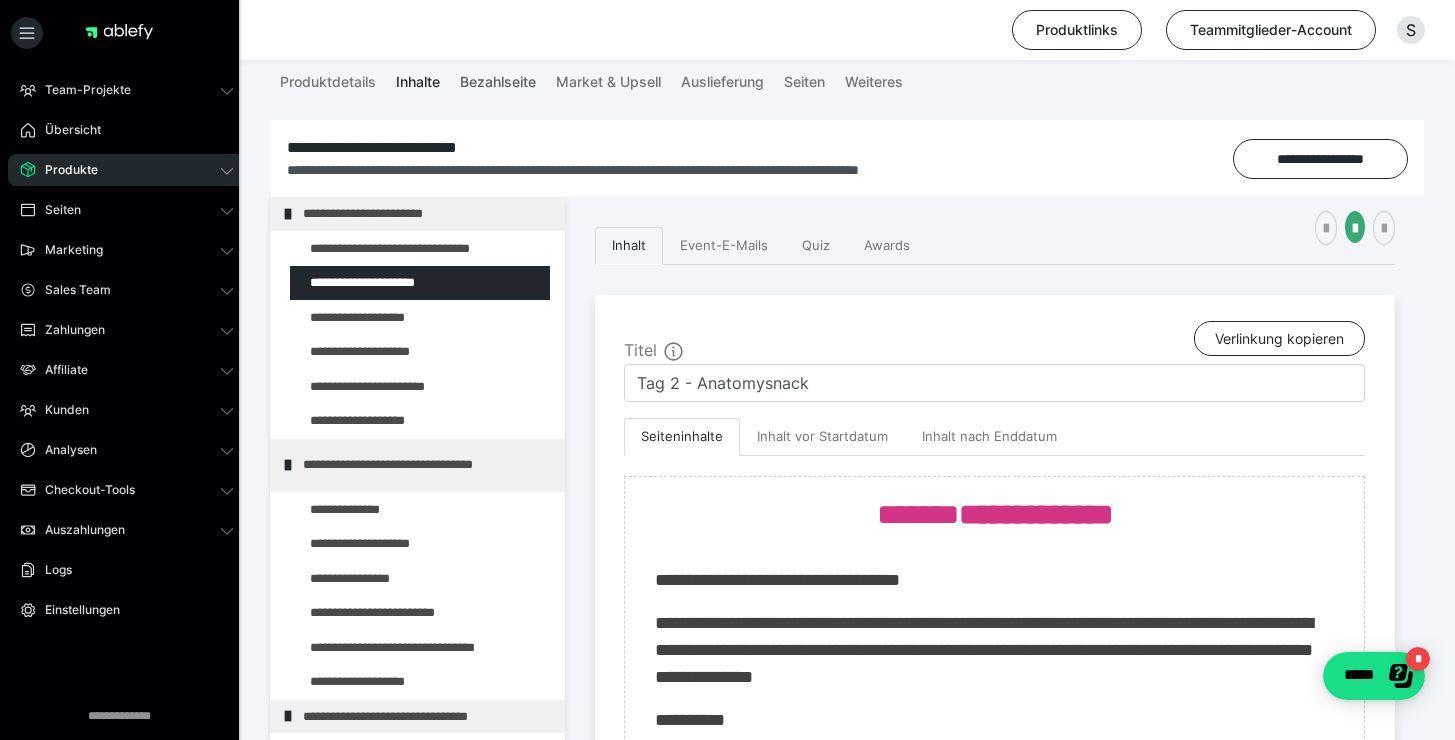 click on "Bezahlseite" at bounding box center [498, 78] 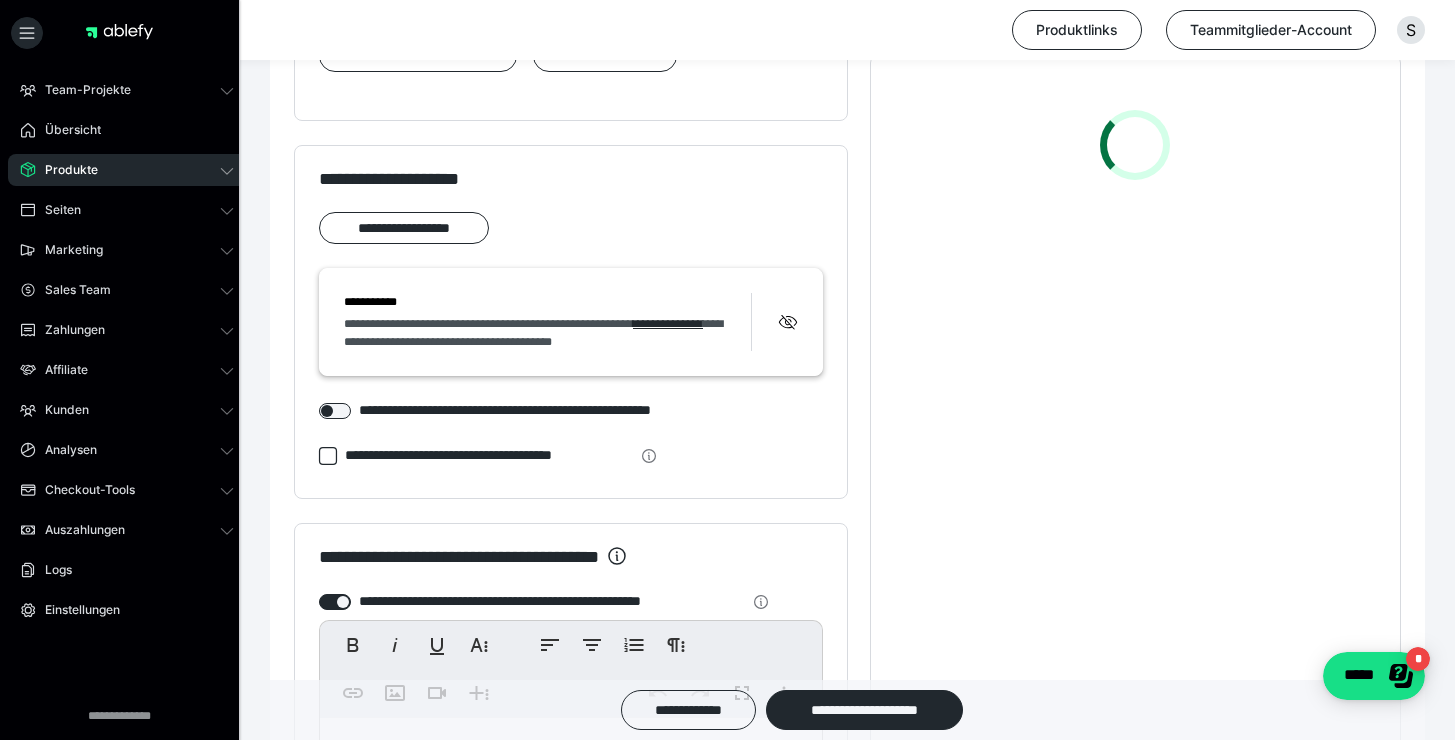 scroll, scrollTop: 2353, scrollLeft: 0, axis: vertical 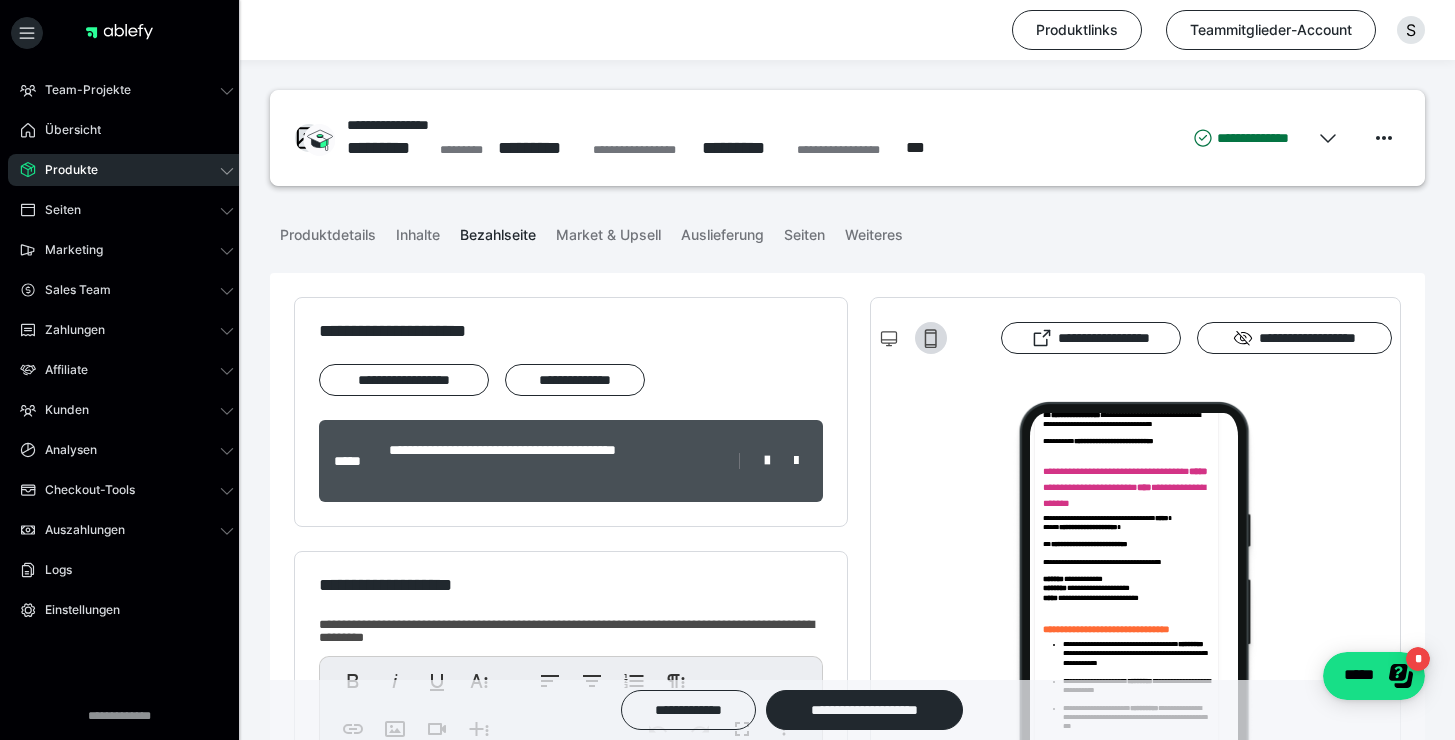 click on "Bezahlseite" at bounding box center [498, 231] 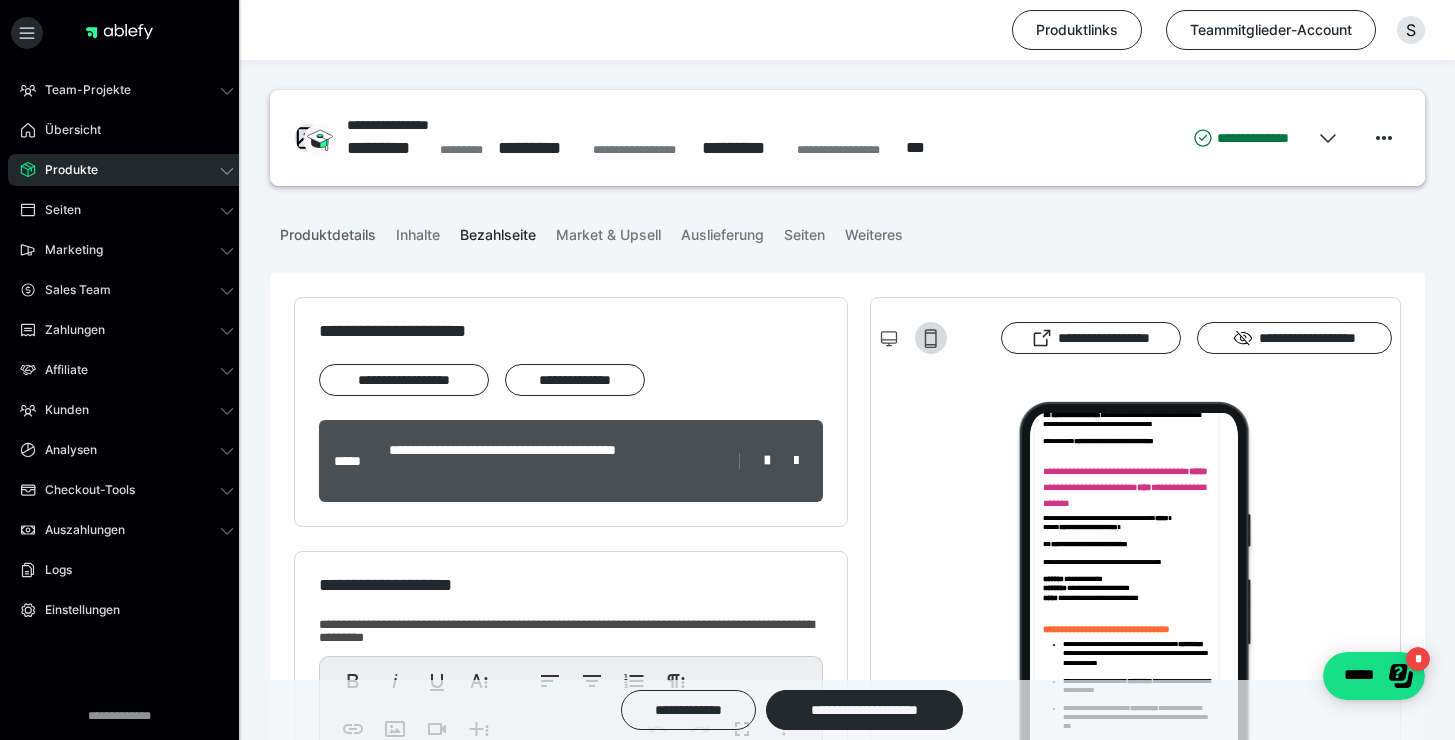 click on "Produktdetails" at bounding box center [328, 231] 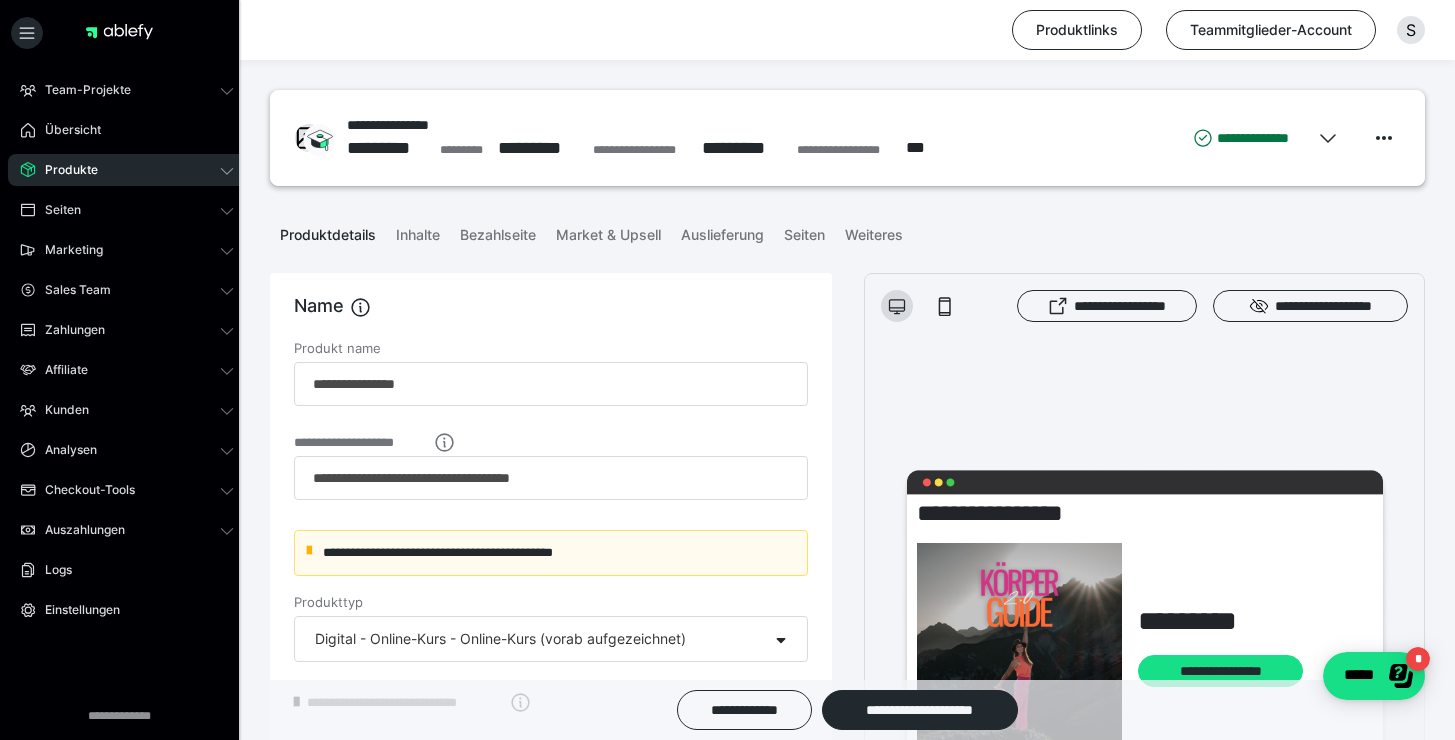 click on "**********" at bounding box center [730, 138] 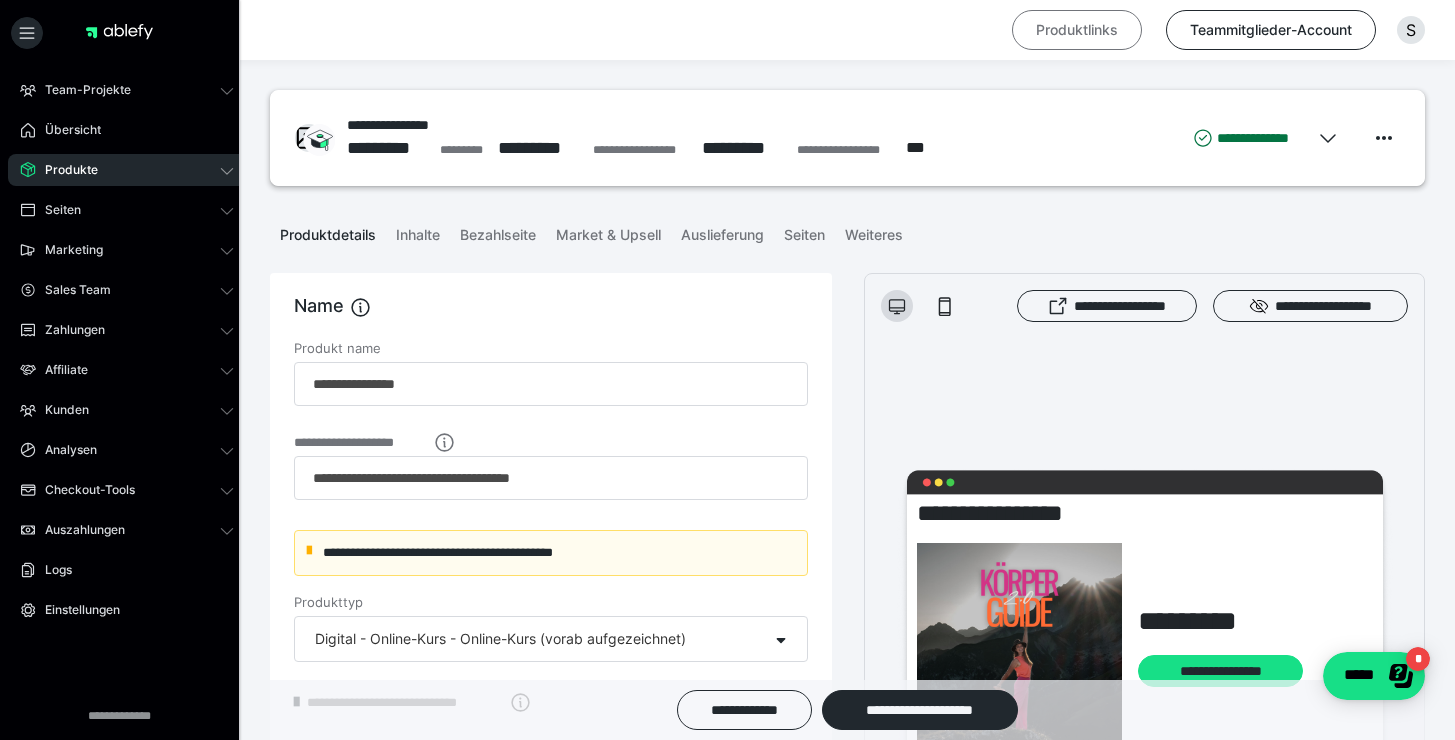 click on "Produktlinks" at bounding box center (1077, 30) 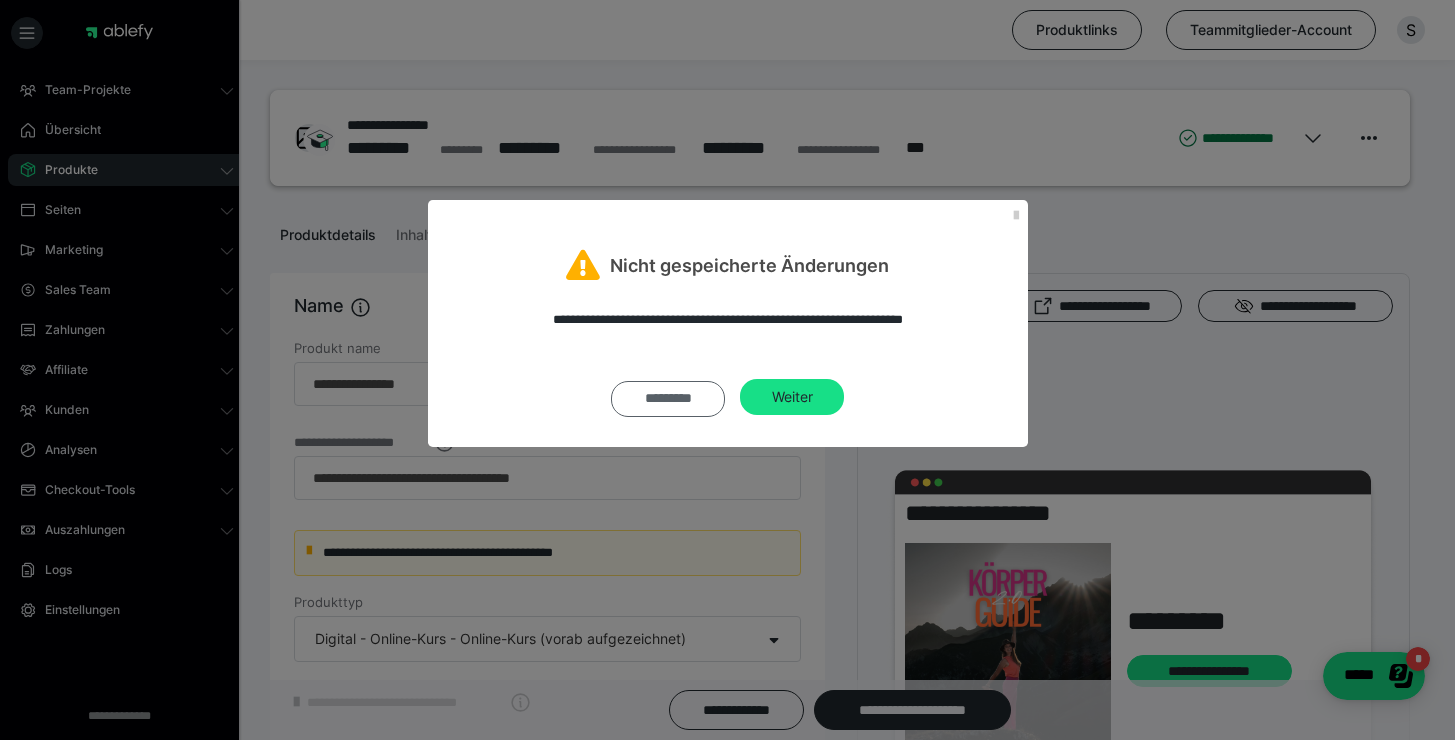 click on "*********" at bounding box center [668, 399] 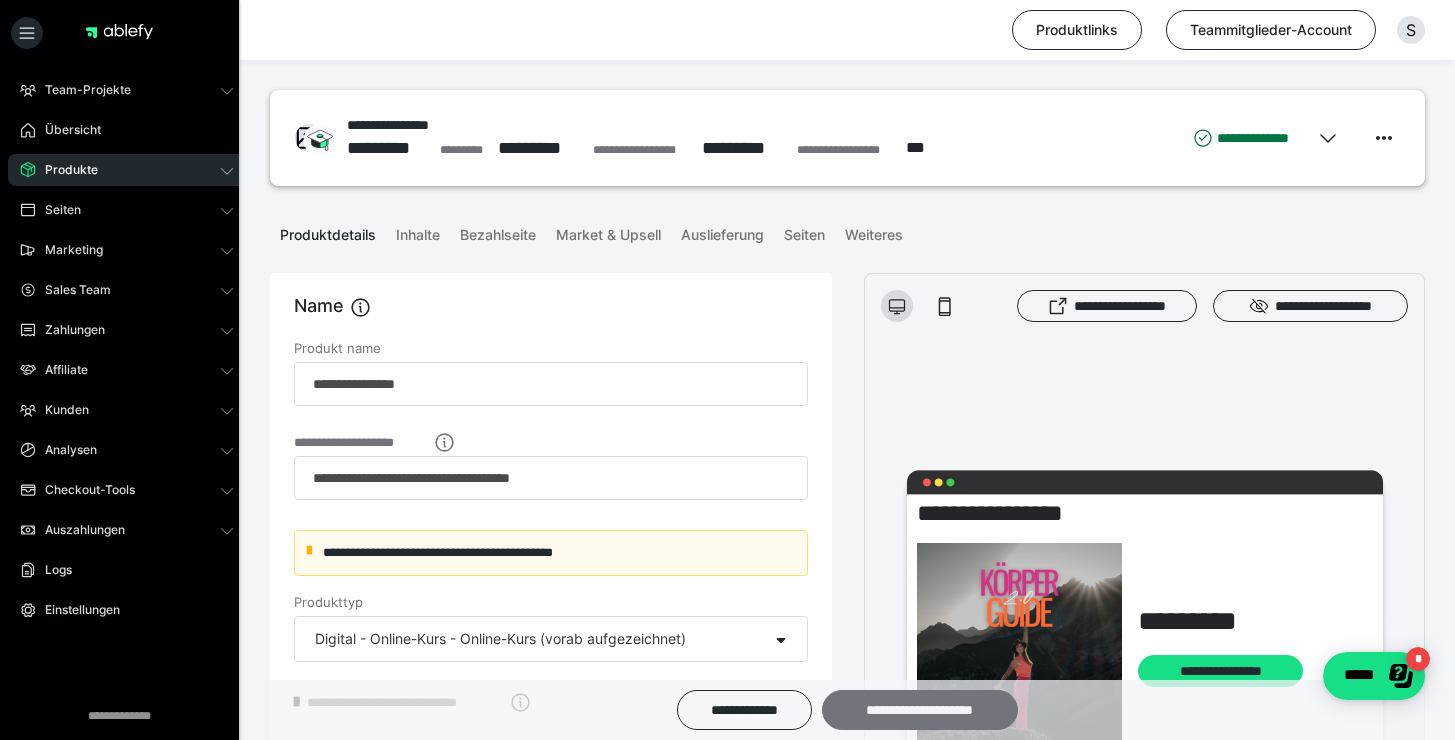 click on "**********" at bounding box center [920, 710] 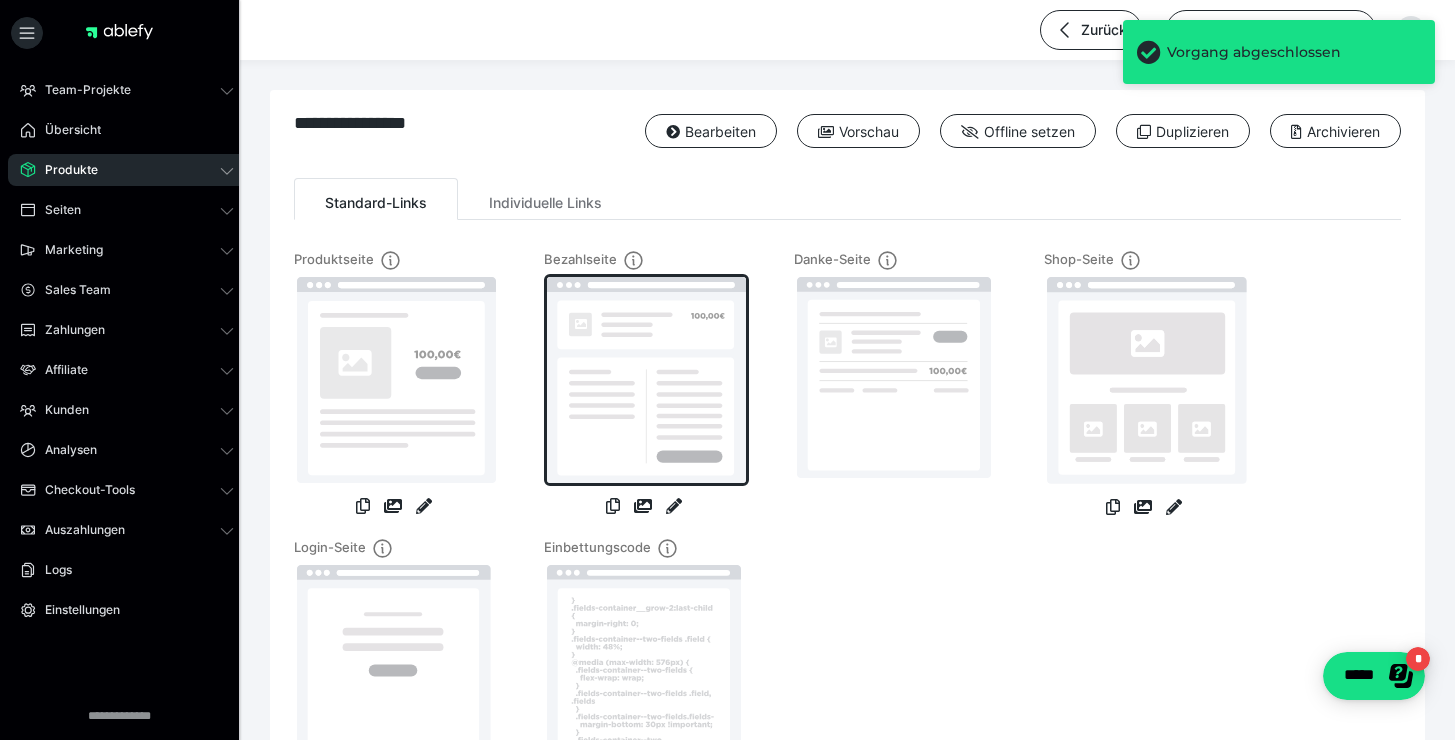 click at bounding box center [646, 380] 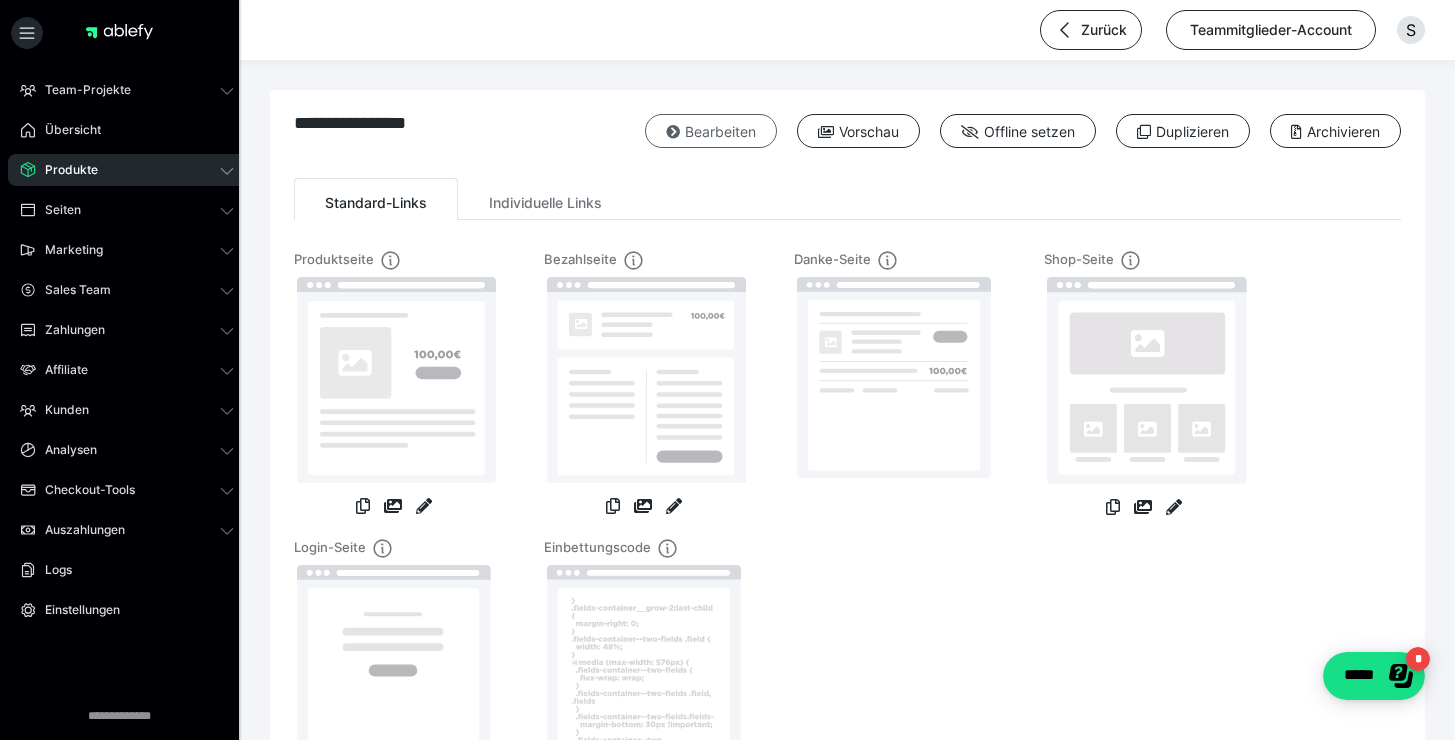 click on "Bearbeiten" at bounding box center (711, 131) 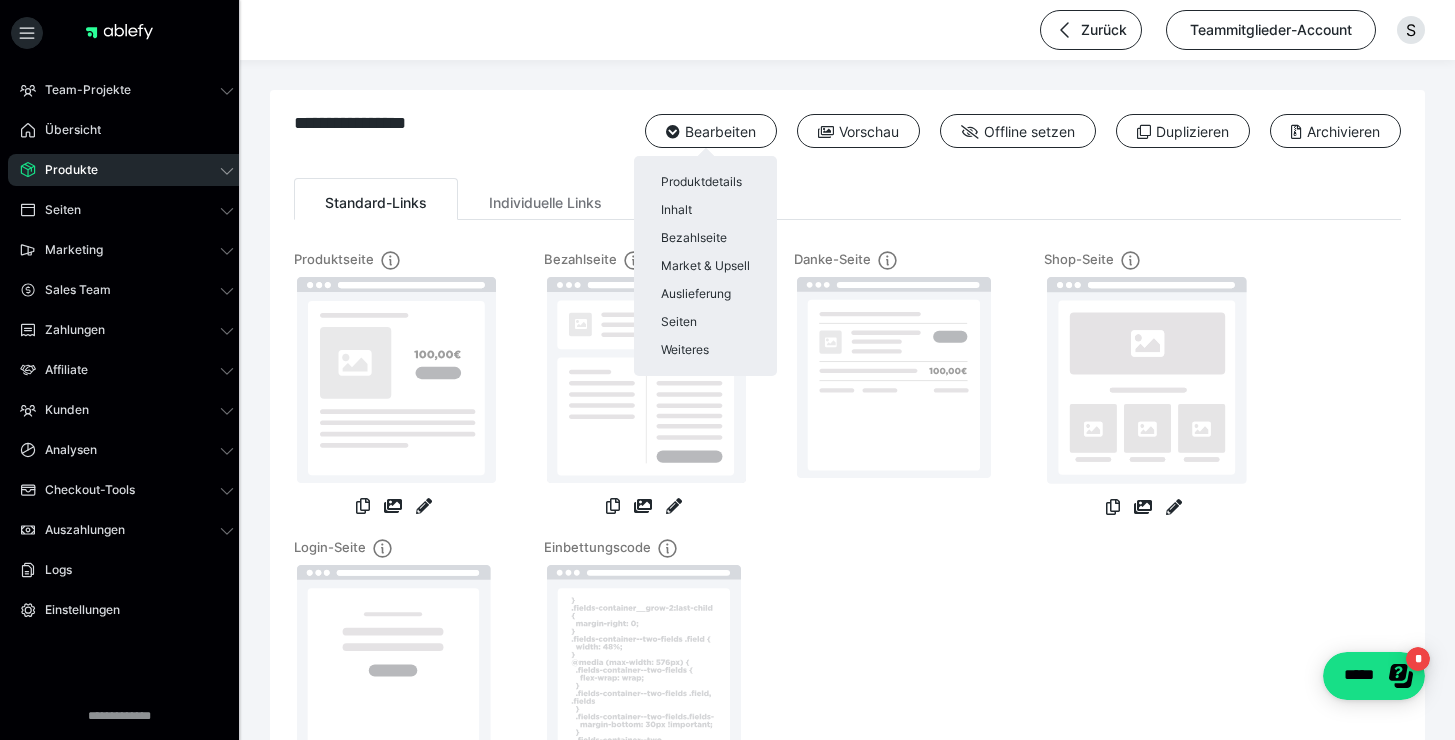 click at bounding box center [727, 370] 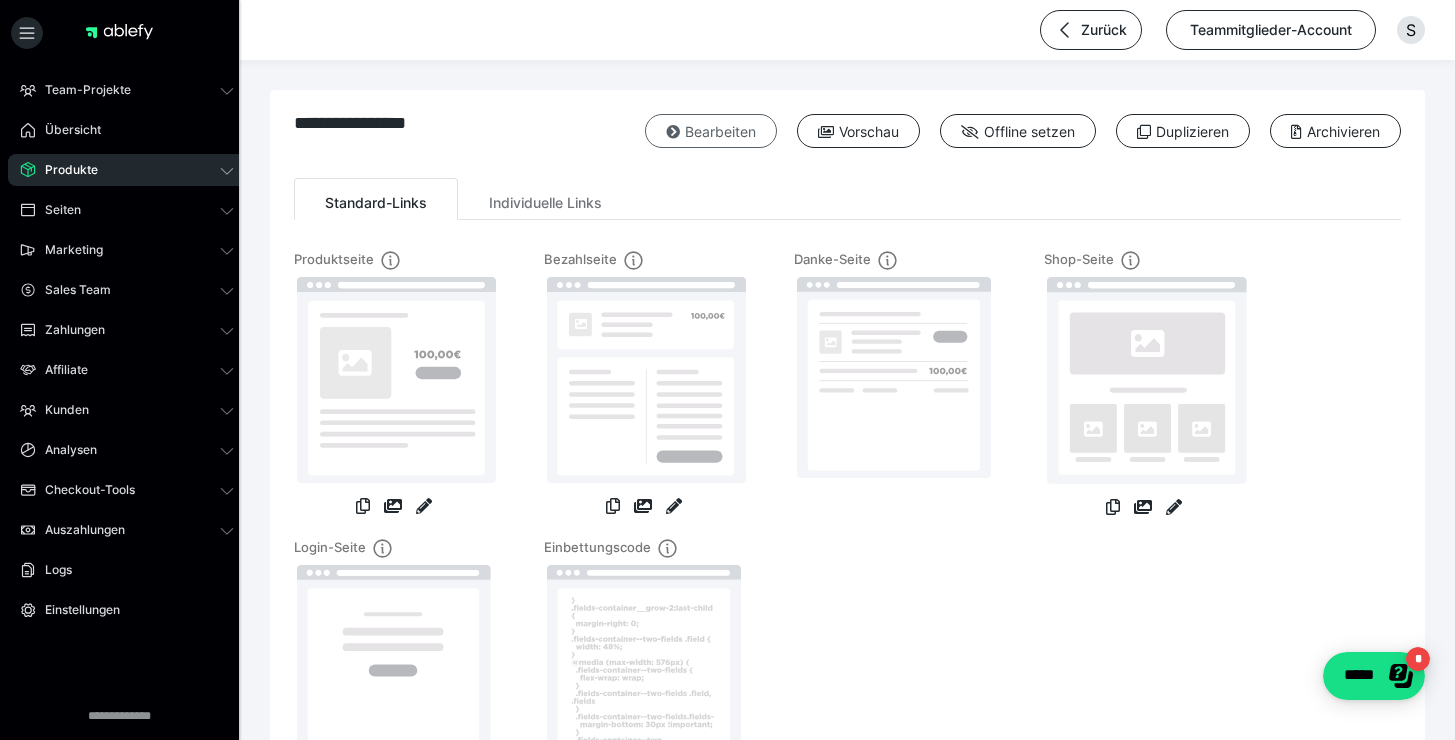 click on "Bearbeiten" at bounding box center [711, 131] 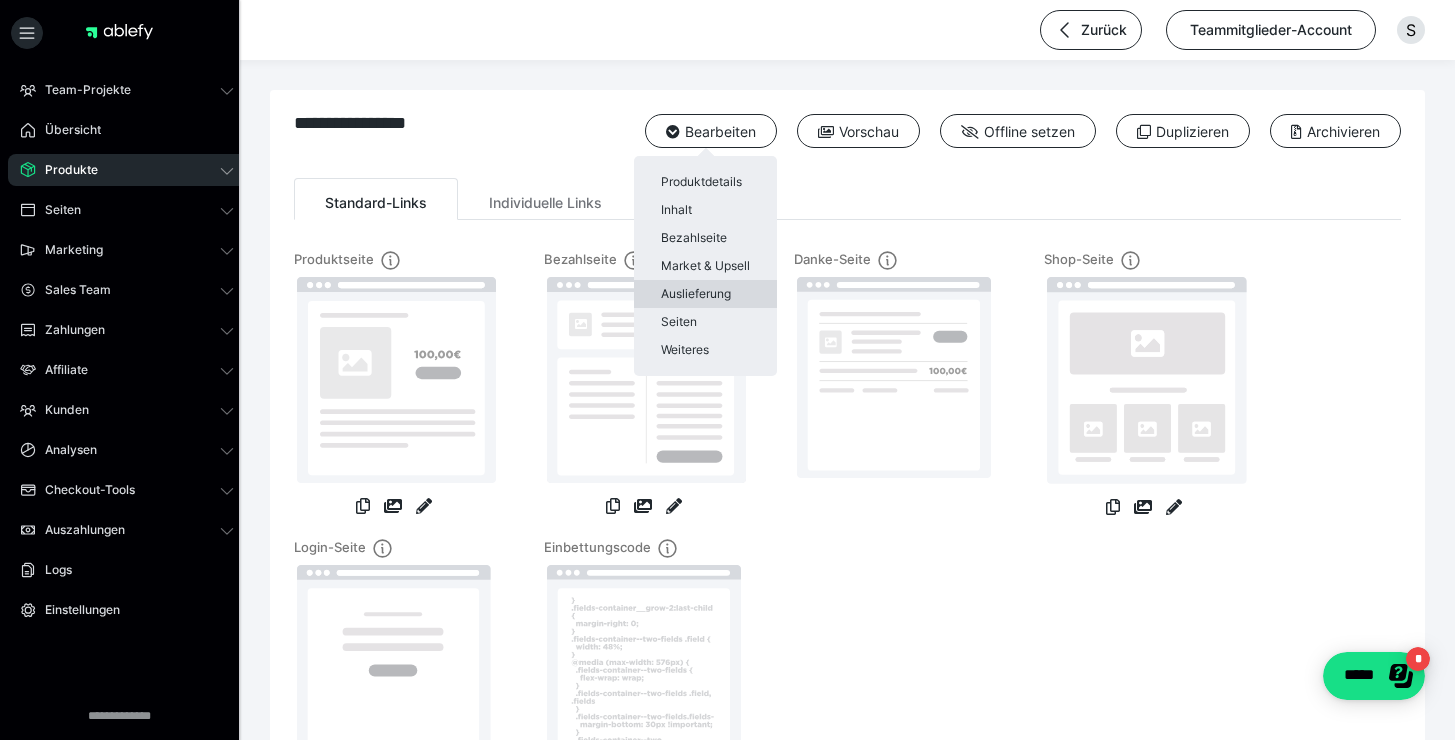 click on "Auslieferung" at bounding box center [705, 294] 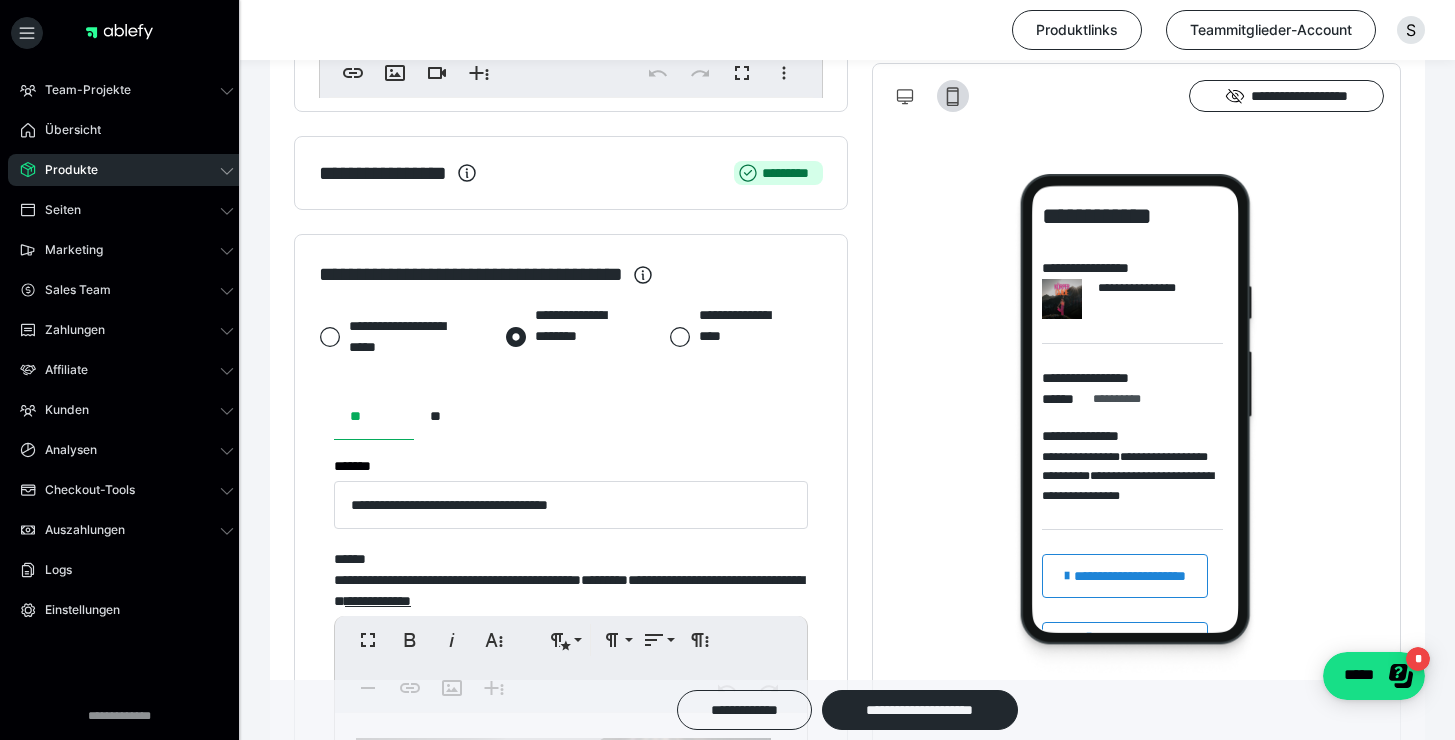 scroll, scrollTop: 1328, scrollLeft: 0, axis: vertical 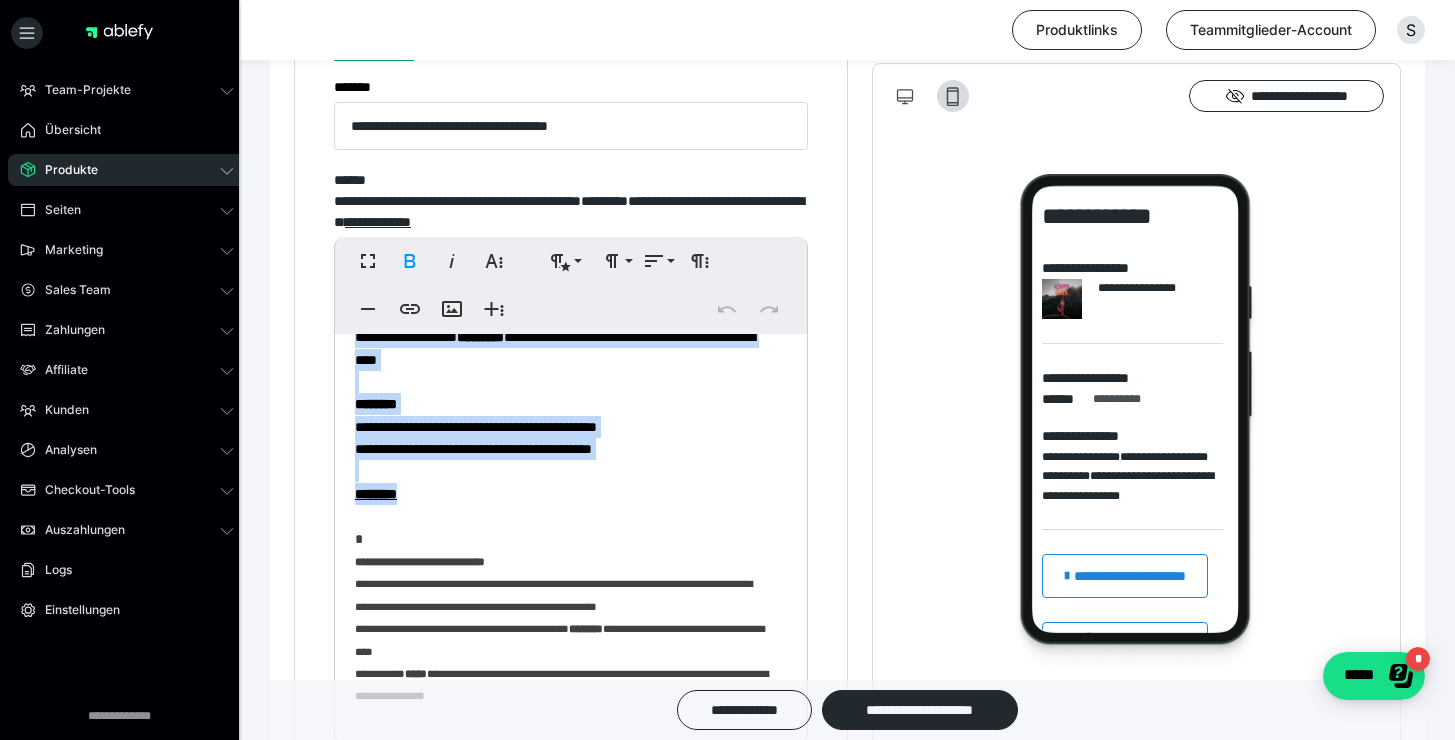 drag, startPoint x: 351, startPoint y: 531, endPoint x: 696, endPoint y: 597, distance: 351.25632 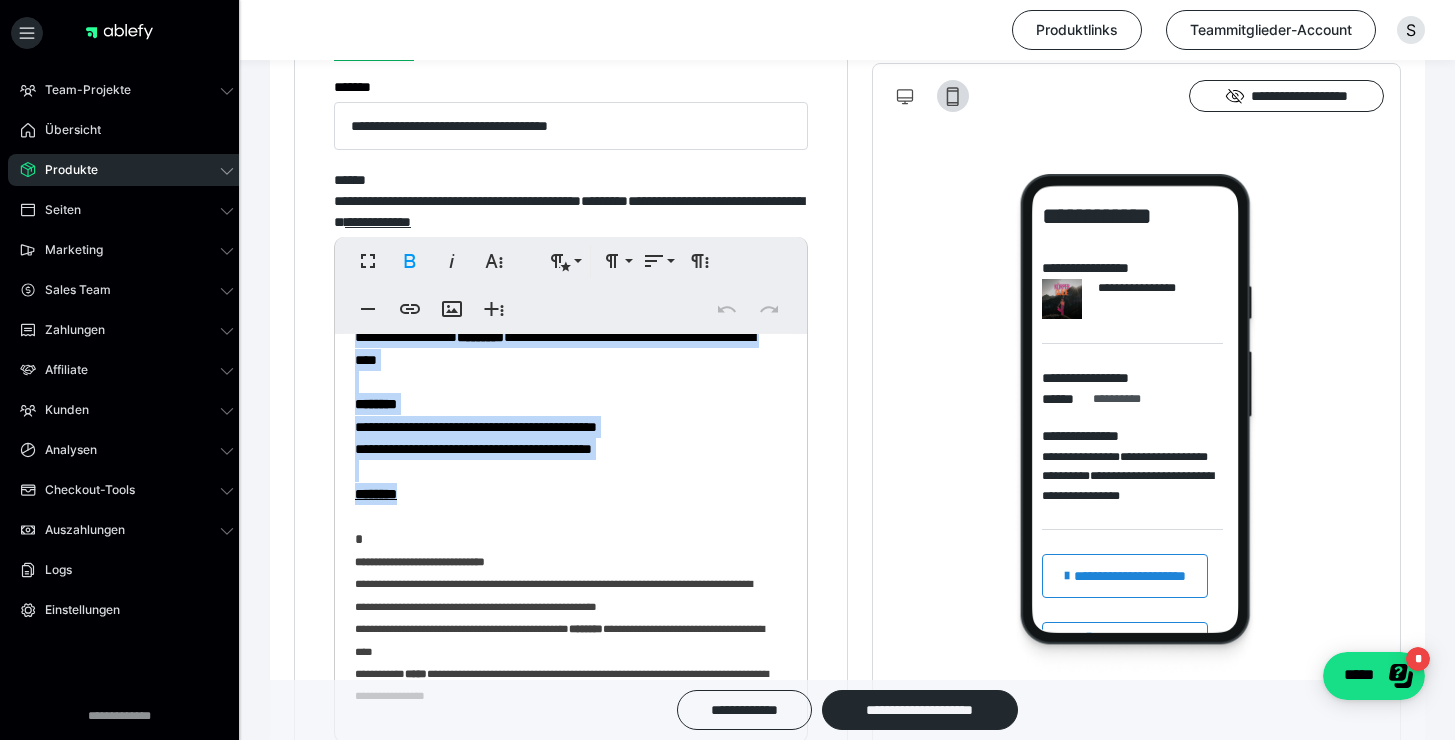 type 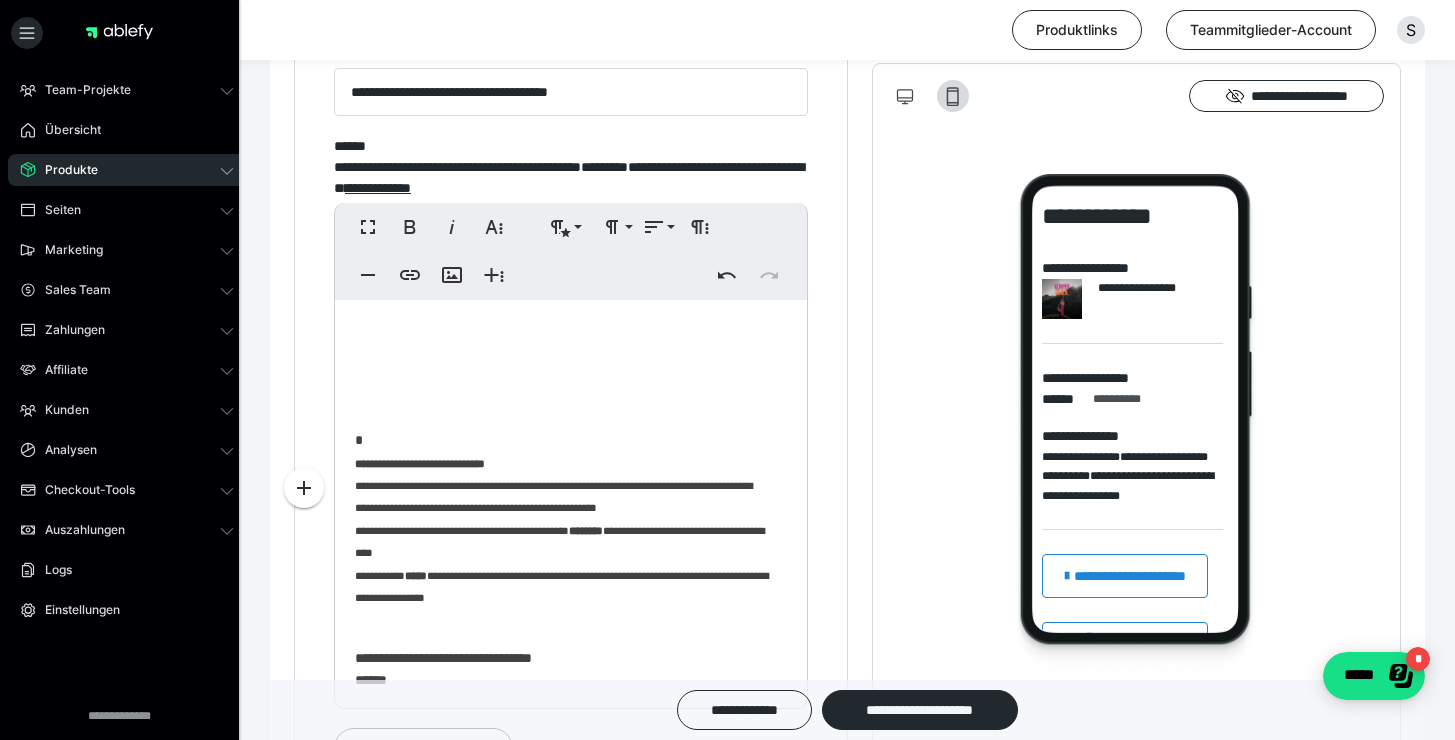 scroll, scrollTop: 338, scrollLeft: 0, axis: vertical 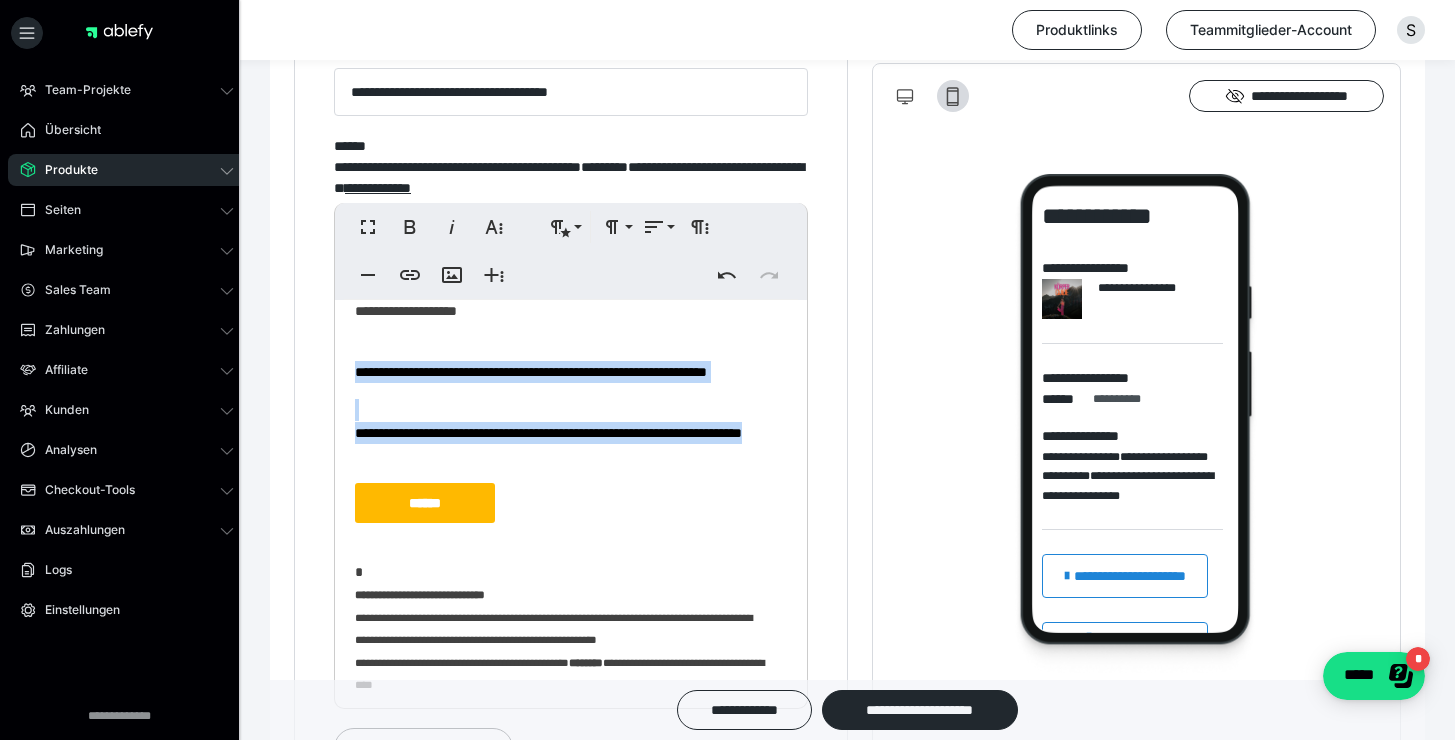 drag, startPoint x: 352, startPoint y: 381, endPoint x: 552, endPoint y: 490, distance: 227.77402 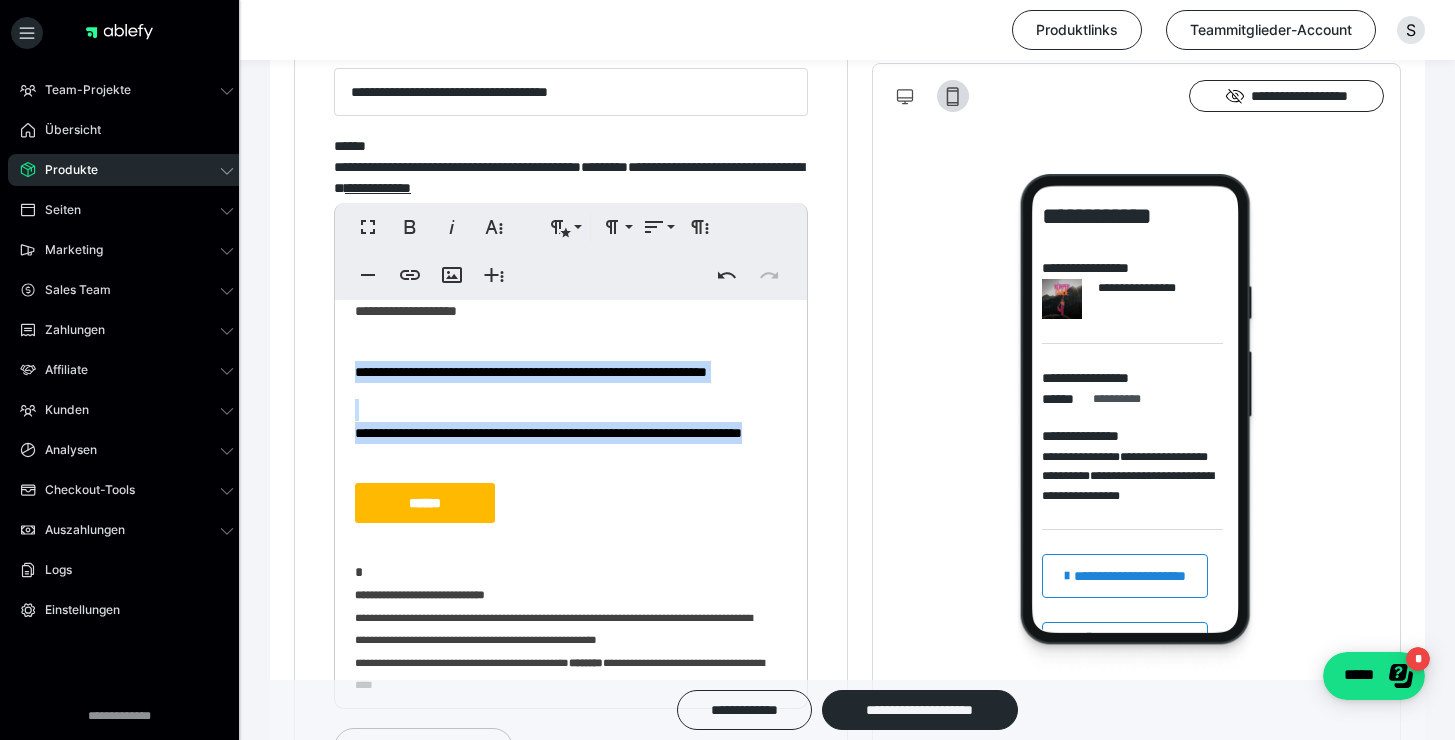 click on "**********" at bounding box center (563, 433) 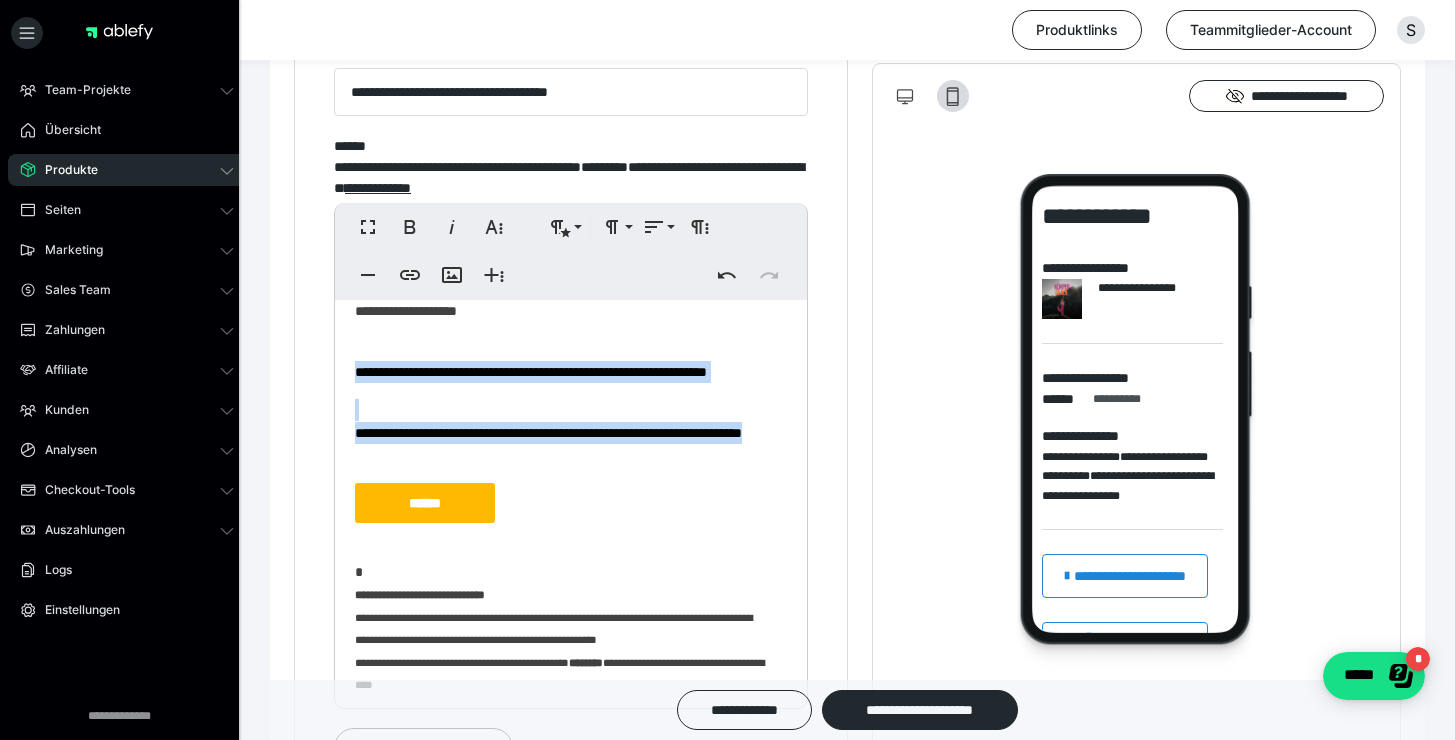 drag, startPoint x: 523, startPoint y: 498, endPoint x: 354, endPoint y: 391, distance: 200.025 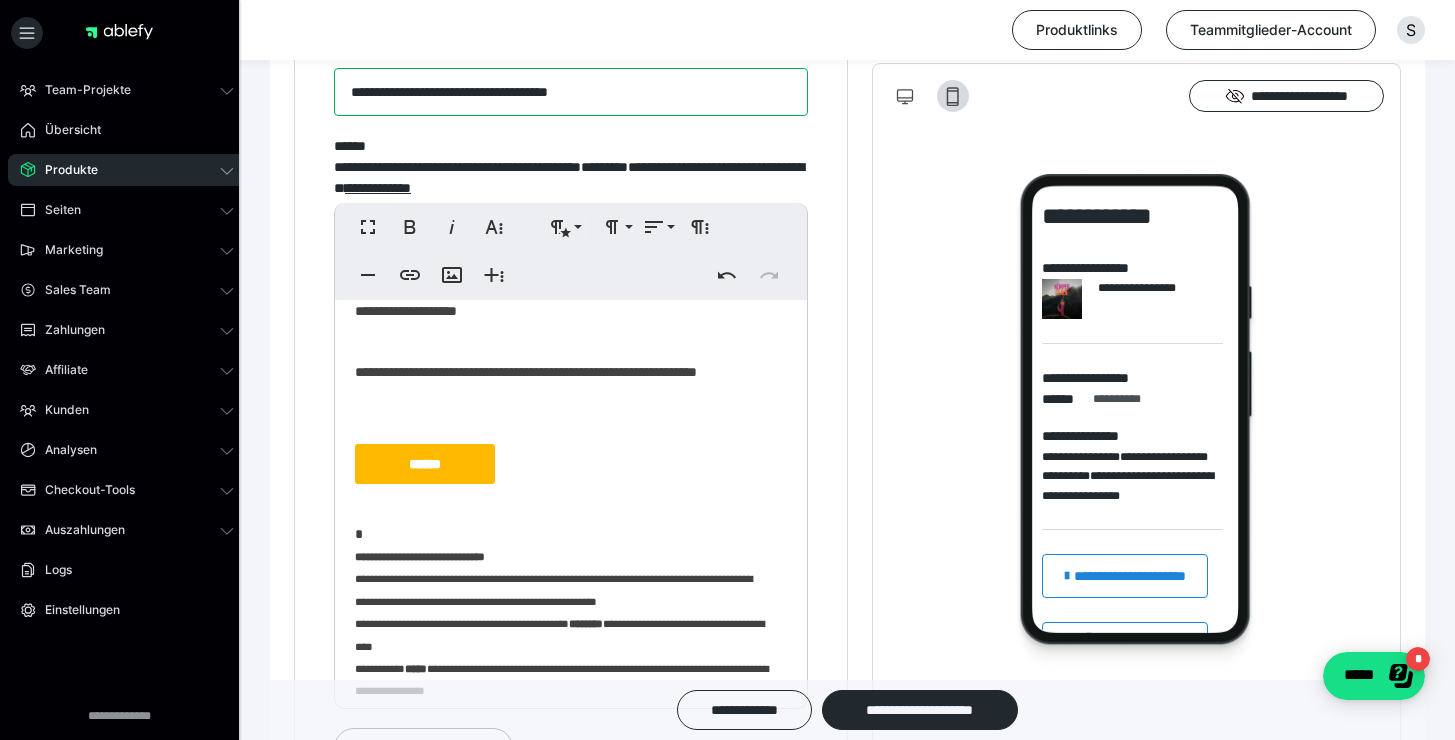 drag, startPoint x: 612, startPoint y: 103, endPoint x: 634, endPoint y: 97, distance: 22.803509 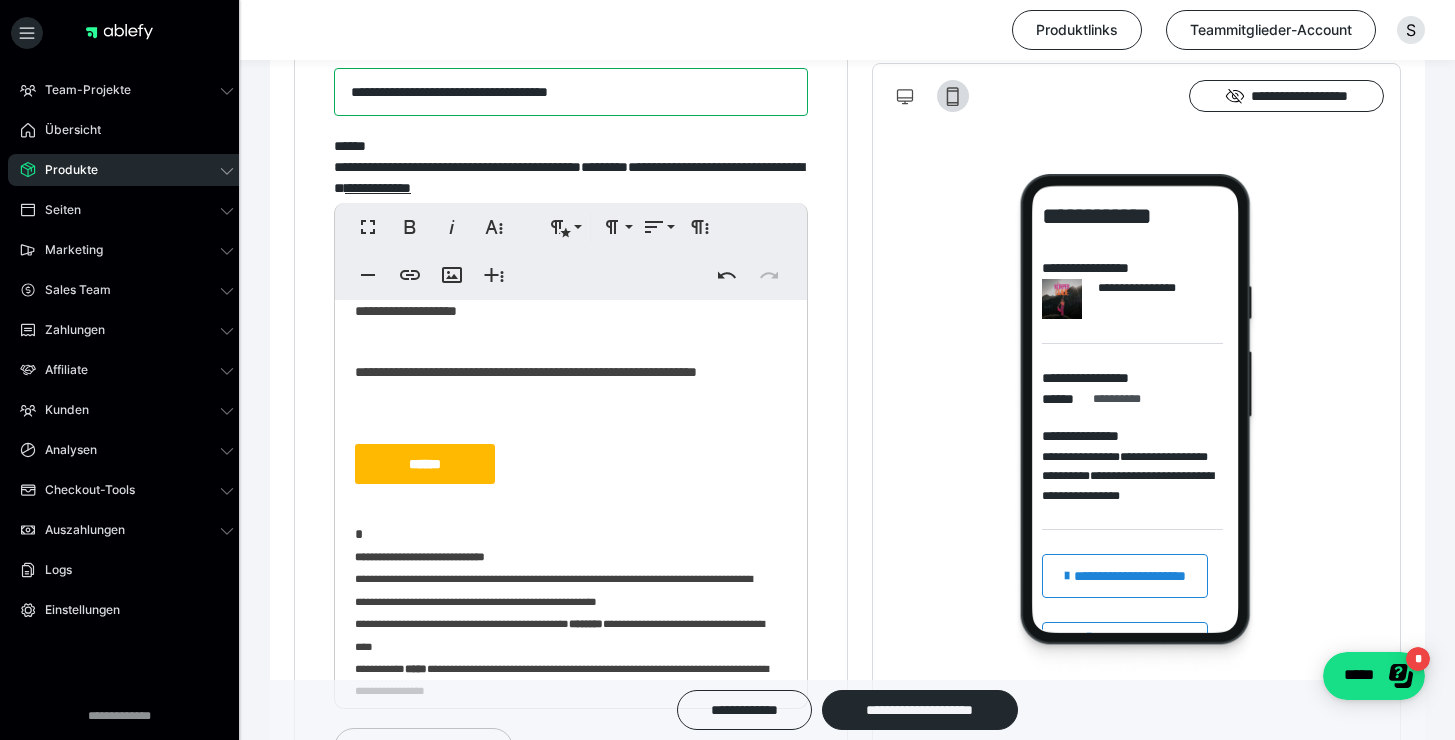 click on "**********" at bounding box center (571, 92) 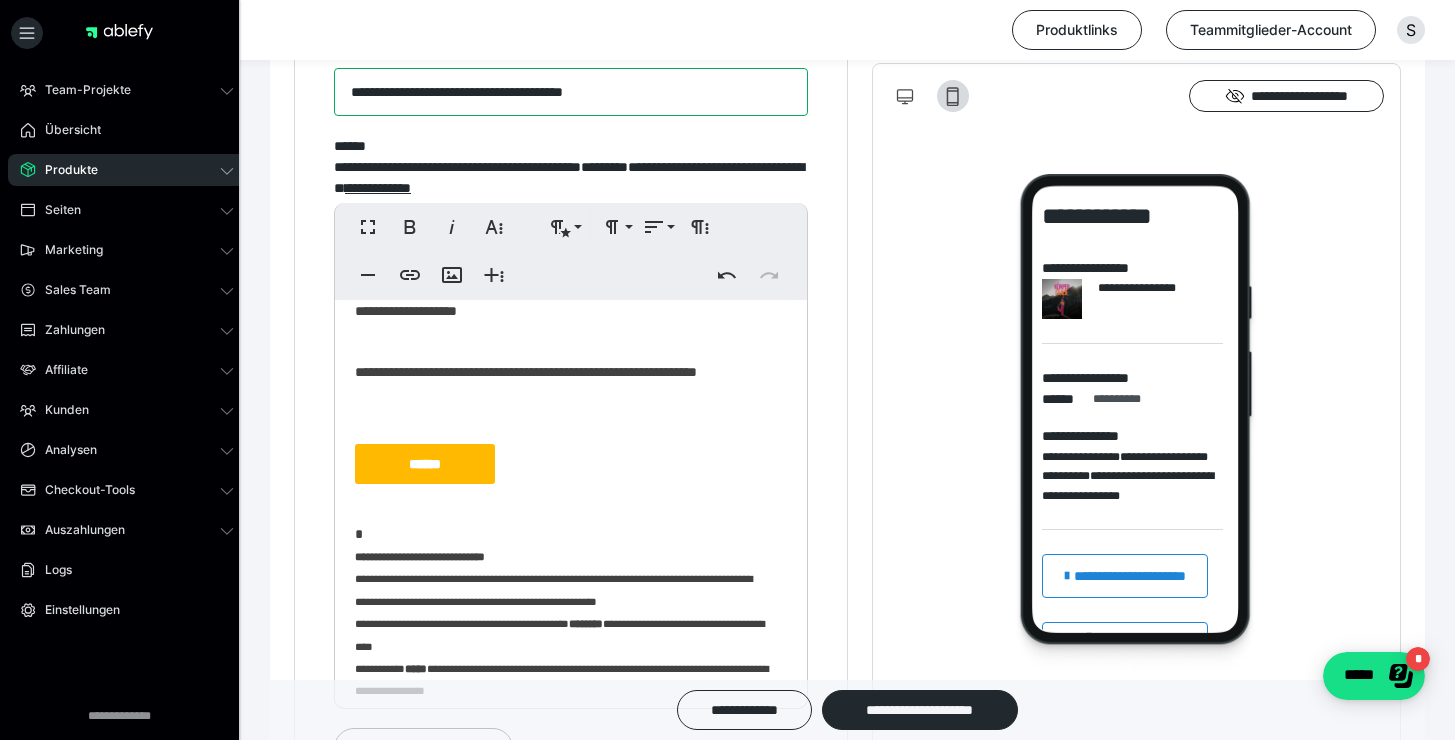 type on "**********" 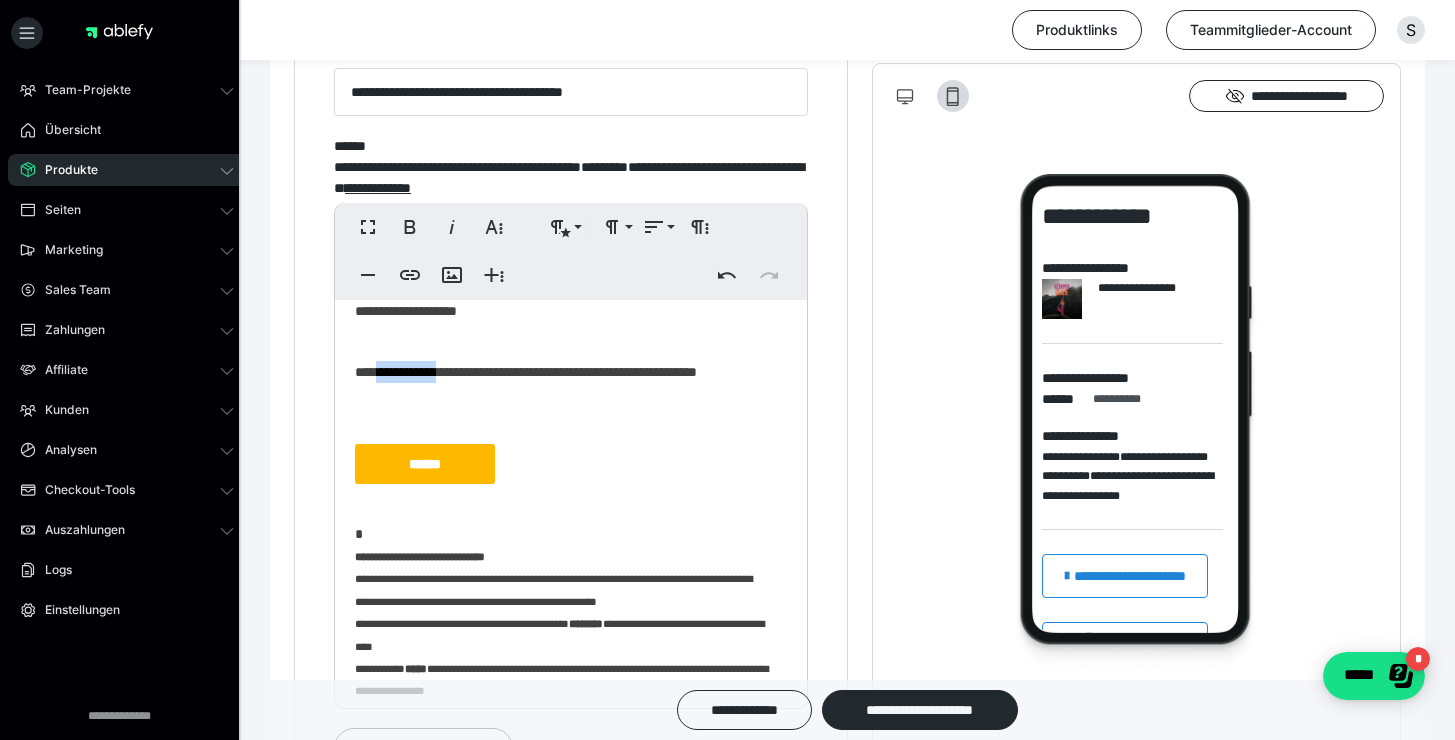 drag, startPoint x: 454, startPoint y: 397, endPoint x: 471, endPoint y: 414, distance: 24.04163 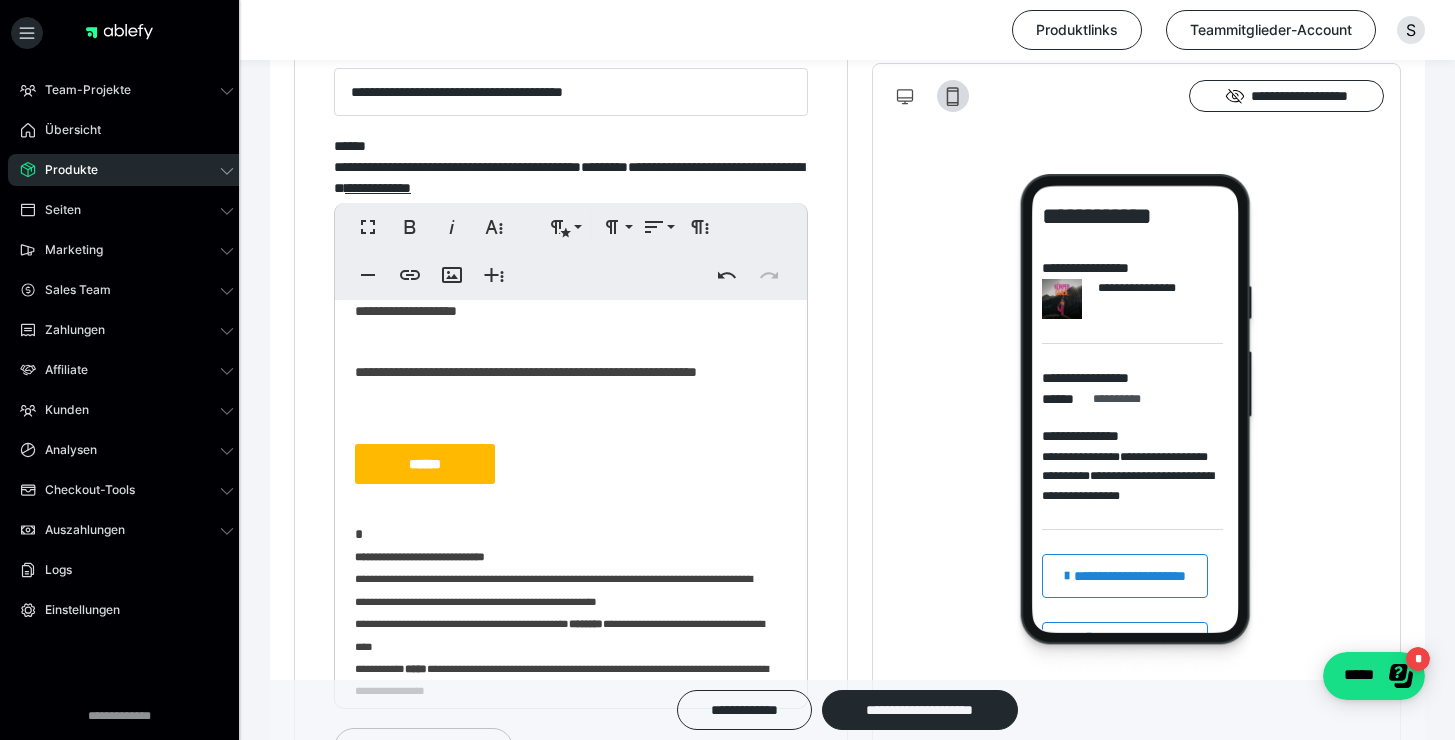 click on "**********" at bounding box center (563, 383) 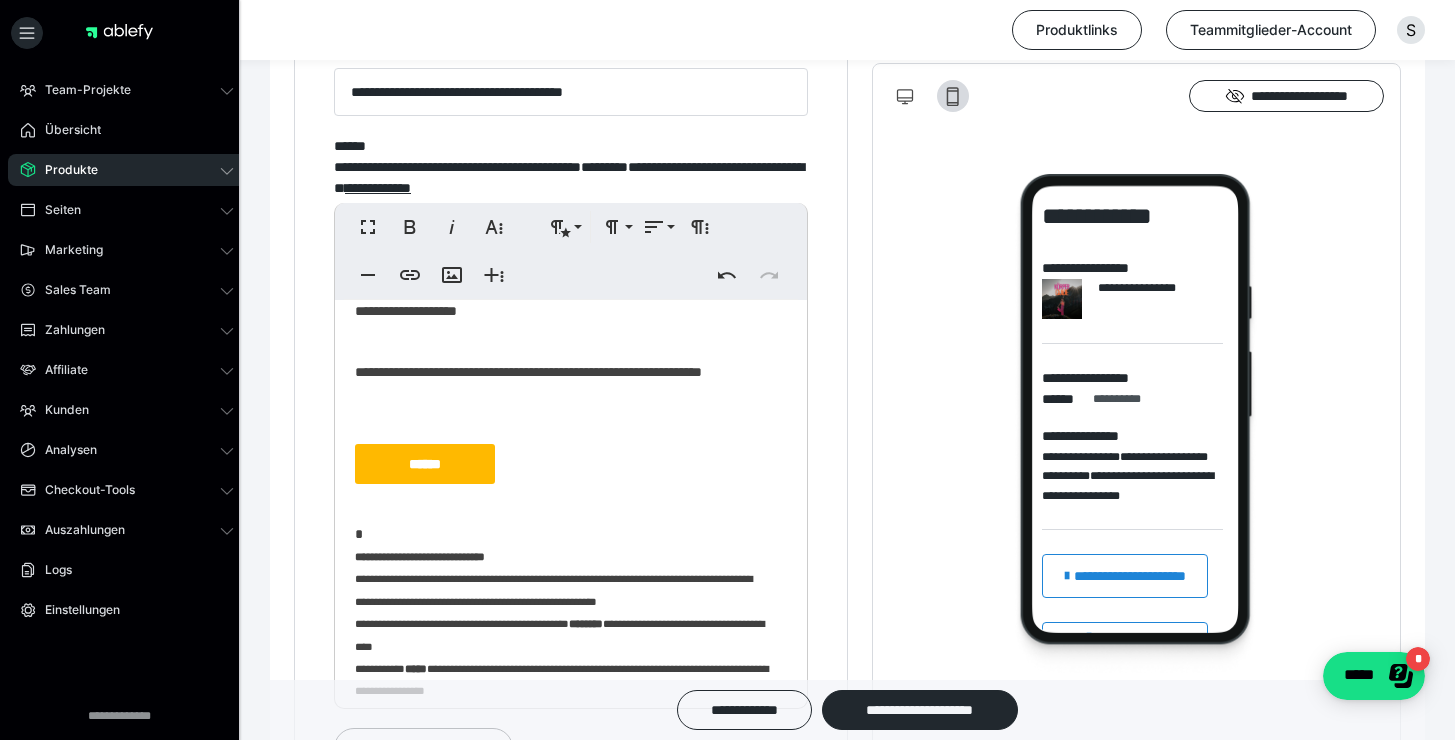 click on "**********" at bounding box center [563, 383] 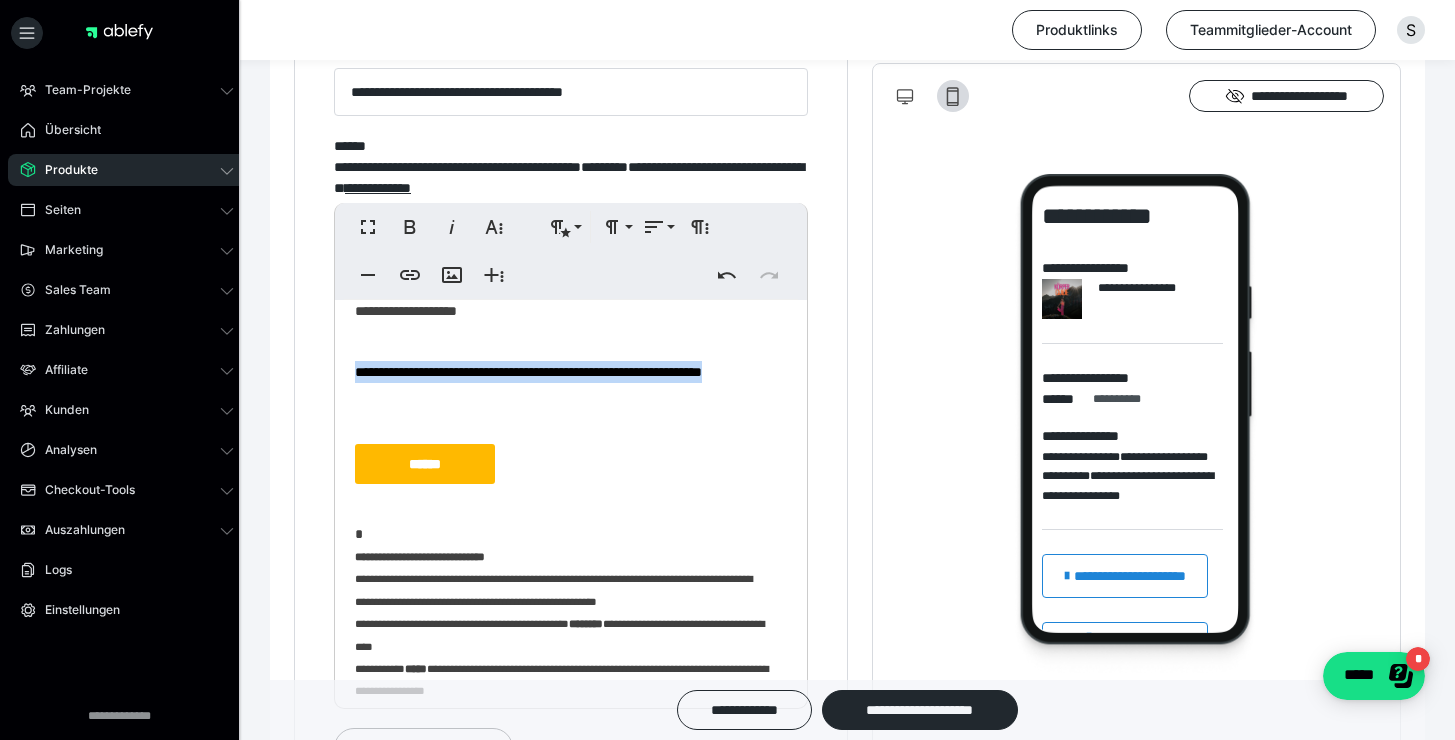 drag, startPoint x: 439, startPoint y: 409, endPoint x: 321, endPoint y: 384, distance: 120.61923 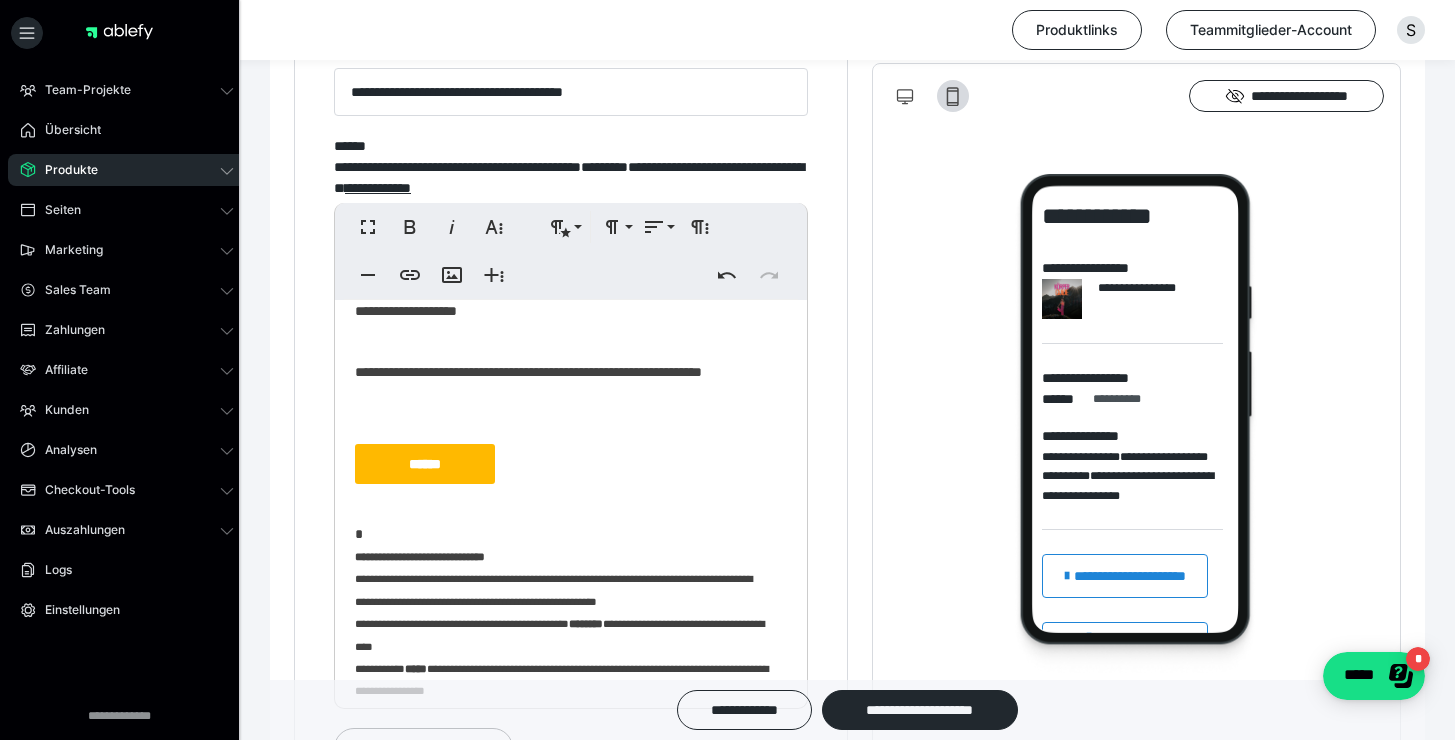 click on "**********" at bounding box center (563, 538) 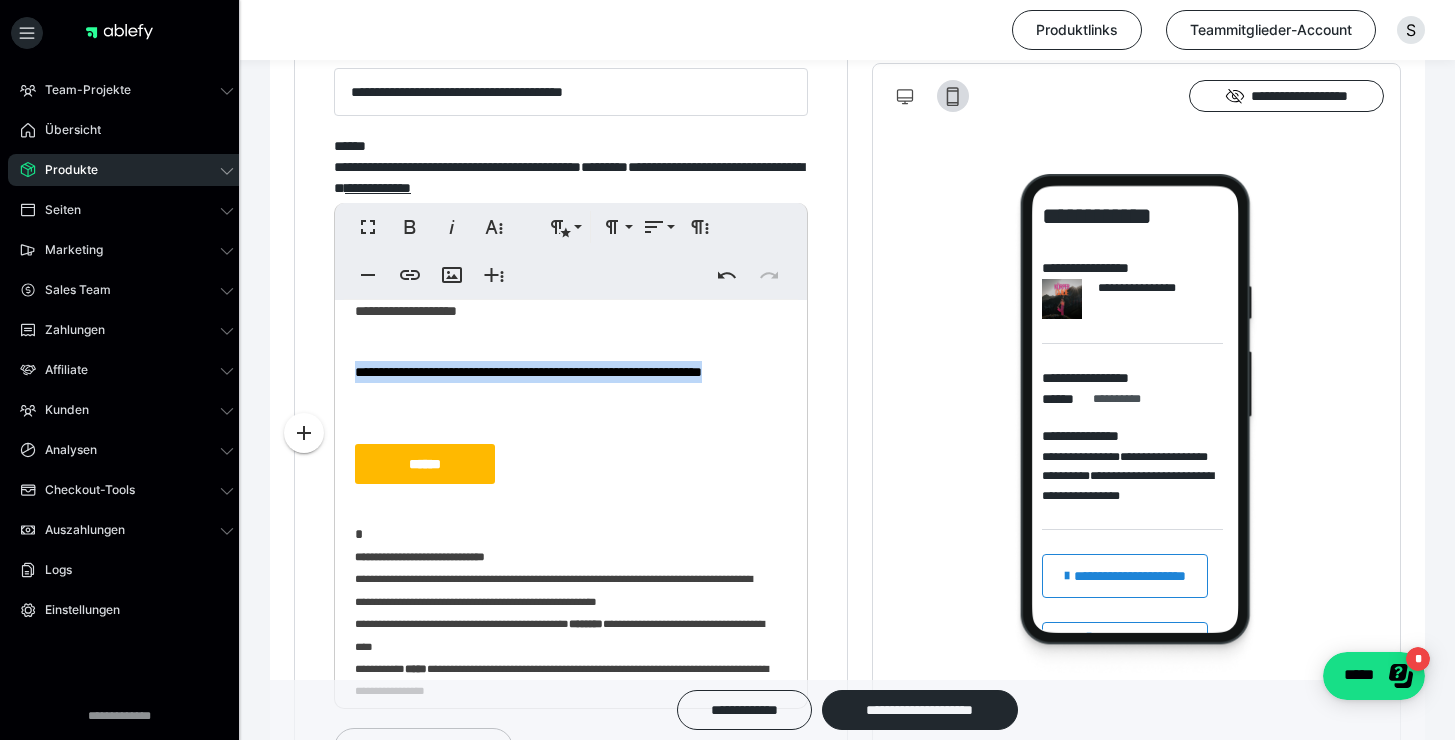 drag, startPoint x: 438, startPoint y: 409, endPoint x: 354, endPoint y: 379, distance: 89.19641 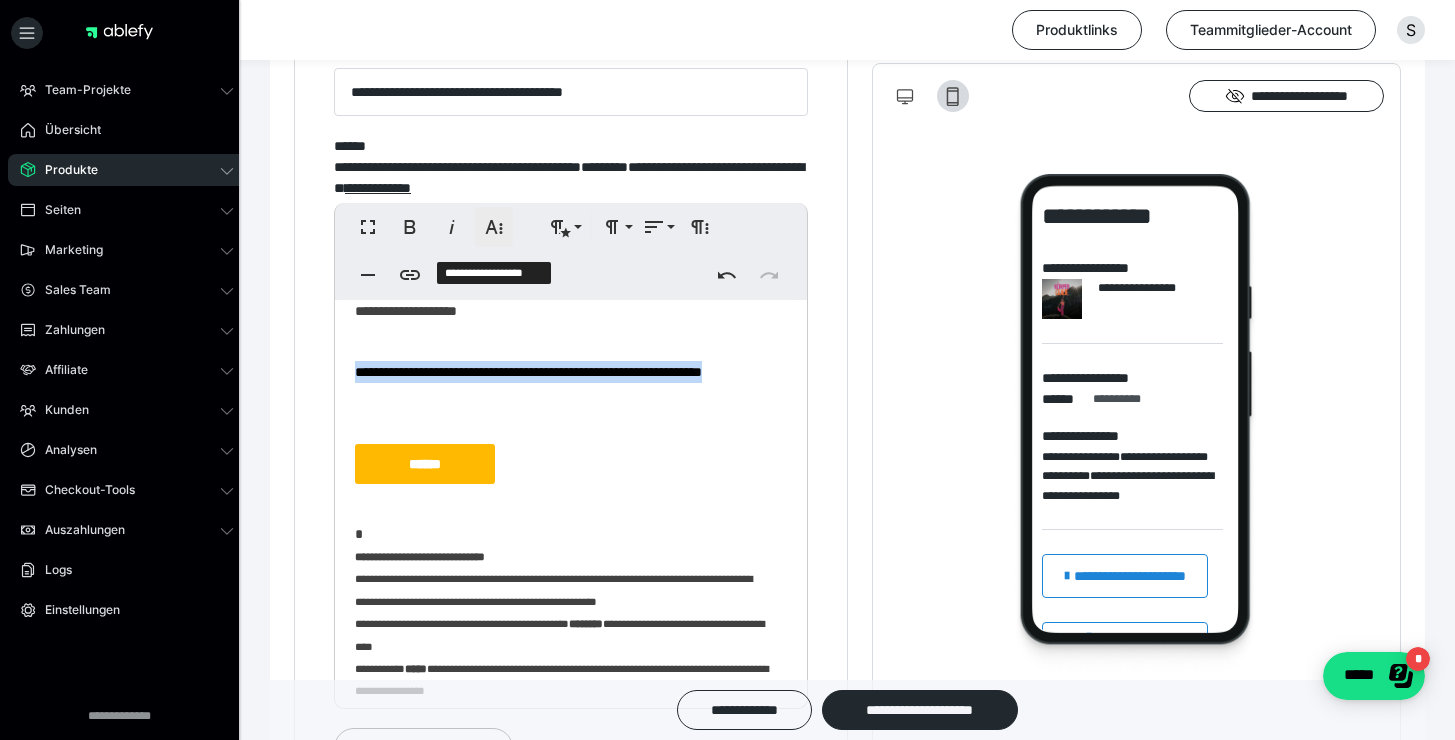 click on "**********" at bounding box center (494, 227) 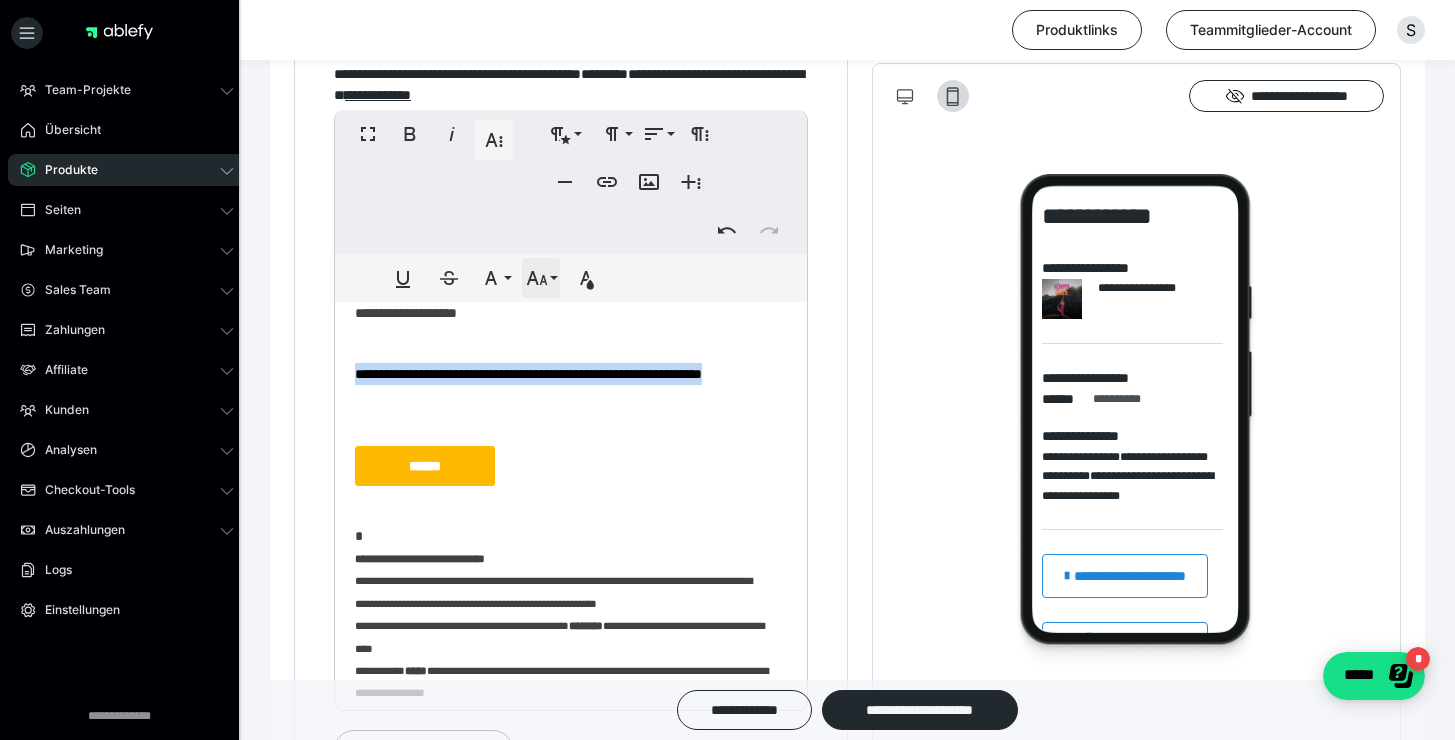 scroll, scrollTop: 1457, scrollLeft: 0, axis: vertical 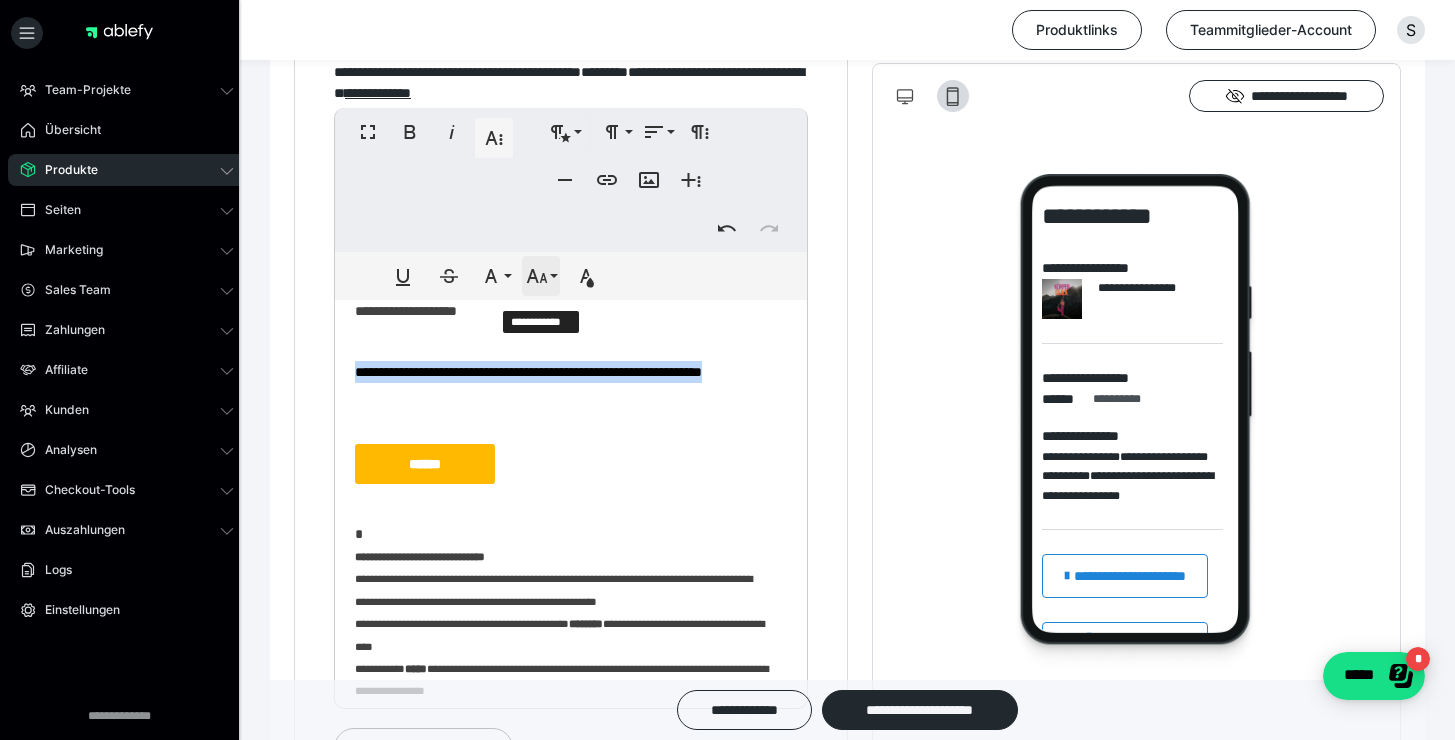 click on "**********" at bounding box center (541, 276) 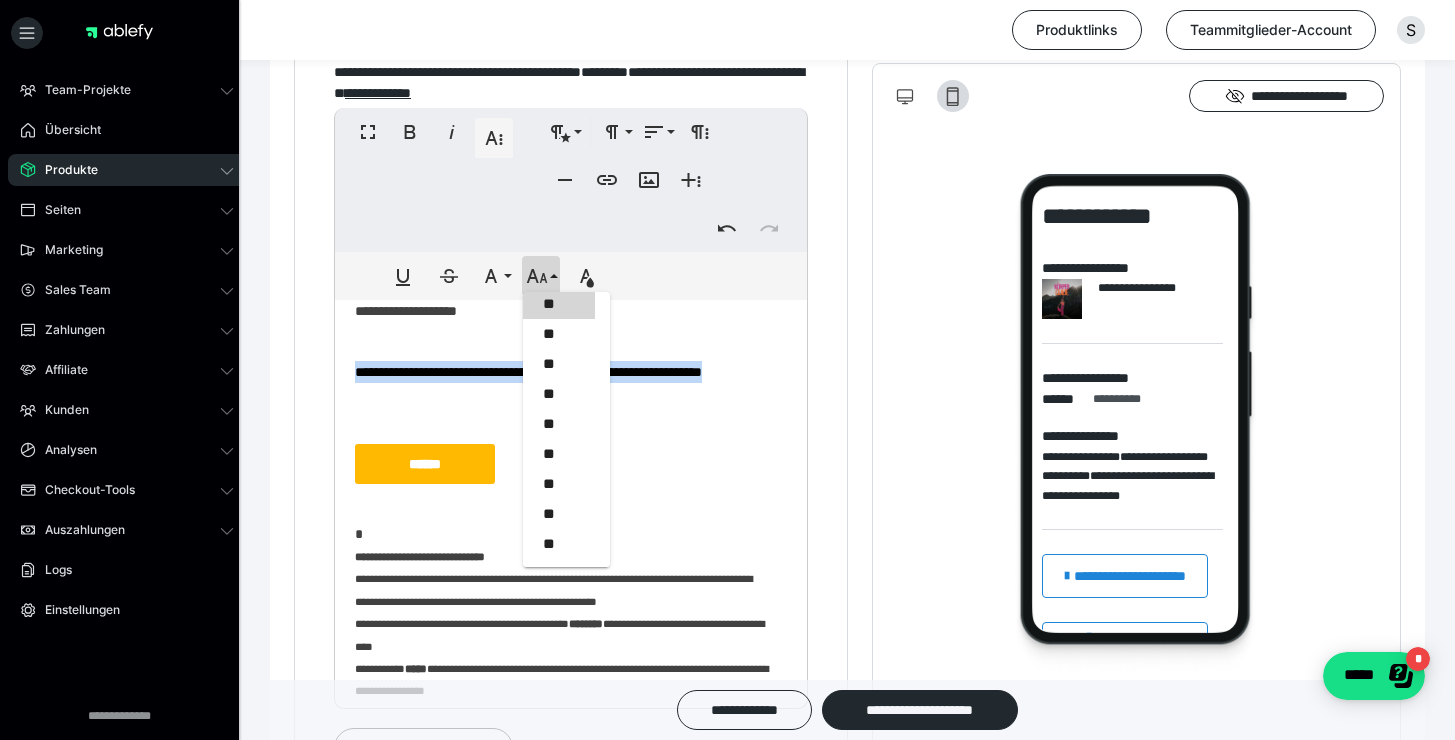 scroll, scrollTop: 161, scrollLeft: 0, axis: vertical 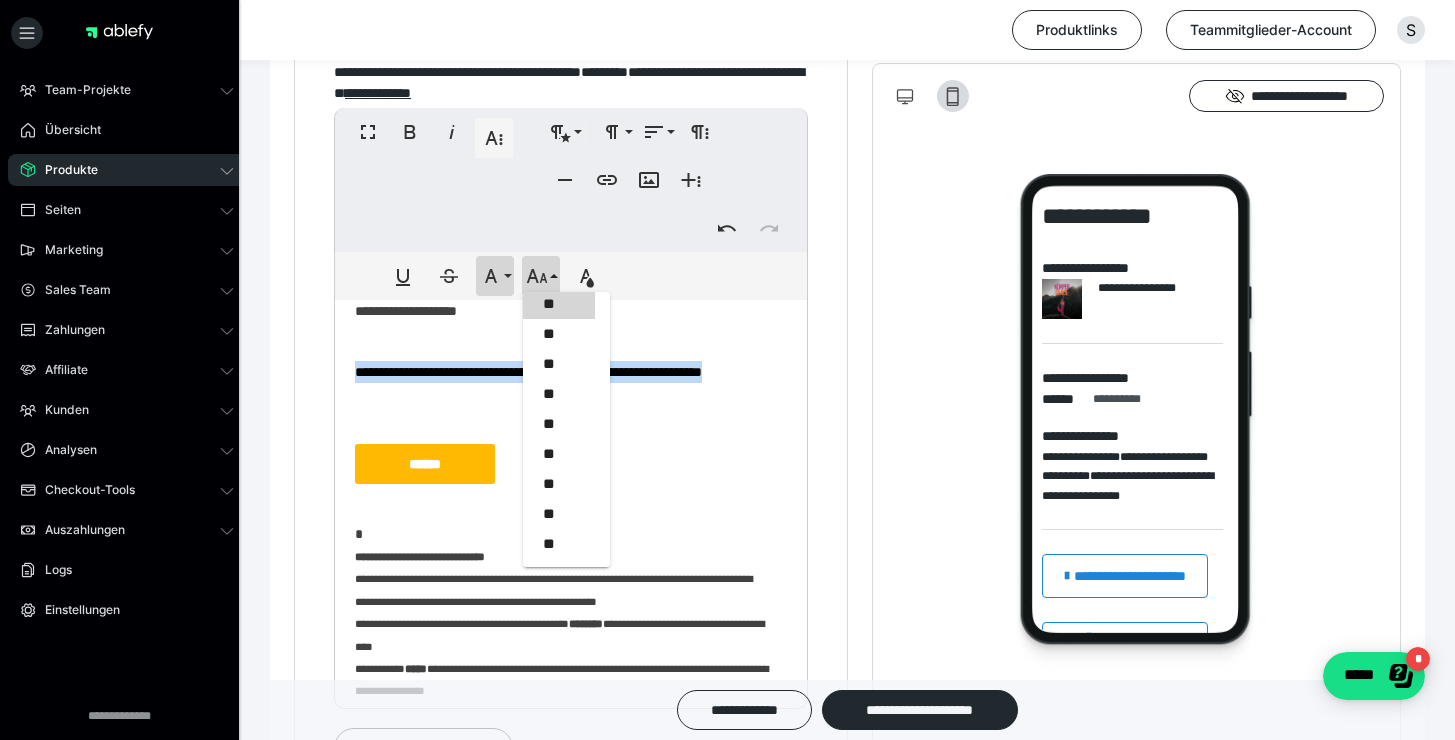 click 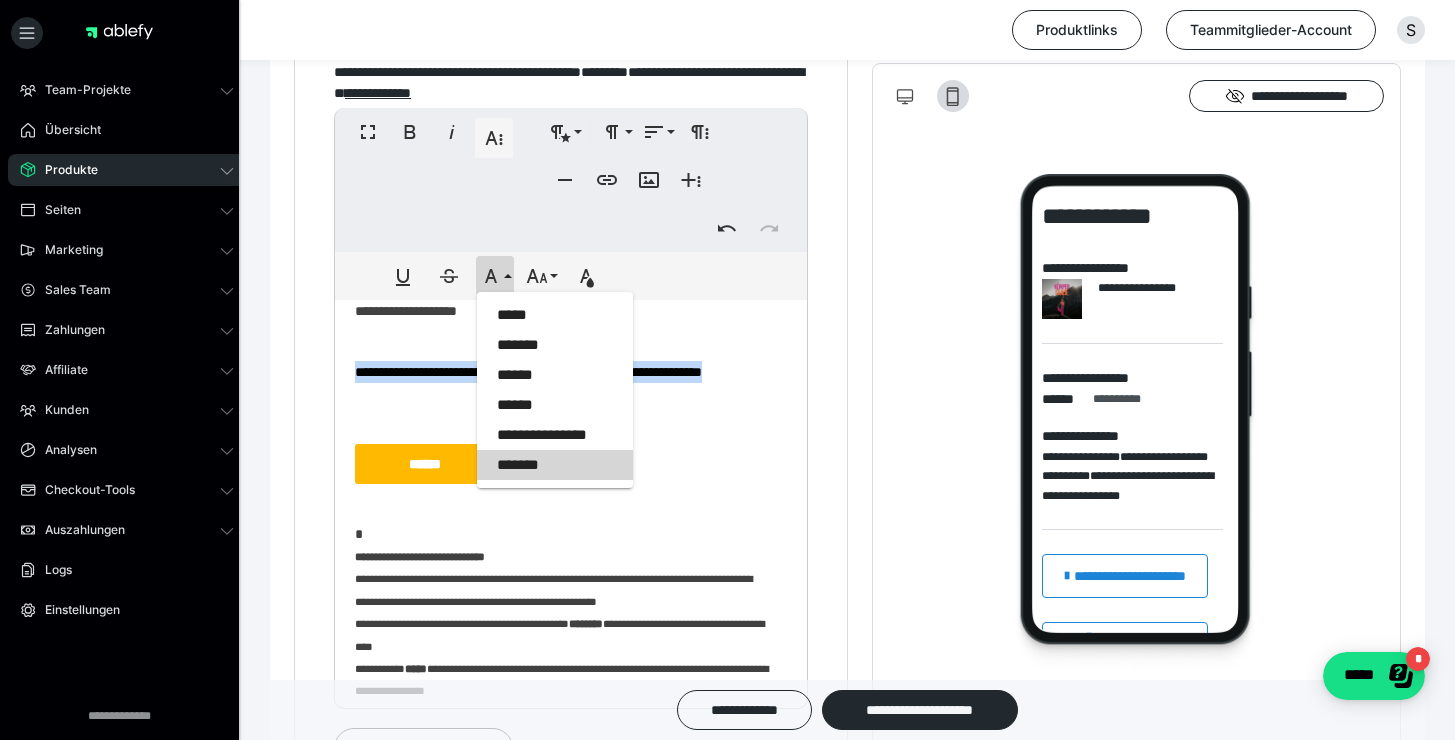 click on "*******" at bounding box center [555, 465] 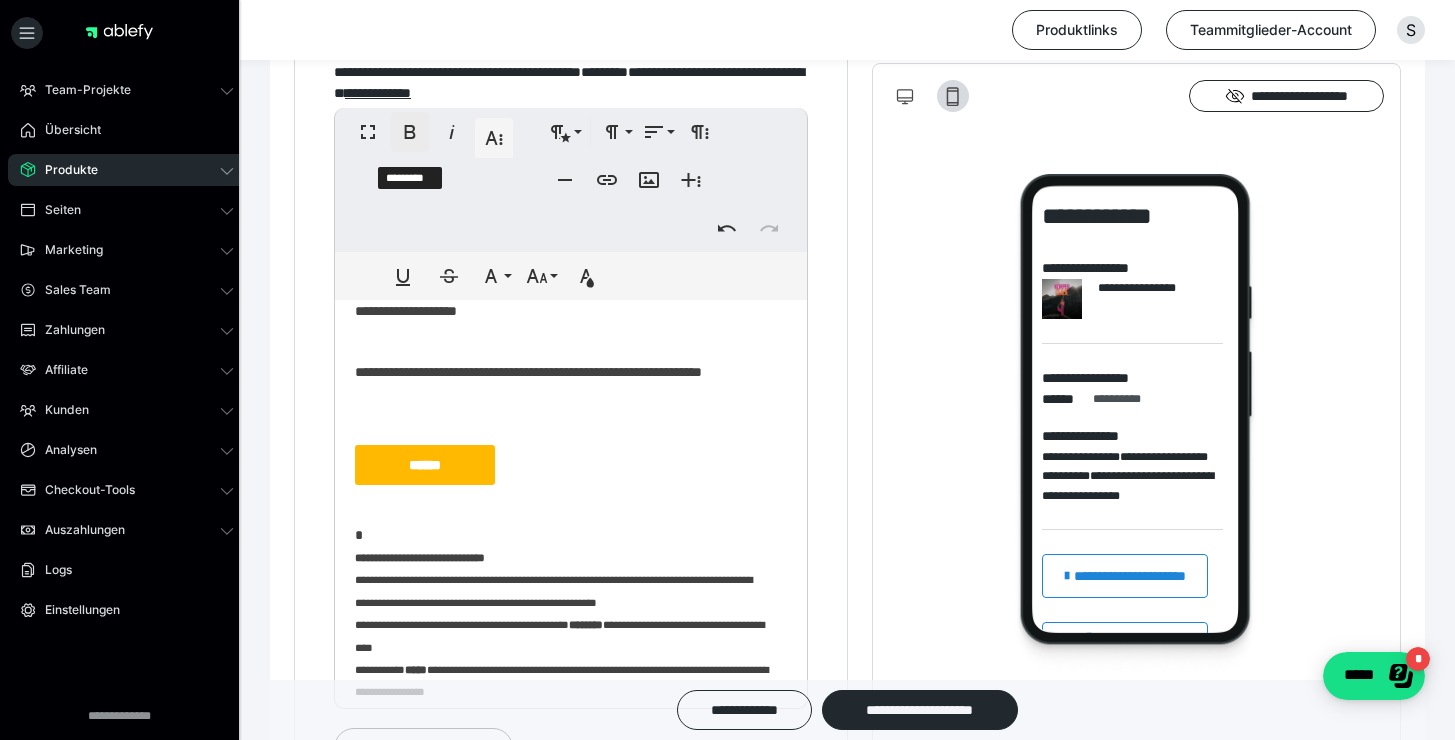 click 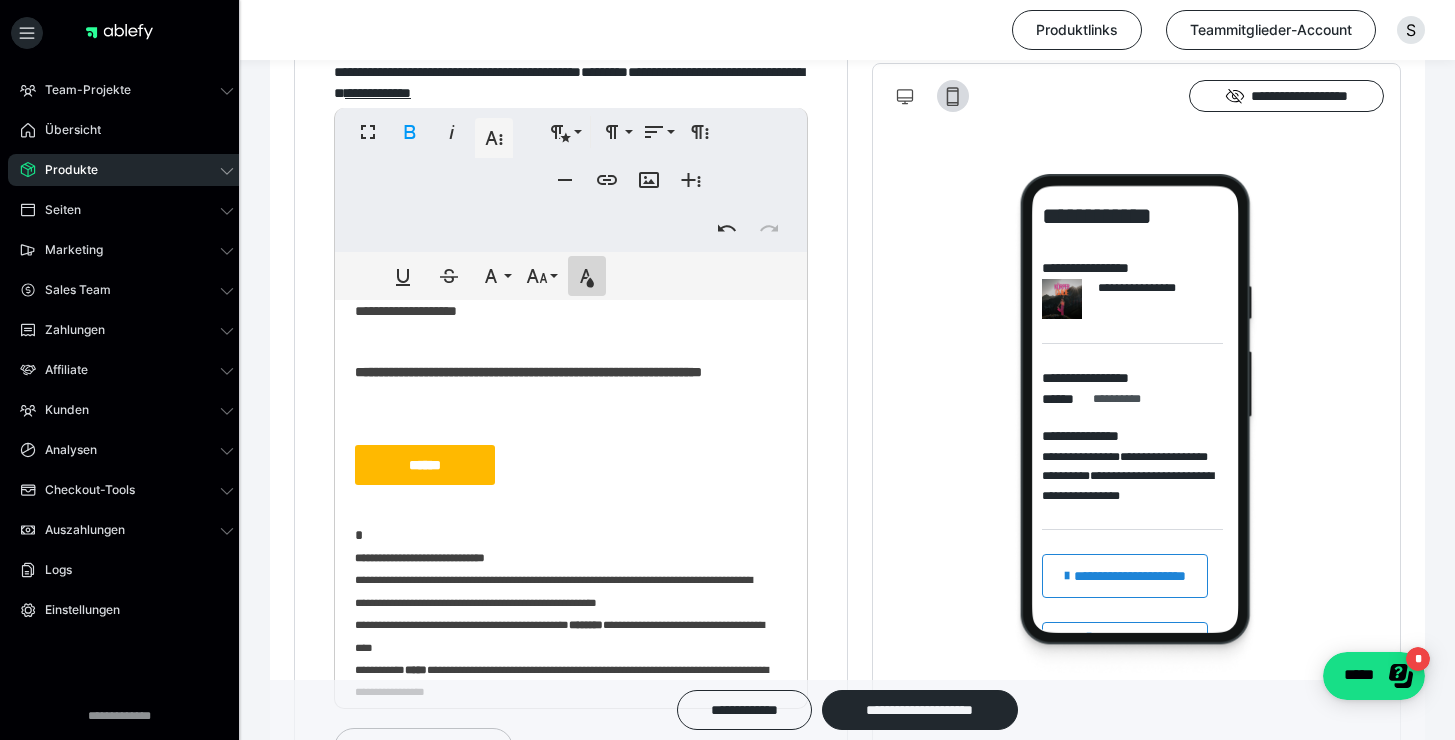 click 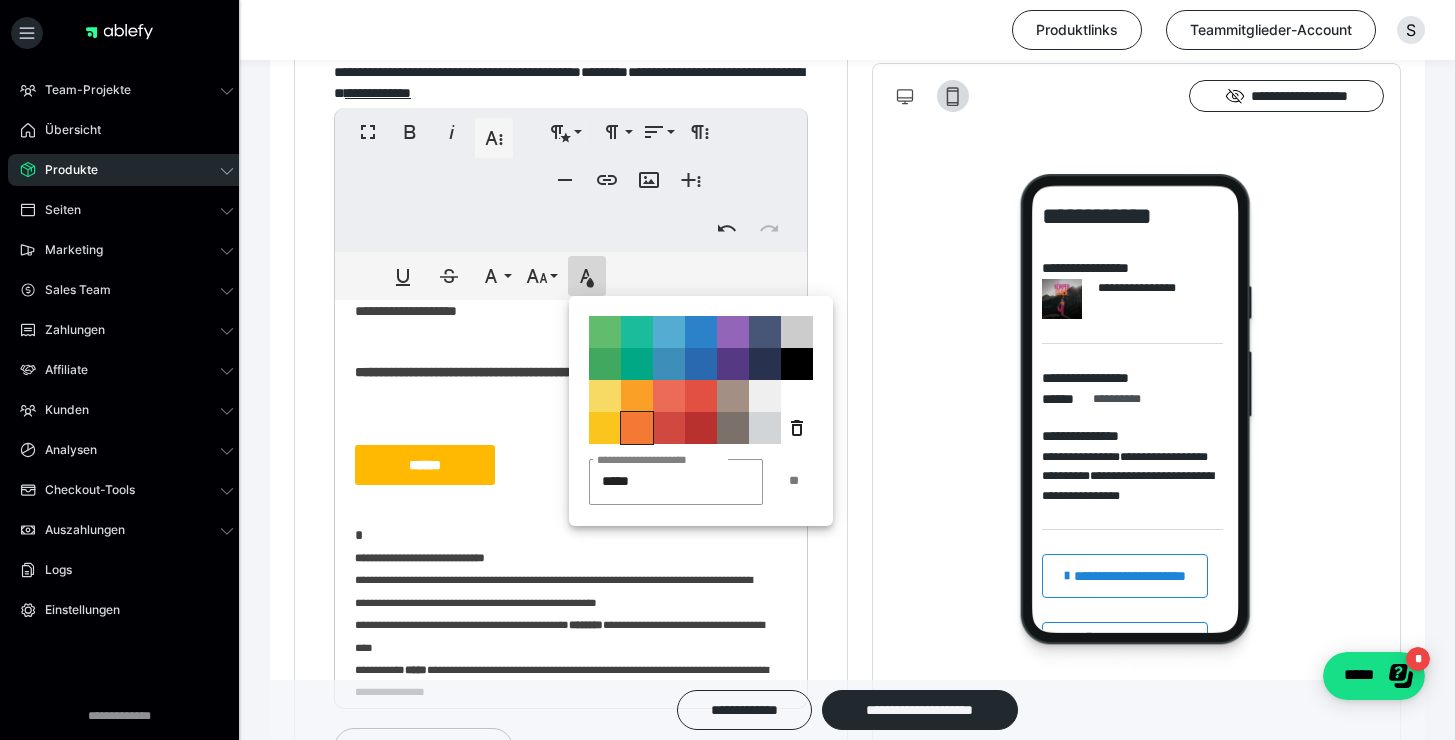 type on "******" 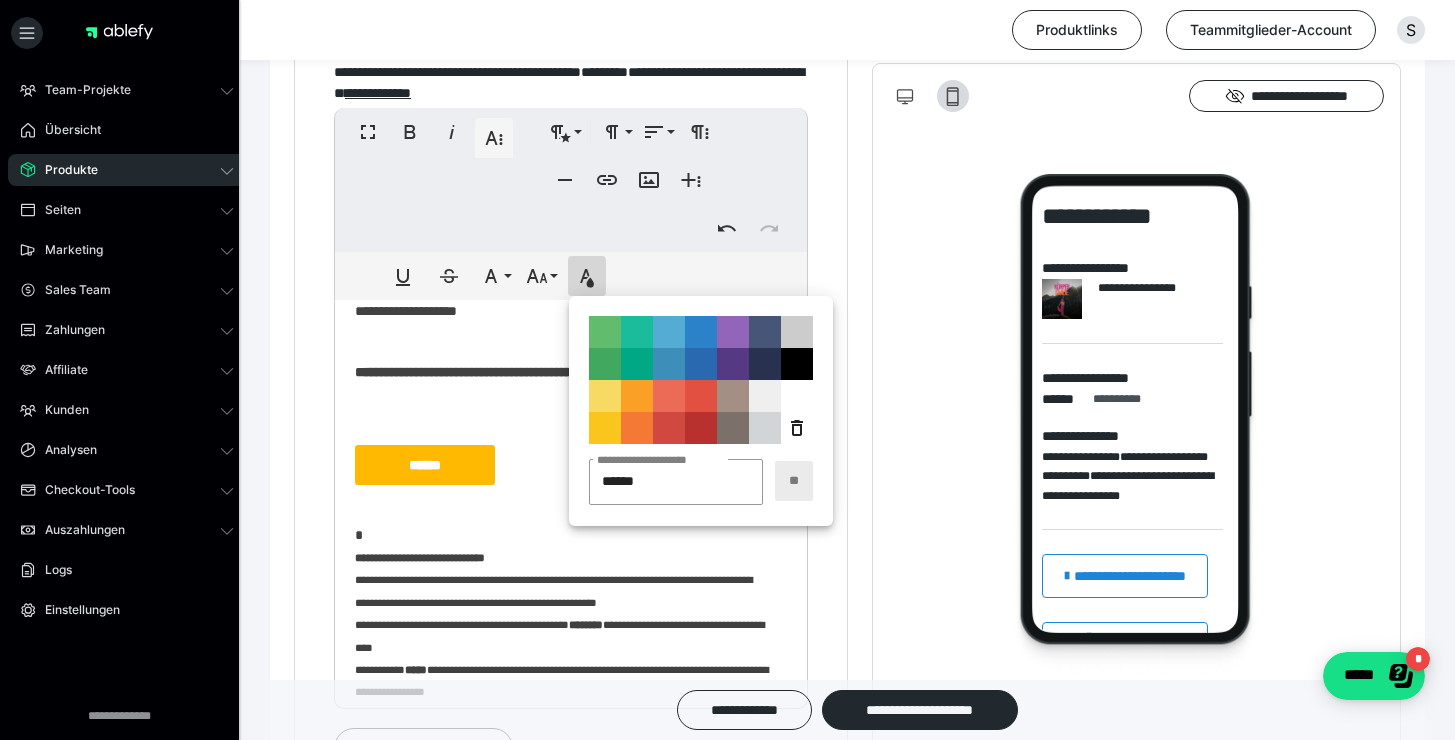 click on "**" at bounding box center [794, 481] 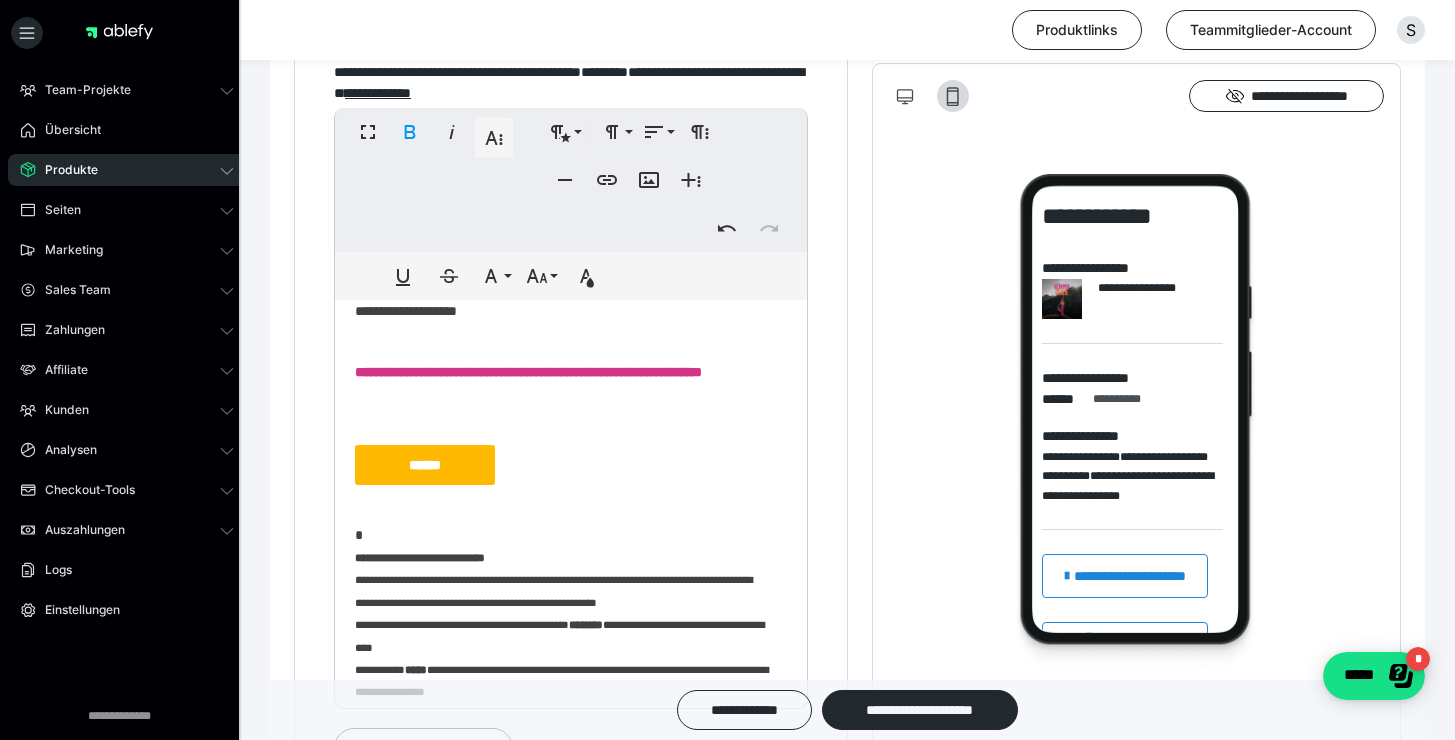 click on "******" at bounding box center [563, 465] 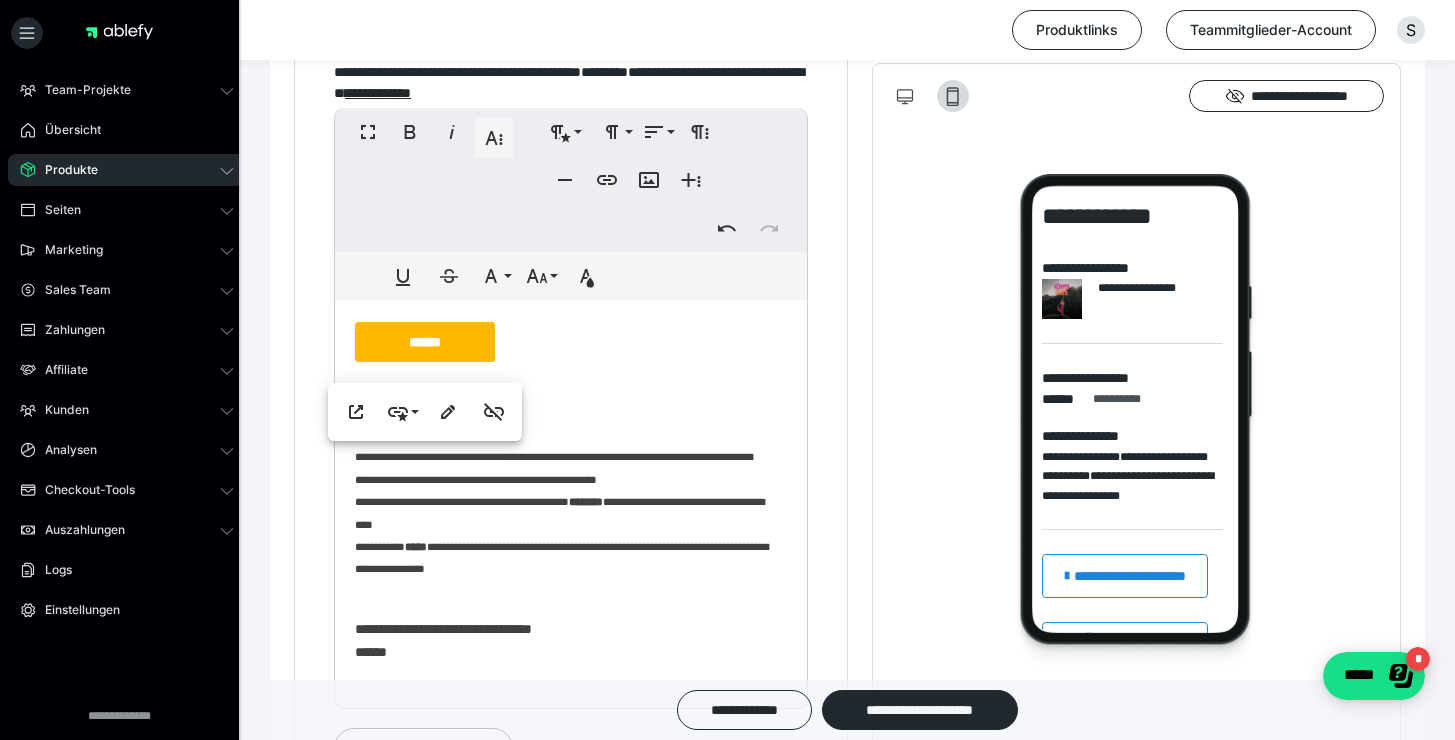 scroll, scrollTop: 329, scrollLeft: 0, axis: vertical 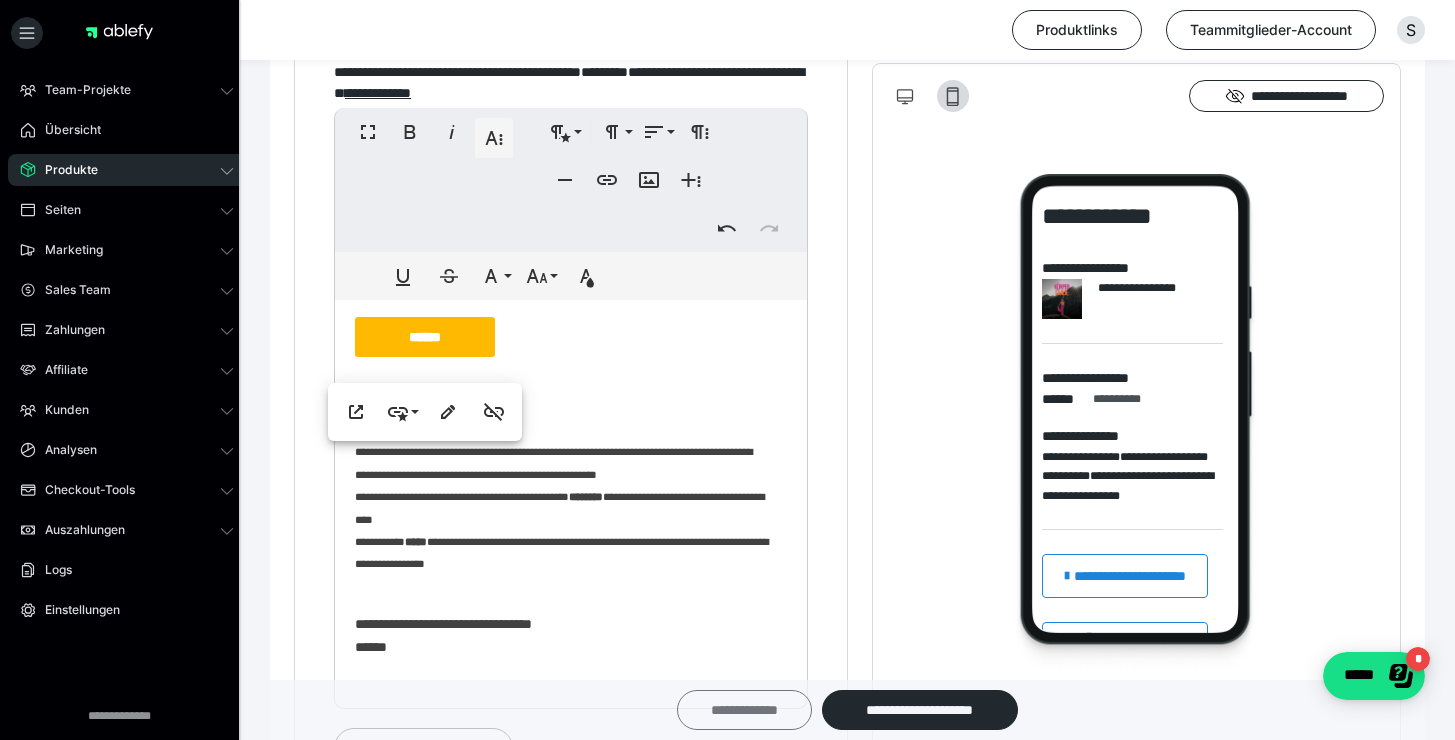 click on "**********" at bounding box center (744, 710) 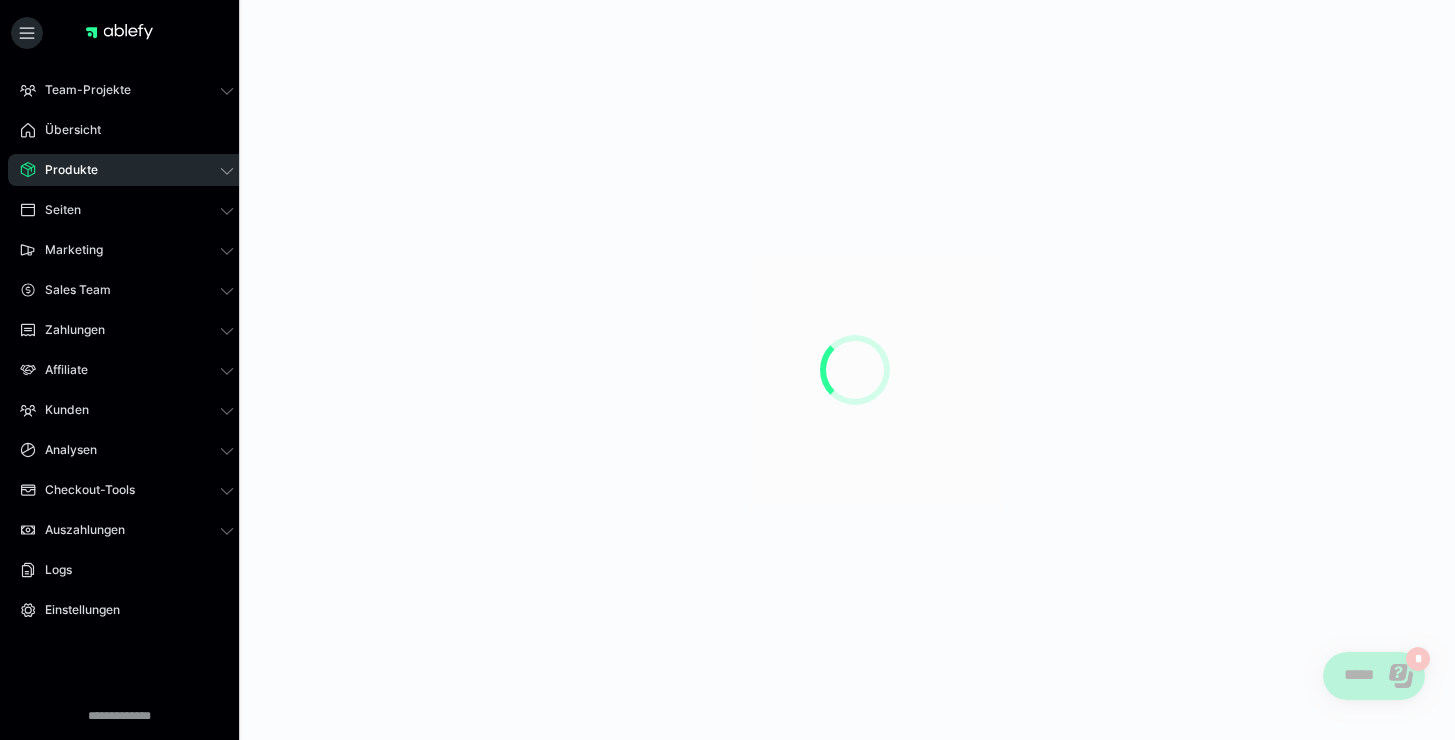 scroll, scrollTop: 0, scrollLeft: 0, axis: both 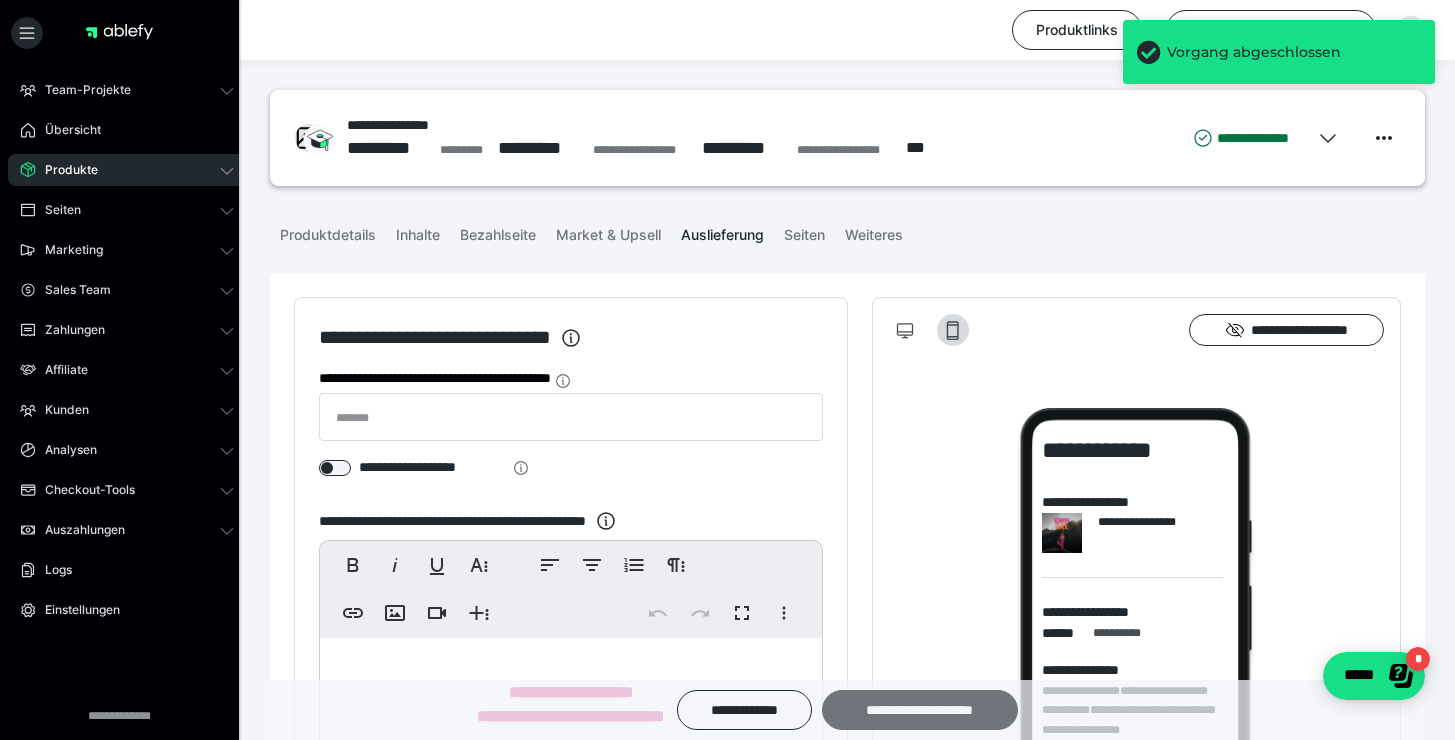 click on "**********" at bounding box center (920, 710) 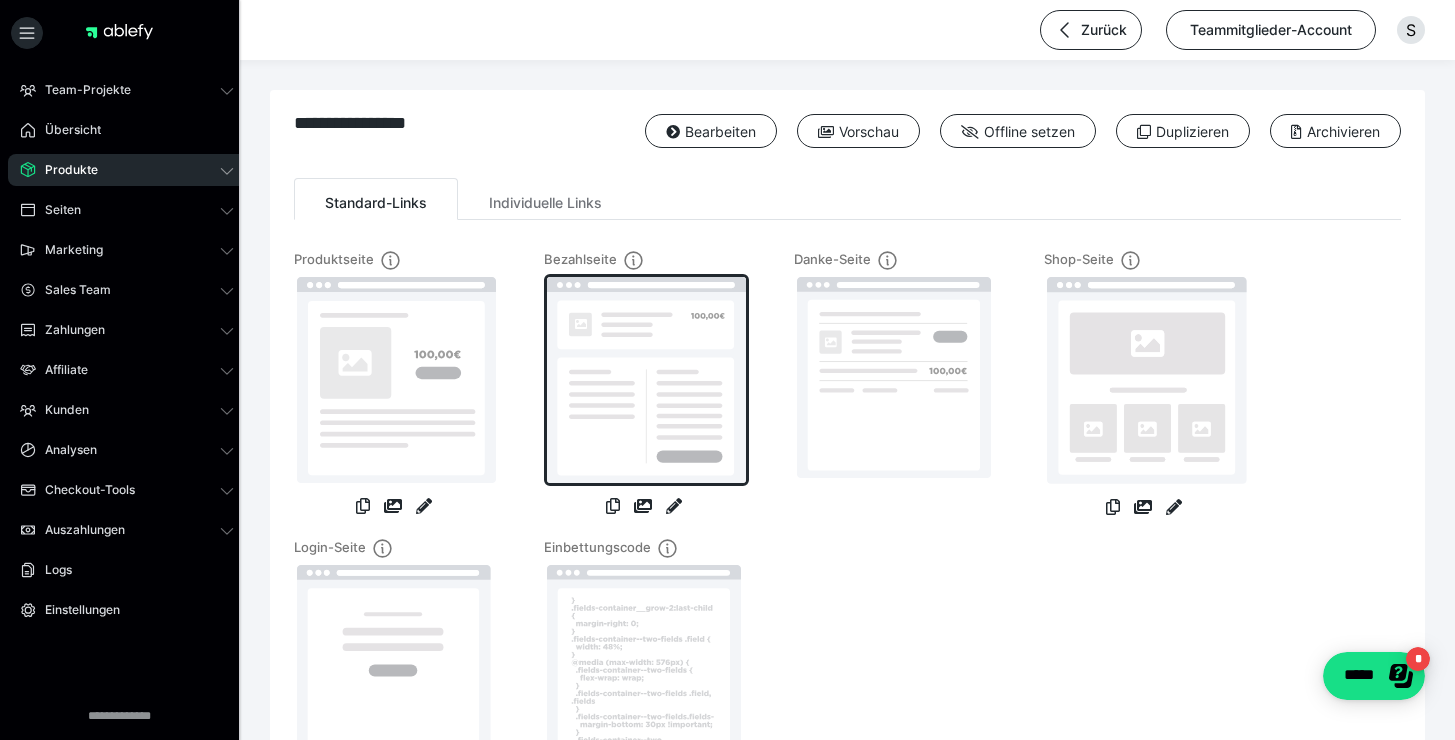 click at bounding box center [646, 380] 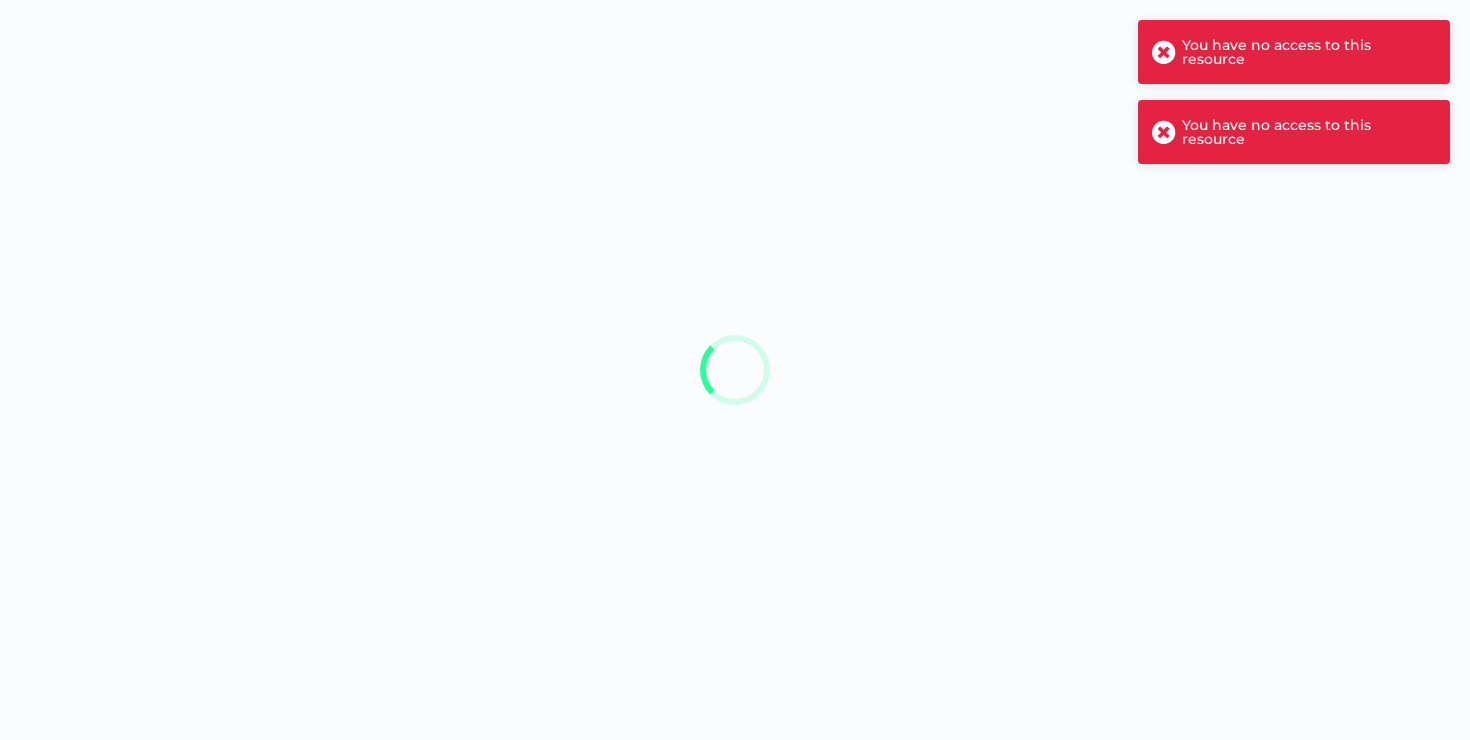 scroll, scrollTop: 0, scrollLeft: 0, axis: both 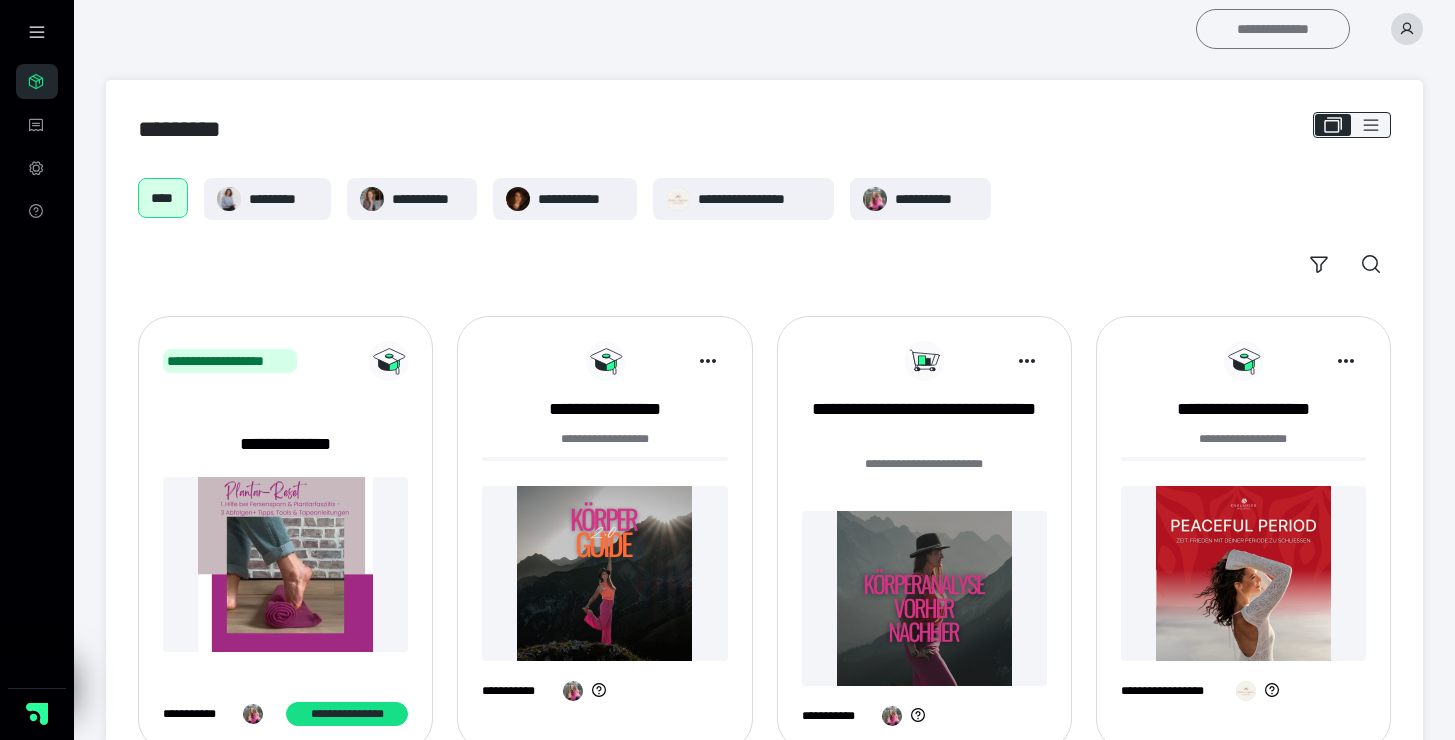click on "**********" at bounding box center (1273, 29) 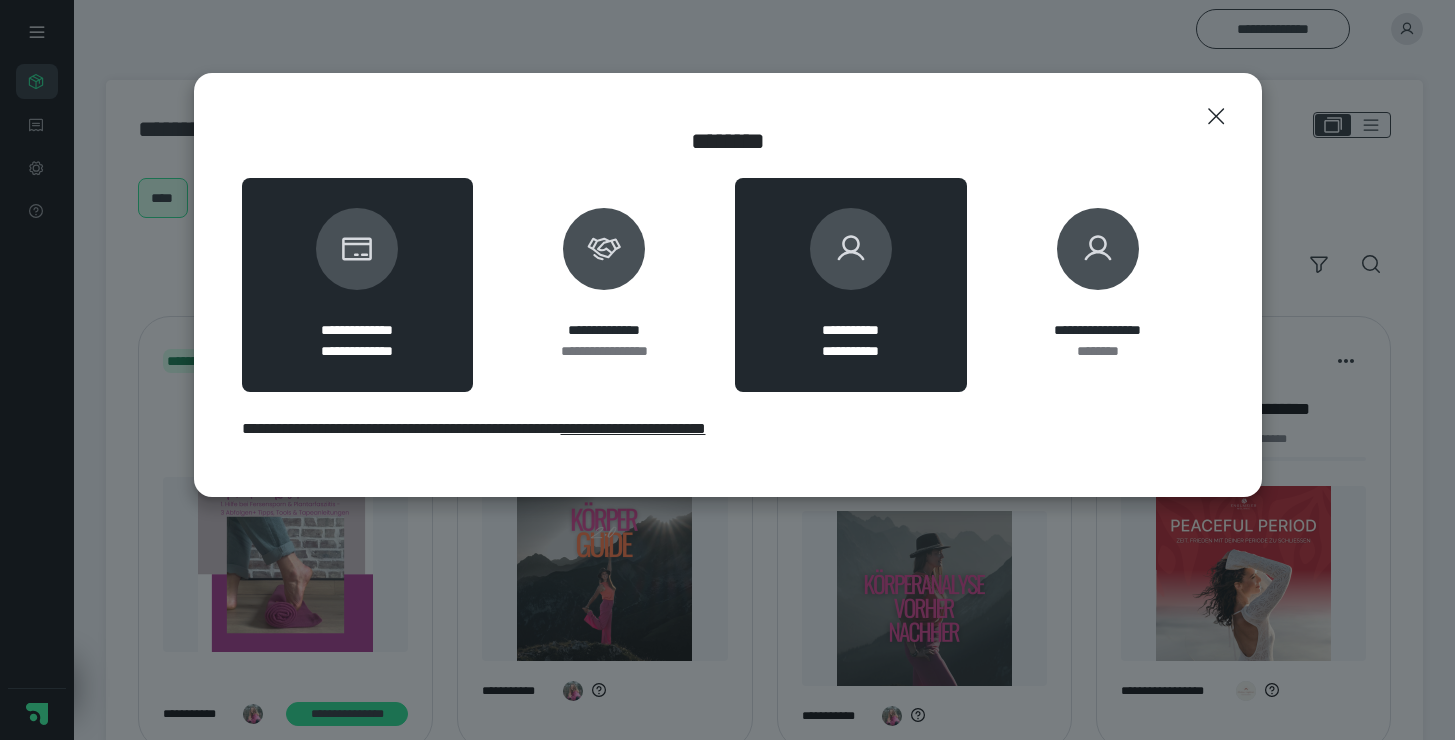 click on "**********" at bounding box center [851, 330] 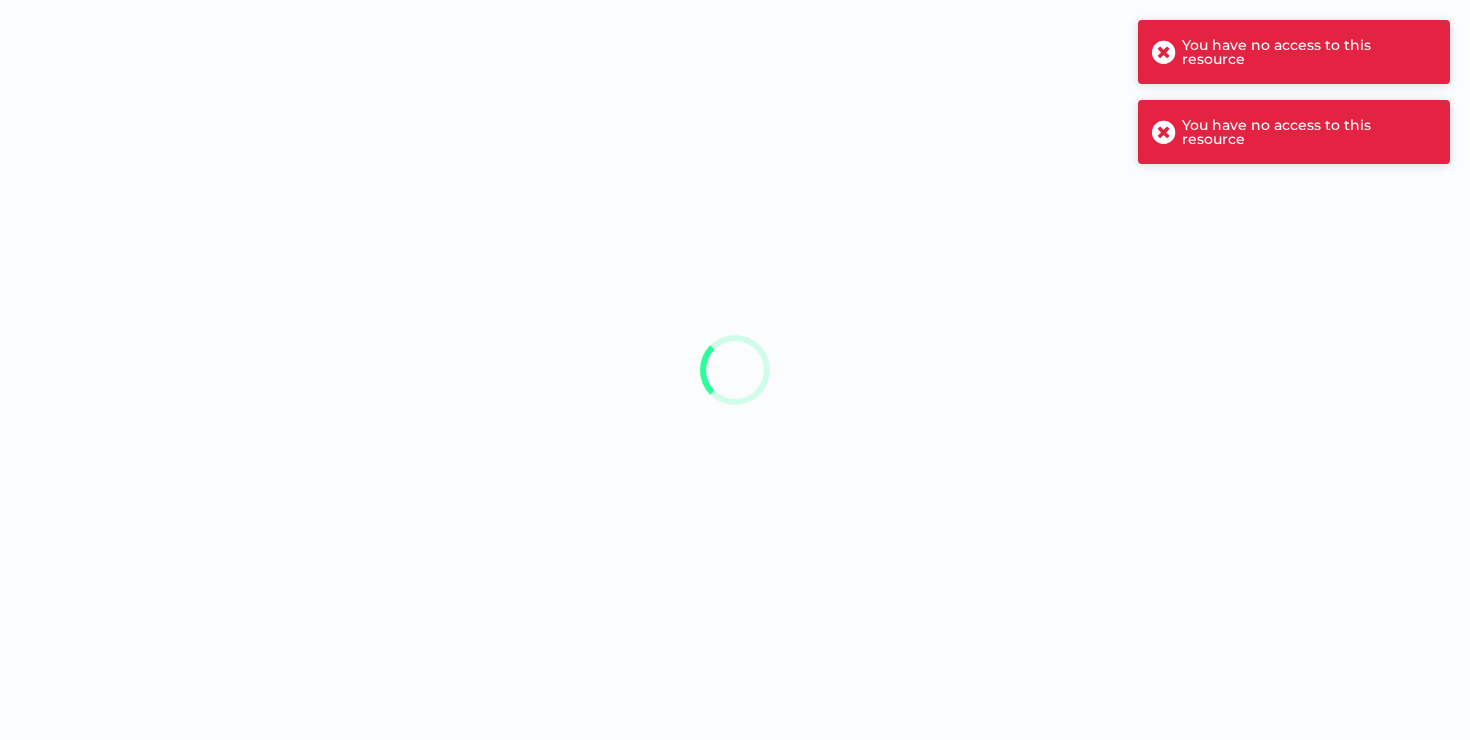 scroll, scrollTop: 0, scrollLeft: 0, axis: both 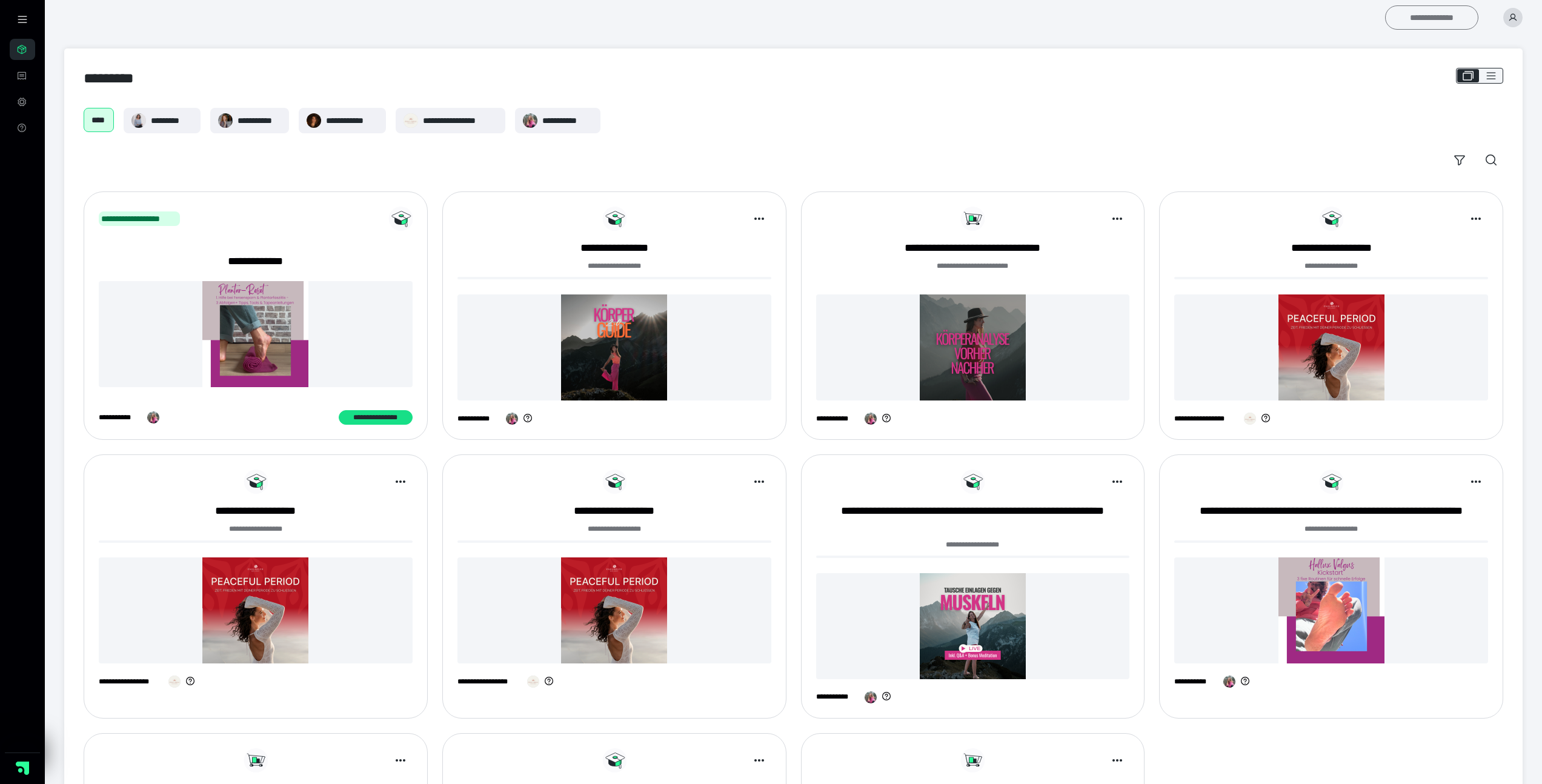 click on "**********" at bounding box center [1432, 18] 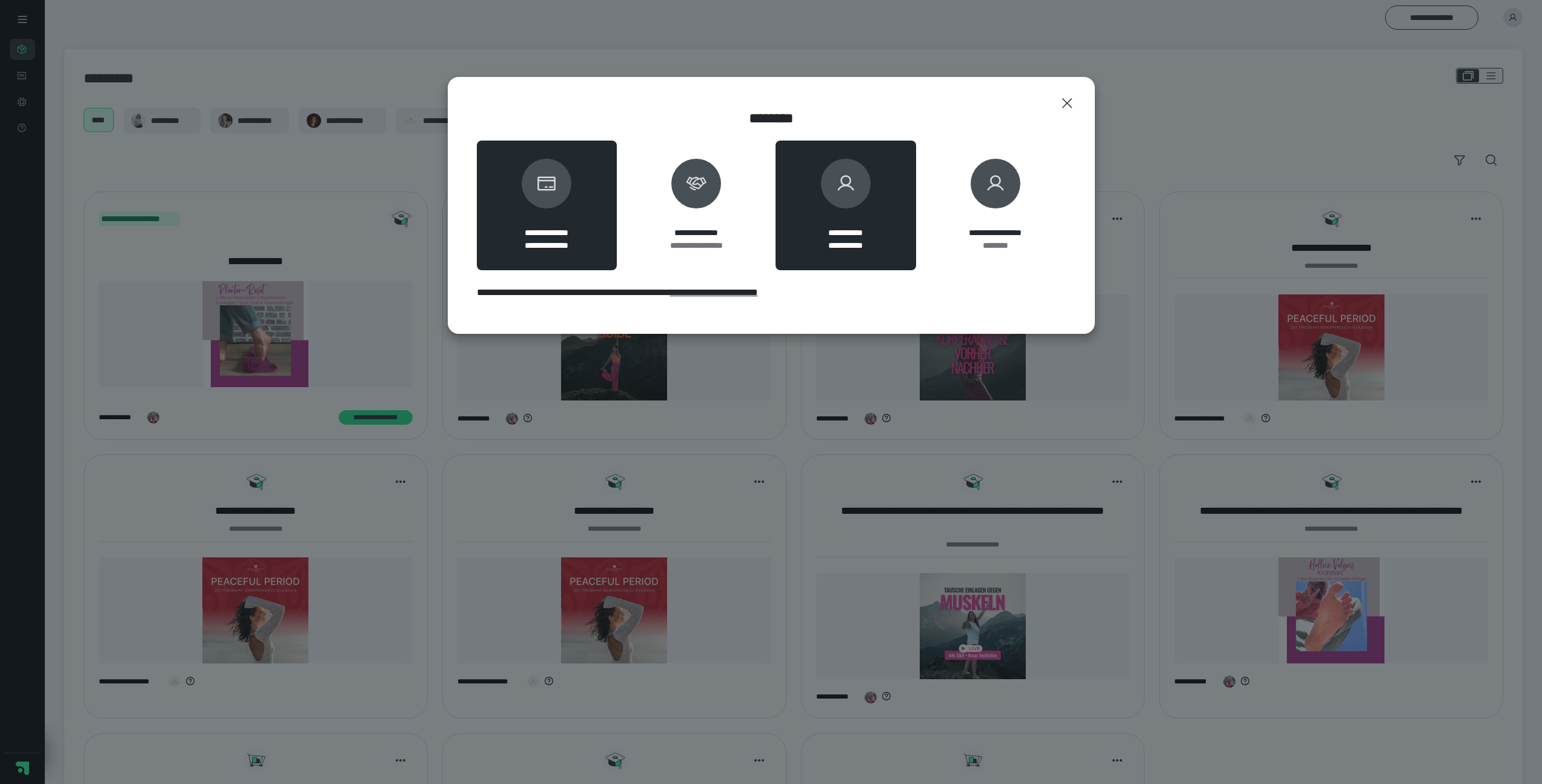 click 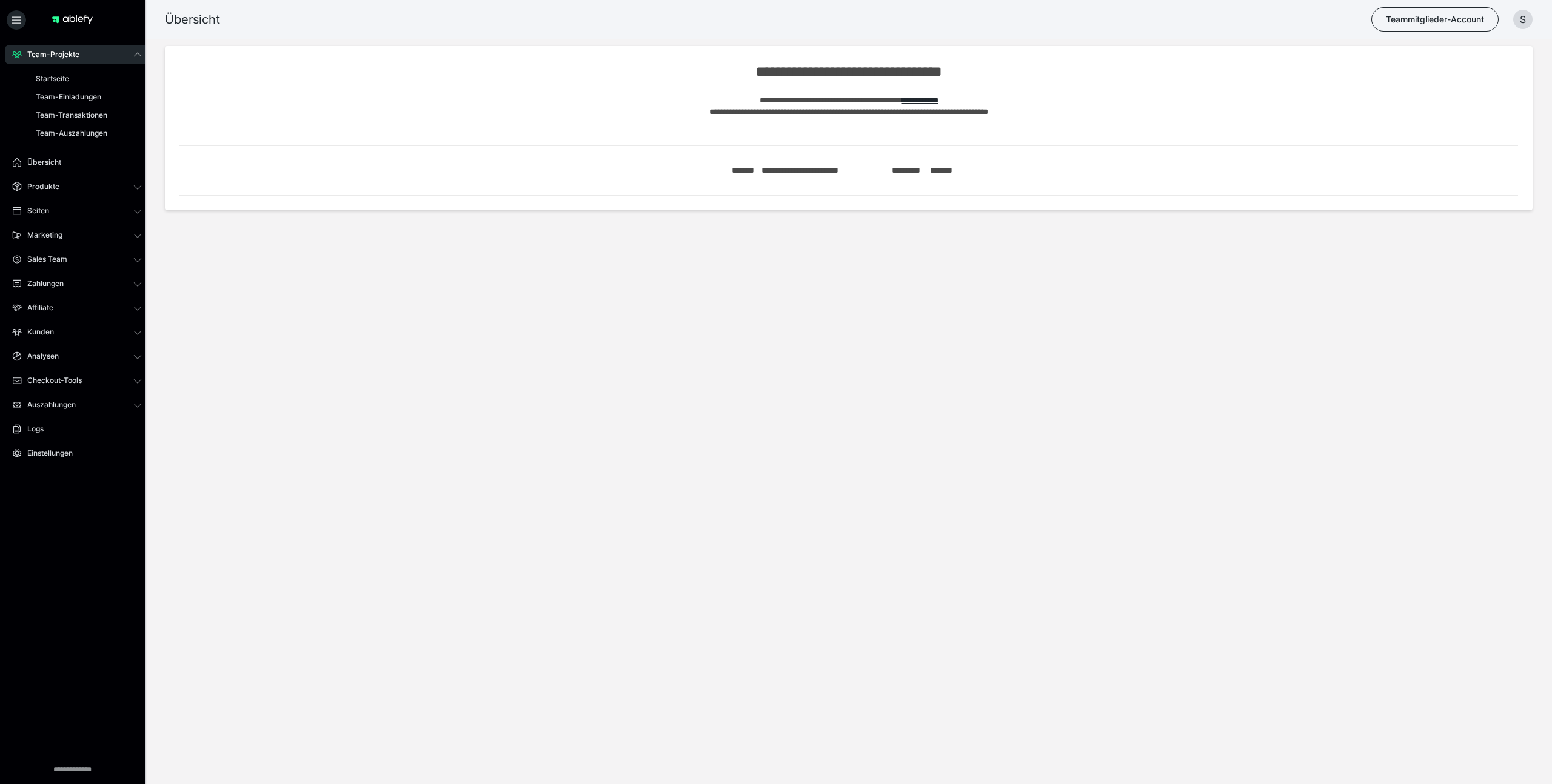 scroll, scrollTop: 0, scrollLeft: 0, axis: both 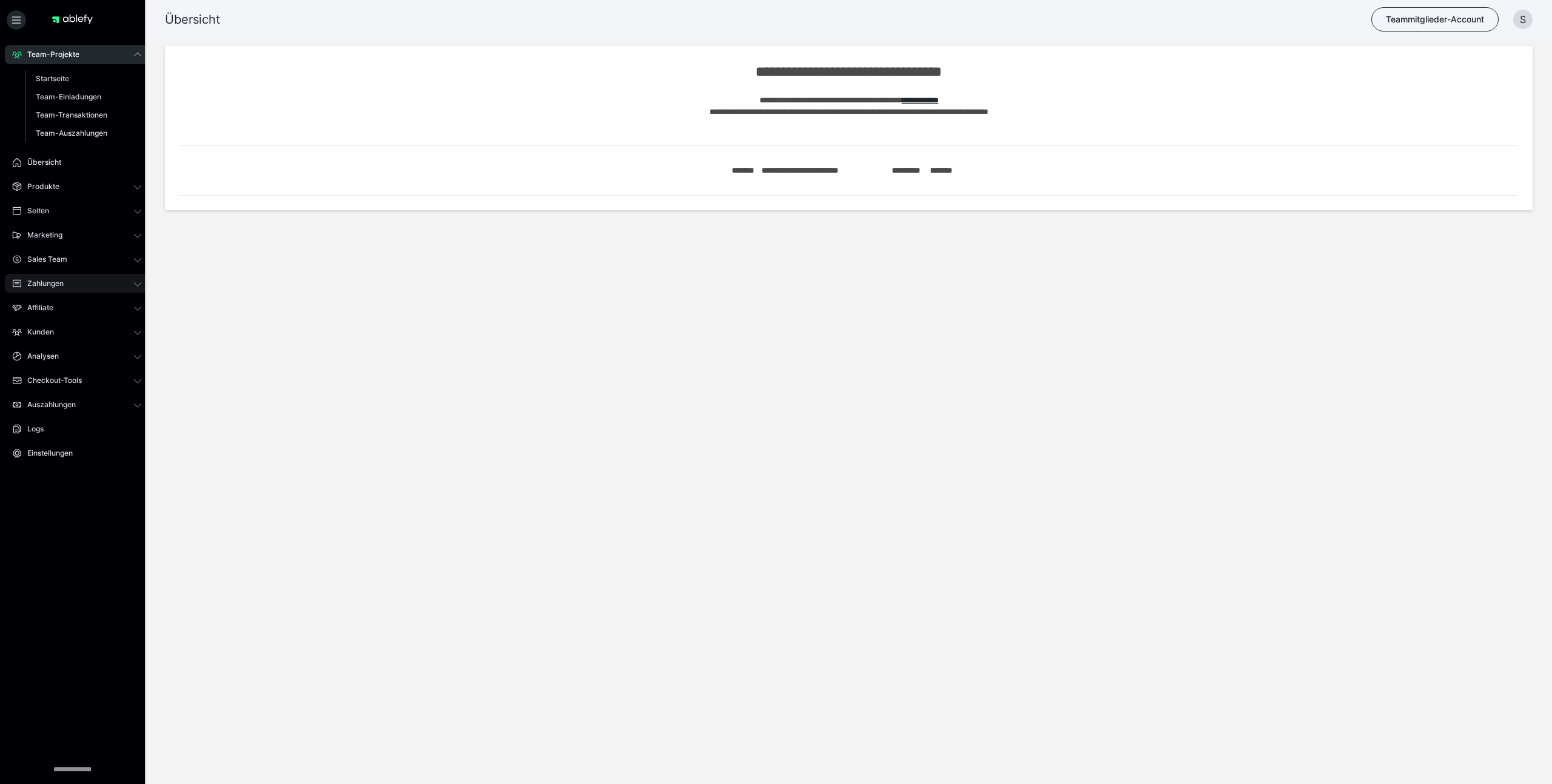 click on "Zahlungen" at bounding box center [41, 284] 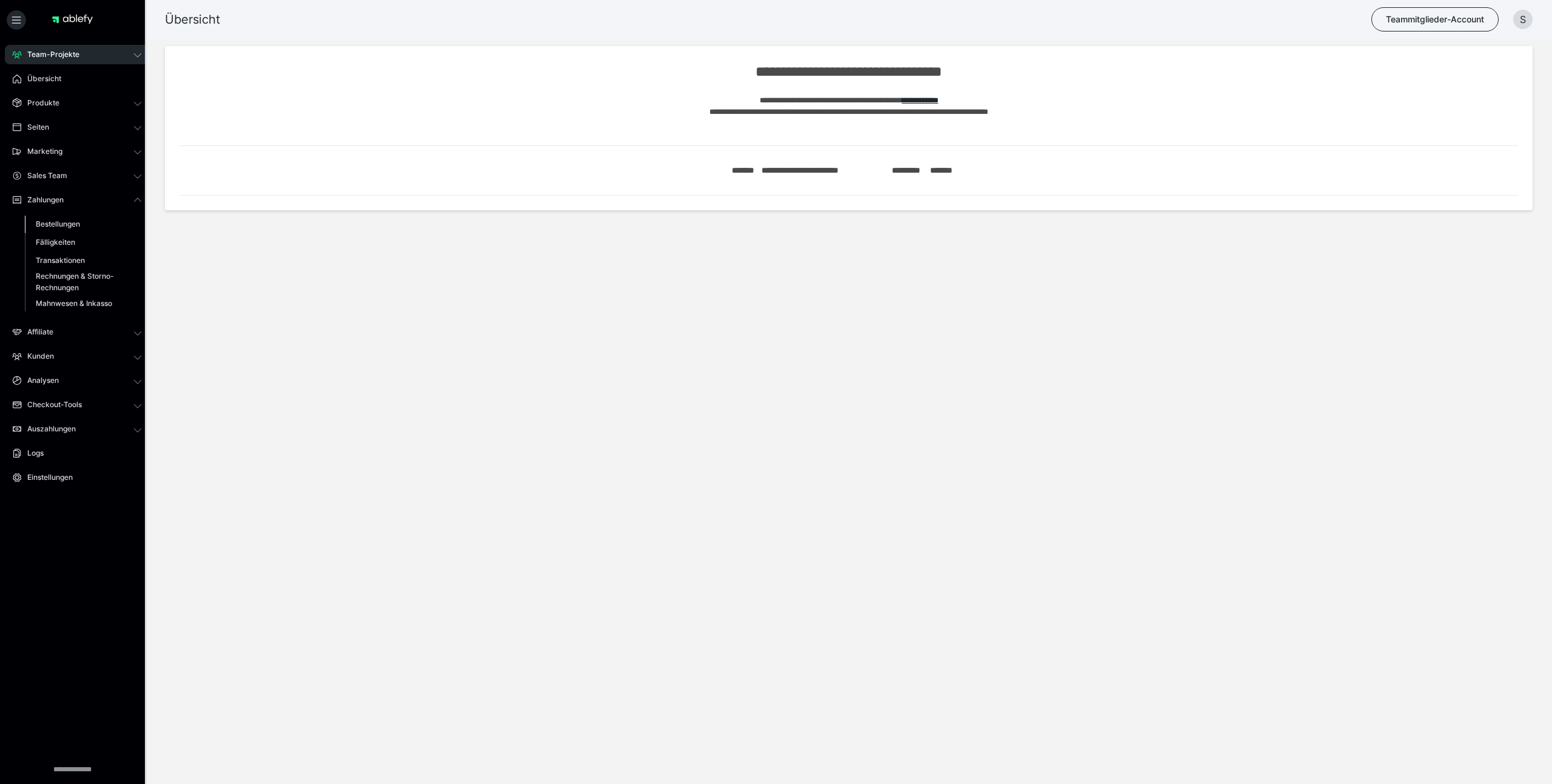 click on "Bestellungen" at bounding box center (58, 224) 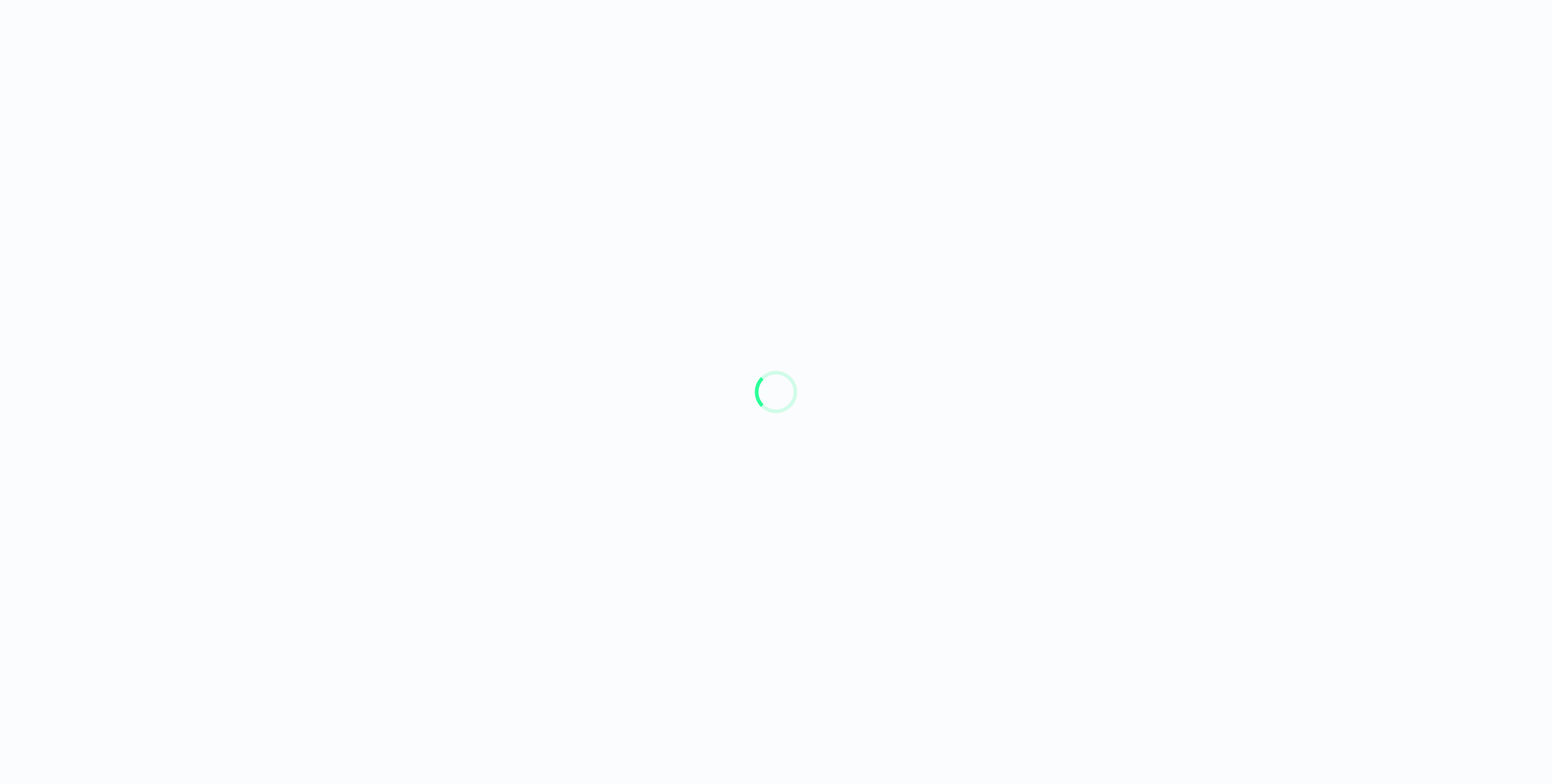 scroll, scrollTop: 0, scrollLeft: 0, axis: both 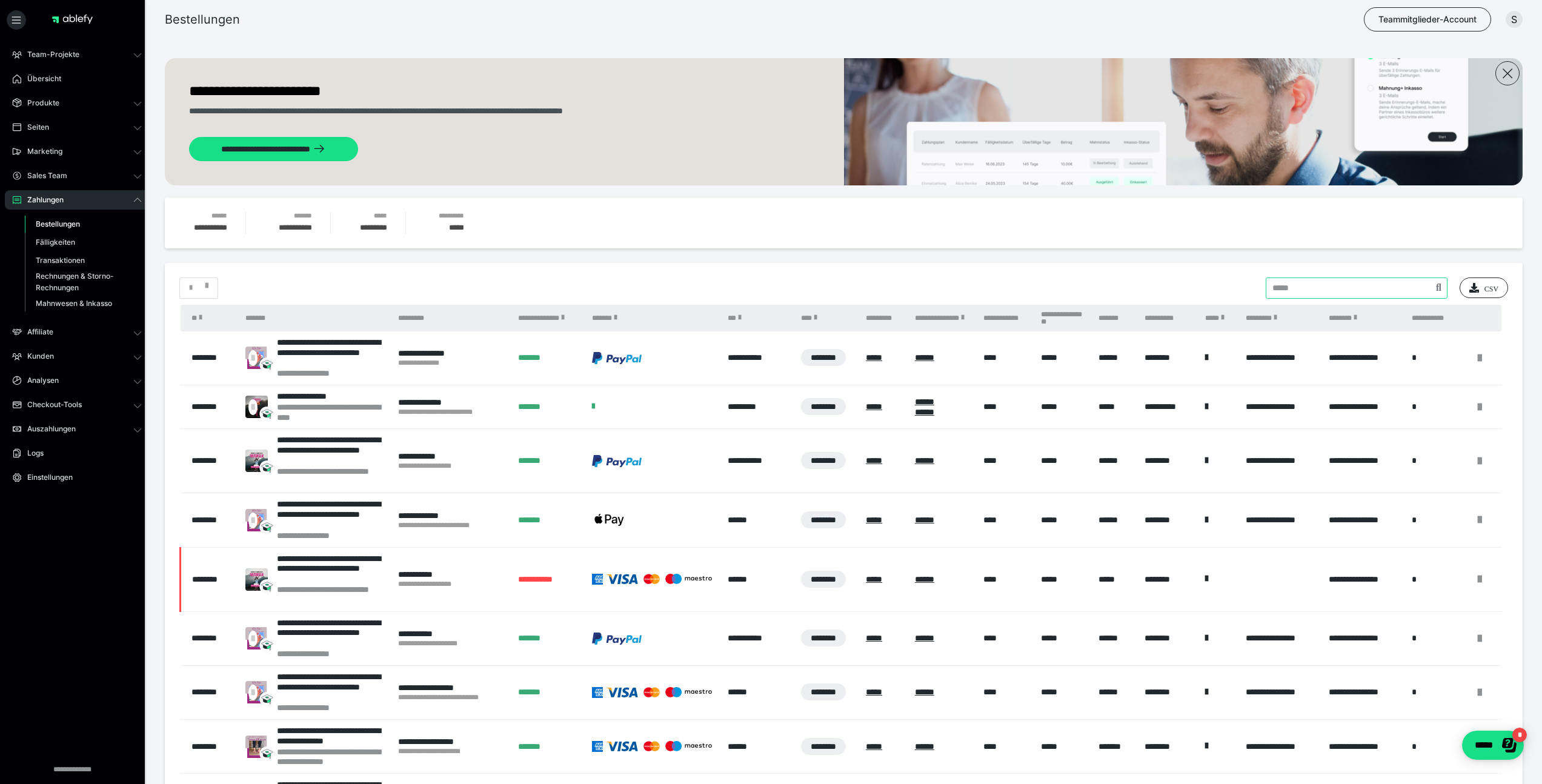 click at bounding box center [1357, 288] 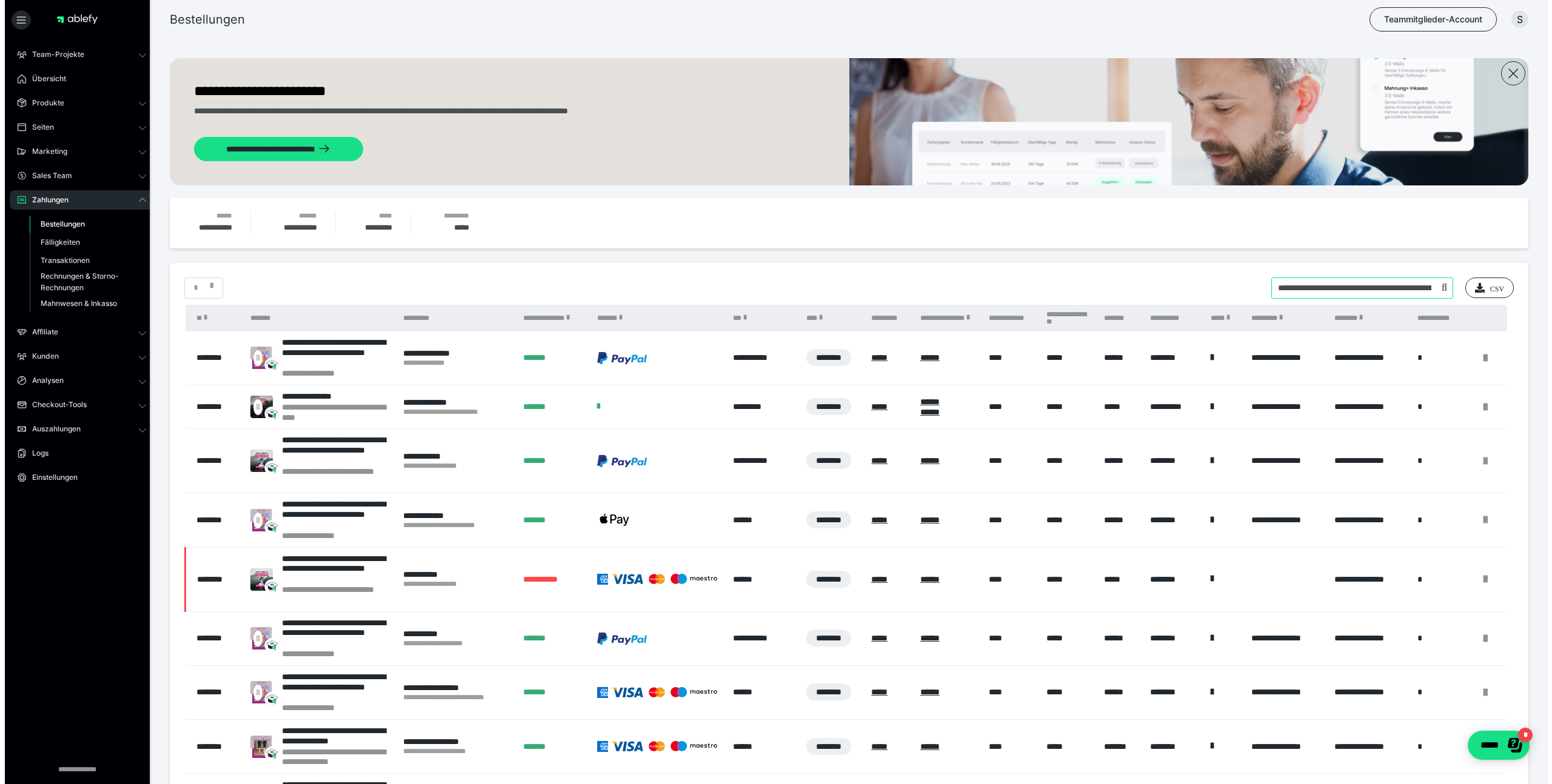 scroll, scrollTop: 0, scrollLeft: 453, axis: horizontal 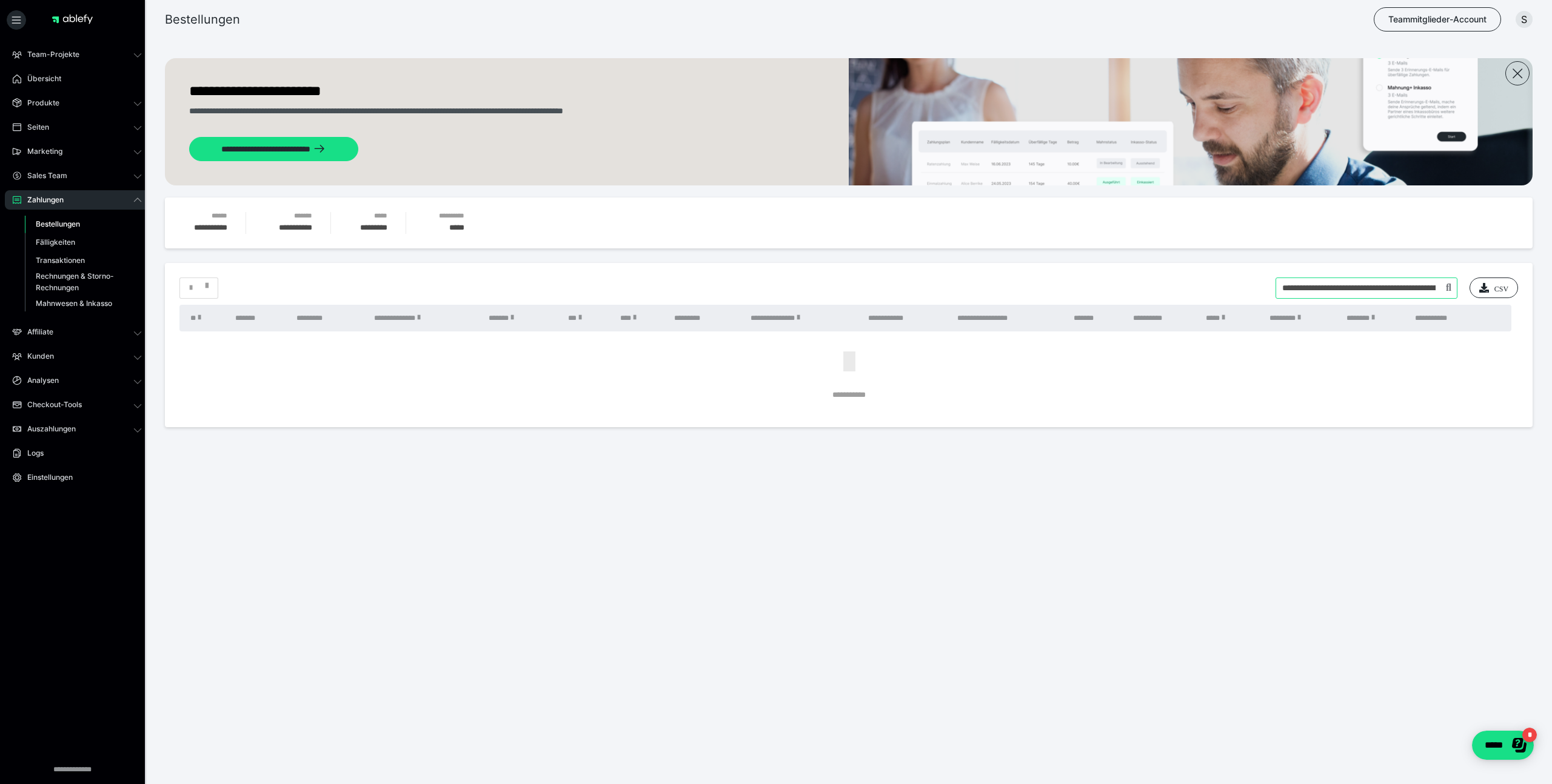 drag, startPoint x: 1323, startPoint y: 287, endPoint x: 1279, endPoint y: 288, distance: 44.01136 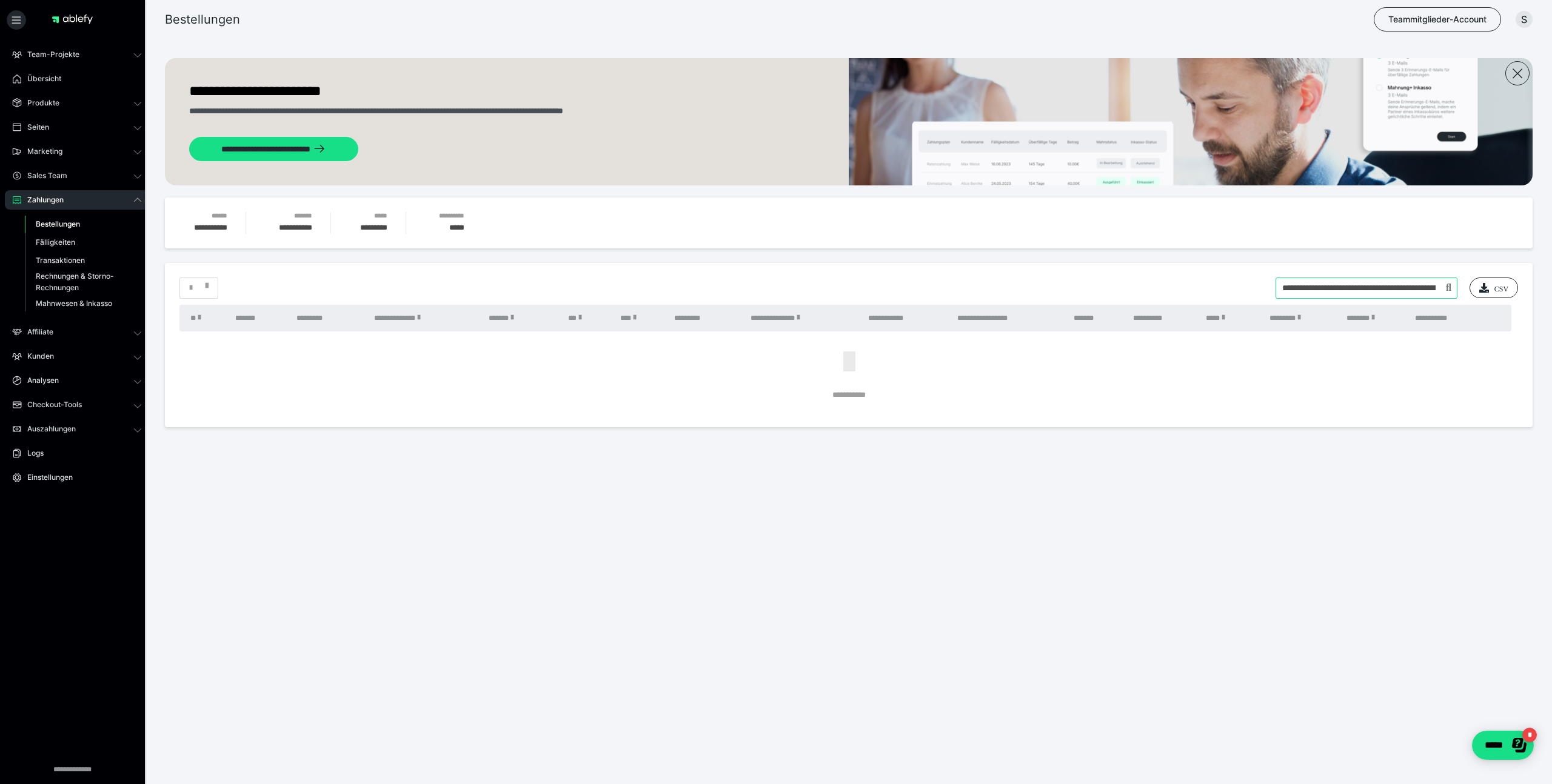 click at bounding box center (1366, 288) 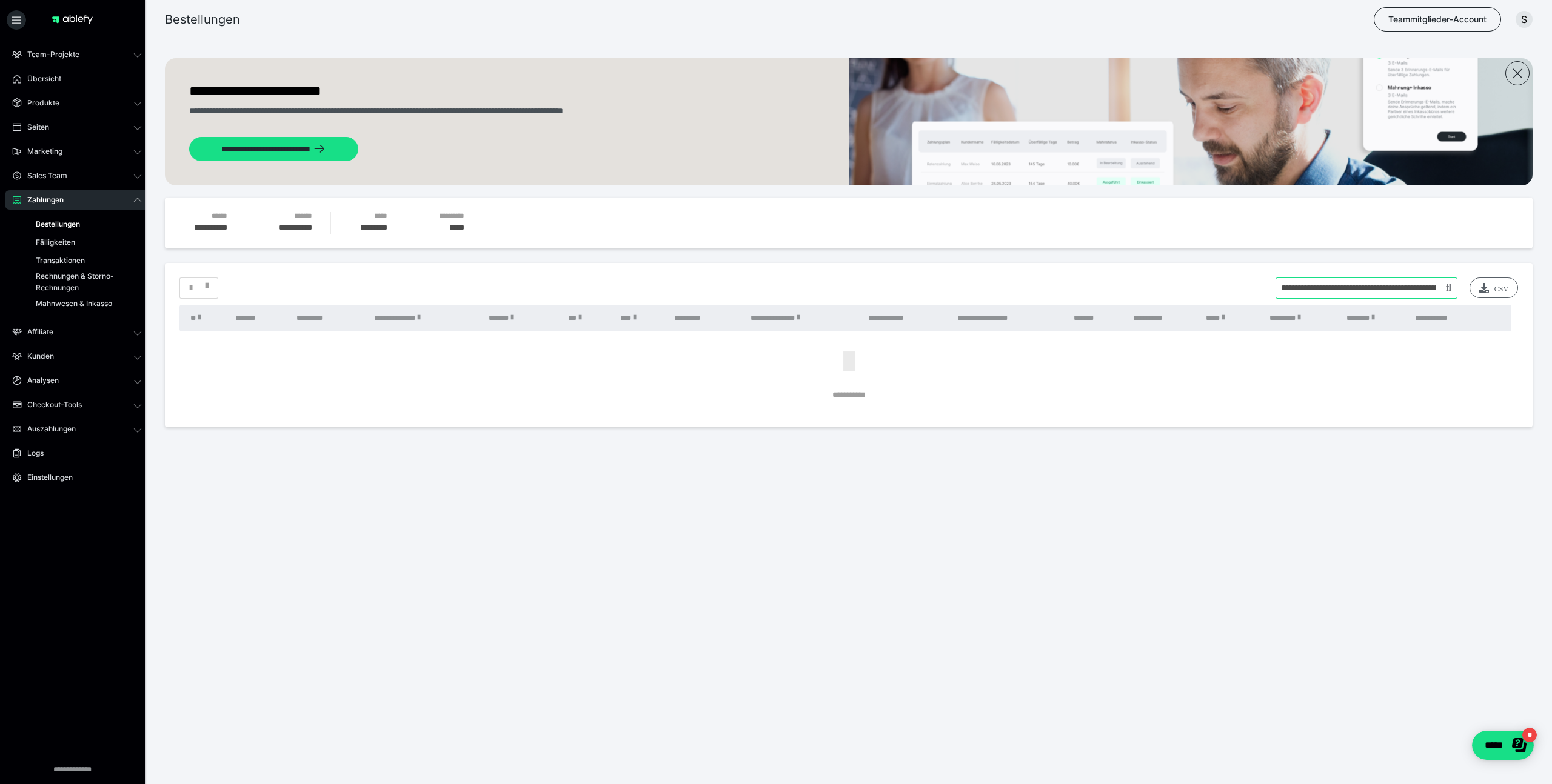 scroll, scrollTop: 0, scrollLeft: 453, axis: horizontal 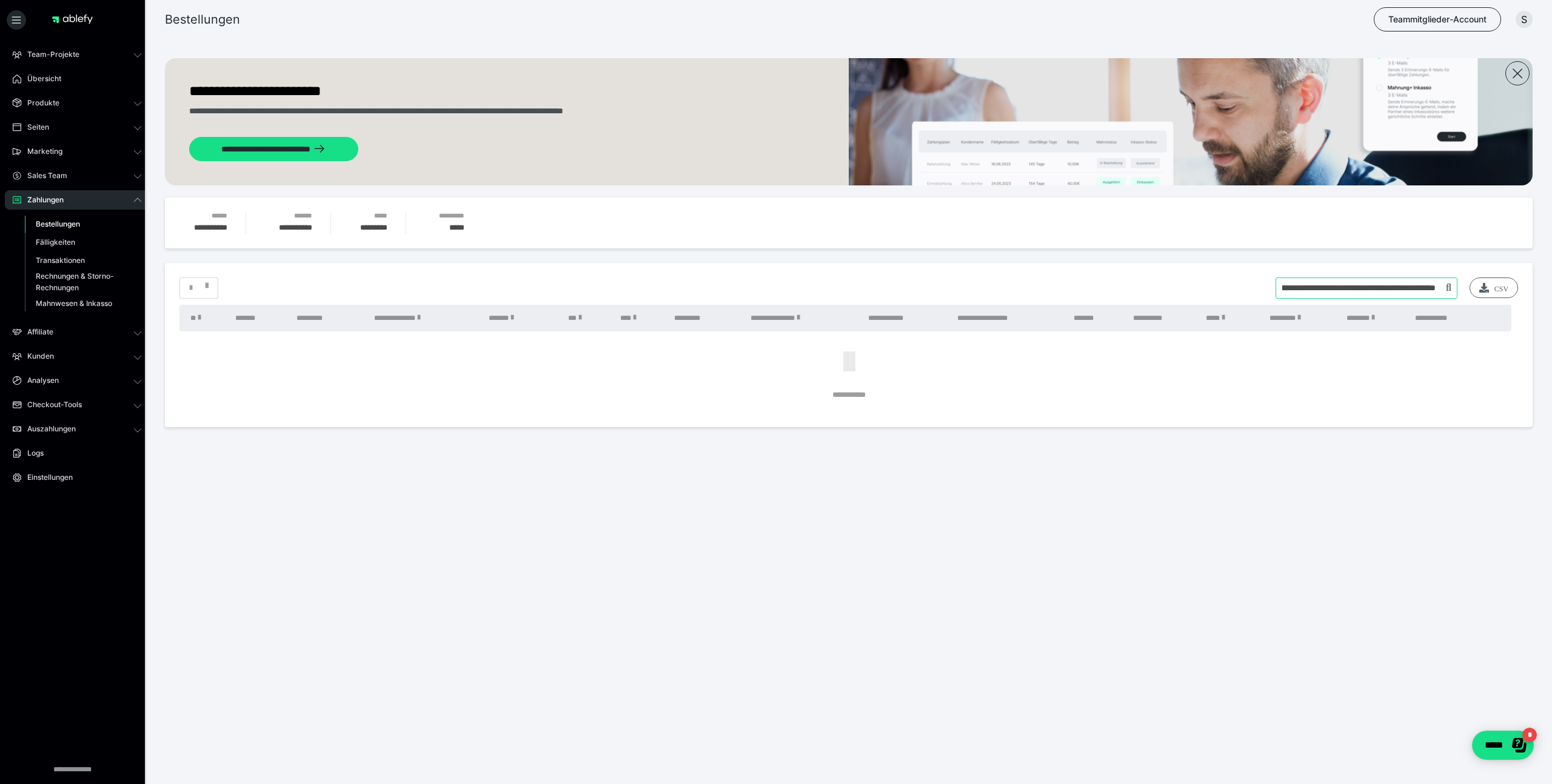 drag, startPoint x: 1279, startPoint y: 287, endPoint x: 1480, endPoint y: 297, distance: 201.2486 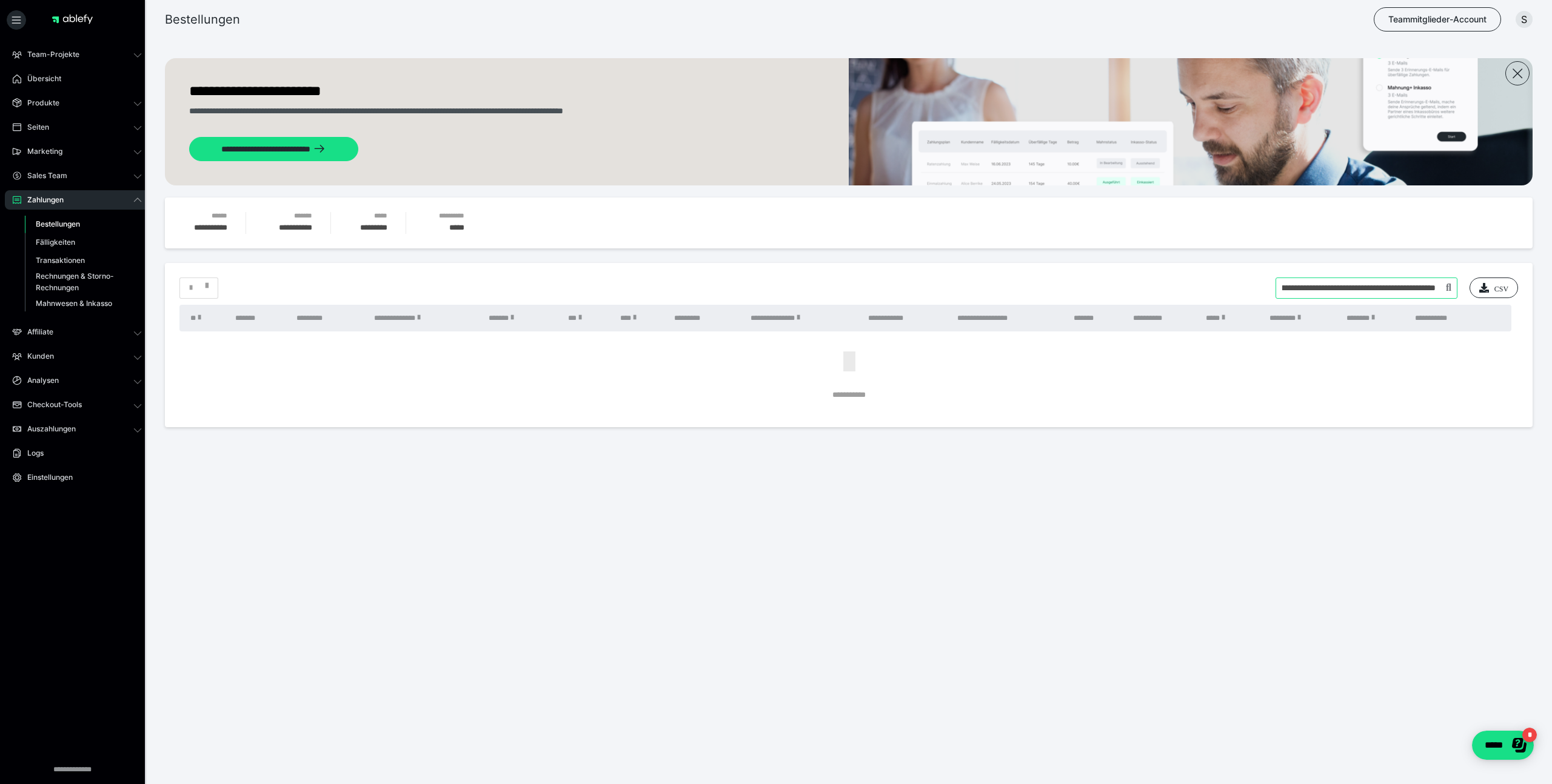 paste on "**********" 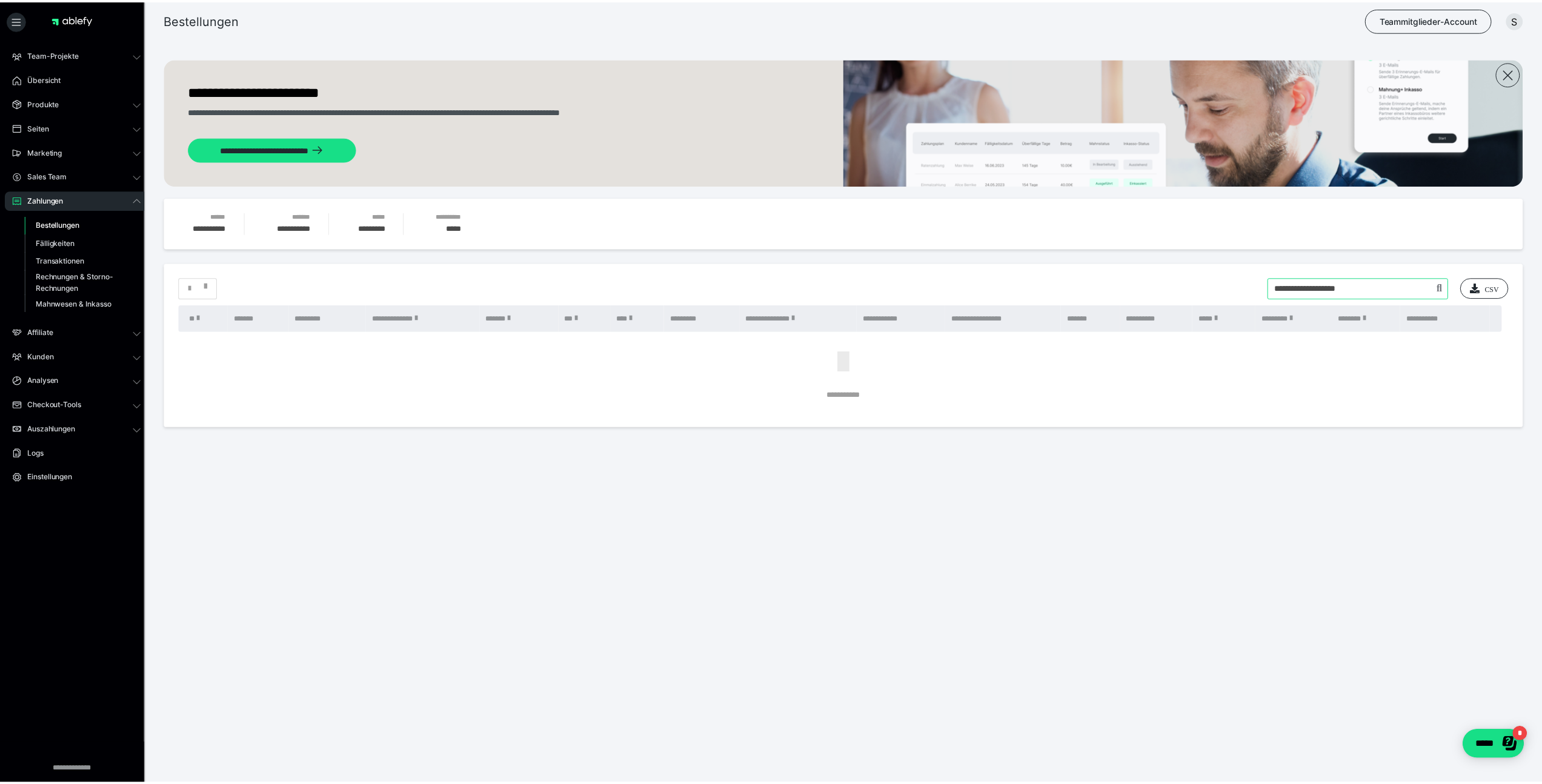 scroll, scrollTop: 0, scrollLeft: 0, axis: both 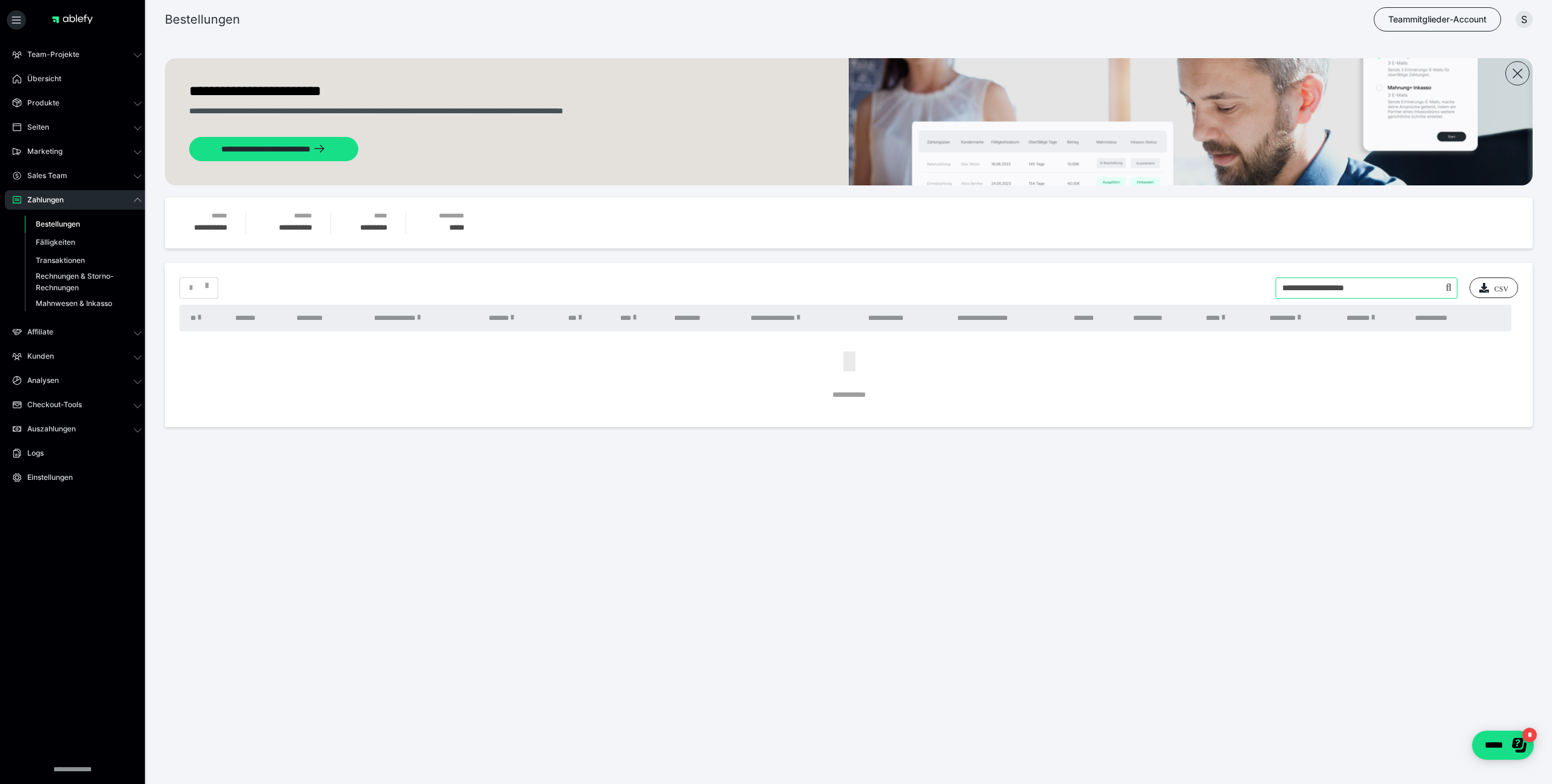 type on "**********" 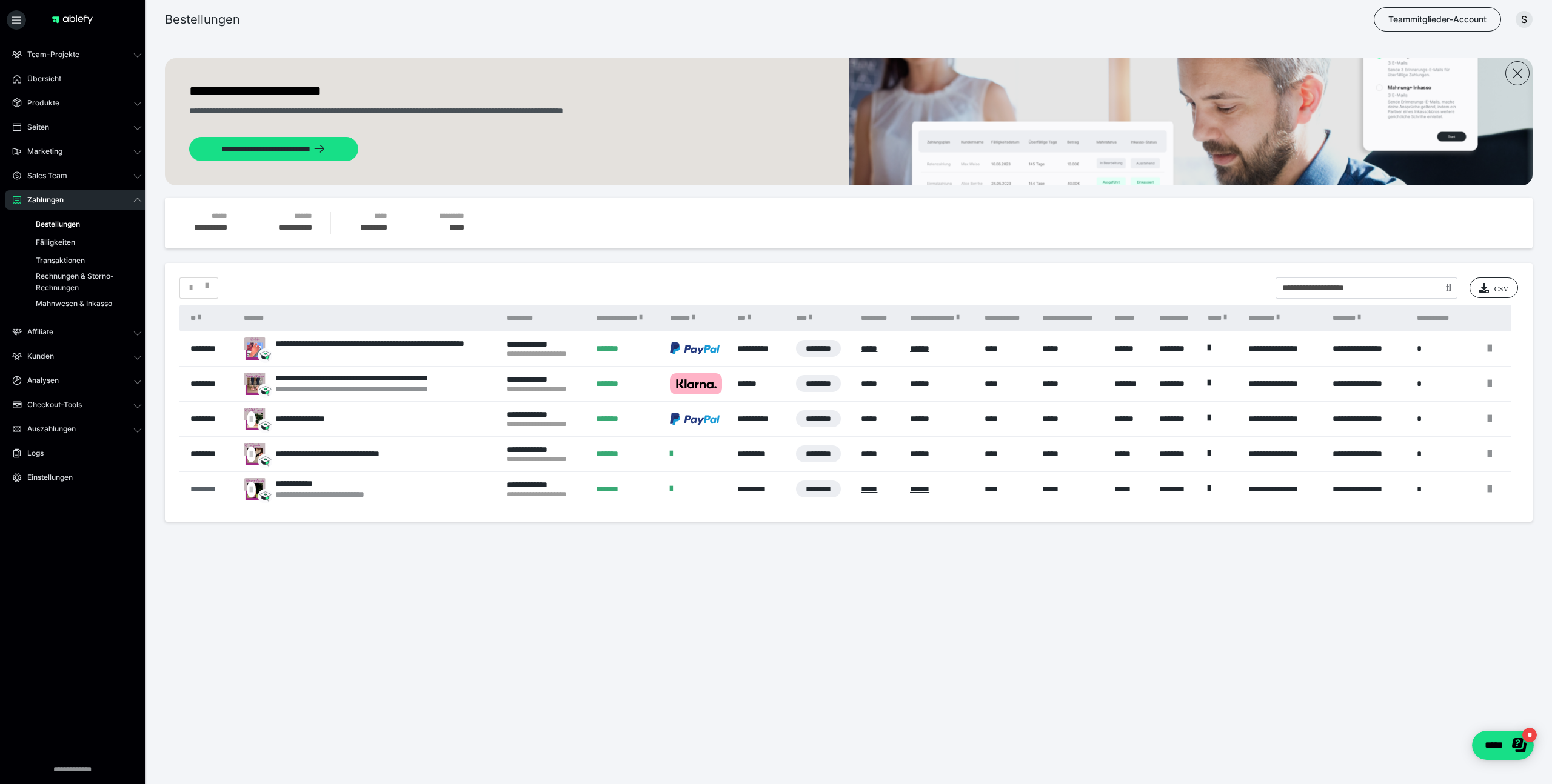 click on "********" at bounding box center (211, 489) 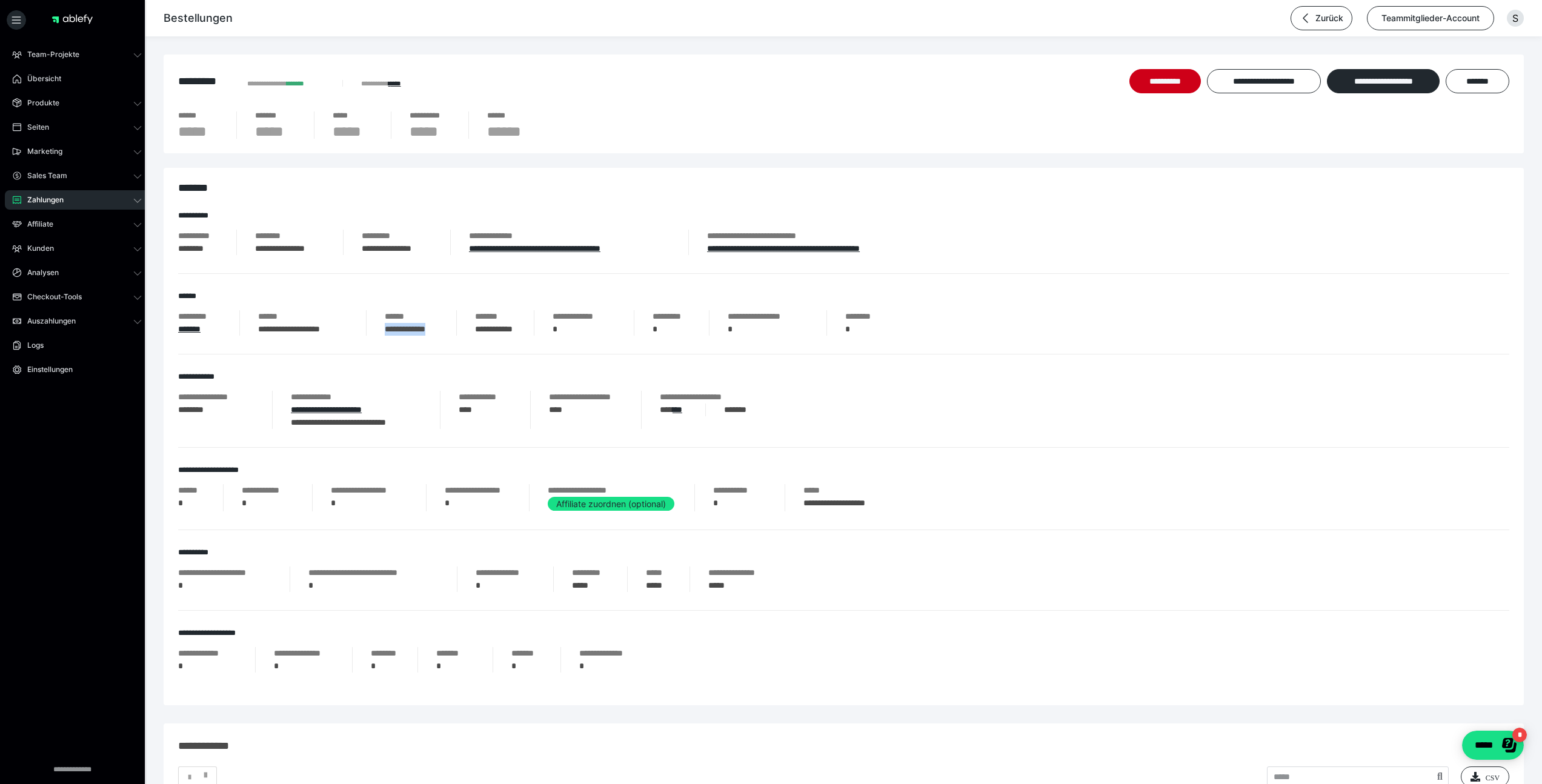 drag, startPoint x: 380, startPoint y: 330, endPoint x: 440, endPoint y: 331, distance: 60.01 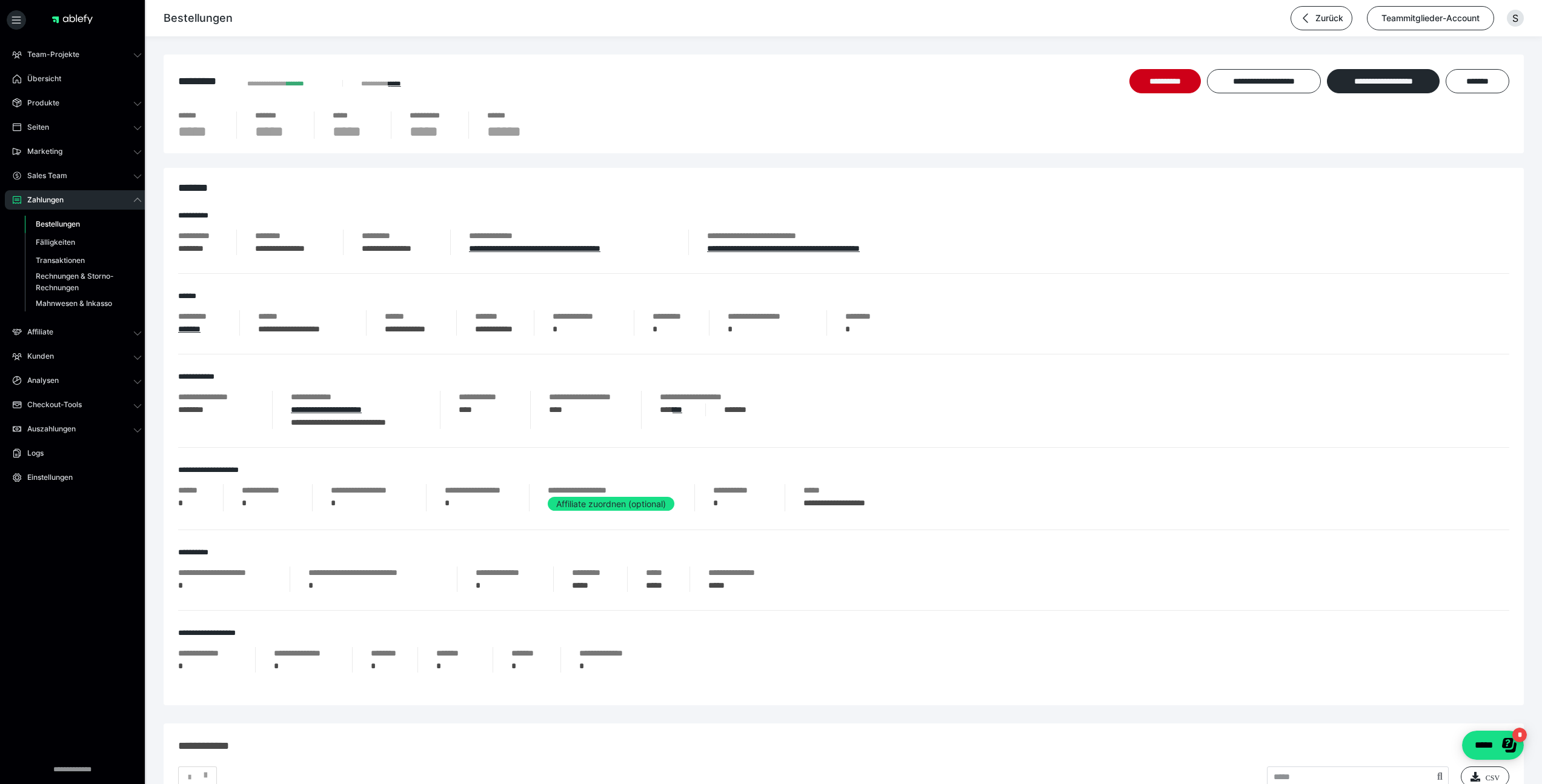 click on "Bestellungen" at bounding box center (58, 224) 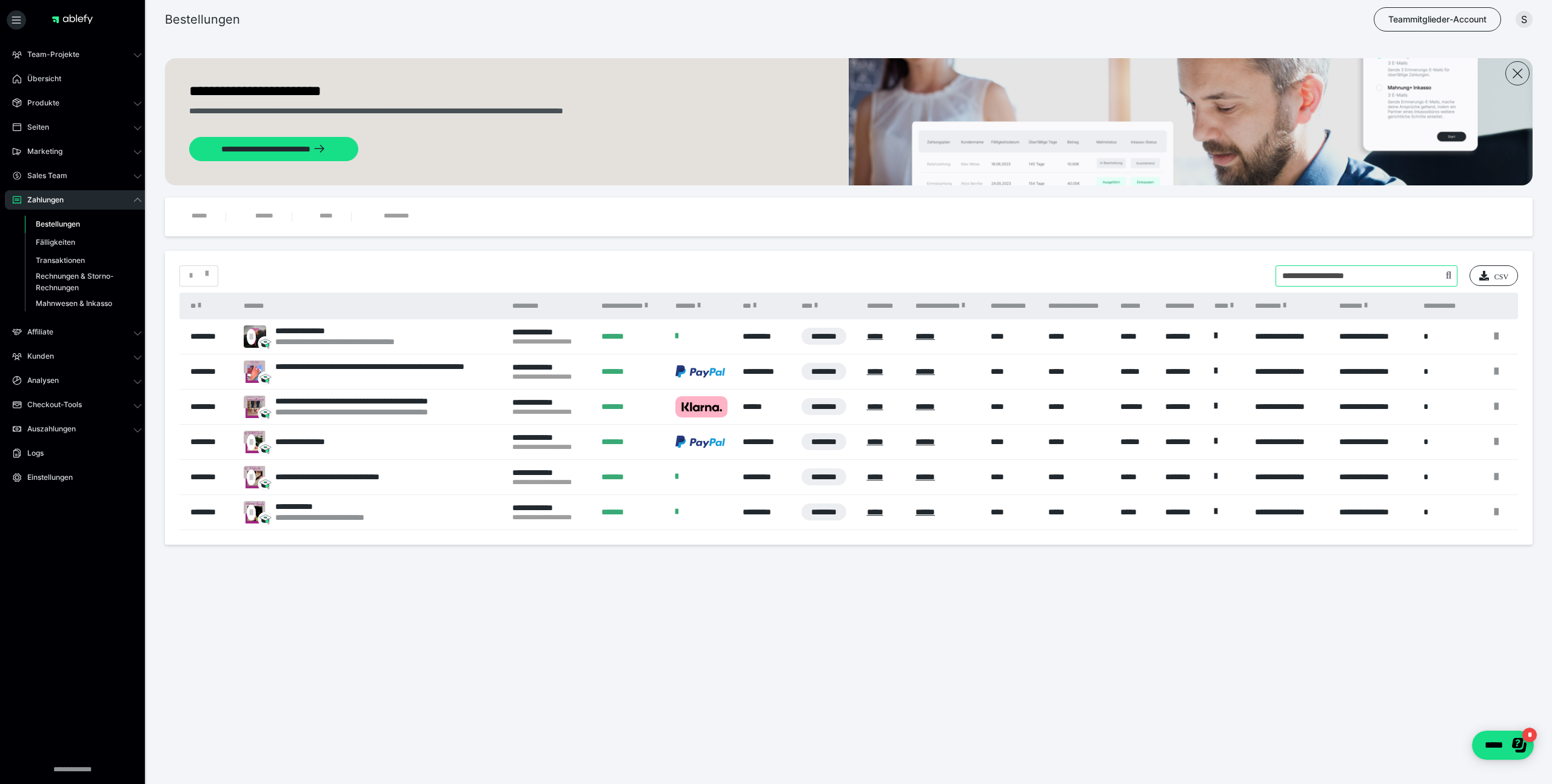 drag, startPoint x: 1382, startPoint y: 277, endPoint x: 1252, endPoint y: 264, distance: 130.64838 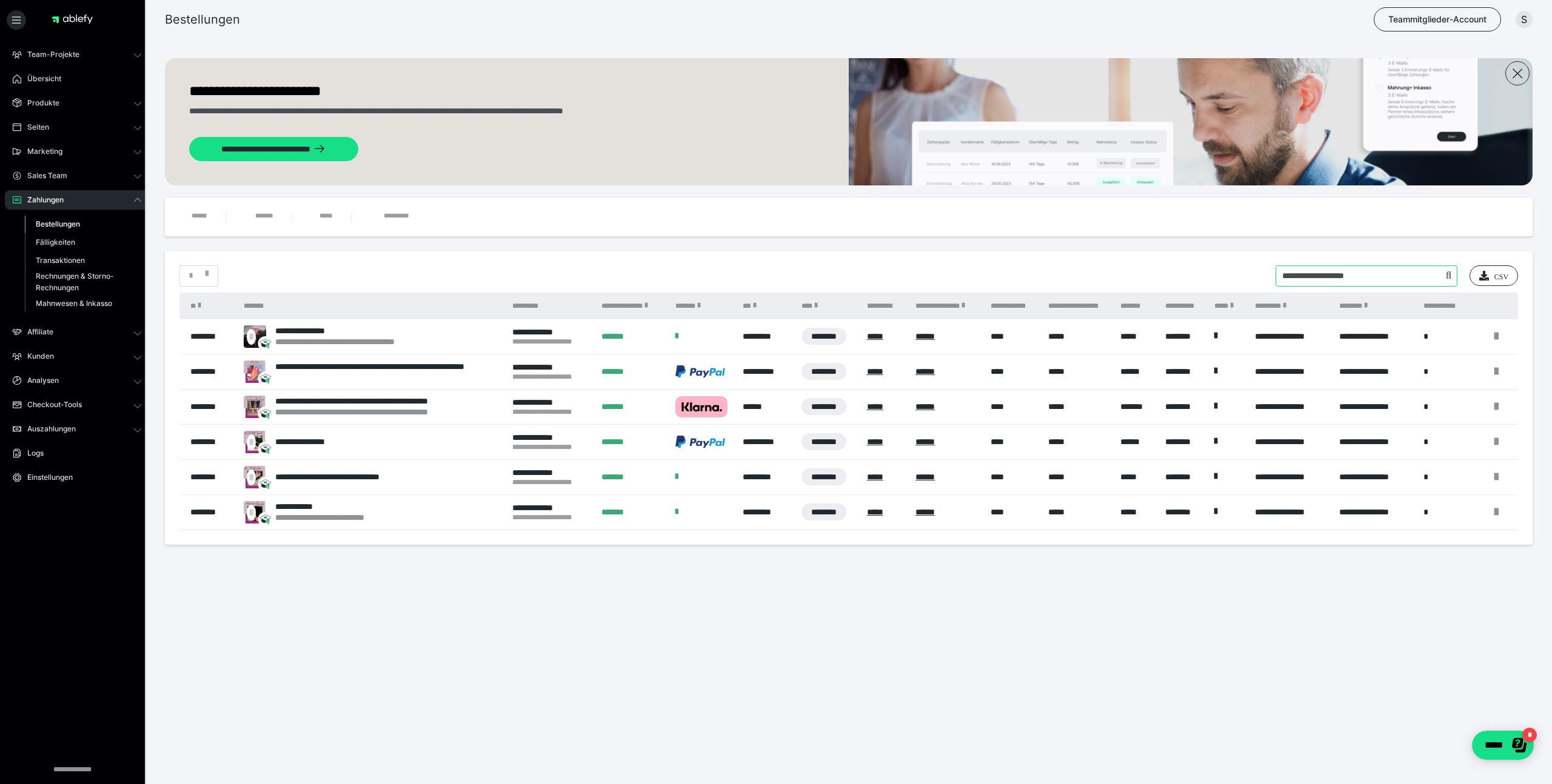 click on "**********" at bounding box center [849, 397] 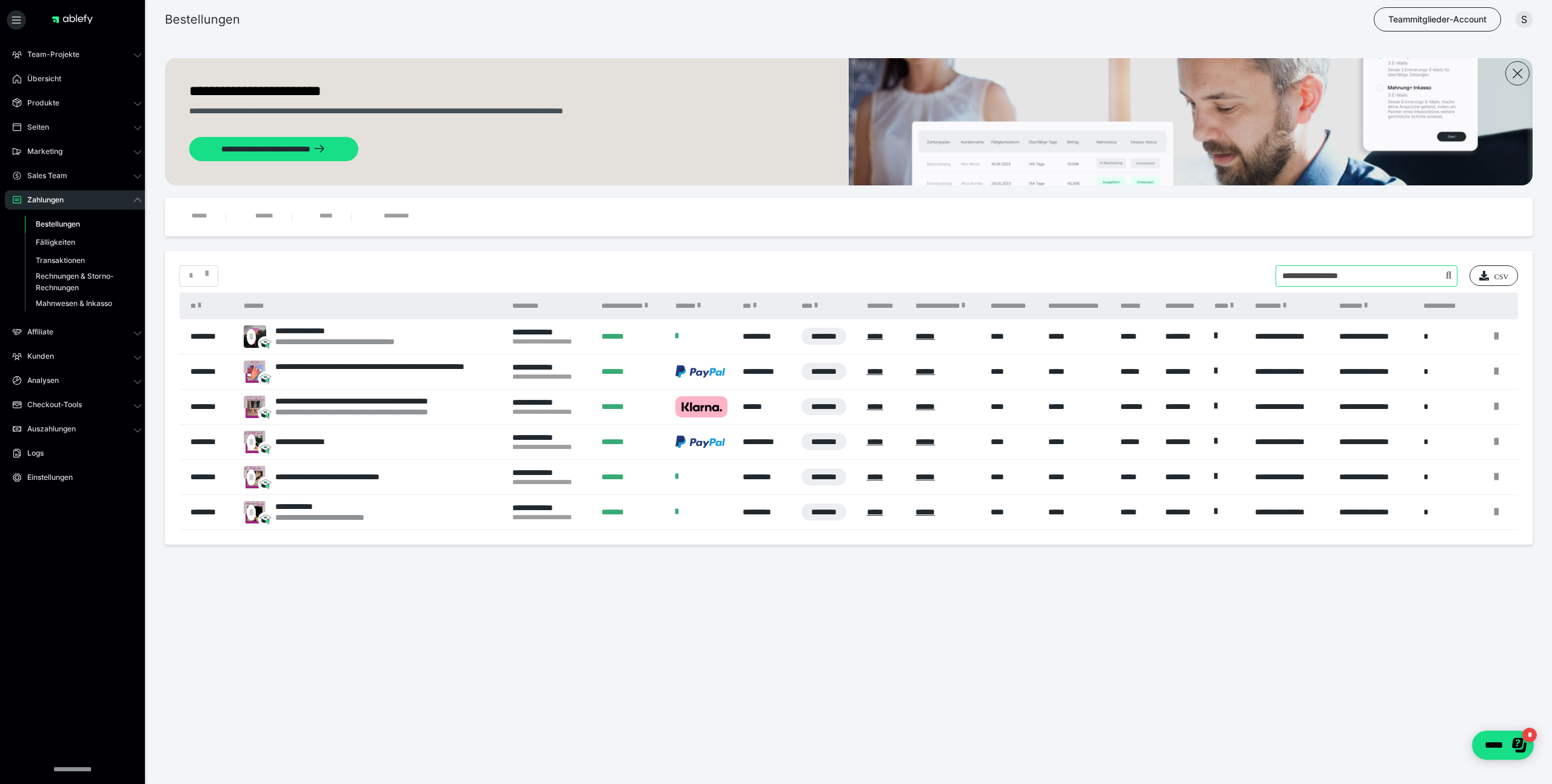 type on "**********" 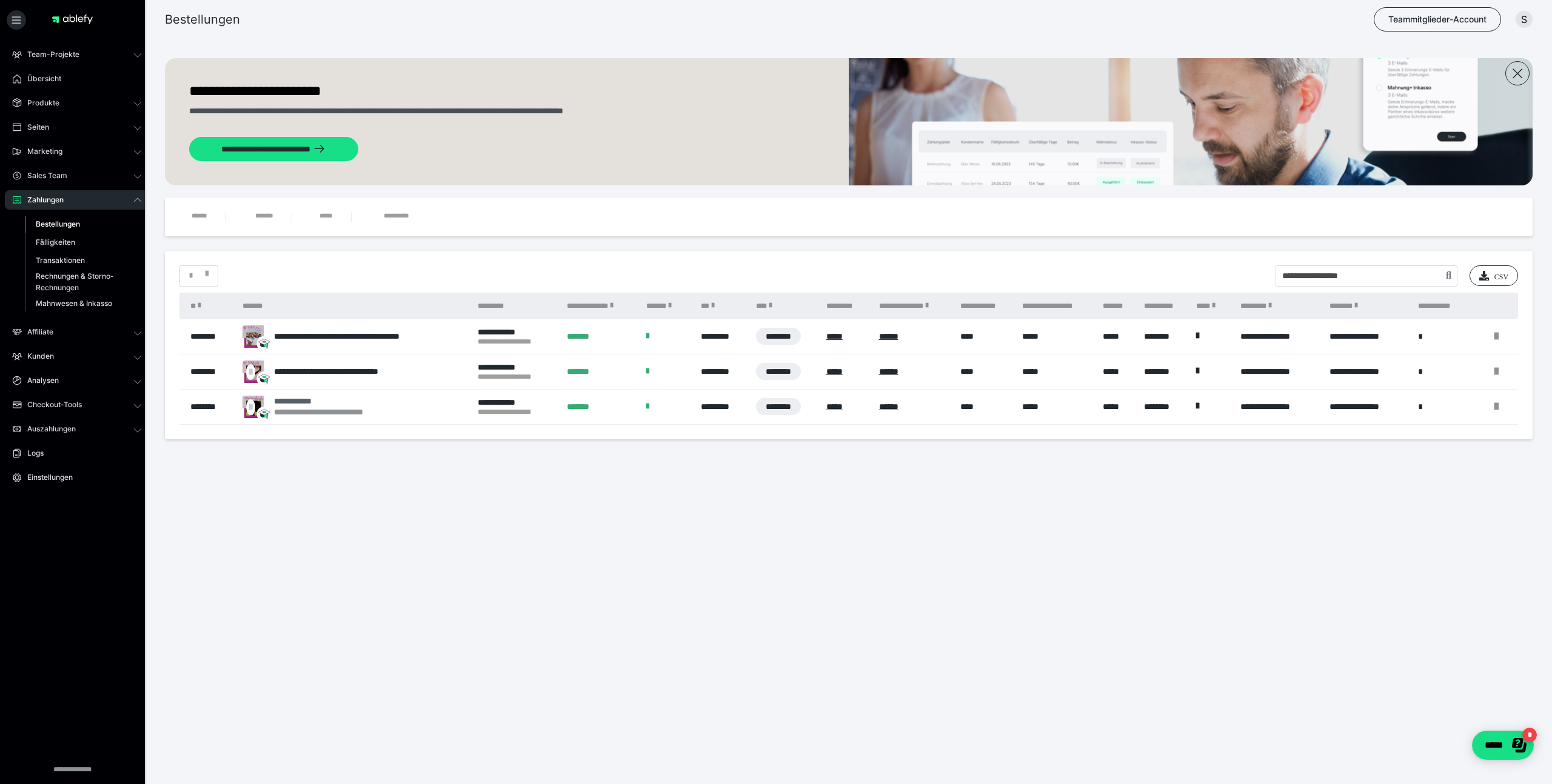 click on "**********" at bounding box center [333, 401] 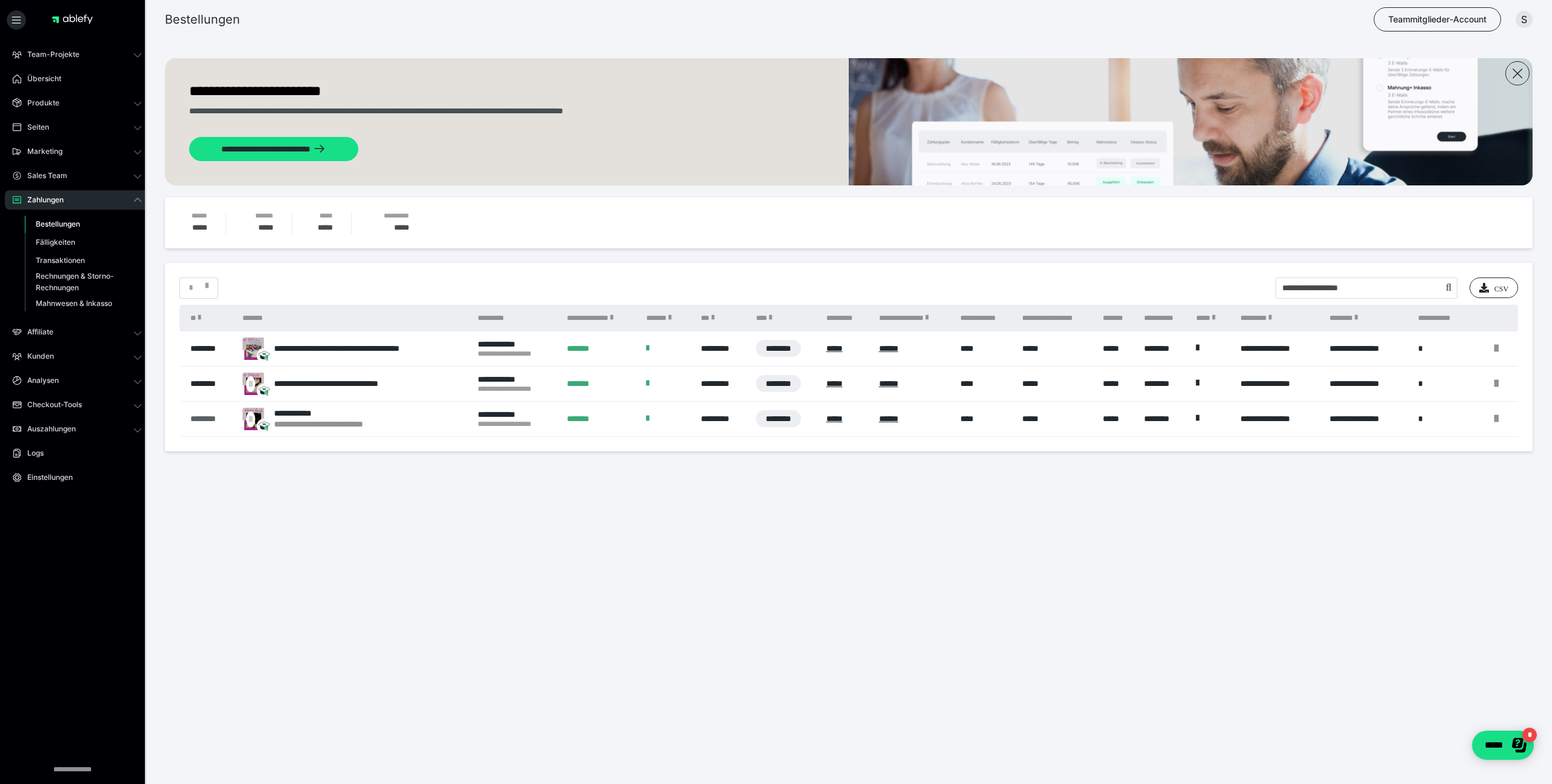 click on "********" at bounding box center [210, 419] 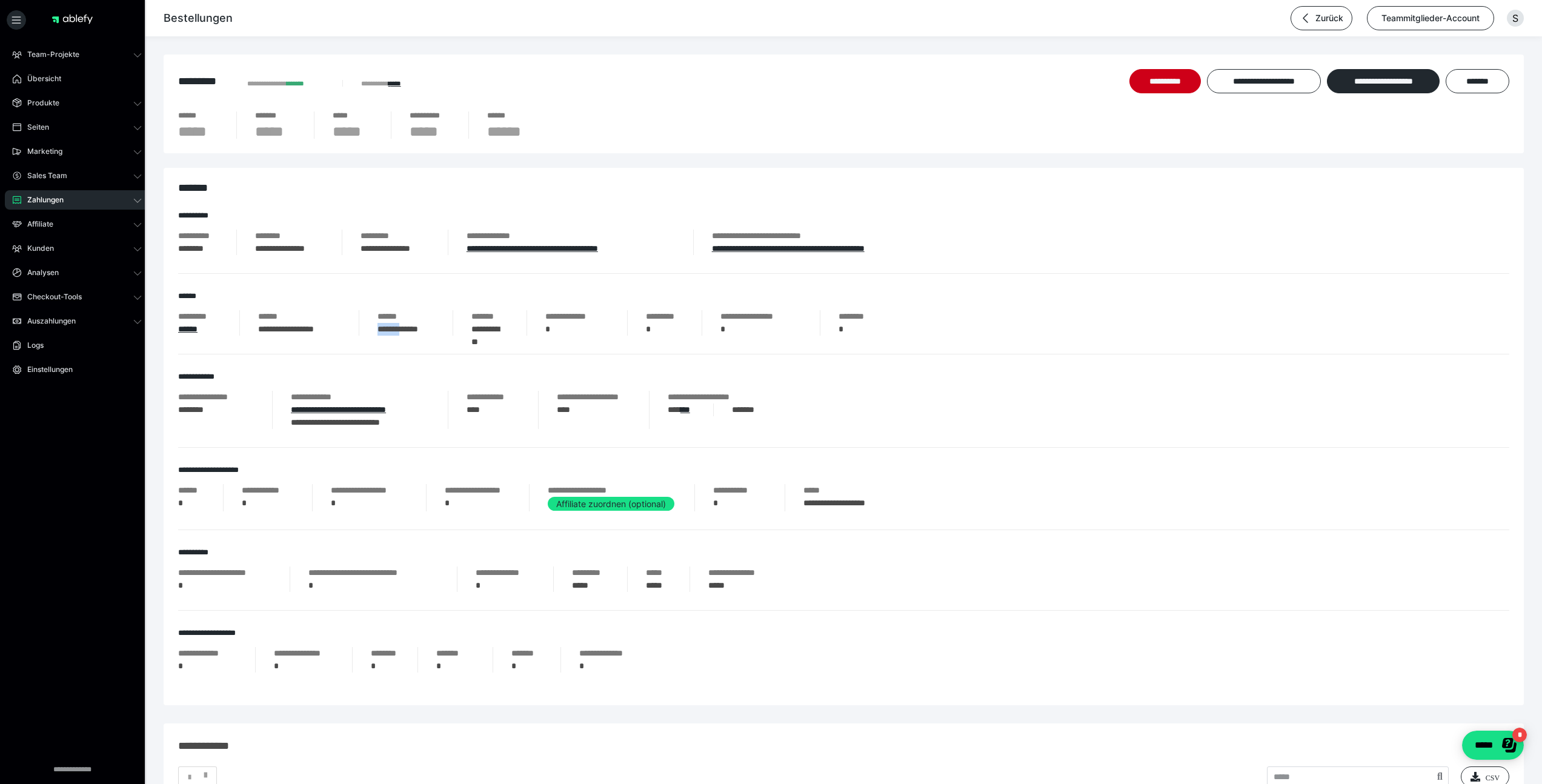 drag, startPoint x: 375, startPoint y: 332, endPoint x: 404, endPoint y: 333, distance: 29.01724 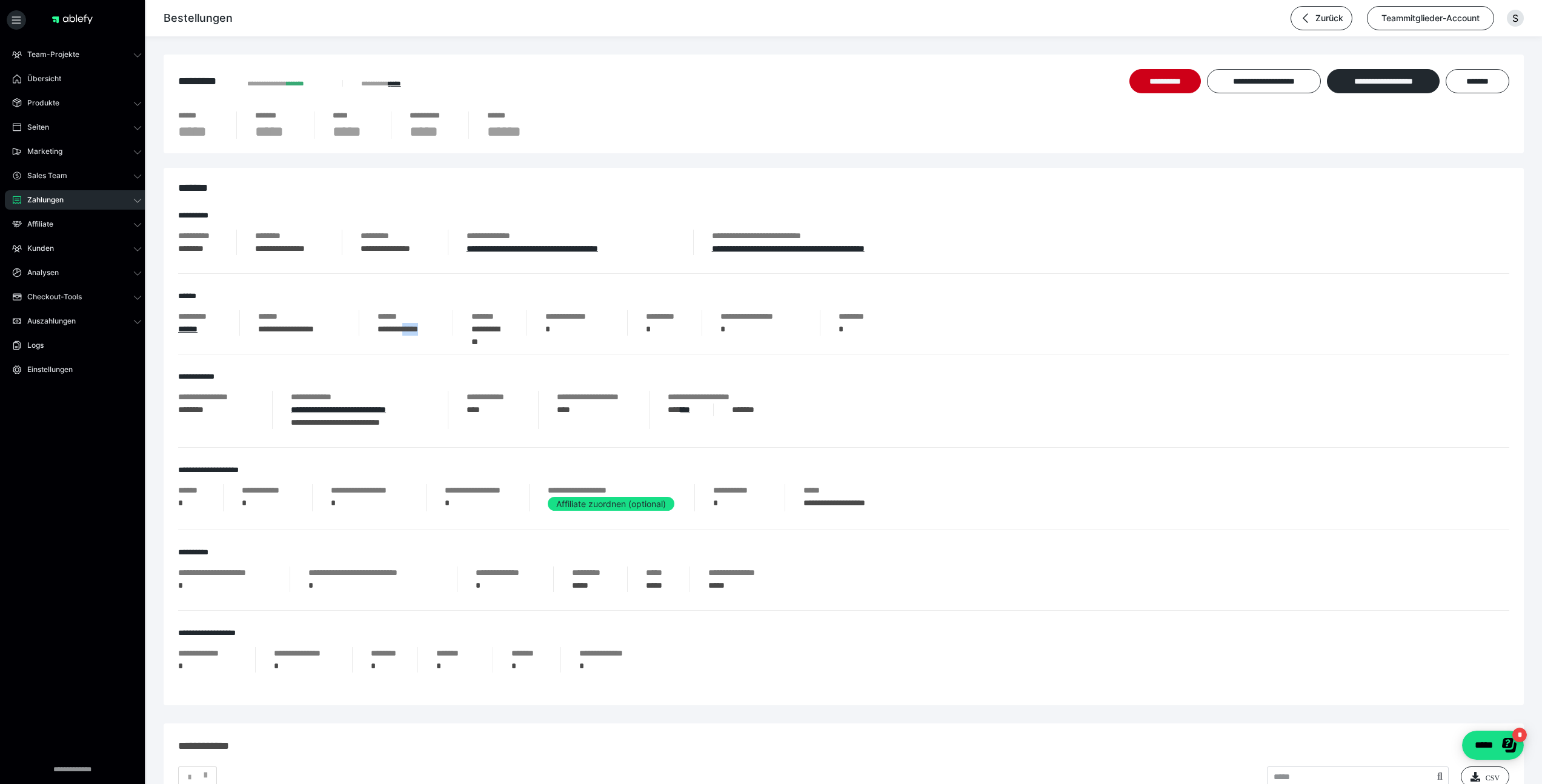 drag, startPoint x: 438, startPoint y: 330, endPoint x: 410, endPoint y: 328, distance: 28.071338 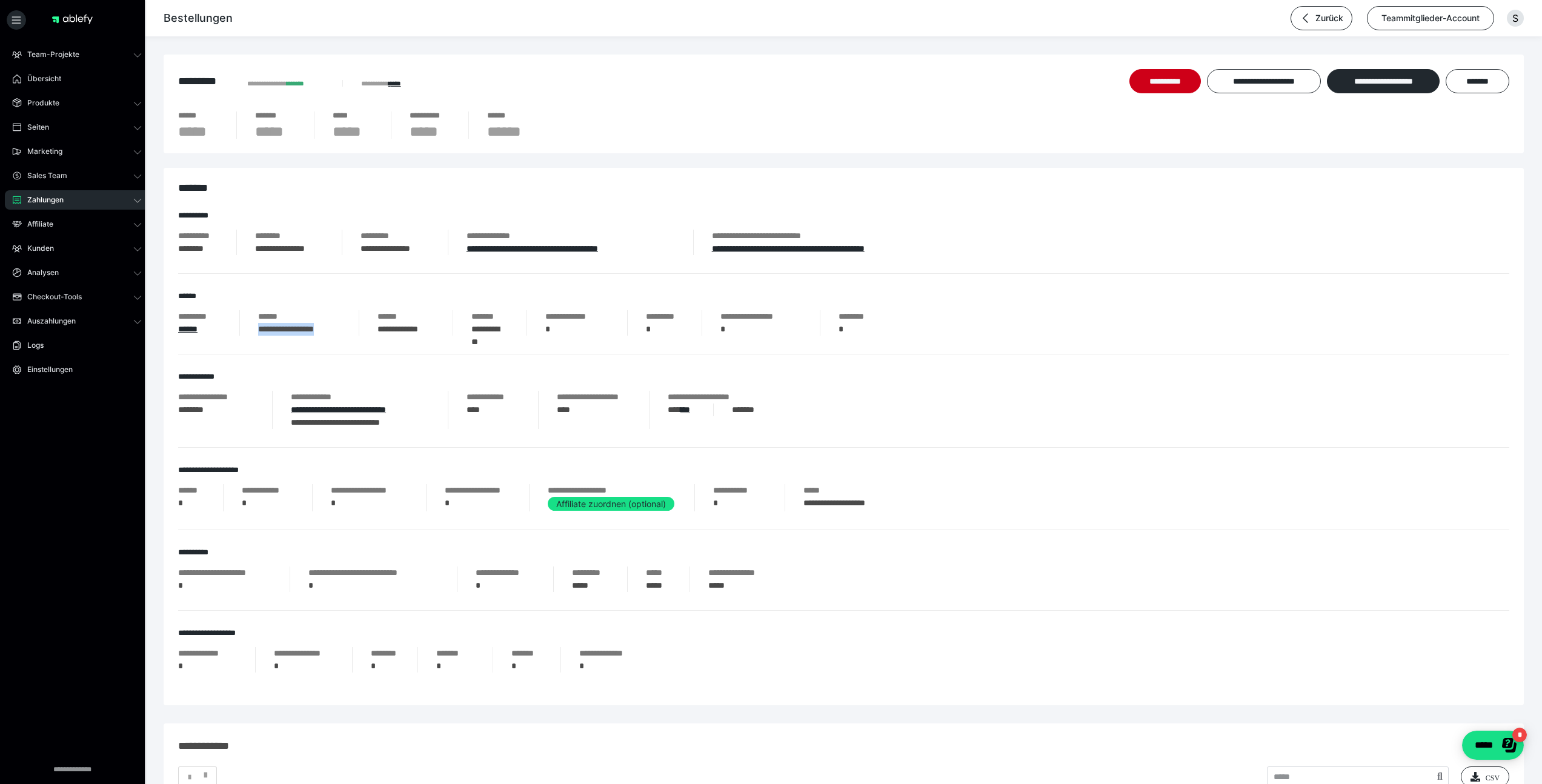 drag, startPoint x: 345, startPoint y: 328, endPoint x: 256, endPoint y: 330, distance: 89.02247 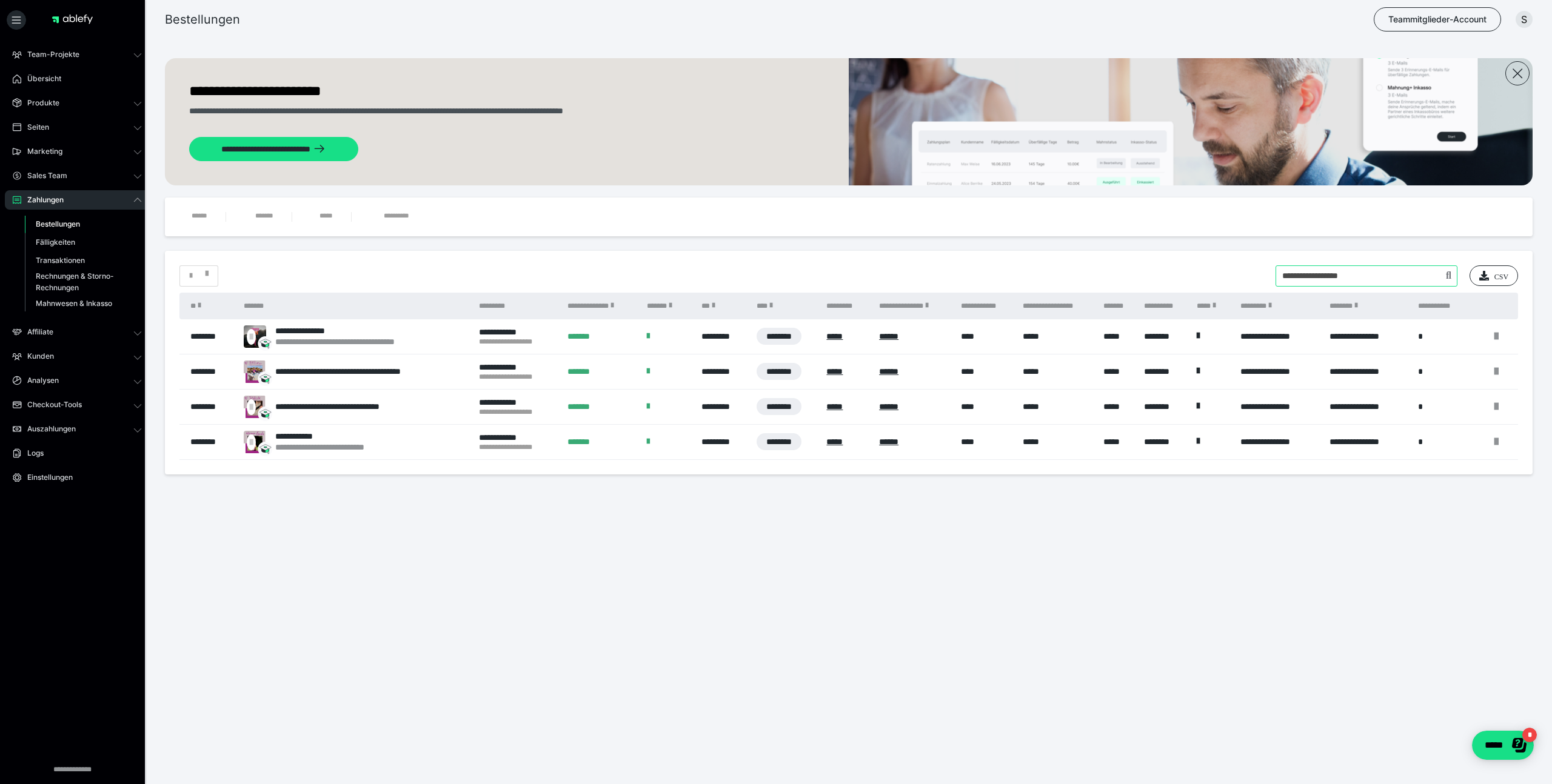 drag, startPoint x: 1391, startPoint y: 277, endPoint x: 1276, endPoint y: 274, distance: 115.03912 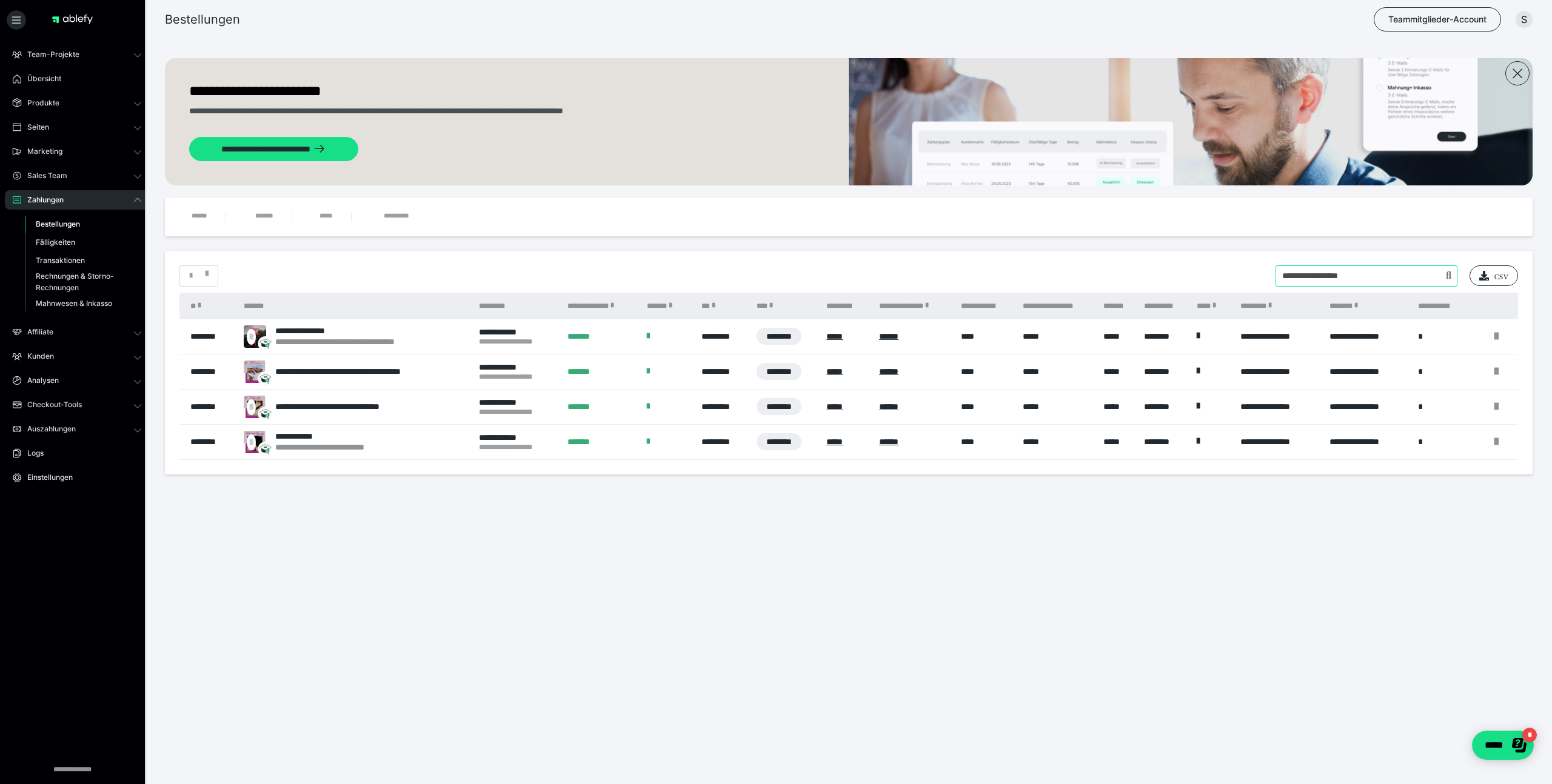 click at bounding box center (1366, 276) 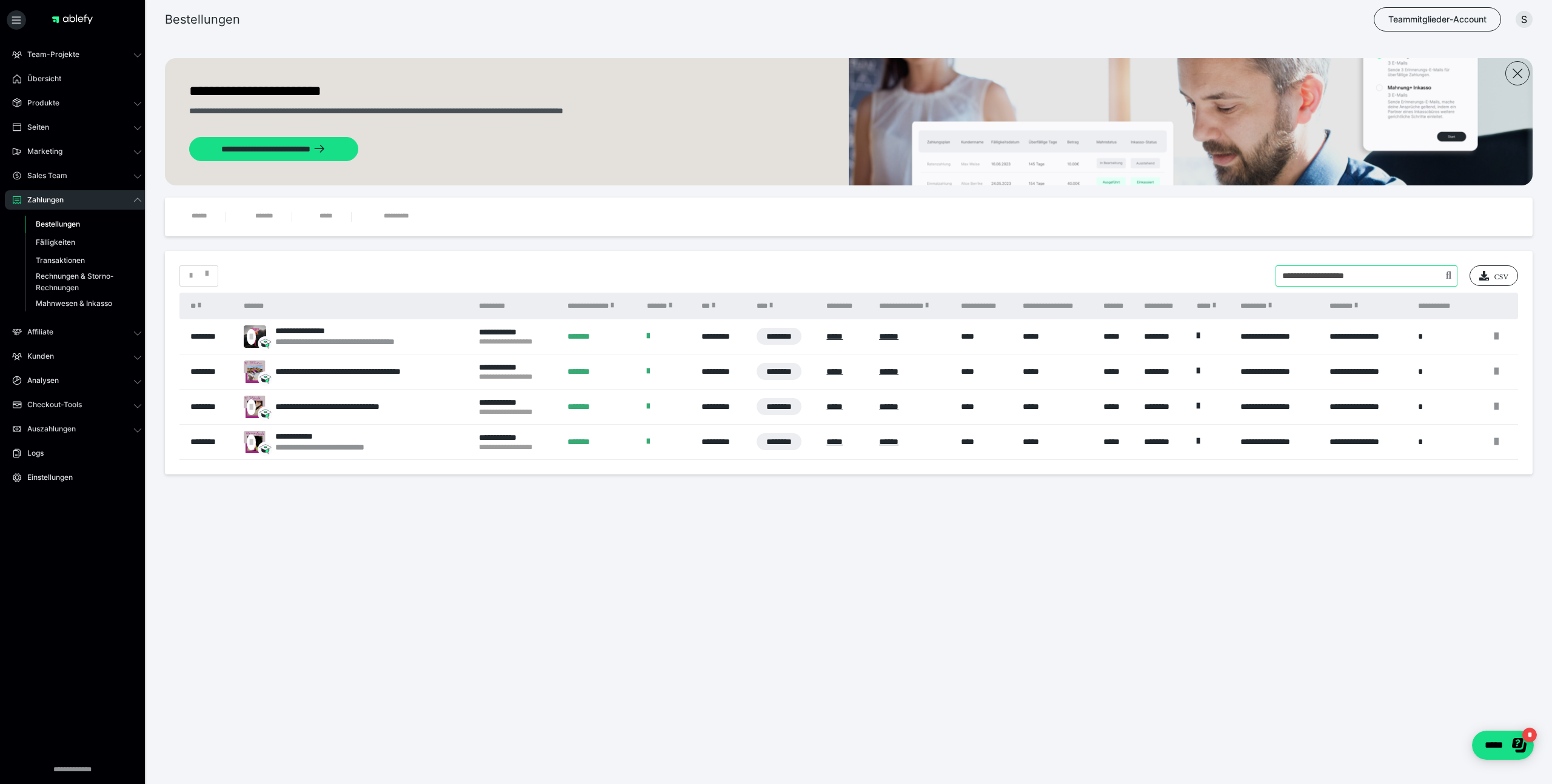 type on "**********" 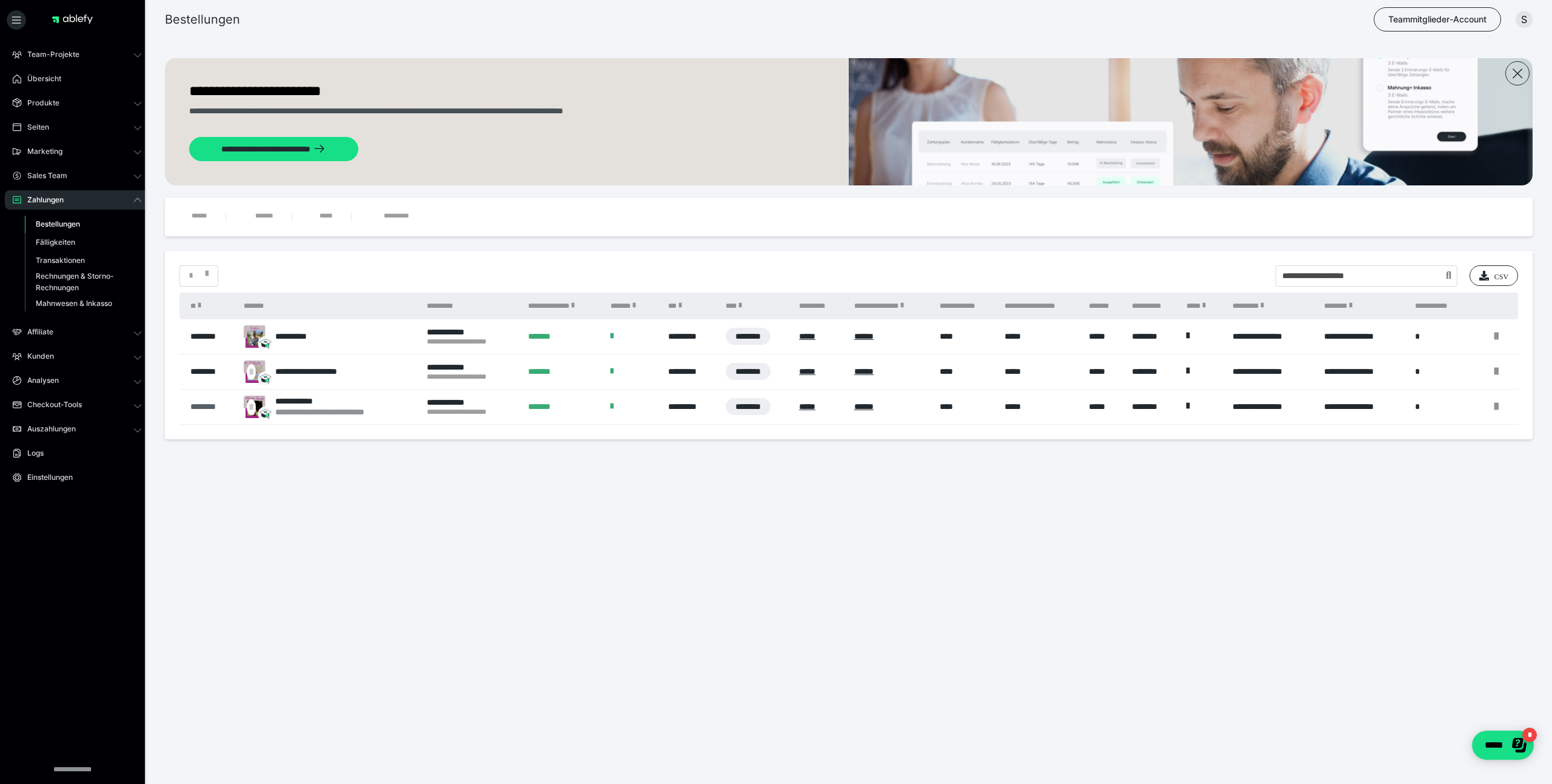 click on "********" at bounding box center [211, 407] 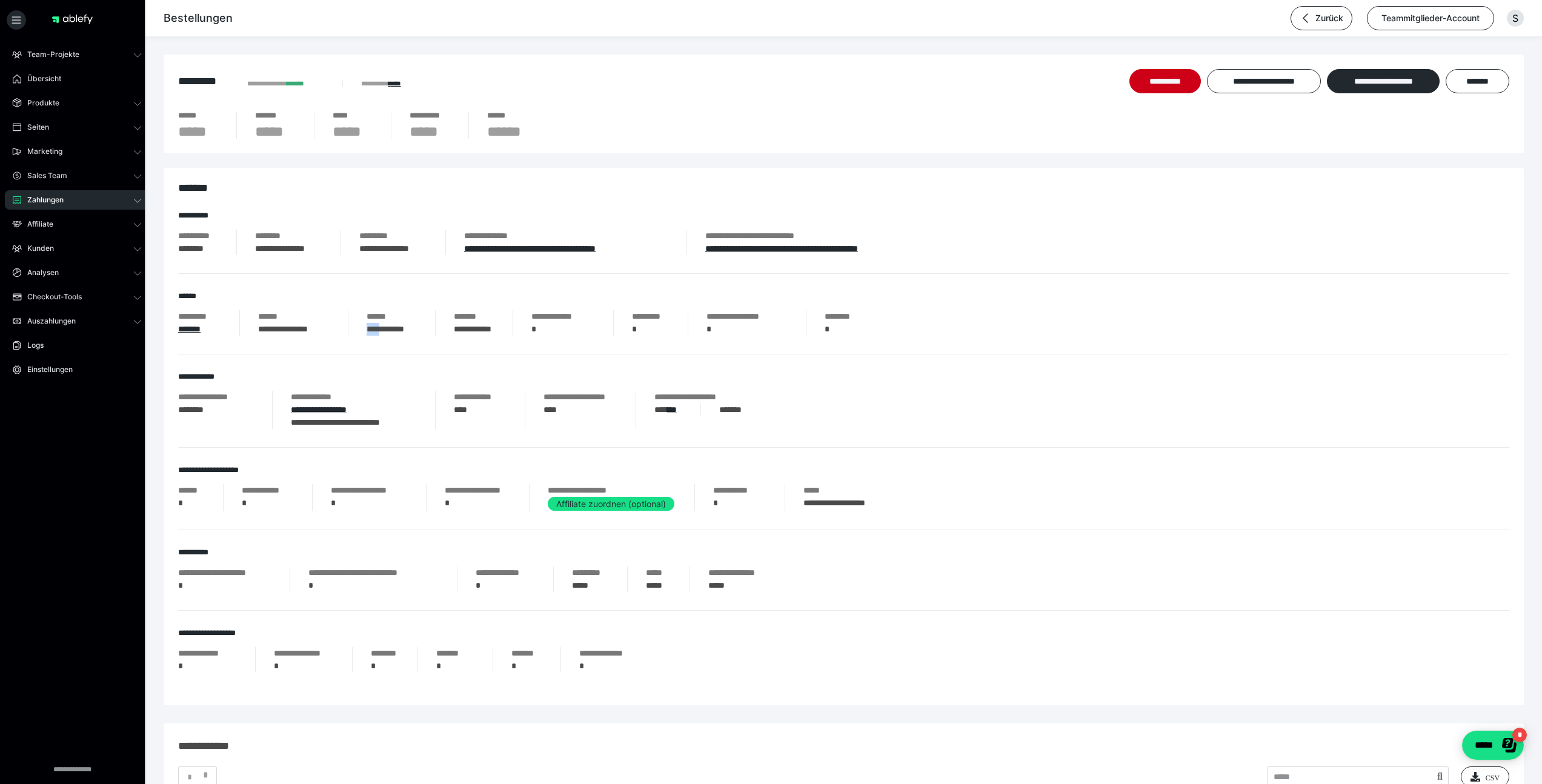 drag, startPoint x: 364, startPoint y: 328, endPoint x: 385, endPoint y: 334, distance: 21.84033 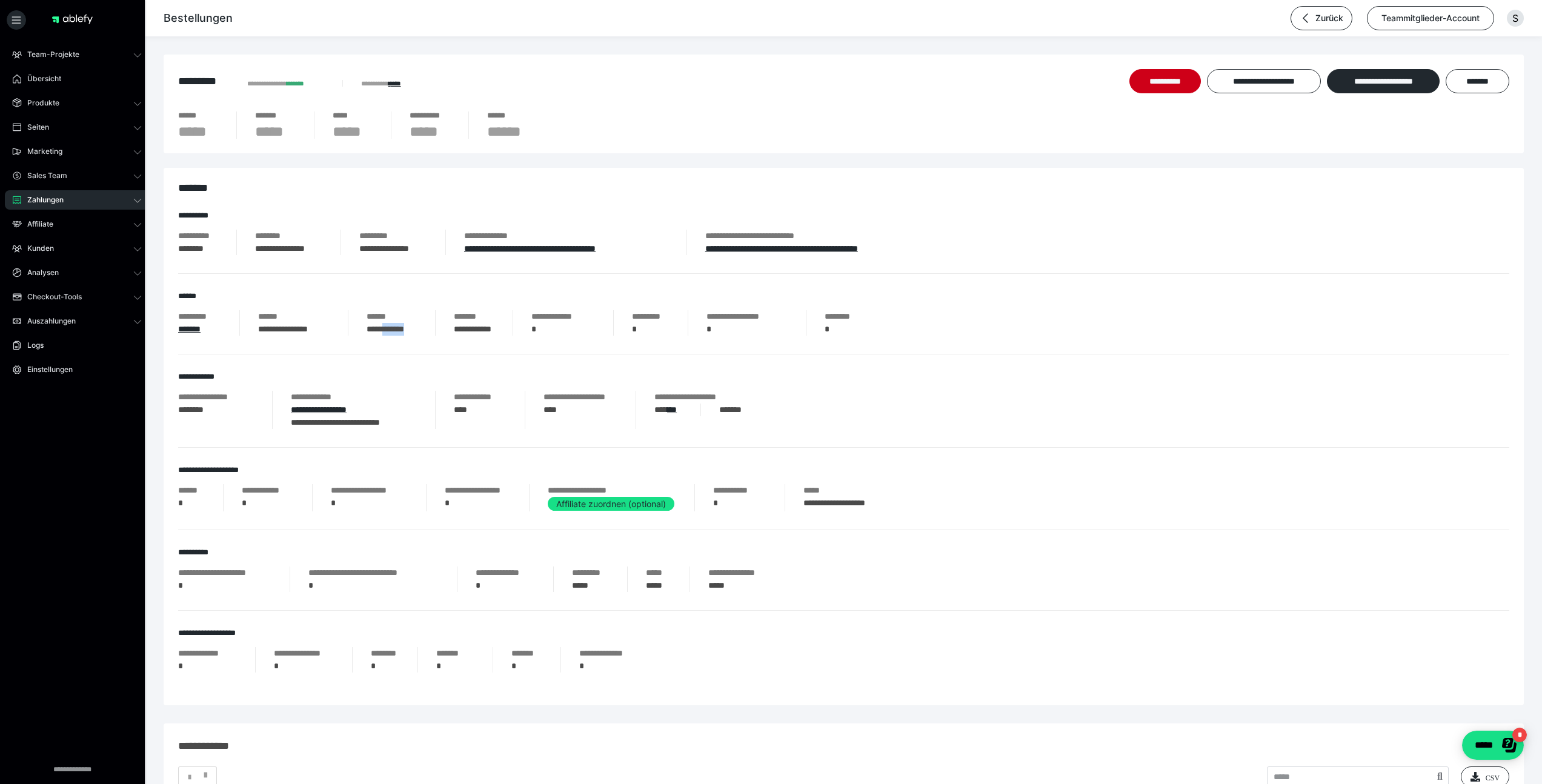 drag, startPoint x: 413, startPoint y: 330, endPoint x: 387, endPoint y: 332, distance: 26.07681 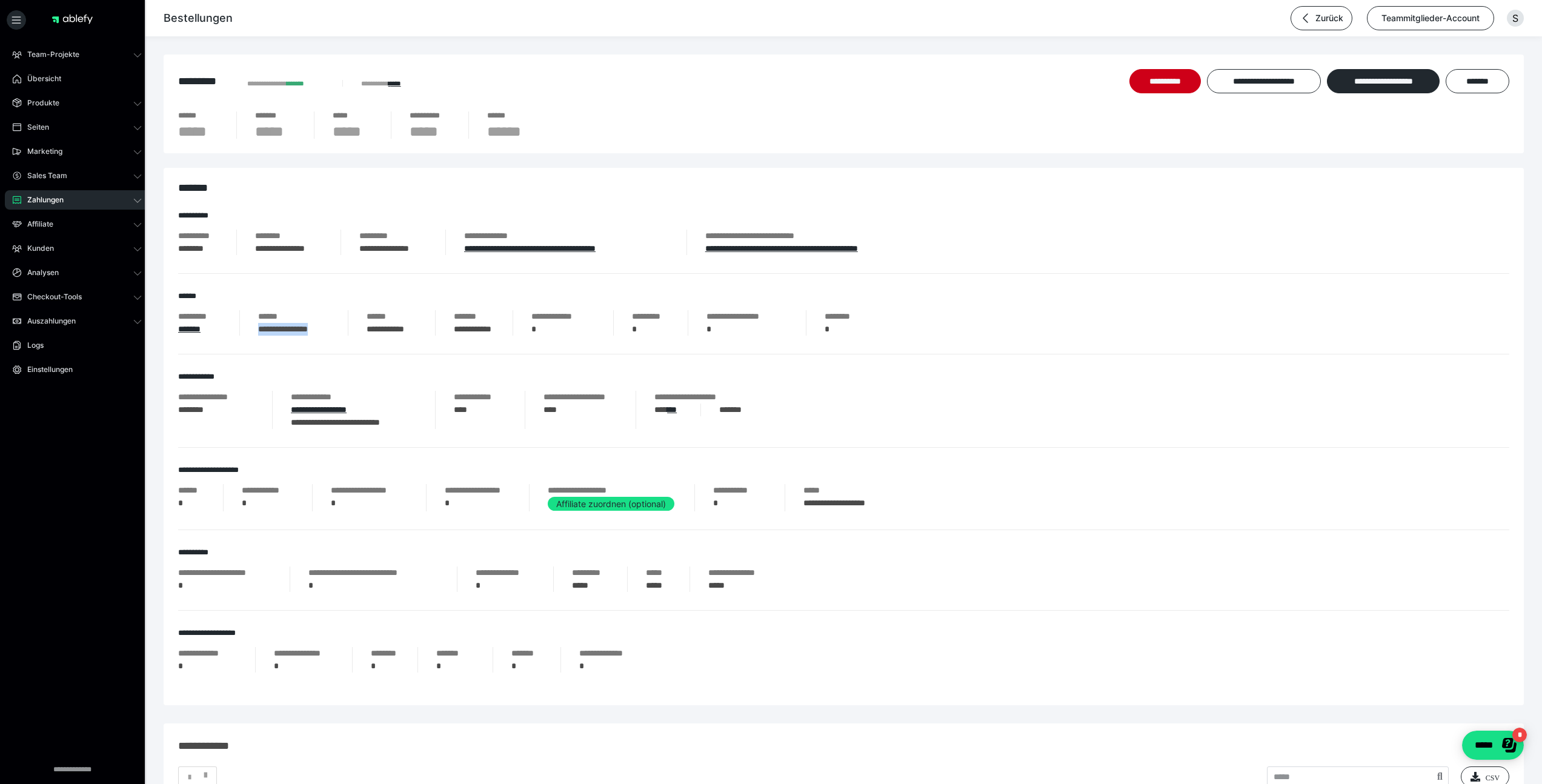 drag, startPoint x: 258, startPoint y: 326, endPoint x: 326, endPoint y: 339, distance: 69.231496 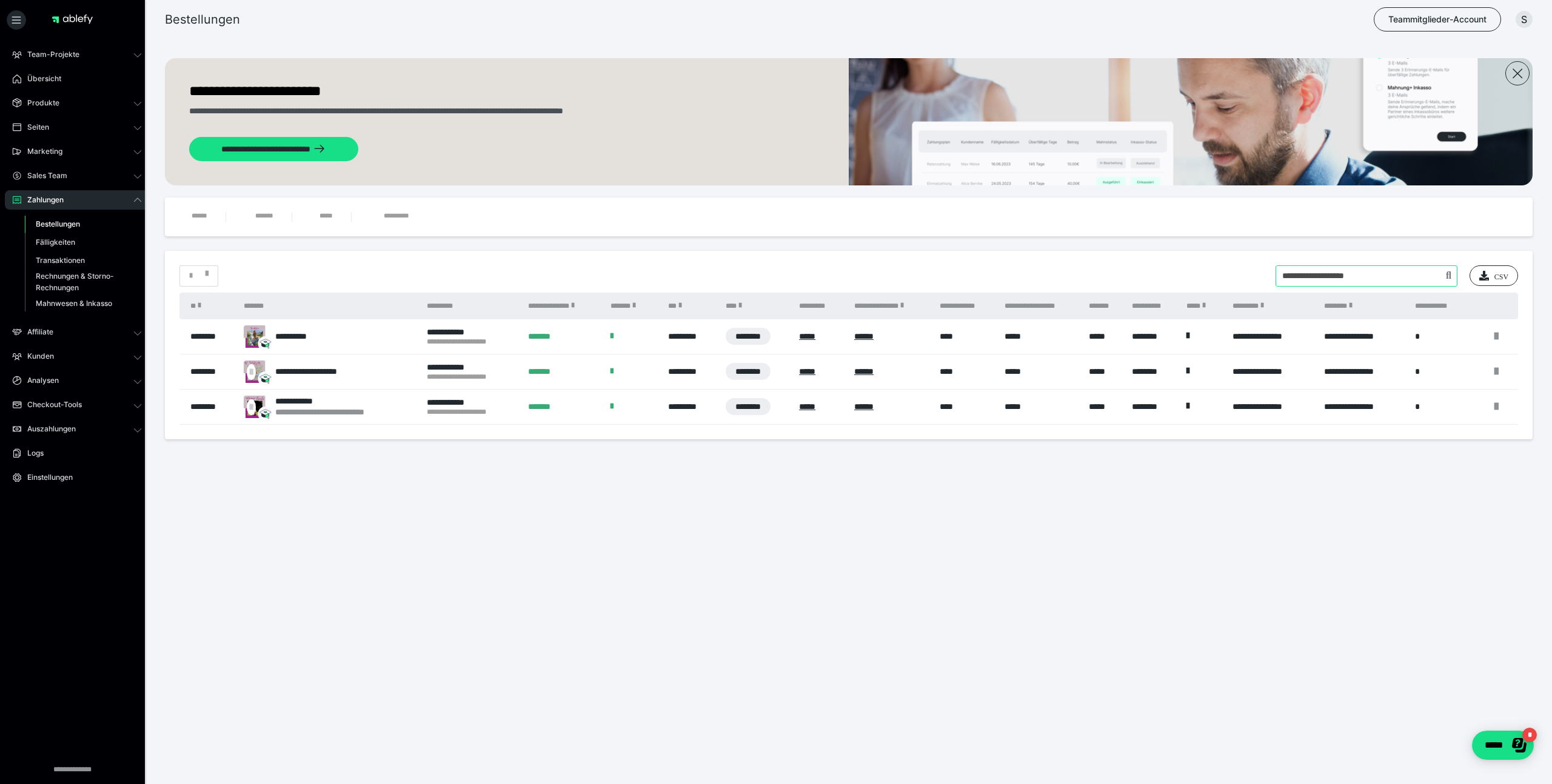 drag, startPoint x: 1402, startPoint y: 276, endPoint x: 1249, endPoint y: 265, distance: 153.39492 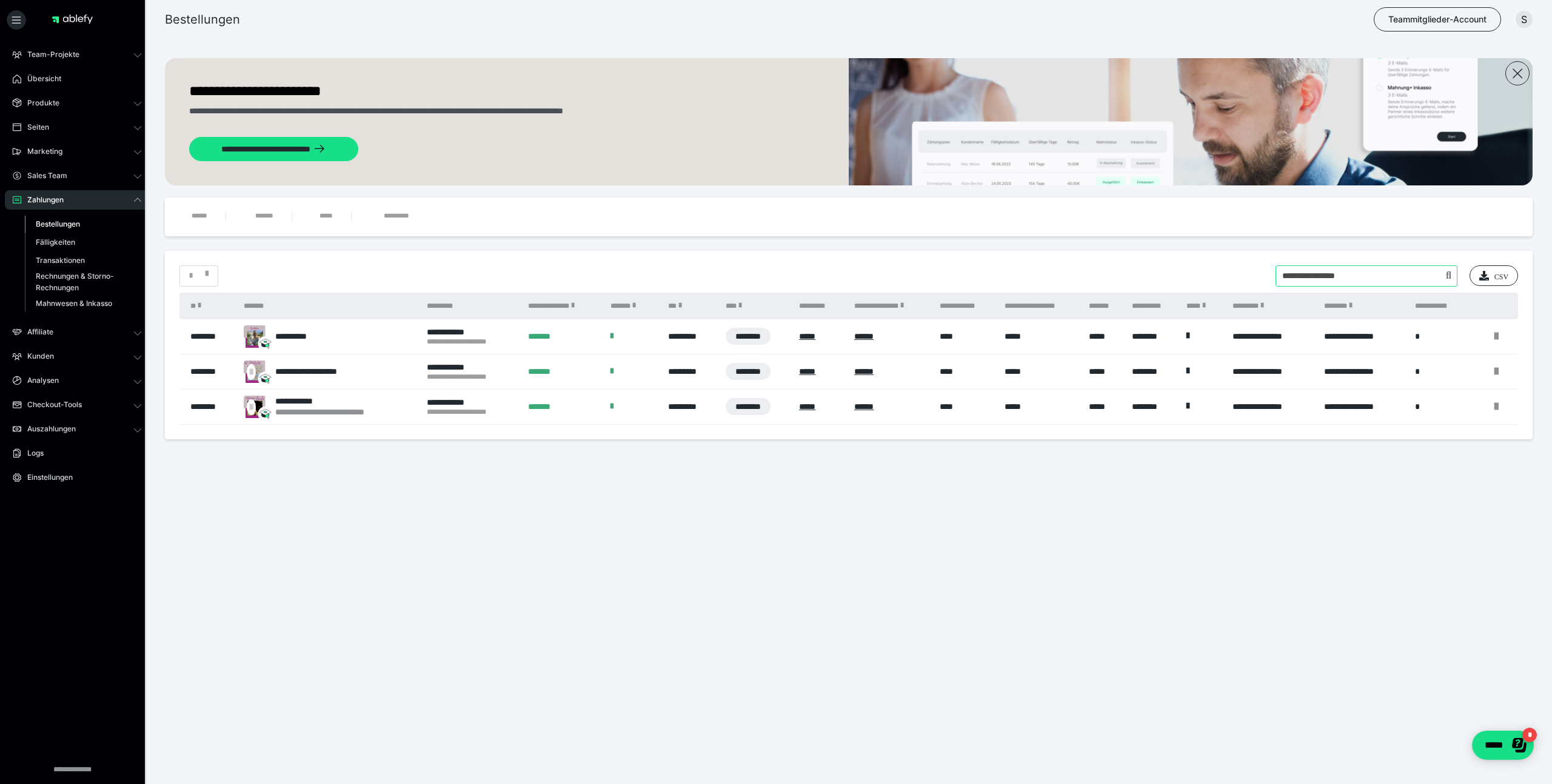 type on "**********" 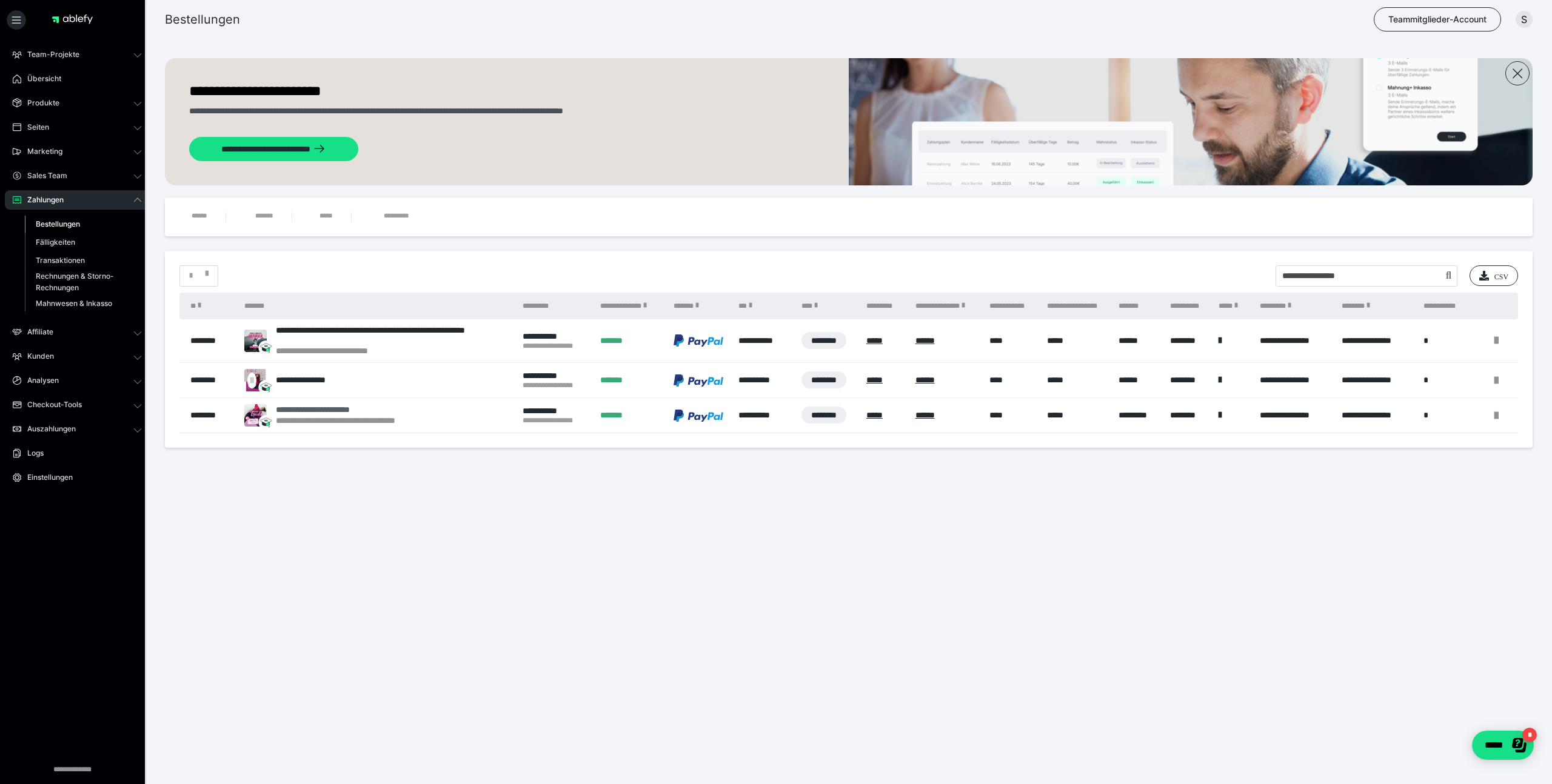 click on "**********" at bounding box center [358, 410] 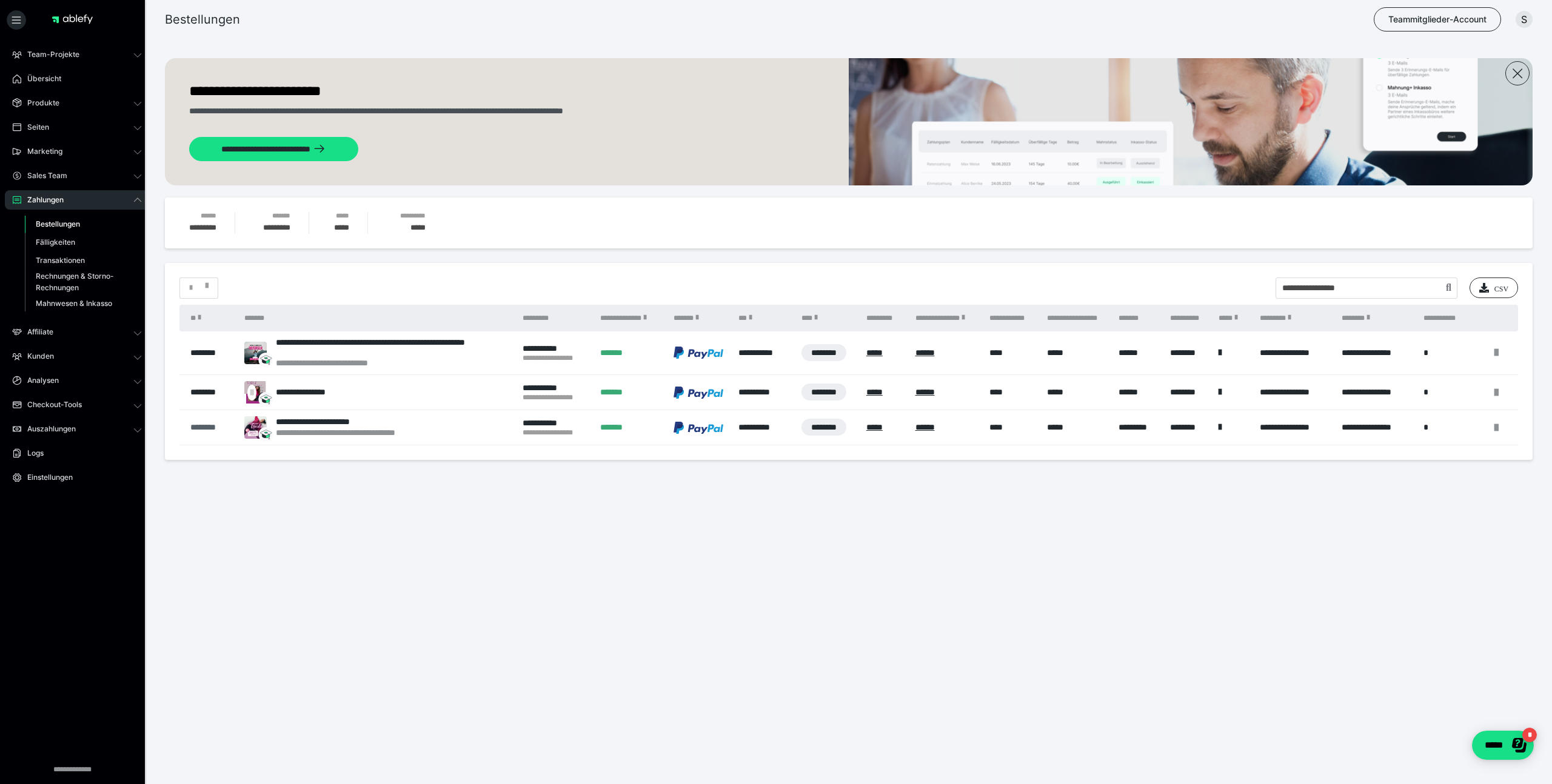 click on "********" at bounding box center [211, 427] 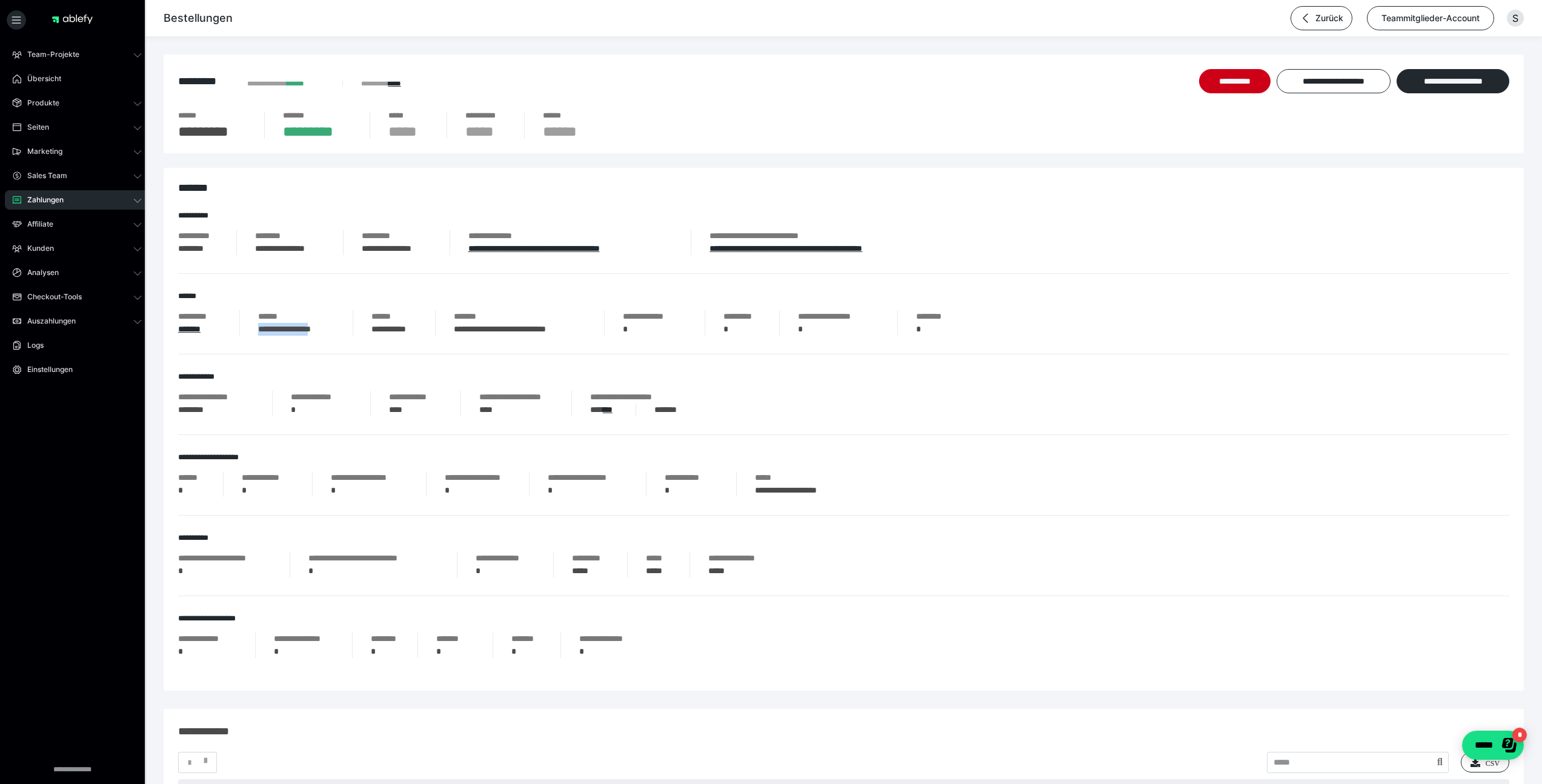 drag, startPoint x: 257, startPoint y: 330, endPoint x: 329, endPoint y: 335, distance: 72.1734 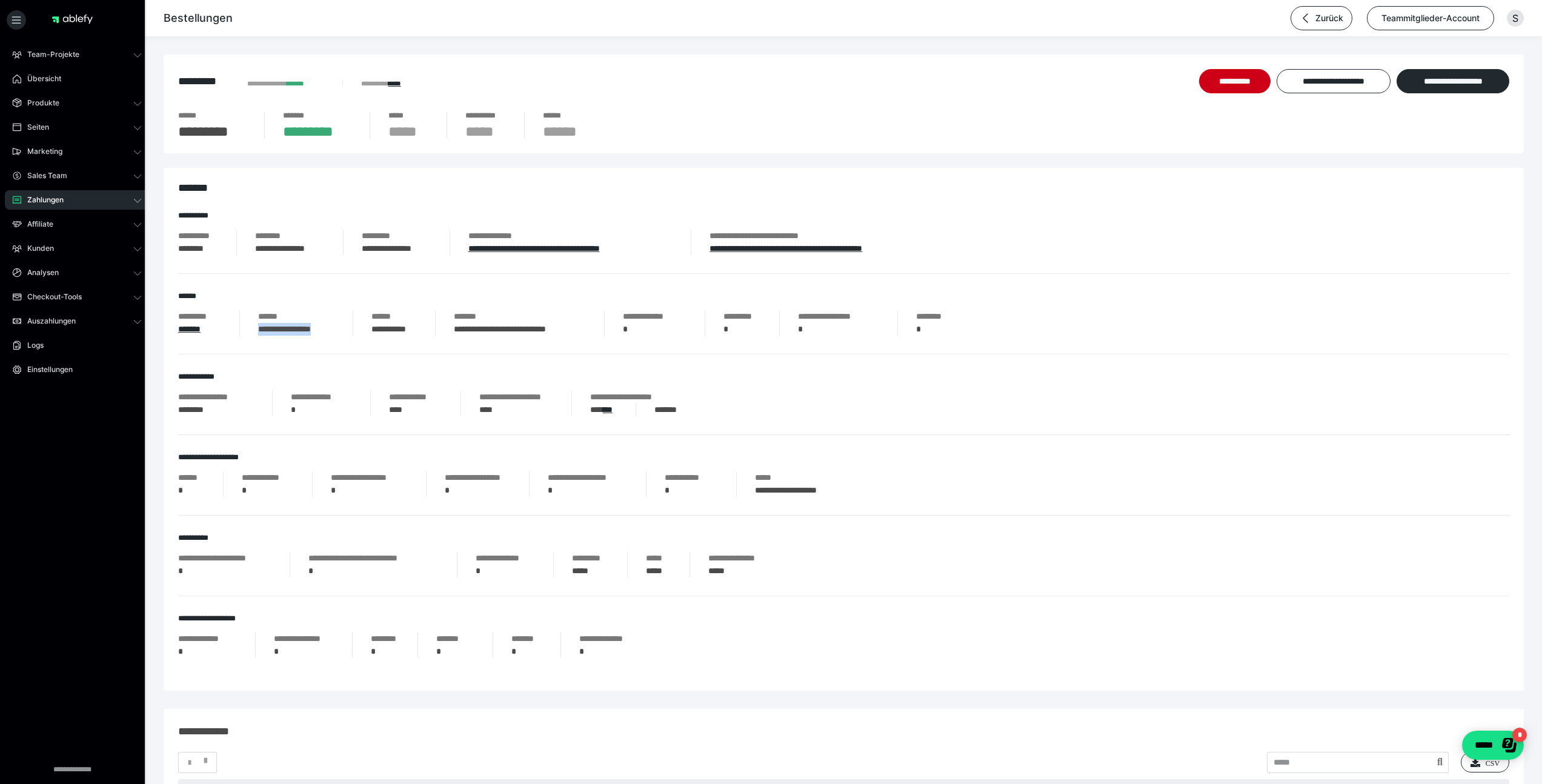 drag, startPoint x: 344, startPoint y: 339, endPoint x: 256, endPoint y: 328, distance: 88.68484 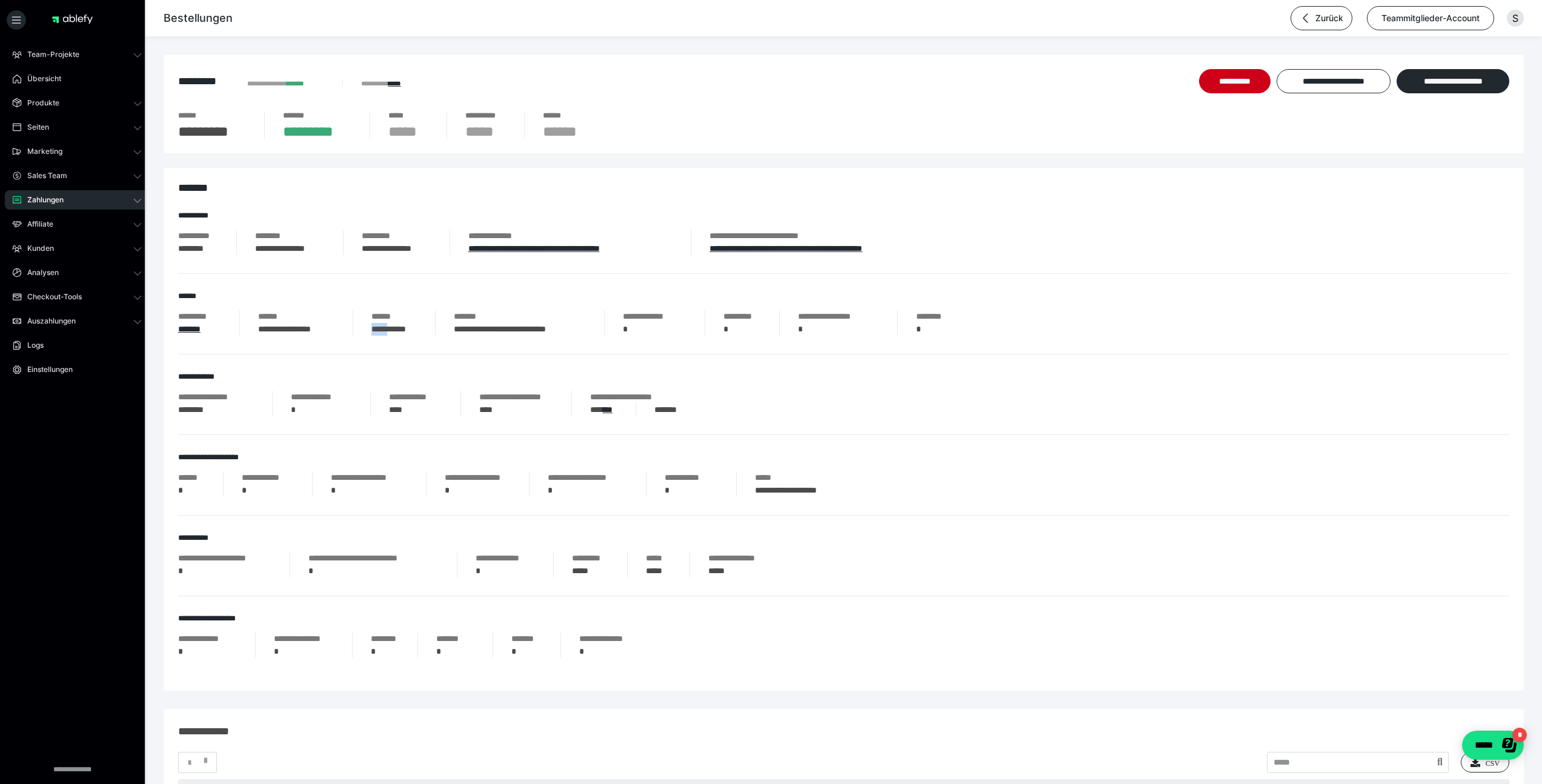drag, startPoint x: 371, startPoint y: 334, endPoint x: 393, endPoint y: 335, distance: 22.02272 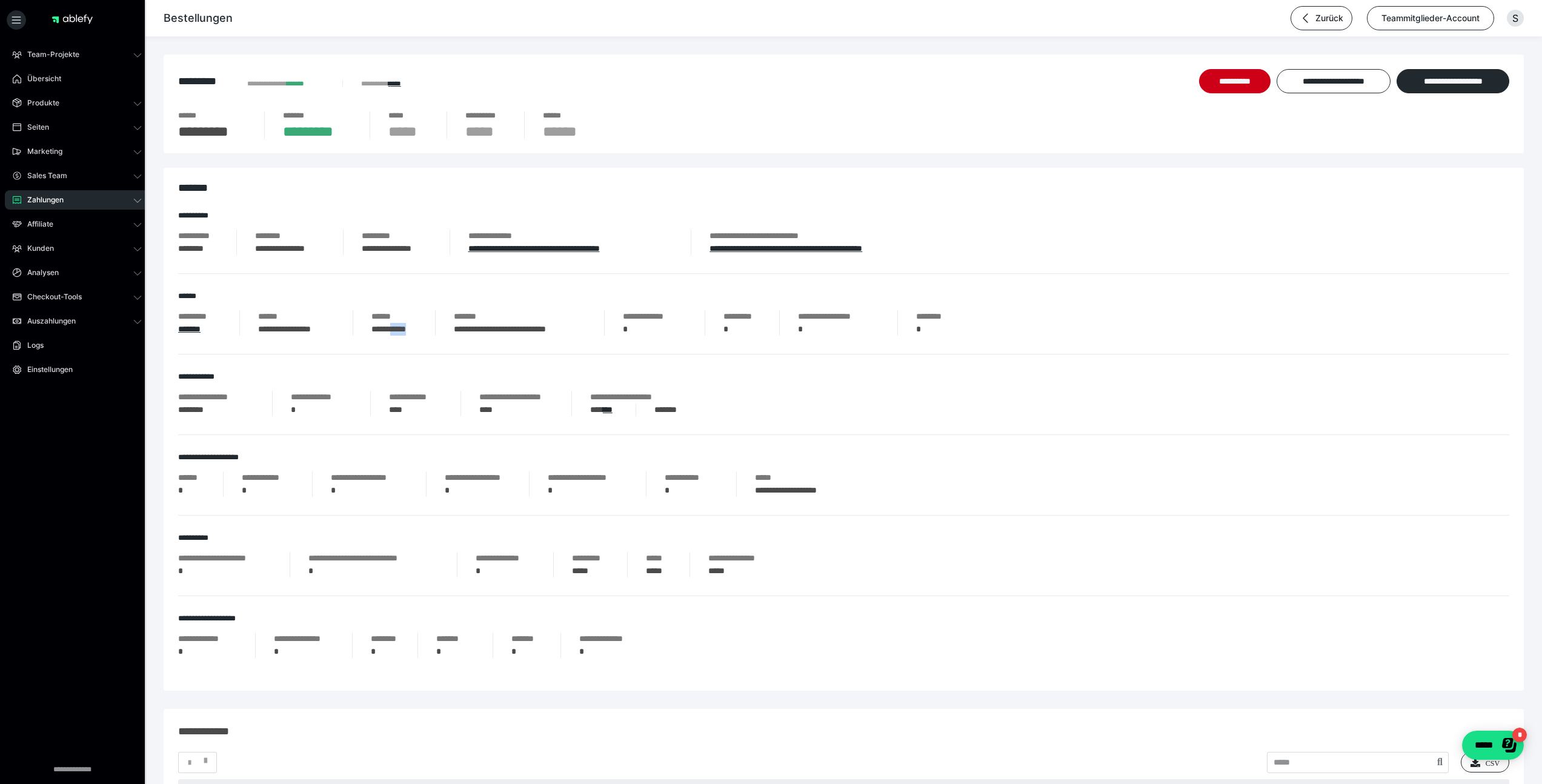 drag, startPoint x: 424, startPoint y: 333, endPoint x: 396, endPoint y: 330, distance: 28.160256 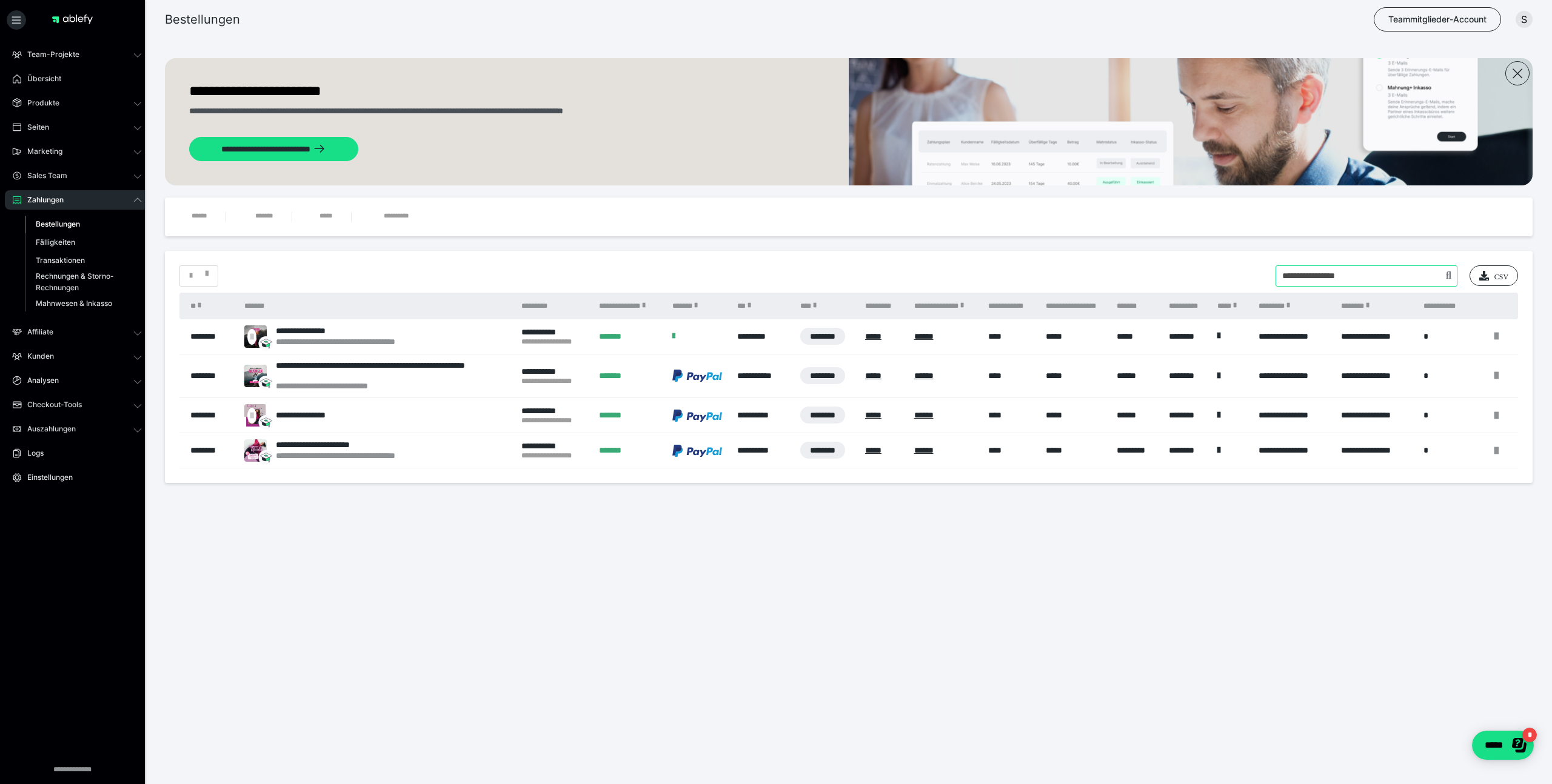drag, startPoint x: 1360, startPoint y: 274, endPoint x: 1259, endPoint y: 266, distance: 101.31634 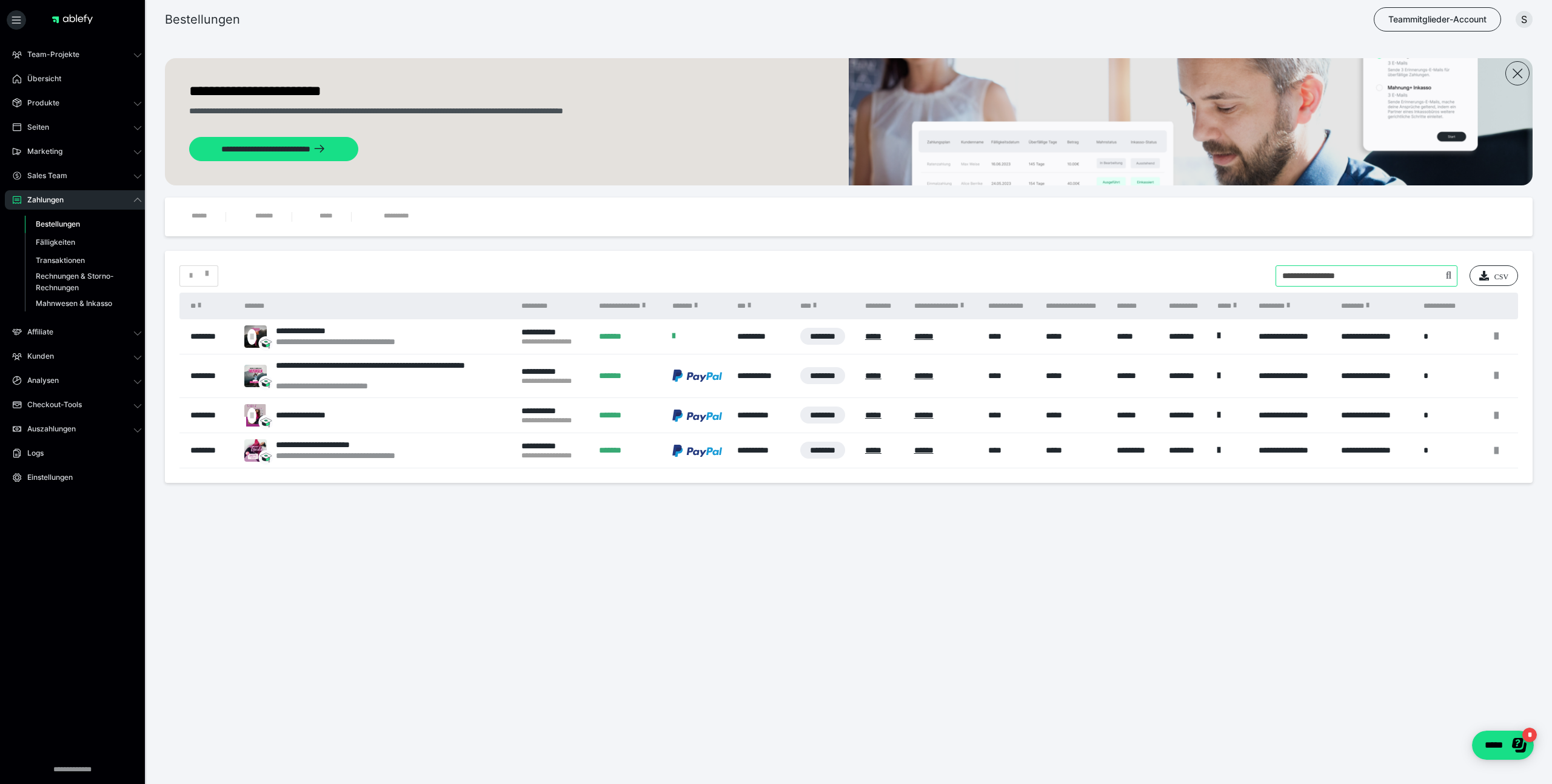 click on "* CSV" at bounding box center (849, 276) 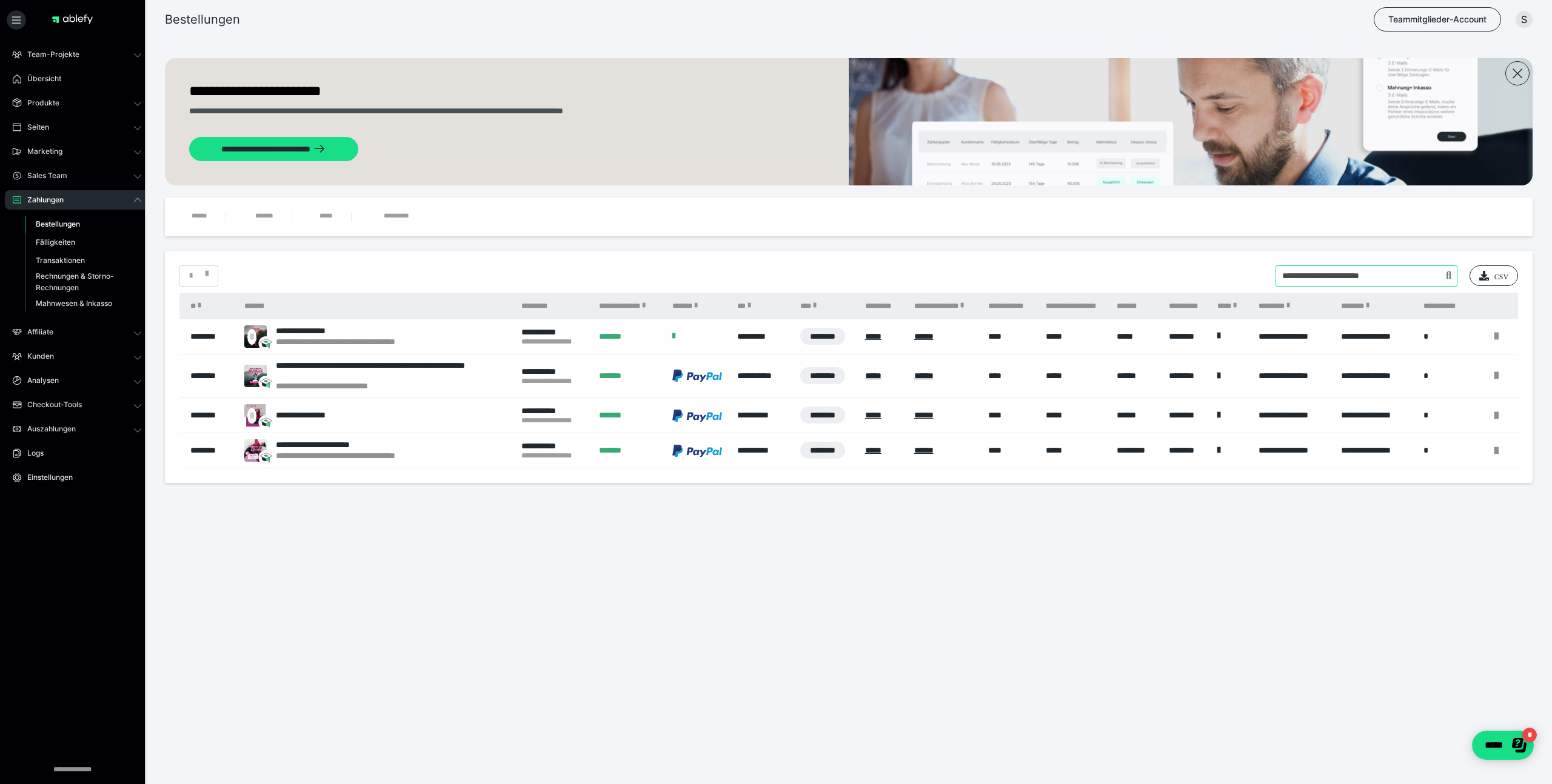 type on "**********" 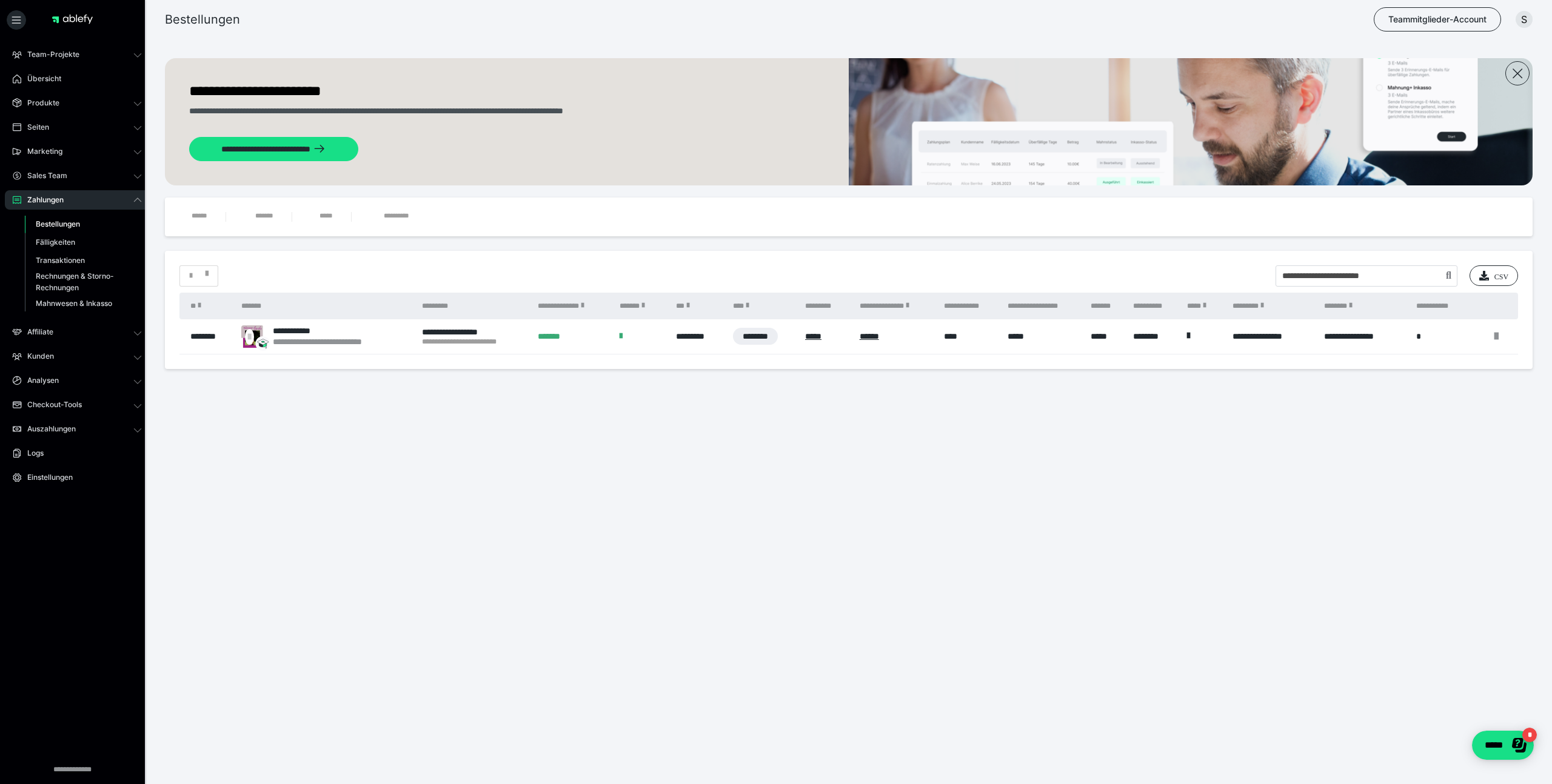 click on "********" at bounding box center [210, 336] 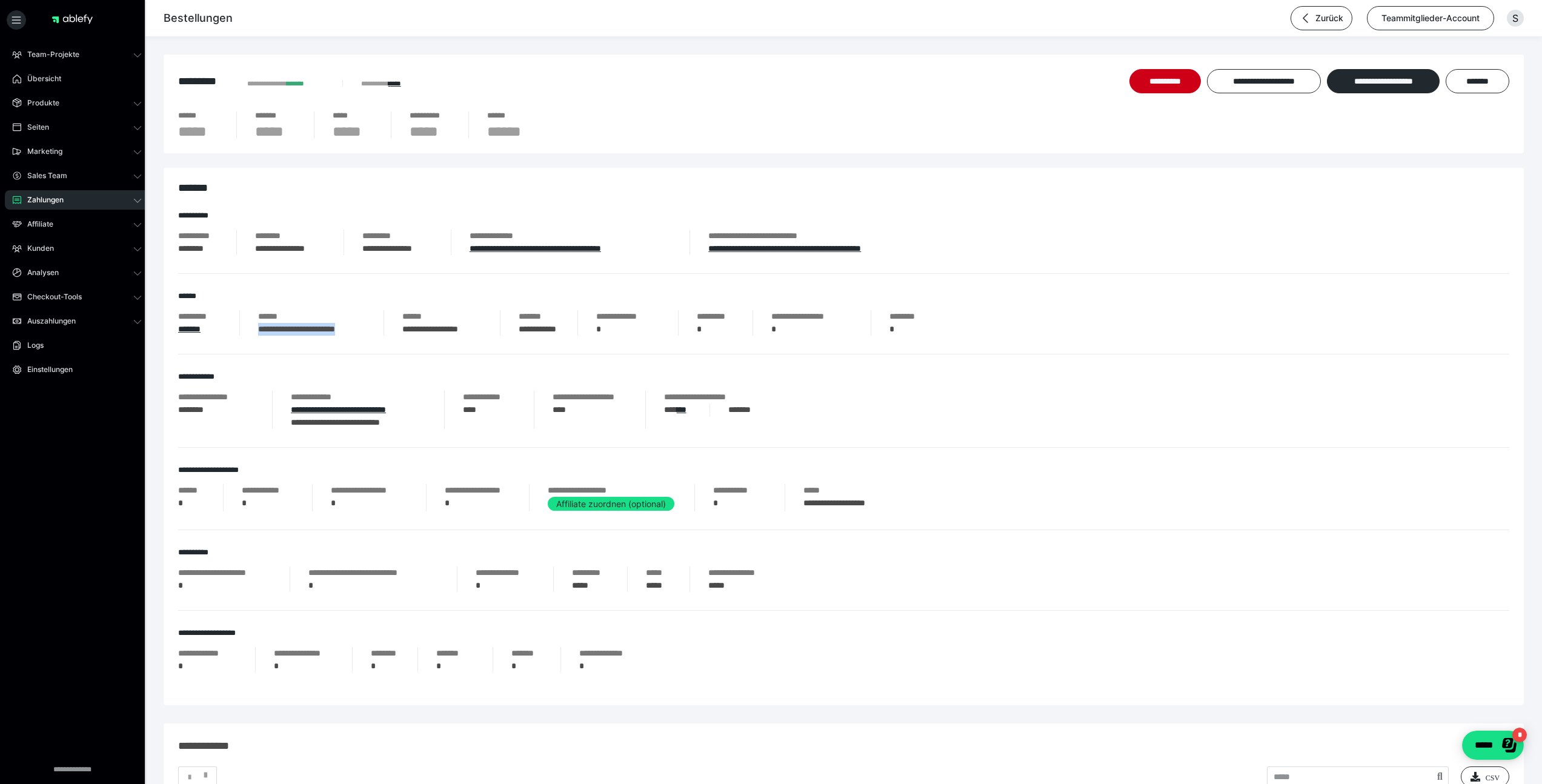 drag, startPoint x: 253, startPoint y: 330, endPoint x: 368, endPoint y: 341, distance: 115.52489 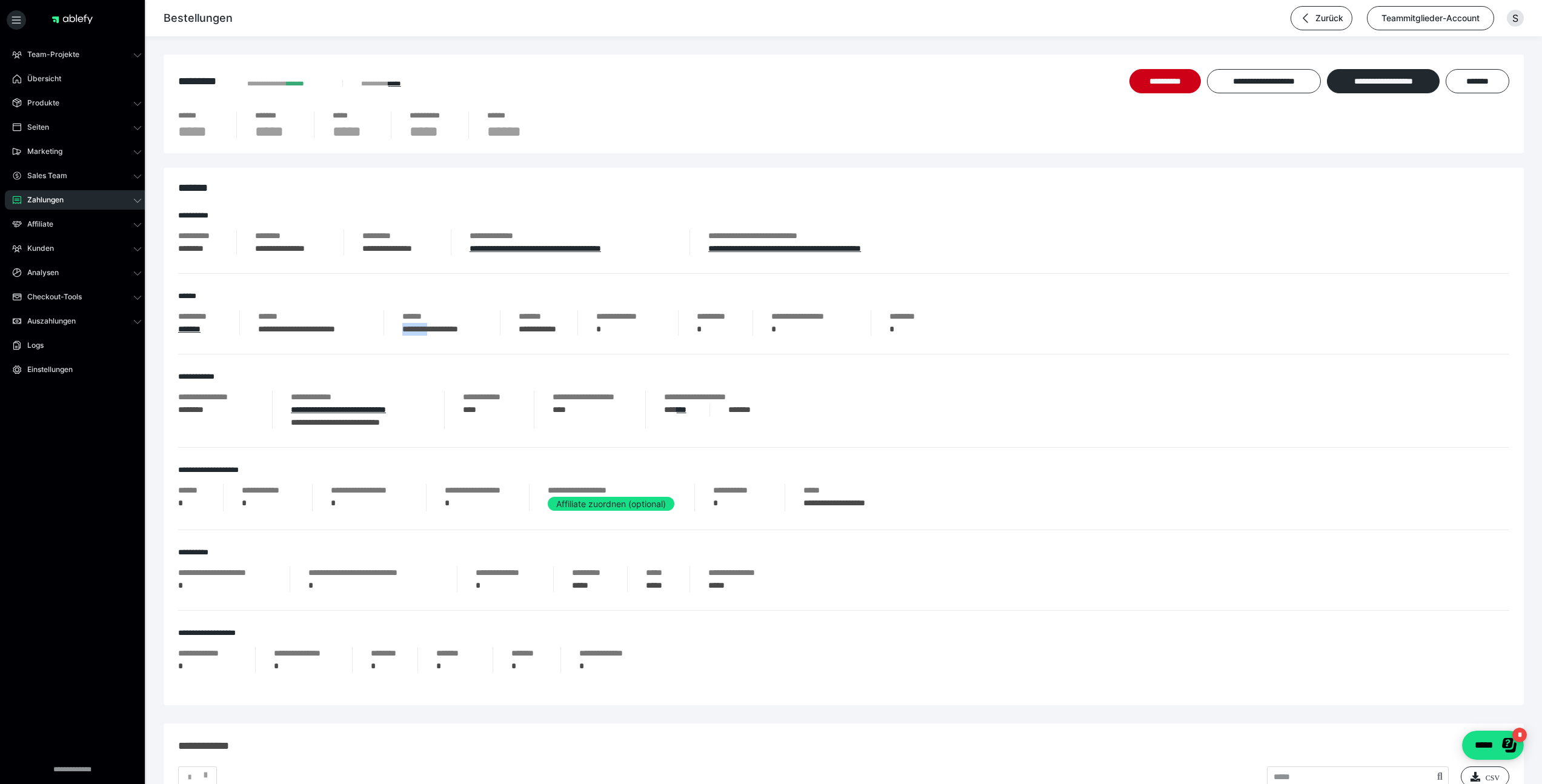drag, startPoint x: 400, startPoint y: 327, endPoint x: 428, endPoint y: 330, distance: 28.160256 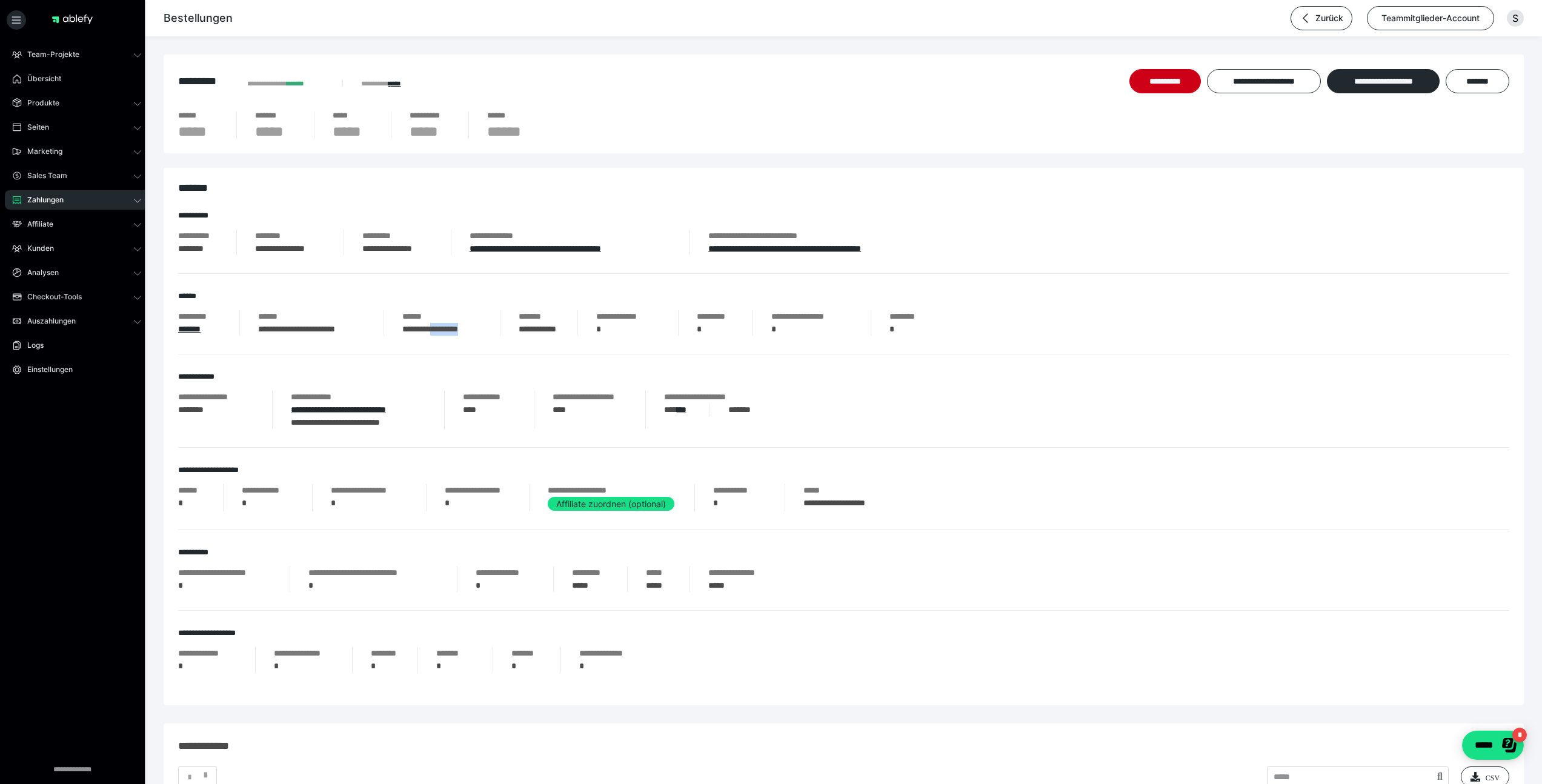 drag, startPoint x: 485, startPoint y: 332, endPoint x: 442, endPoint y: 331, distance: 43.01163 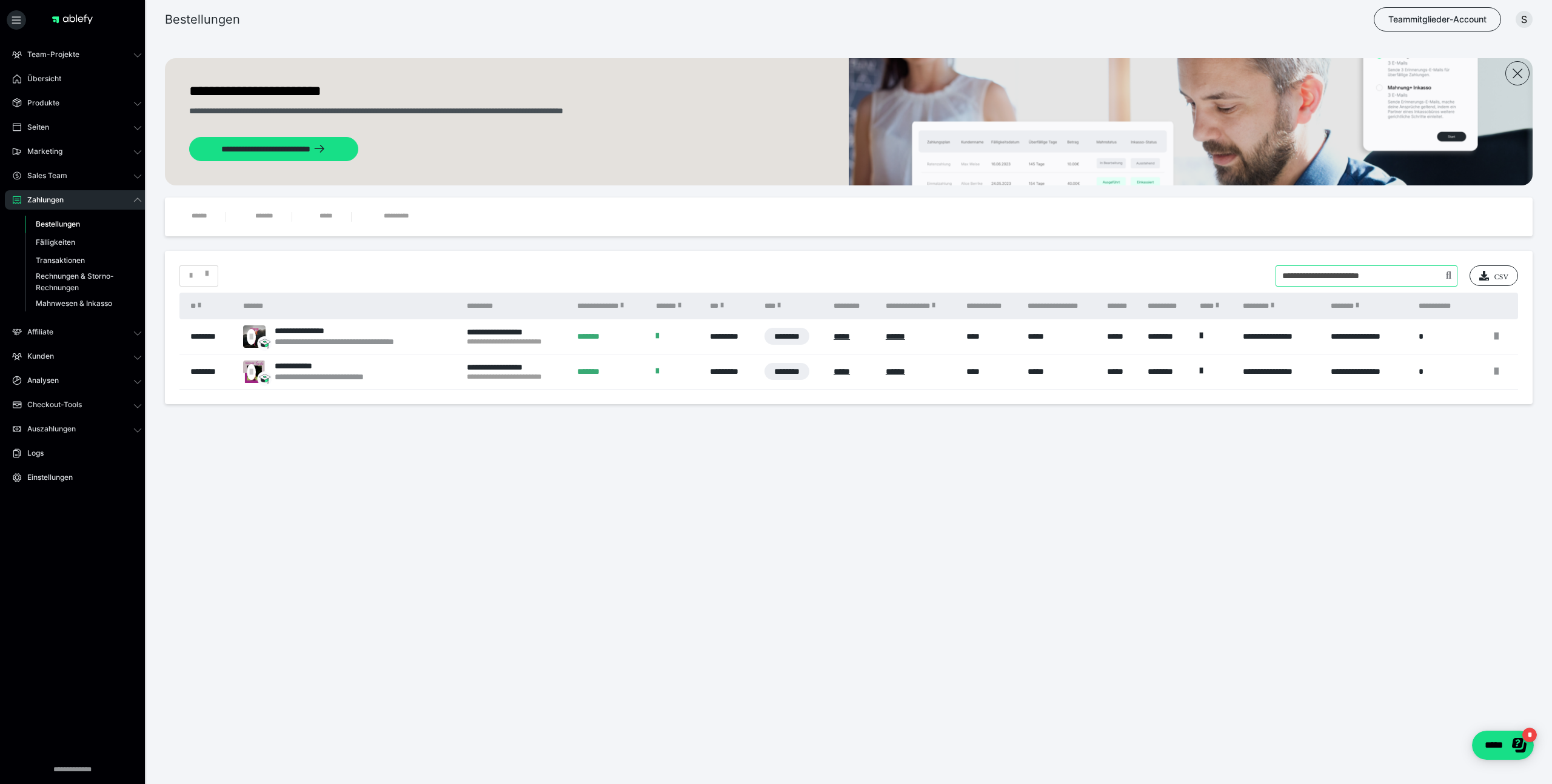 click at bounding box center (1366, 276) 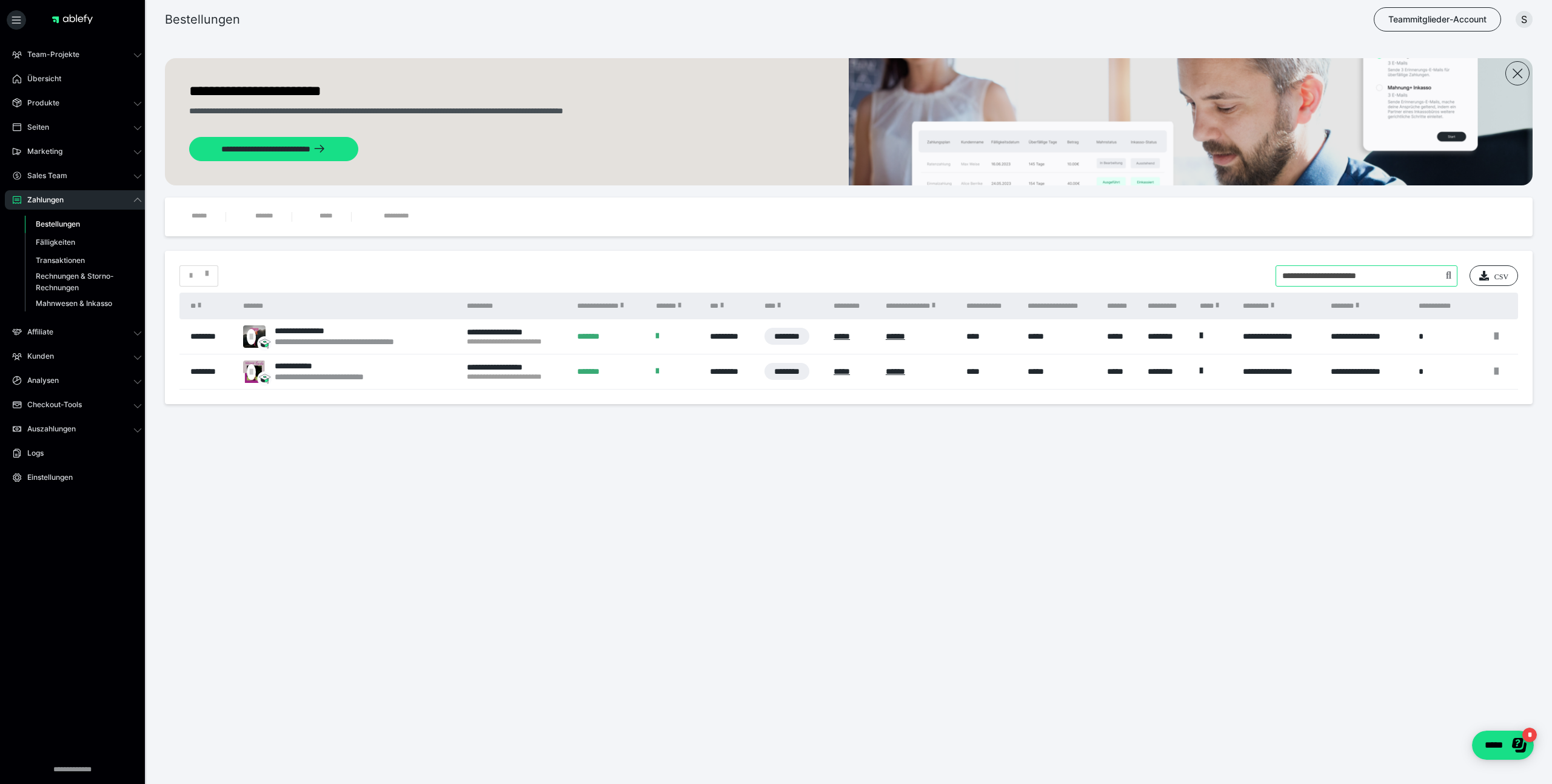 type on "**********" 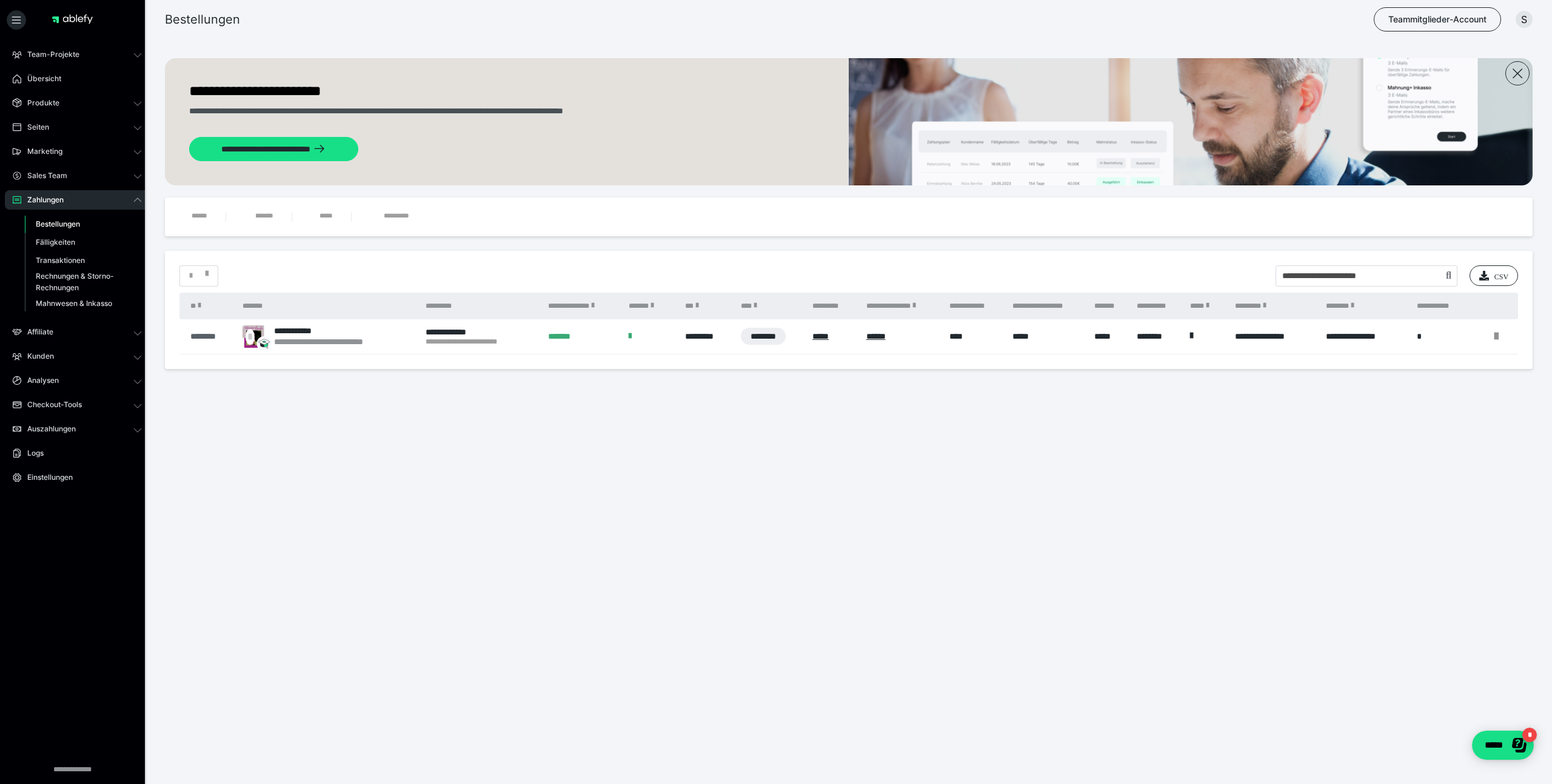 click on "********" at bounding box center (210, 336) 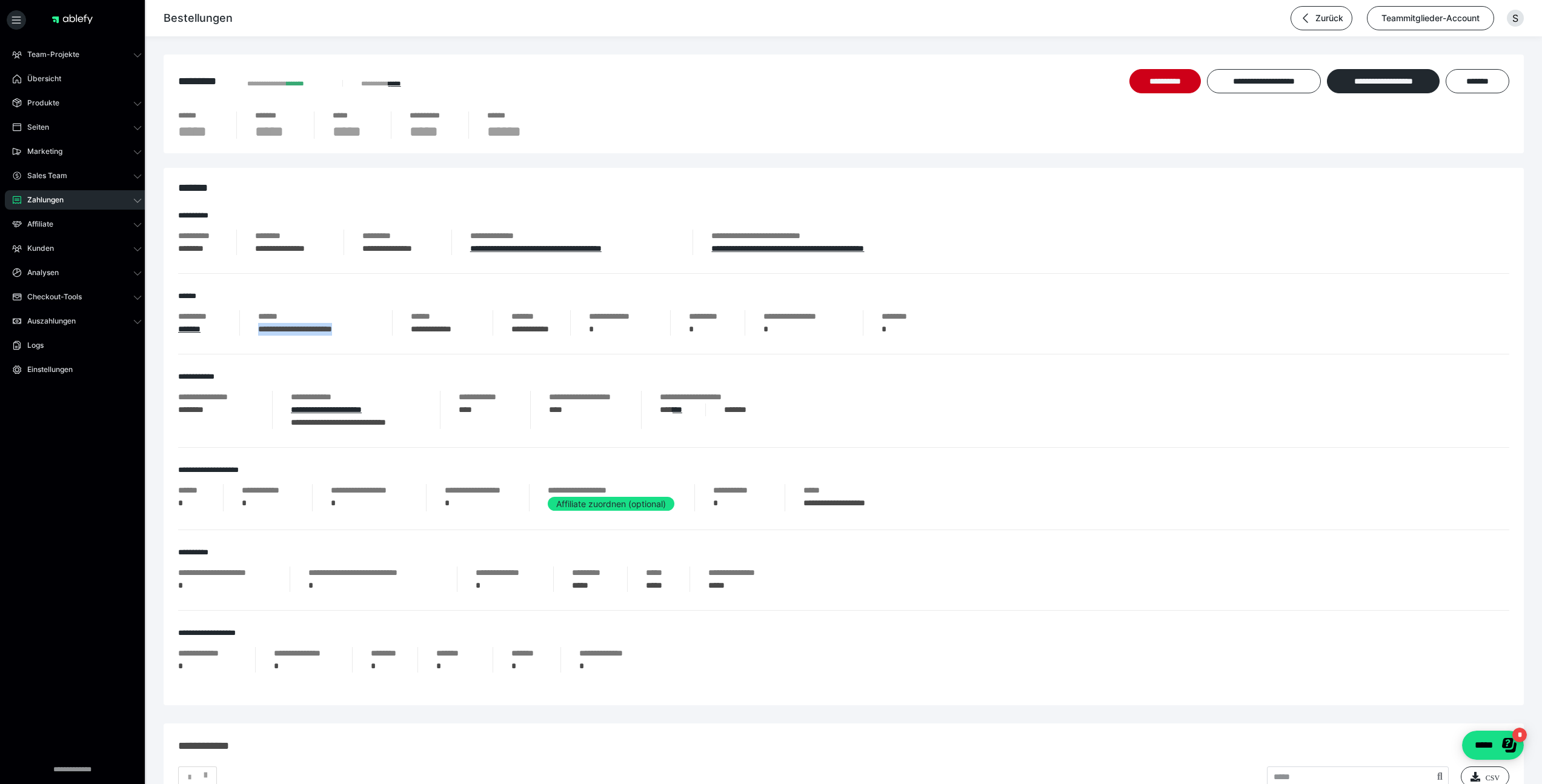 drag, startPoint x: 258, startPoint y: 328, endPoint x: 365, endPoint y: 343, distance: 108.0463 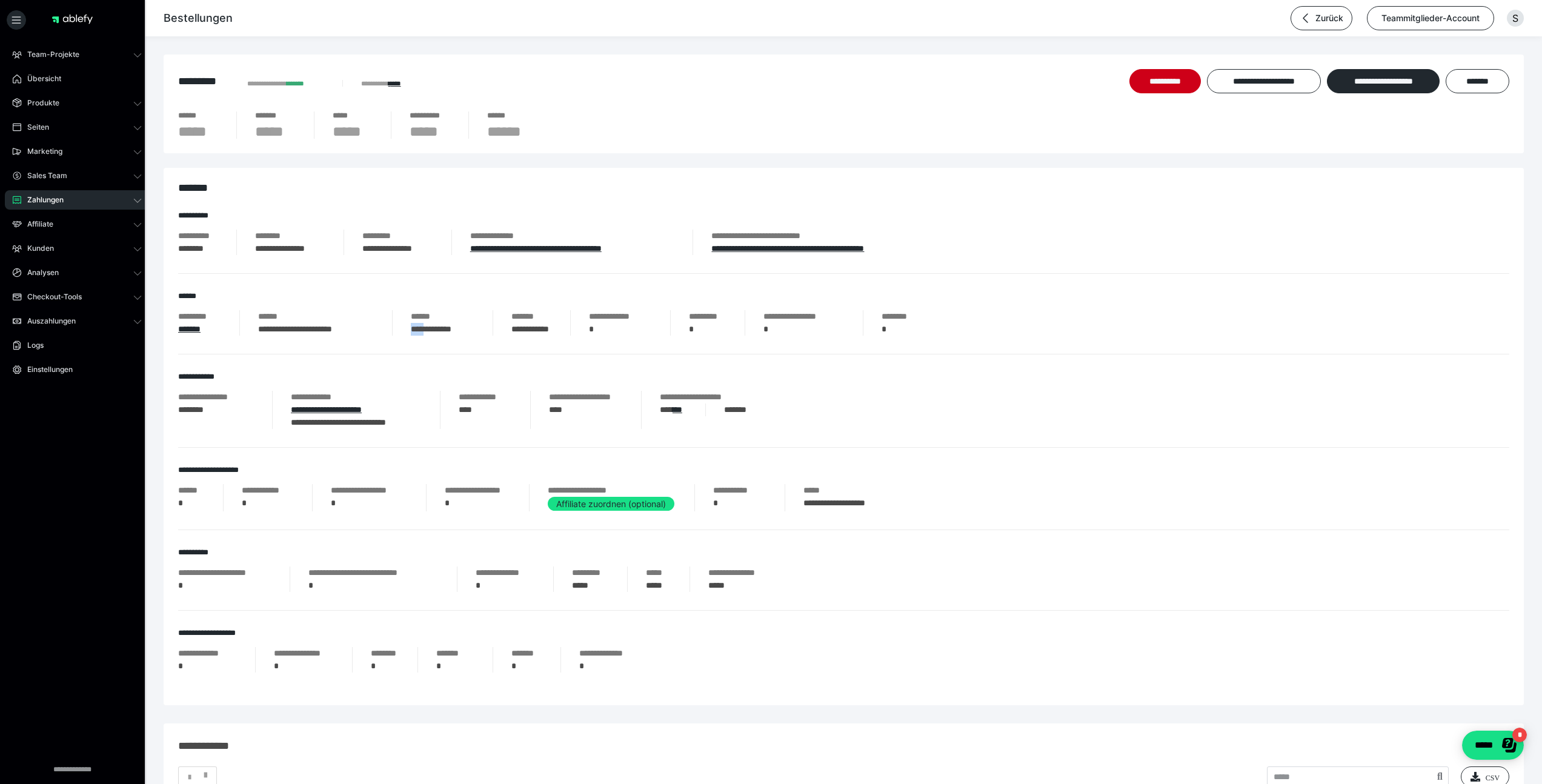 drag, startPoint x: 411, startPoint y: 331, endPoint x: 430, endPoint y: 331, distance: 19 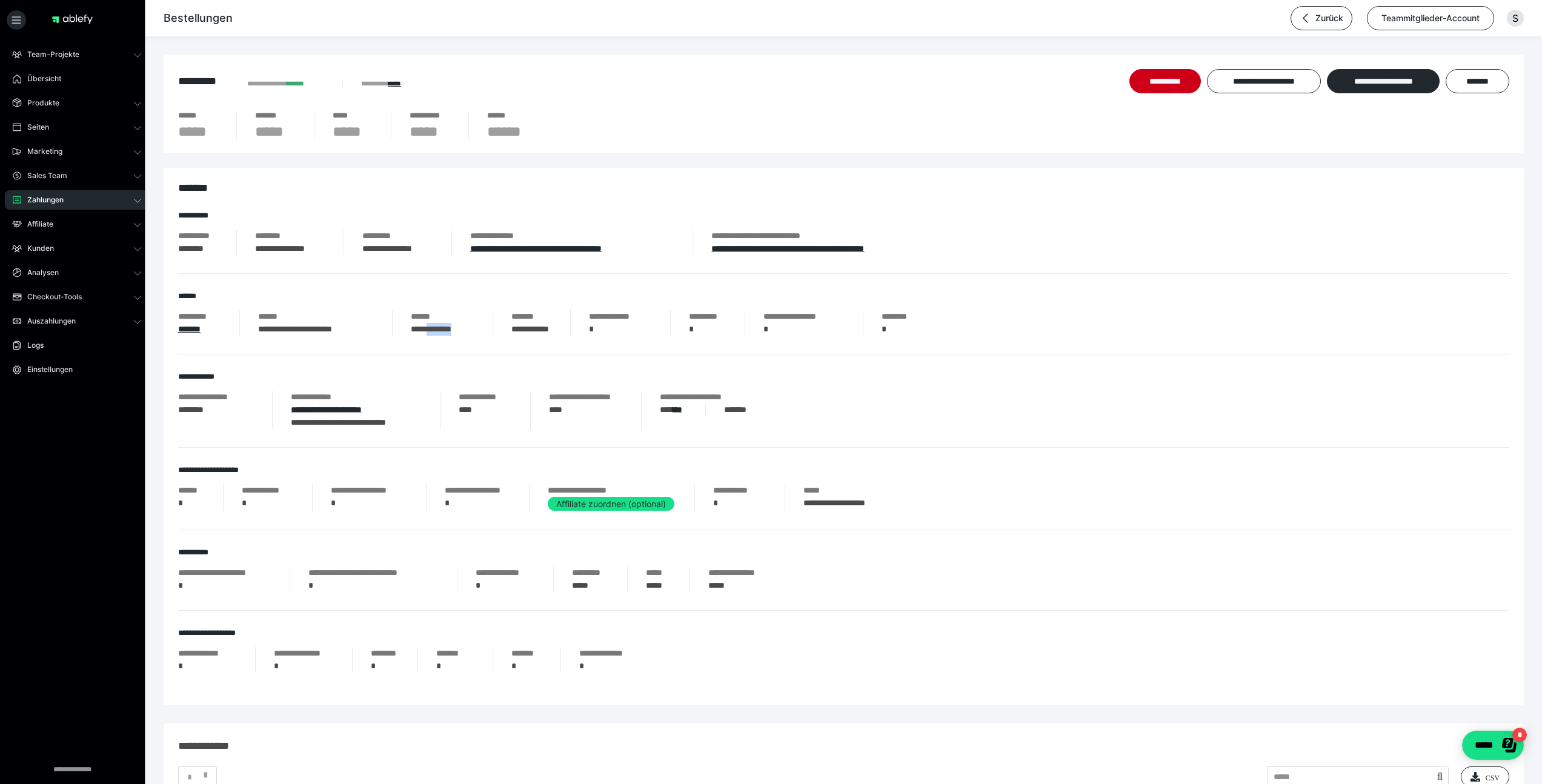 drag, startPoint x: 435, startPoint y: 333, endPoint x: 475, endPoint y: 335, distance: 40.049969 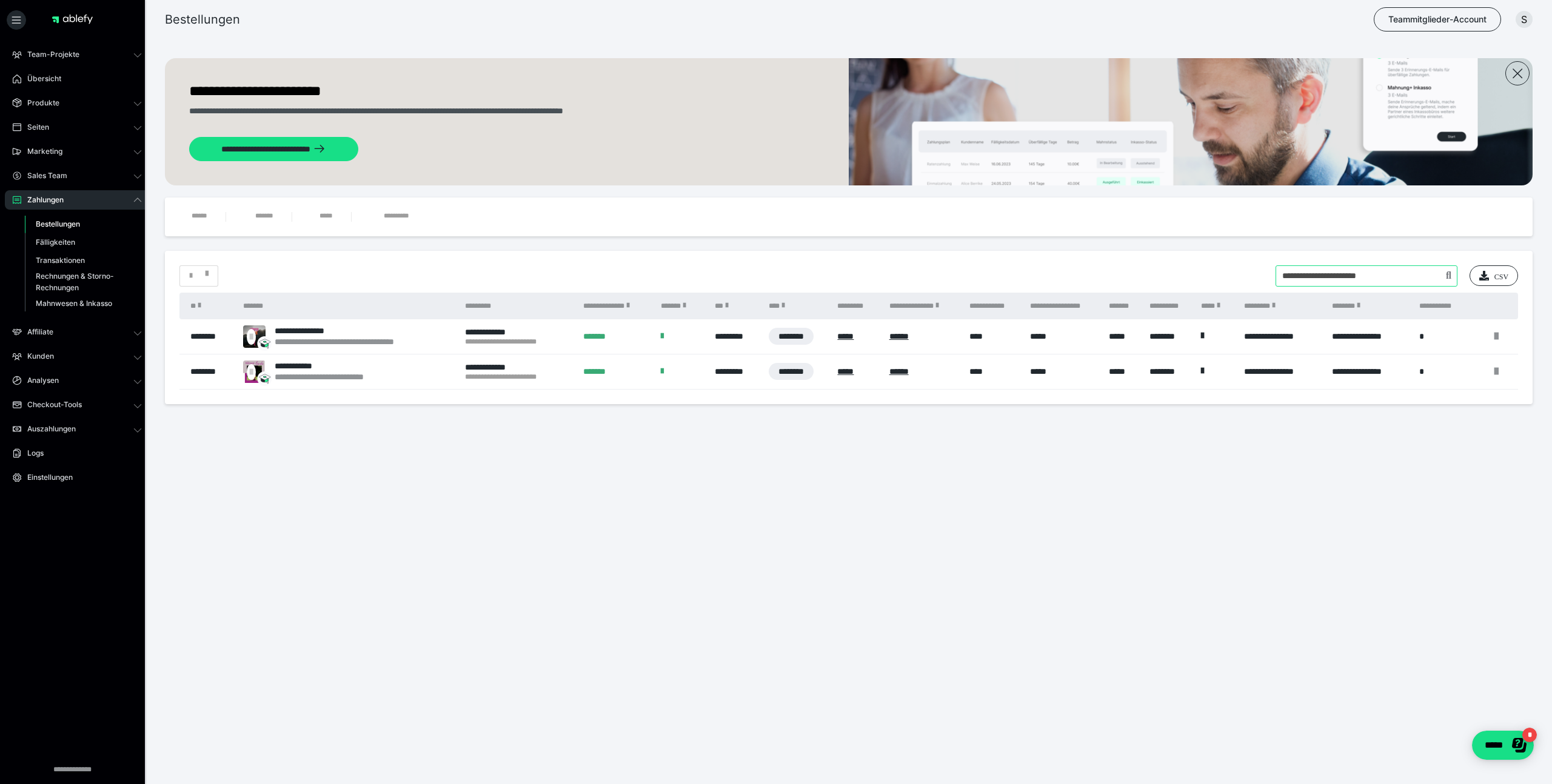 drag, startPoint x: 1406, startPoint y: 268, endPoint x: 1412, endPoint y: 277, distance: 10.816654 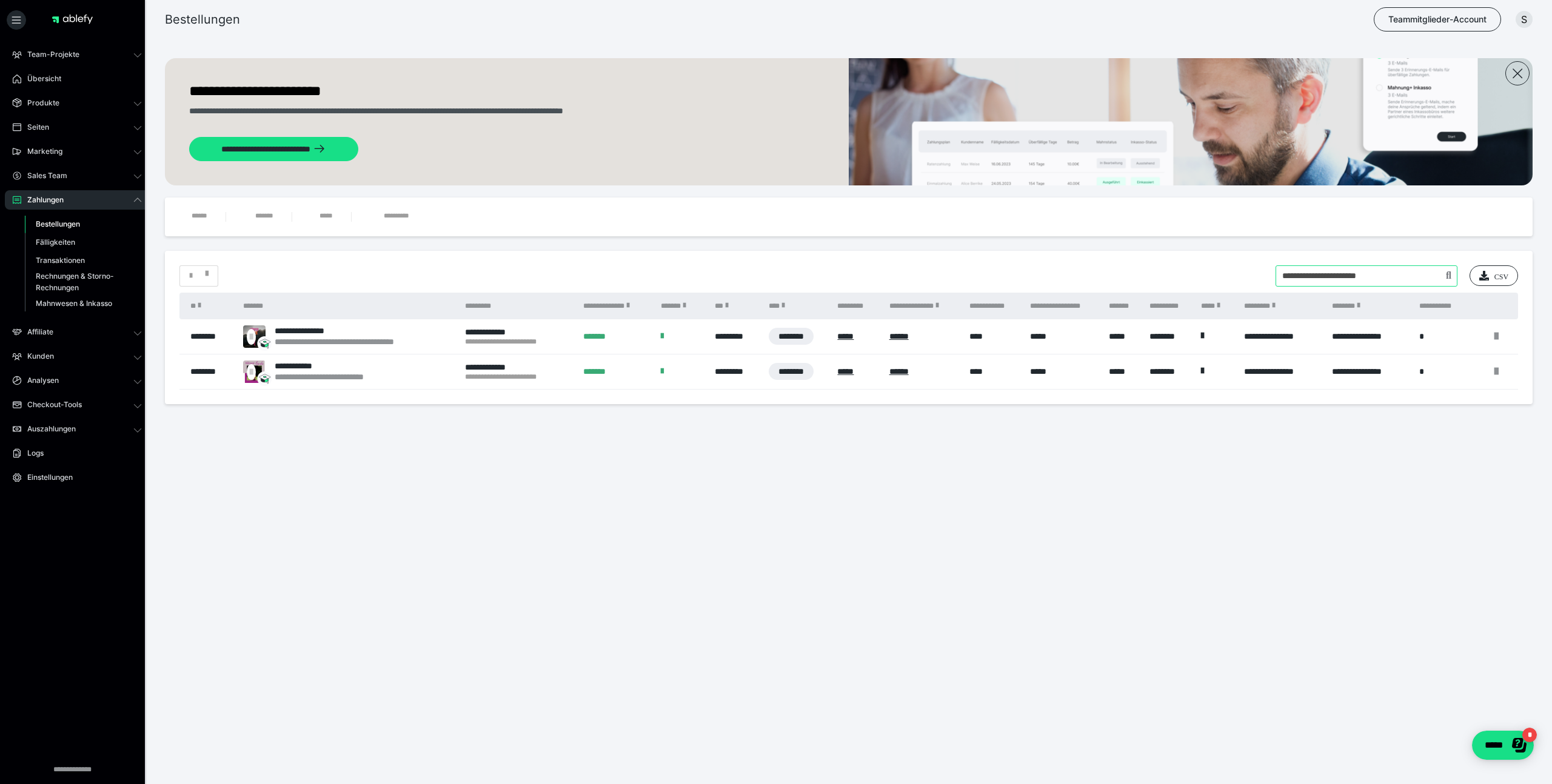click at bounding box center [1366, 276] 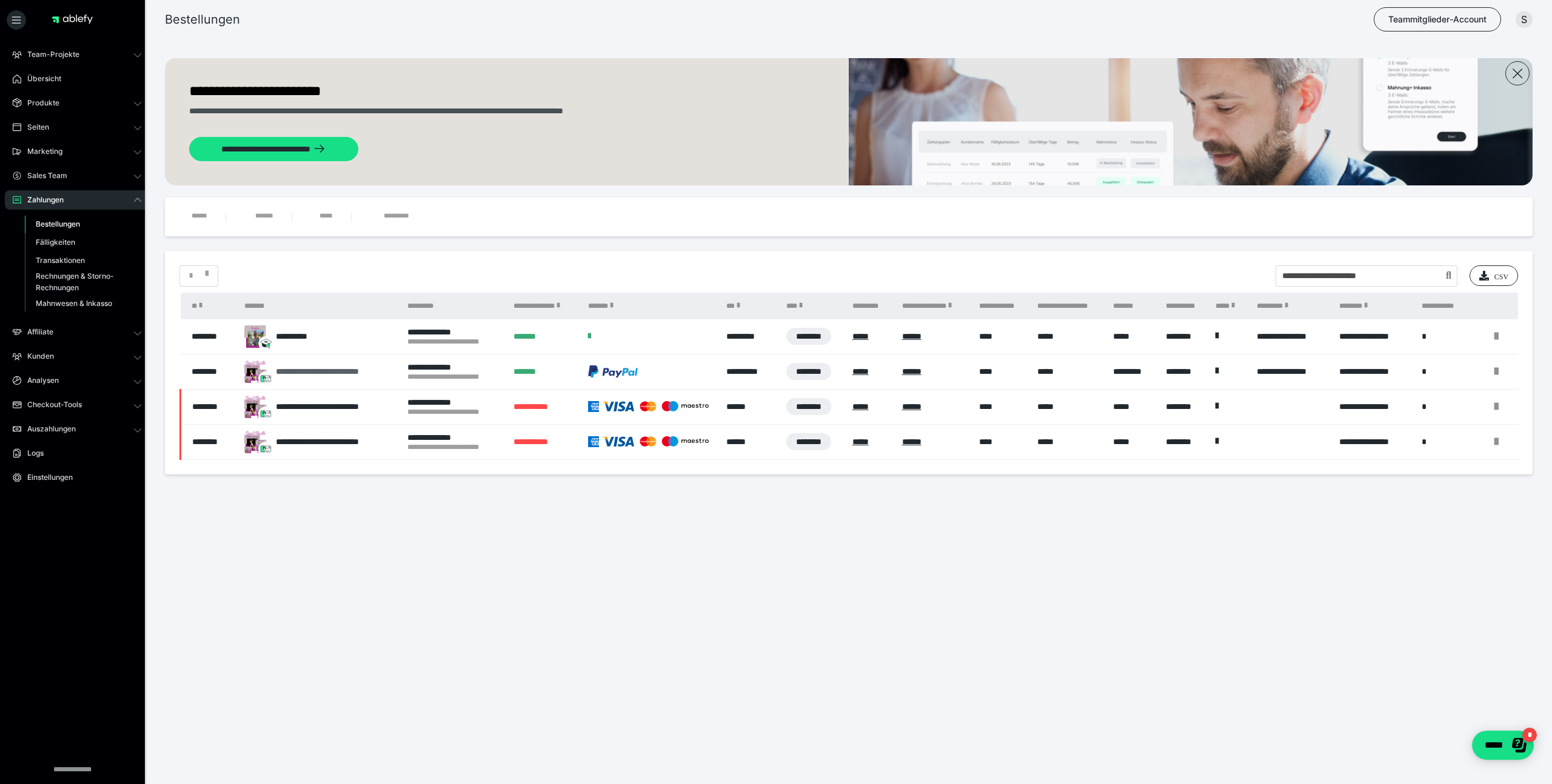 click on "**********" at bounding box center [334, 371] 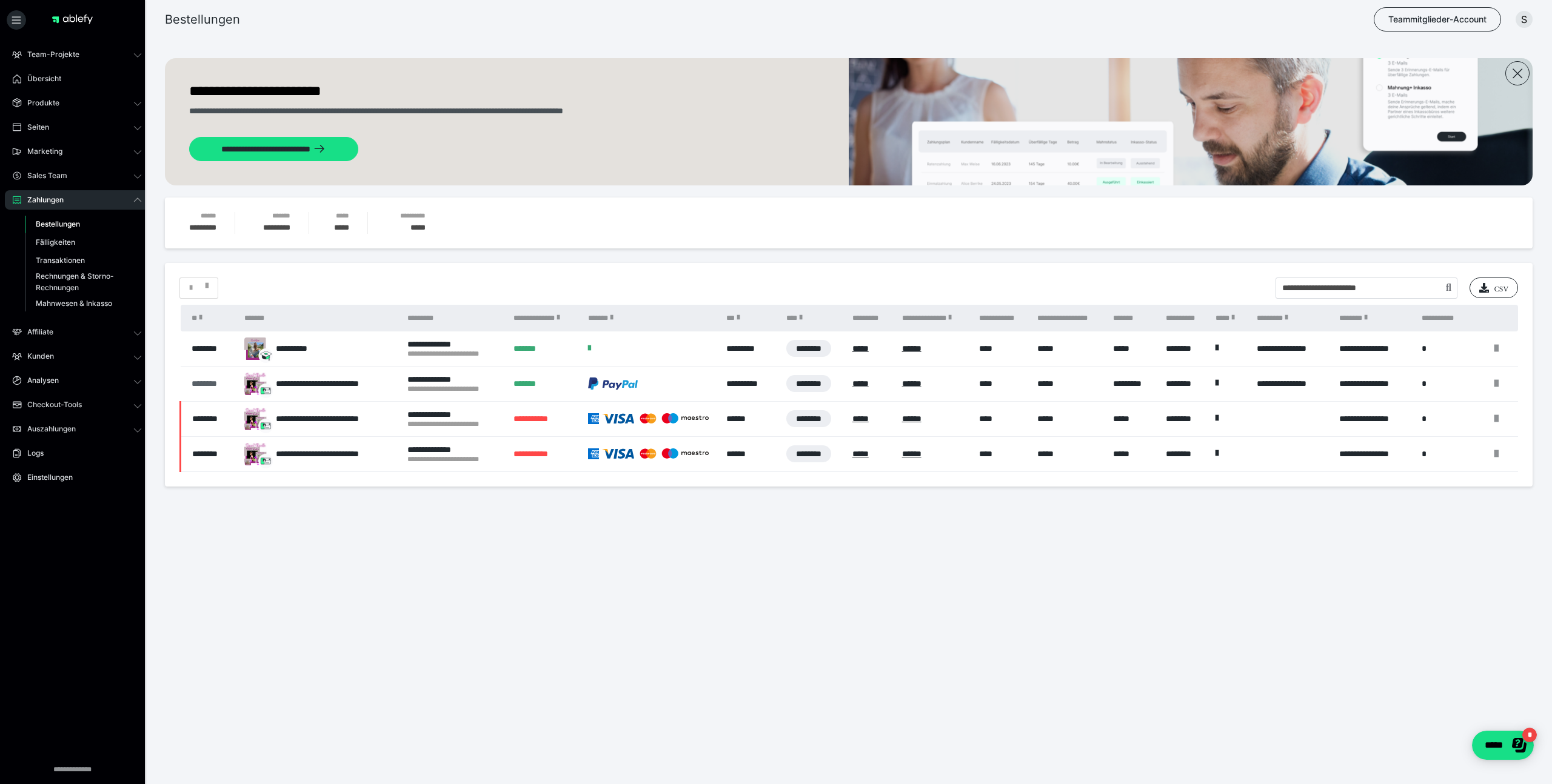 click on "********" at bounding box center (212, 384) 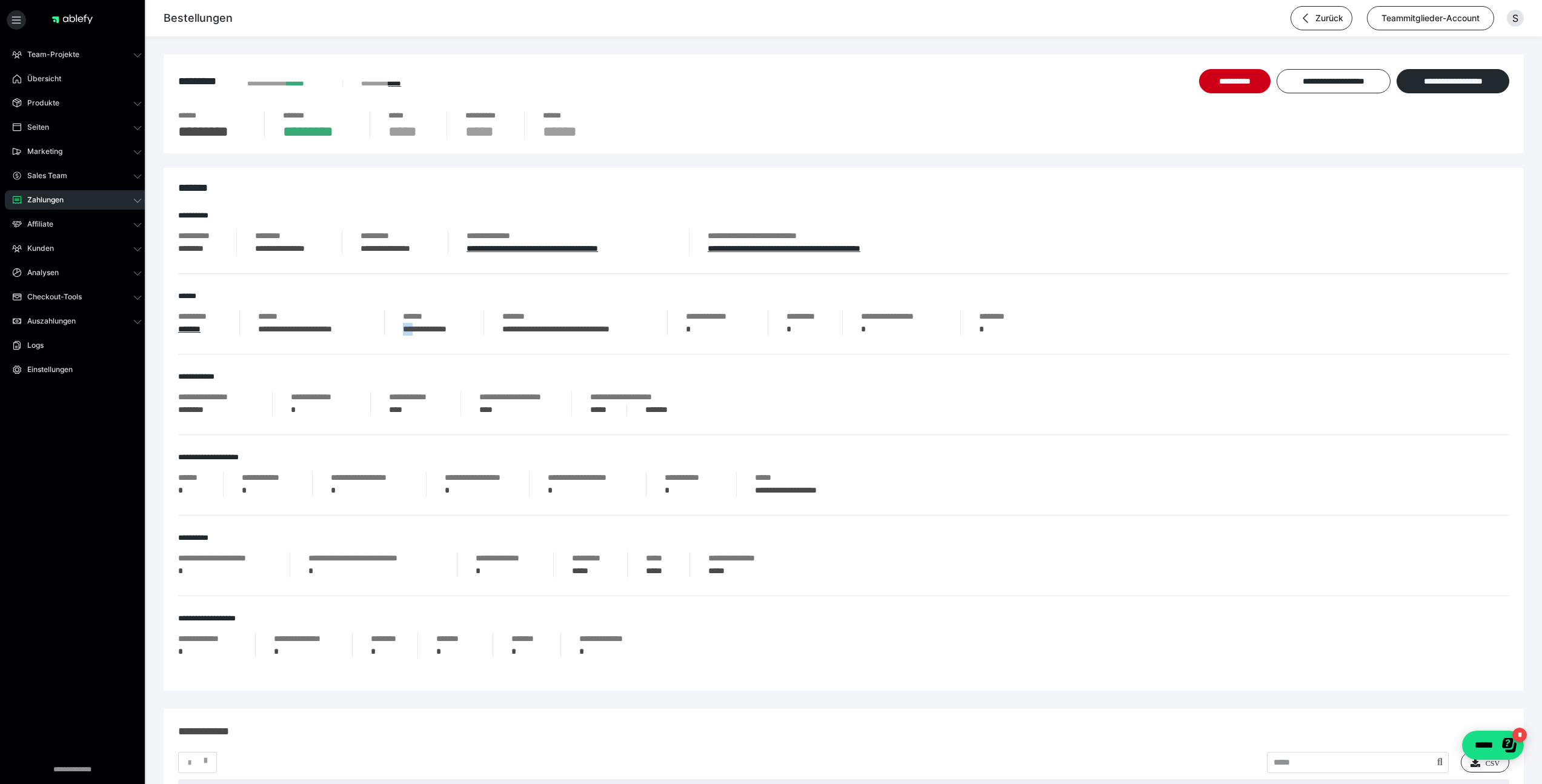 drag, startPoint x: 405, startPoint y: 331, endPoint x: 416, endPoint y: 336, distance: 12.083046 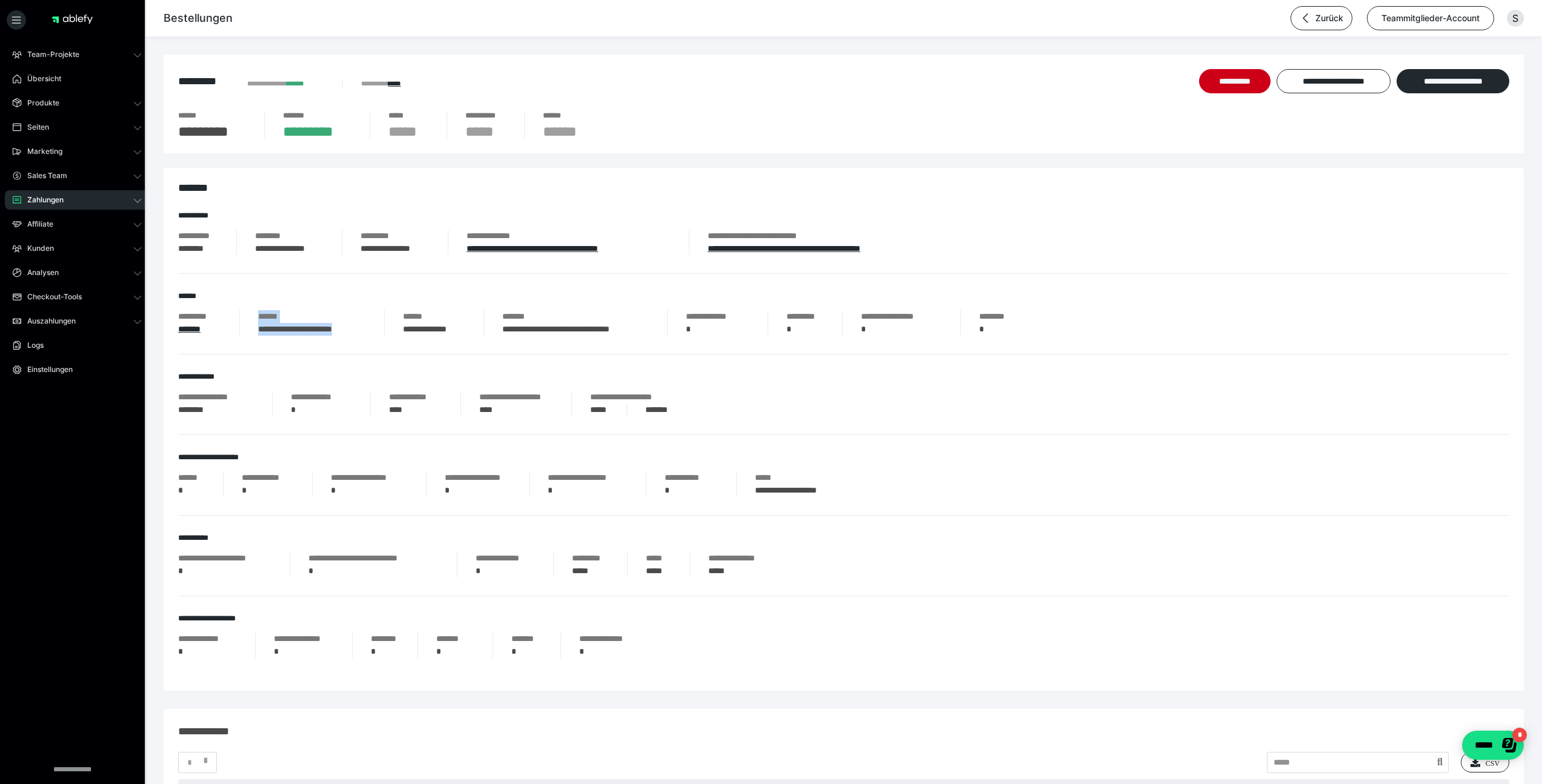 drag, startPoint x: 371, startPoint y: 330, endPoint x: 218, endPoint y: 321, distance: 153.26448 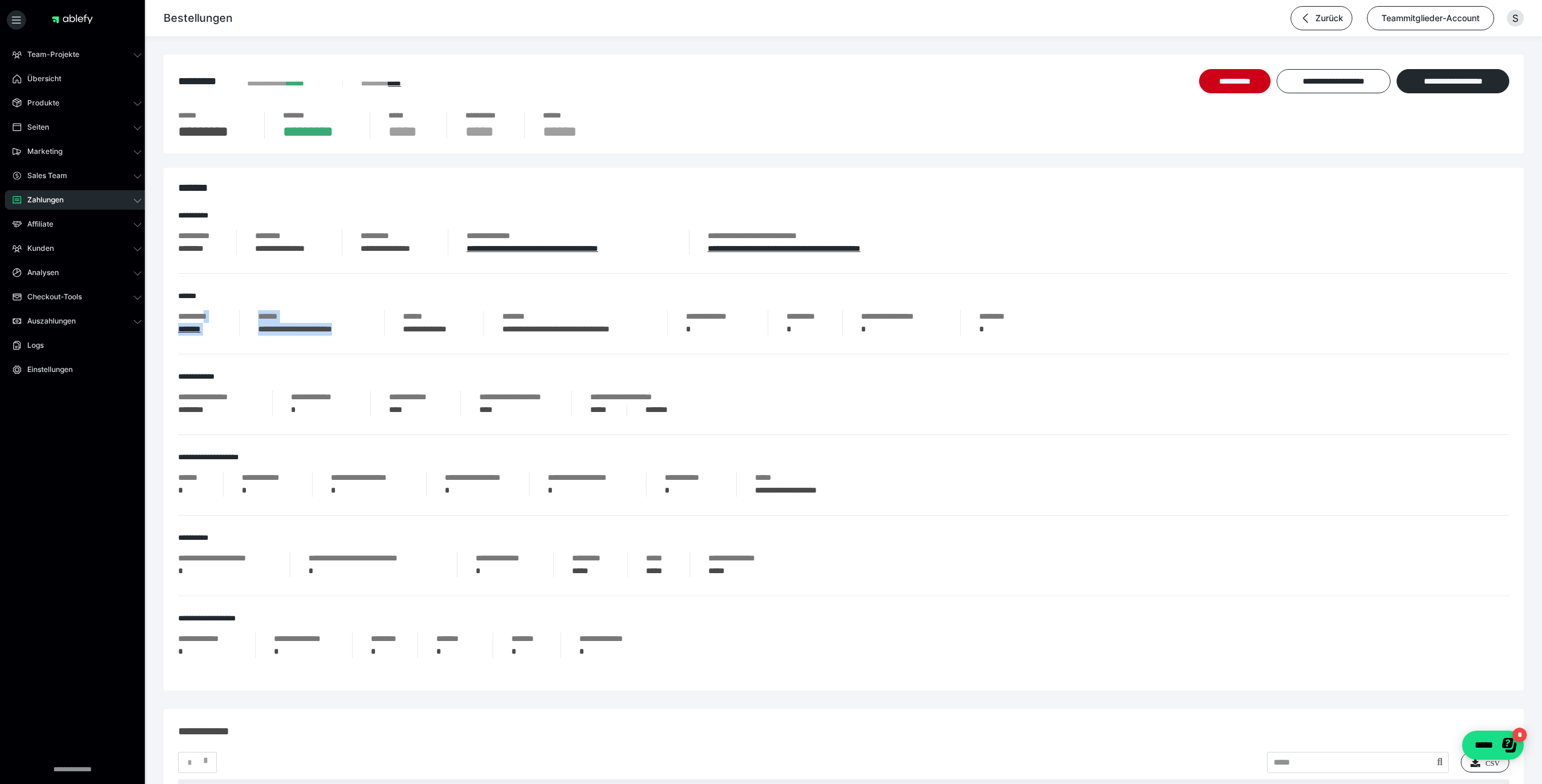 click on "*********" at bounding box center (199, 316) 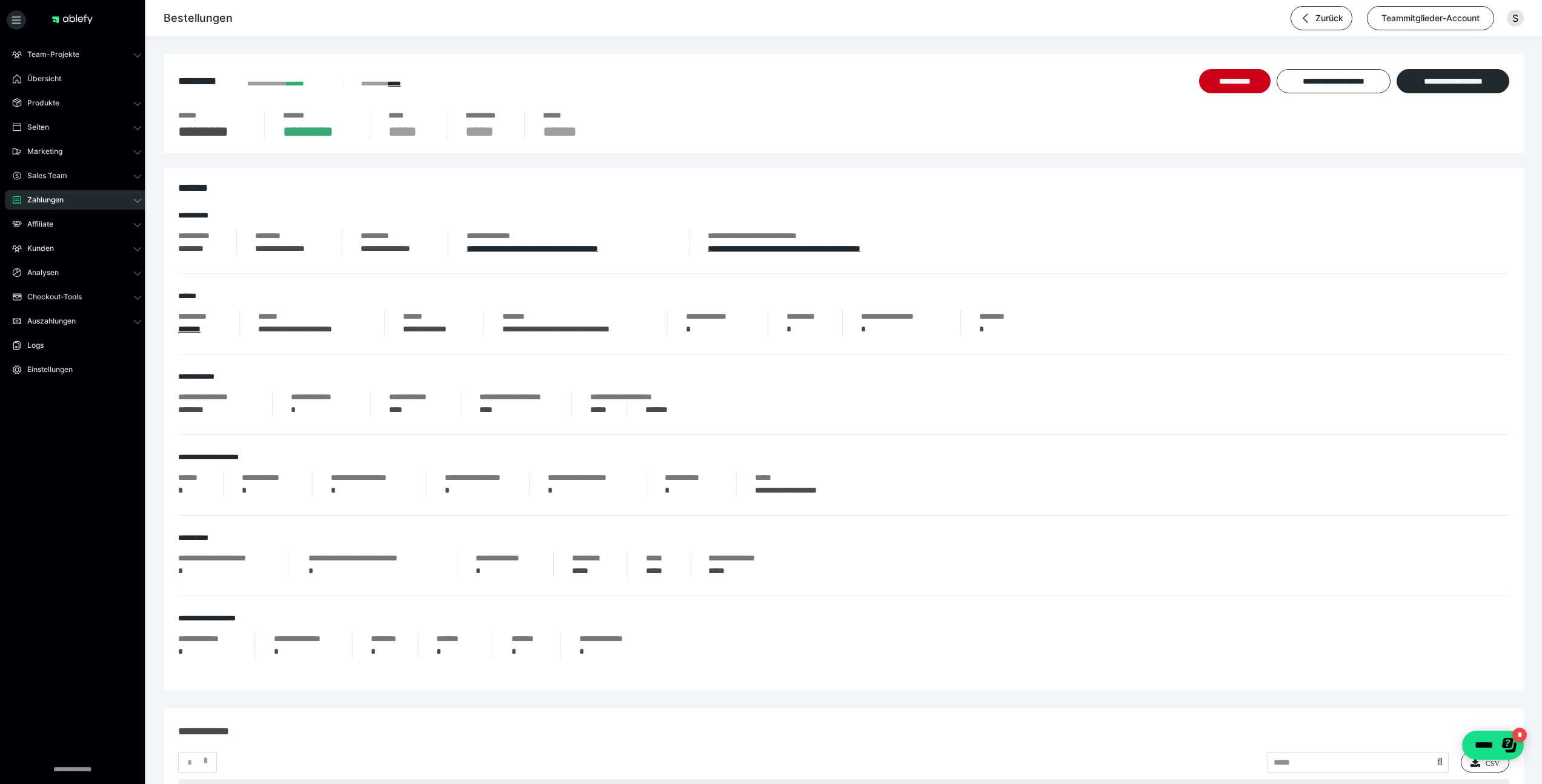click on "**********" at bounding box center [312, 329] 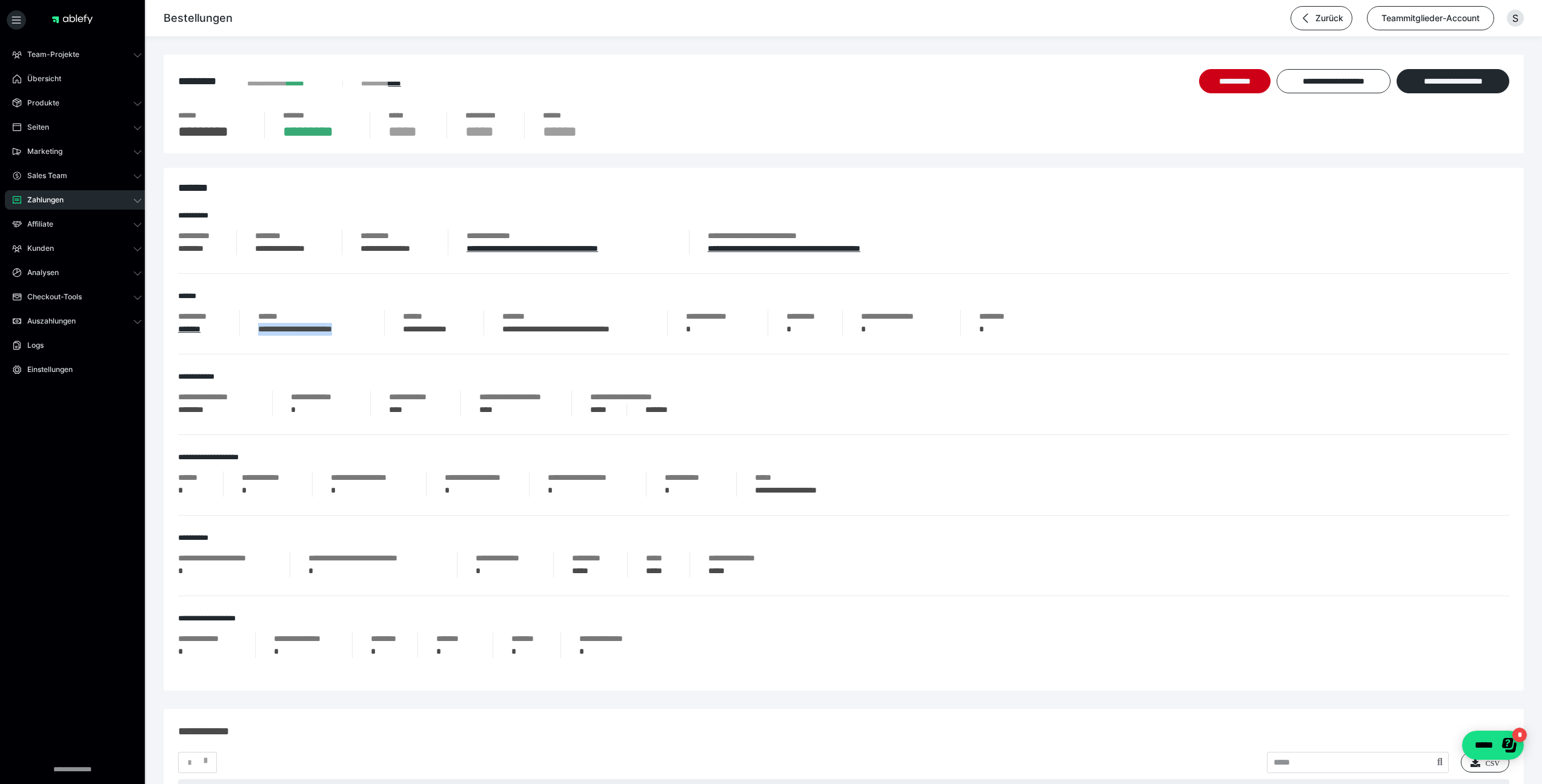 drag, startPoint x: 259, startPoint y: 333, endPoint x: 359, endPoint y: 337, distance: 100.07997 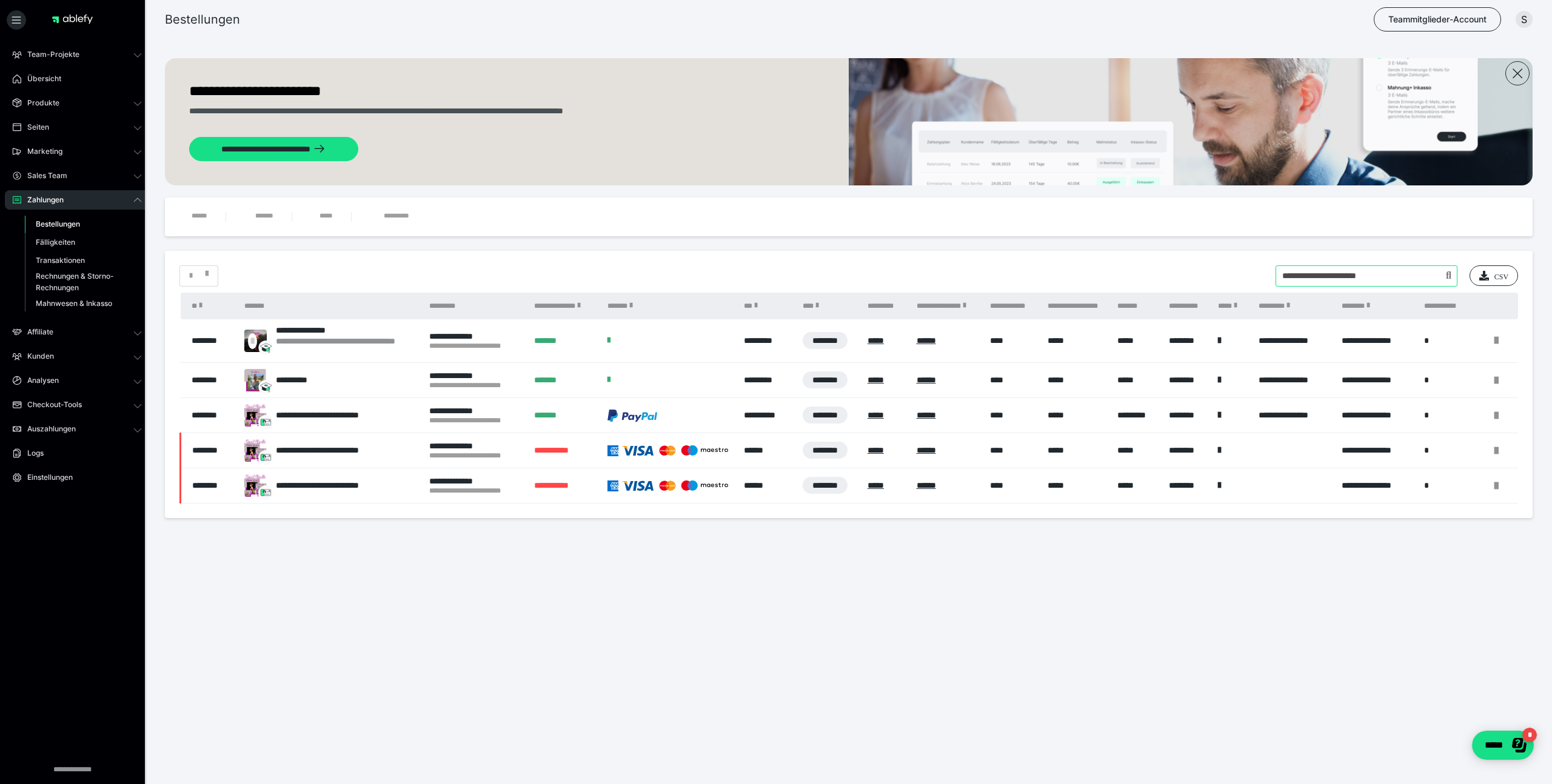 drag, startPoint x: 1402, startPoint y: 276, endPoint x: 1259, endPoint y: 272, distance: 143.05593 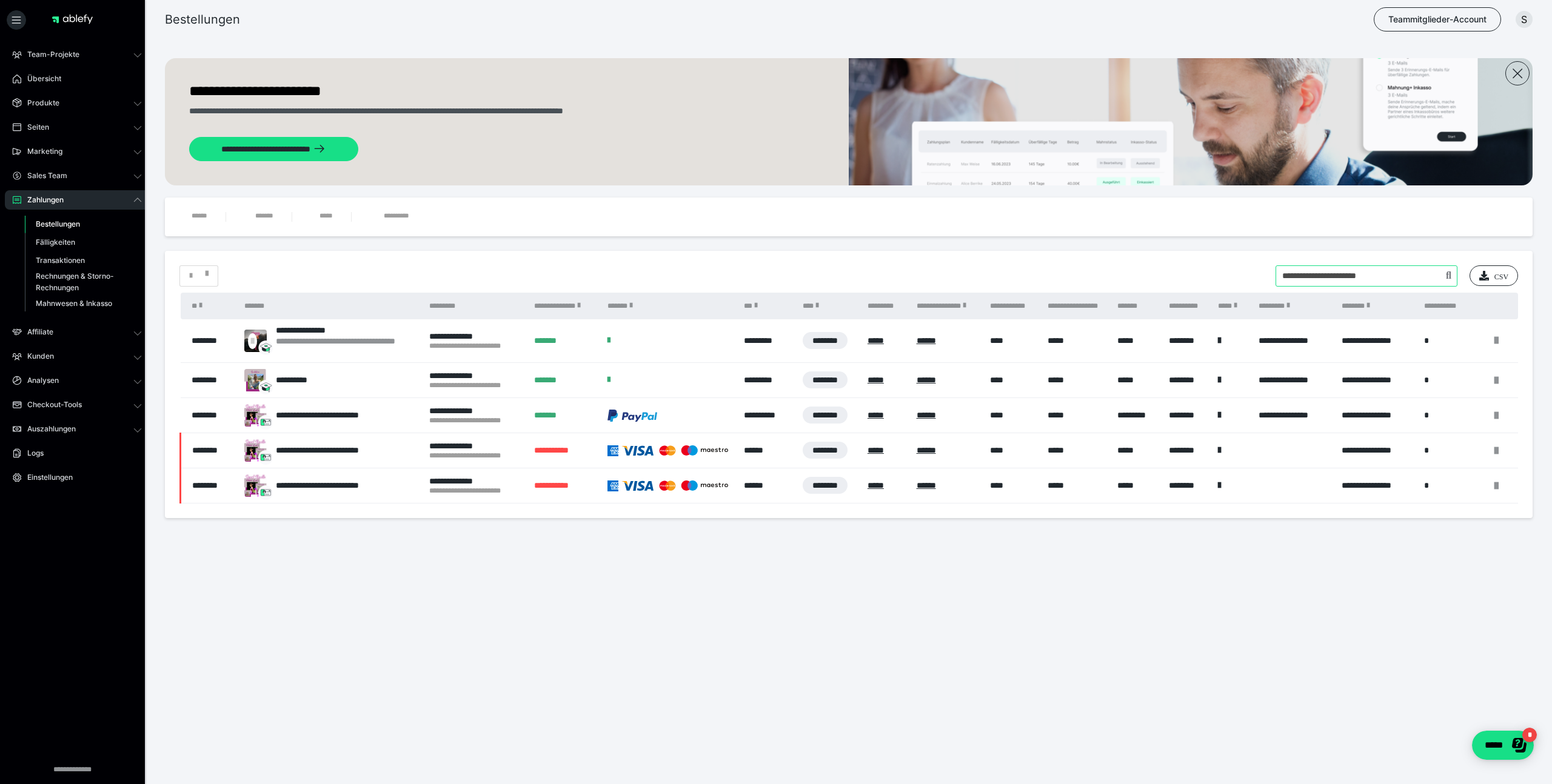 click on "* CSV" at bounding box center (849, 276) 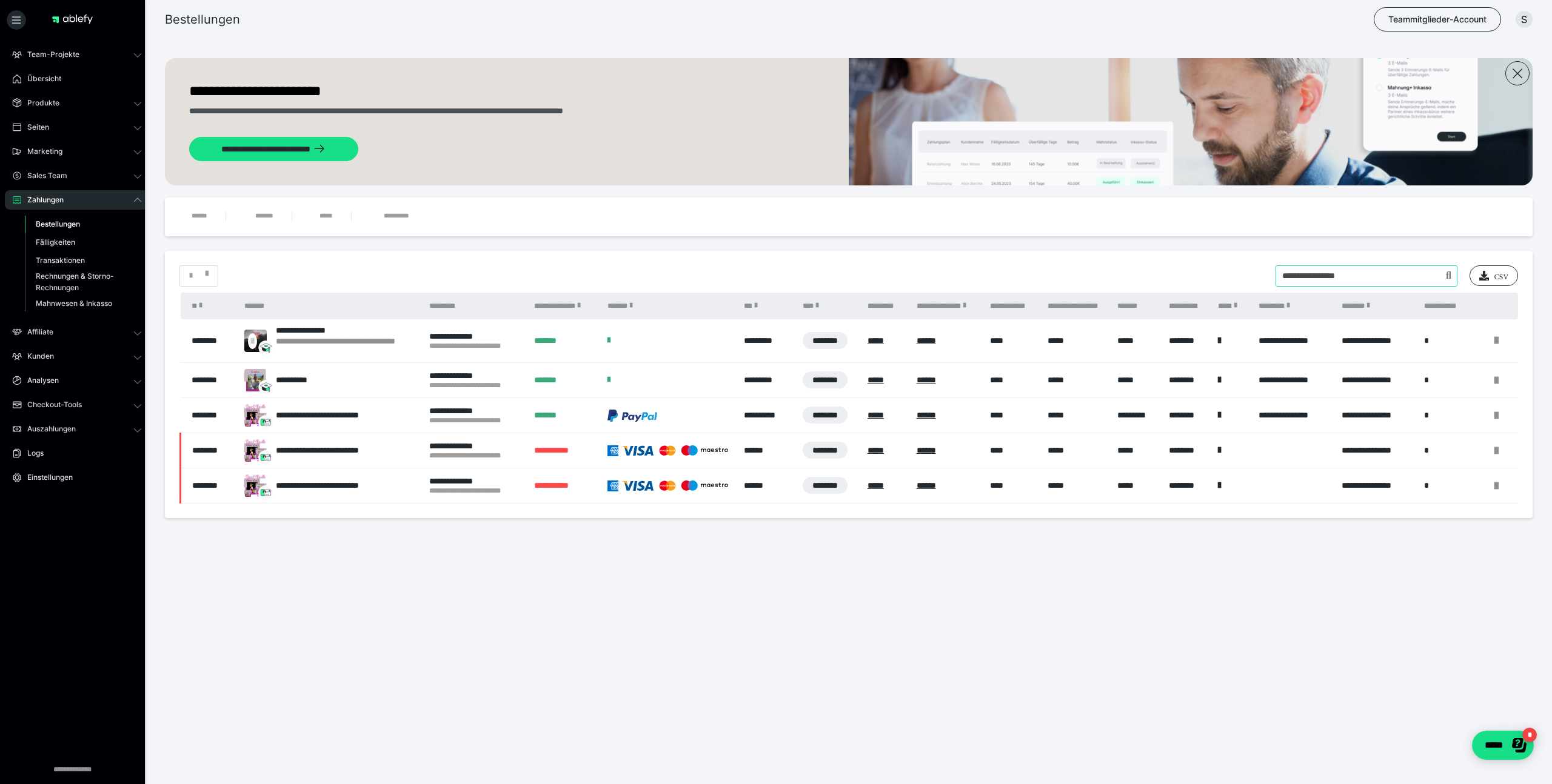 type on "**********" 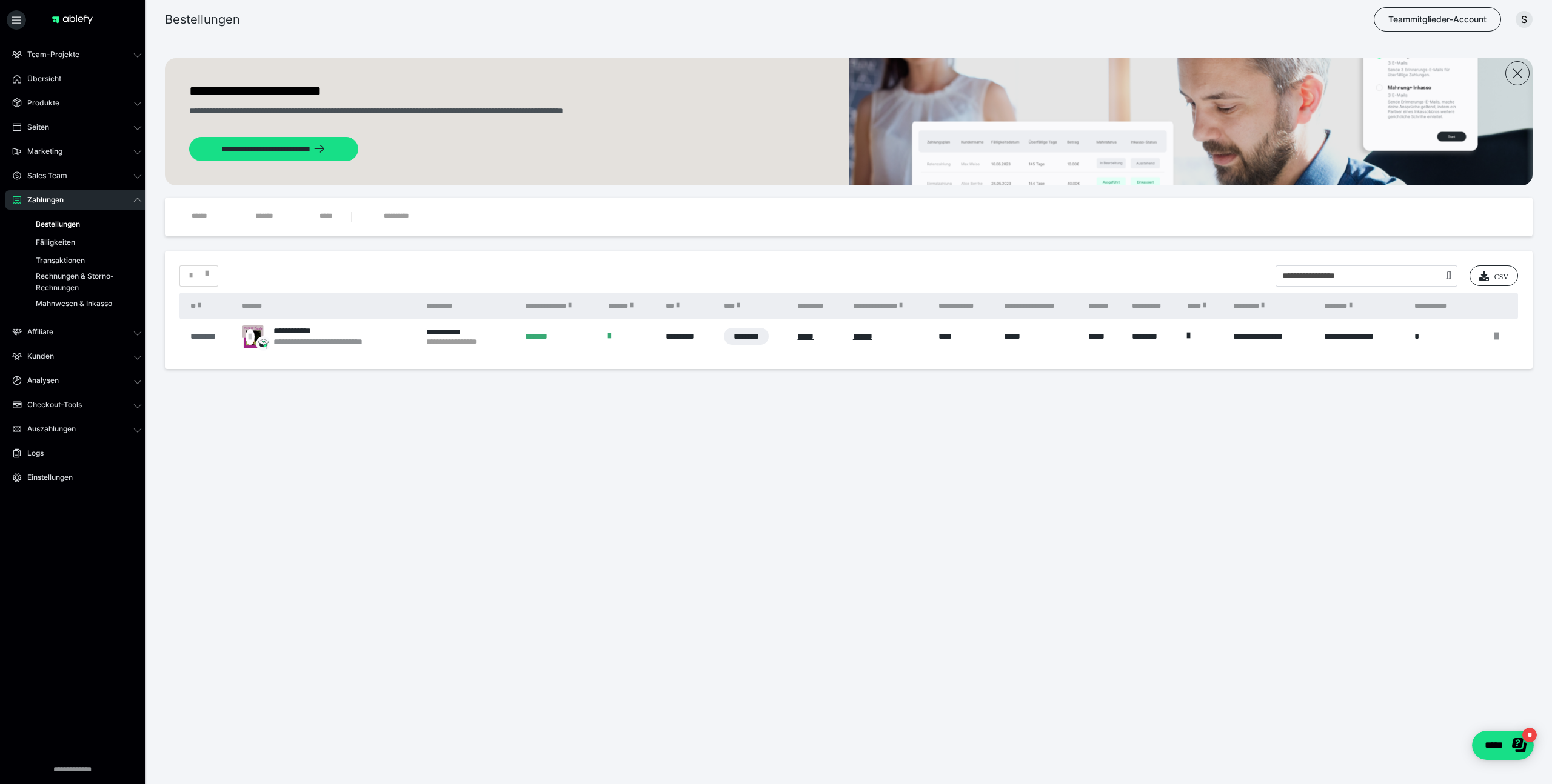 click on "********" at bounding box center [210, 336] 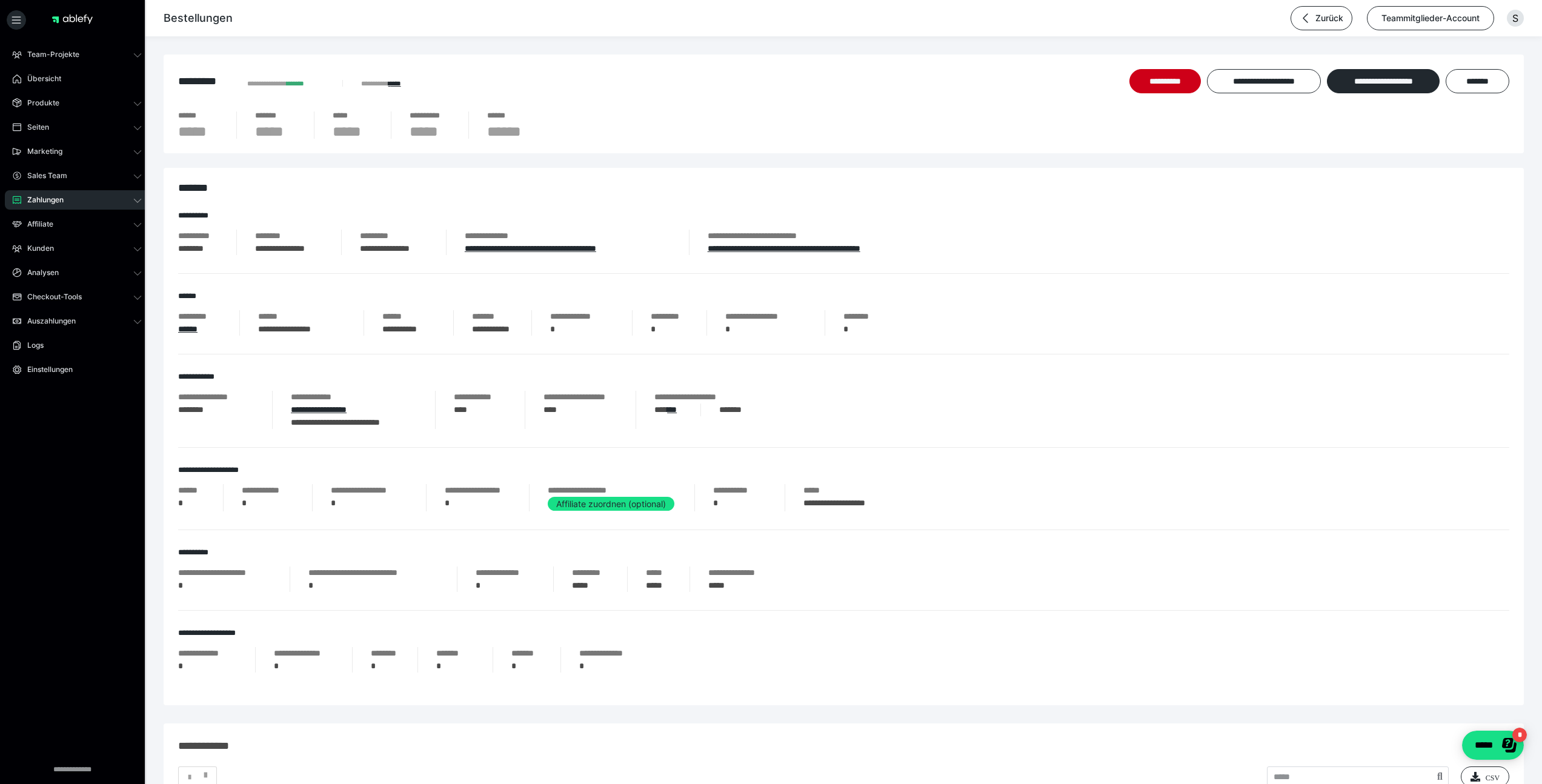 click on "**********" at bounding box center [408, 329] 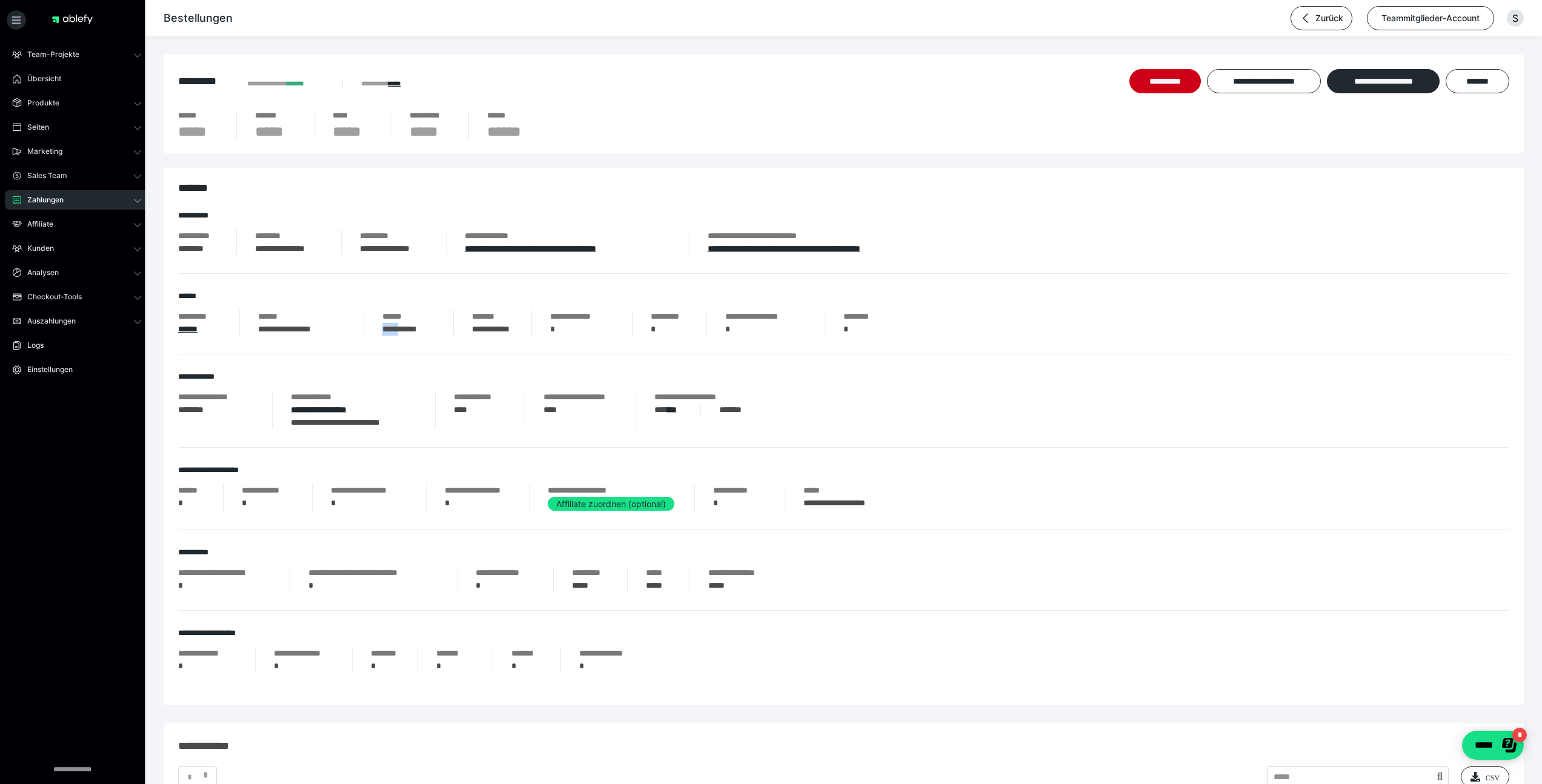 drag, startPoint x: 380, startPoint y: 328, endPoint x: 406, endPoint y: 333, distance: 26.476405 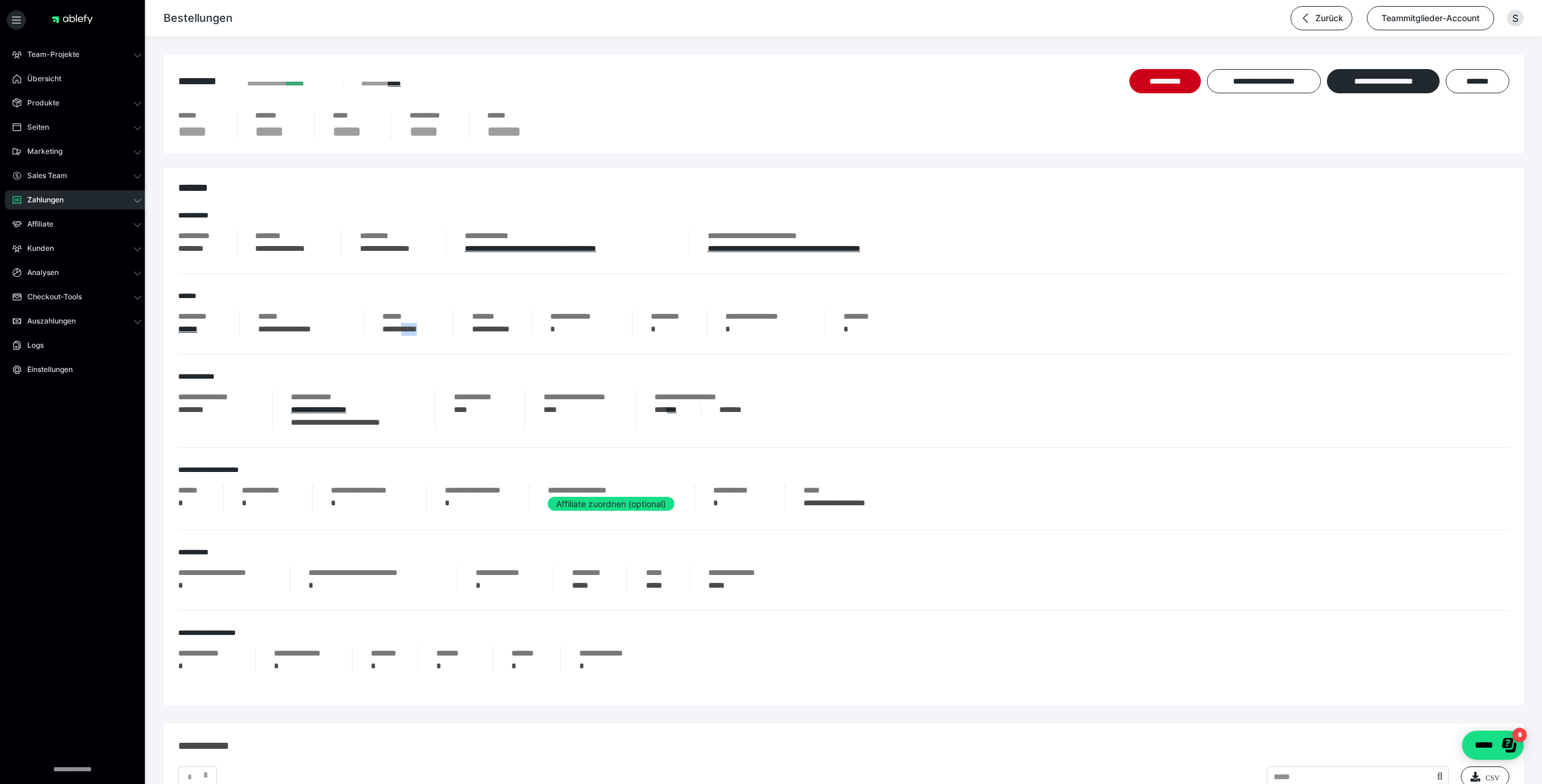 drag, startPoint x: 438, startPoint y: 332, endPoint x: 410, endPoint y: 334, distance: 28.071338 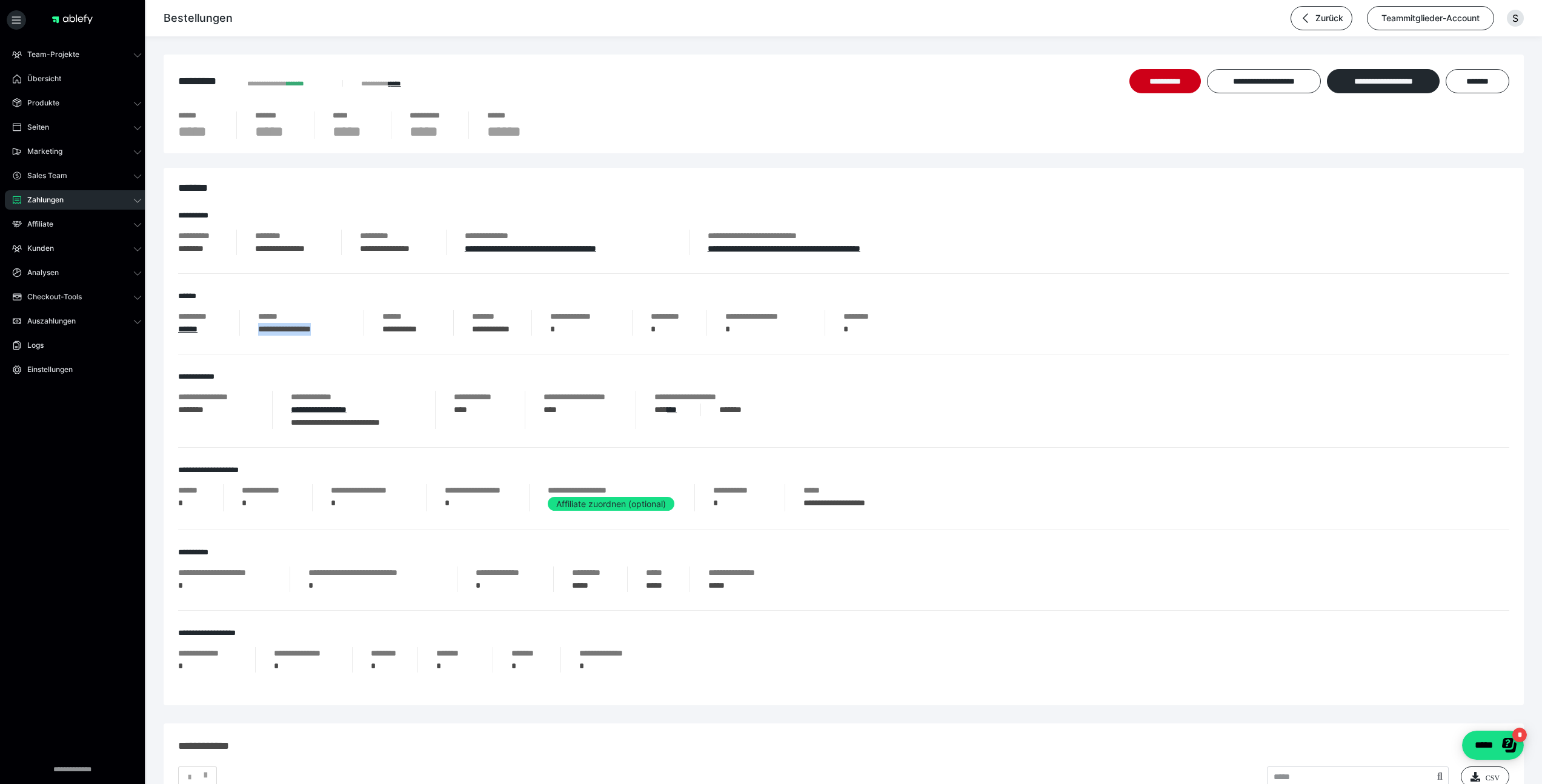 drag, startPoint x: 260, startPoint y: 327, endPoint x: 344, endPoint y: 344, distance: 85.70298 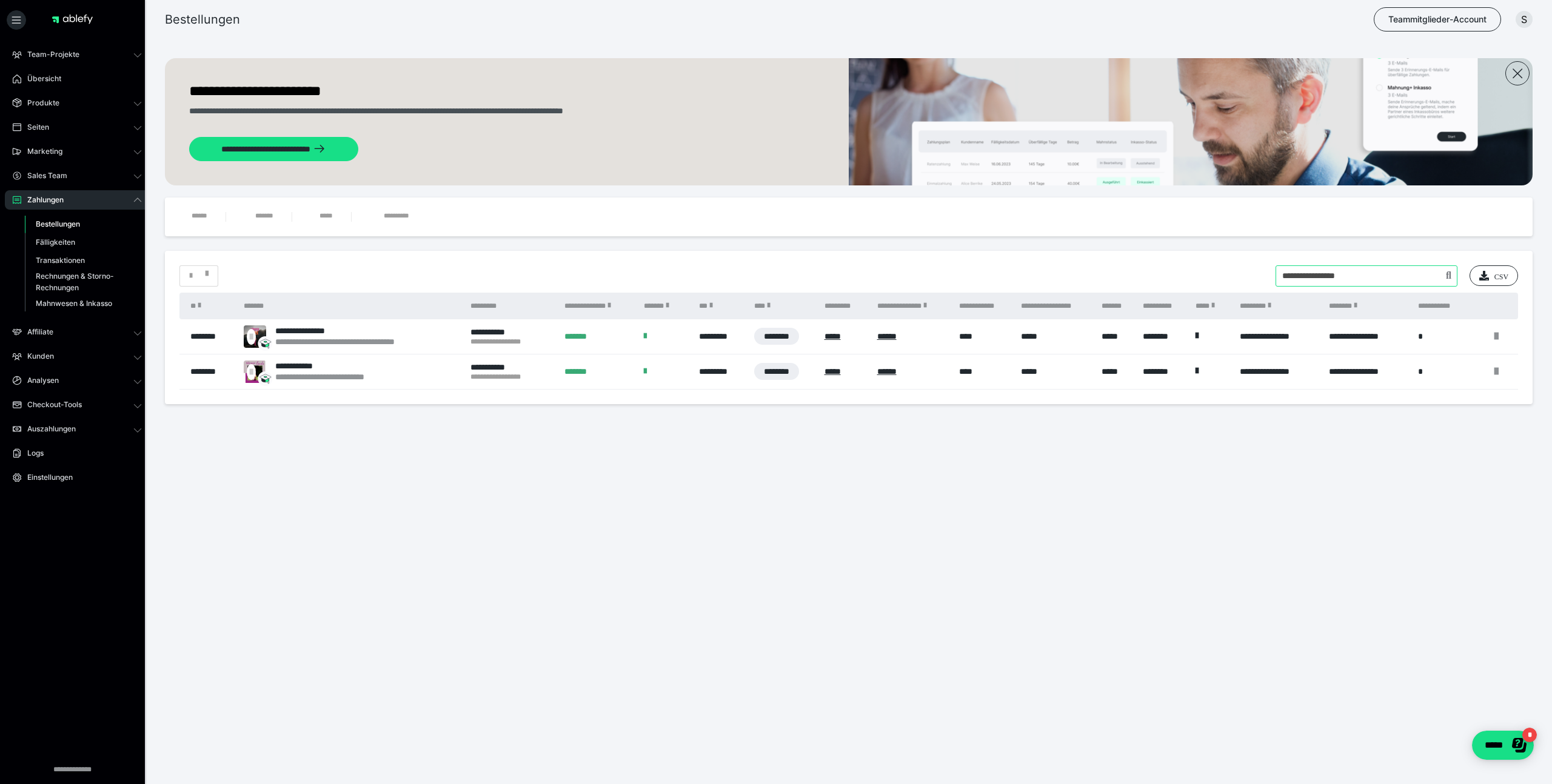 drag, startPoint x: 1397, startPoint y: 273, endPoint x: 1254, endPoint y: 263, distance: 143.34922 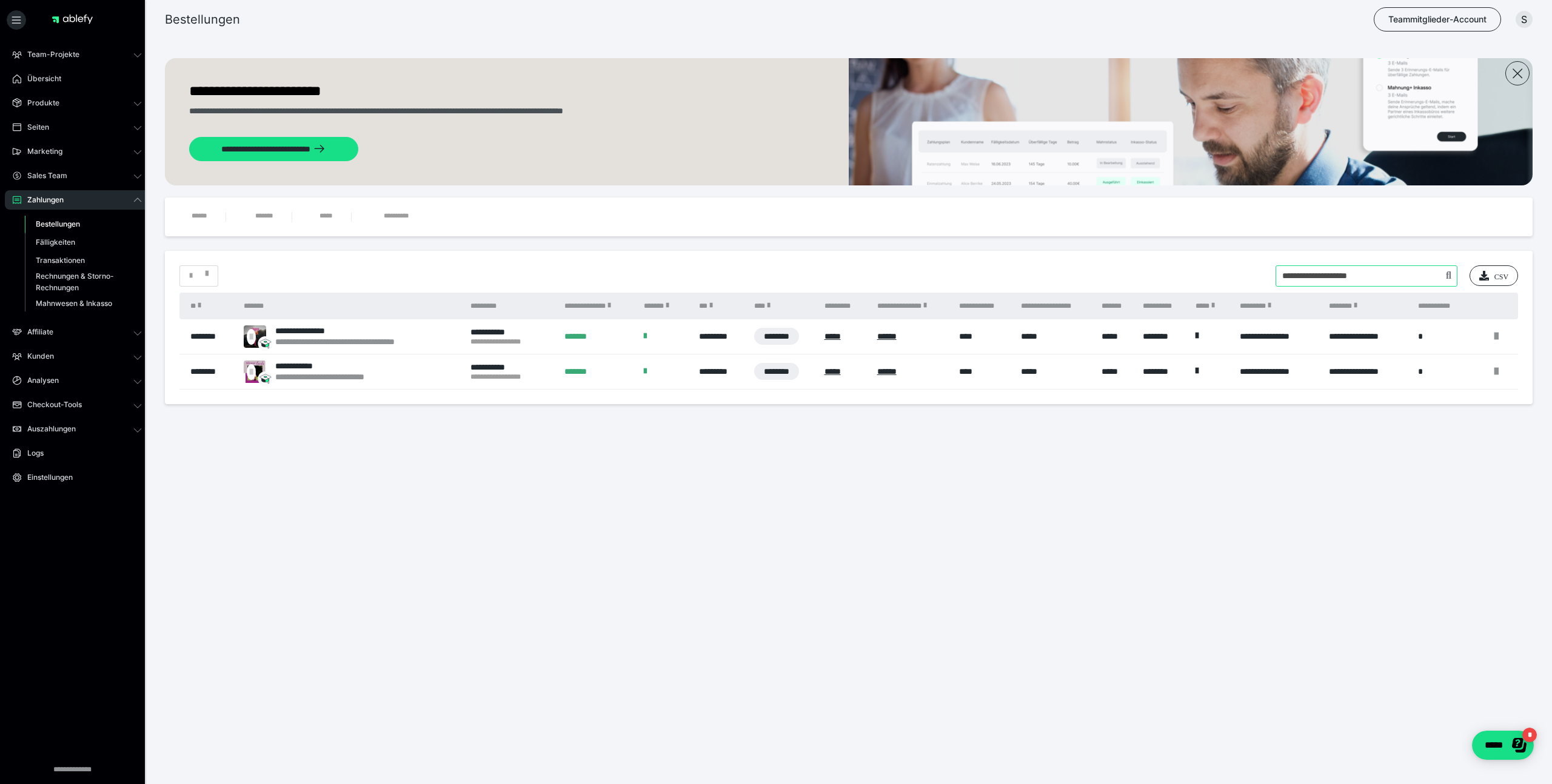 type on "**********" 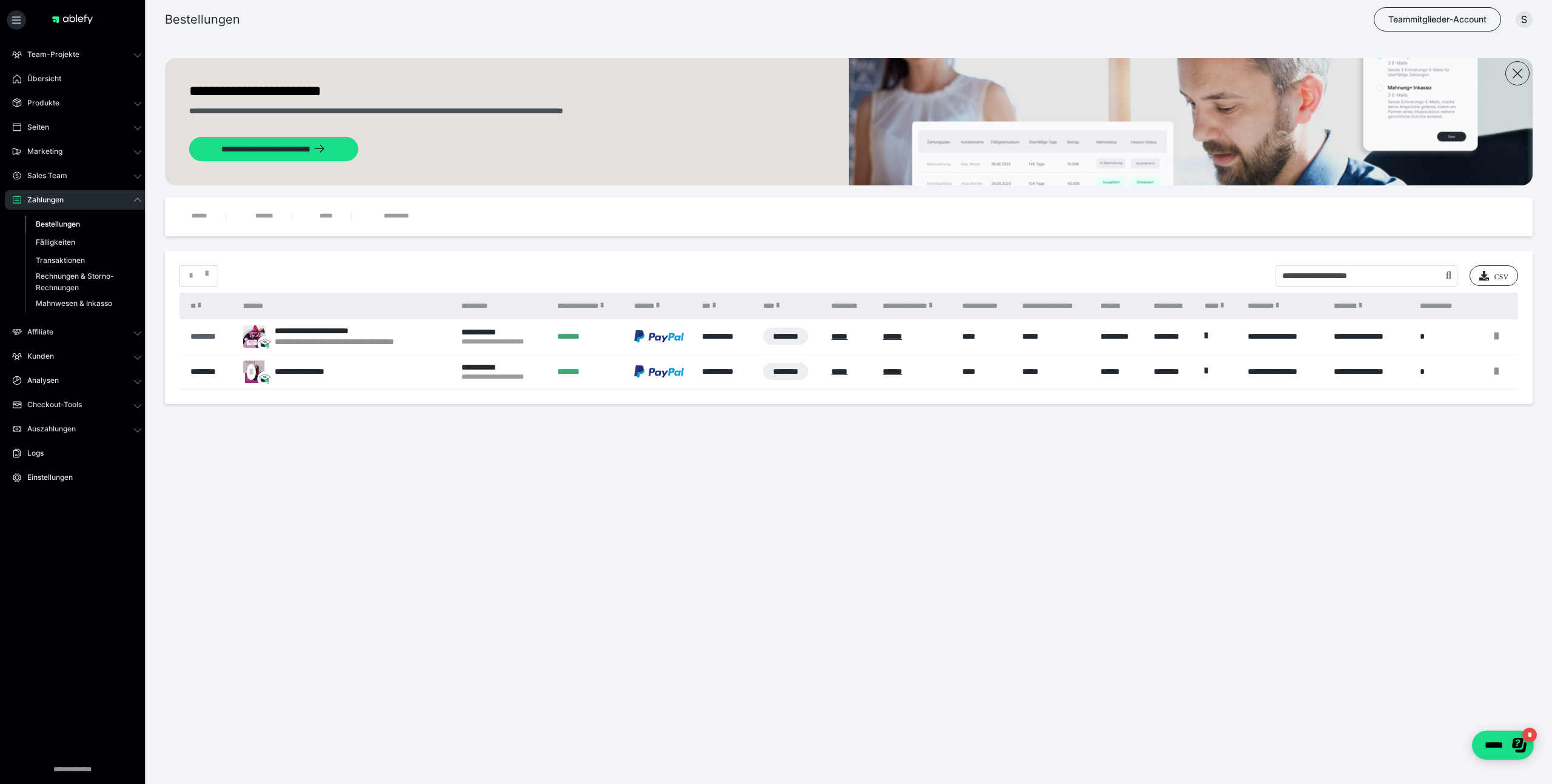 click on "********" at bounding box center [210, 336] 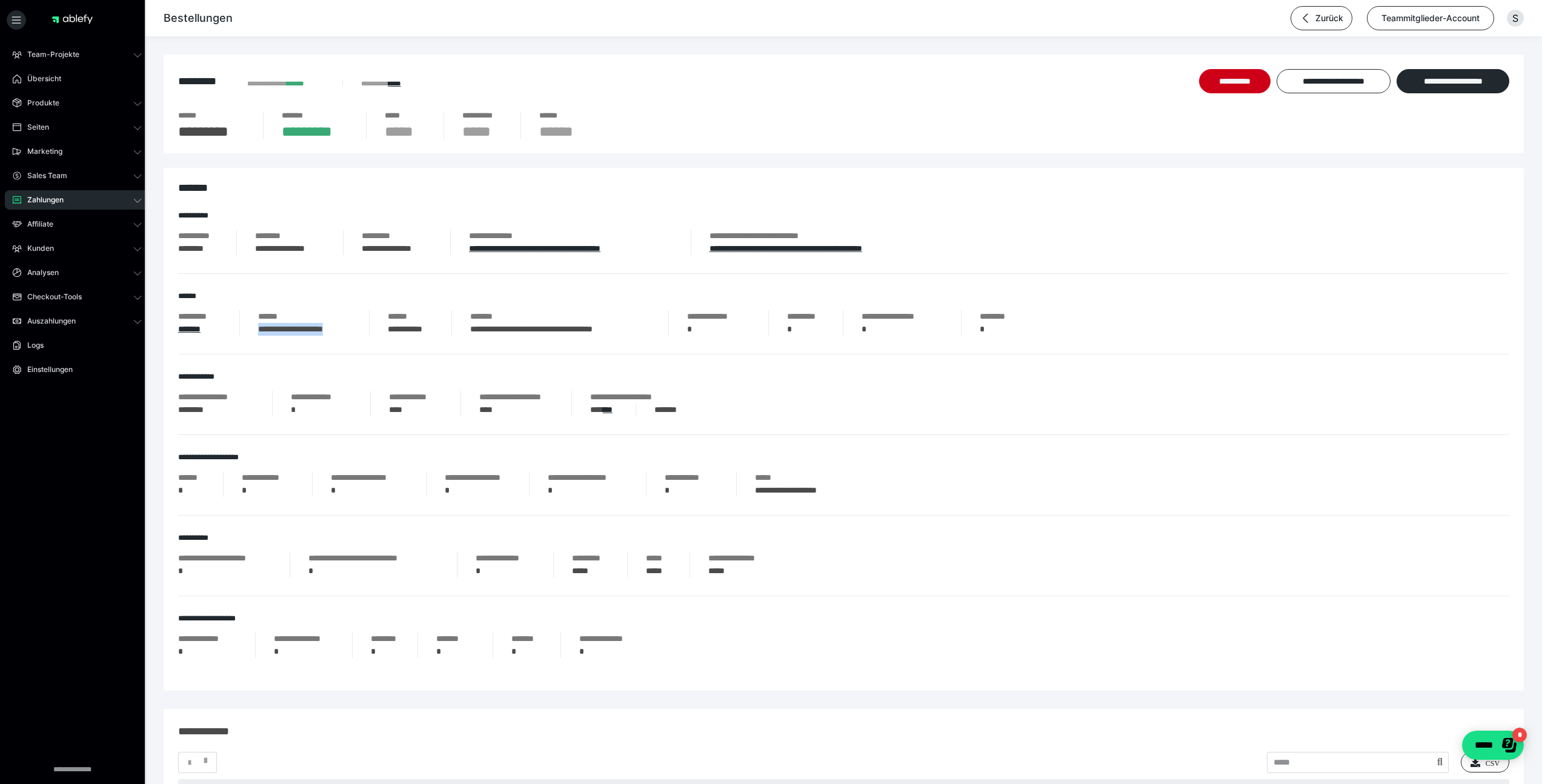 drag, startPoint x: 258, startPoint y: 331, endPoint x: 350, endPoint y: 332, distance: 92.00543 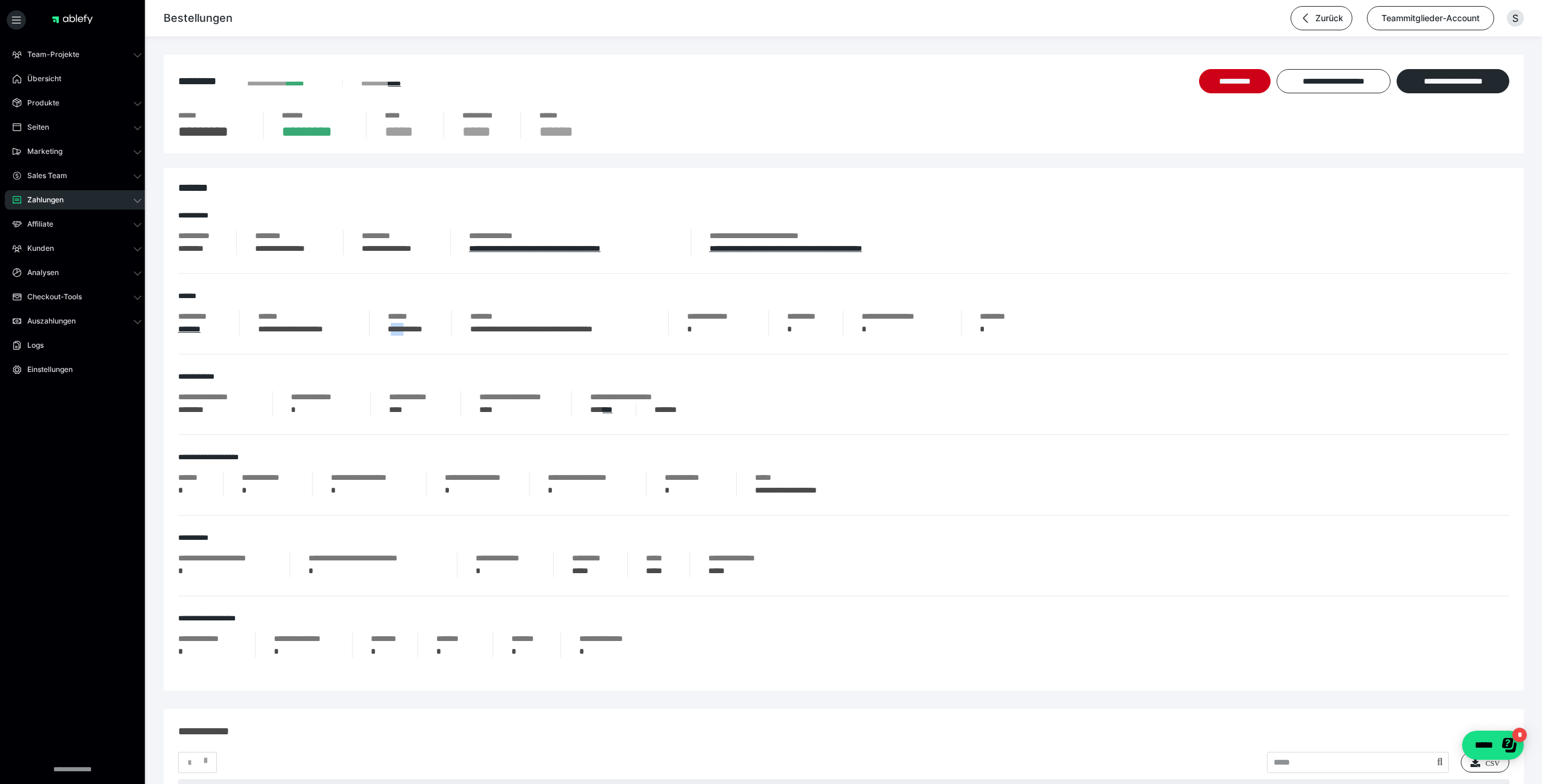 drag, startPoint x: 391, startPoint y: 328, endPoint x: 410, endPoint y: 328, distance: 19 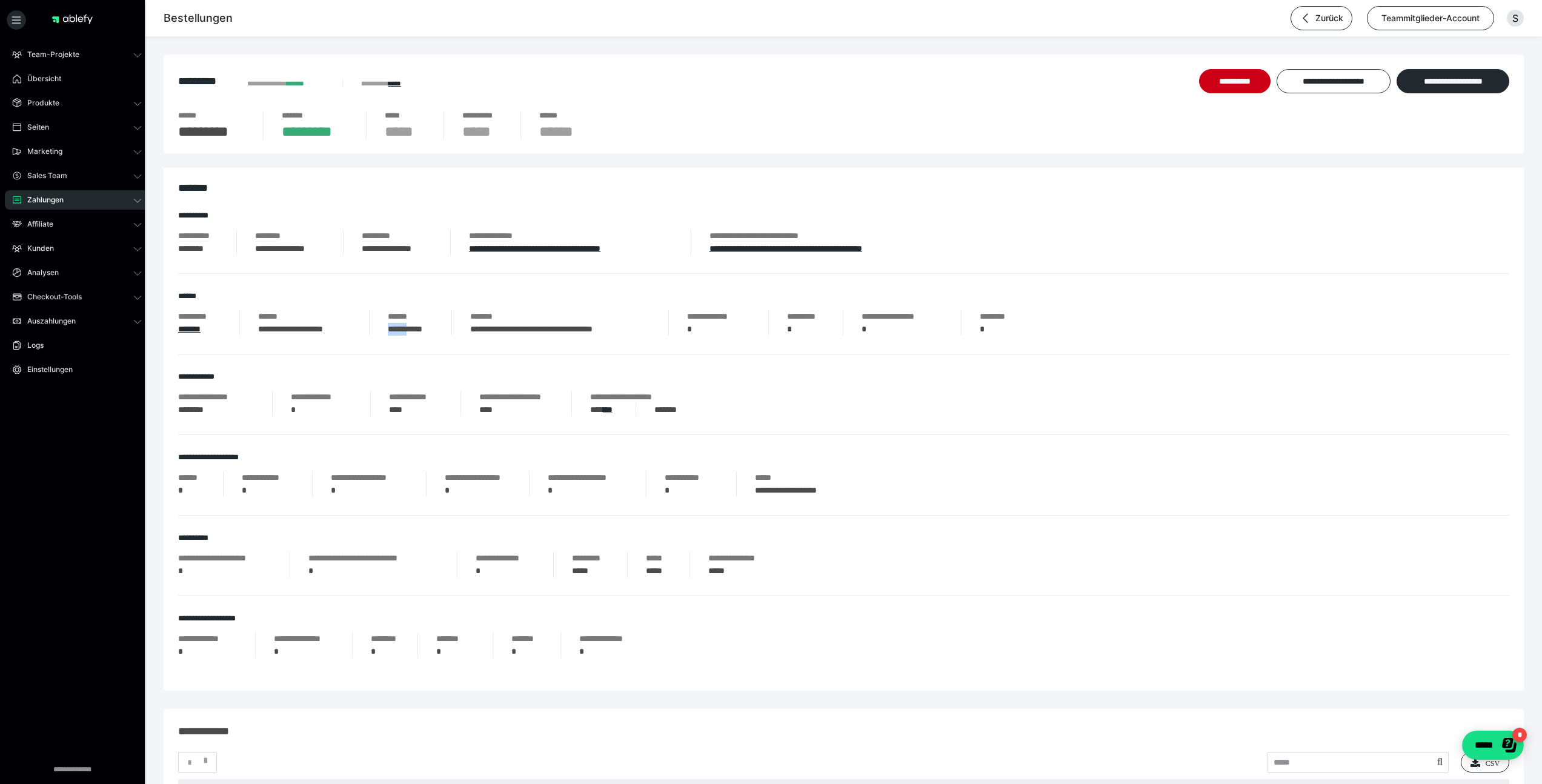 drag, startPoint x: 384, startPoint y: 327, endPoint x: 413, endPoint y: 328, distance: 29.01724 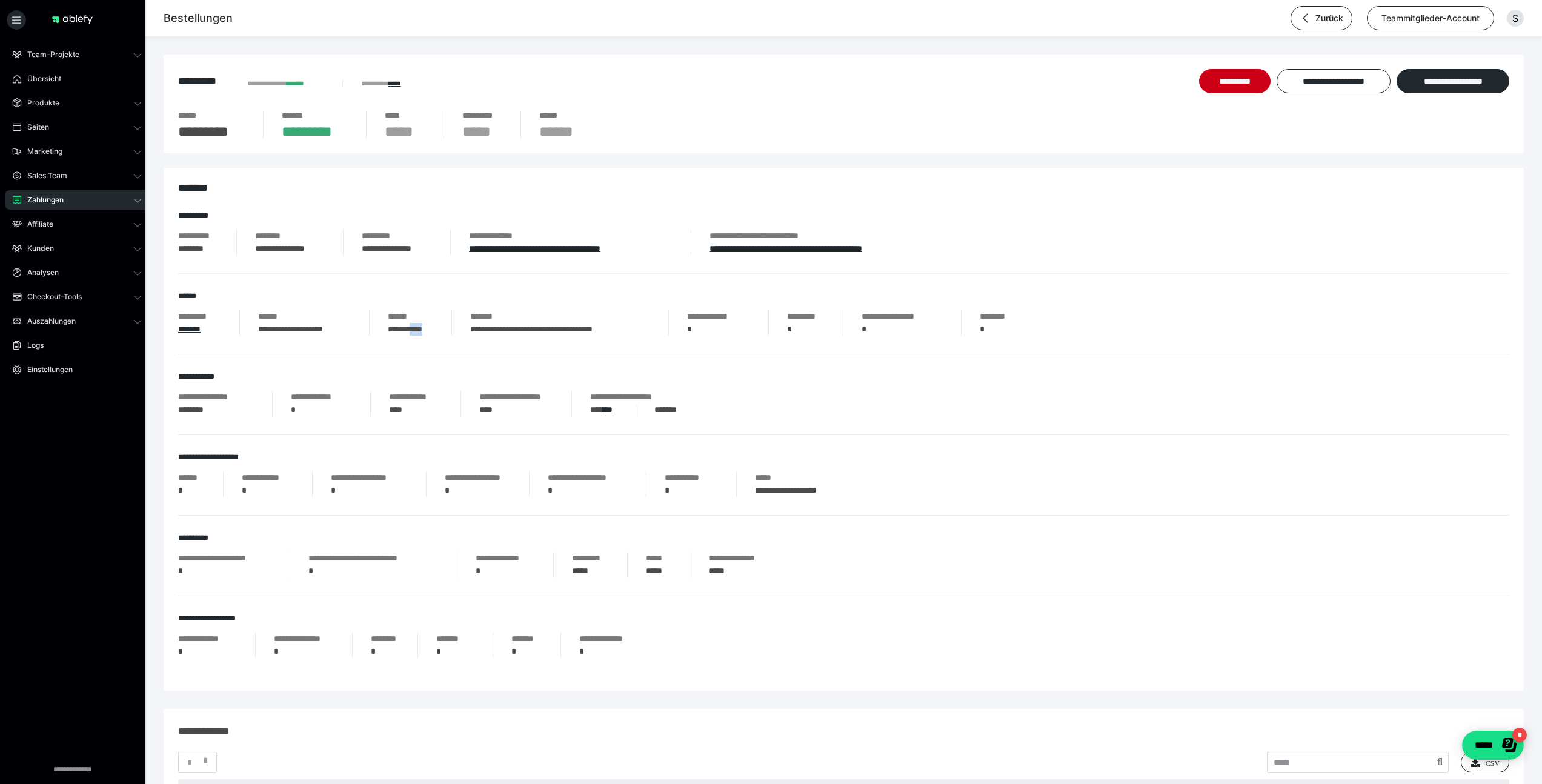 drag, startPoint x: 434, startPoint y: 332, endPoint x: 414, endPoint y: 333, distance: 20.02498 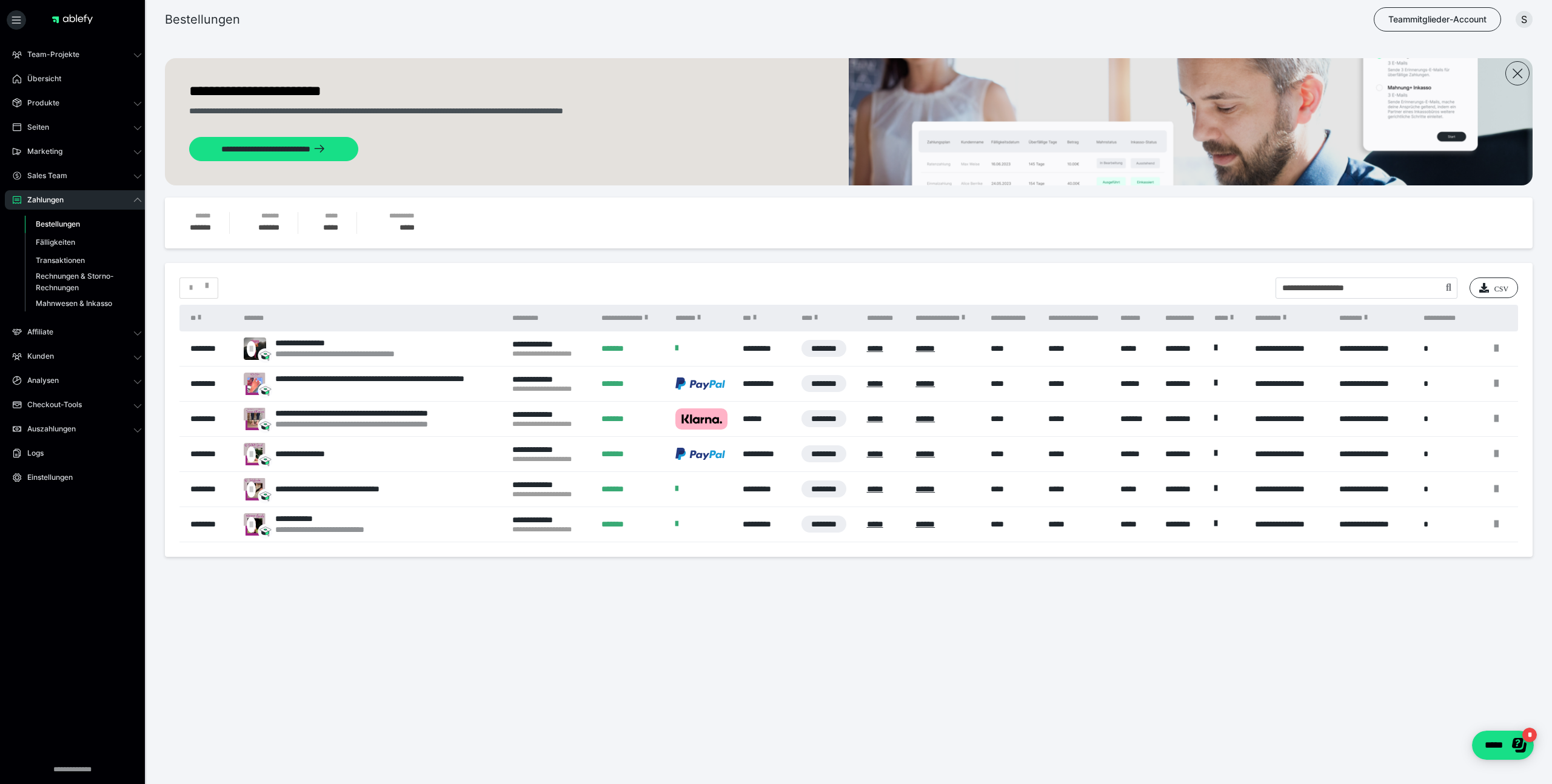 click on "**********" at bounding box center [849, 410] 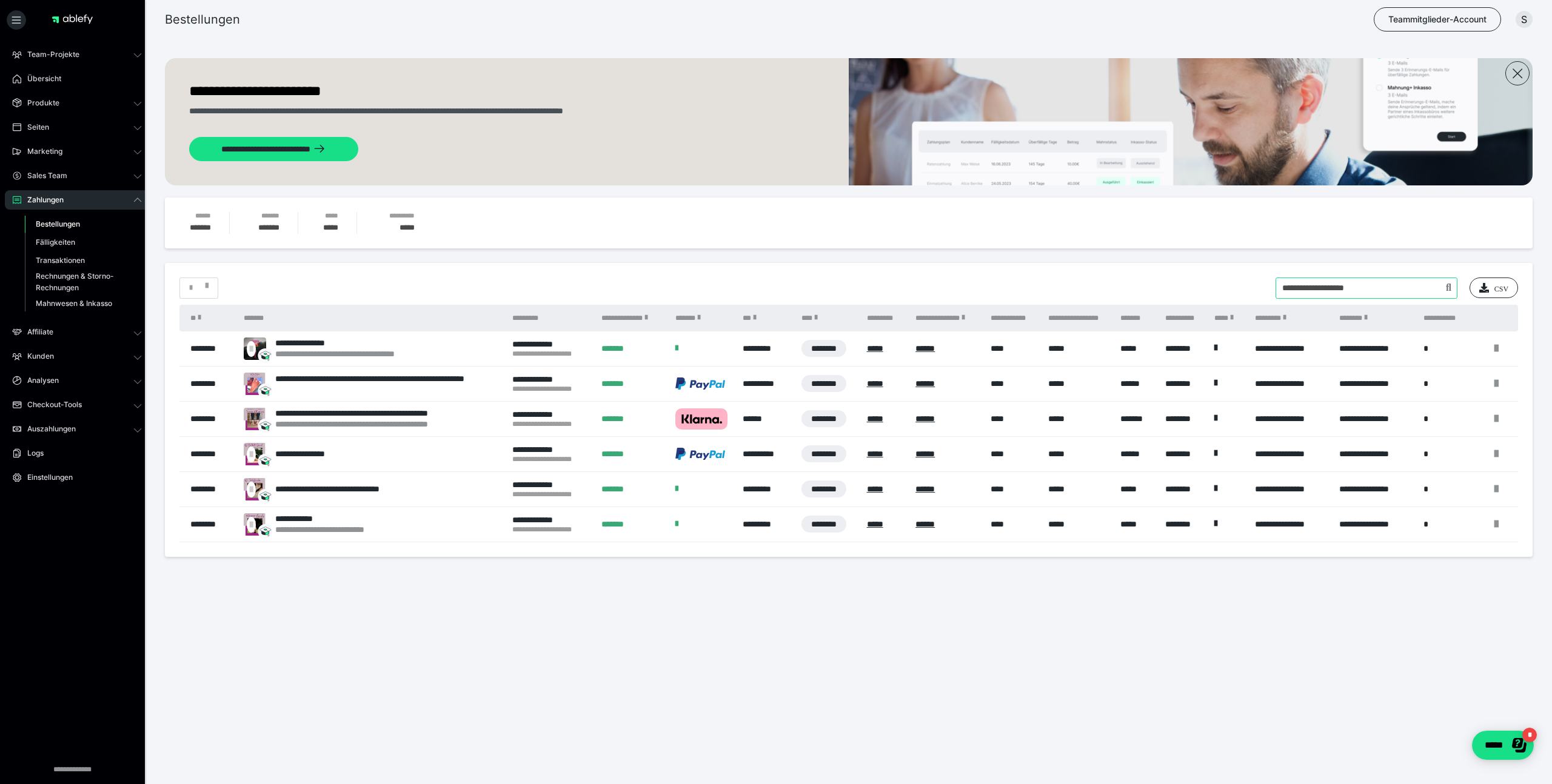 drag, startPoint x: 1396, startPoint y: 284, endPoint x: 1257, endPoint y: 291, distance: 139.1761 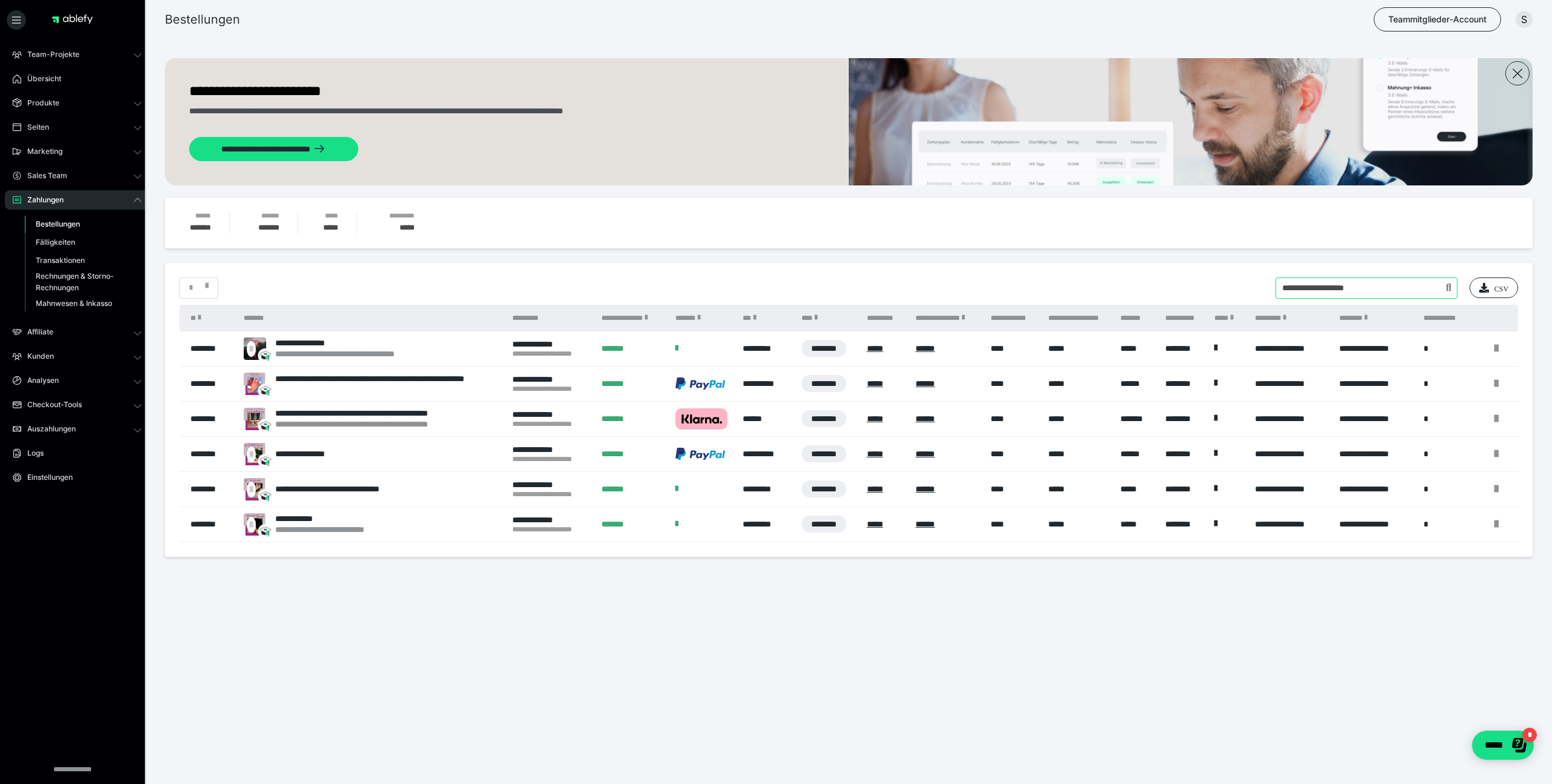 click on "* CSV" at bounding box center [849, 288] 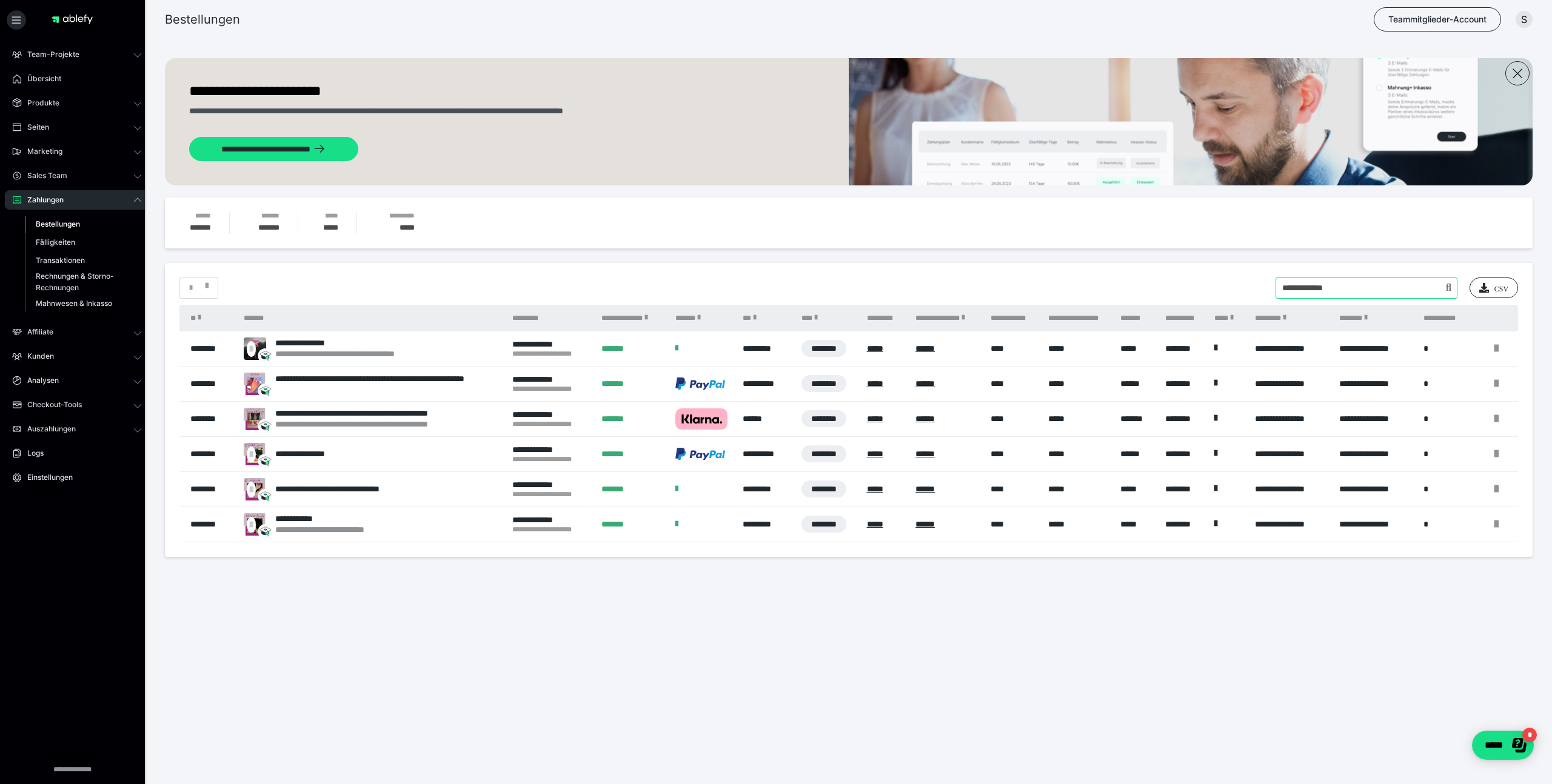 type on "**********" 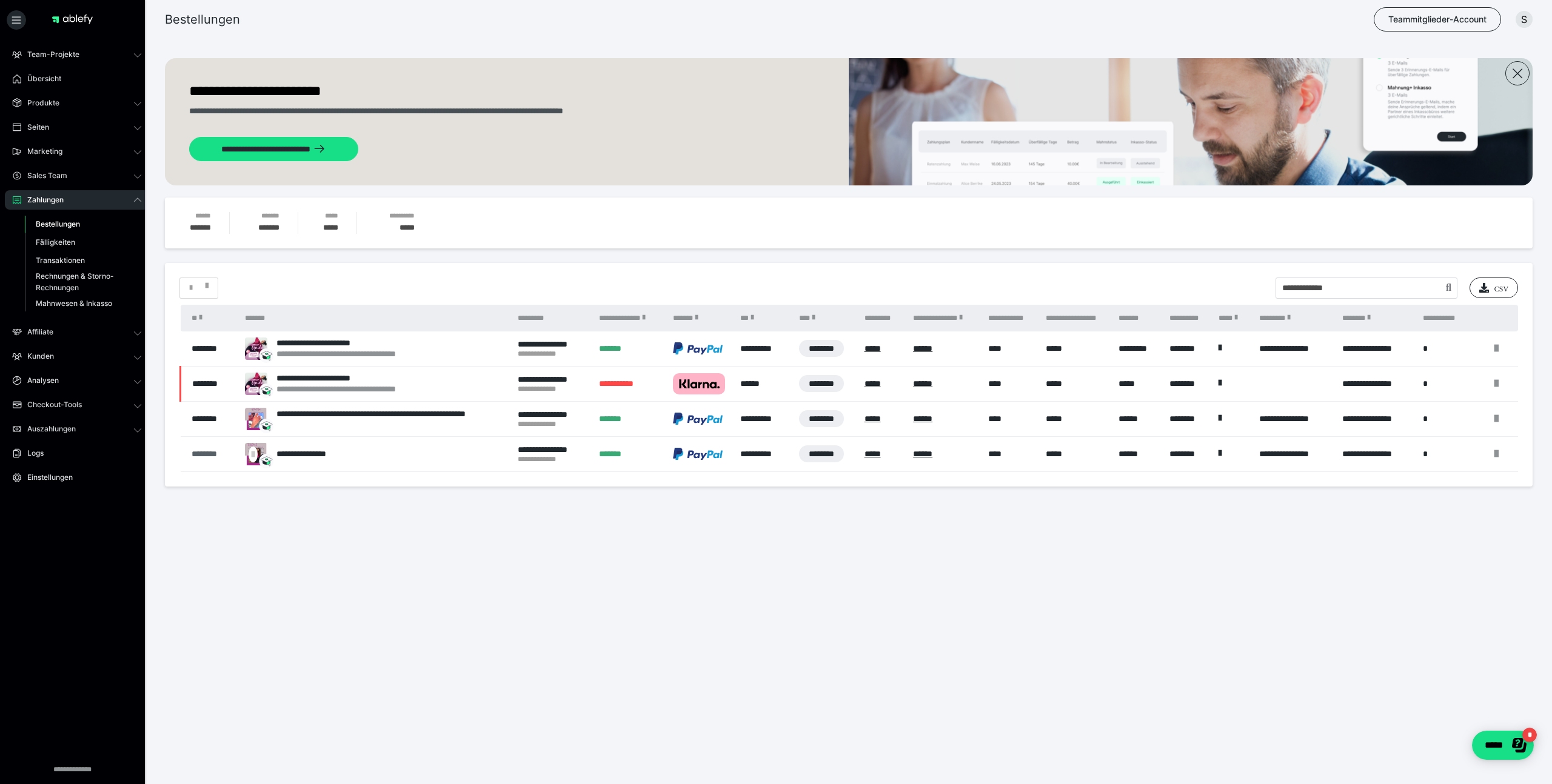 click on "********" at bounding box center [212, 454] 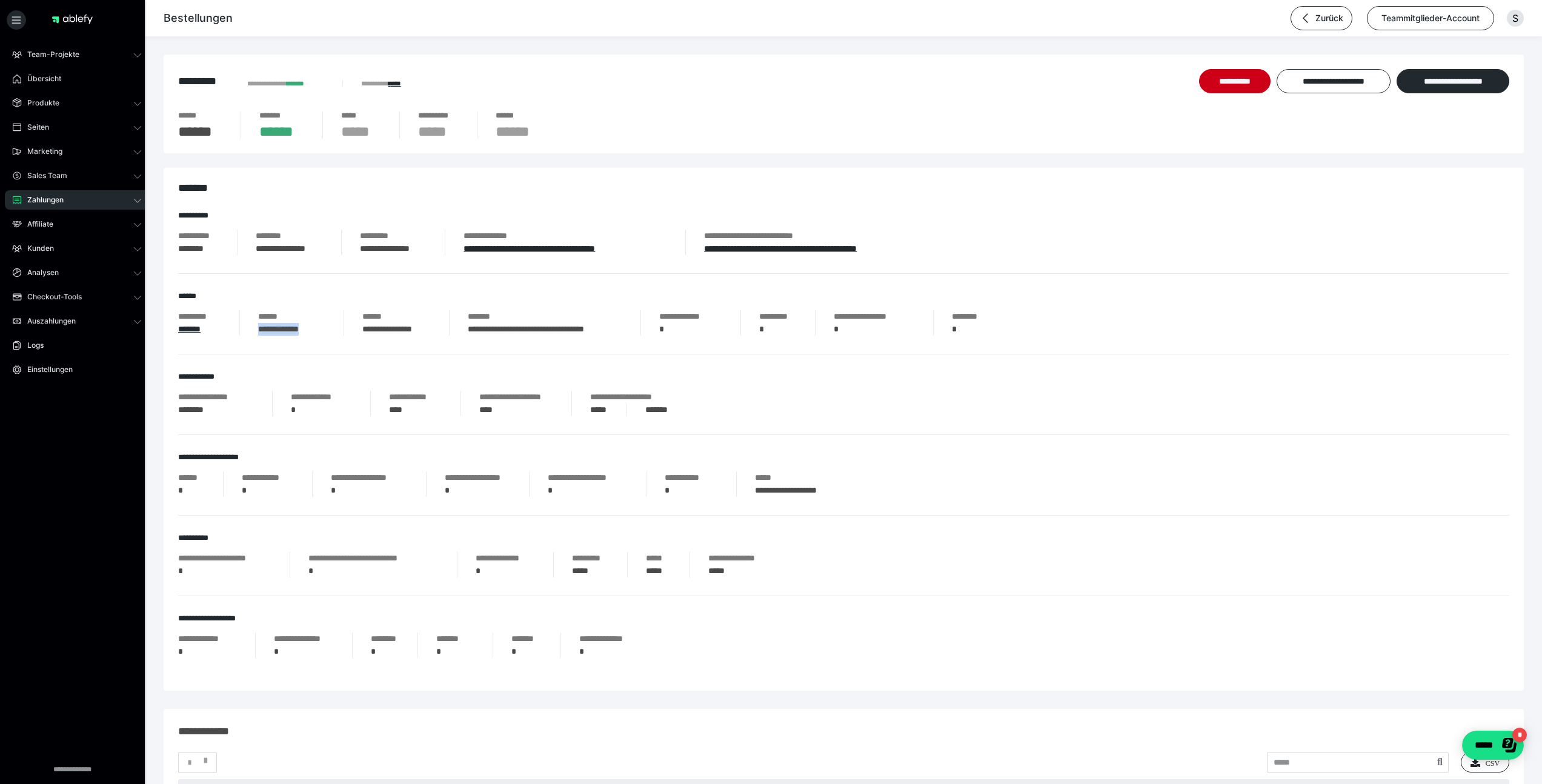 drag, startPoint x: 327, startPoint y: 335, endPoint x: 259, endPoint y: 334, distance: 68.0074 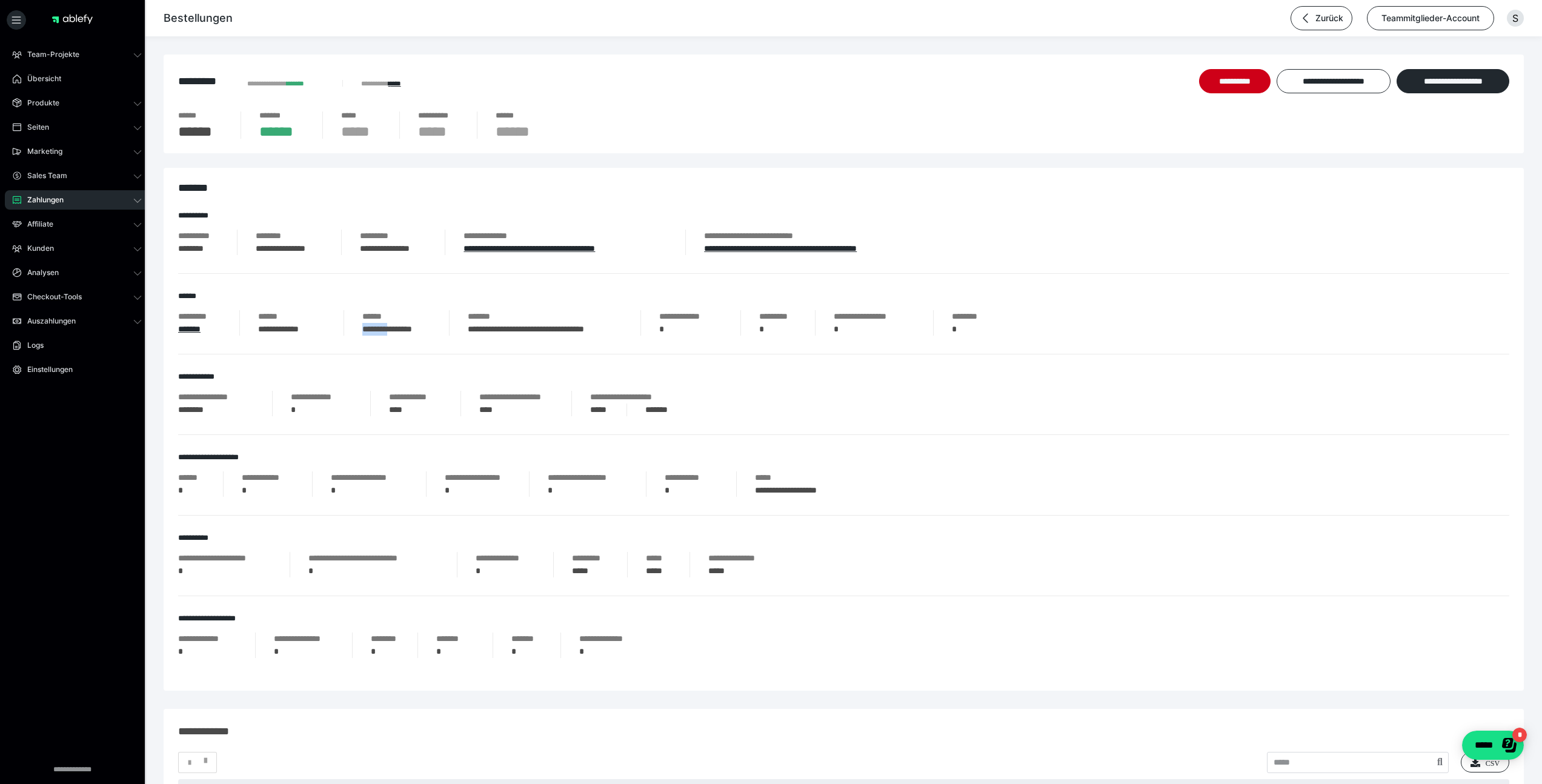 drag, startPoint x: 361, startPoint y: 332, endPoint x: 397, endPoint y: 335, distance: 36.124784 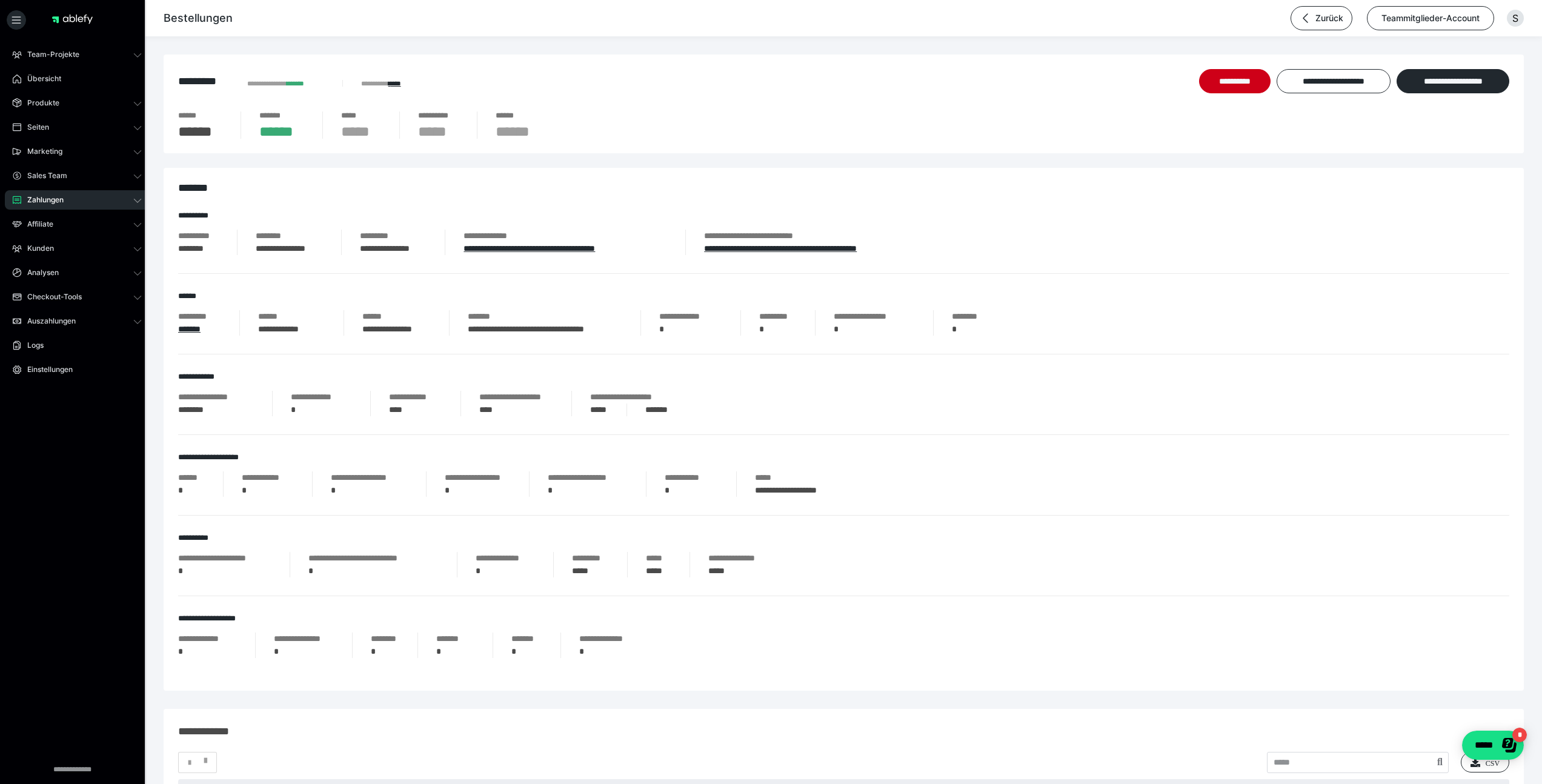 drag, startPoint x: 397, startPoint y: 331, endPoint x: 439, endPoint y: 339, distance: 42.755117 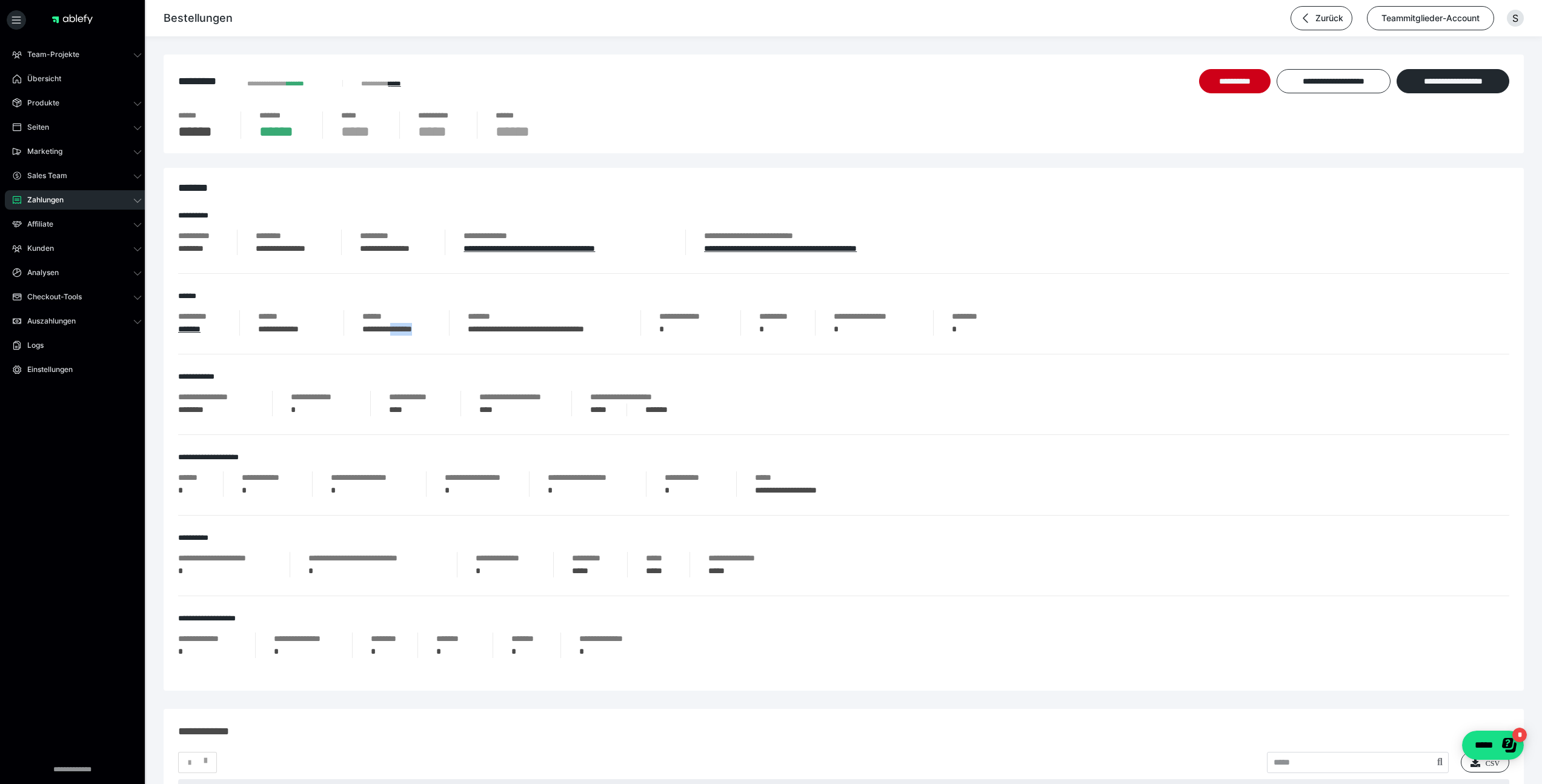 drag, startPoint x: 434, startPoint y: 331, endPoint x: 400, endPoint y: 334, distance: 34.1321 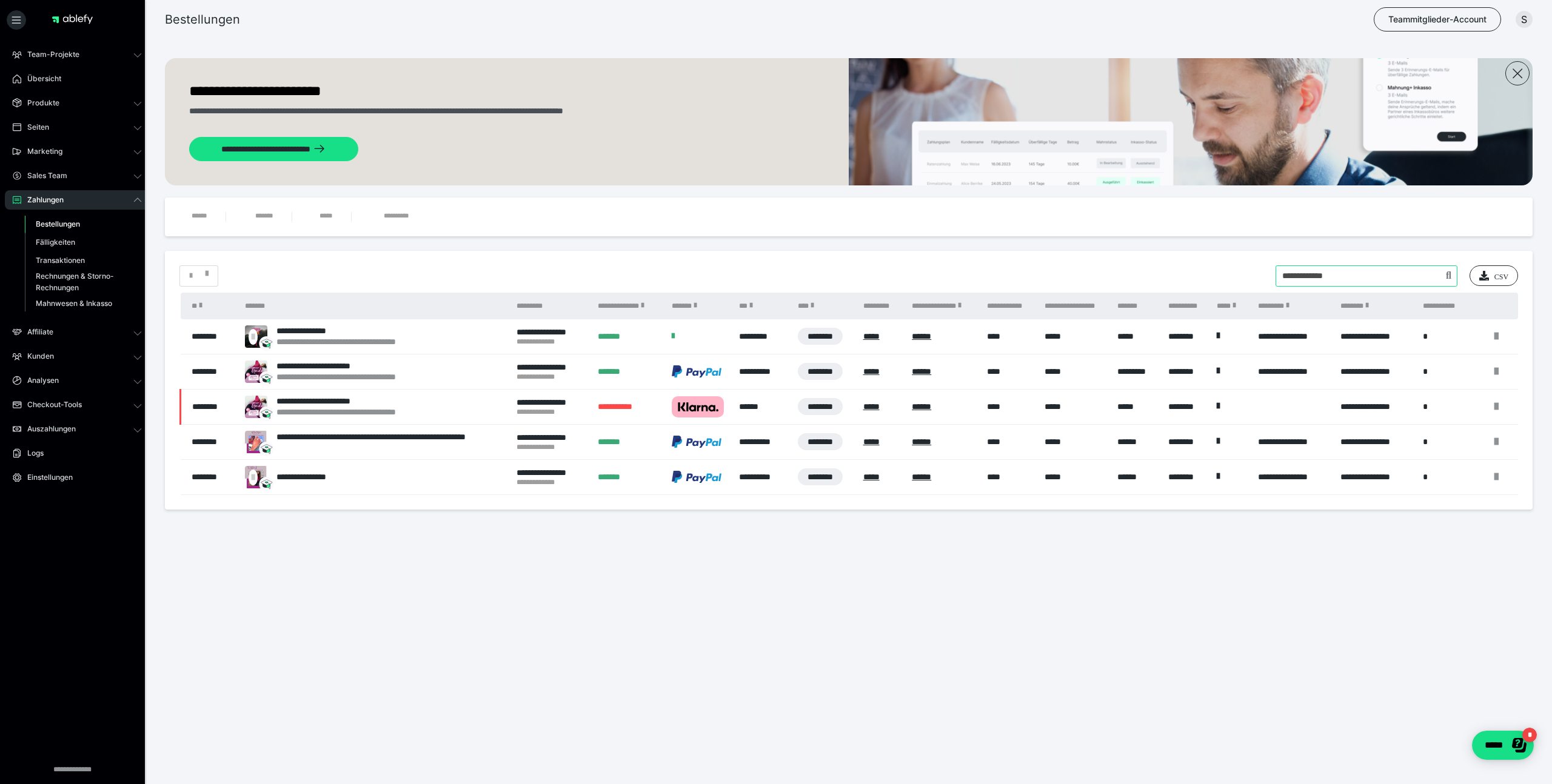 drag, startPoint x: 1365, startPoint y: 281, endPoint x: 1257, endPoint y: 266, distance: 109.03669 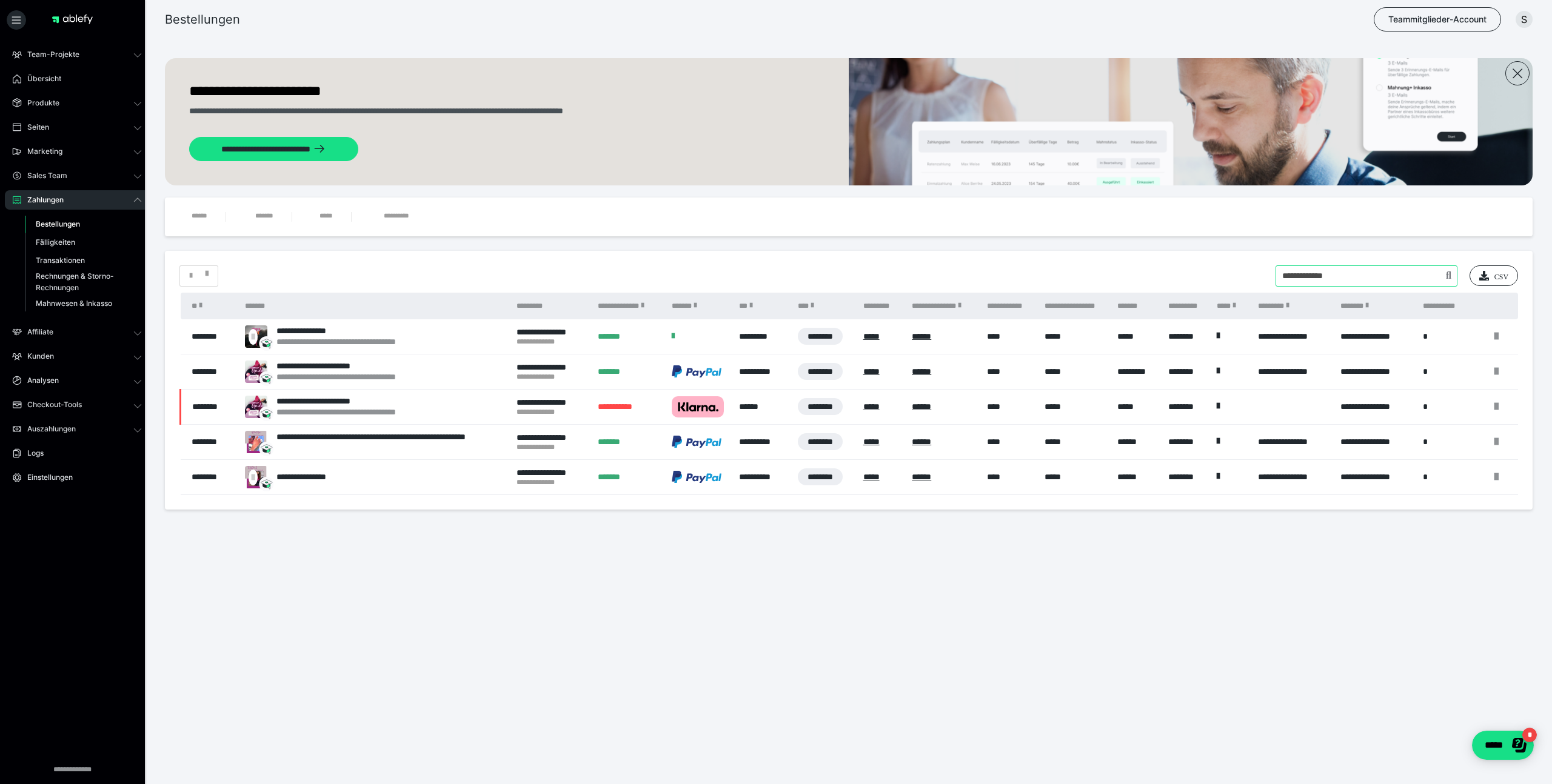 click on "* CSV" at bounding box center [849, 276] 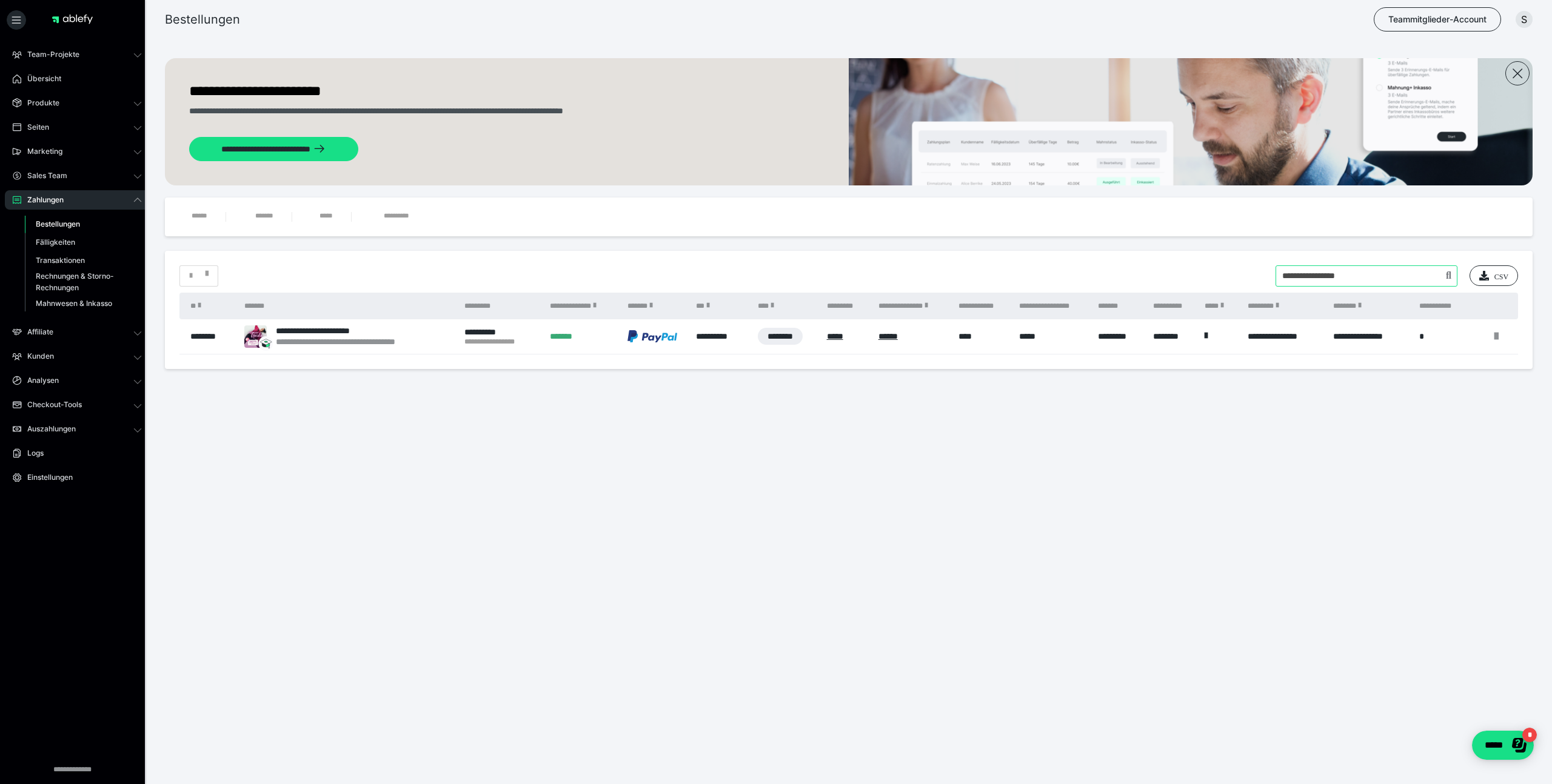 drag, startPoint x: 1372, startPoint y: 277, endPoint x: 1268, endPoint y: 261, distance: 105.22357 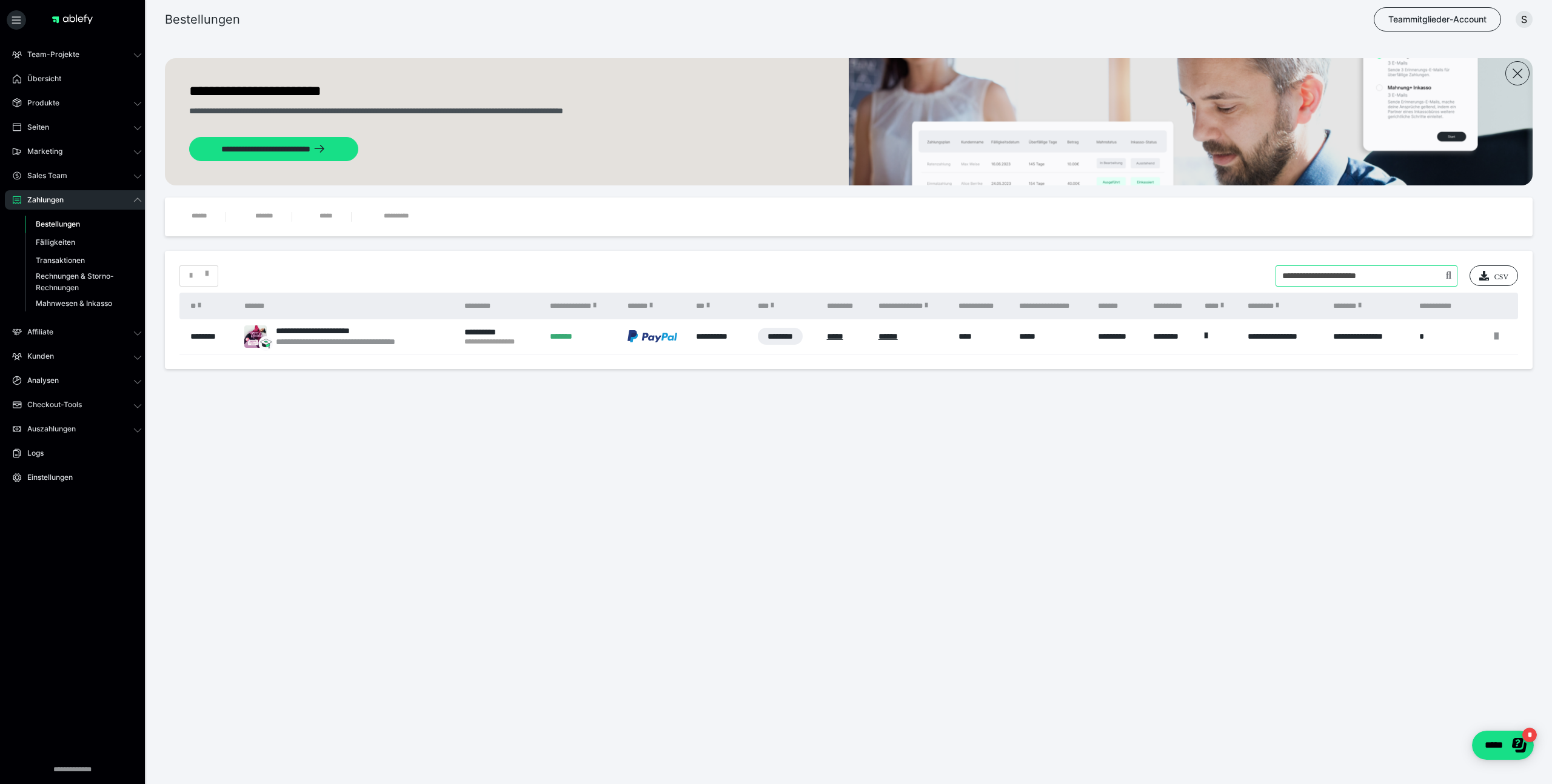 type on "**********" 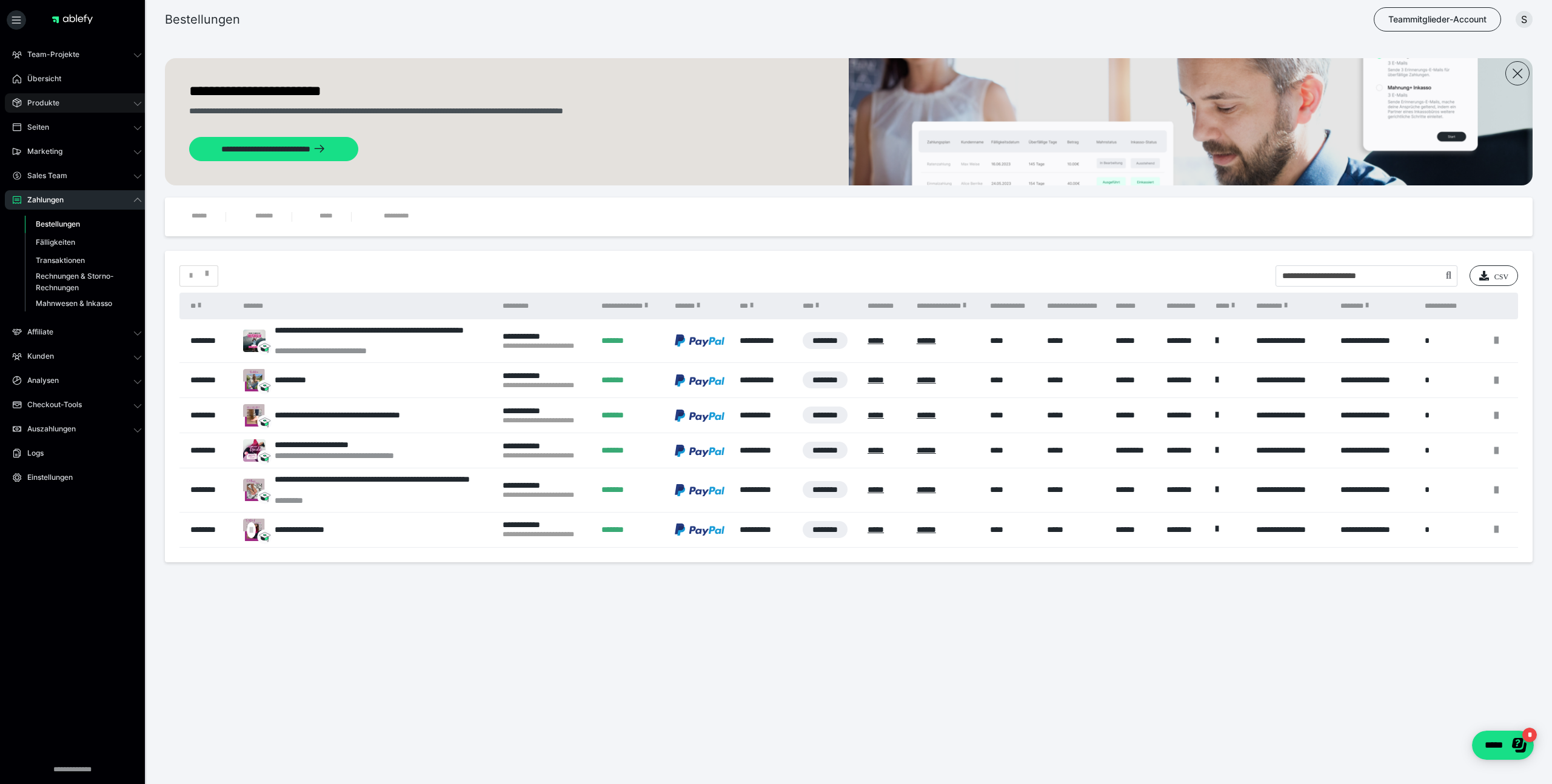 click on "Produkte" at bounding box center (39, 103) 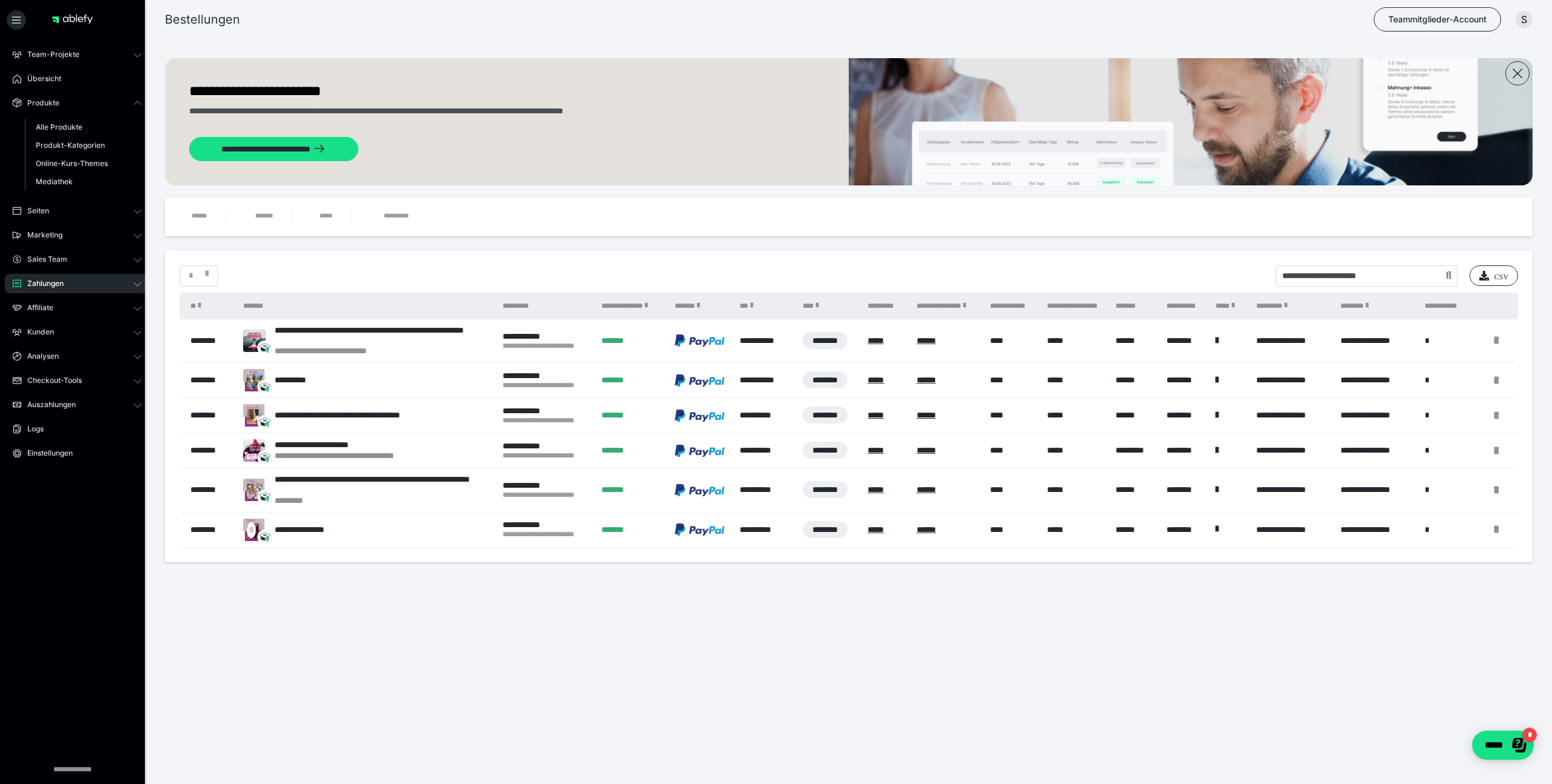 click on "Zahlungen" at bounding box center [41, 284] 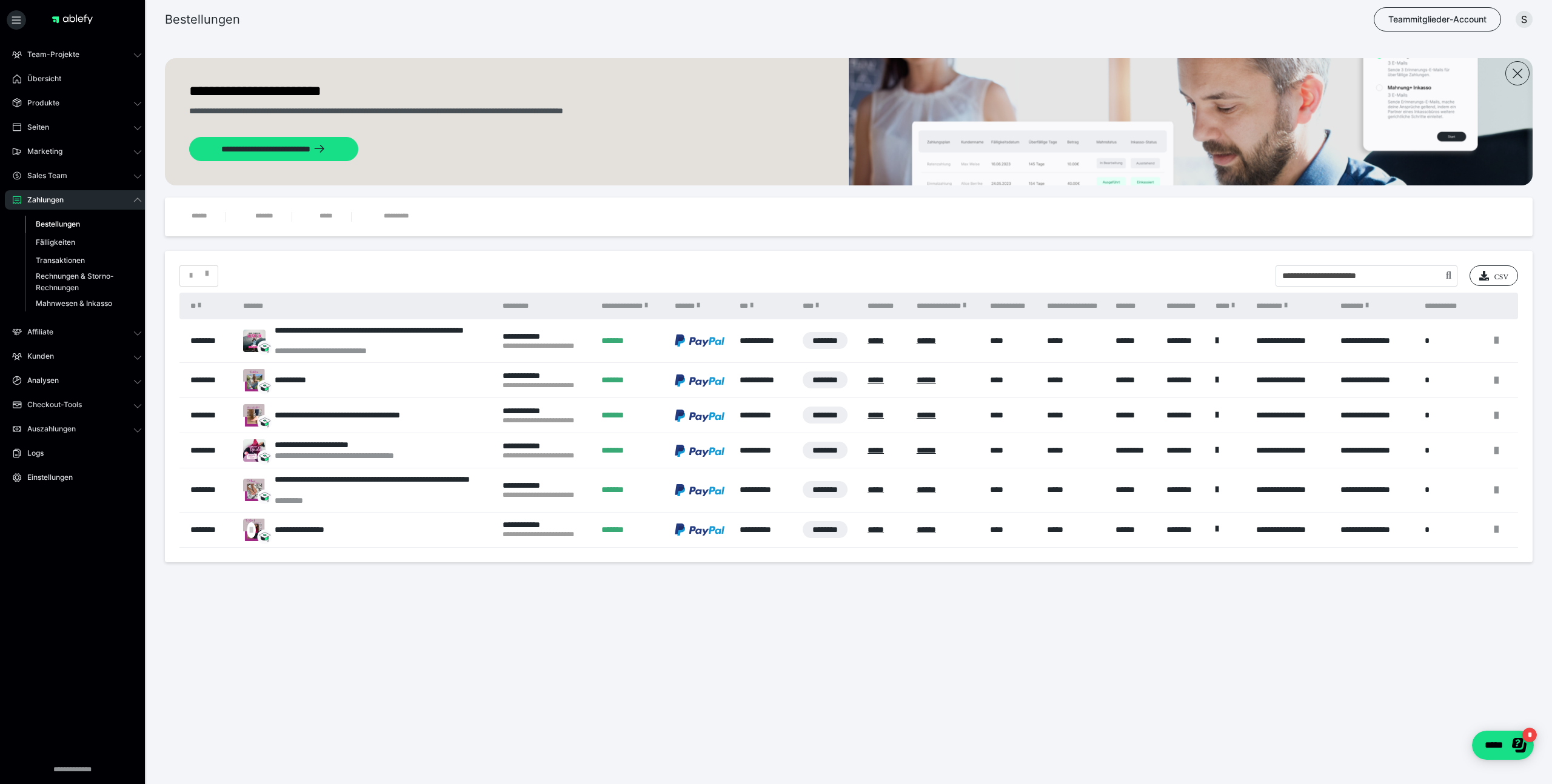 click on "Bestellungen" at bounding box center (58, 224) 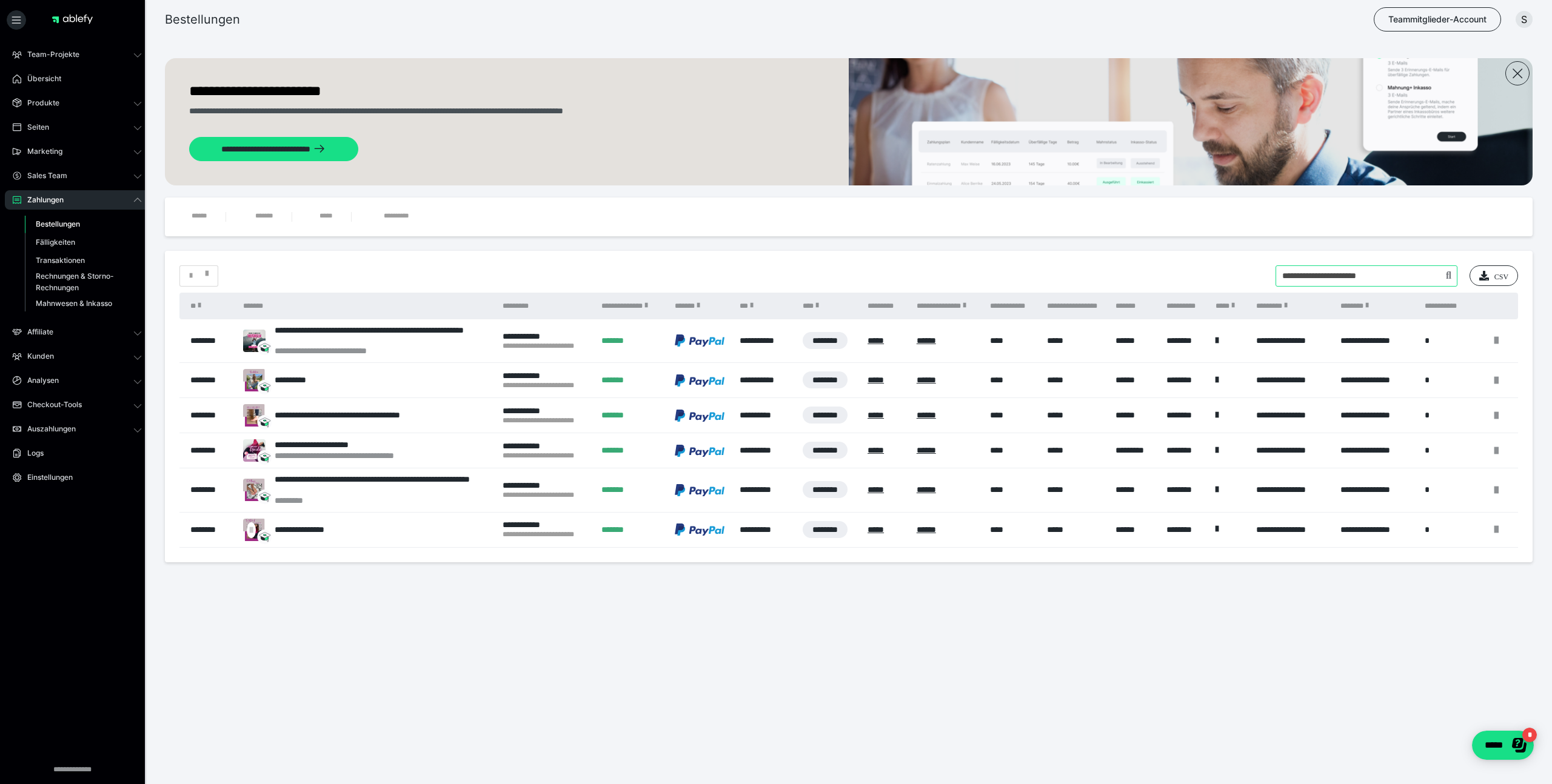 drag, startPoint x: 1388, startPoint y: 272, endPoint x: 1208, endPoint y: 285, distance: 180.469 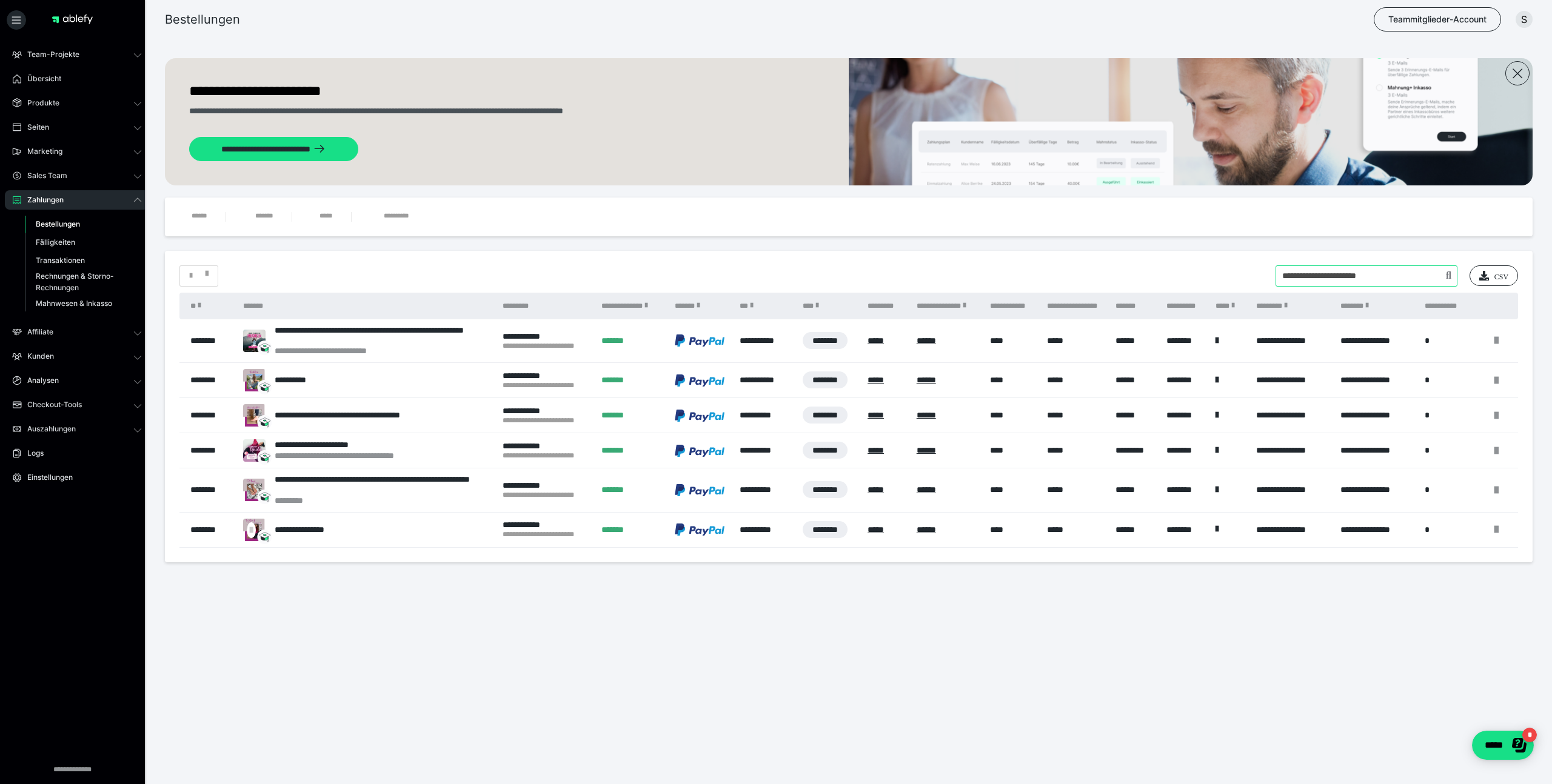 click on "* CSV" at bounding box center [849, 276] 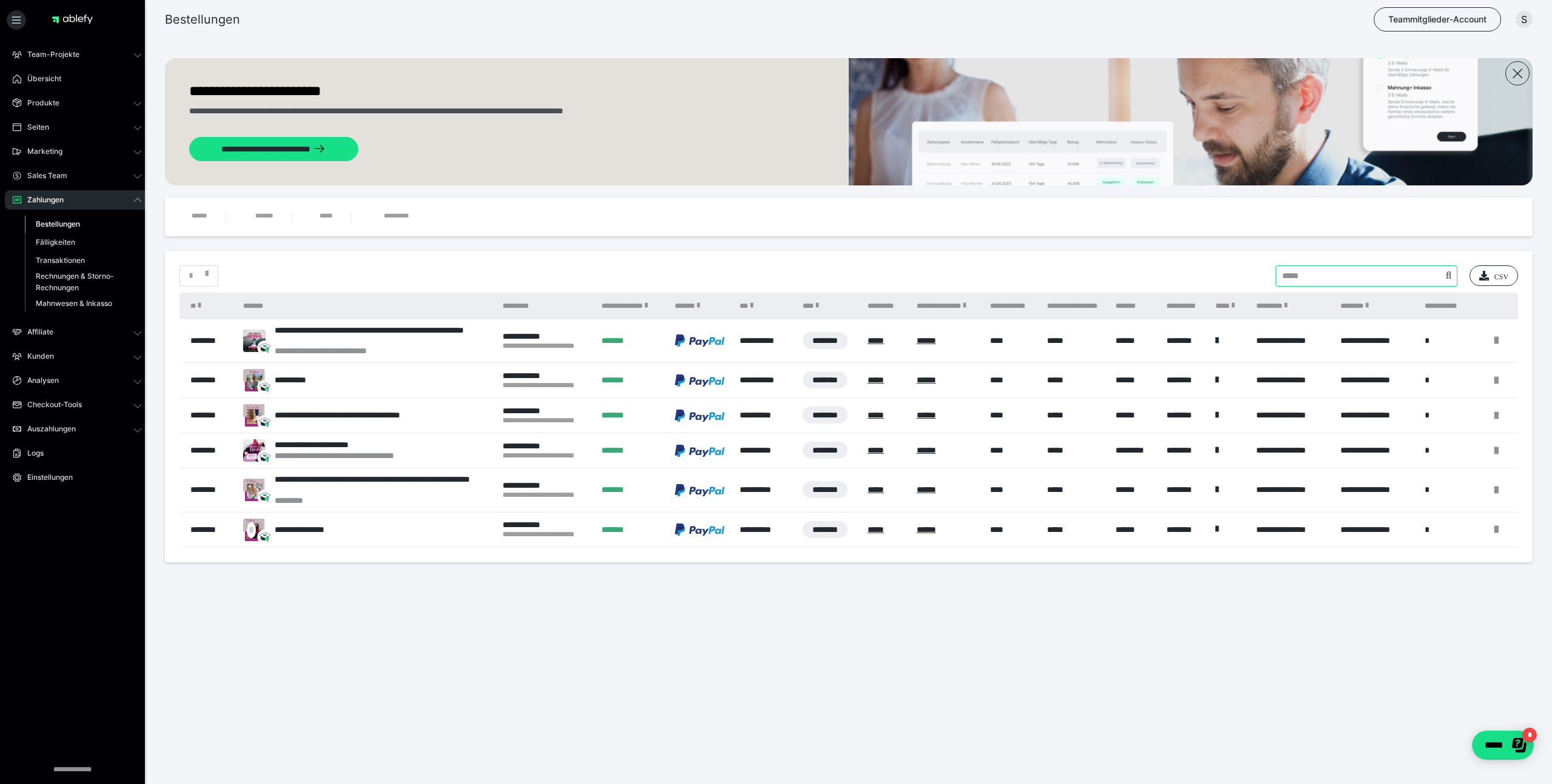 type 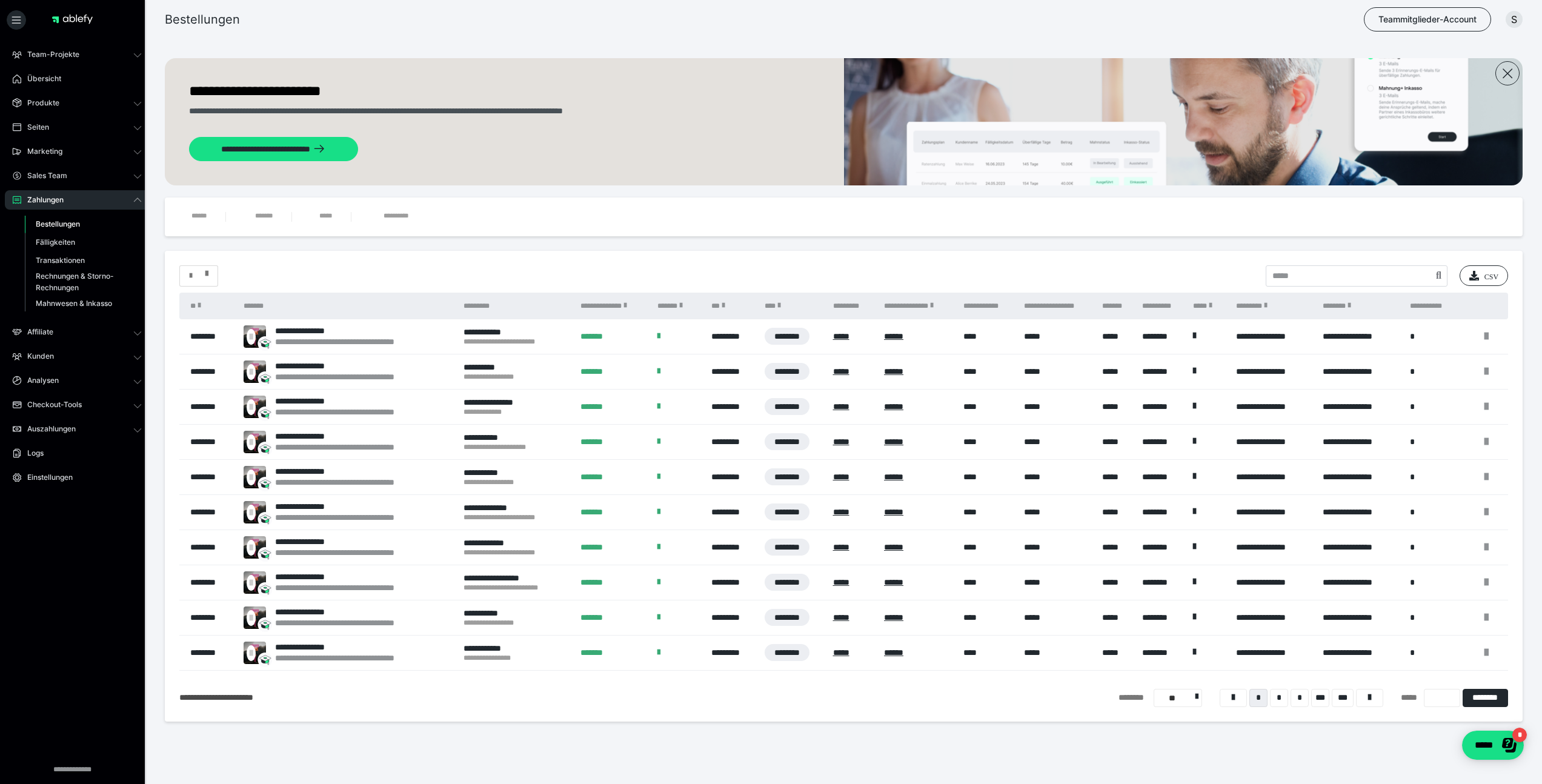 click at bounding box center [207, 271] 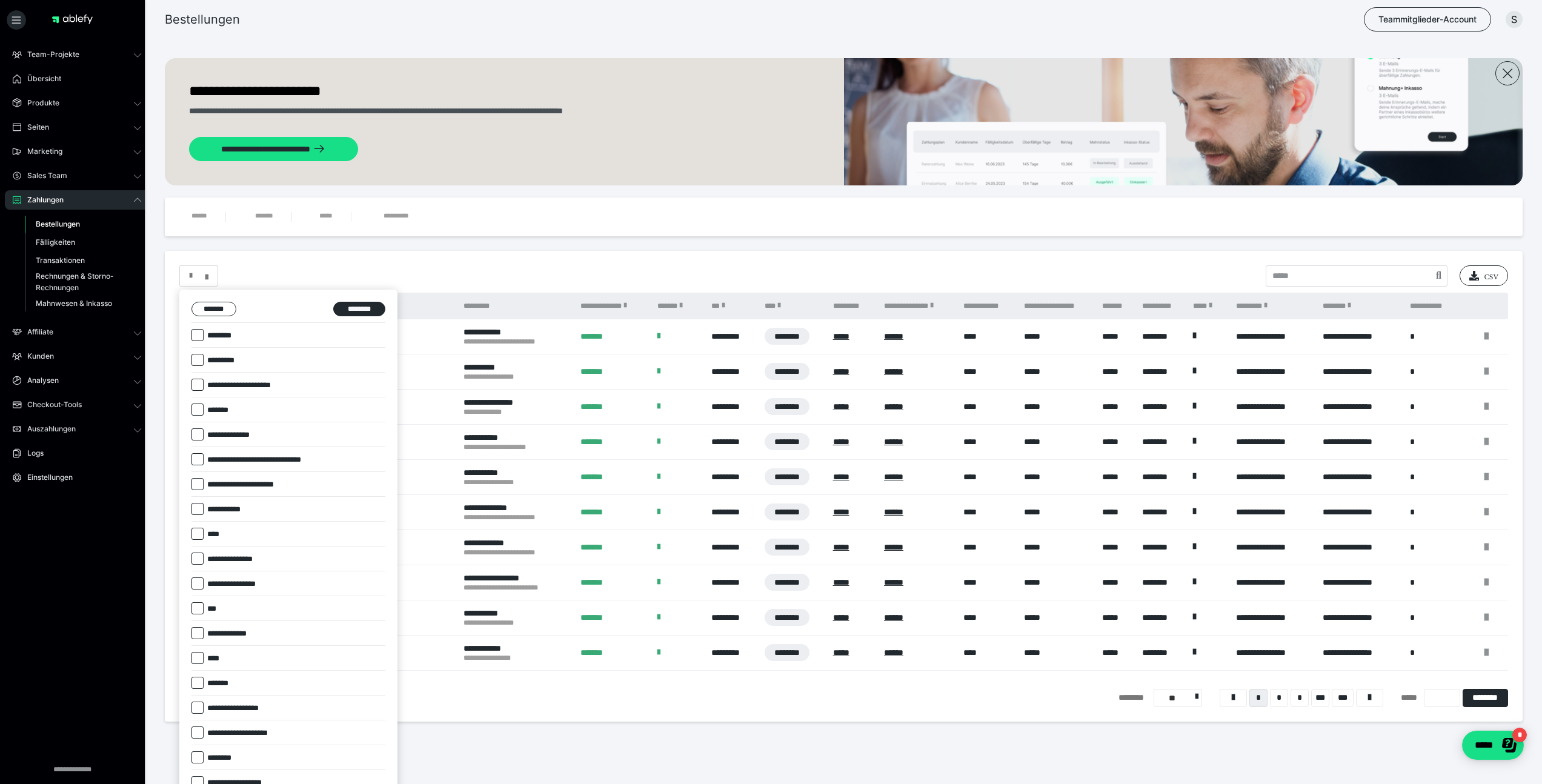 click at bounding box center [771, 392] 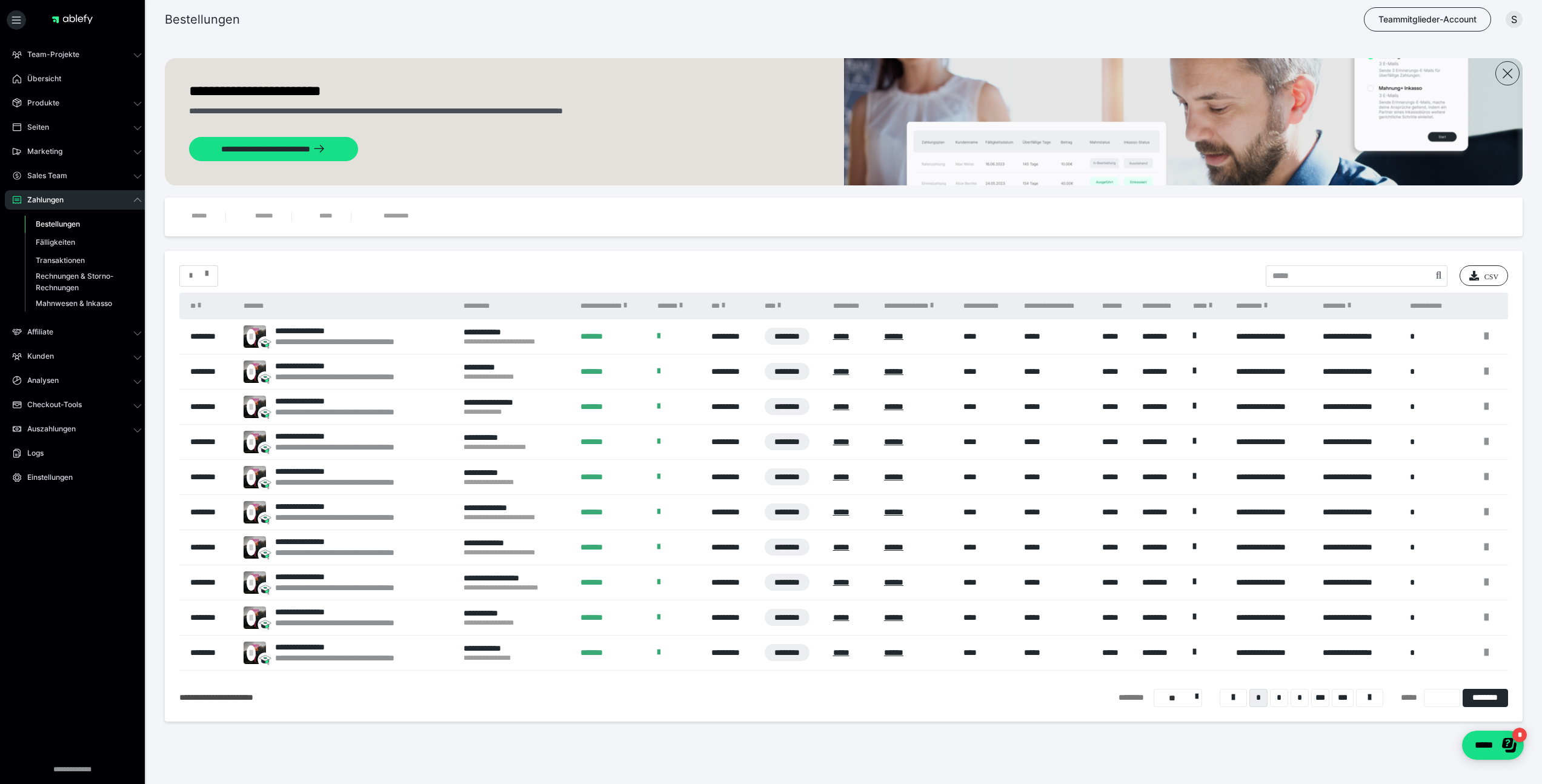 click at bounding box center [199, 276] 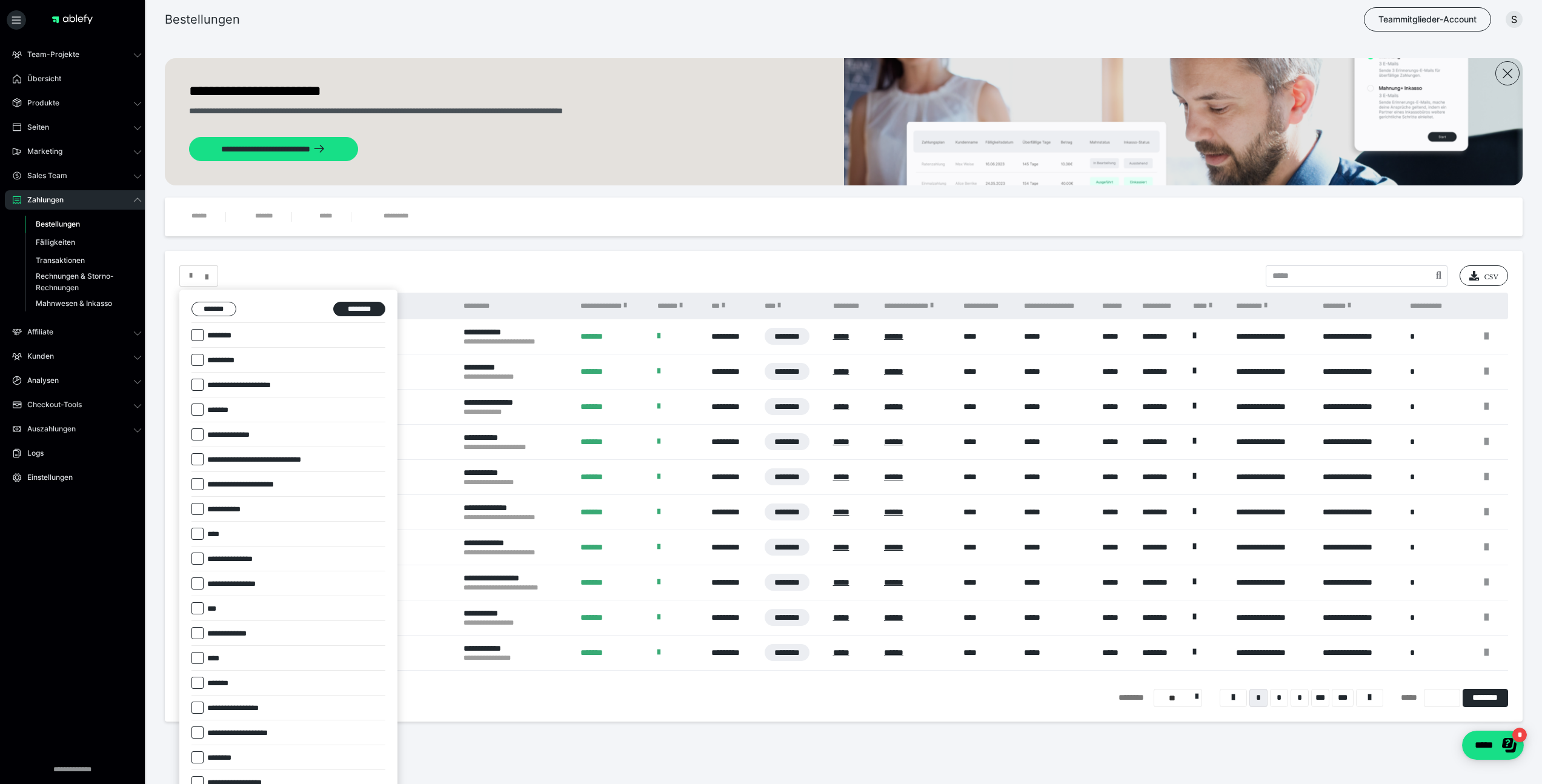 drag, startPoint x: 227, startPoint y: 680, endPoint x: 221, endPoint y: 682, distance: 6.324555 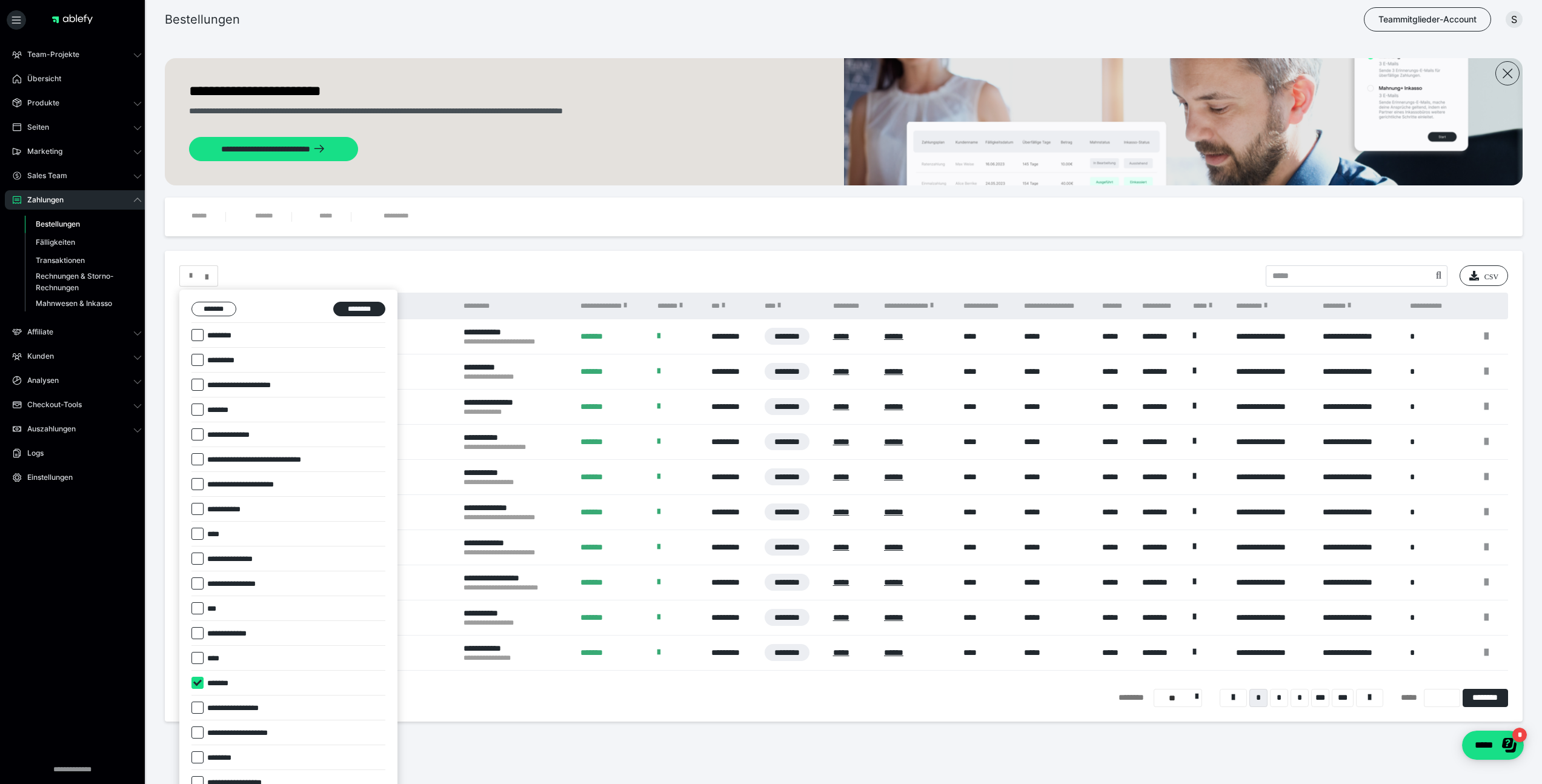 checkbox on "****" 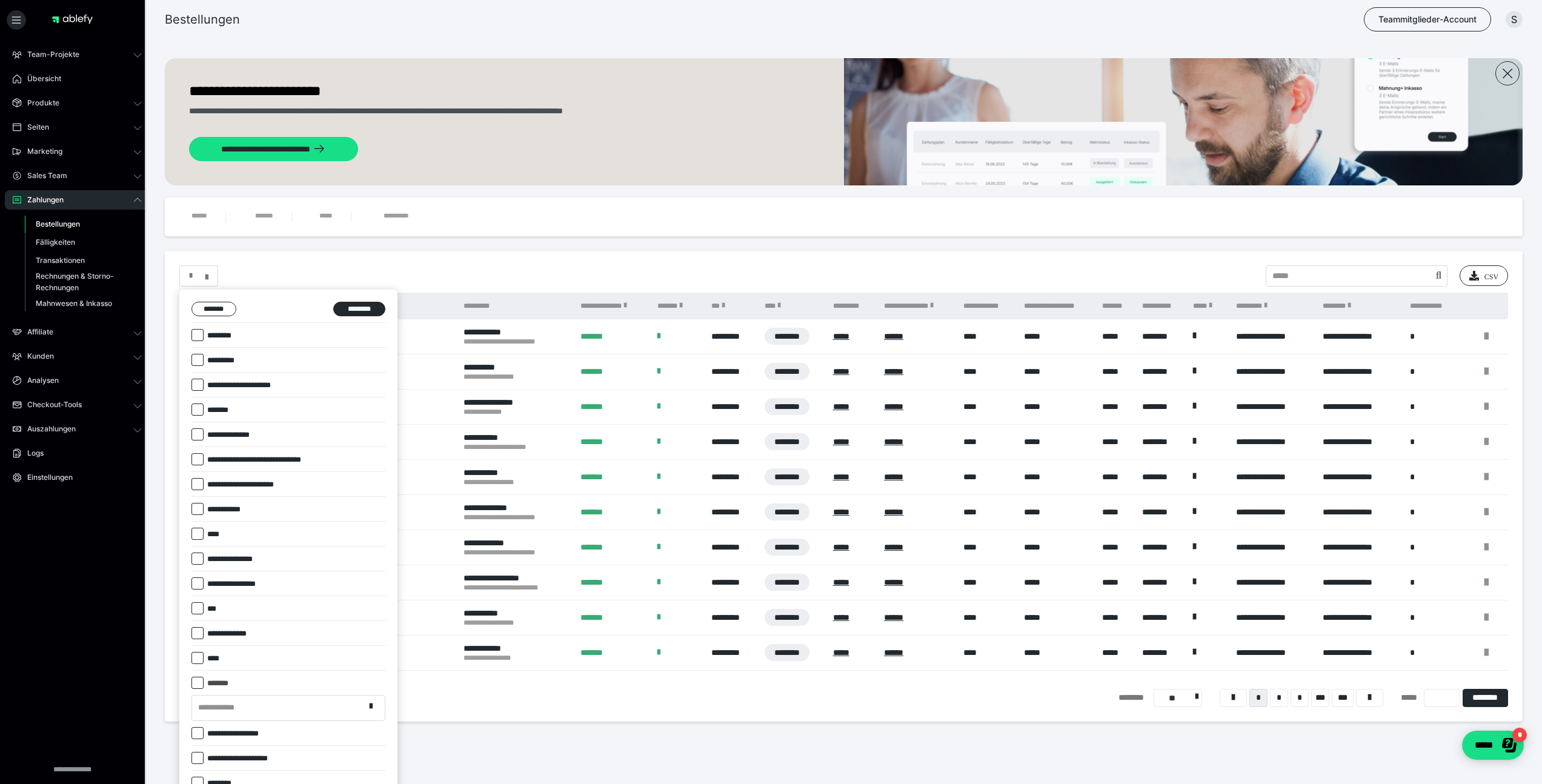 click on "**********" at bounding box center (278, 708) 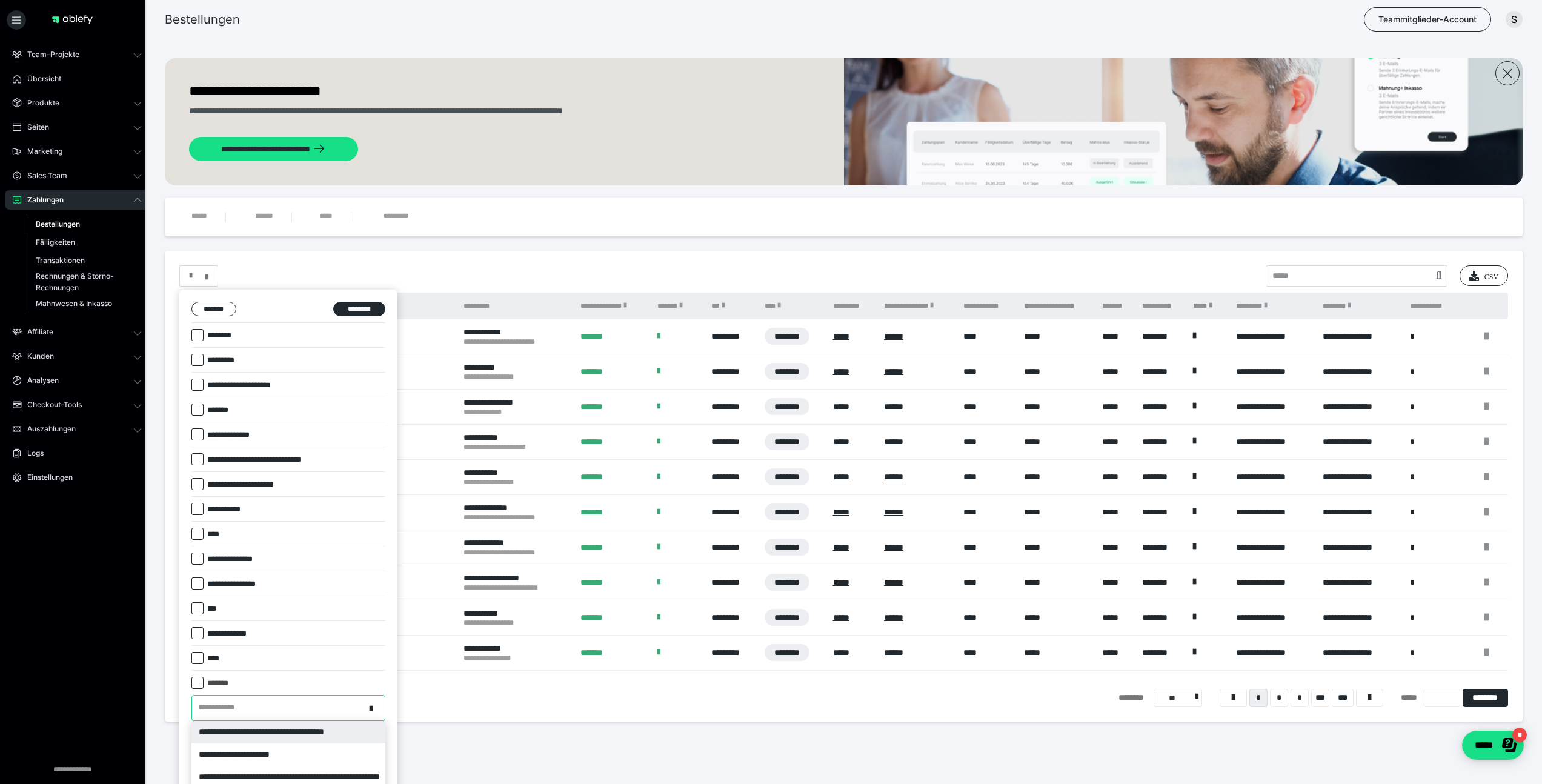 scroll, scrollTop: 85, scrollLeft: 0, axis: vertical 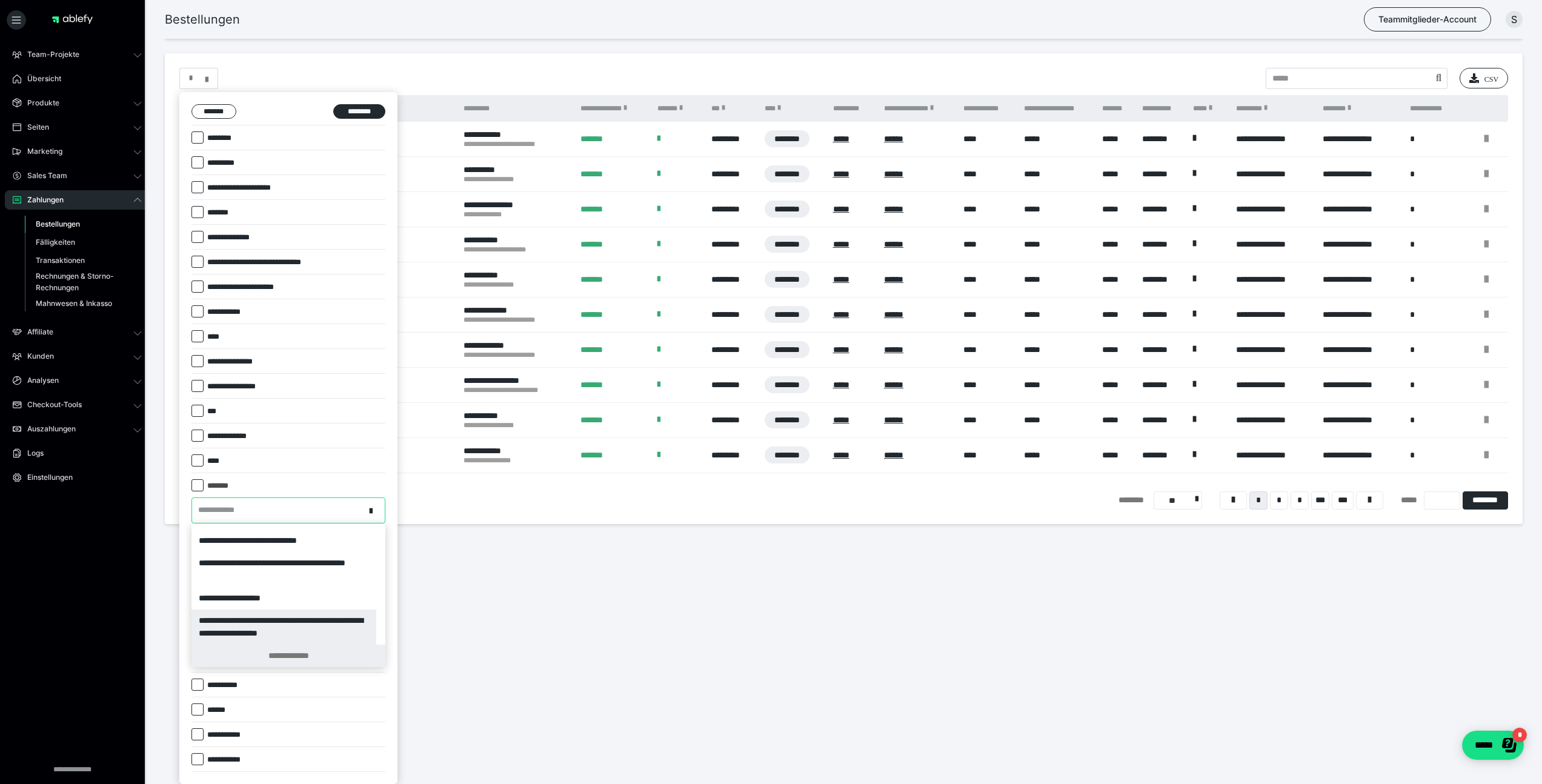 click on "**********" at bounding box center (288, 656) 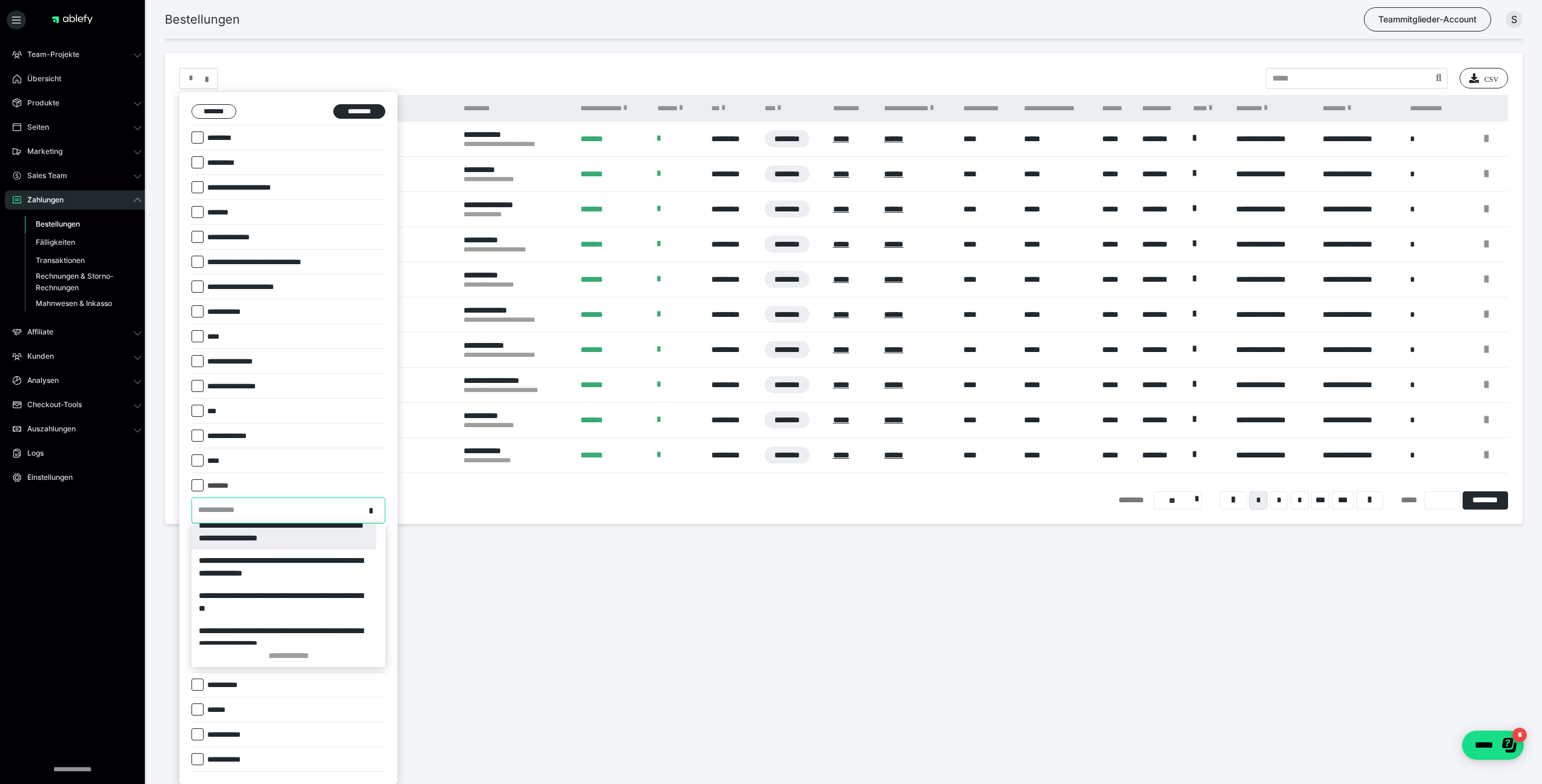 scroll, scrollTop: 307, scrollLeft: 0, axis: vertical 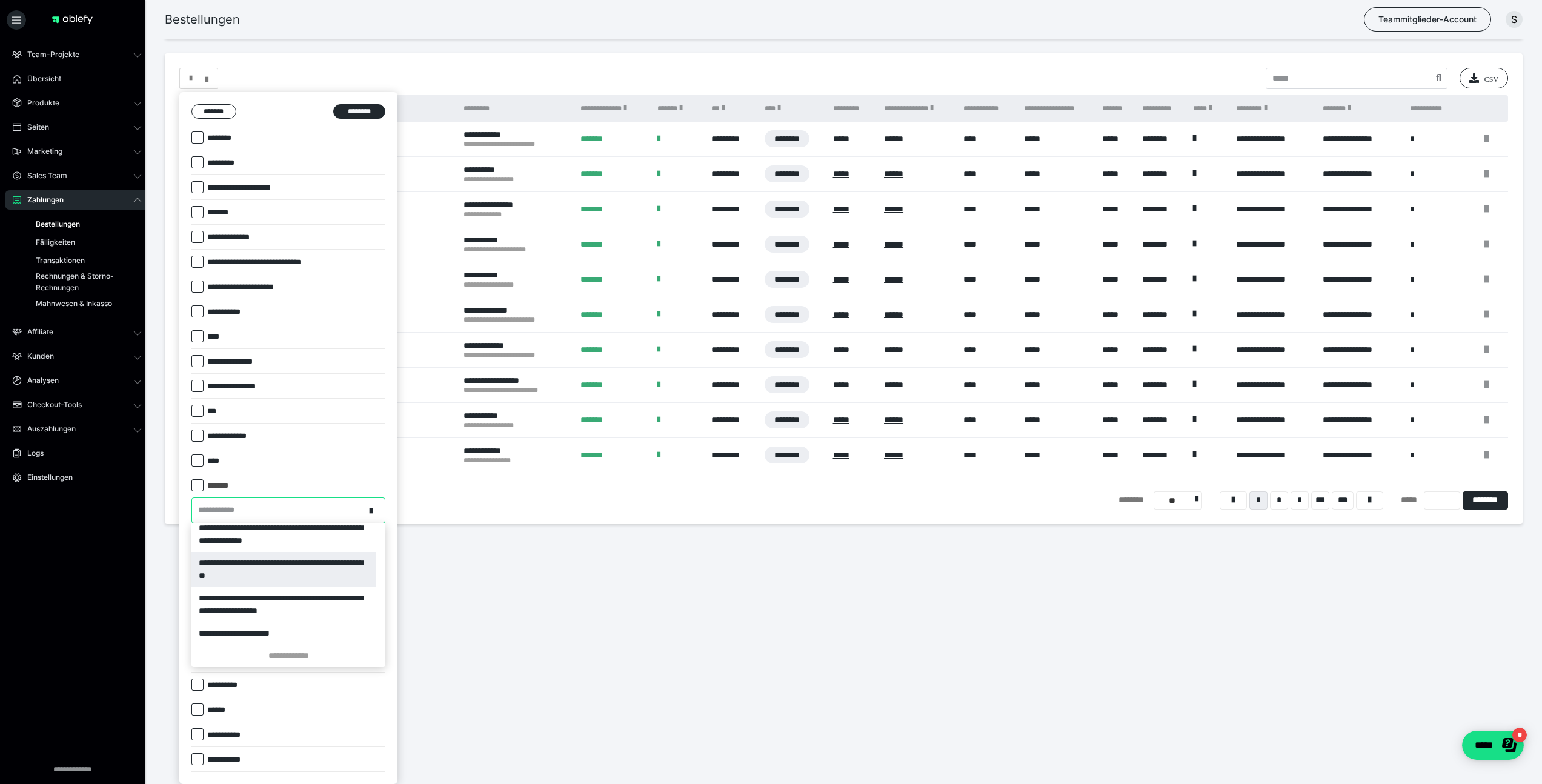 click on "**********" at bounding box center [284, 570] 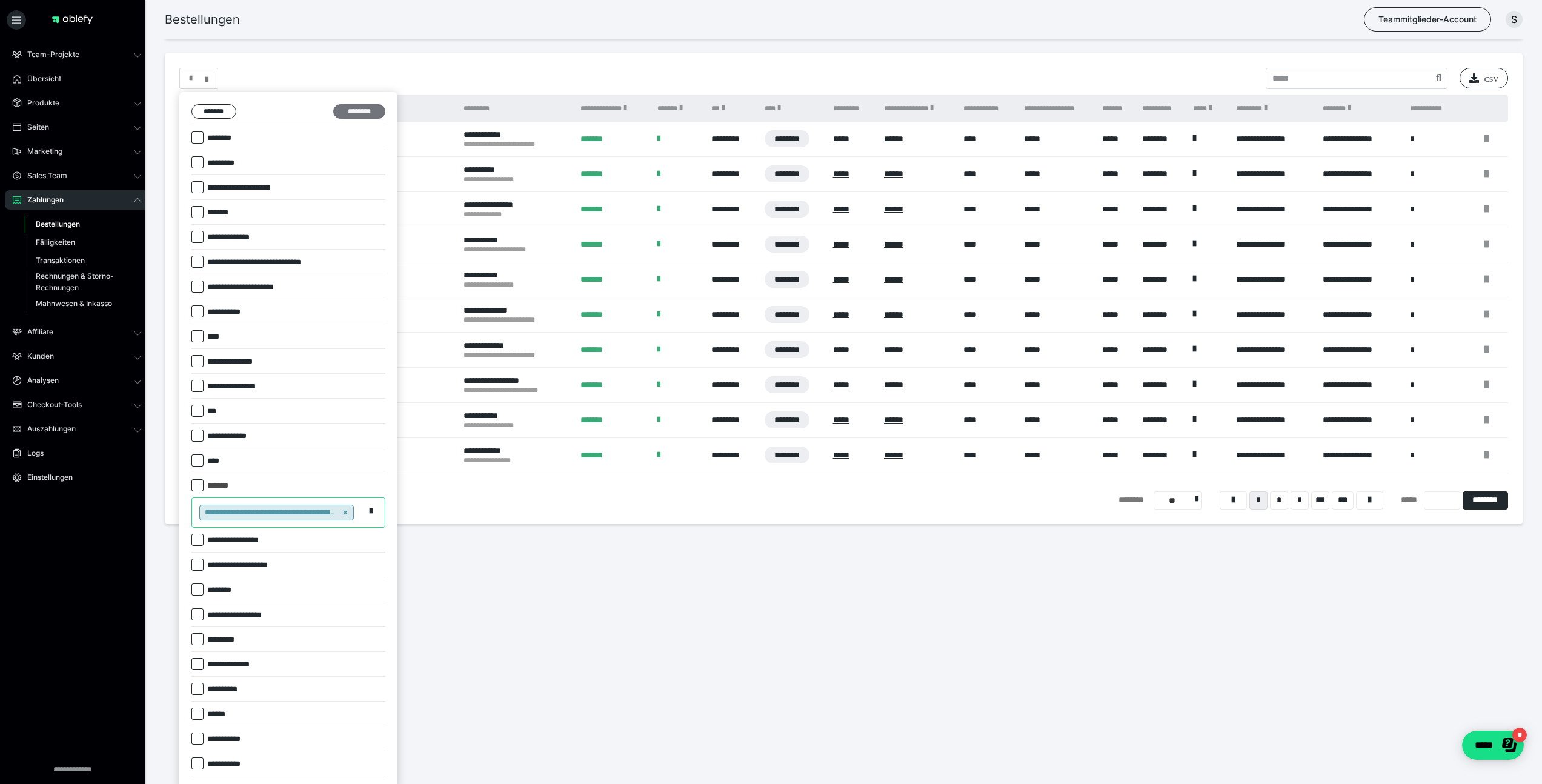 click on "********" at bounding box center (359, 111) 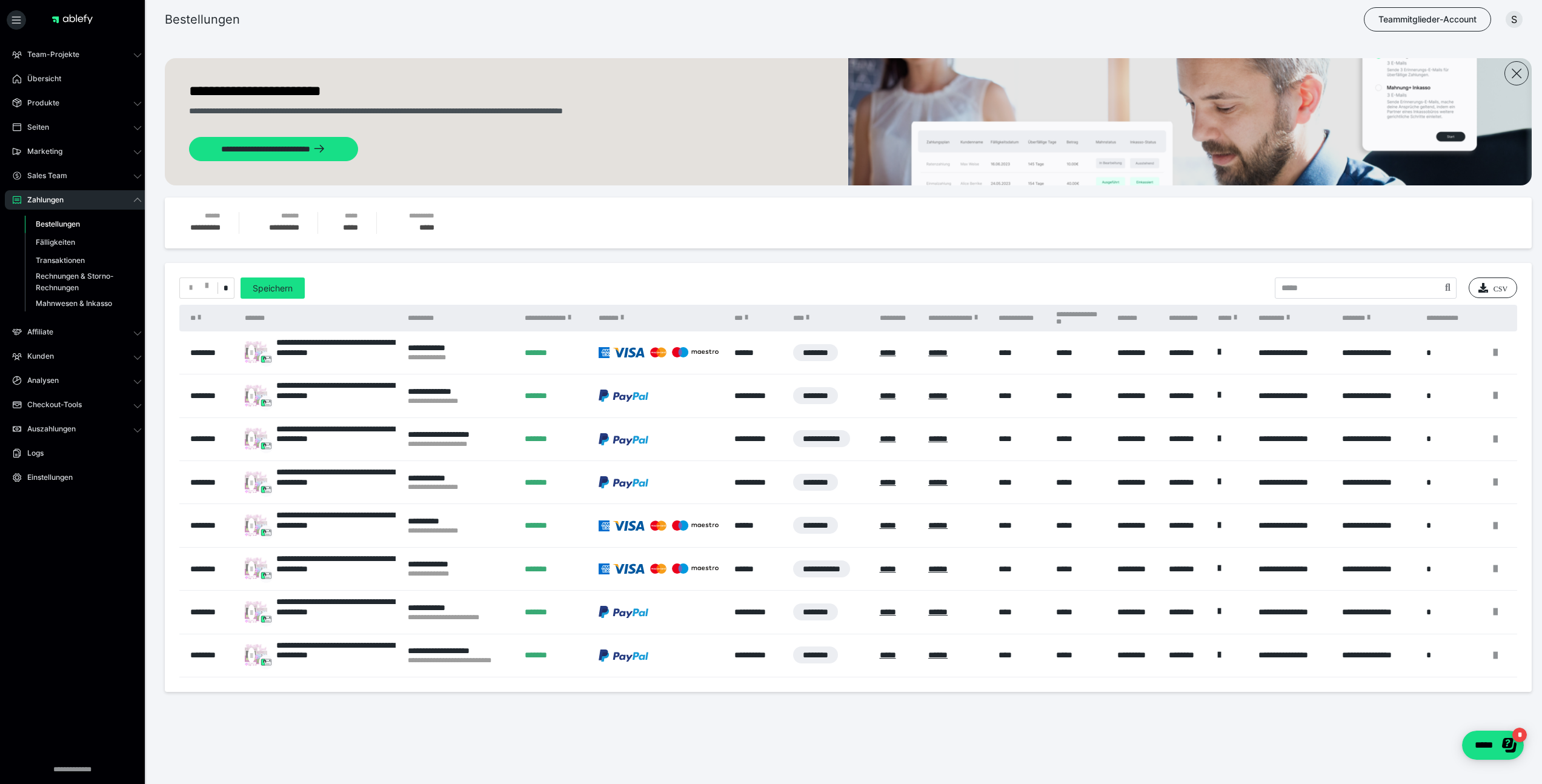 scroll, scrollTop: 0, scrollLeft: 0, axis: both 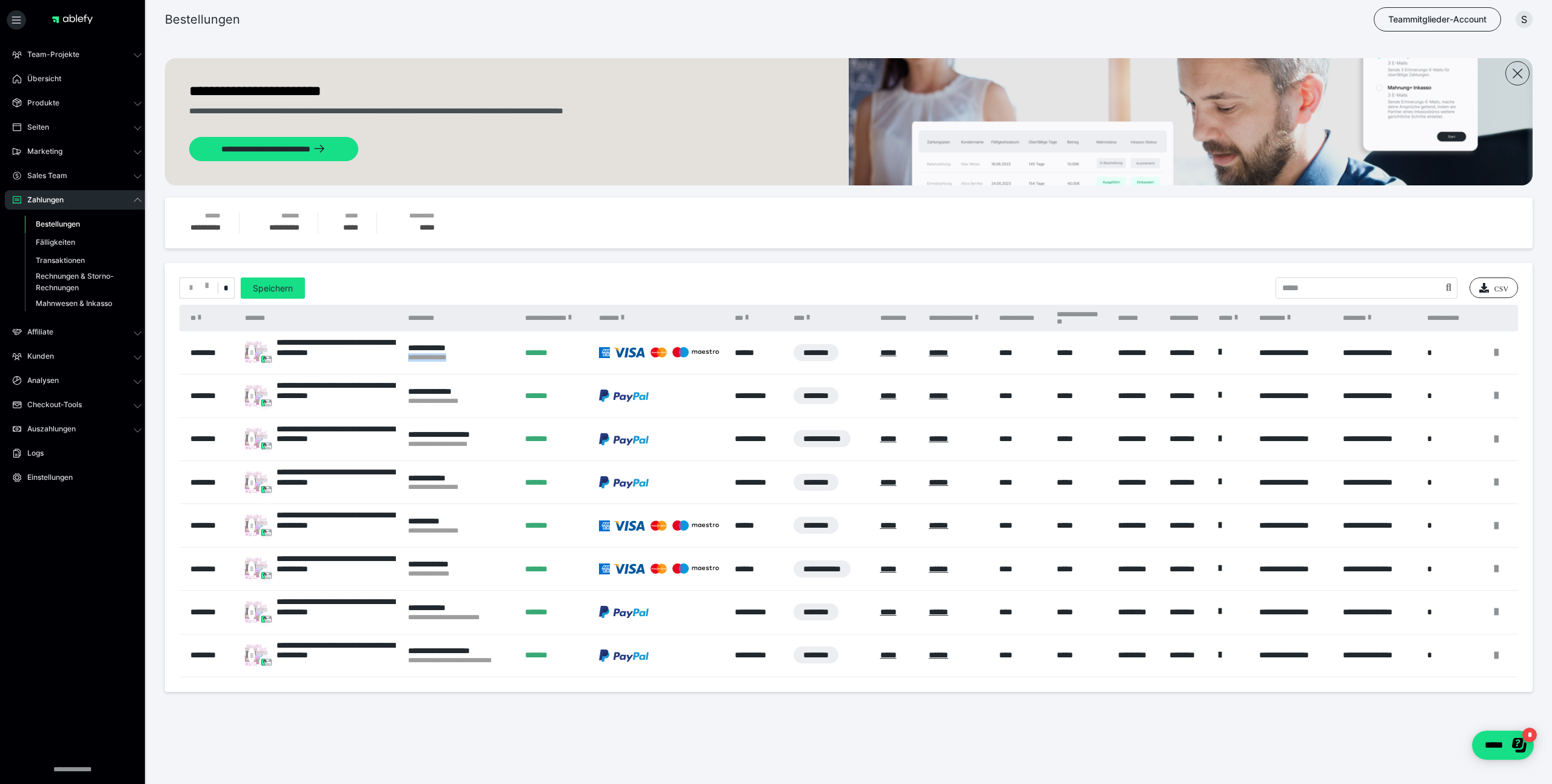 drag, startPoint x: 417, startPoint y: 357, endPoint x: 470, endPoint y: 357, distance: 53 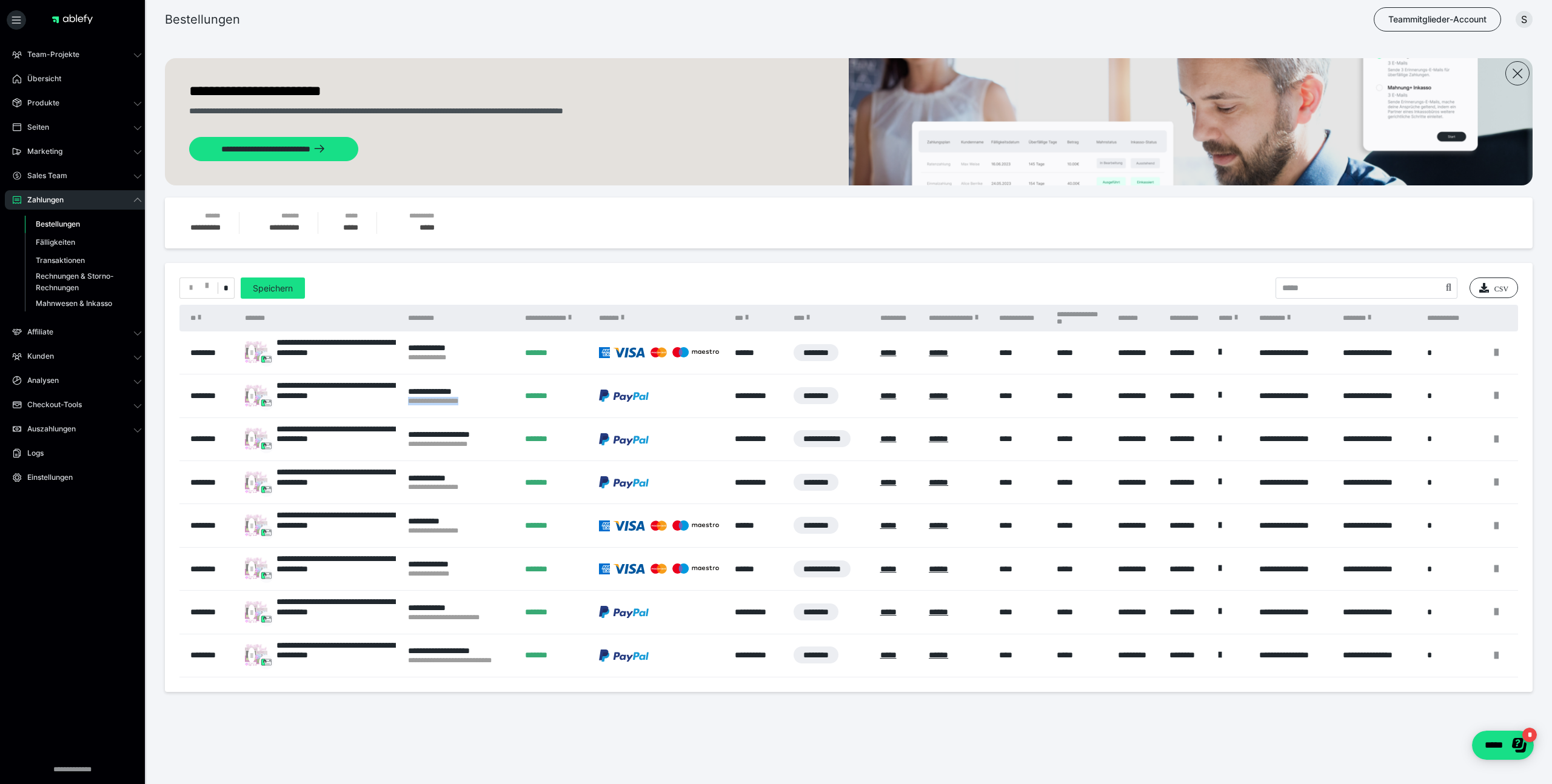 drag, startPoint x: 492, startPoint y: 404, endPoint x: 406, endPoint y: 404, distance: 86 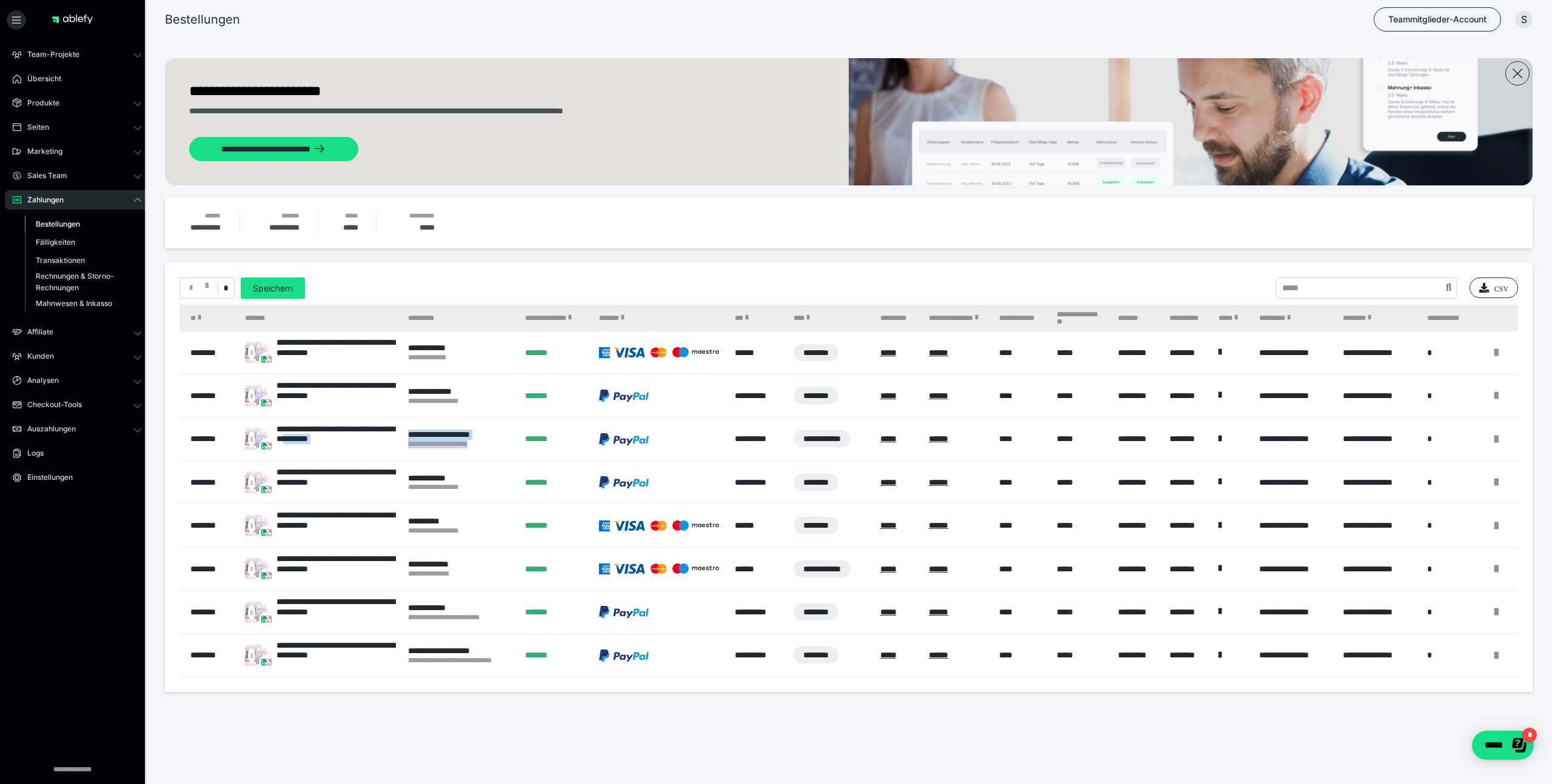 drag, startPoint x: 492, startPoint y: 447, endPoint x: 401, endPoint y: 443, distance: 91.08787 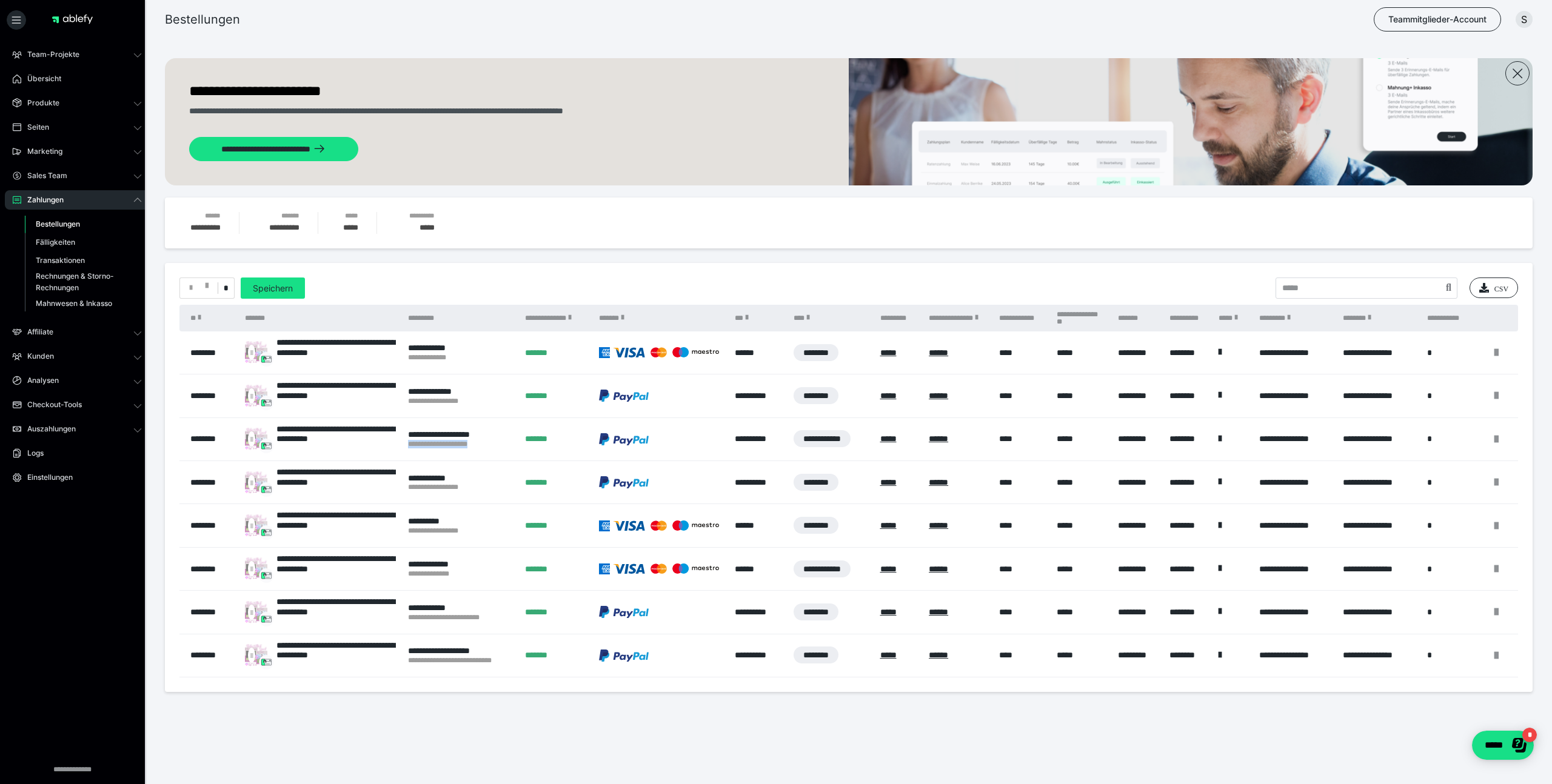 drag, startPoint x: 471, startPoint y: 448, endPoint x: 402, endPoint y: 447, distance: 69.00725 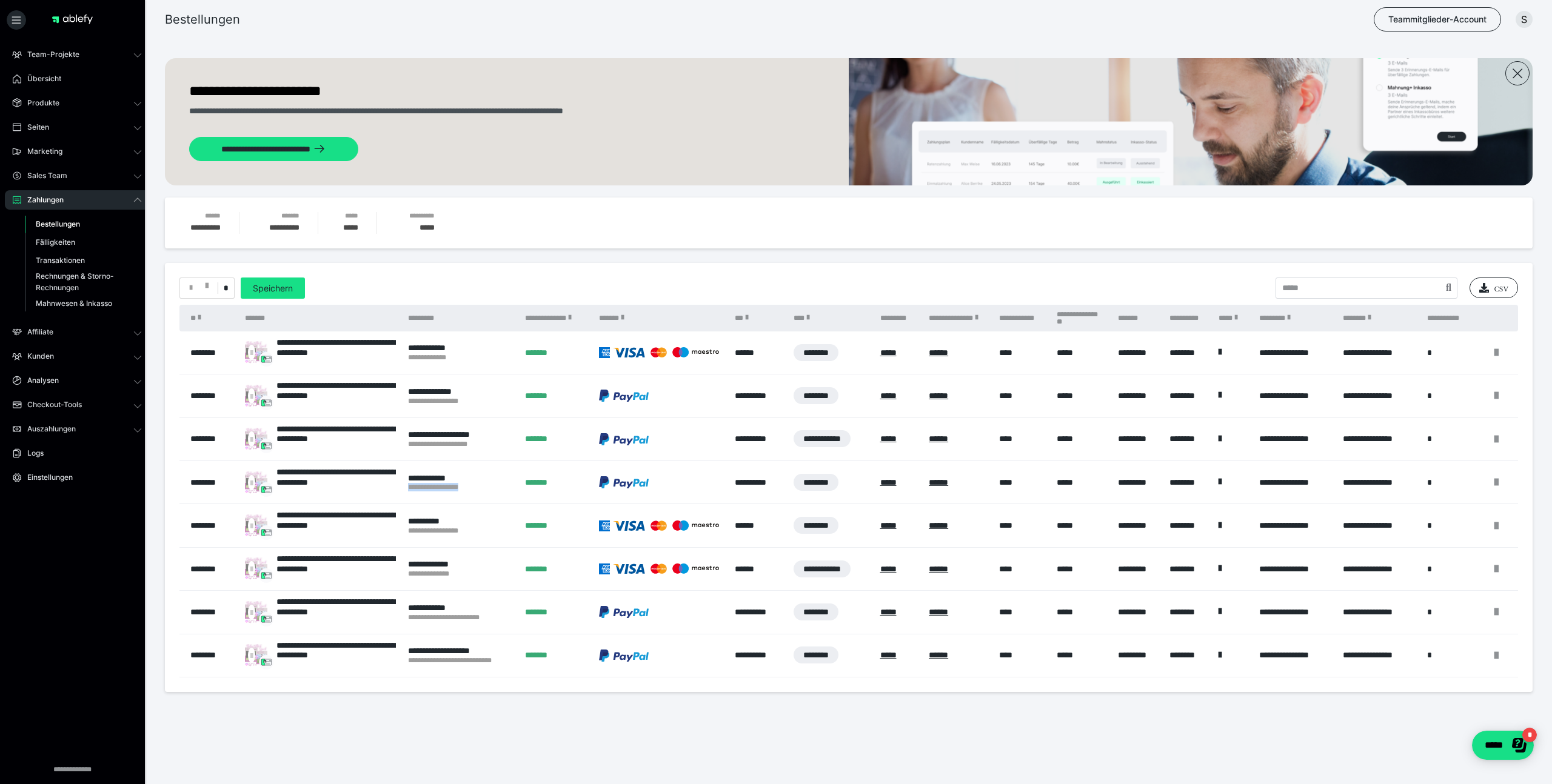 drag, startPoint x: 479, startPoint y: 490, endPoint x: 406, endPoint y: 490, distance: 73 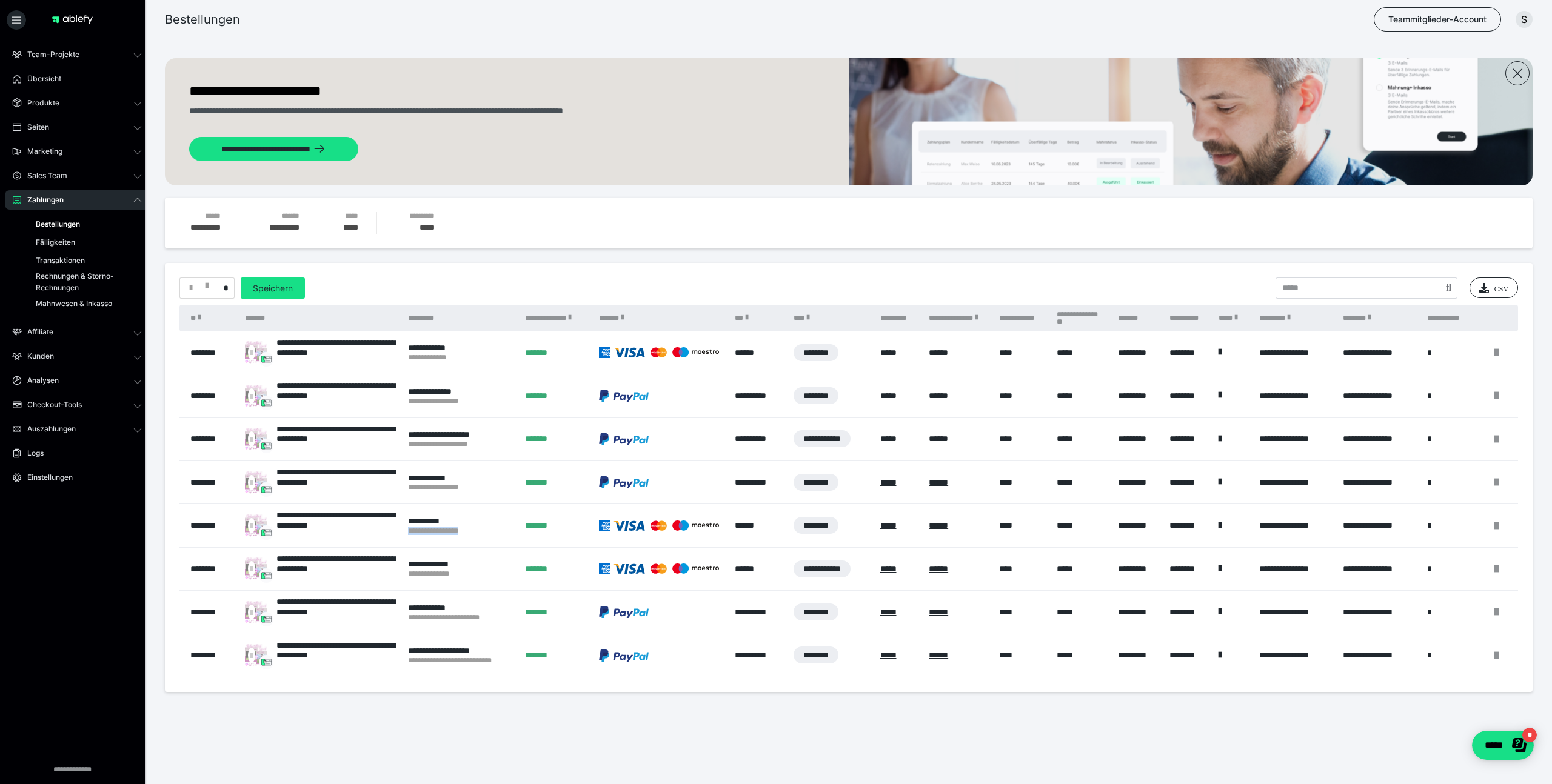 drag, startPoint x: 486, startPoint y: 528, endPoint x: 404, endPoint y: 532, distance: 82.0975 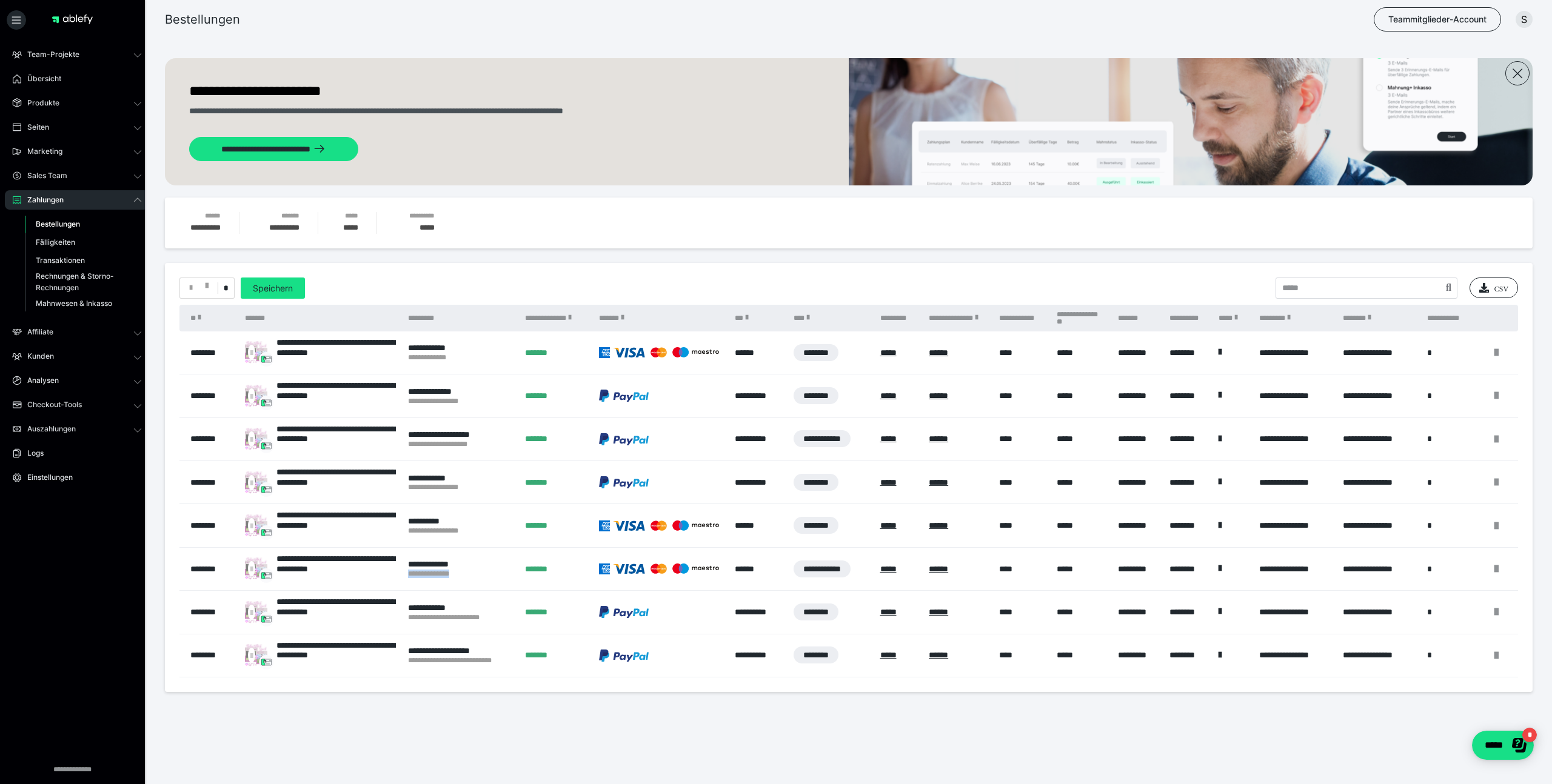 drag, startPoint x: 478, startPoint y: 573, endPoint x: 406, endPoint y: 577, distance: 72.111026 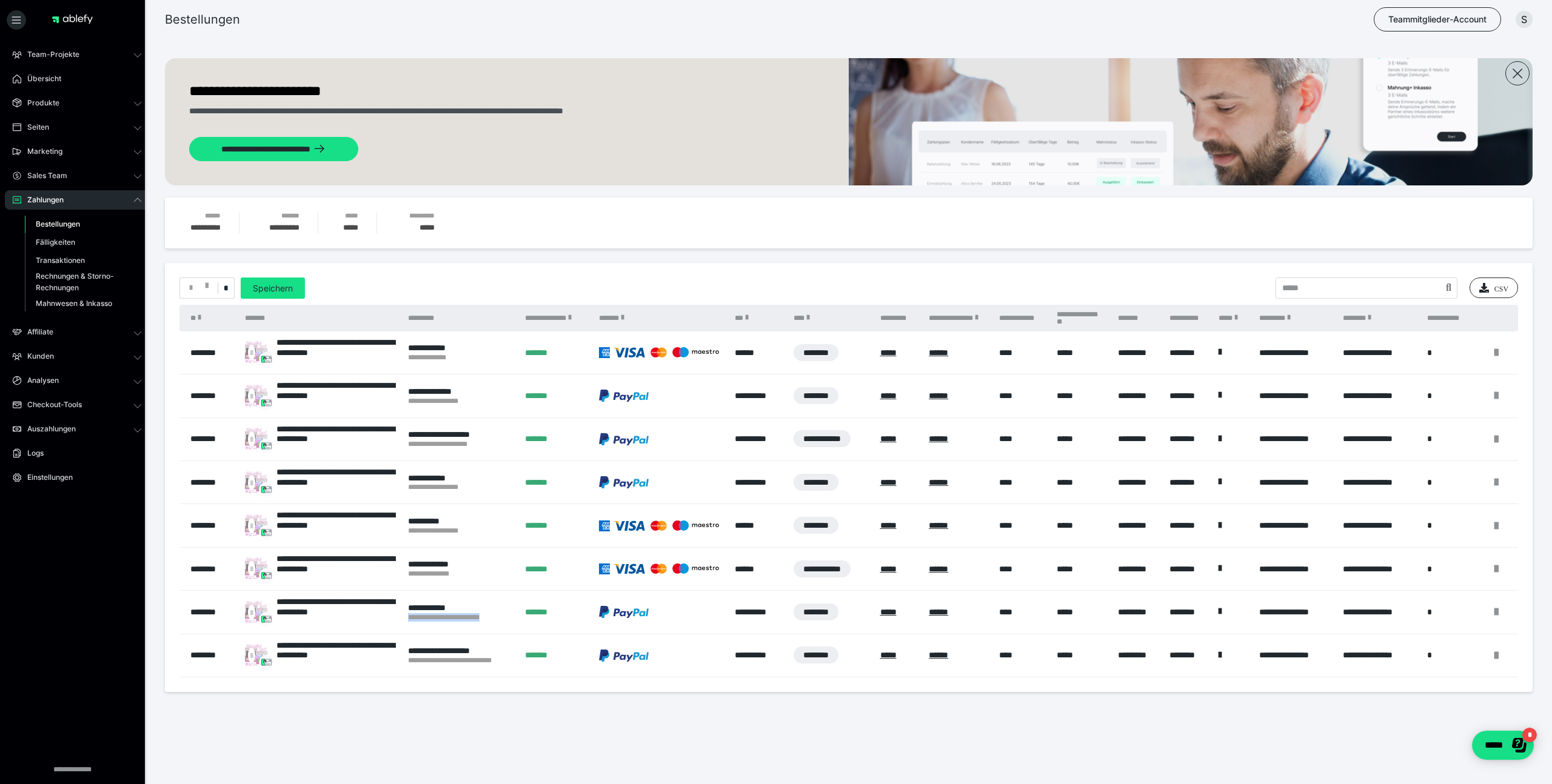 drag, startPoint x: 402, startPoint y: 616, endPoint x: 513, endPoint y: 631, distance: 112.00893 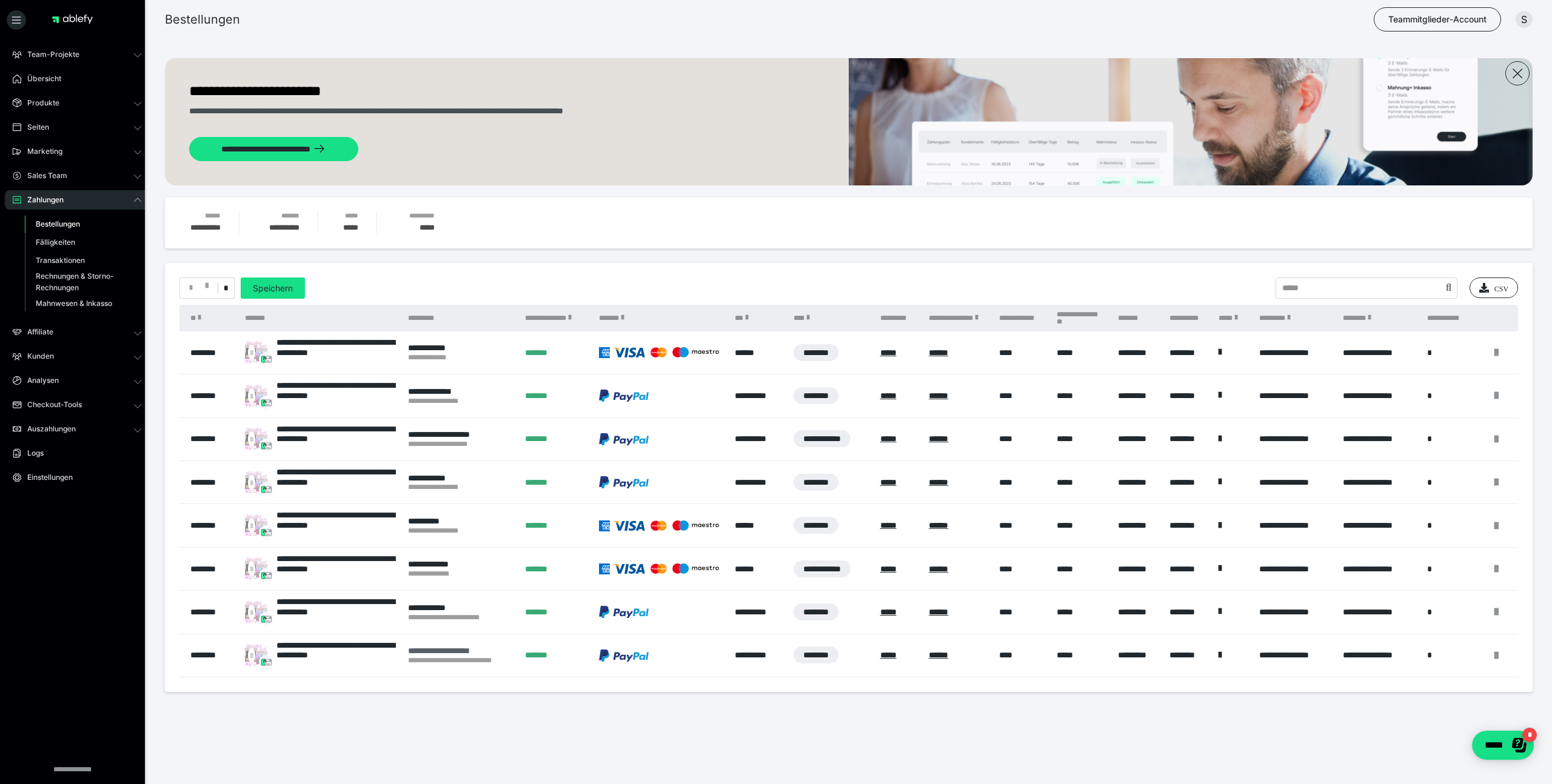 drag, startPoint x: 401, startPoint y: 650, endPoint x: 497, endPoint y: 649, distance: 96.00521 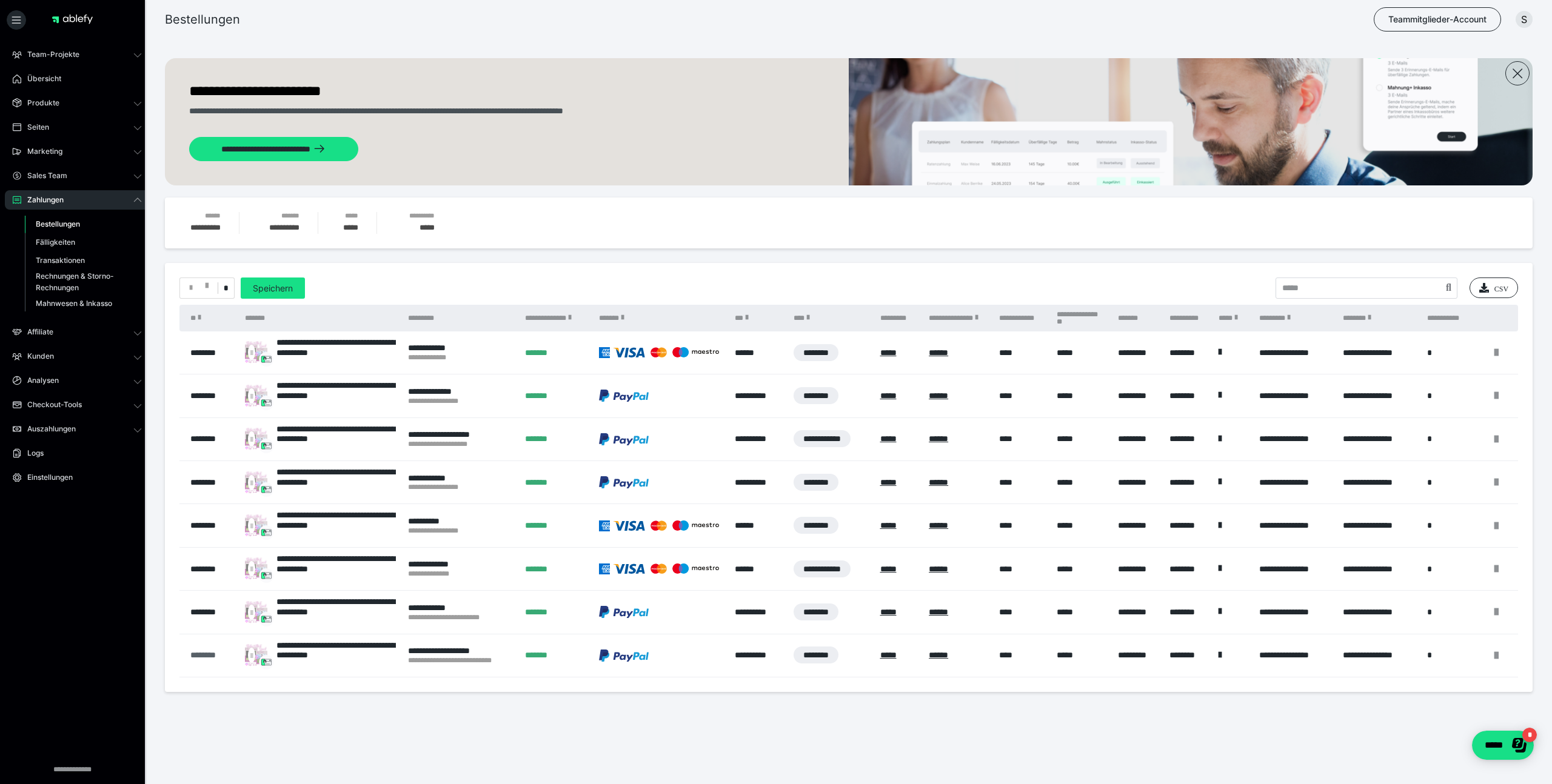 click on "********" at bounding box center (212, 655) 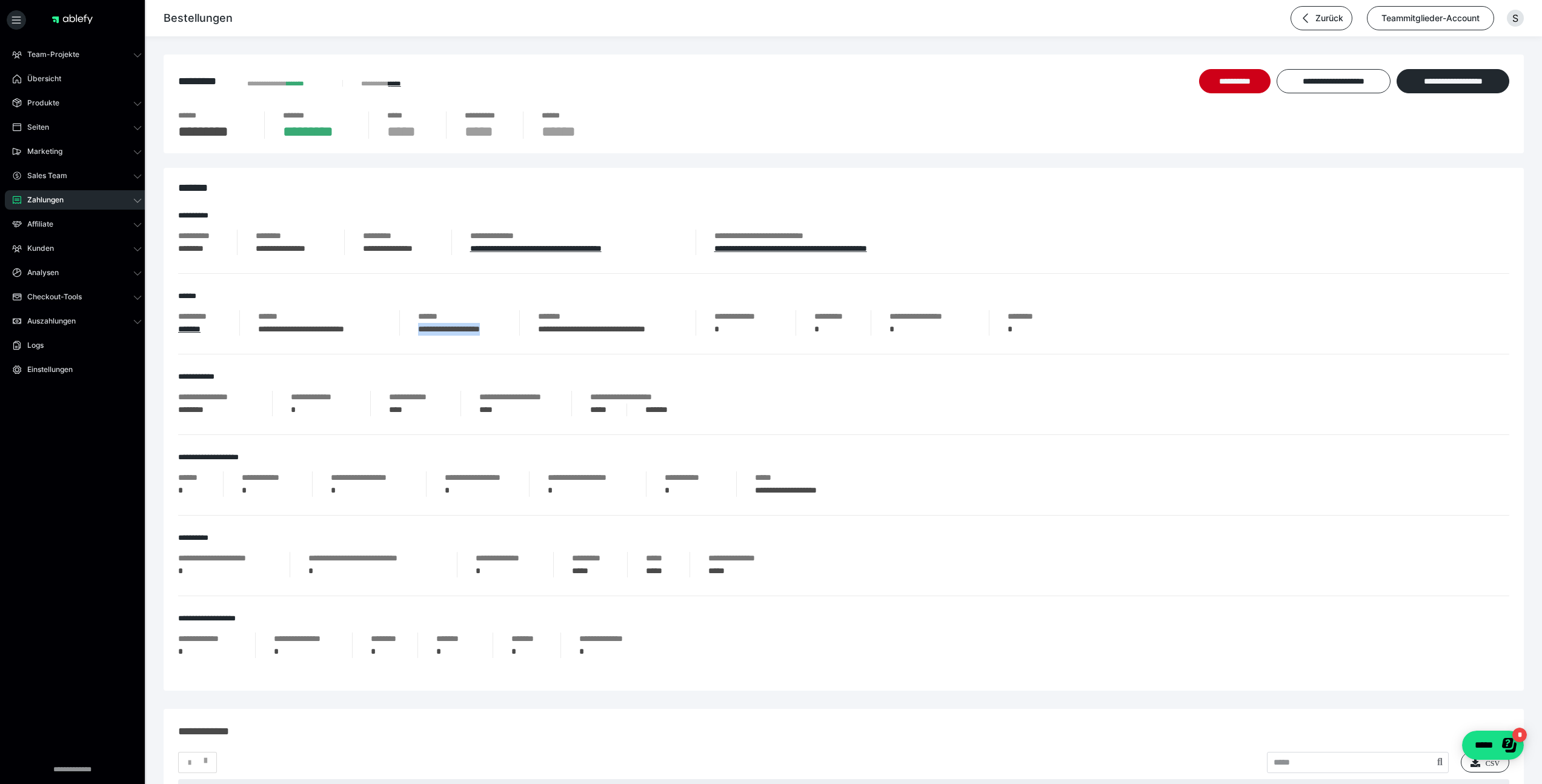 drag, startPoint x: 417, startPoint y: 330, endPoint x: 459, endPoint y: 336, distance: 42.42641 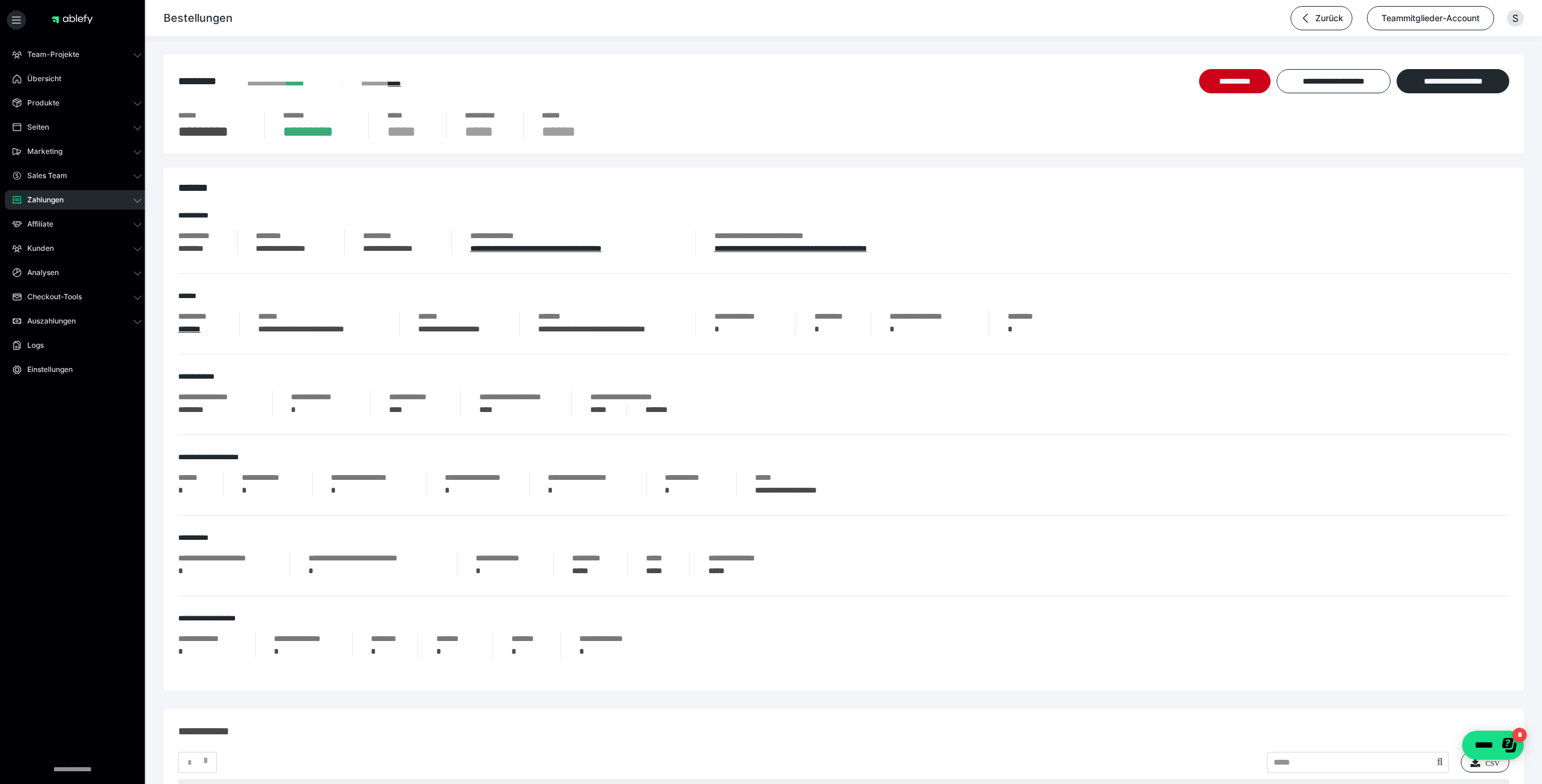 drag, startPoint x: 460, startPoint y: 336, endPoint x: 438, endPoint y: 339, distance: 22.203603 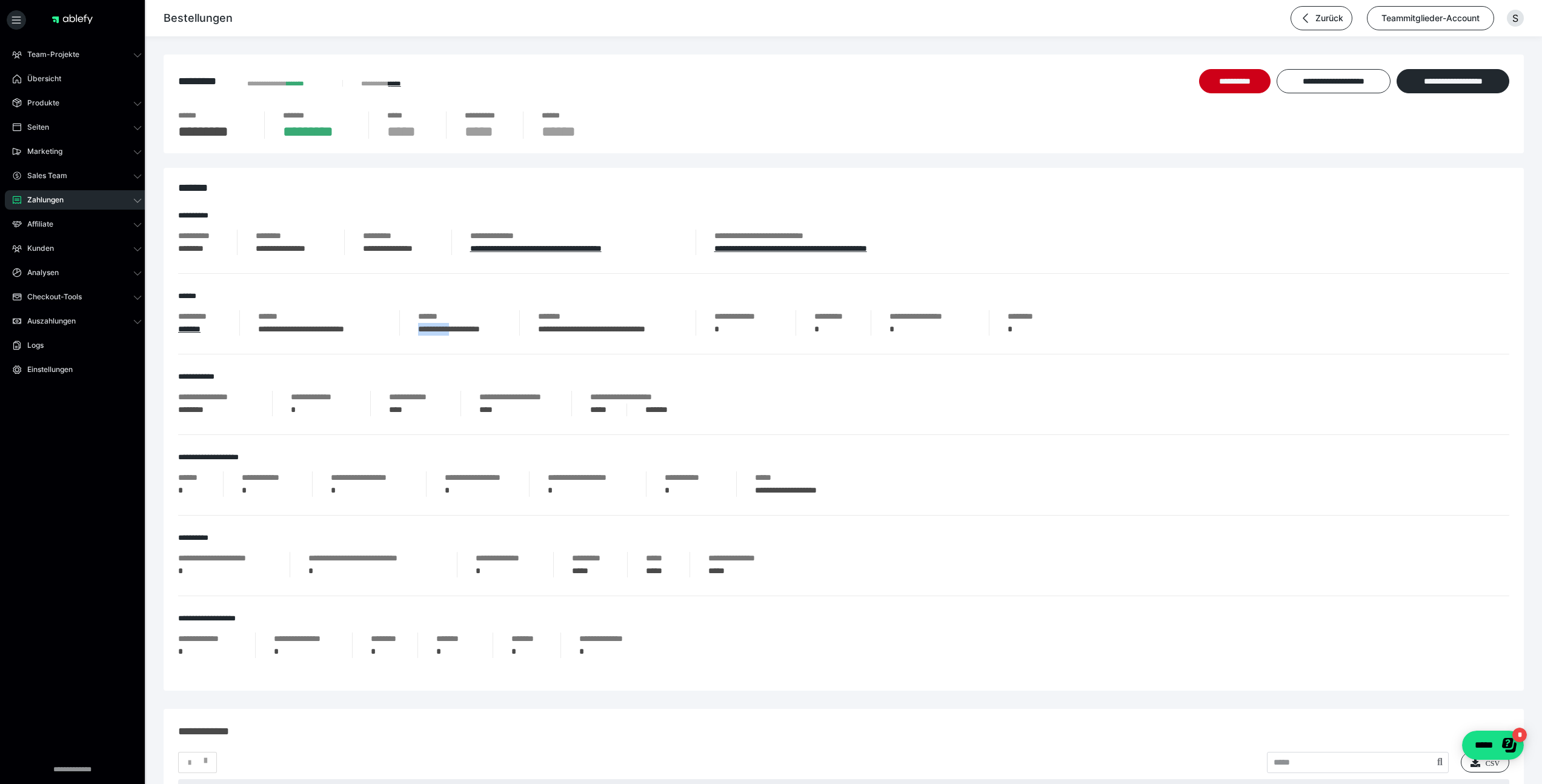drag, startPoint x: 419, startPoint y: 330, endPoint x: 457, endPoint y: 330, distance: 38 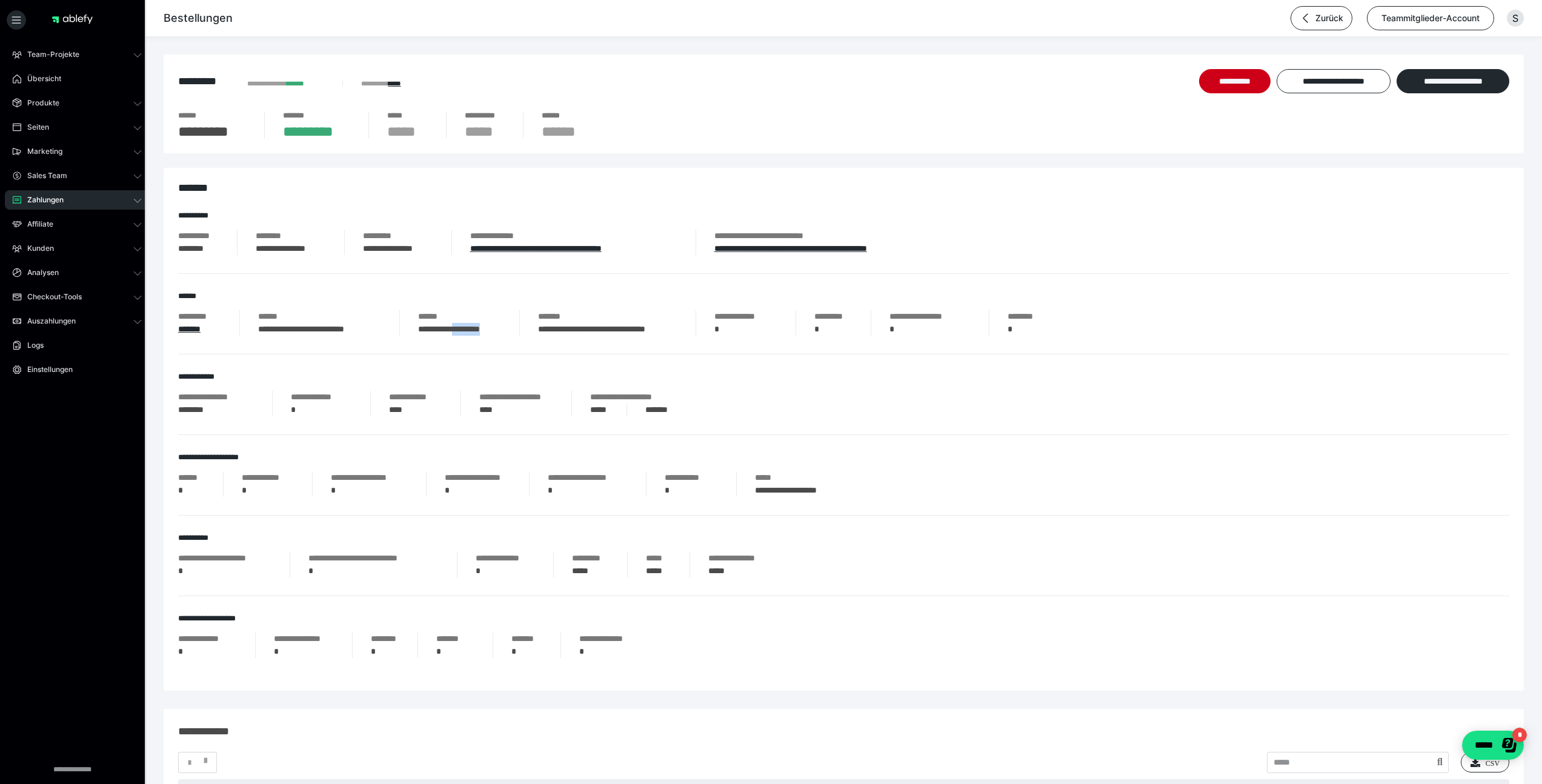 drag, startPoint x: 510, startPoint y: 326, endPoint x: 464, endPoint y: 330, distance: 46.17359 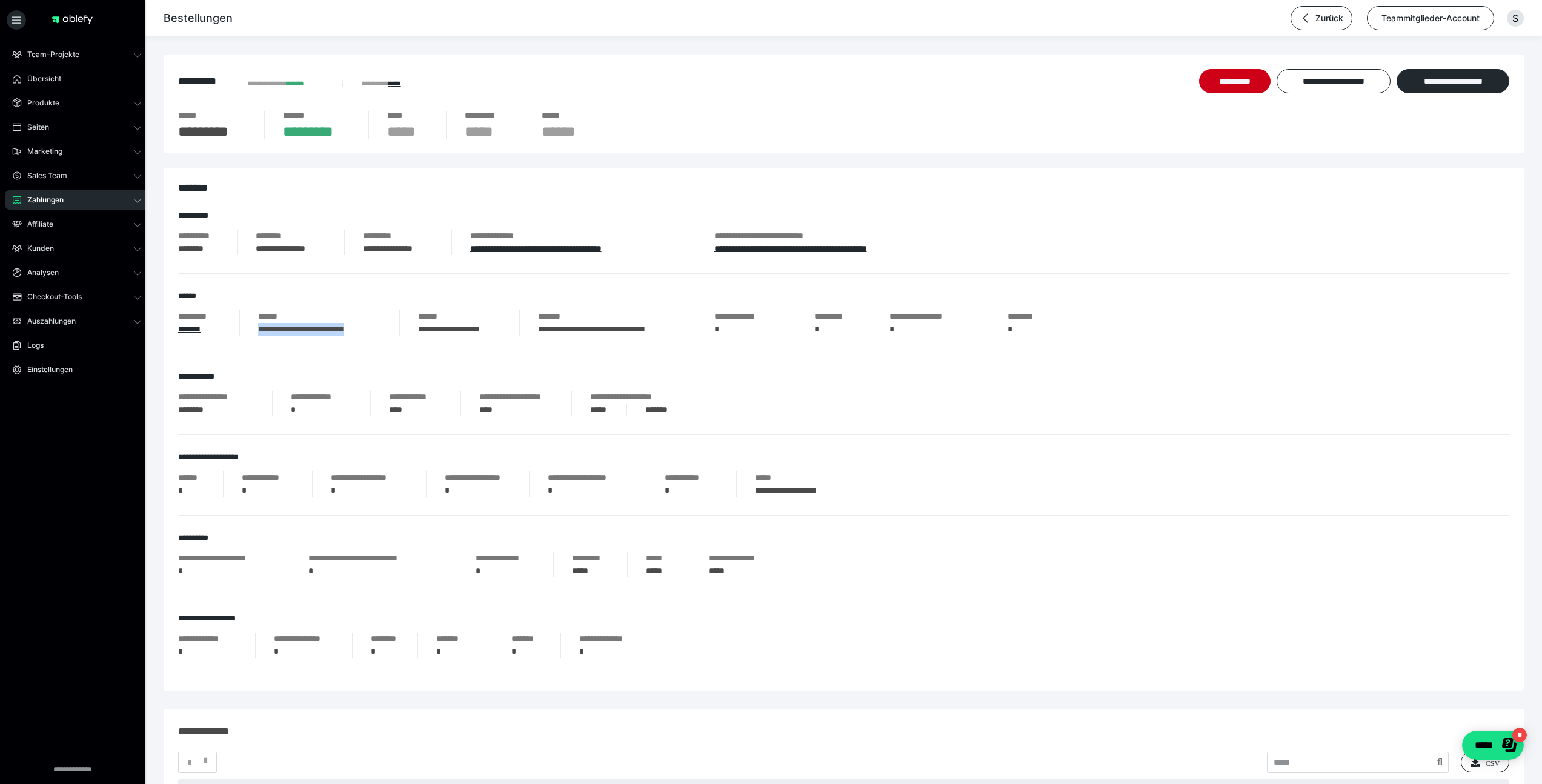 drag, startPoint x: 388, startPoint y: 328, endPoint x: 260, endPoint y: 330, distance: 128.01562 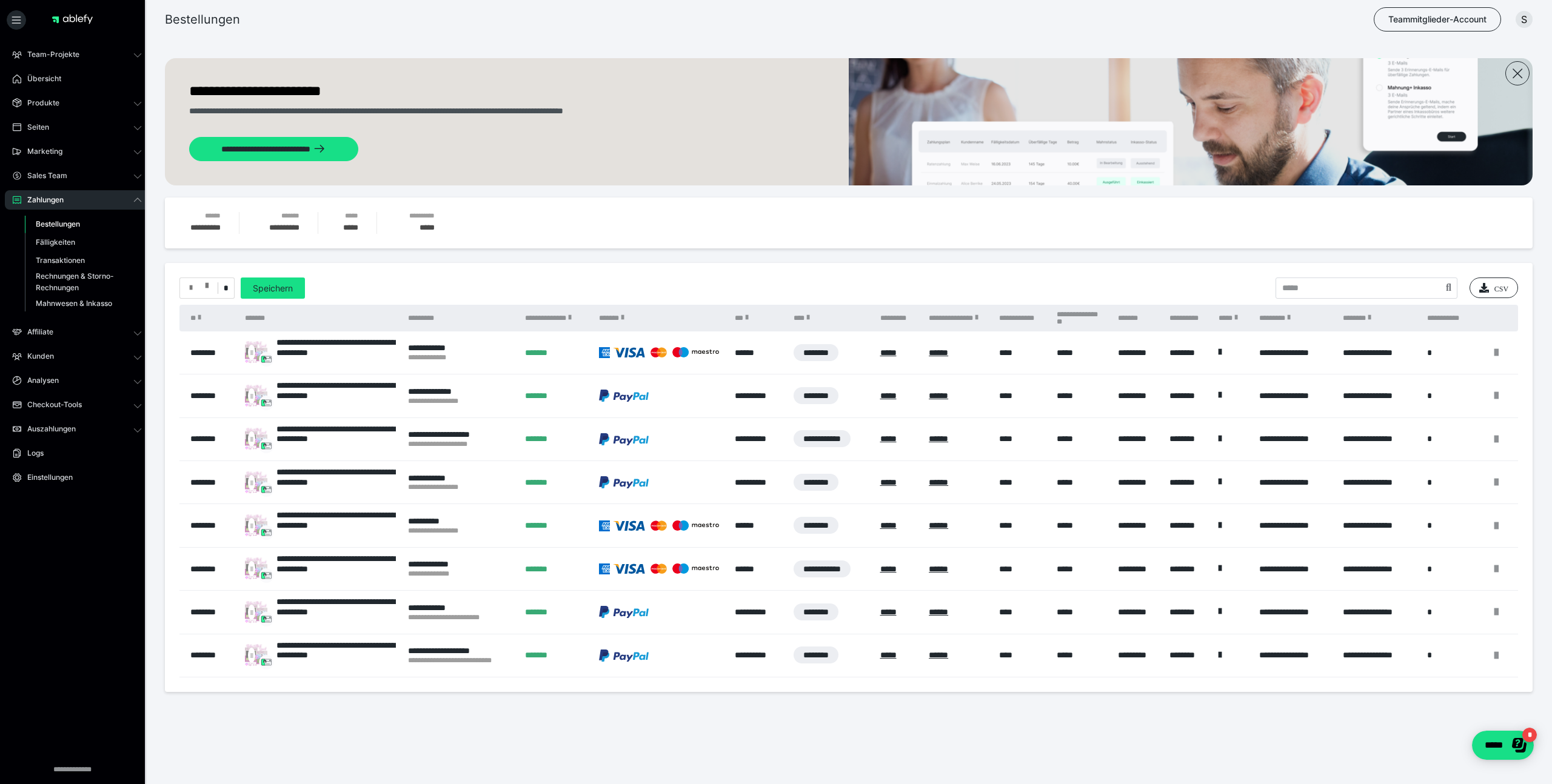 click at bounding box center [207, 283] 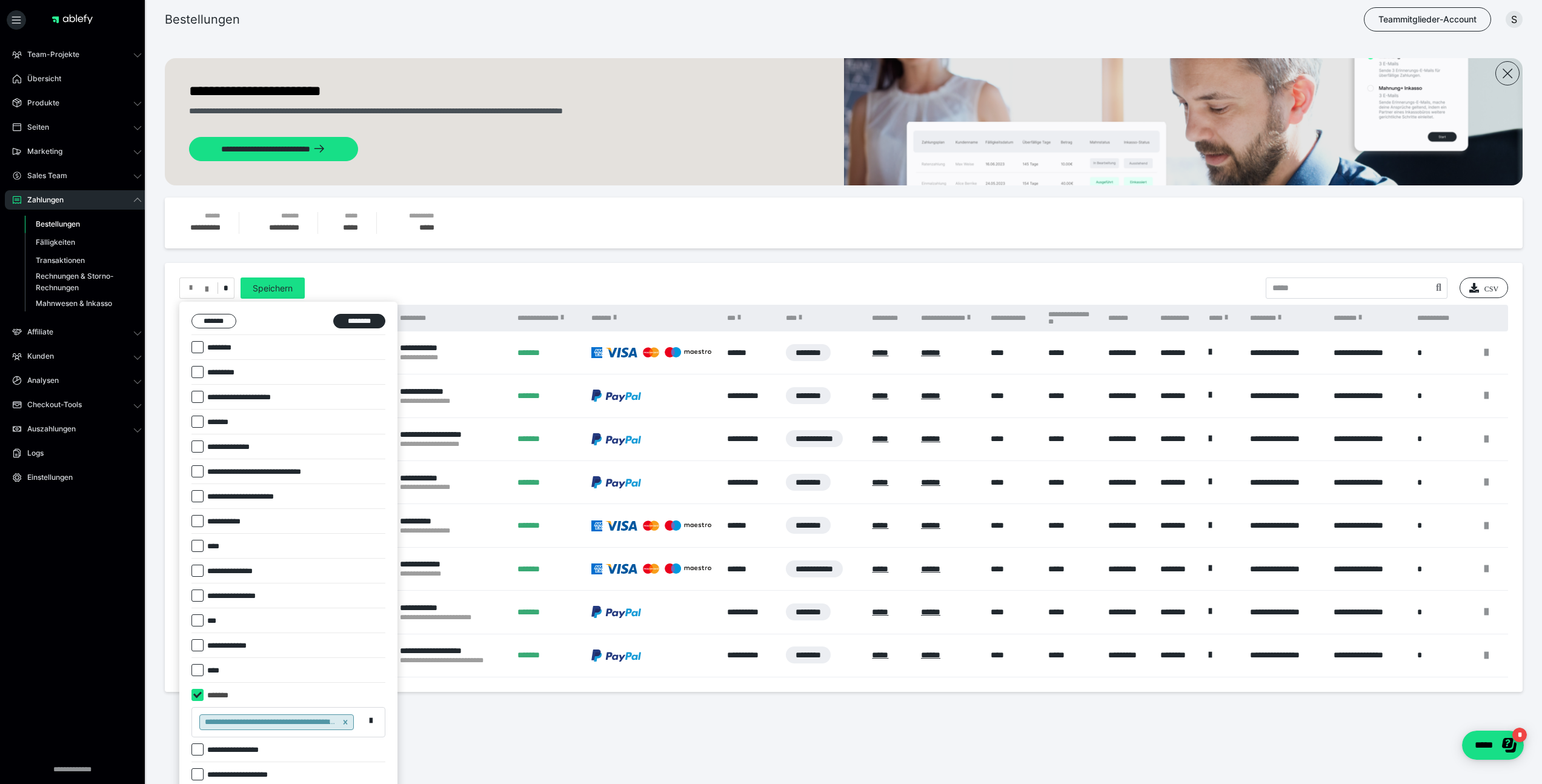 click at bounding box center [345, 722] 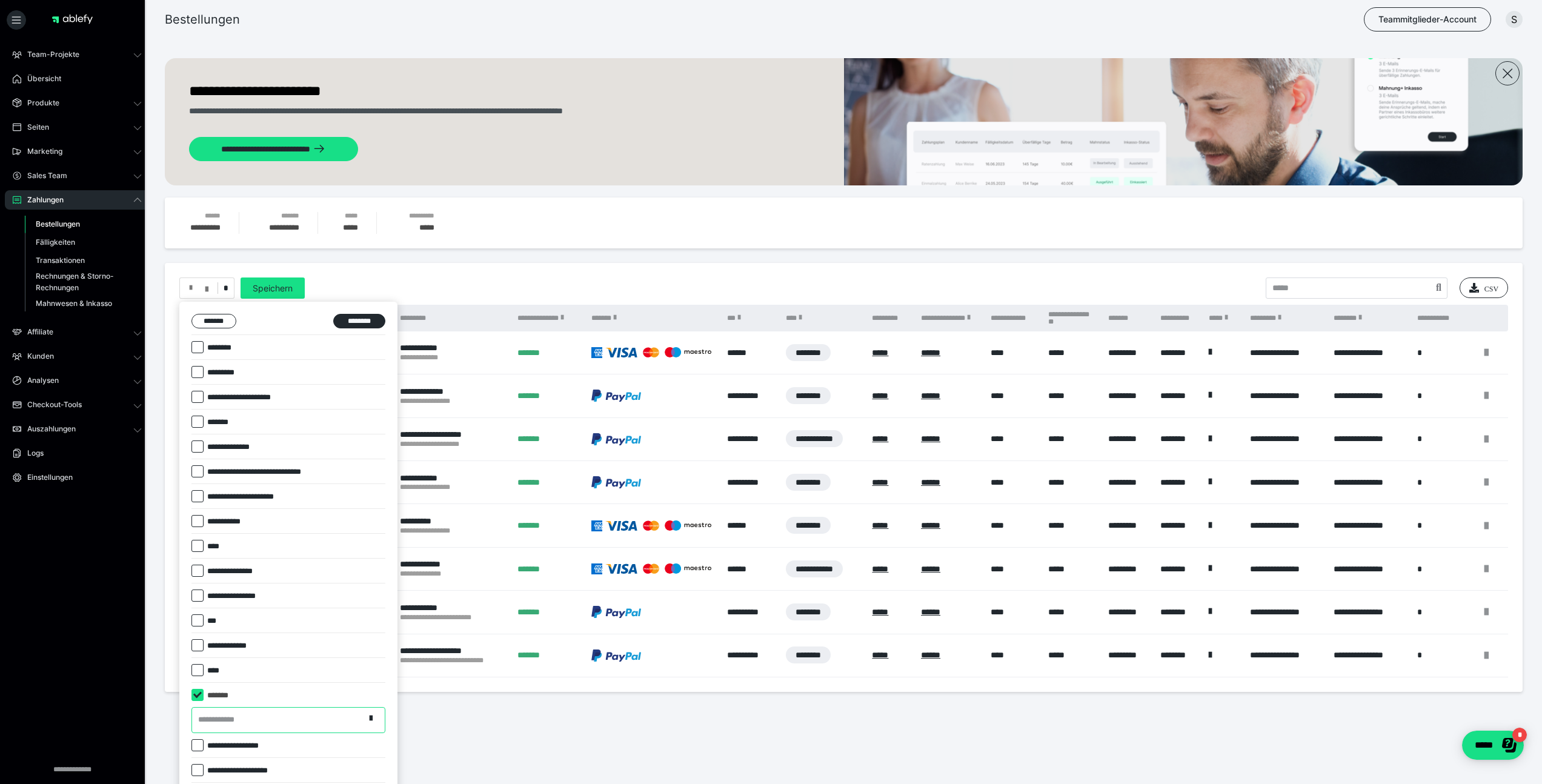 click at bounding box center (198, 695) 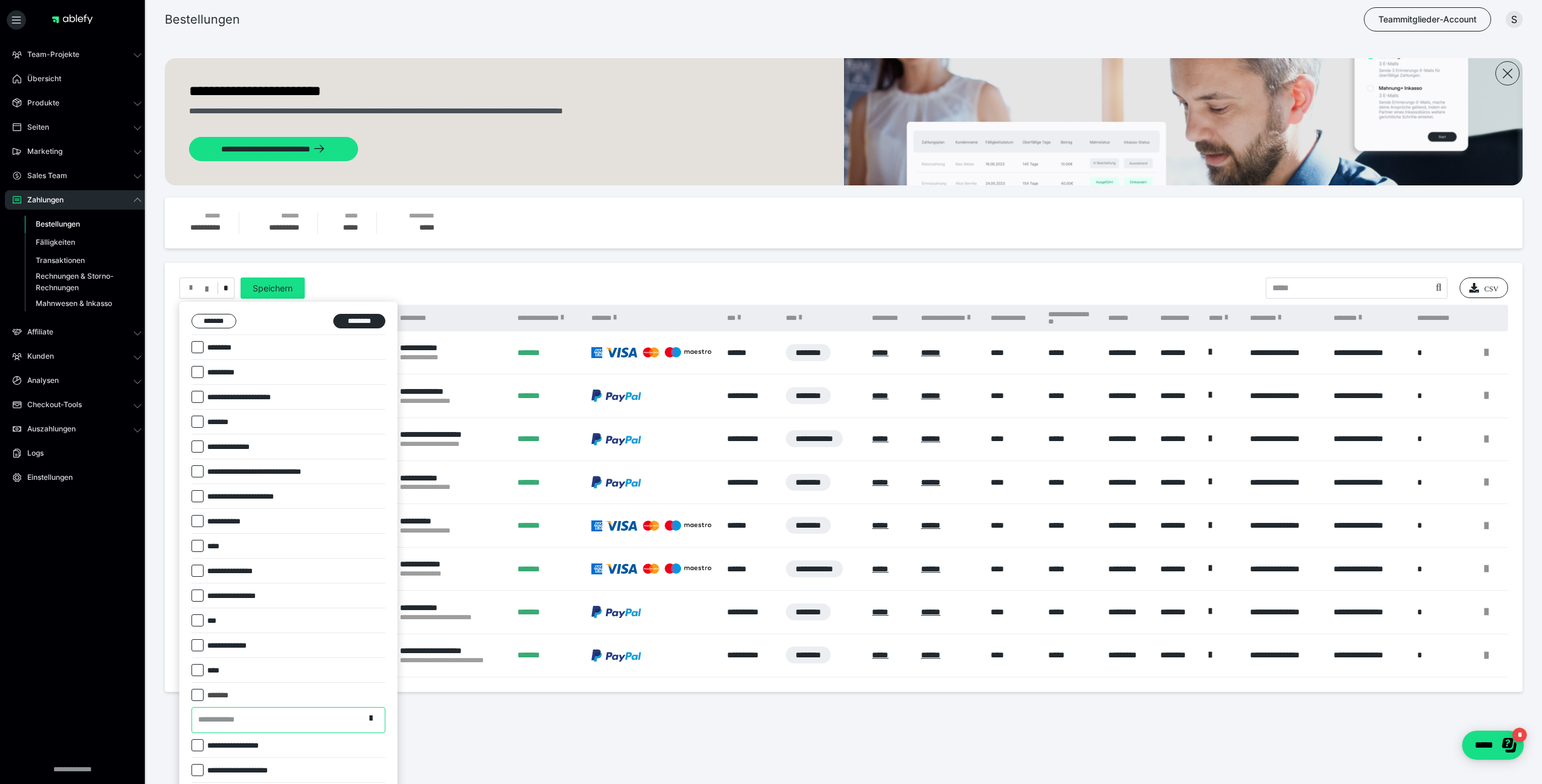 checkbox on "*****" 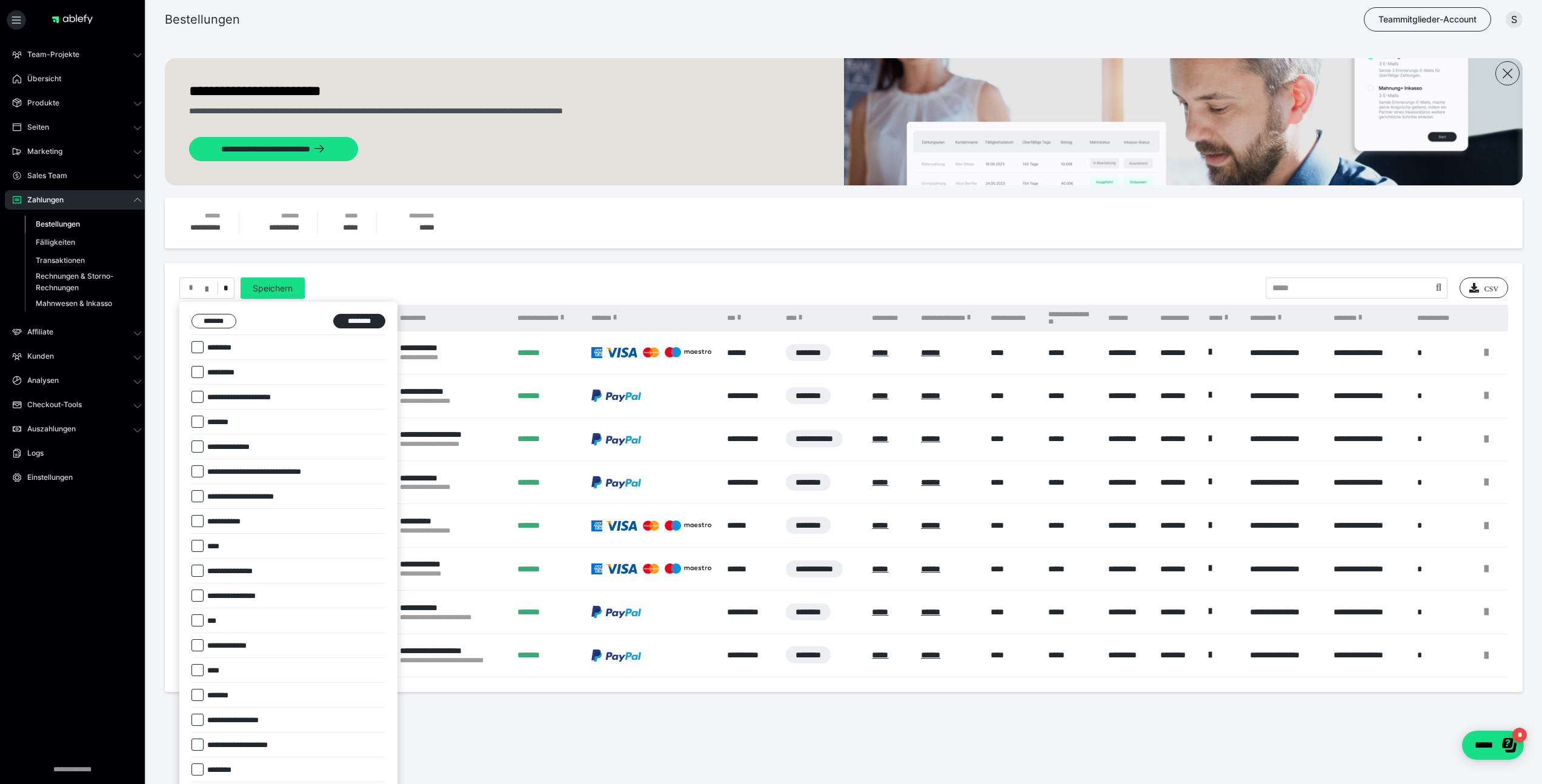 click at bounding box center [771, 392] 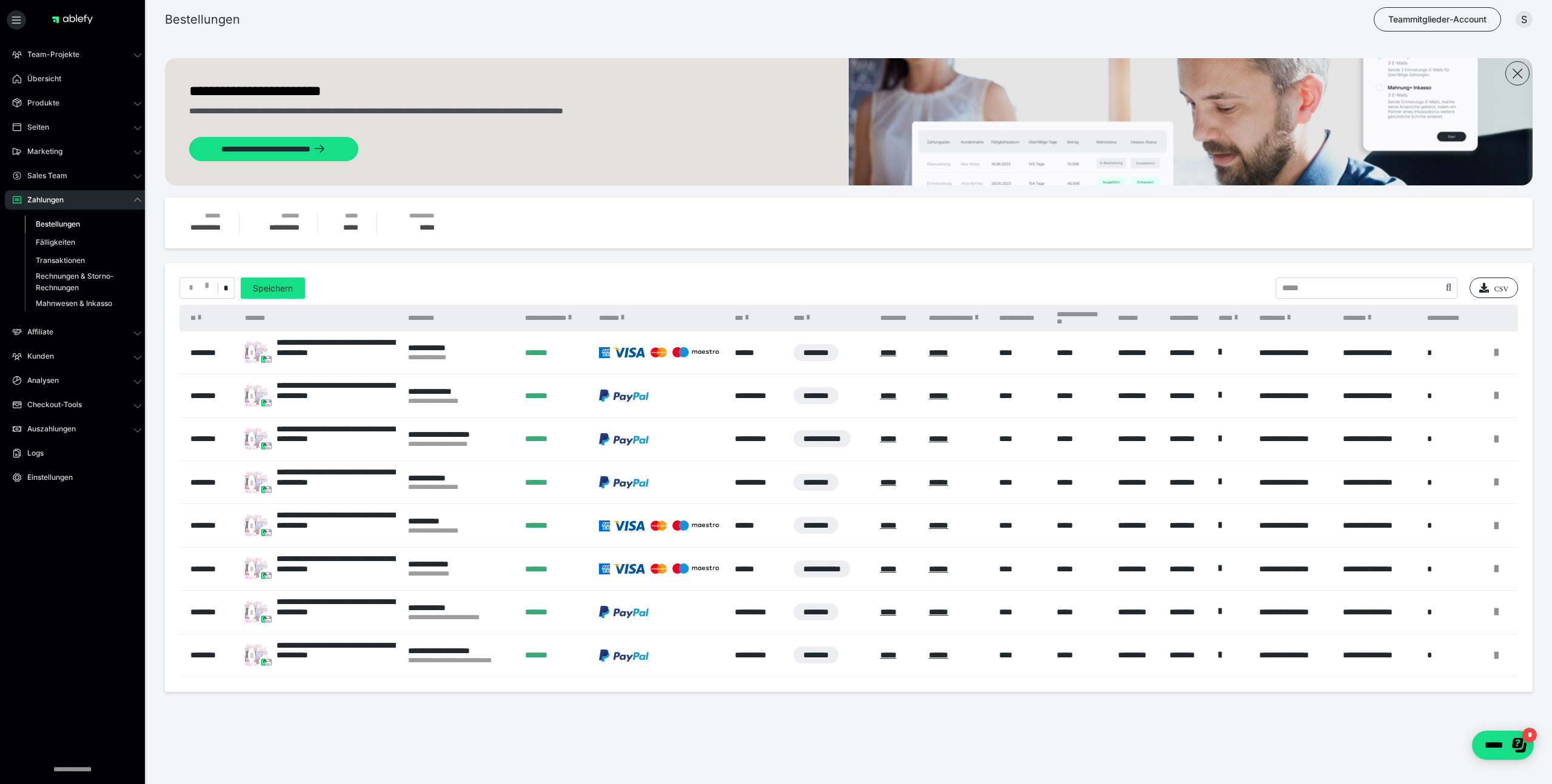 click on "Bestellungen" at bounding box center [58, 224] 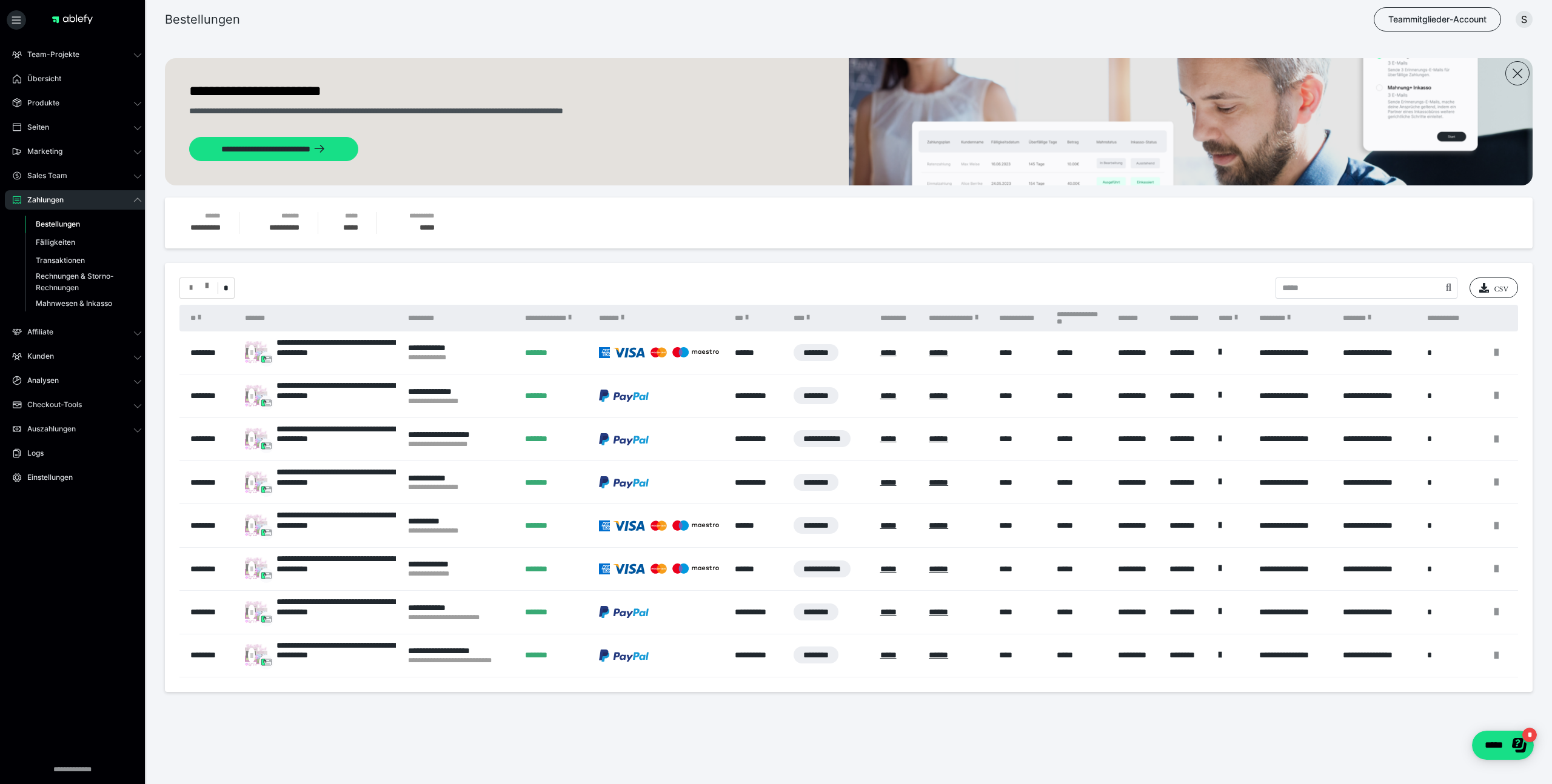click at bounding box center (199, 288) 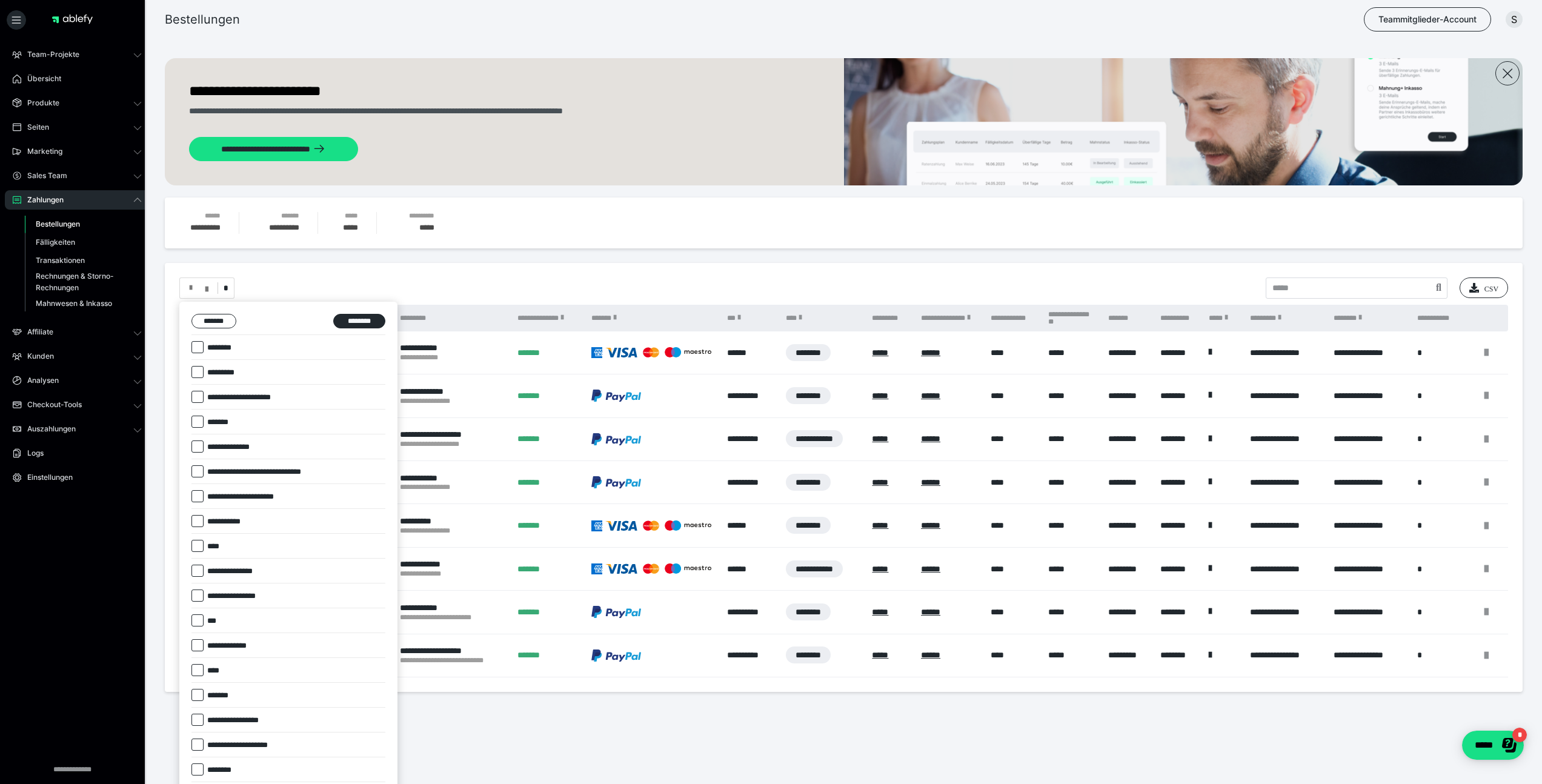 click at bounding box center (198, 695) 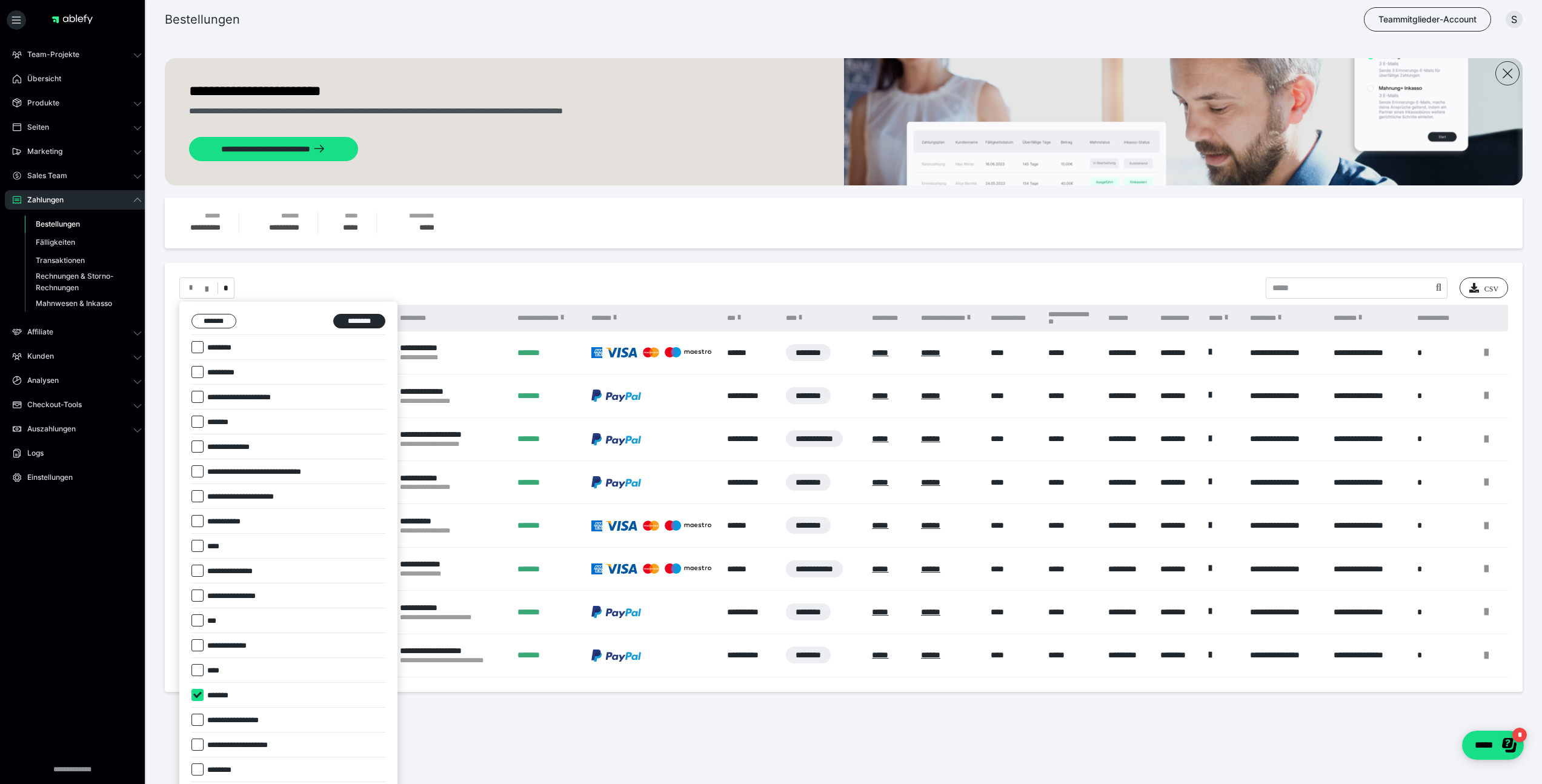 checkbox on "****" 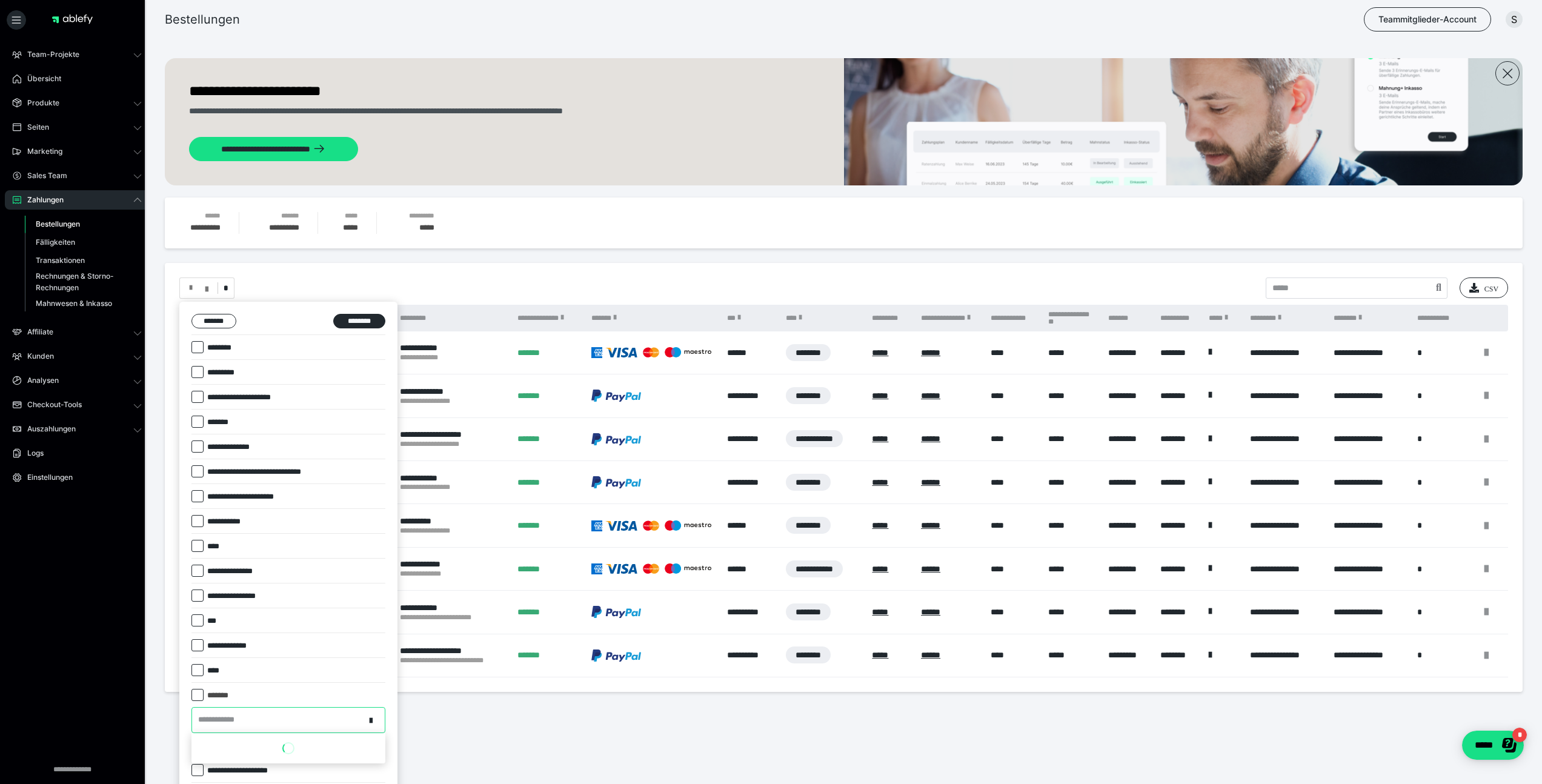 click on "**********" at bounding box center (278, 720) 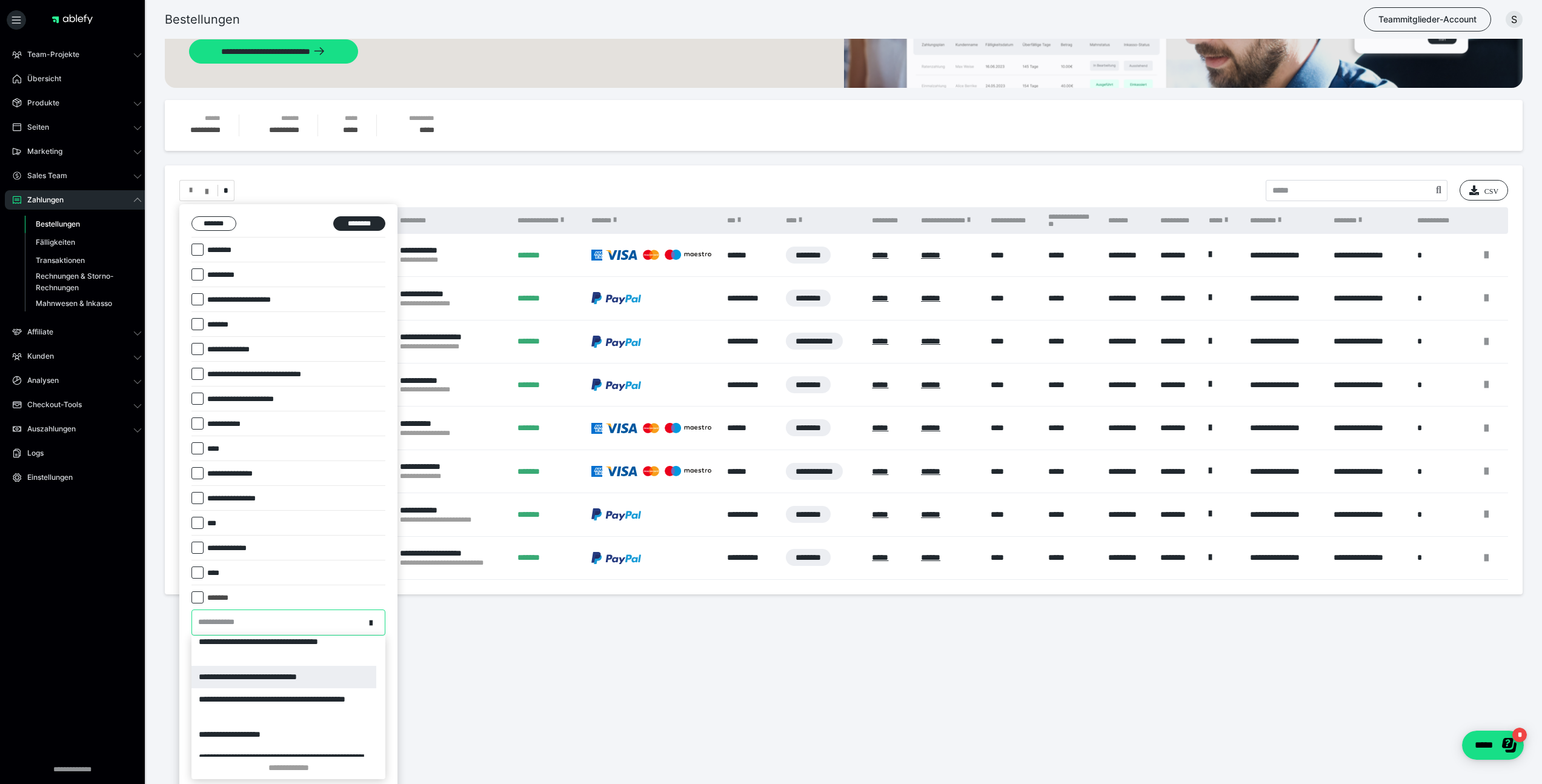 scroll, scrollTop: 179, scrollLeft: 0, axis: vertical 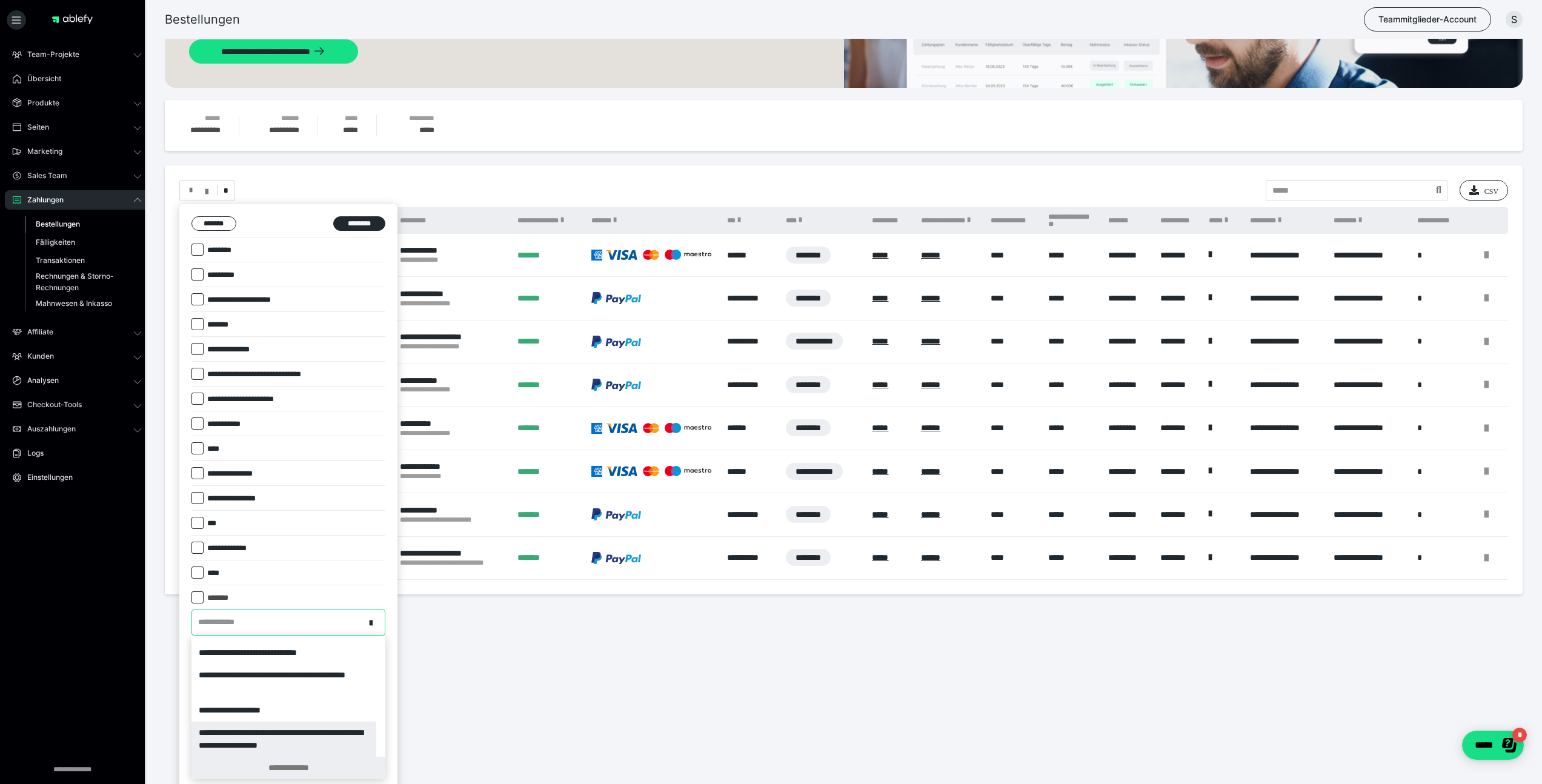 click on "**********" at bounding box center [288, 768] 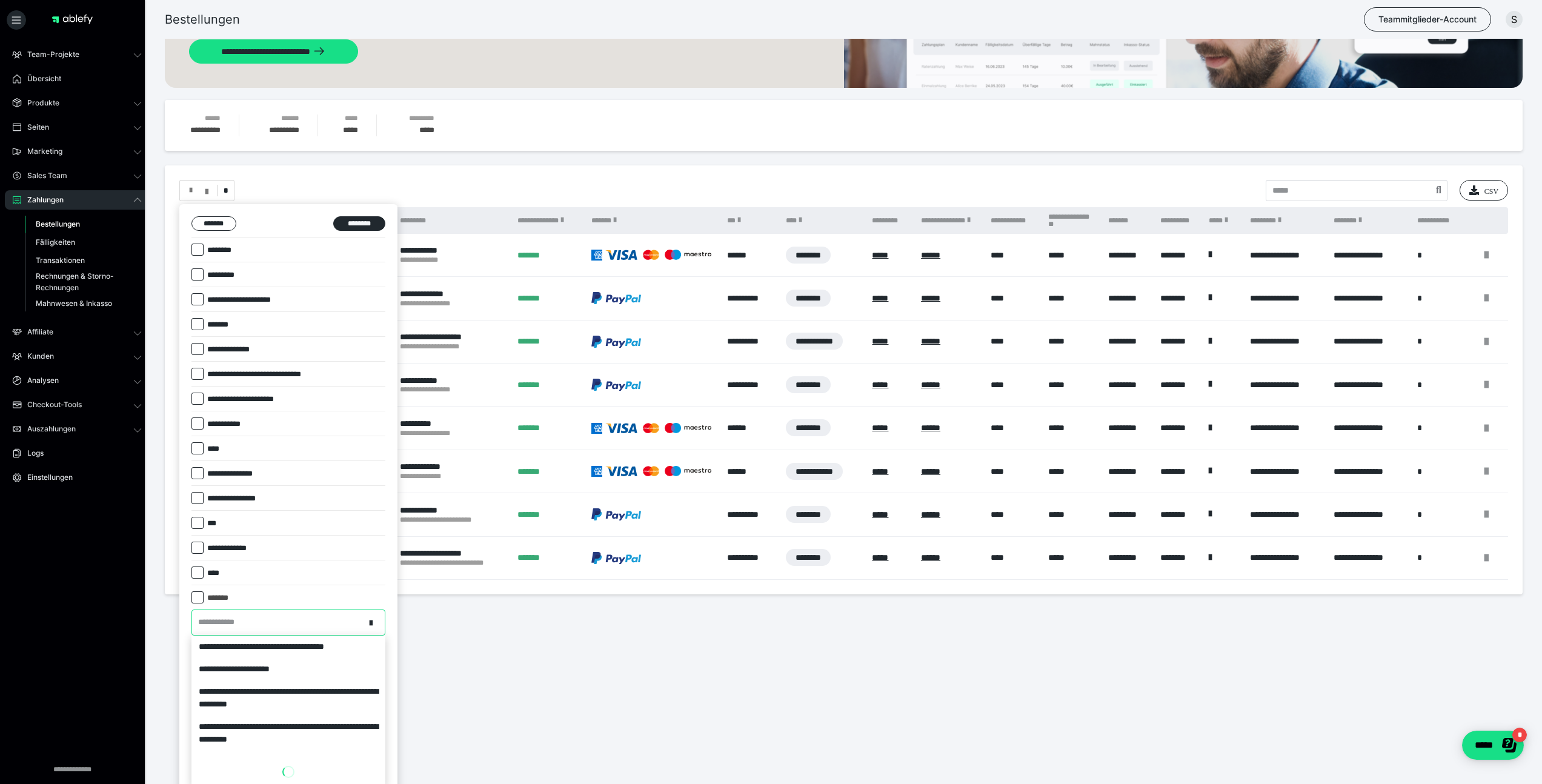 scroll, scrollTop: 105, scrollLeft: 0, axis: vertical 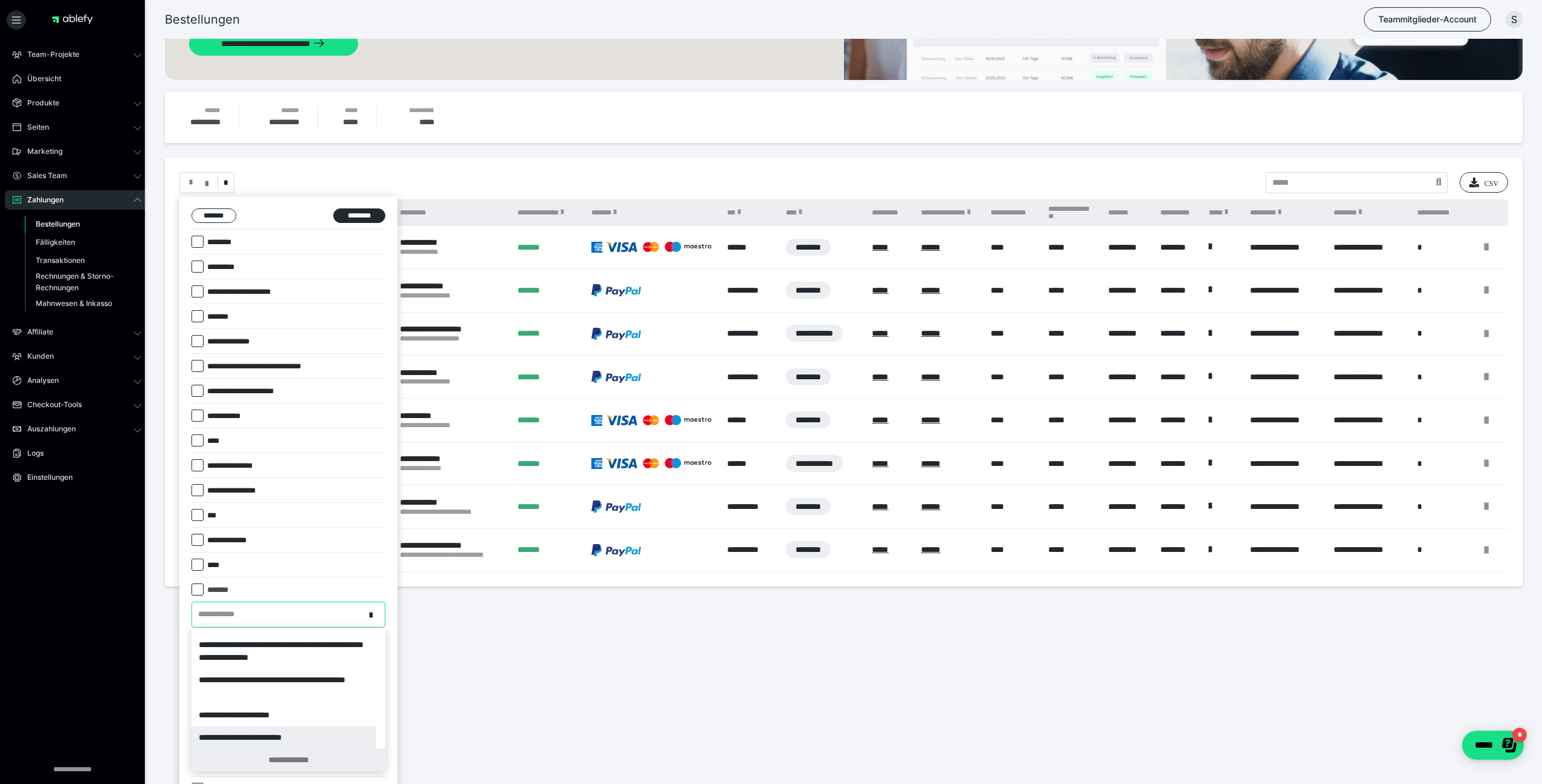 click on "**********" at bounding box center [288, 760] 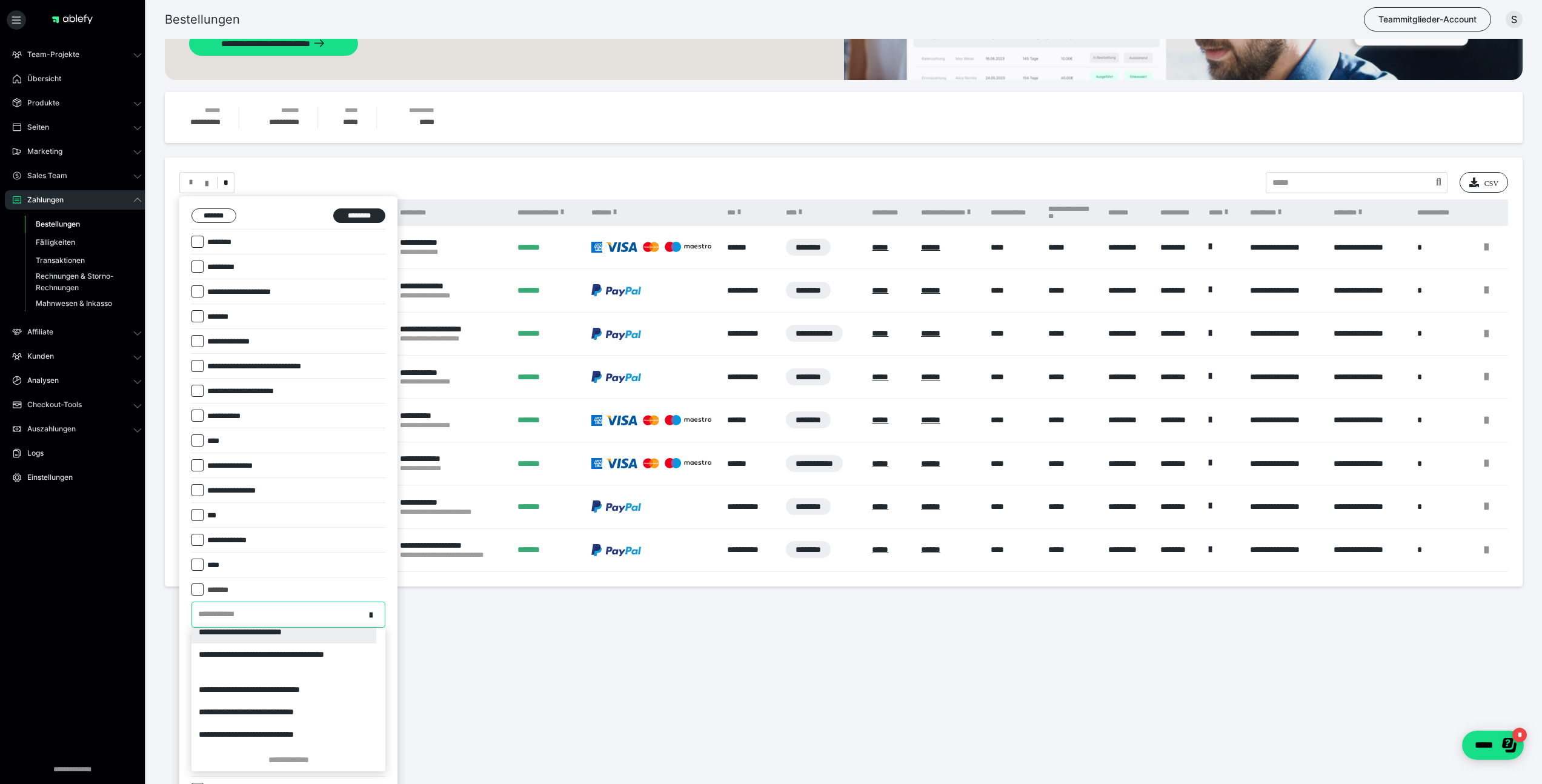 scroll, scrollTop: 610, scrollLeft: 0, axis: vertical 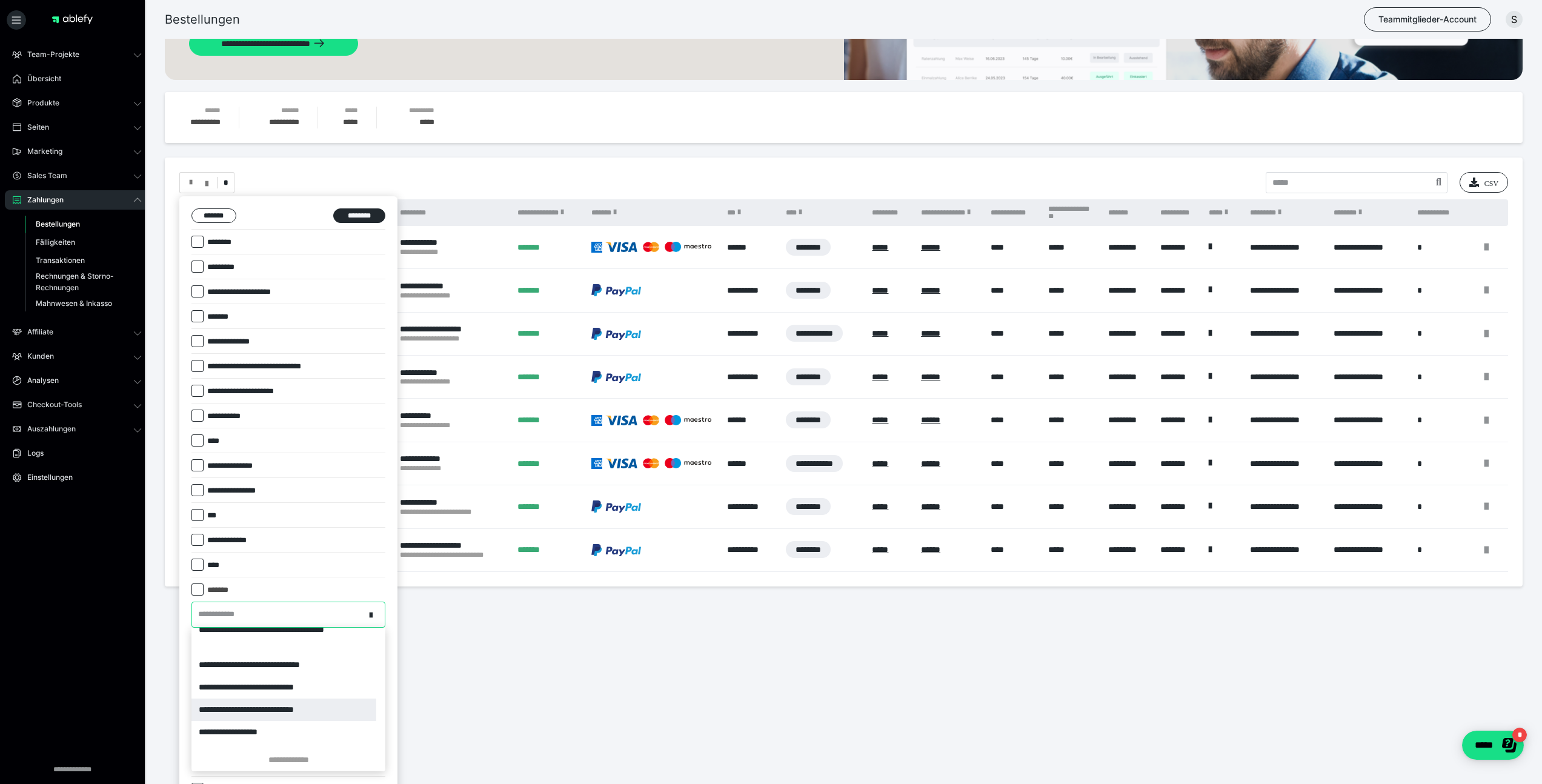 click on "**********" at bounding box center (284, 709) 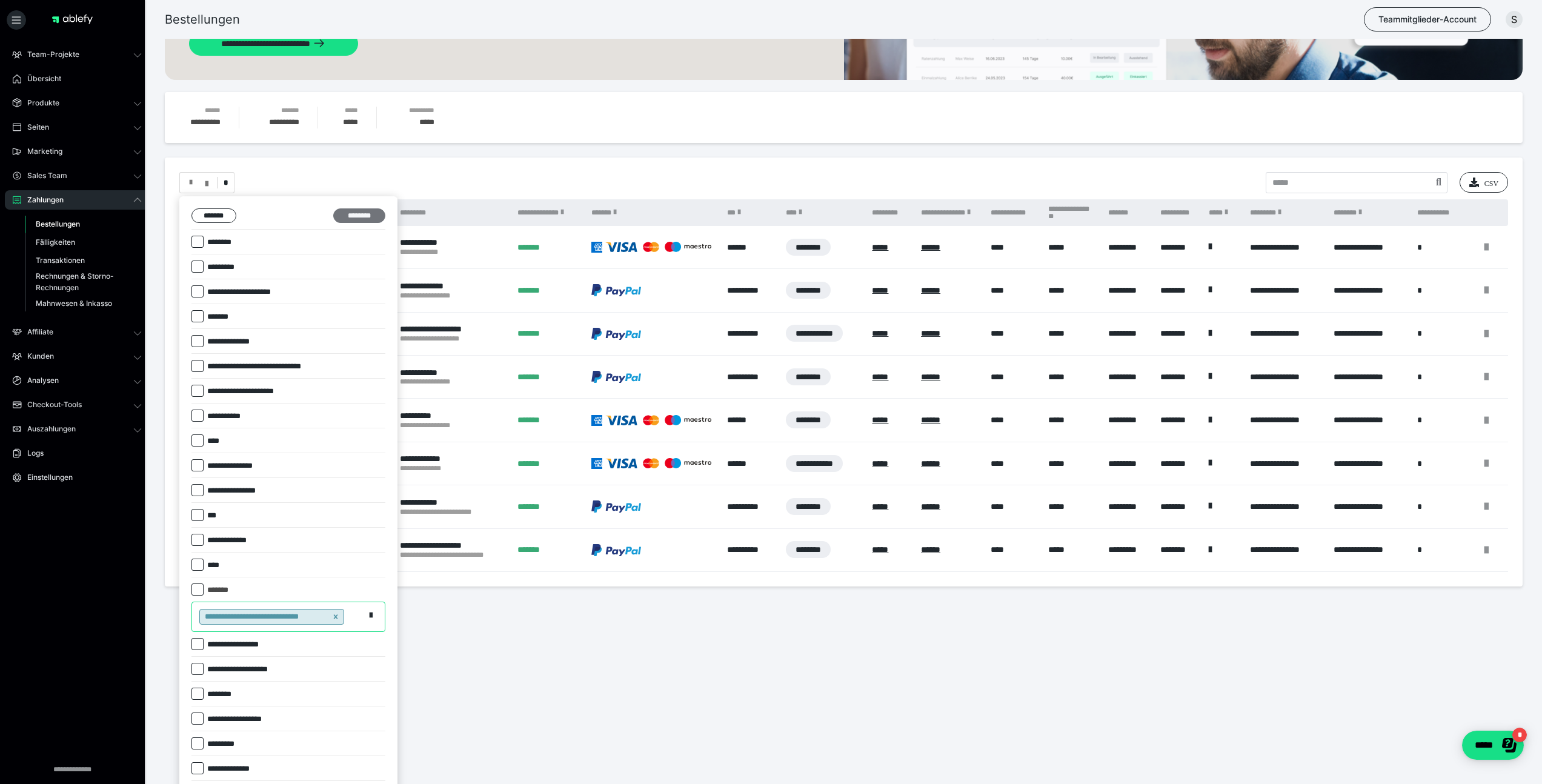 click on "********" at bounding box center (359, 216) 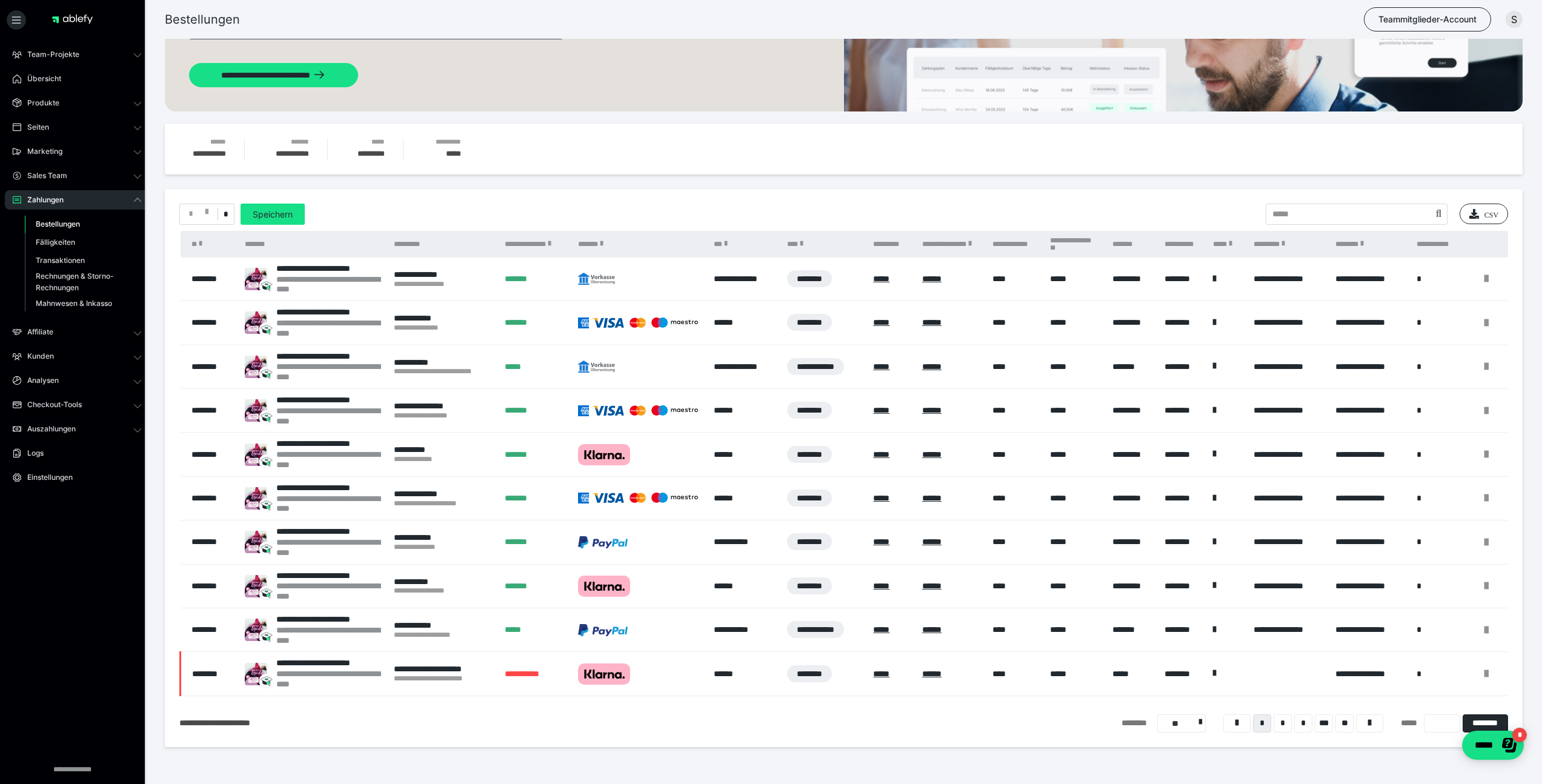 scroll, scrollTop: 112, scrollLeft: 0, axis: vertical 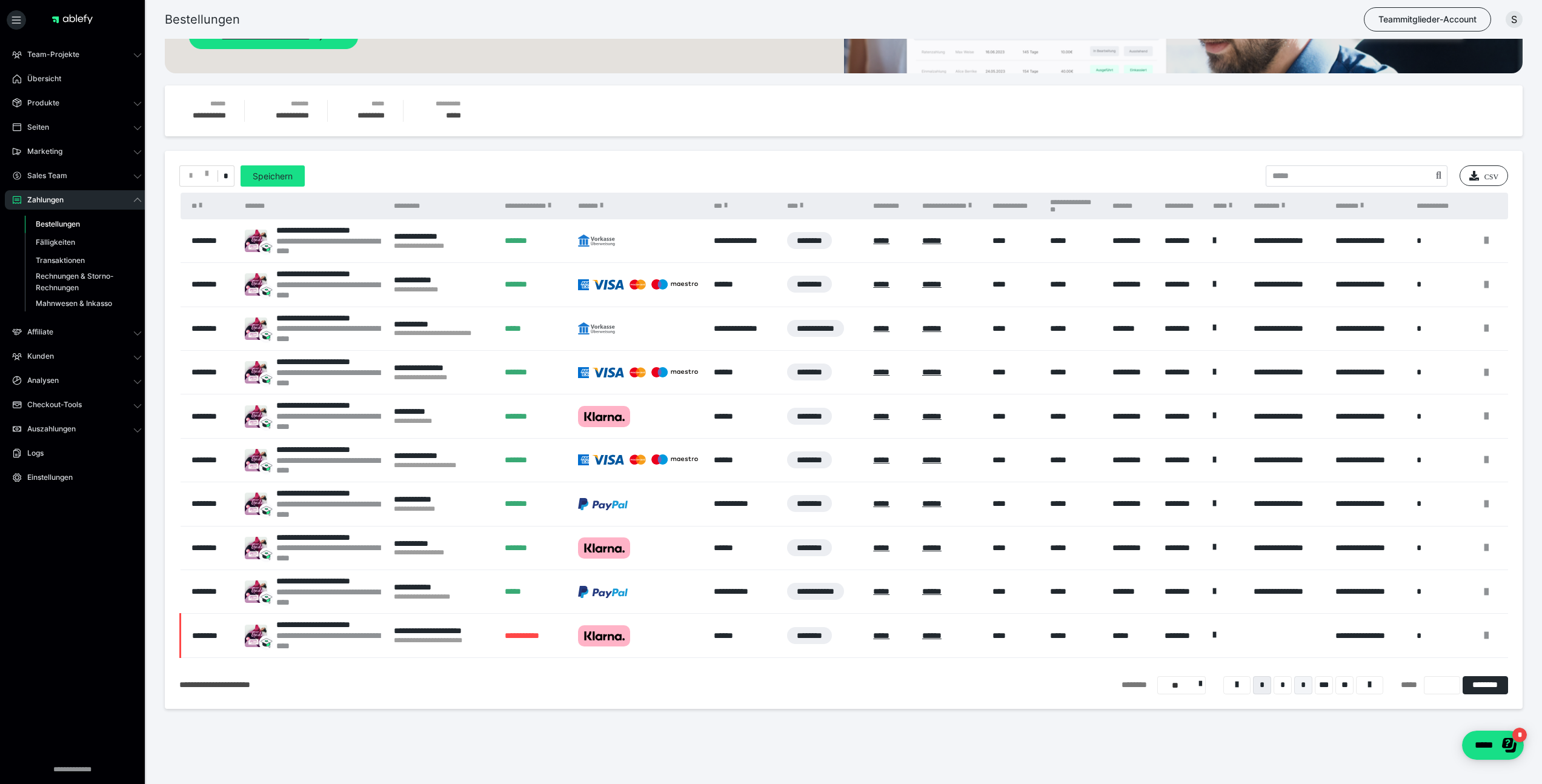 click on "*" at bounding box center [1303, 685] 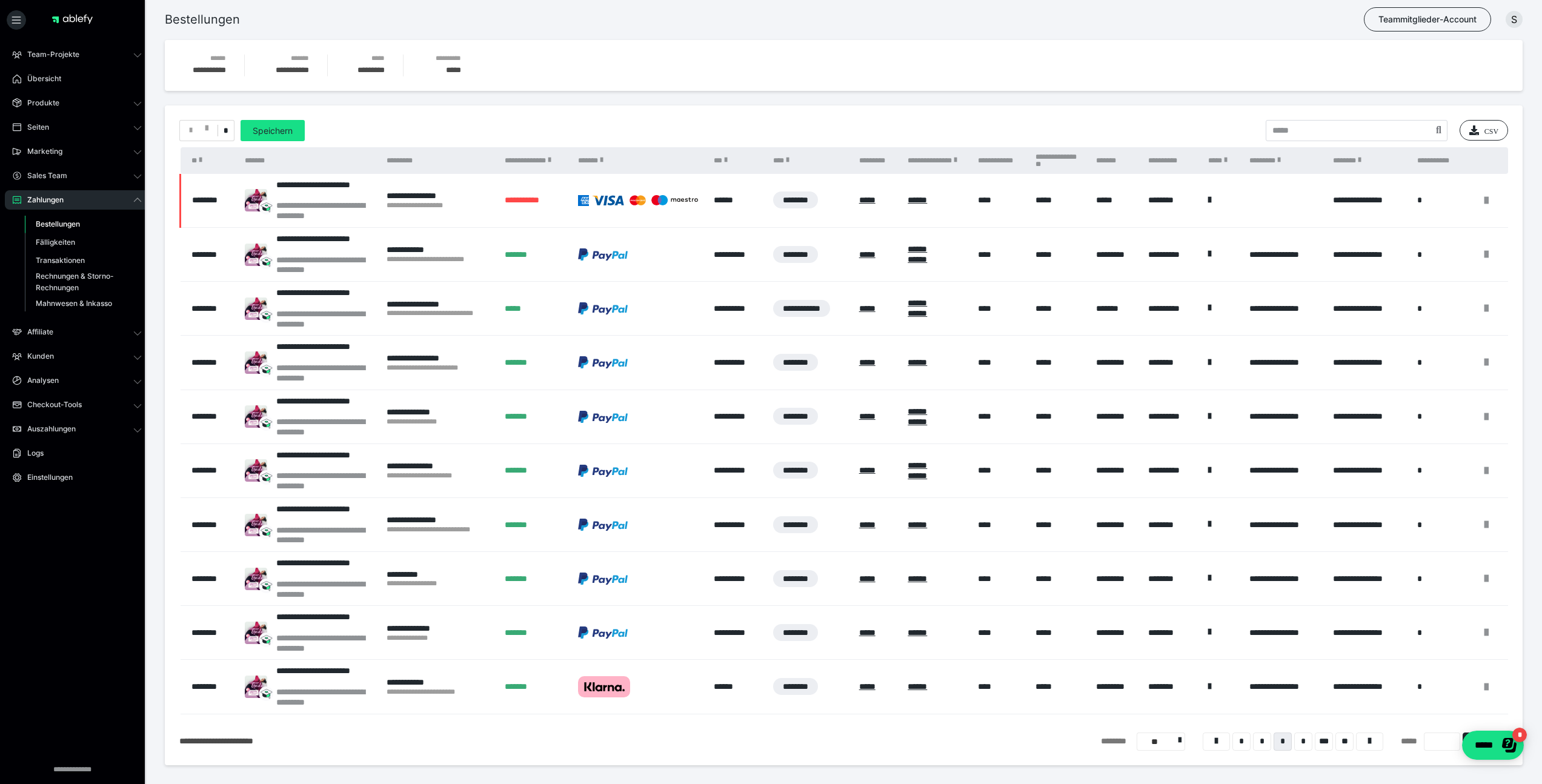 scroll, scrollTop: 214, scrollLeft: 0, axis: vertical 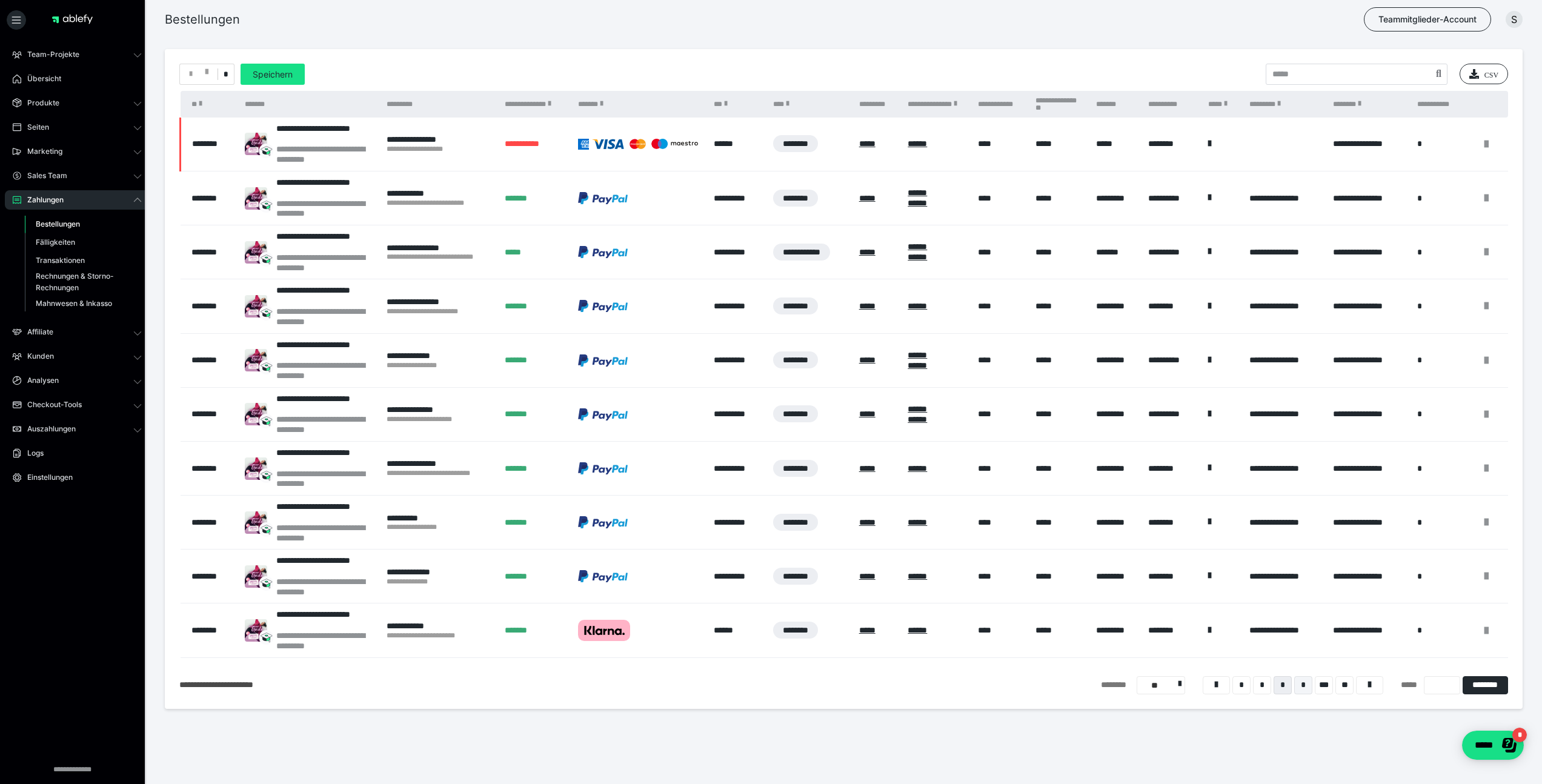 click on "*" at bounding box center (1303, 685) 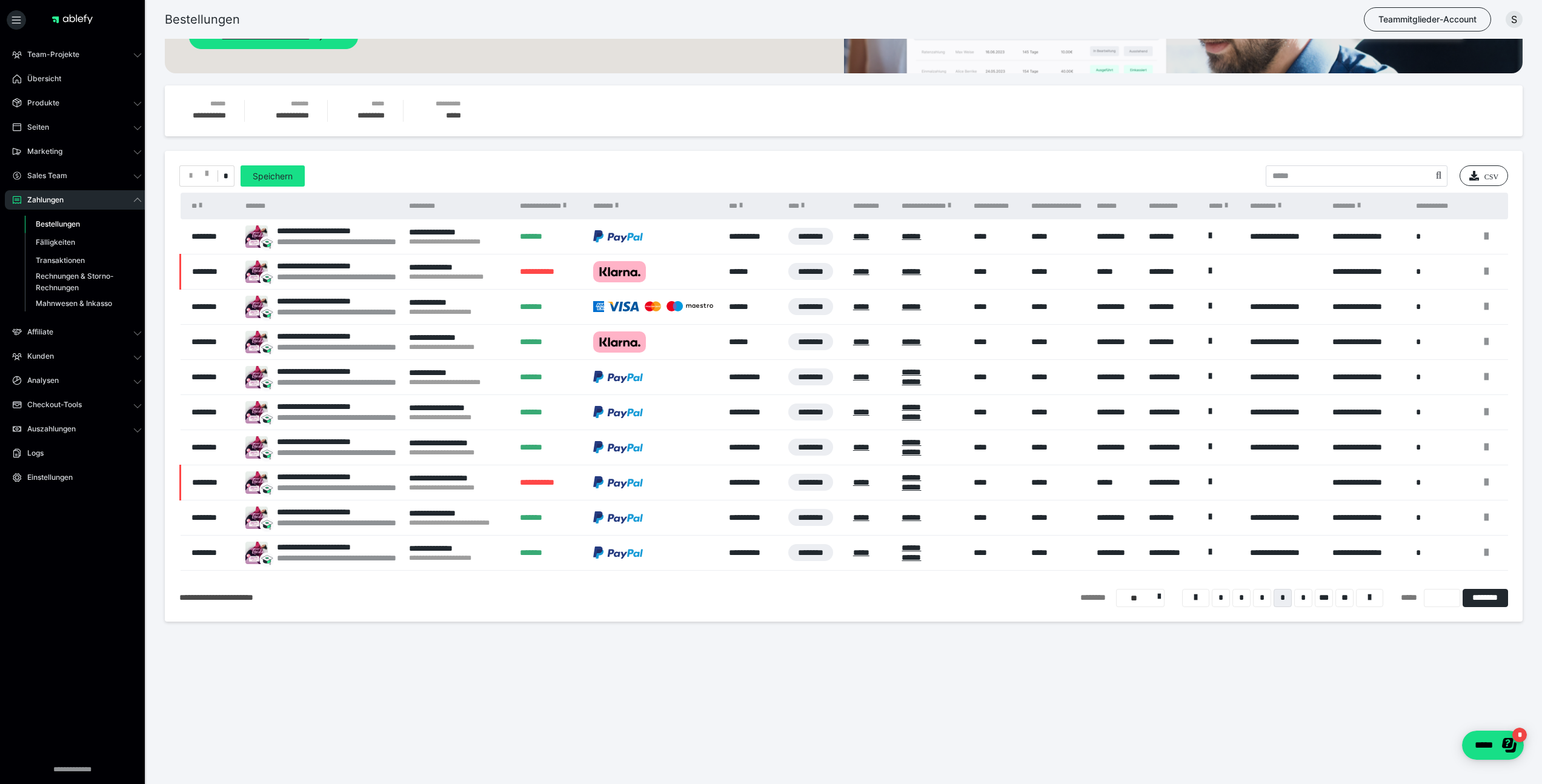 scroll, scrollTop: 112, scrollLeft: 0, axis: vertical 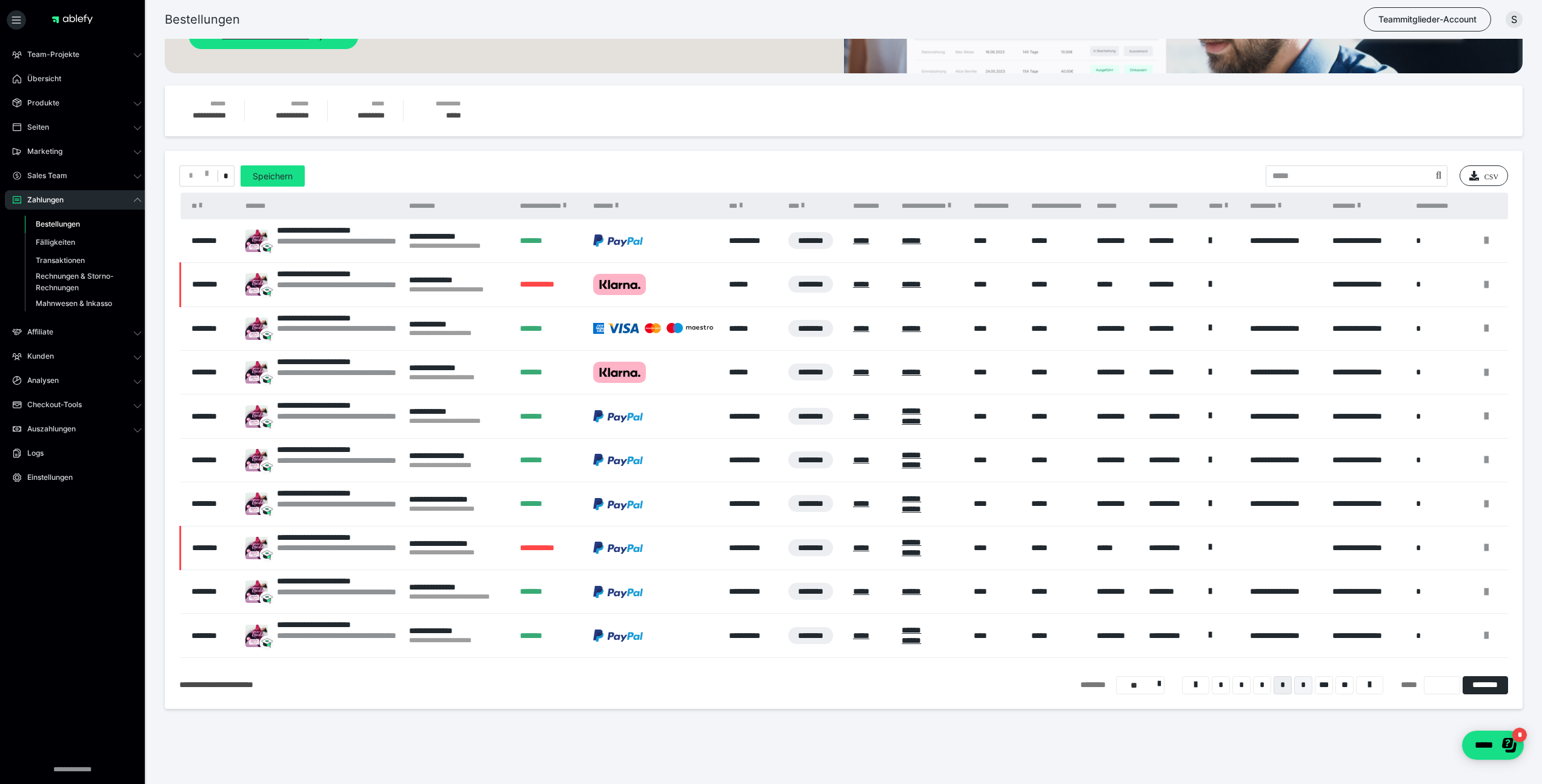 click on "*" at bounding box center (1303, 685) 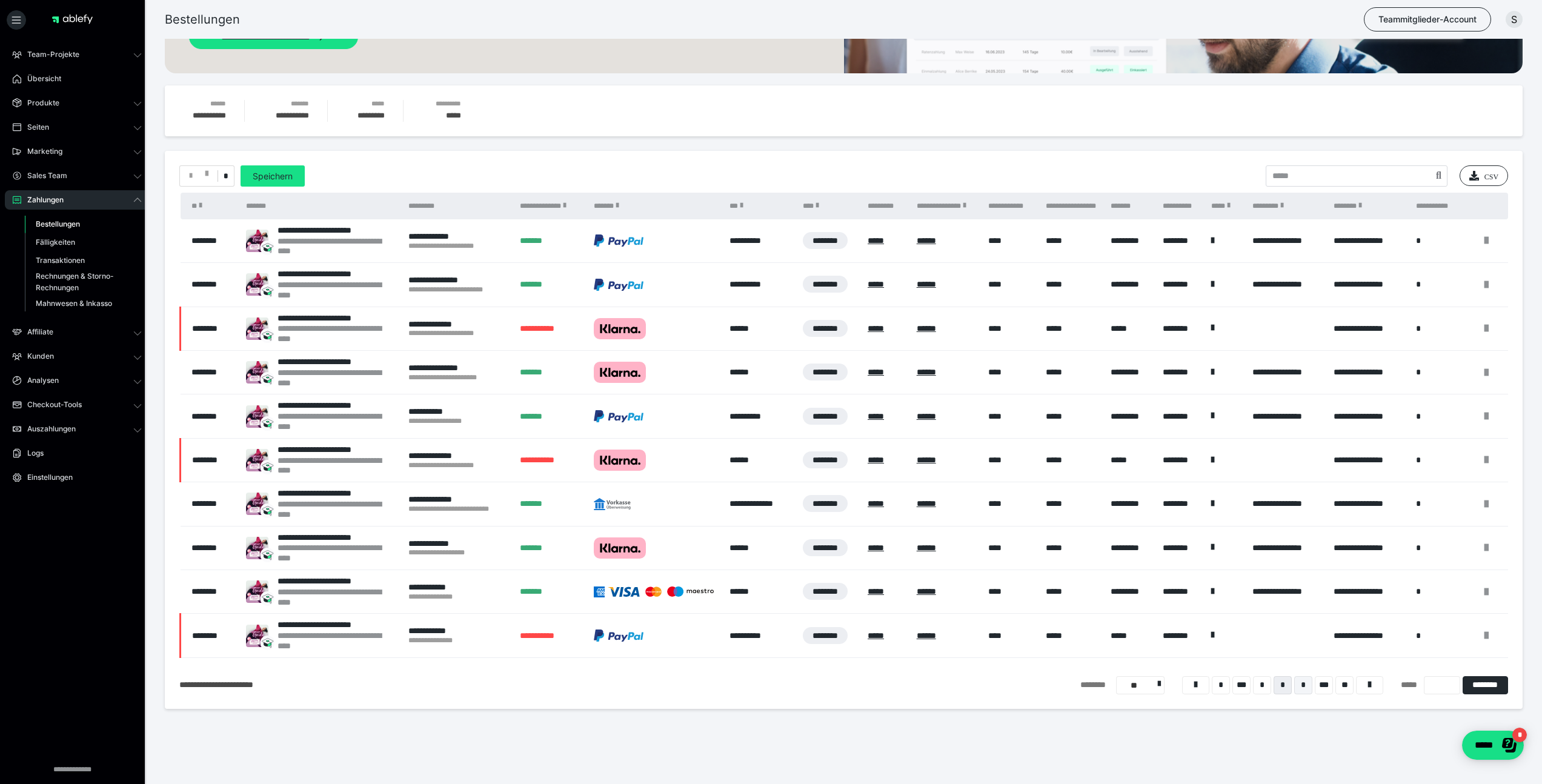 click on "*" at bounding box center [1303, 685] 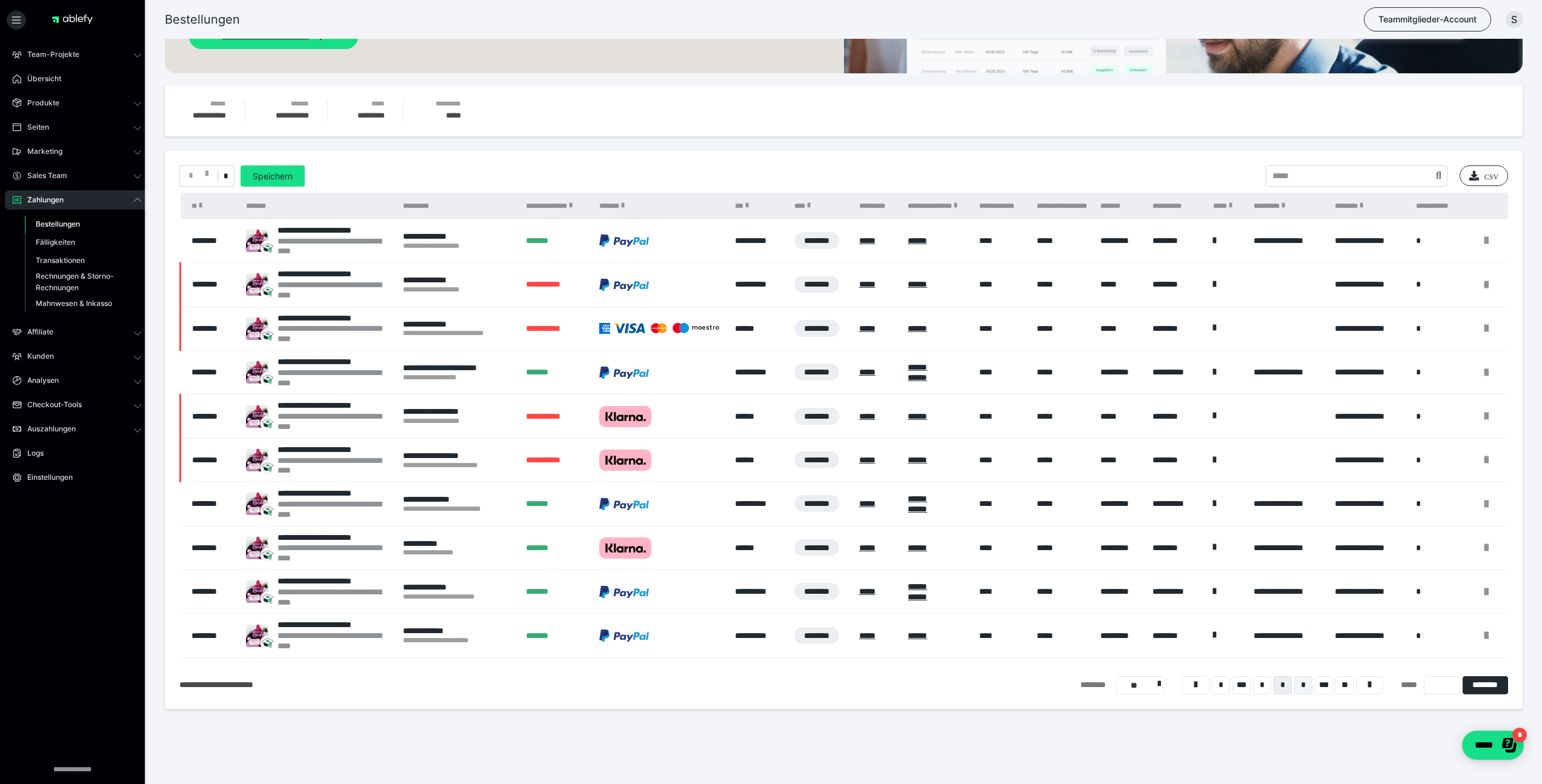 click on "*" at bounding box center [1303, 685] 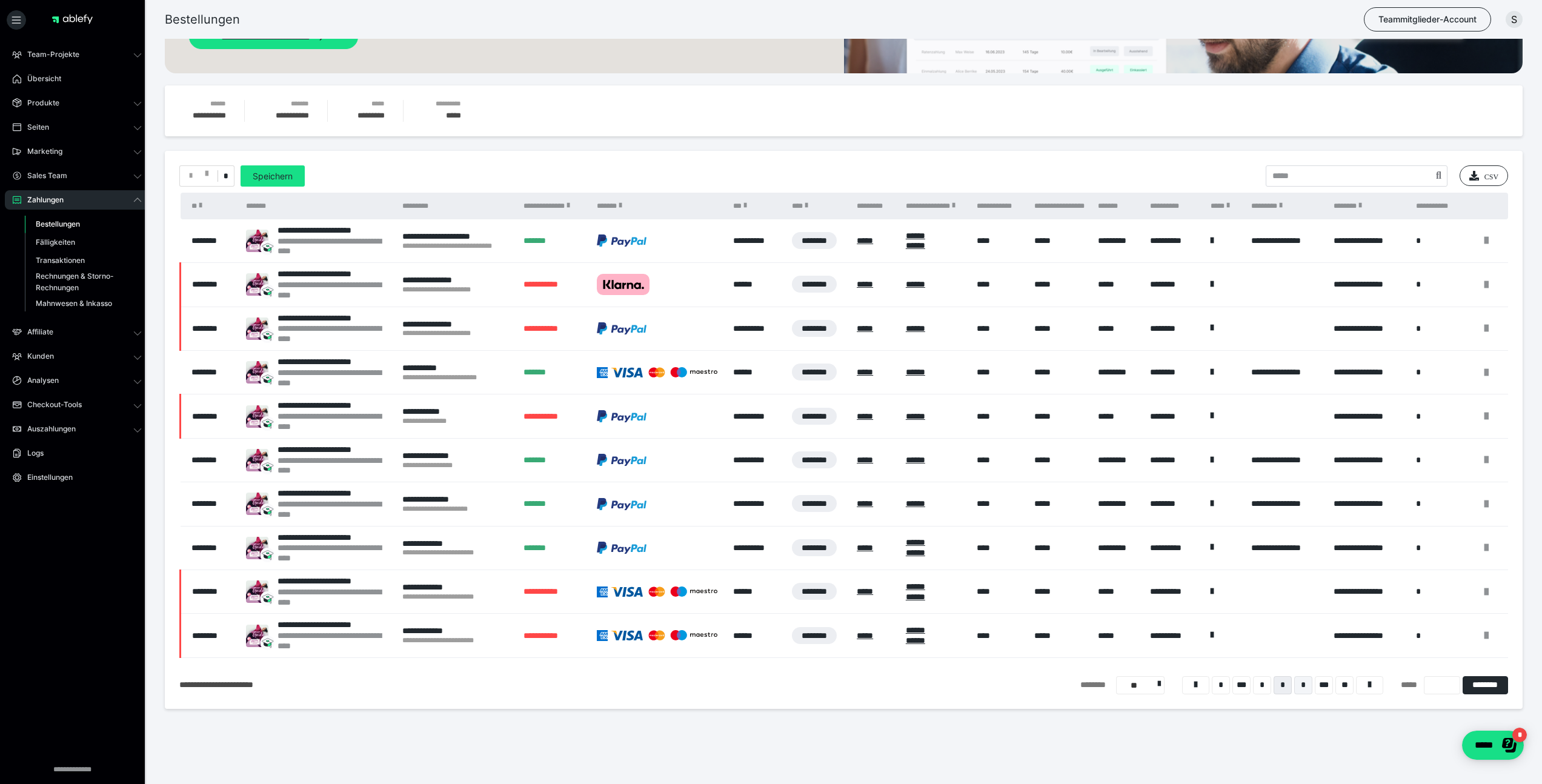 click on "*" at bounding box center (1303, 685) 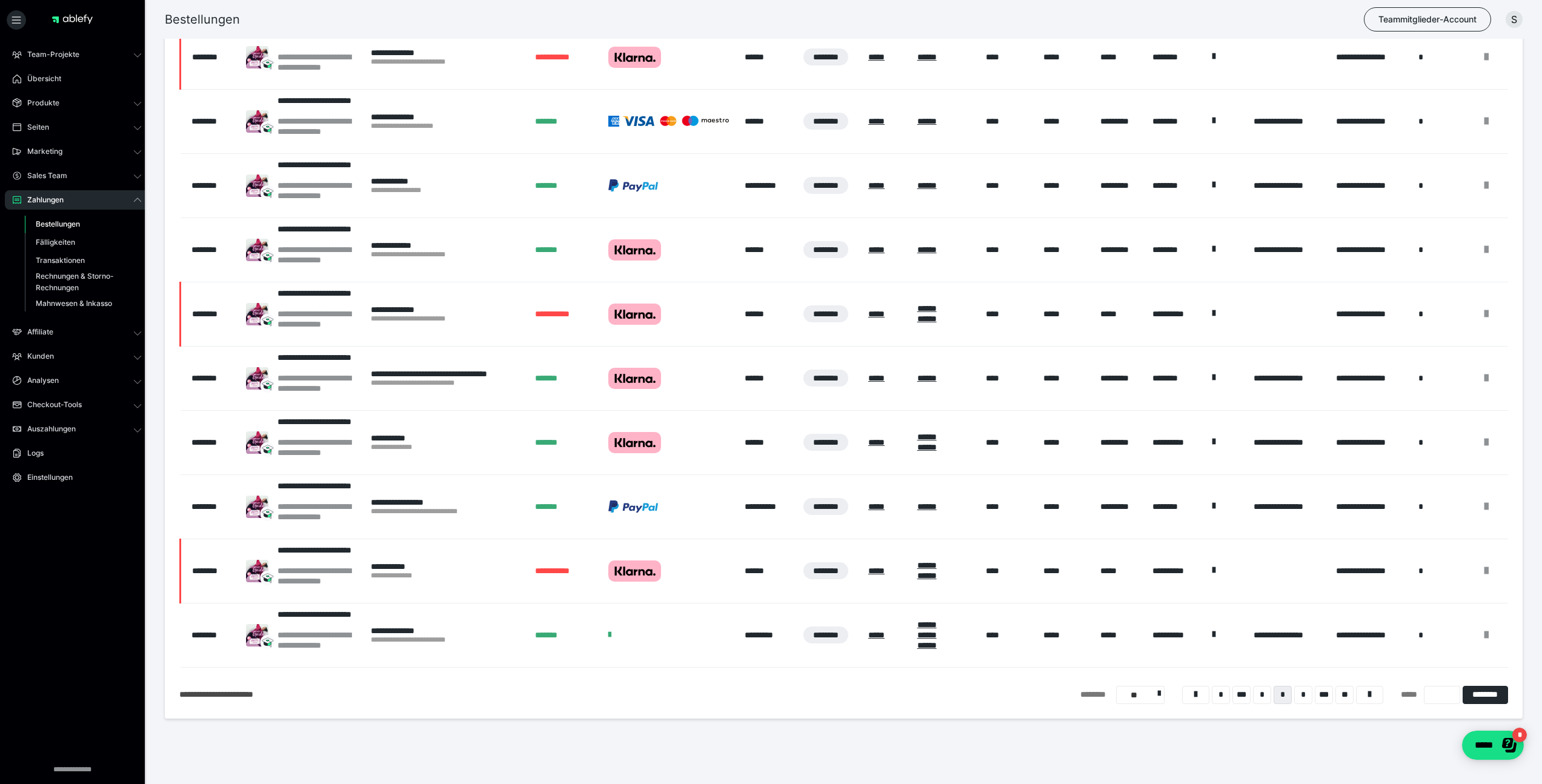 scroll, scrollTop: 316, scrollLeft: 0, axis: vertical 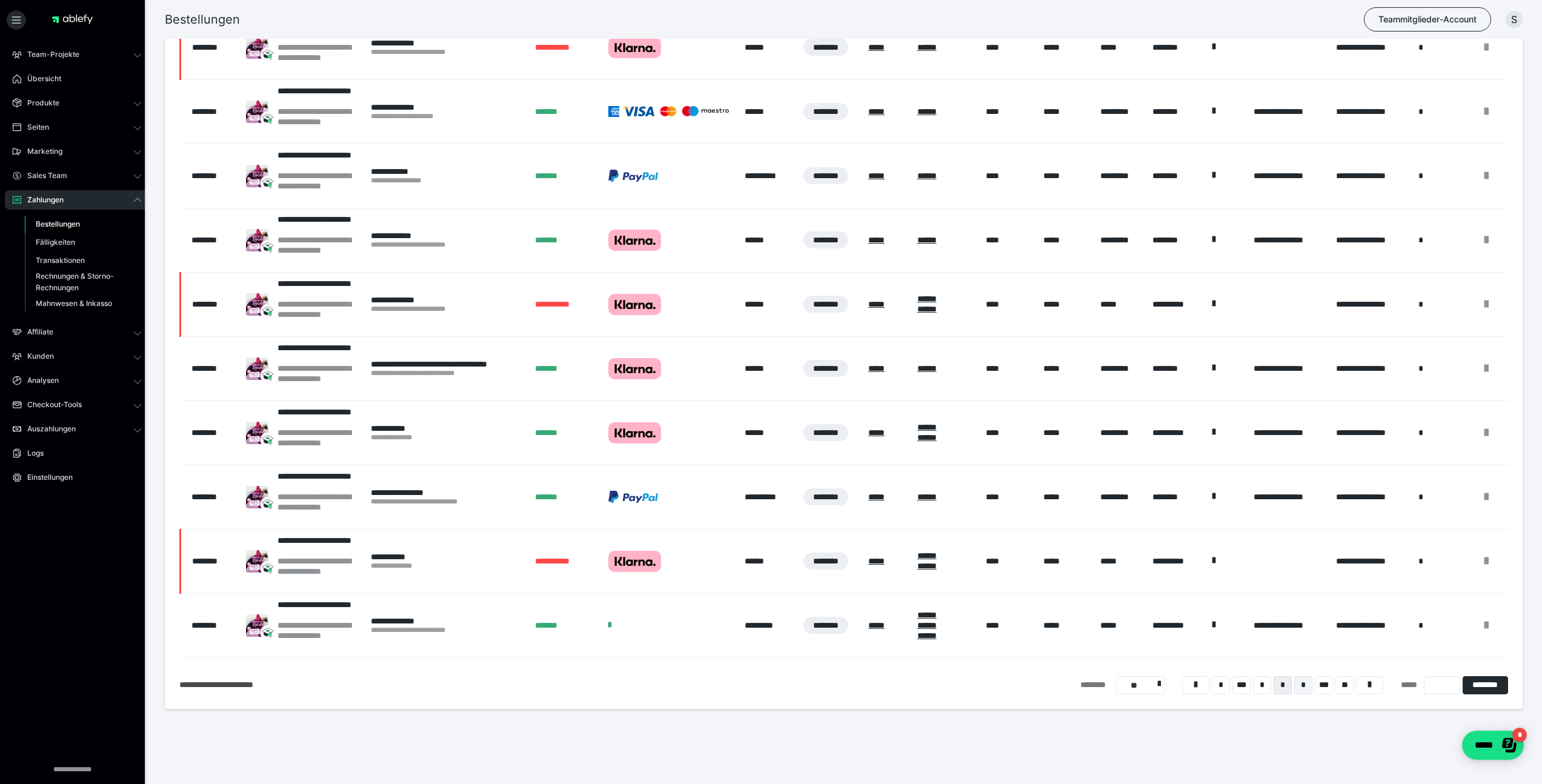 click on "*" at bounding box center [1303, 685] 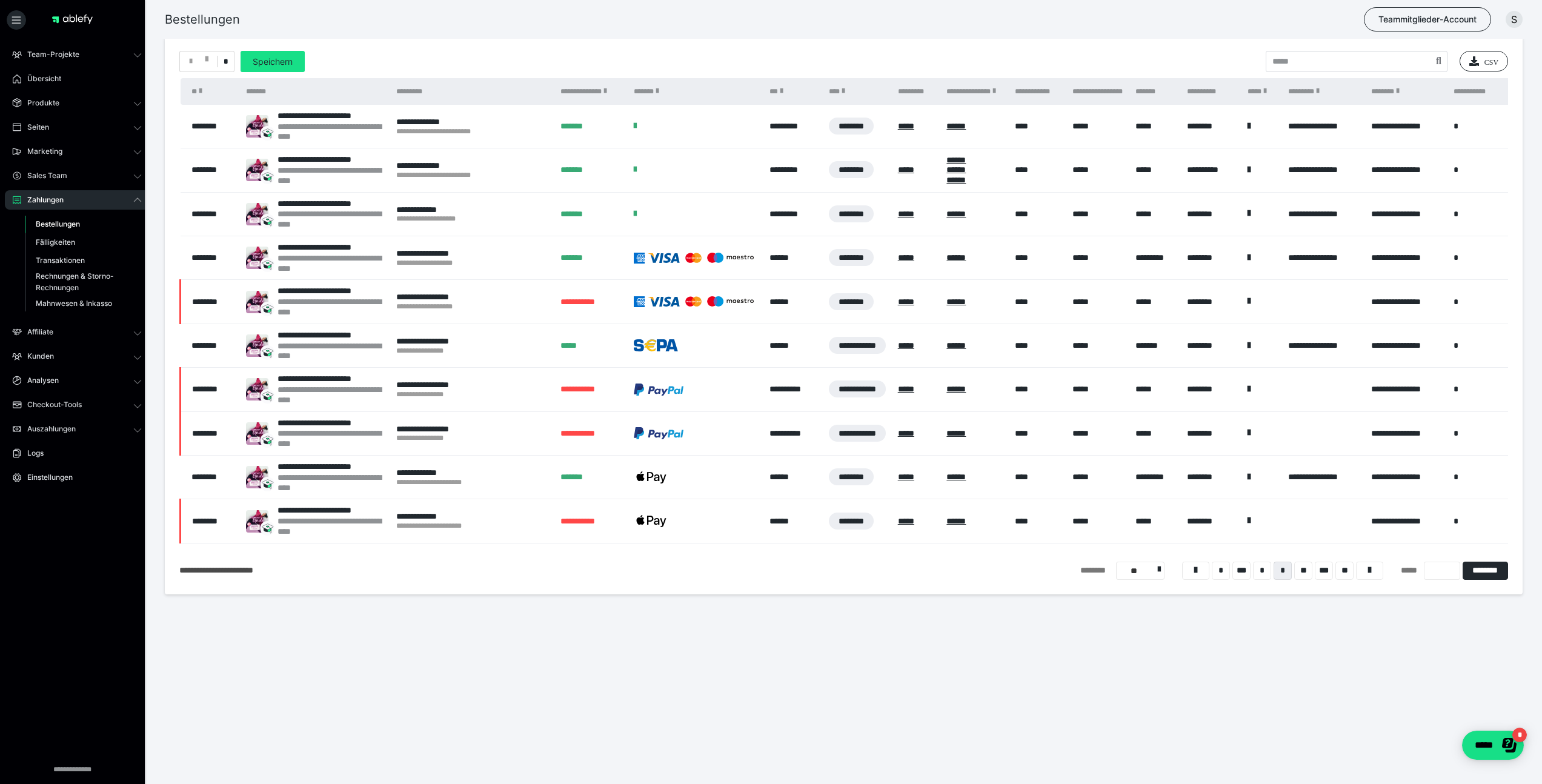 scroll, scrollTop: 112, scrollLeft: 0, axis: vertical 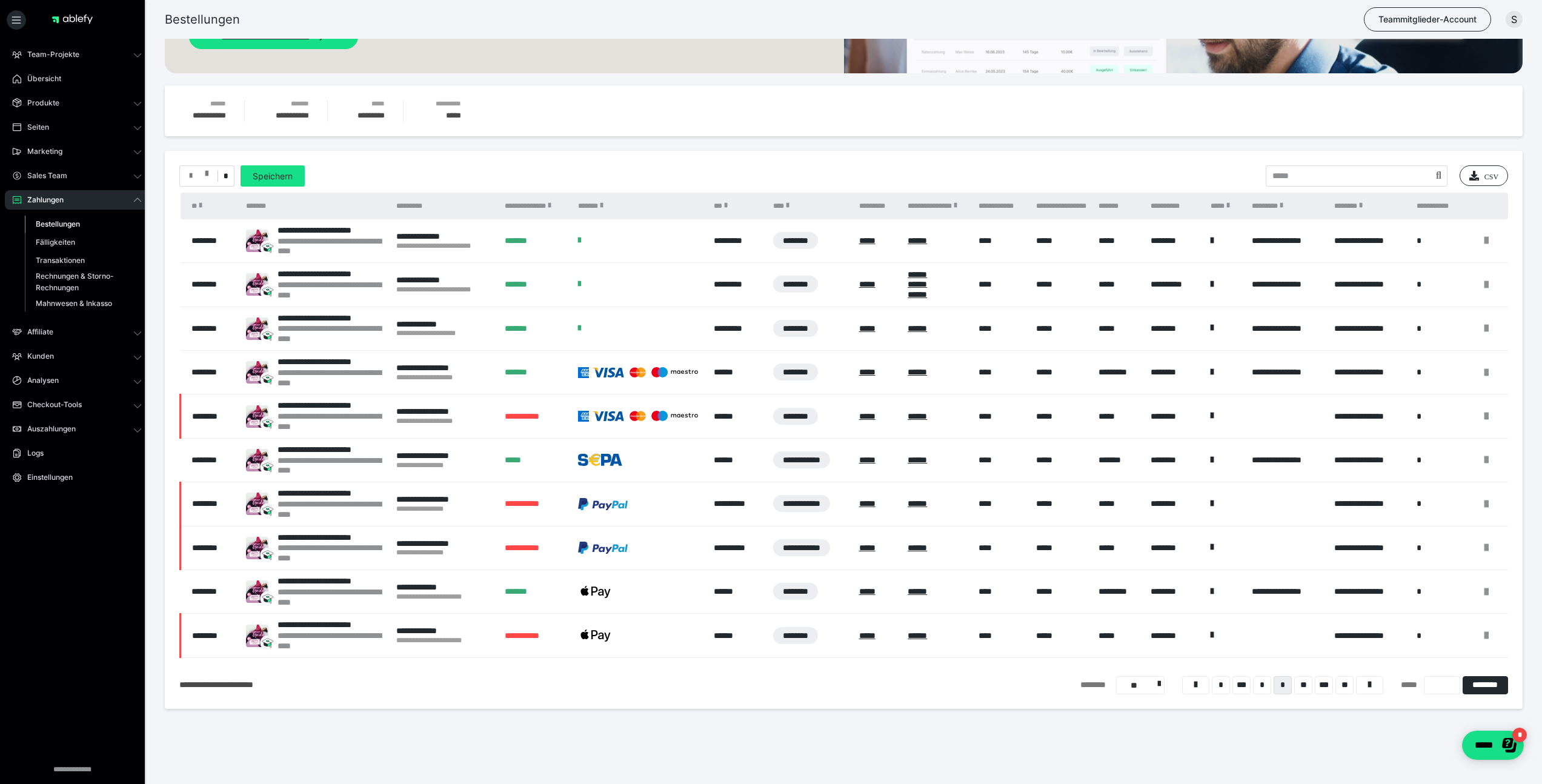 click at bounding box center [207, 171] 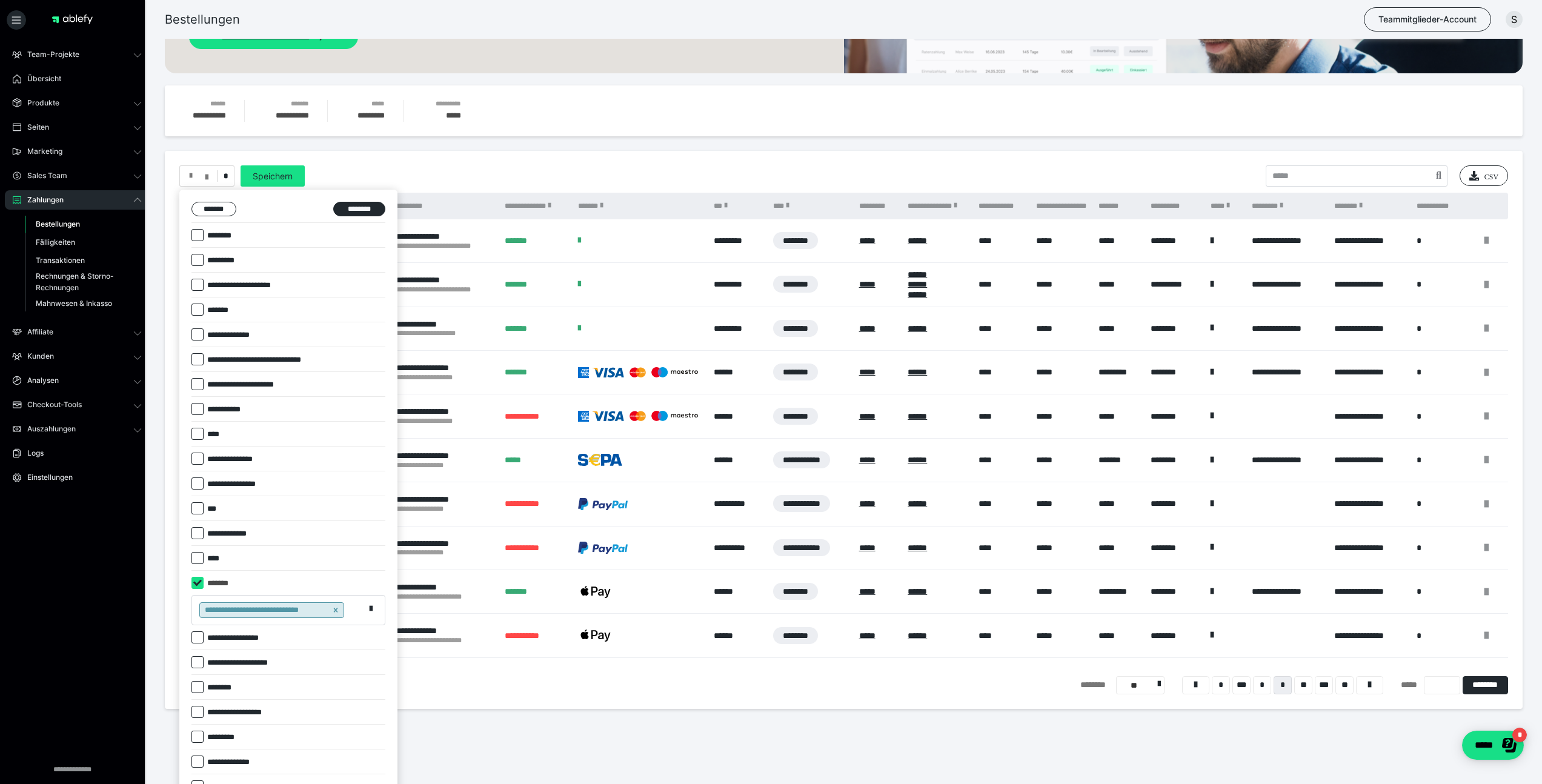click at bounding box center [771, 392] 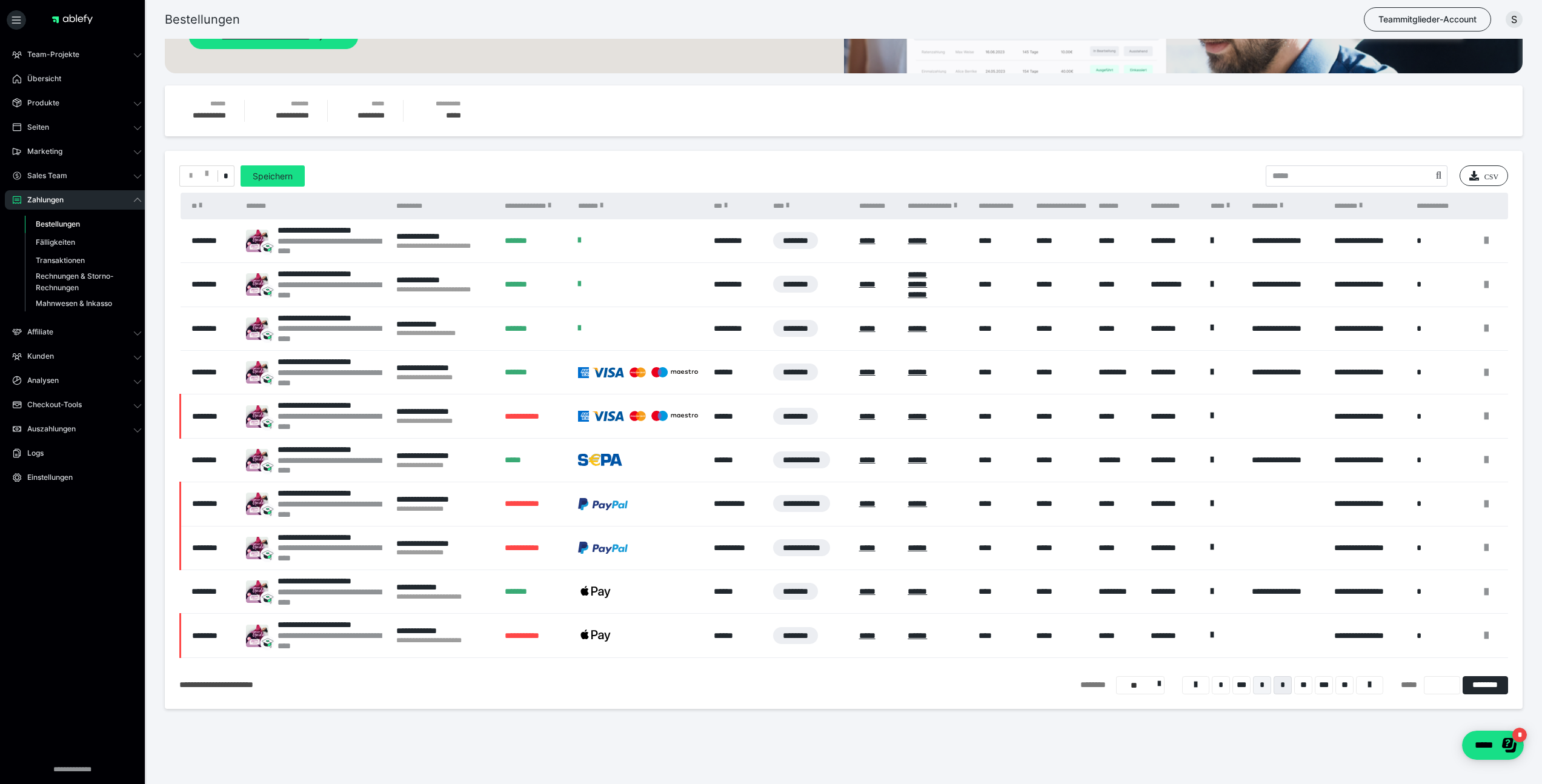 click on "*" at bounding box center (1262, 685) 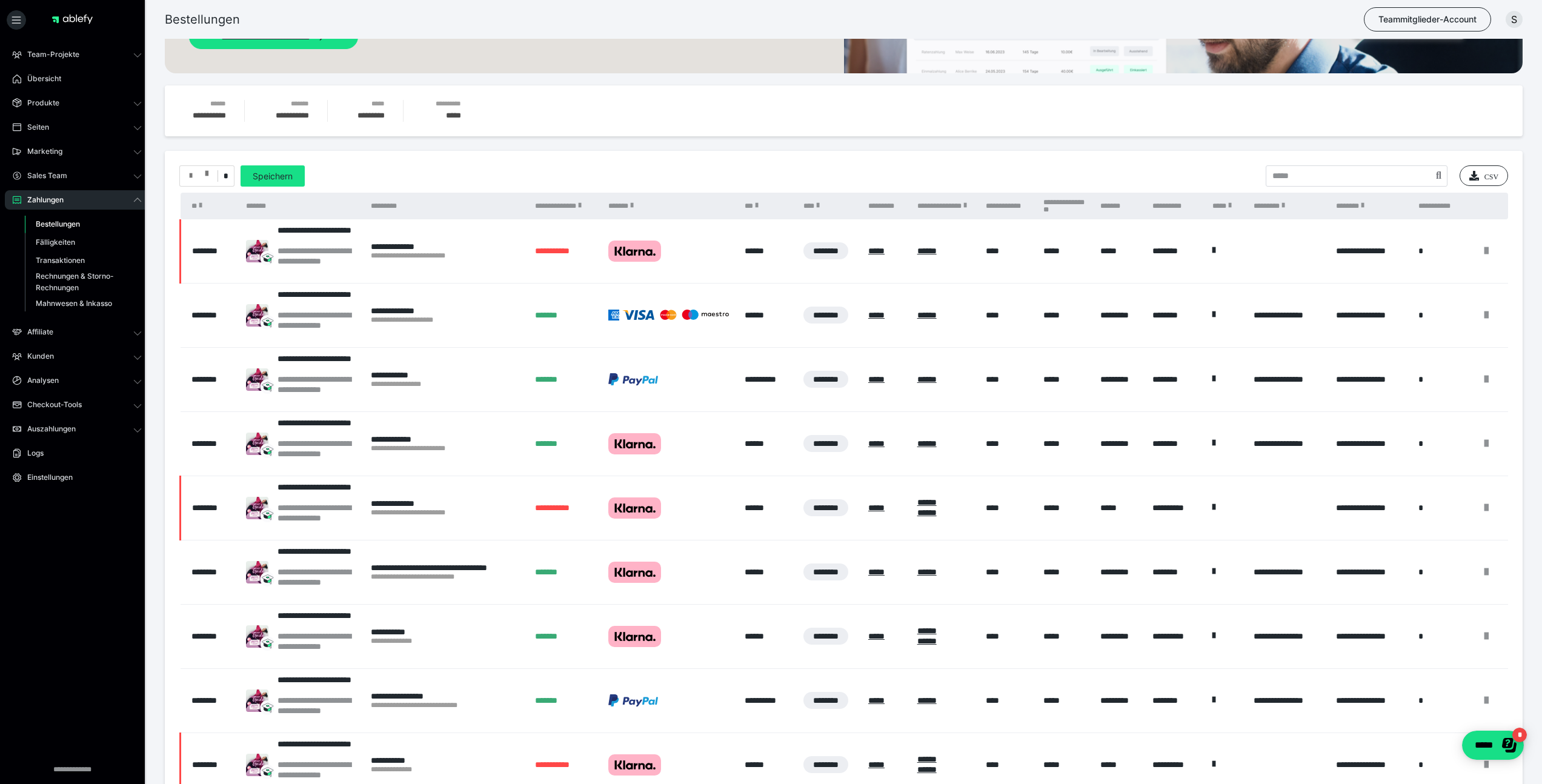 click at bounding box center (207, 171) 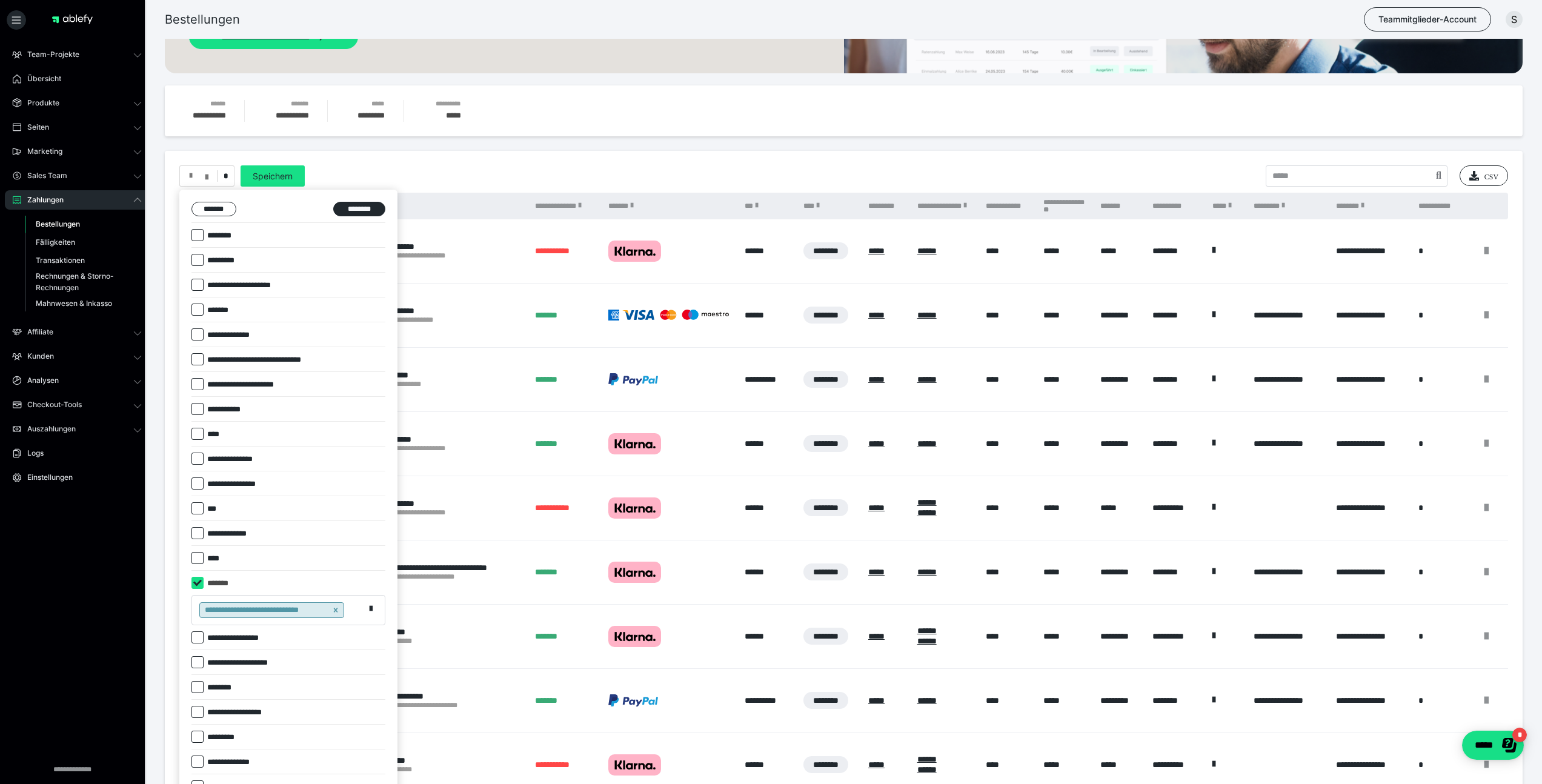 click on "**********" at bounding box center [222, 410] 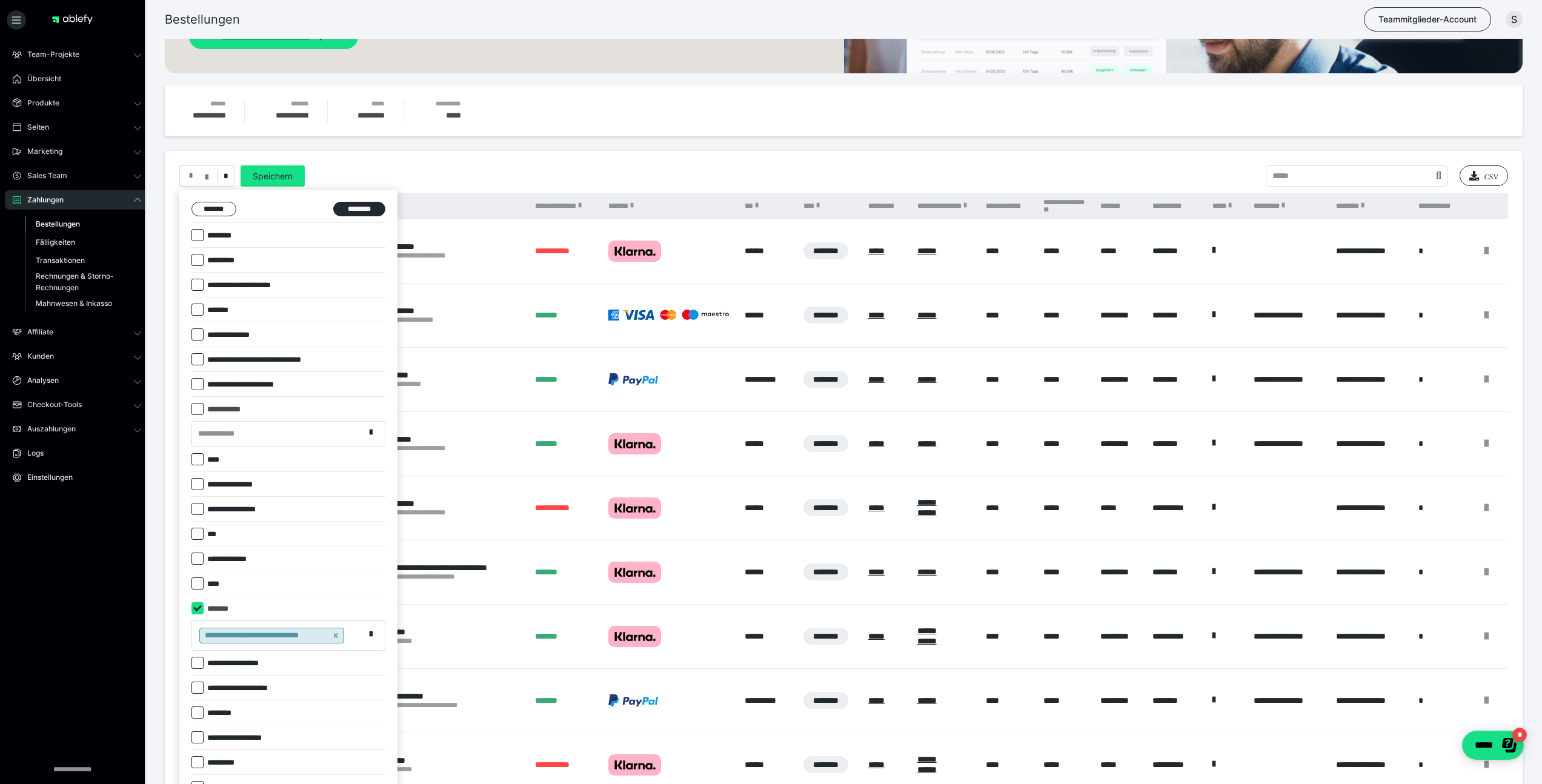 click on "**********" at bounding box center (222, 410) 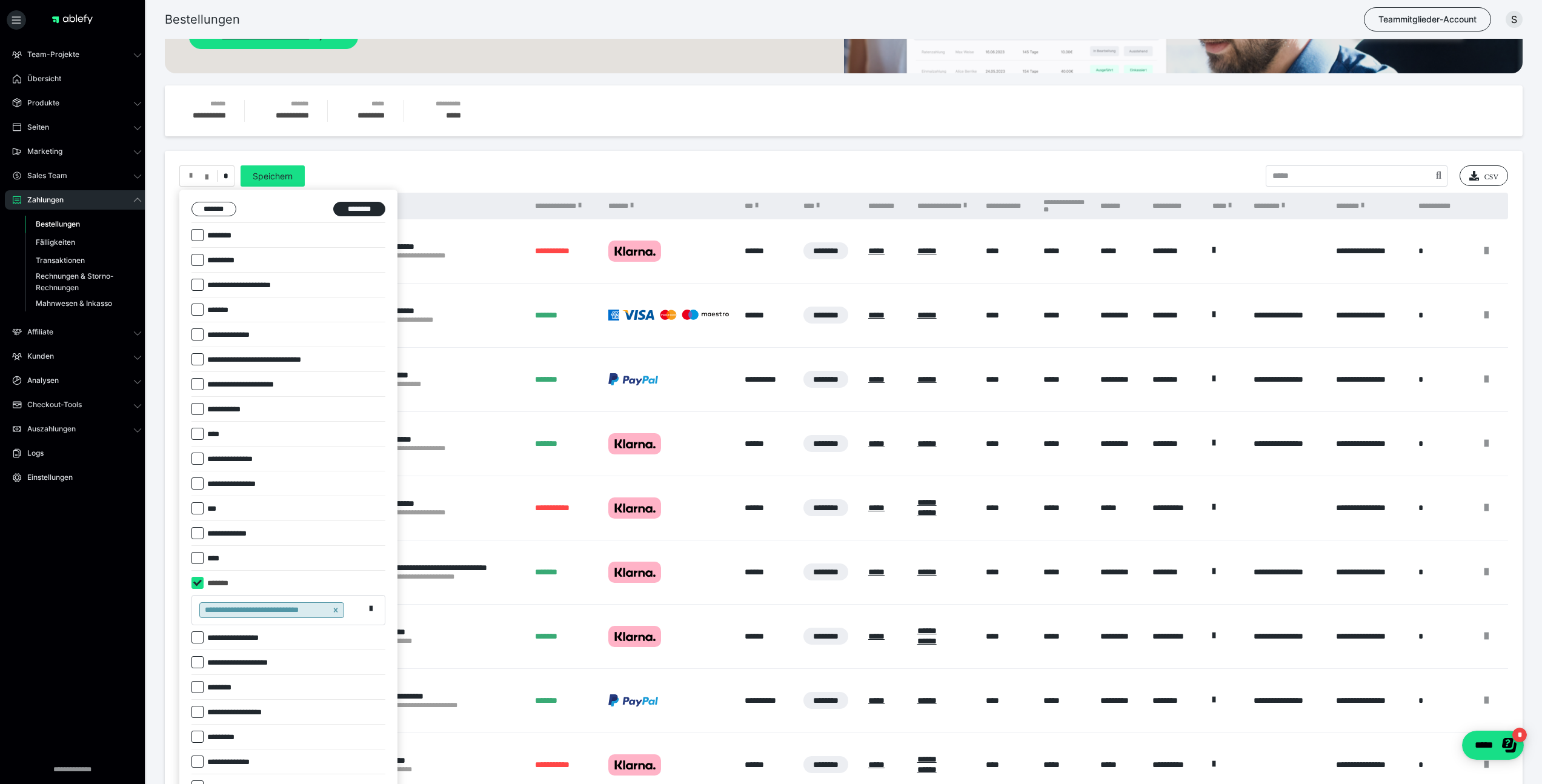 click at bounding box center [198, 334] 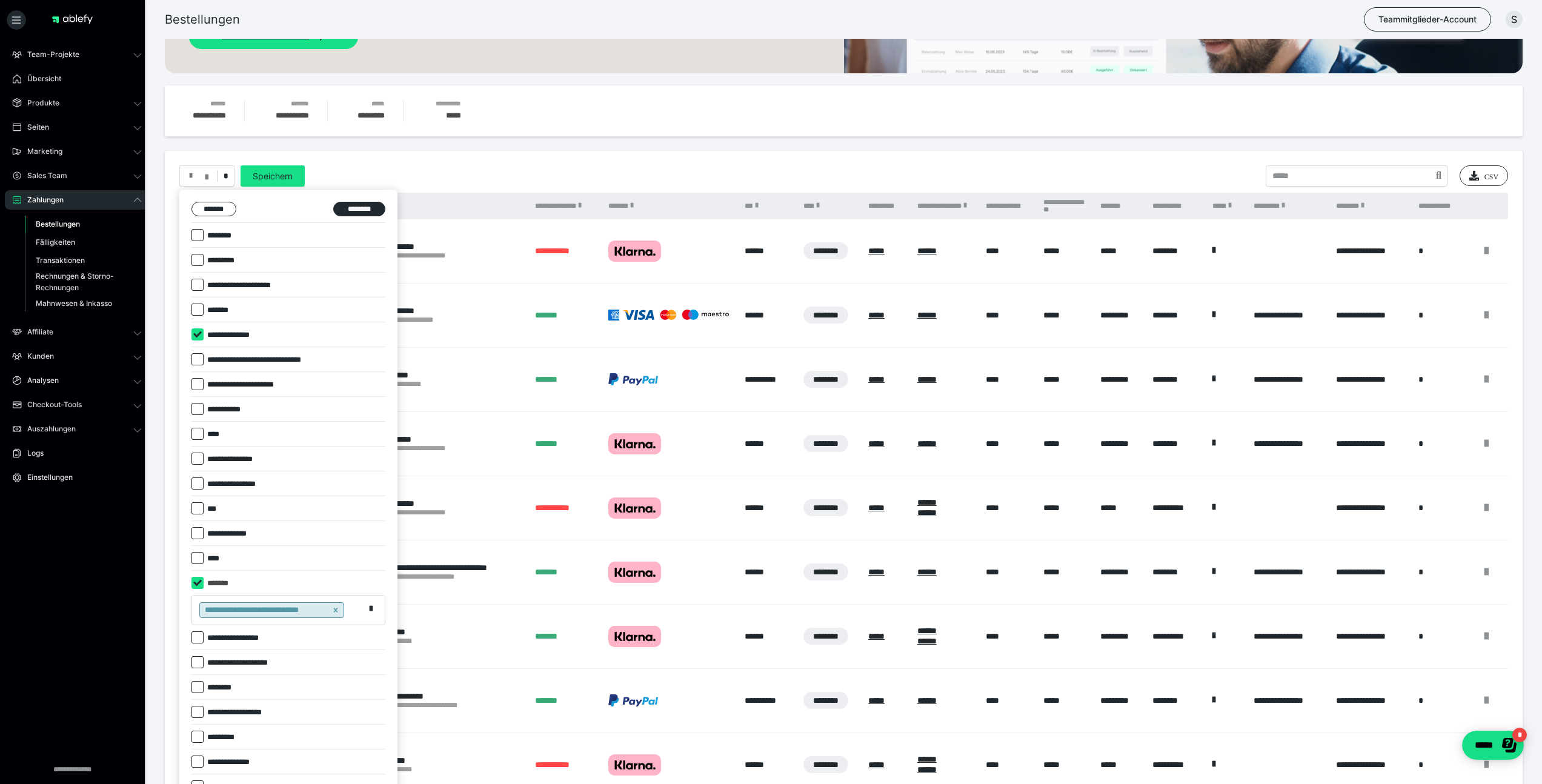 checkbox on "****" 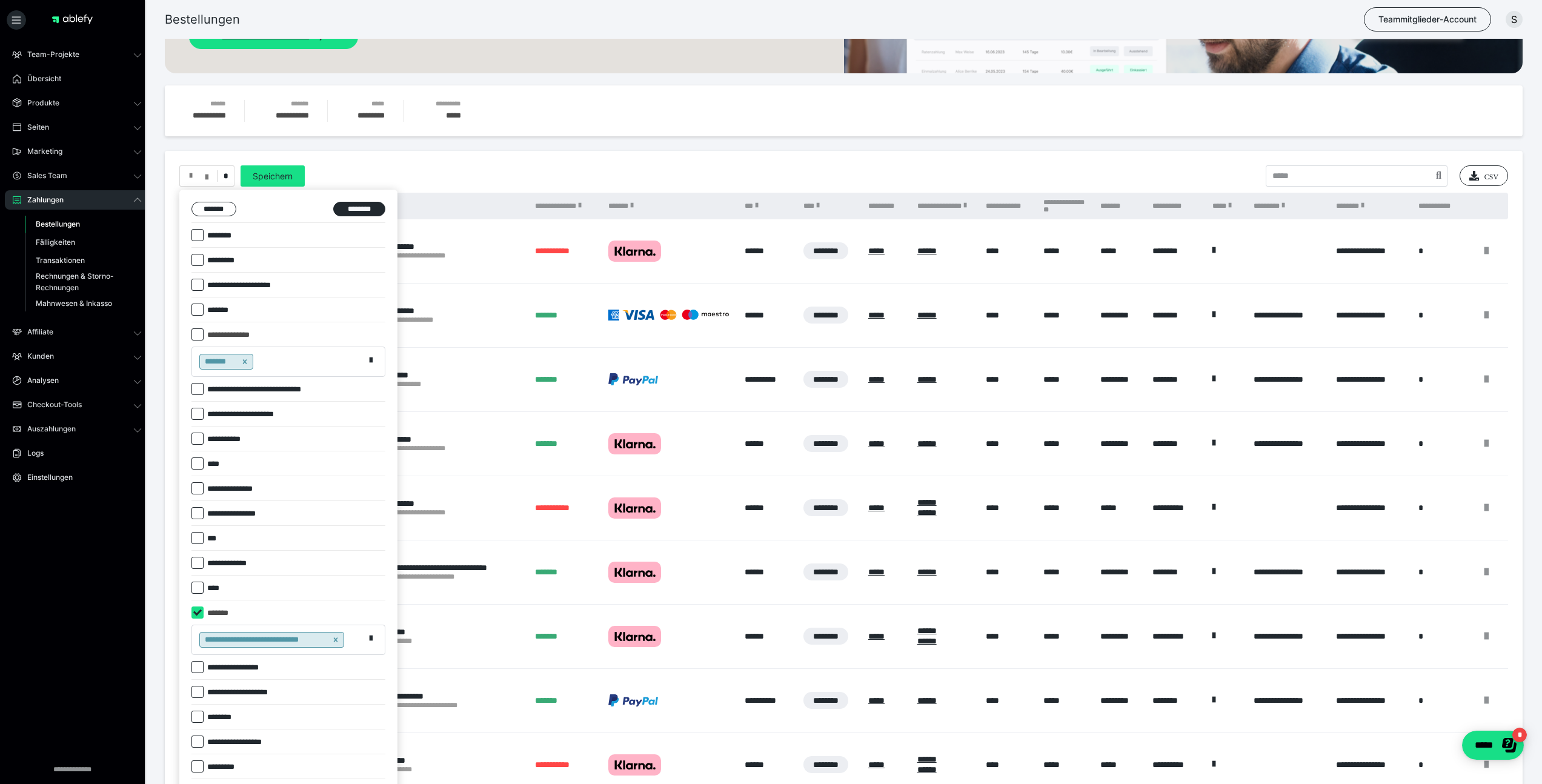 click 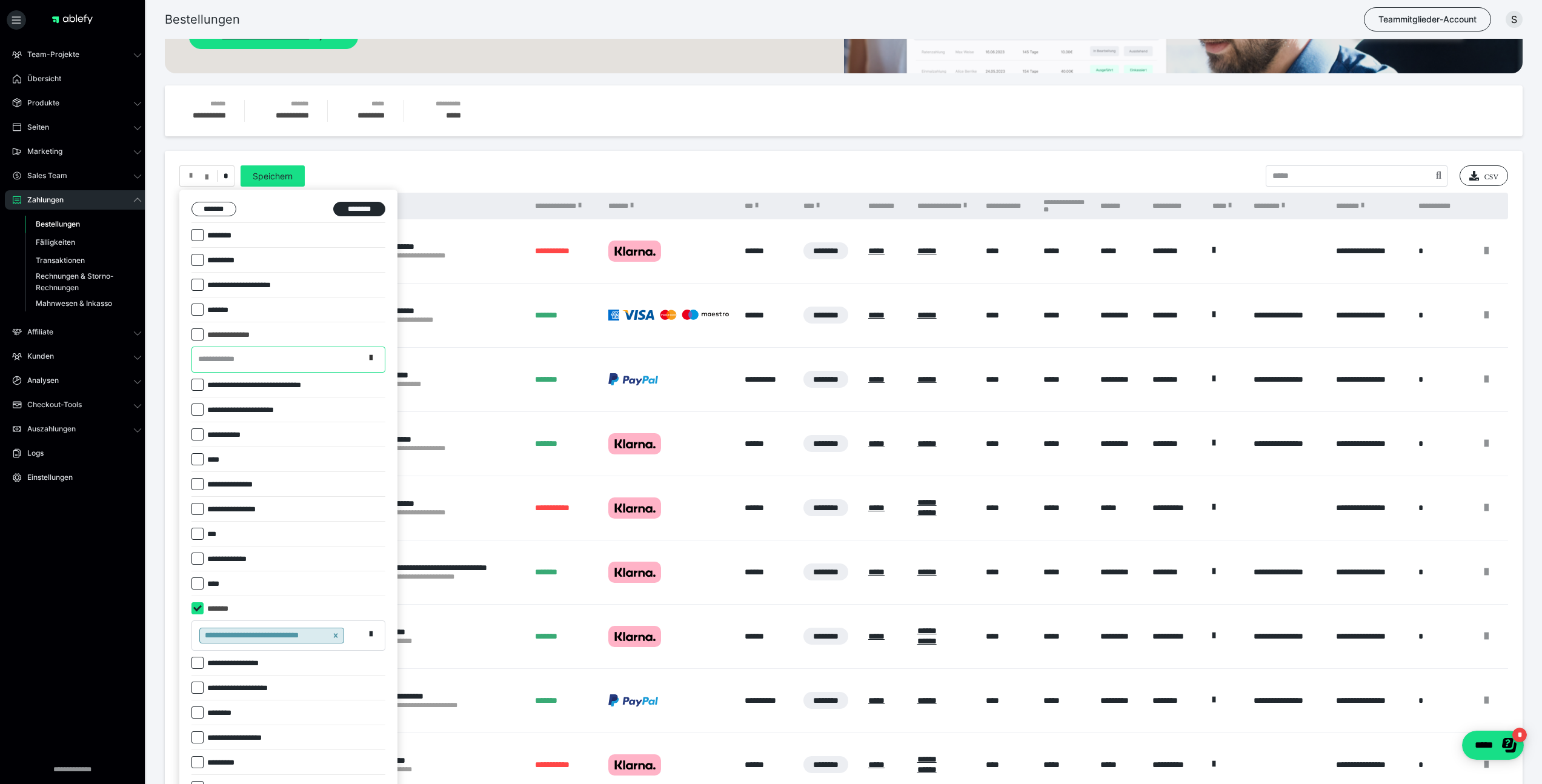 click at bounding box center (374, 359) 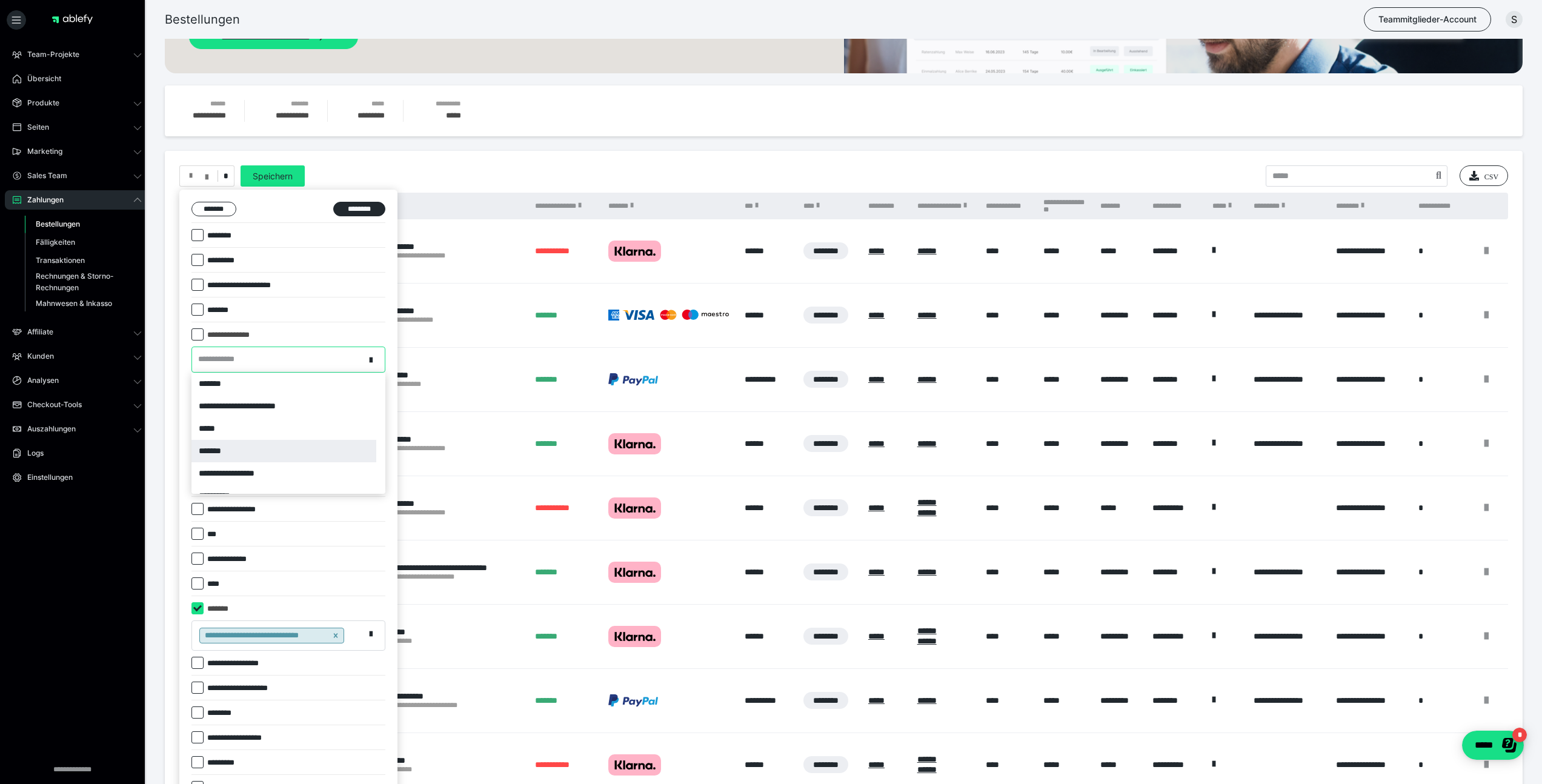 click on "*******" at bounding box center (284, 451) 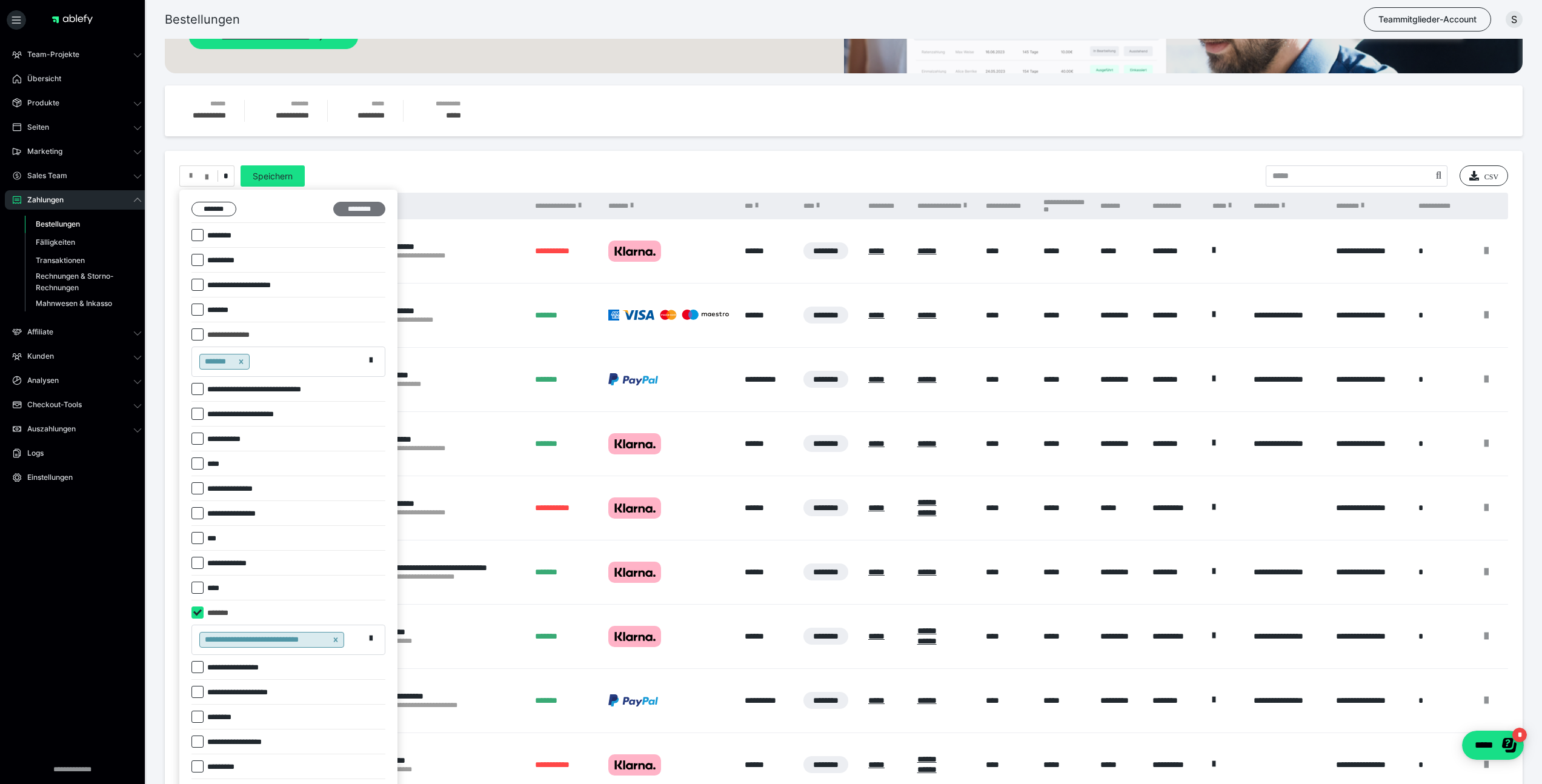 click on "********" at bounding box center (359, 209) 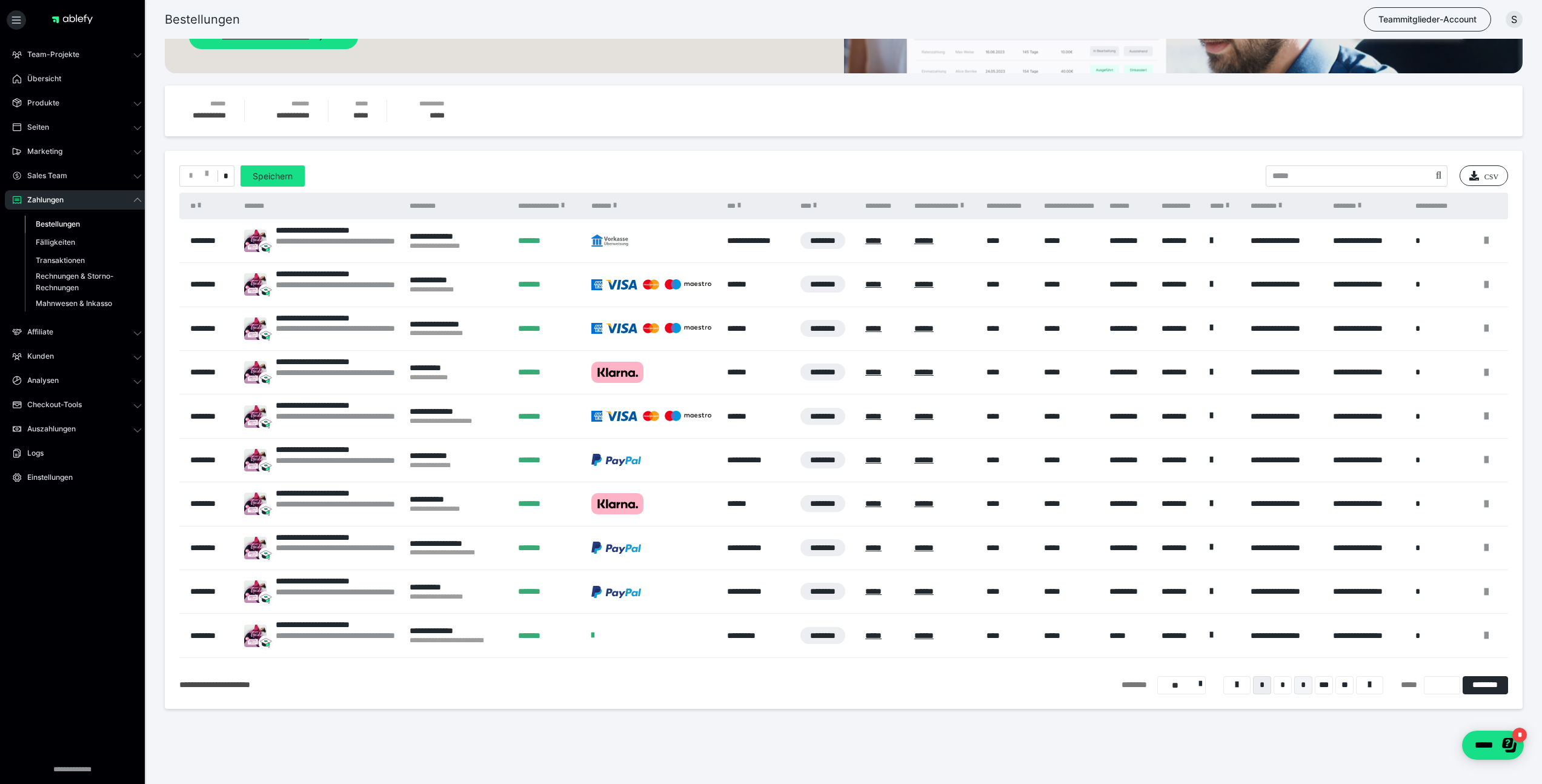 click on "*" at bounding box center (1303, 685) 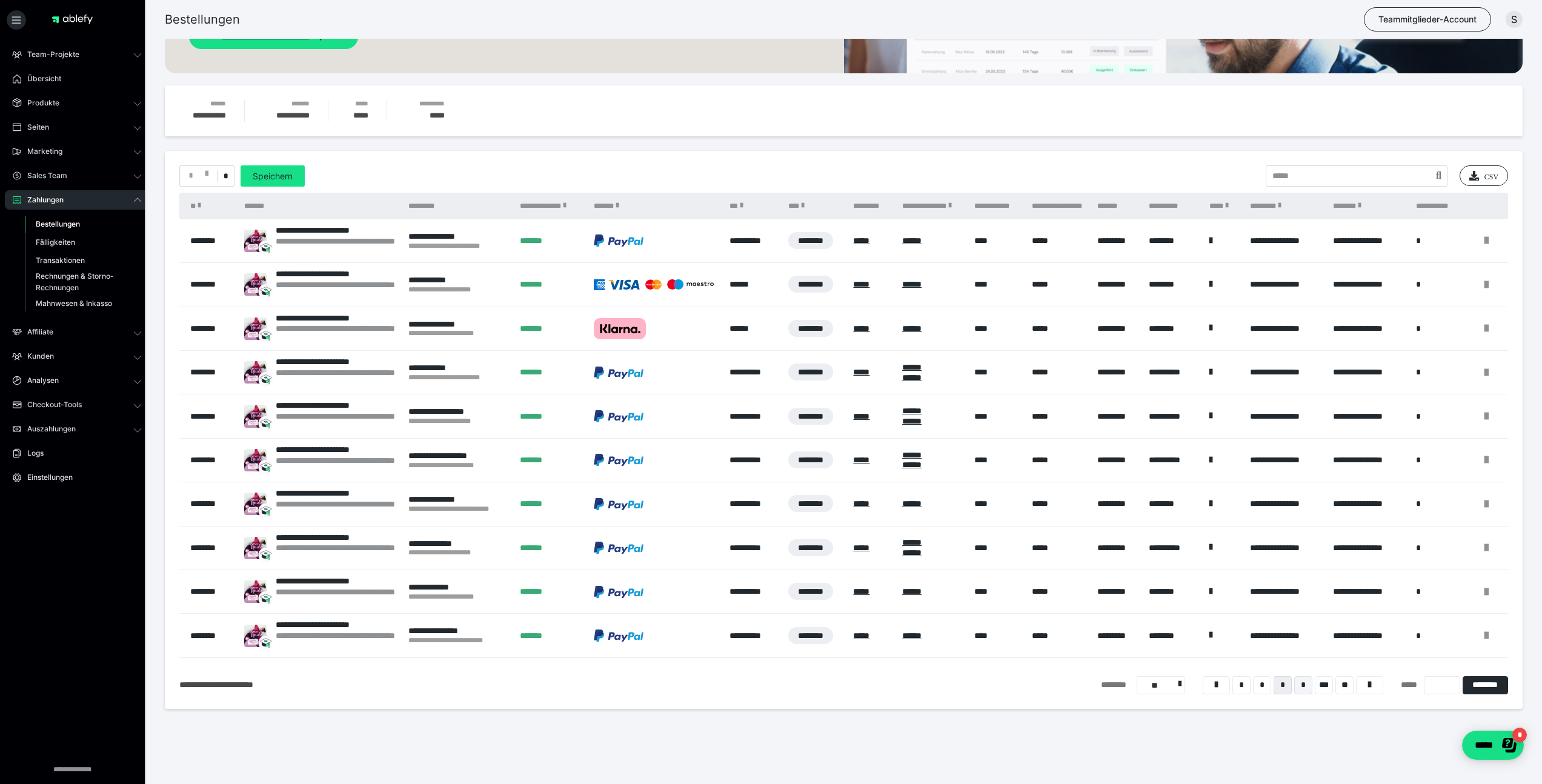 click on "*" at bounding box center (1303, 685) 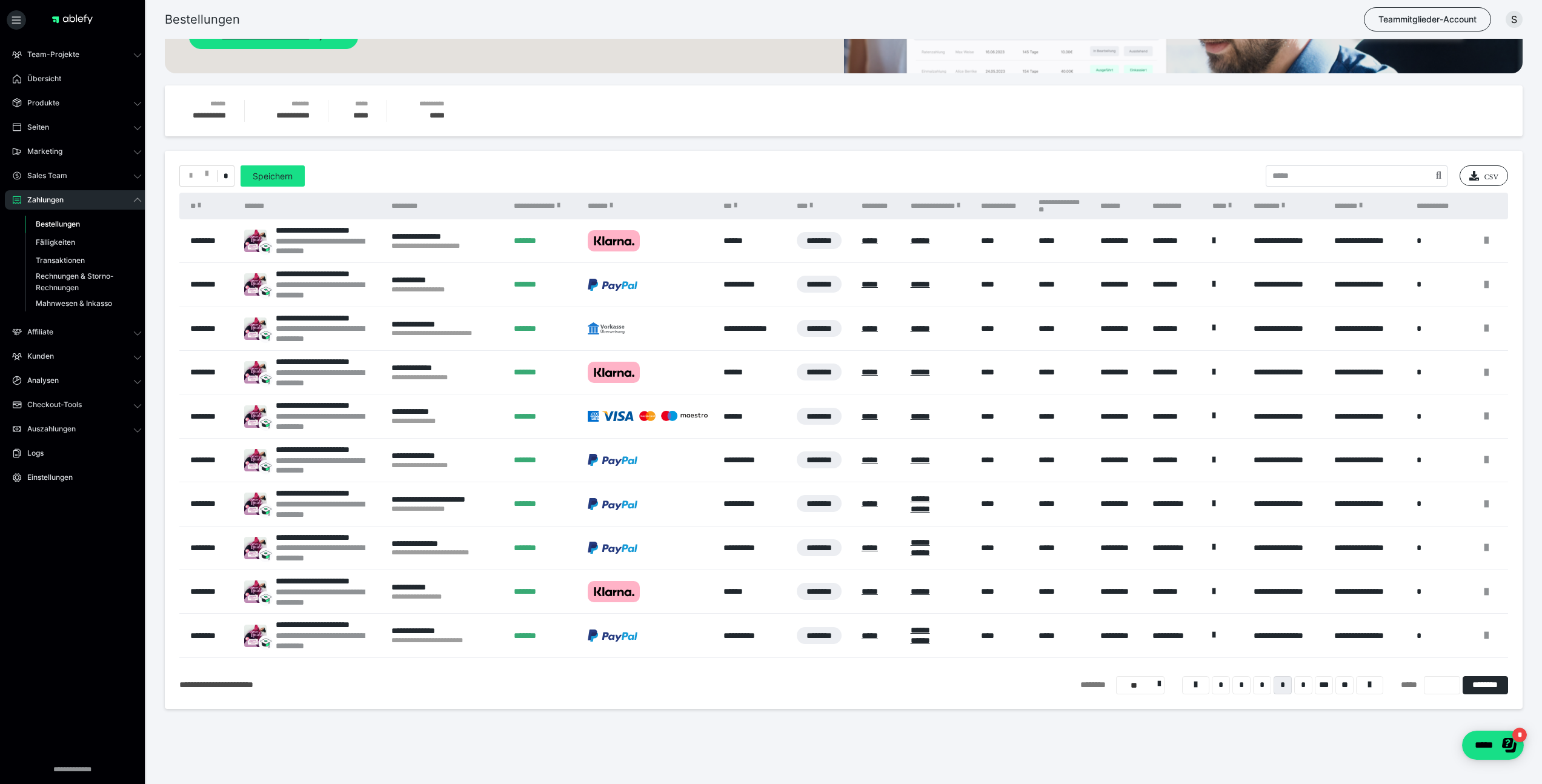 click on "*" at bounding box center [1303, 685] 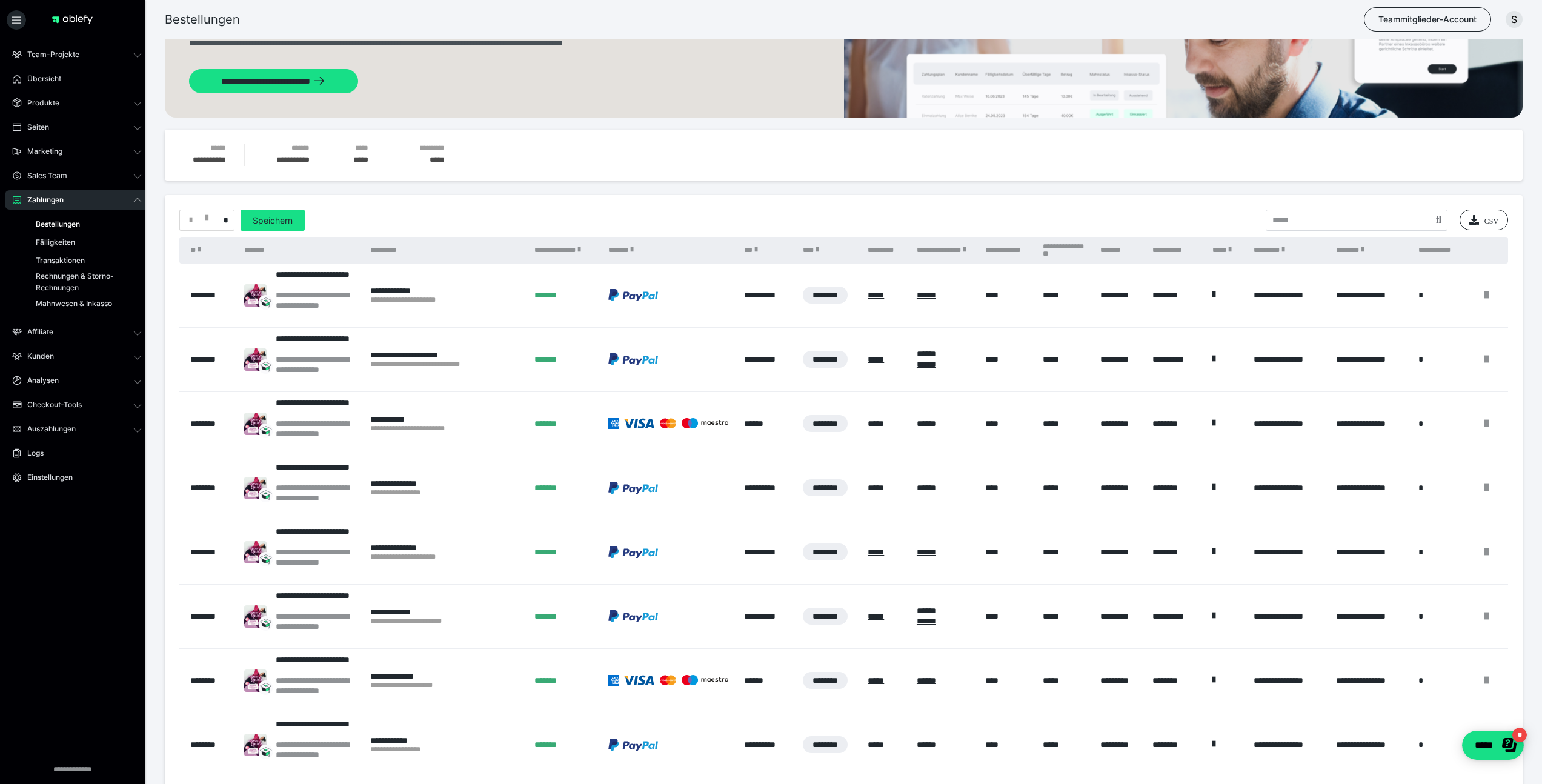 scroll, scrollTop: 0, scrollLeft: 0, axis: both 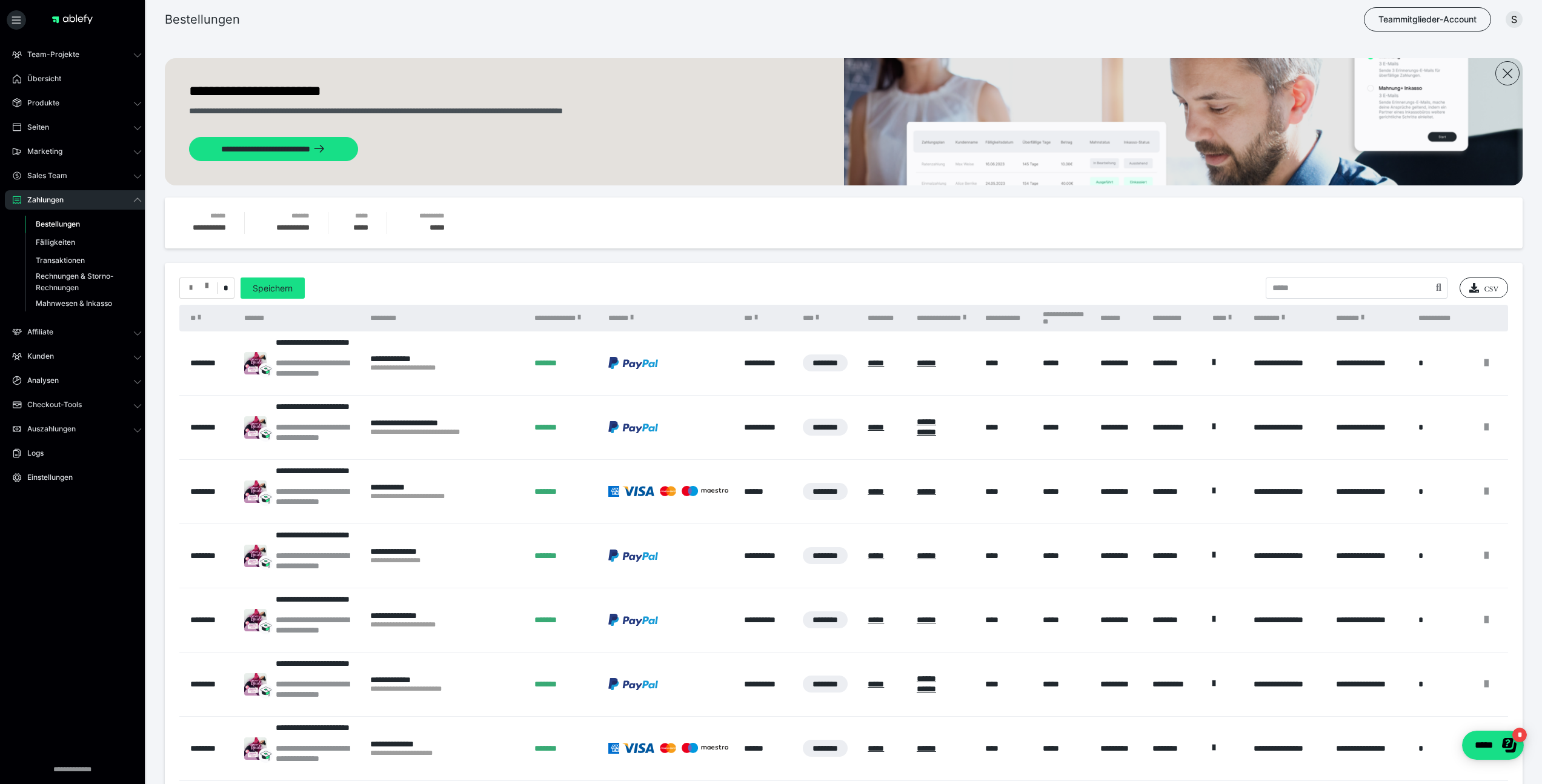 click at bounding box center (207, 283) 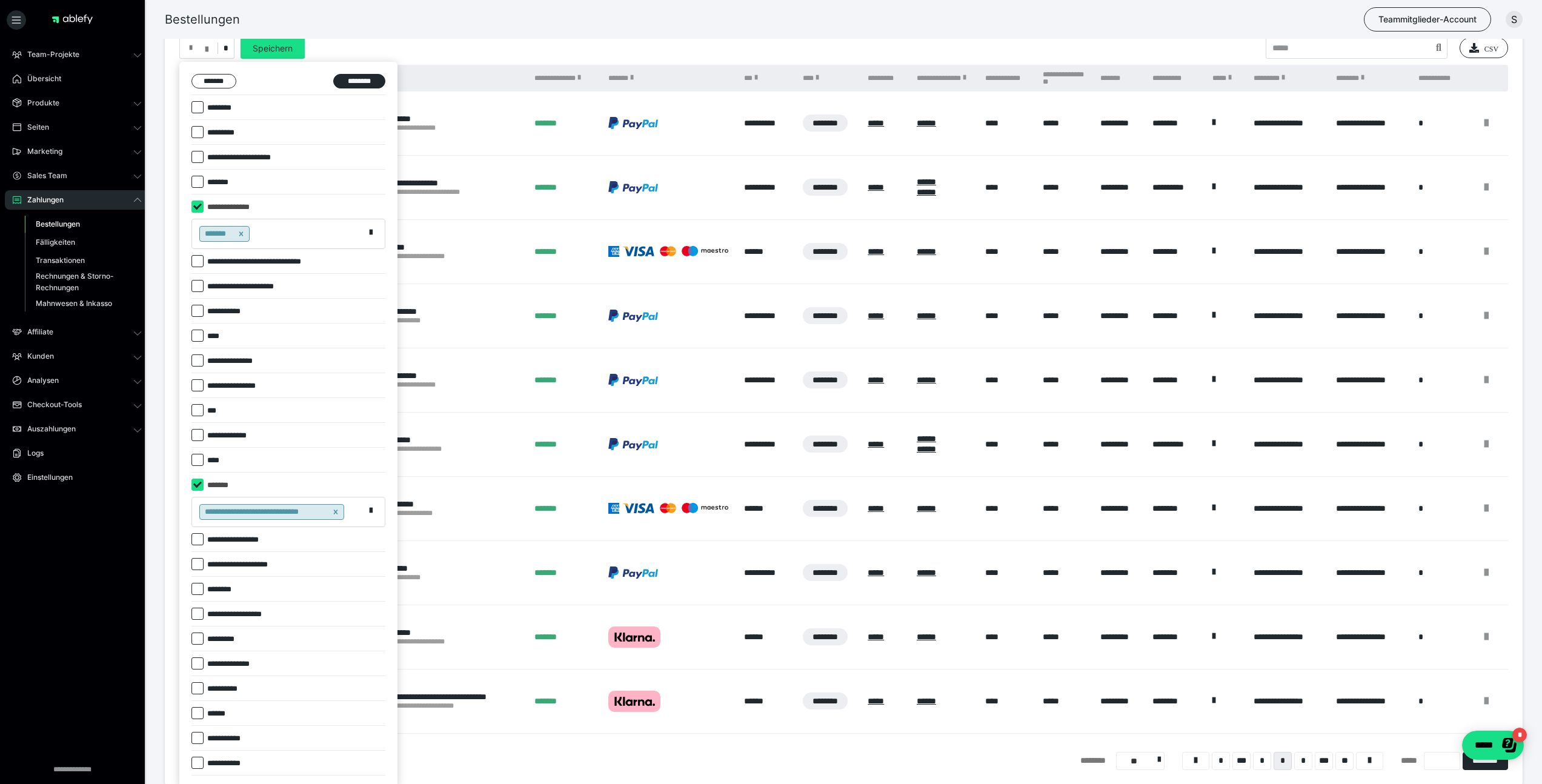 scroll, scrollTop: 316, scrollLeft: 0, axis: vertical 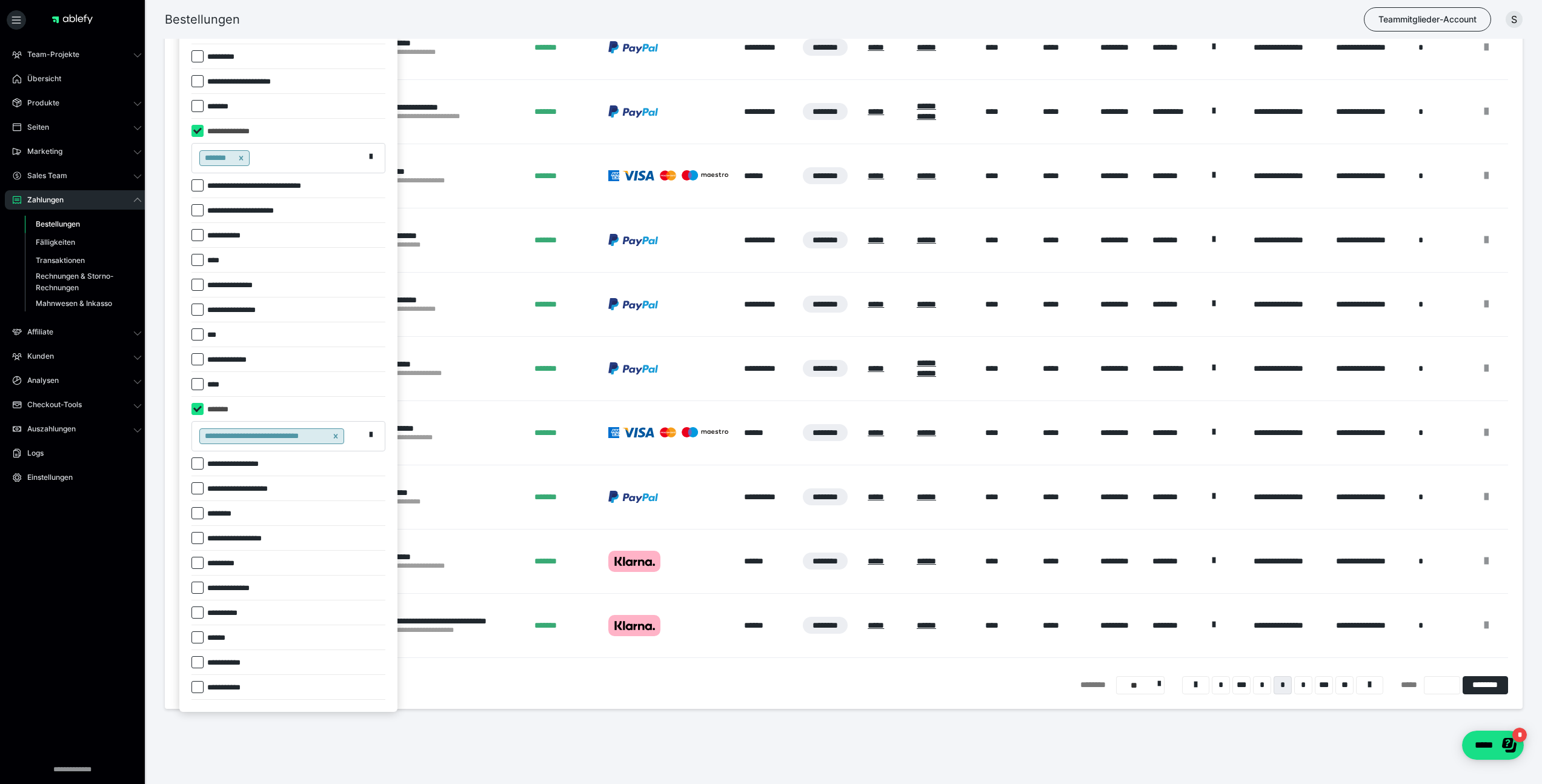 click at bounding box center (771, 392) 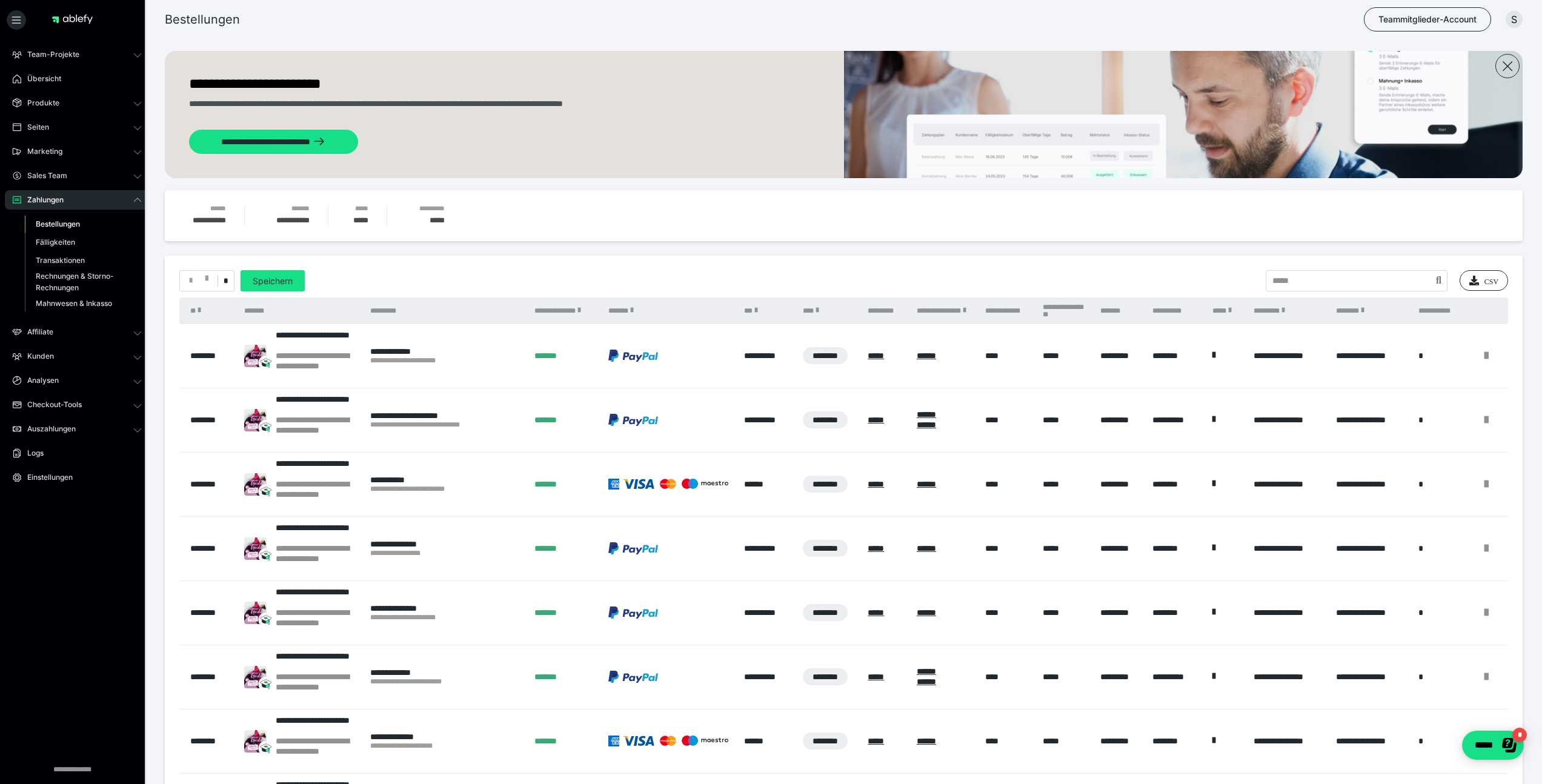scroll, scrollTop: 0, scrollLeft: 0, axis: both 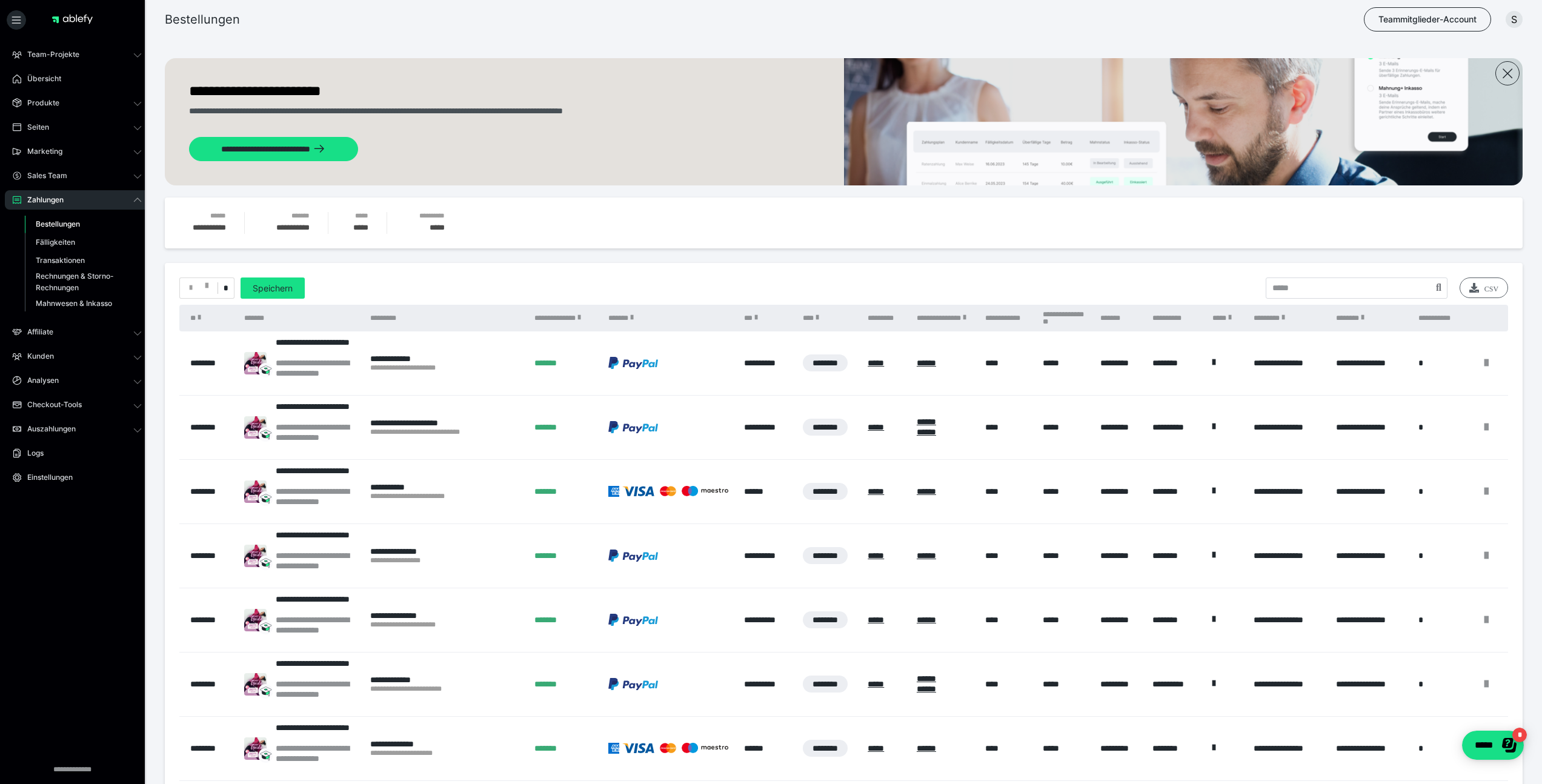 click at bounding box center [1474, 288] 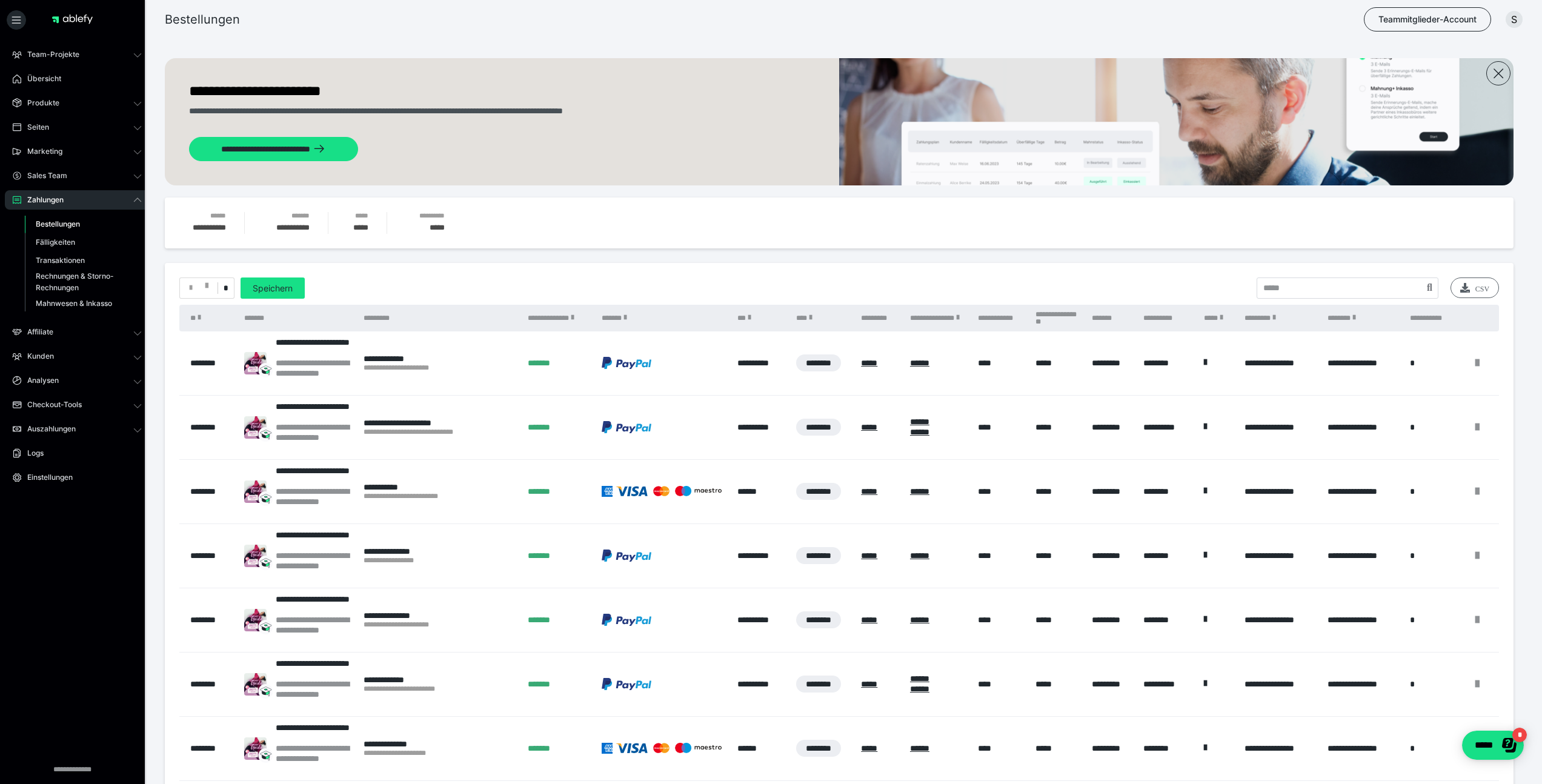 radio on "*****" 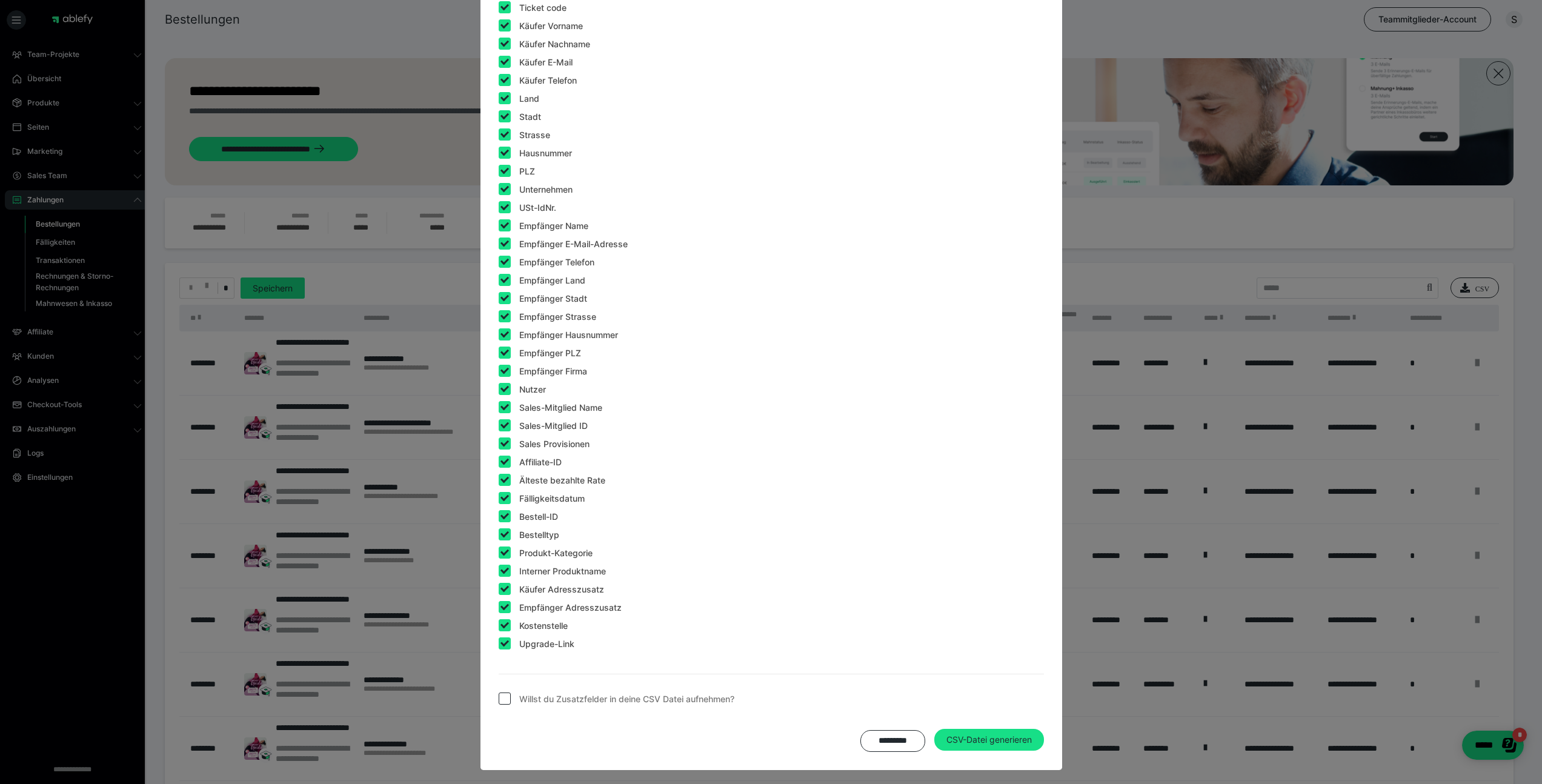 scroll, scrollTop: 662, scrollLeft: 0, axis: vertical 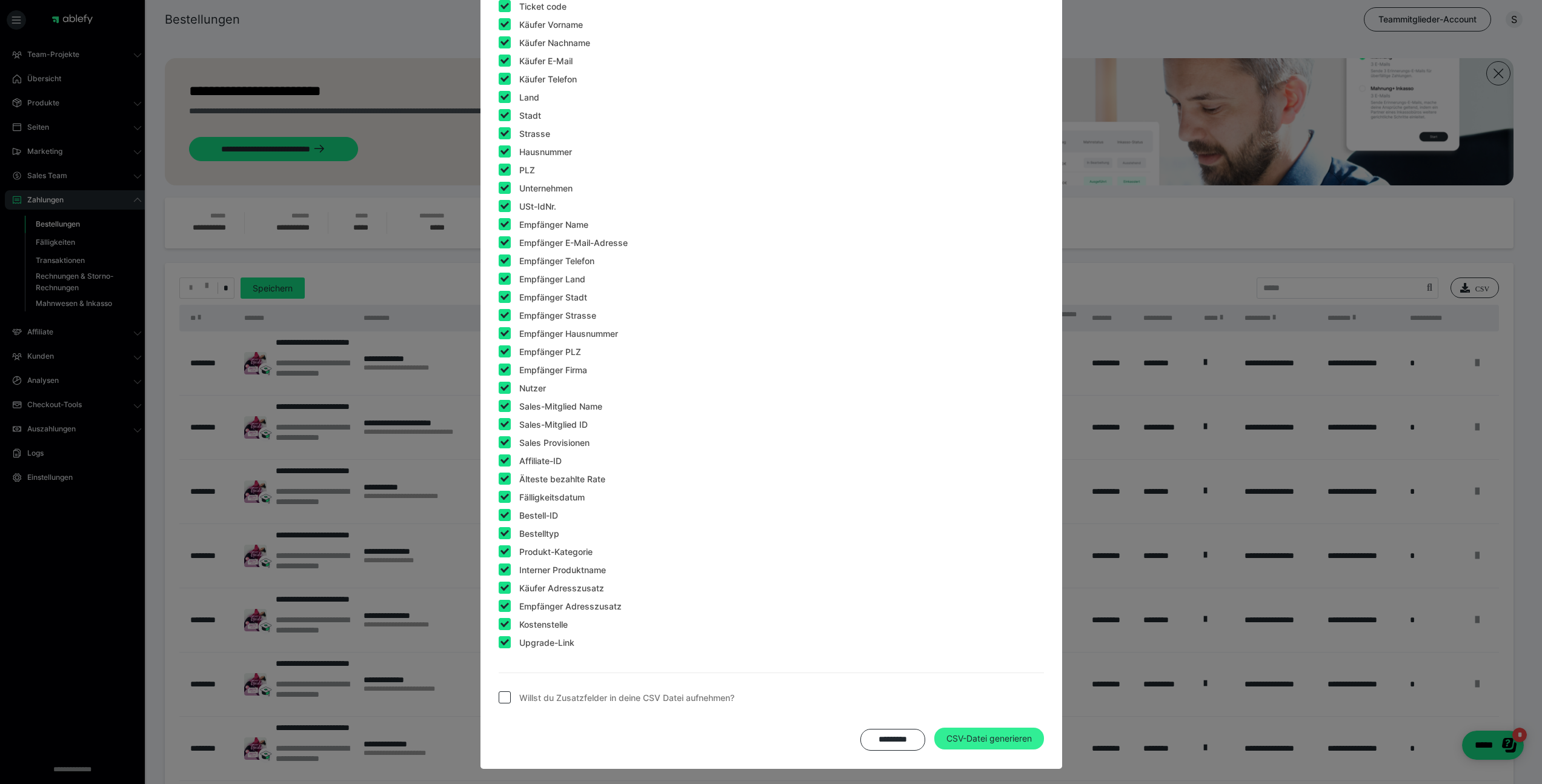 click on "CSV-Datei generieren" at bounding box center (989, 739) 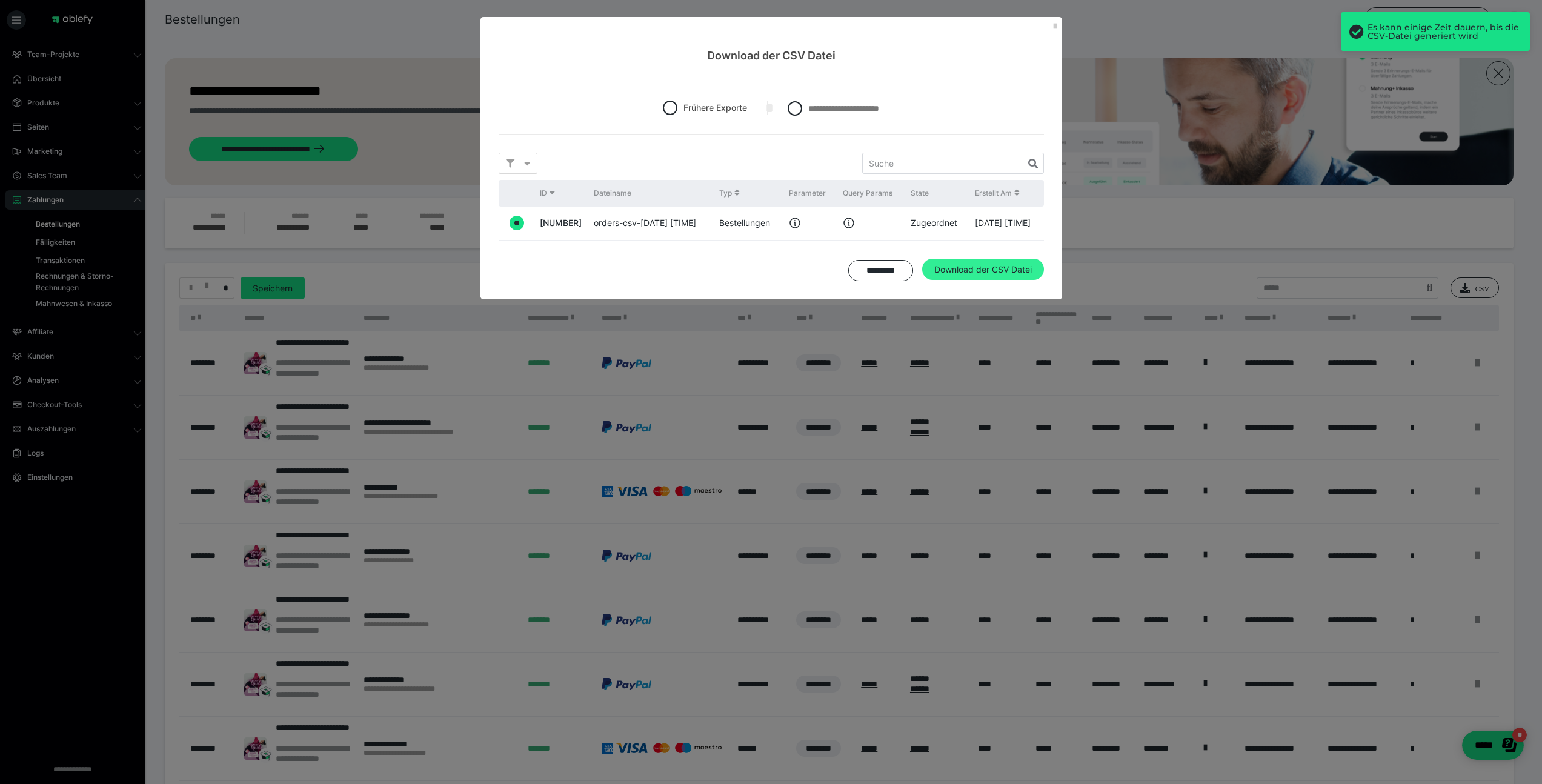 click on "Download der CSV Datei" at bounding box center (983, 270) 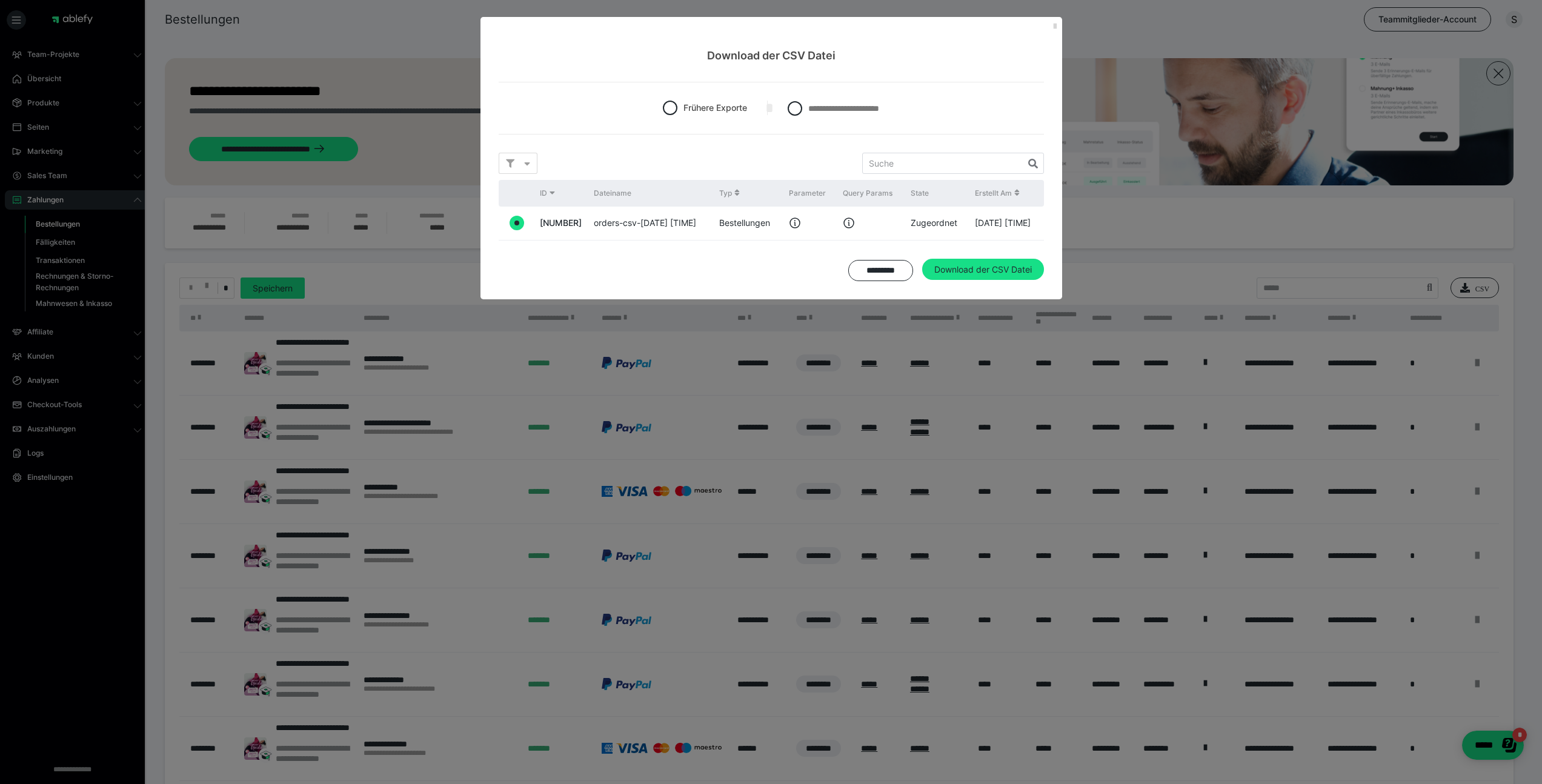 click at bounding box center (1055, 27) 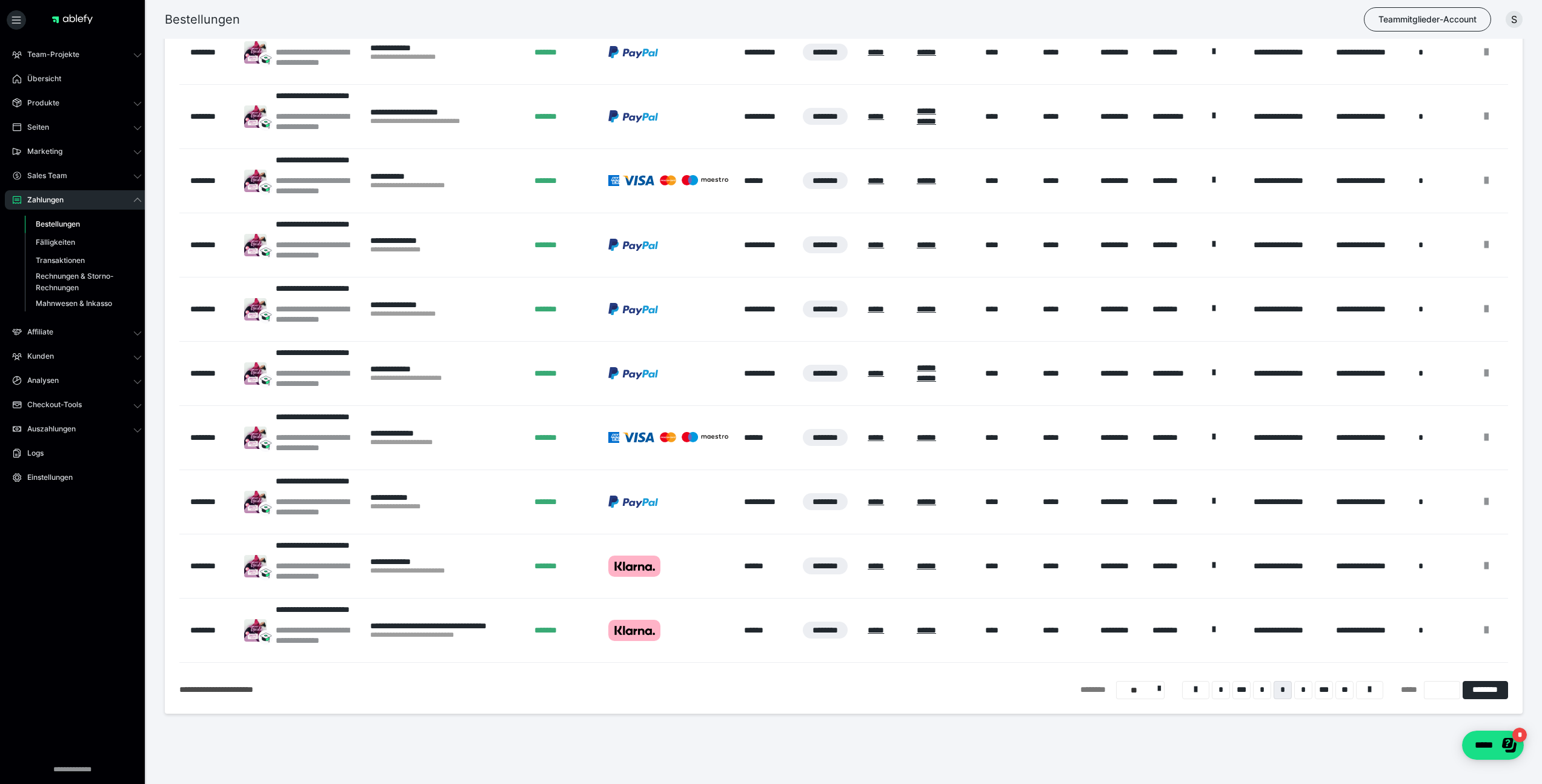 scroll, scrollTop: 316, scrollLeft: 0, axis: vertical 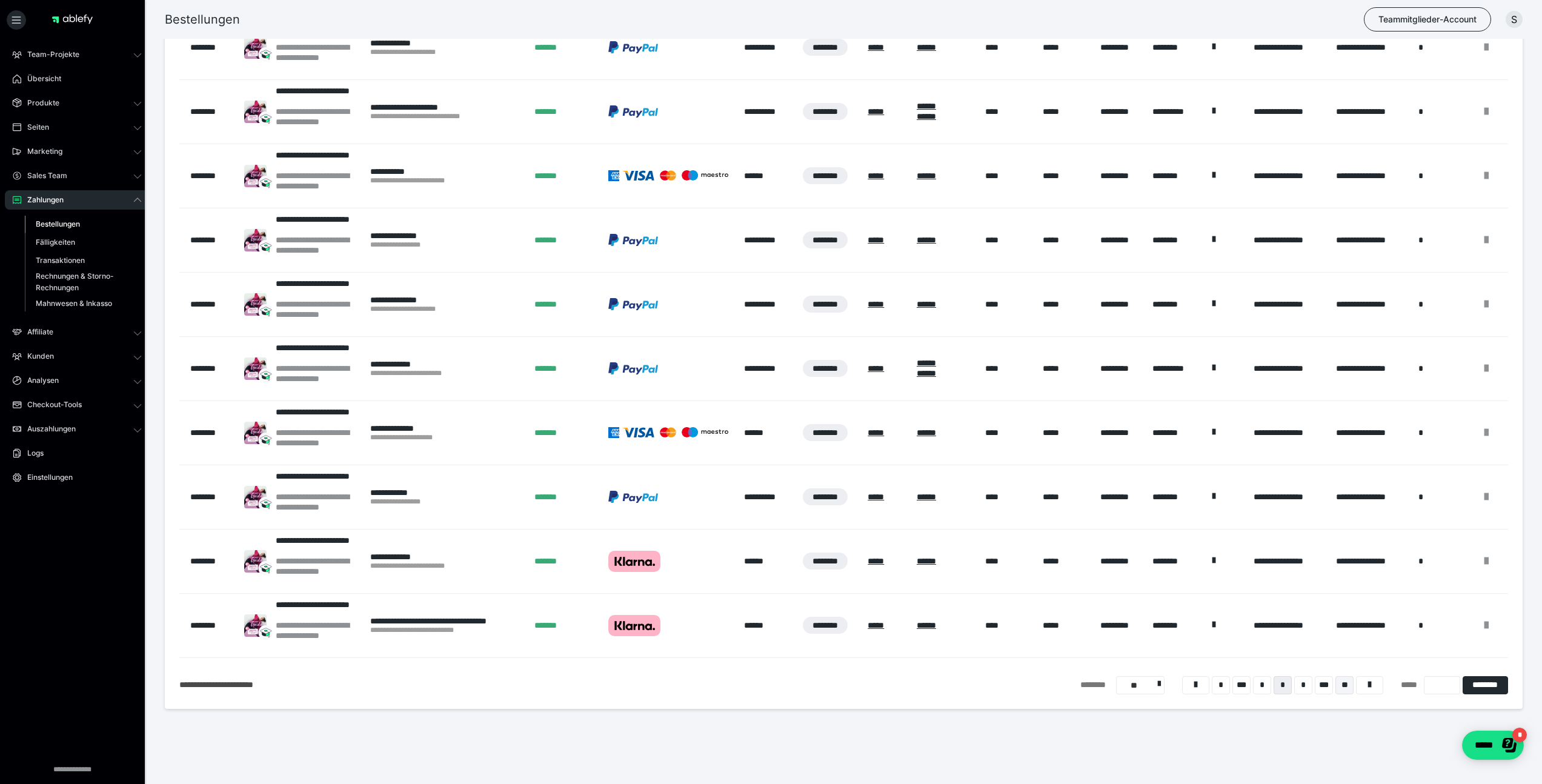 click on "**" at bounding box center [1344, 685] 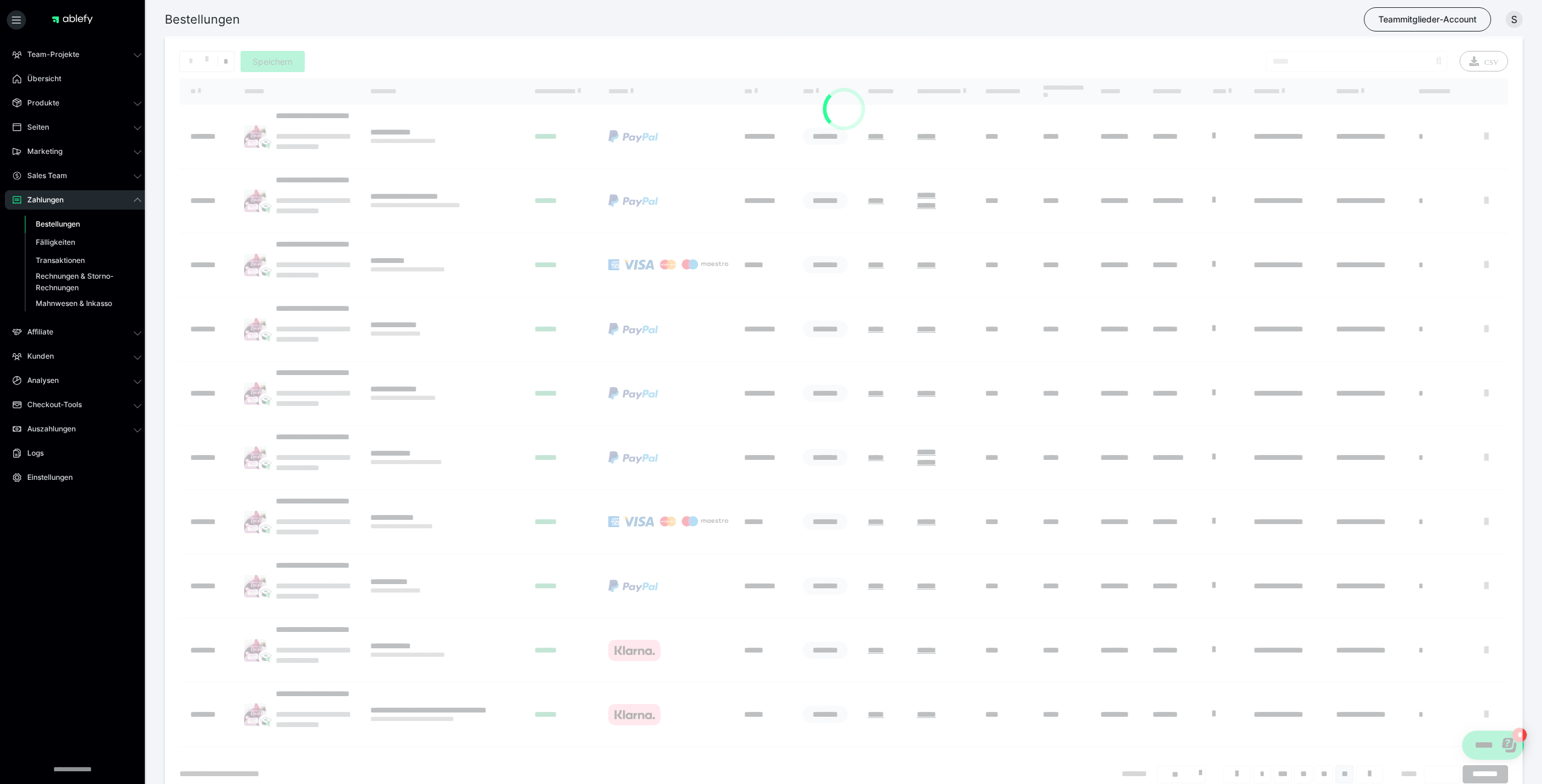 scroll, scrollTop: 0, scrollLeft: 0, axis: both 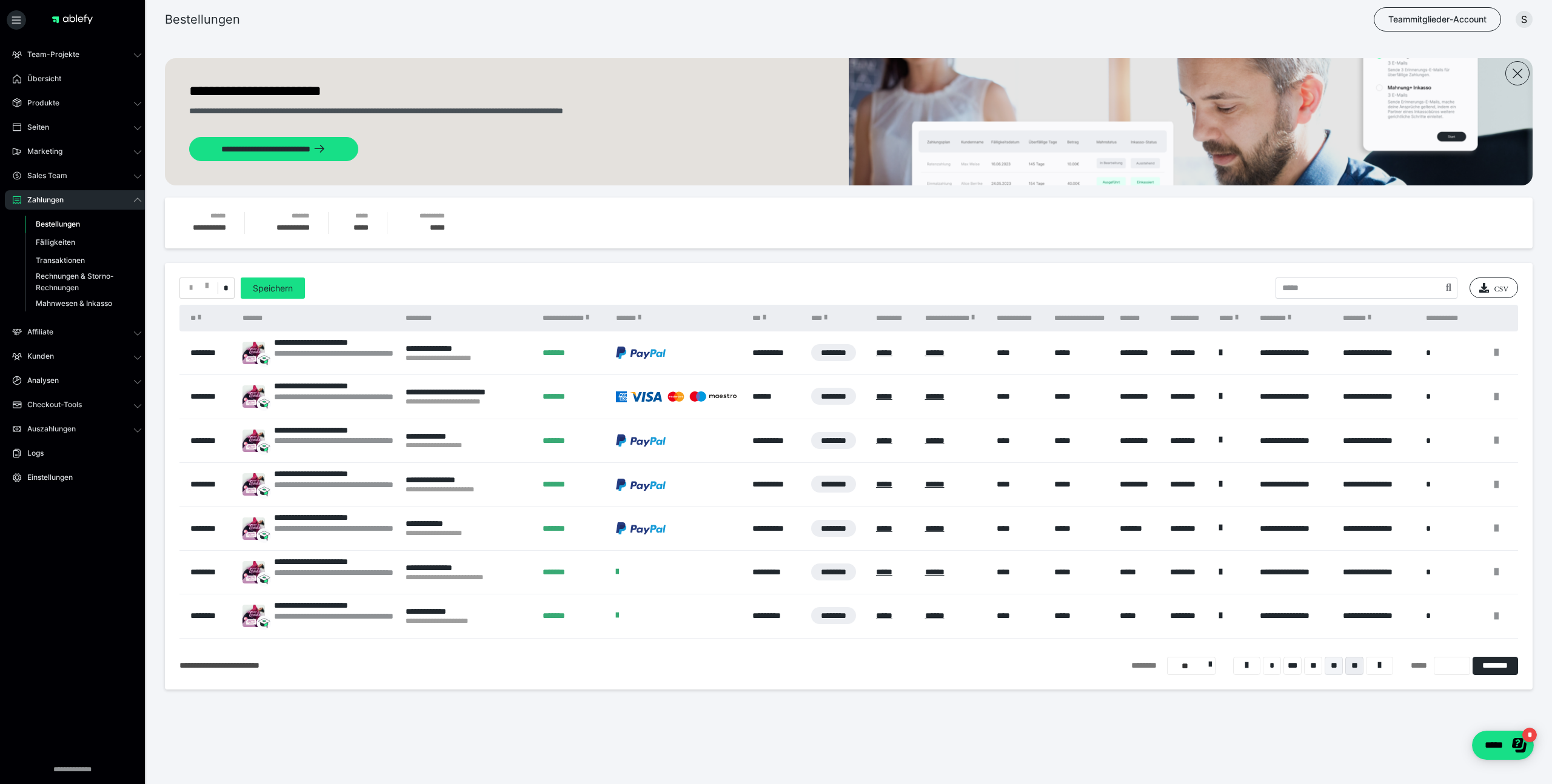 click on "**" at bounding box center (1334, 666) 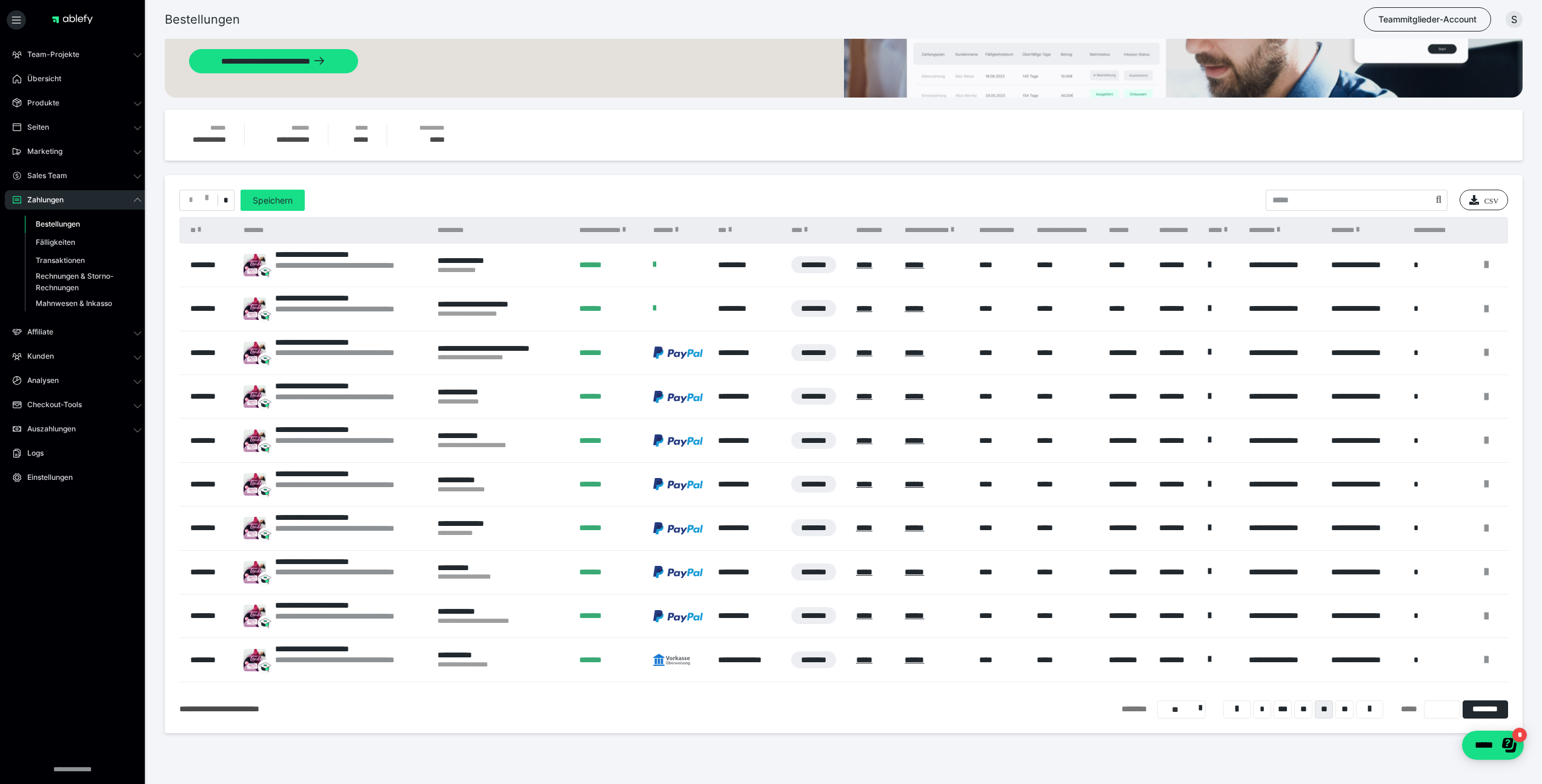 scroll, scrollTop: 112, scrollLeft: 0, axis: vertical 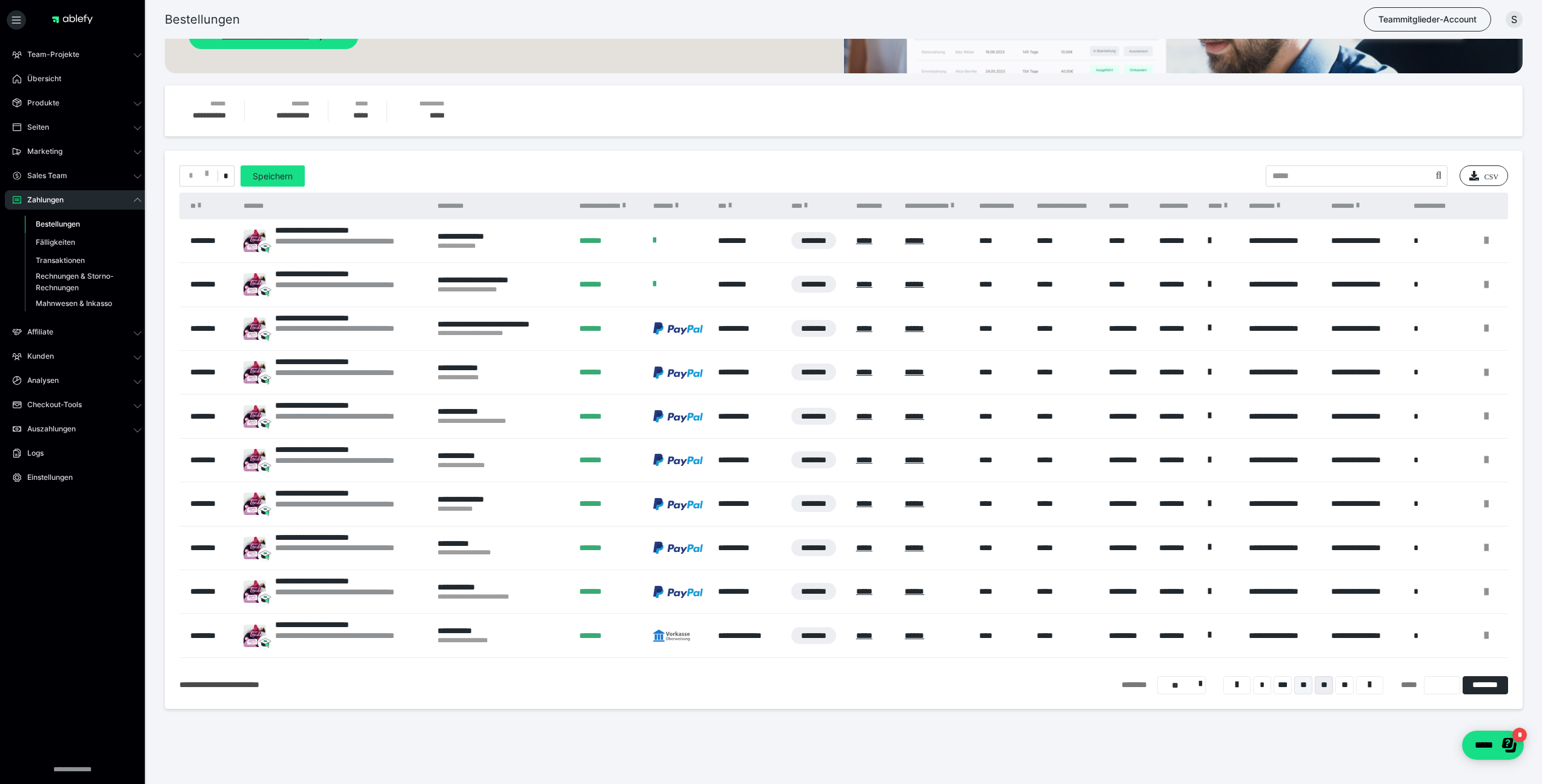 click on "**" at bounding box center (1303, 685) 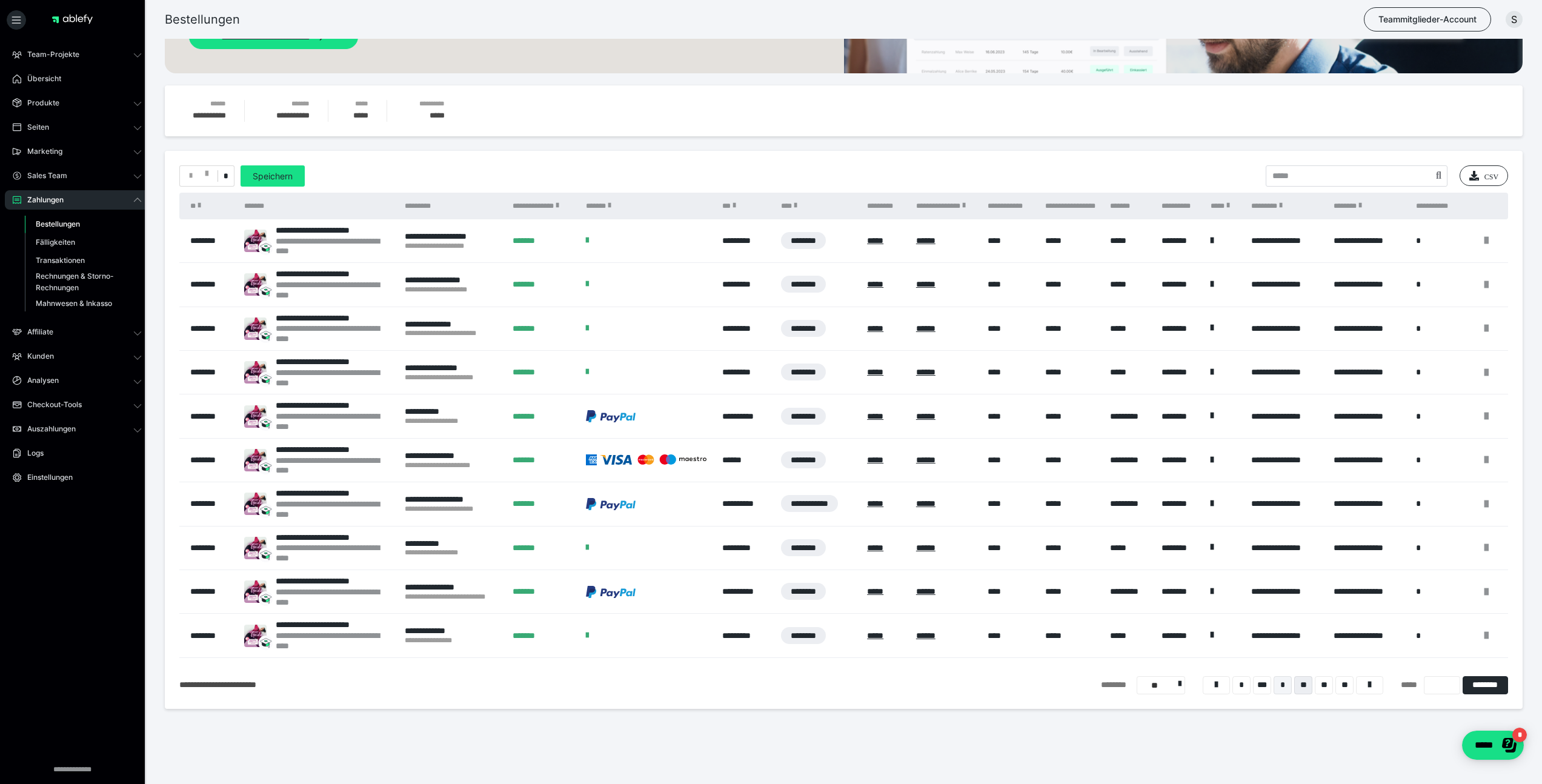 click on "*" at bounding box center [1283, 685] 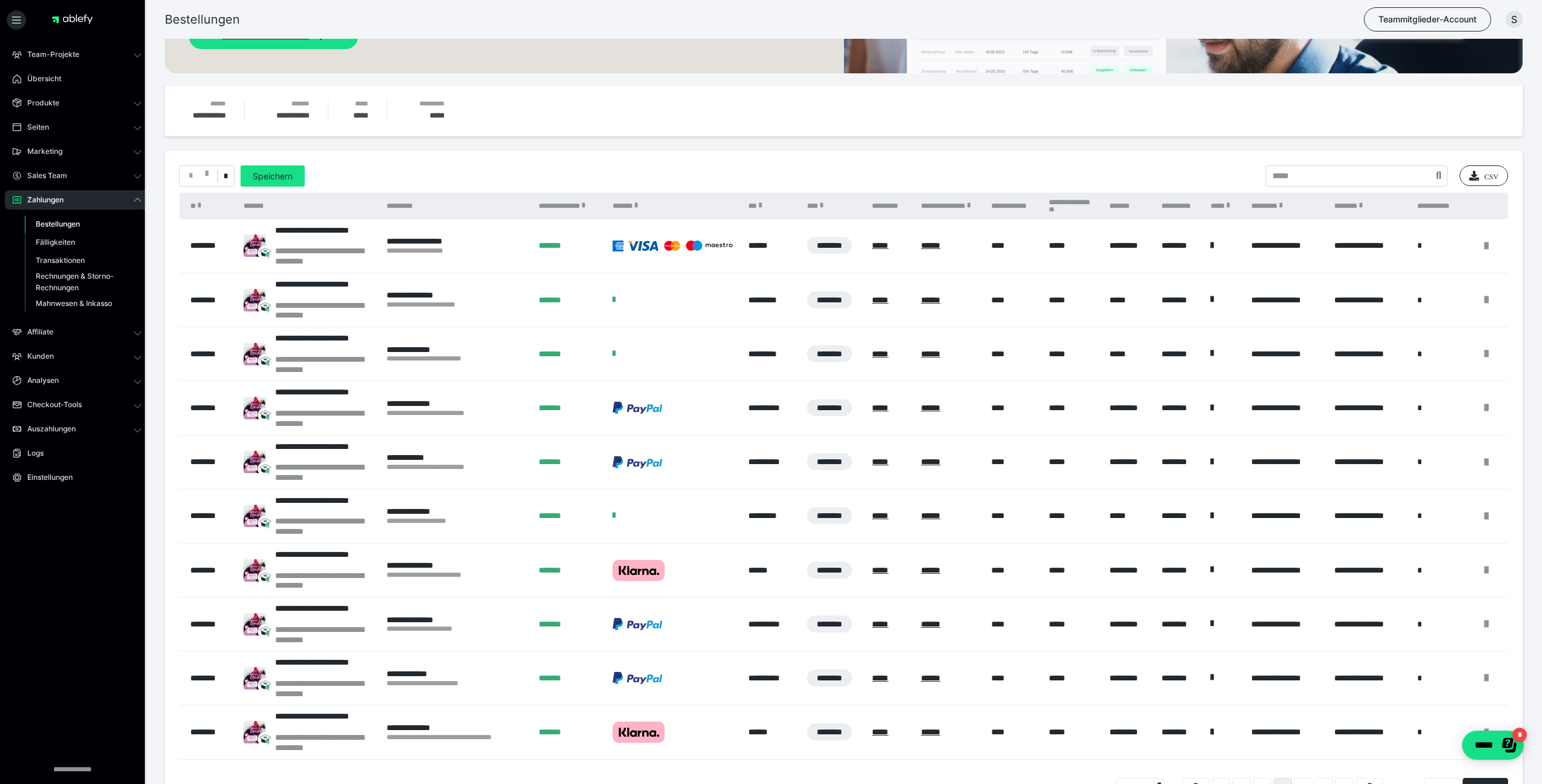 scroll, scrollTop: 214, scrollLeft: 0, axis: vertical 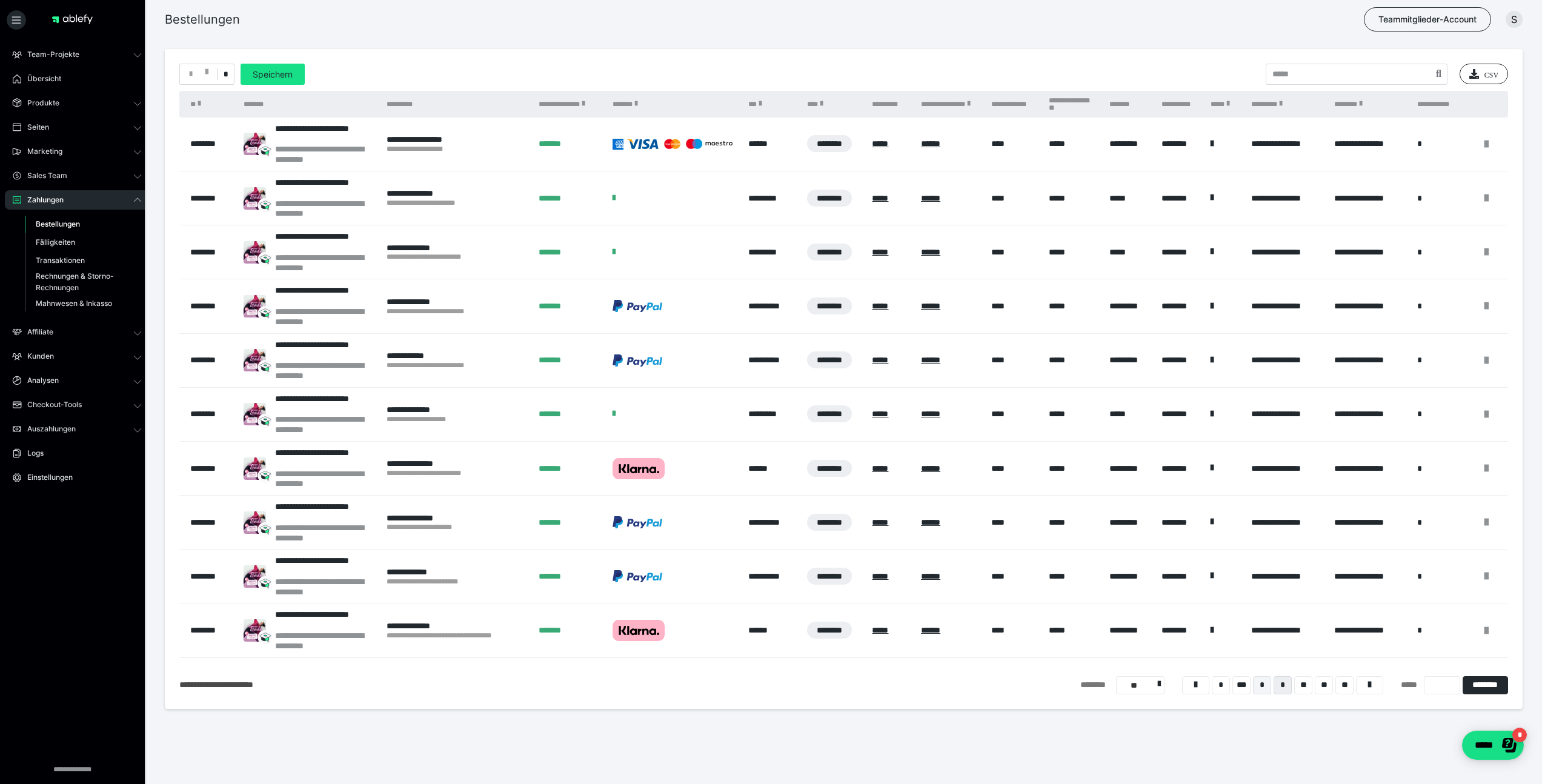 click on "*" at bounding box center [1262, 685] 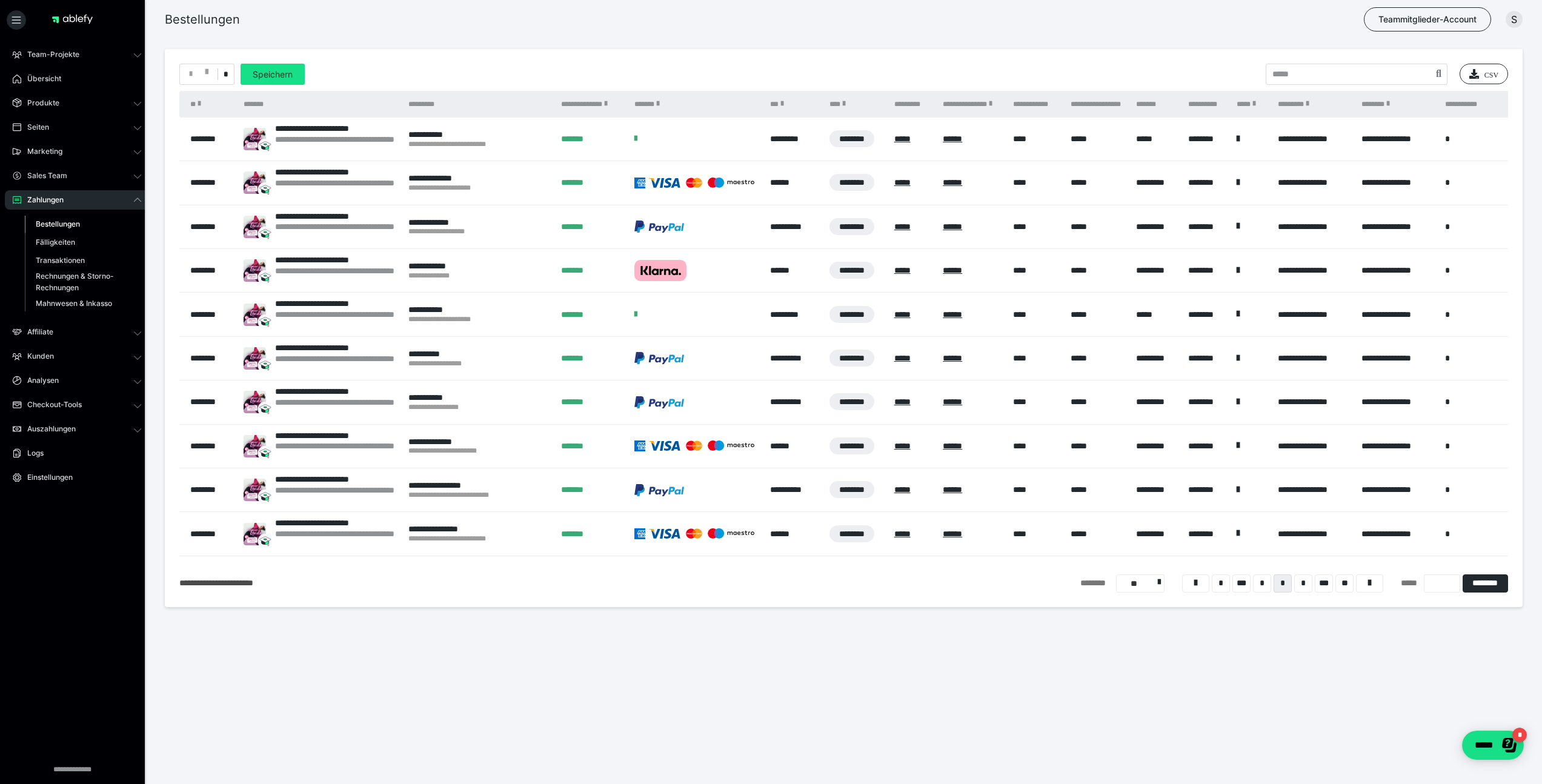 scroll, scrollTop: 112, scrollLeft: 0, axis: vertical 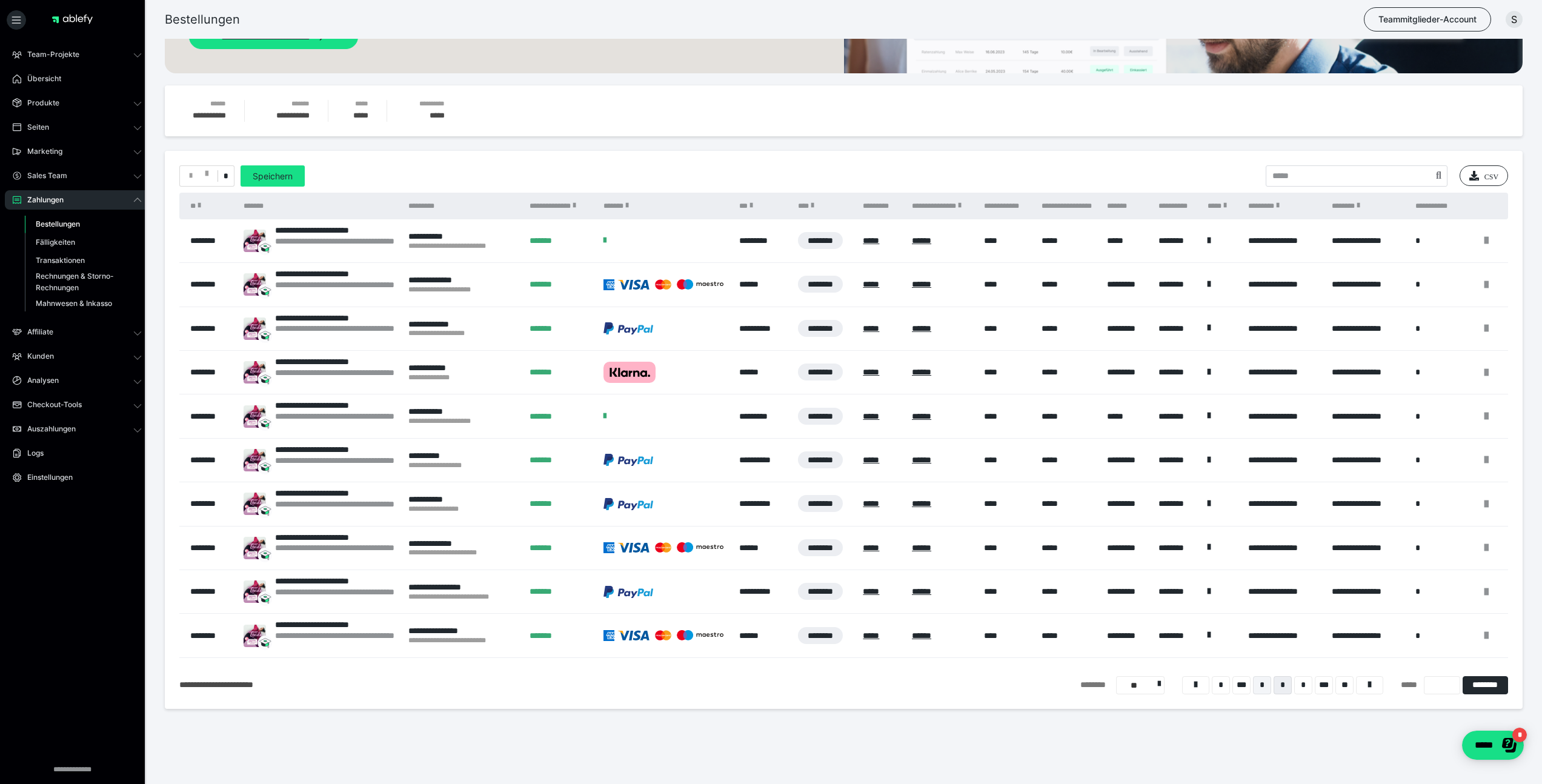 click on "*" at bounding box center (1262, 685) 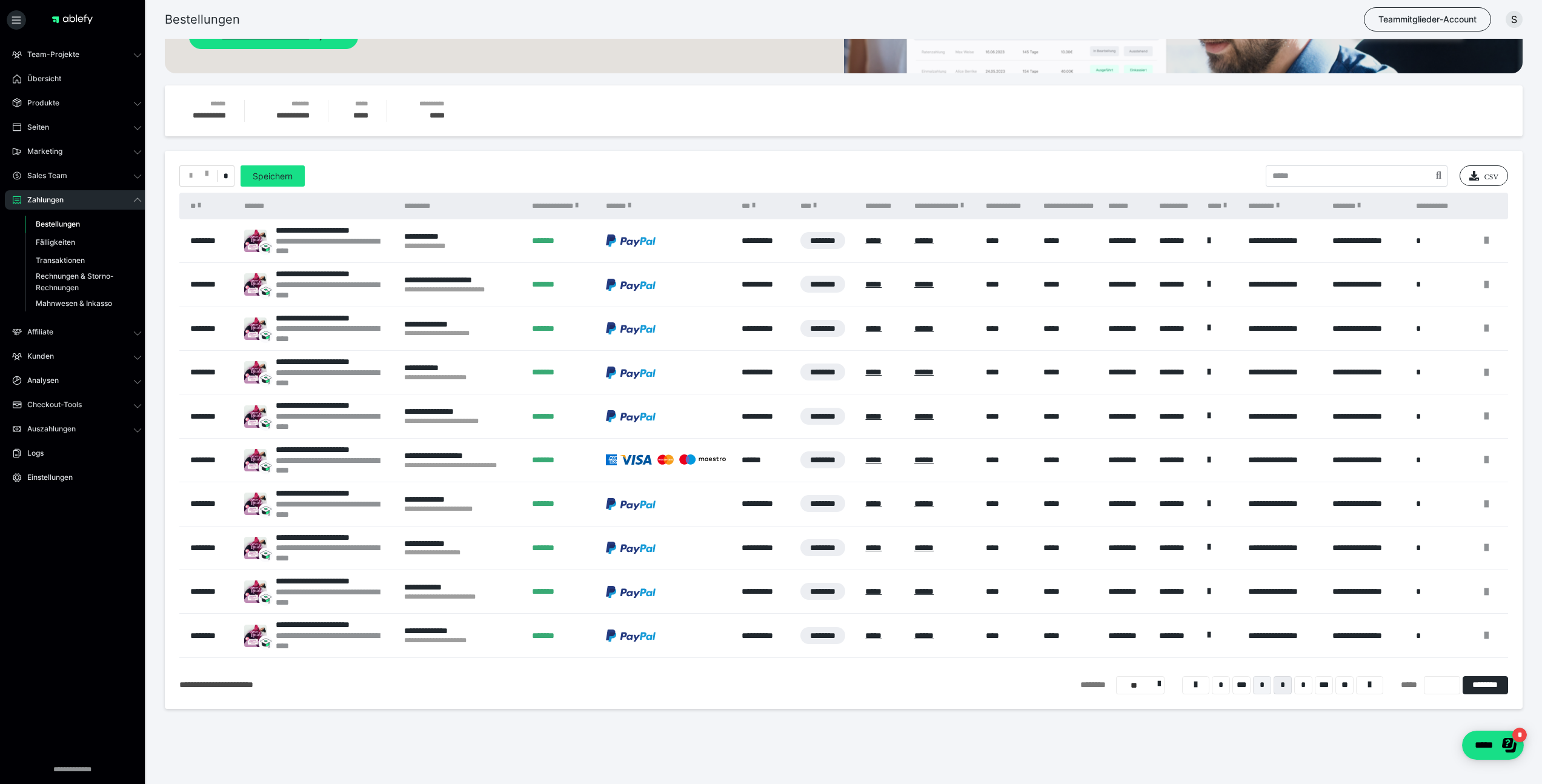 click on "*" at bounding box center (1262, 685) 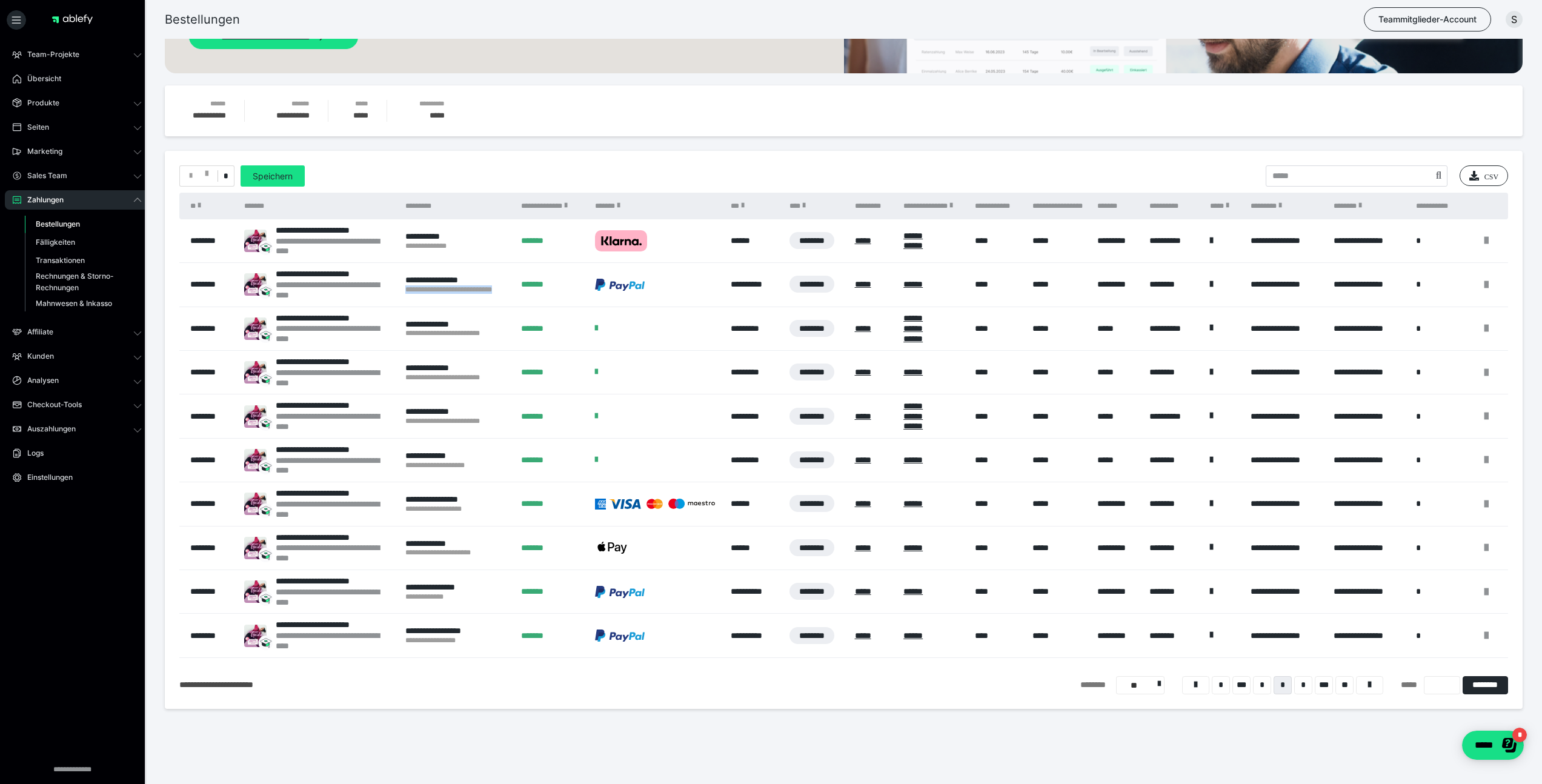 click on "**********" at bounding box center (457, 285) 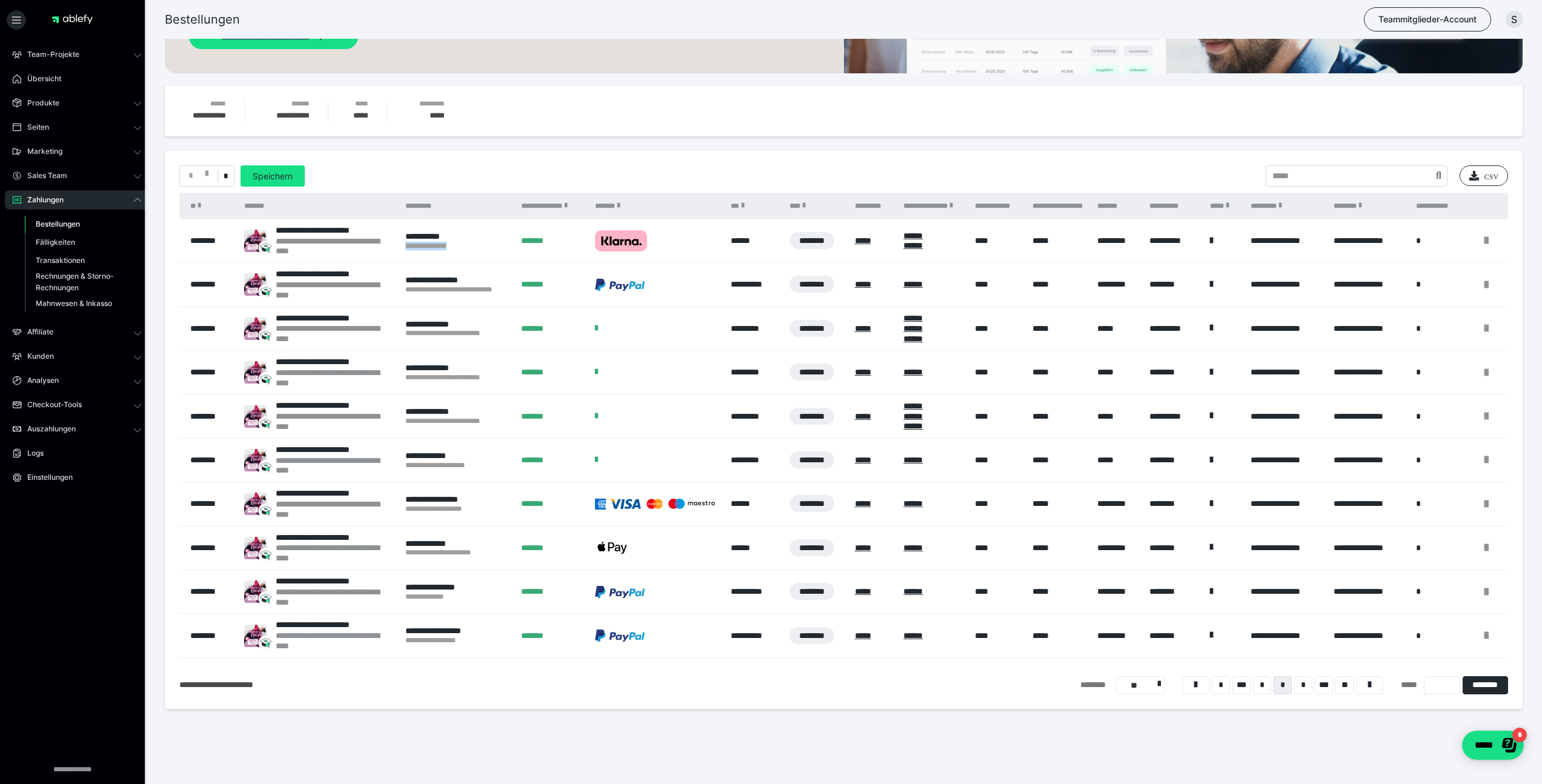drag, startPoint x: 442, startPoint y: 244, endPoint x: 402, endPoint y: 243, distance: 40.0125 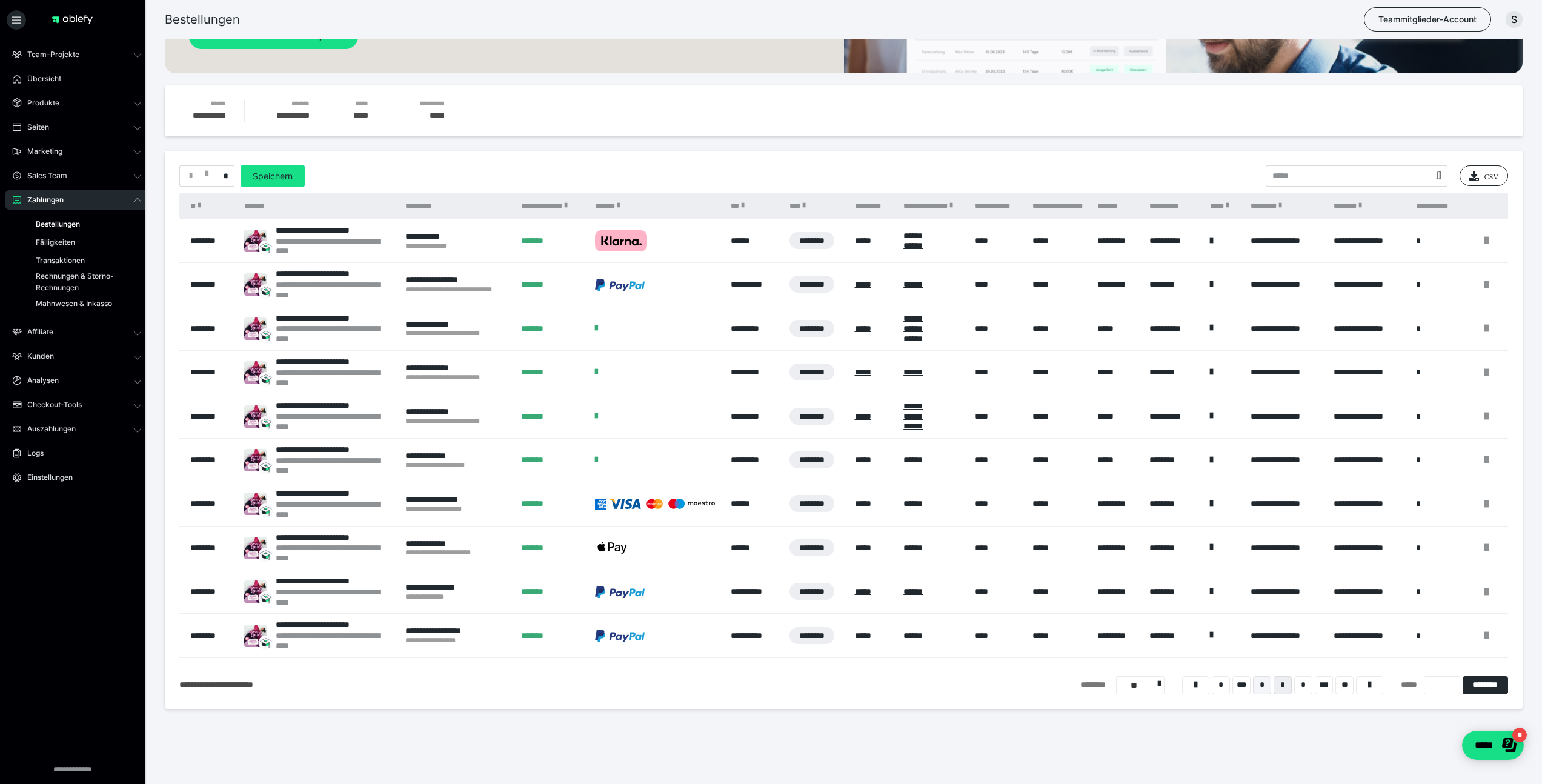 click on "*" at bounding box center [1262, 685] 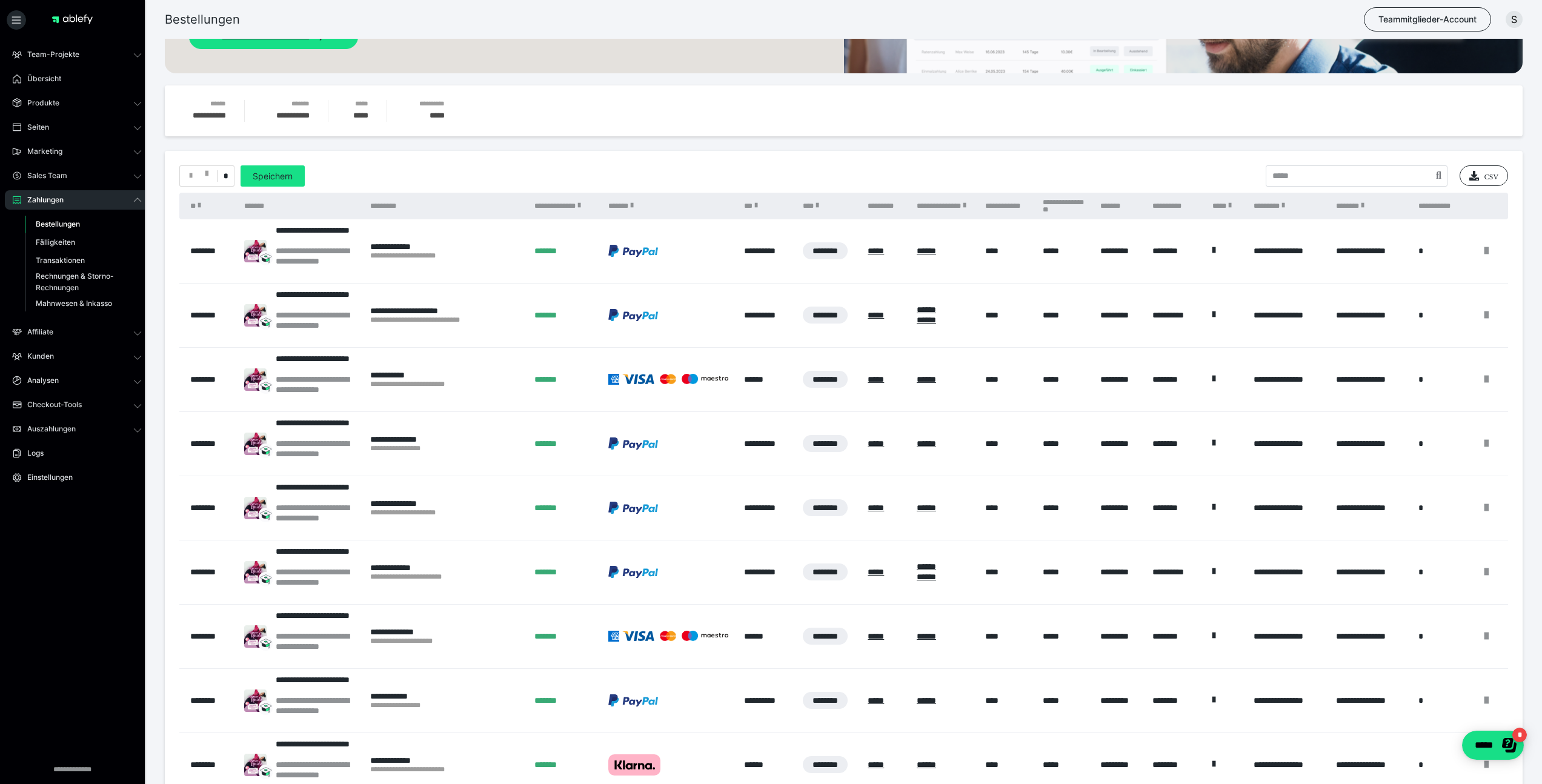 scroll, scrollTop: 316, scrollLeft: 0, axis: vertical 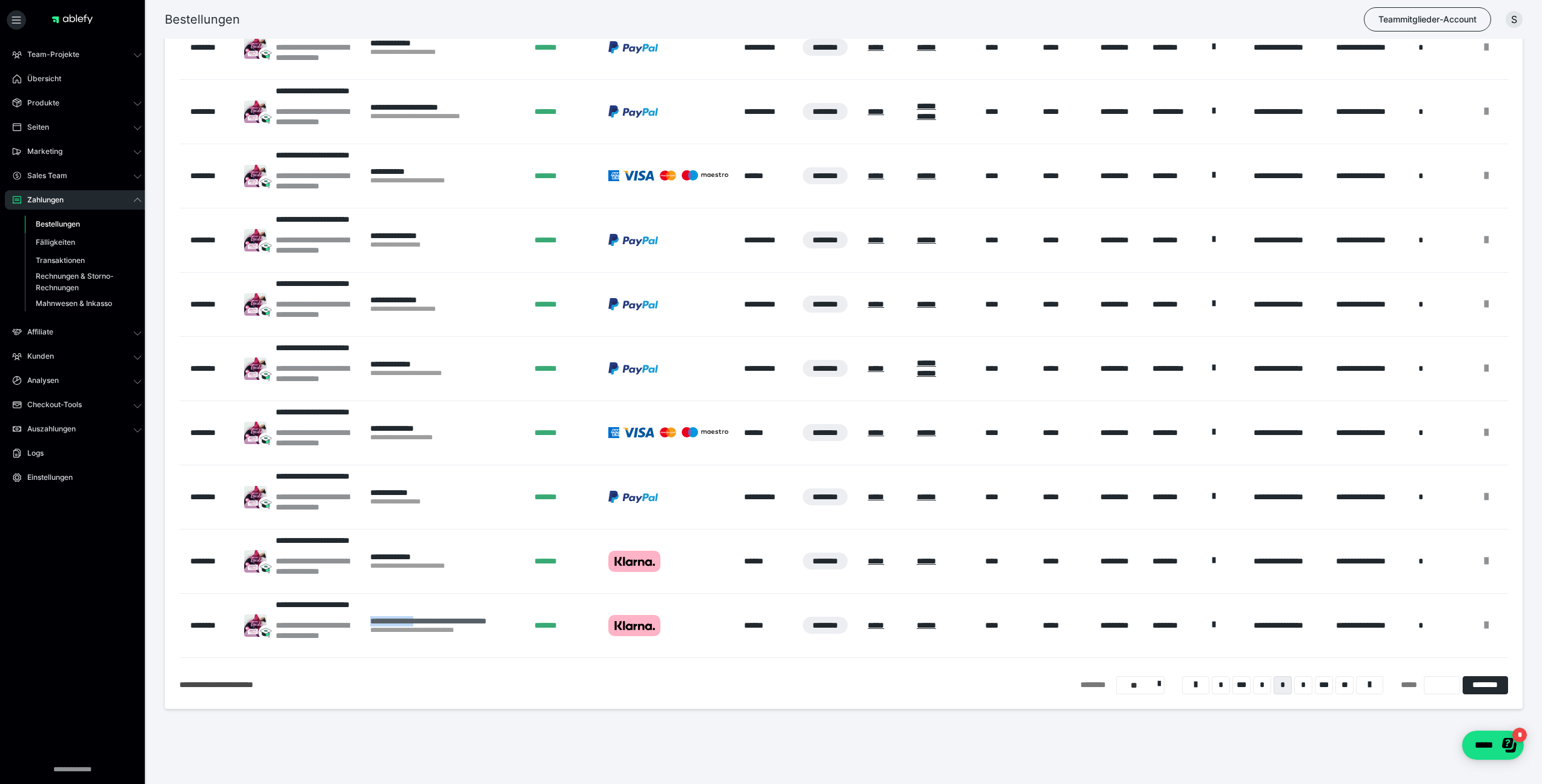 drag, startPoint x: 364, startPoint y: 619, endPoint x: 424, endPoint y: 620, distance: 60.0083 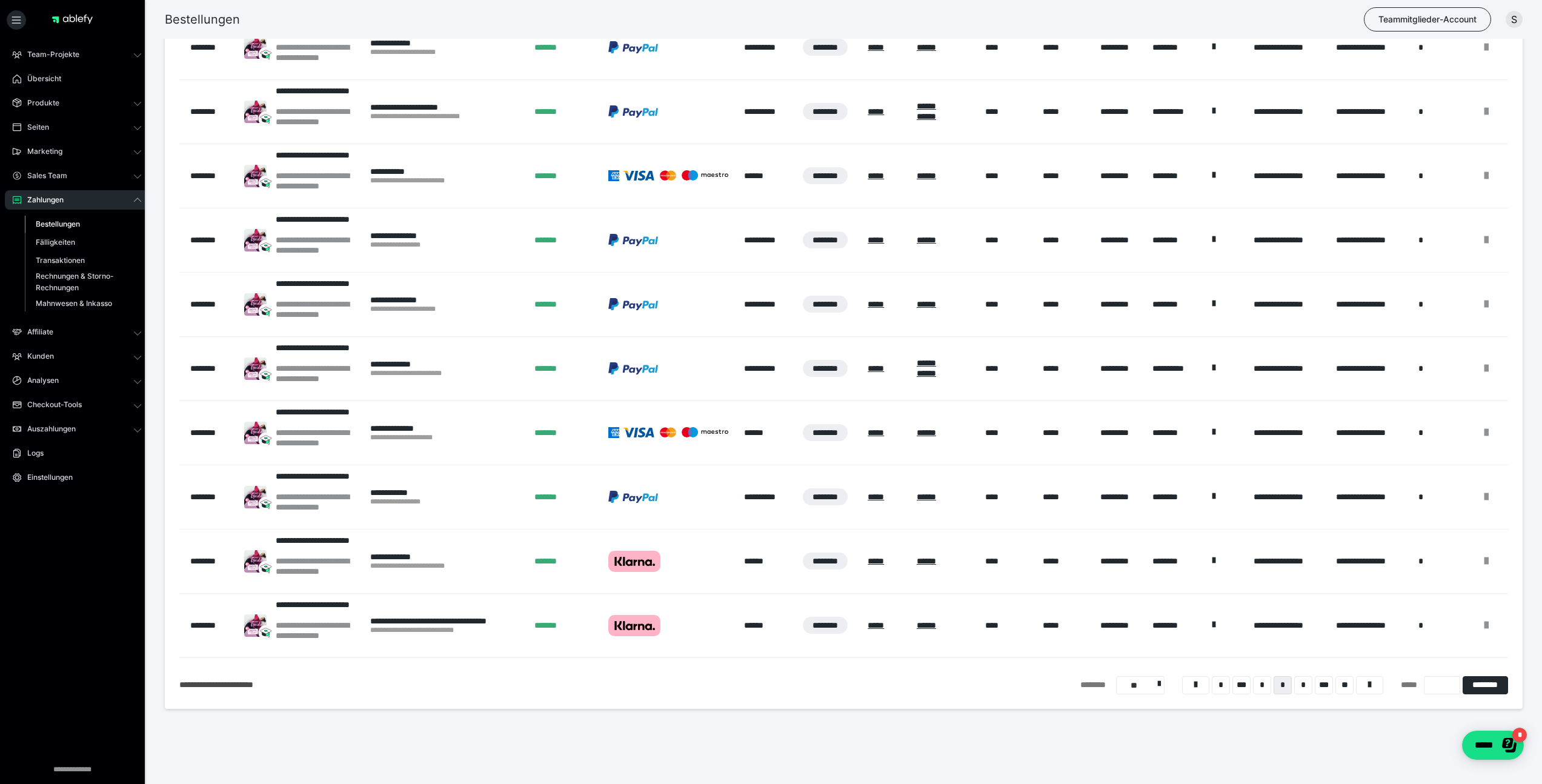 click on "**********" at bounding box center (446, 630) 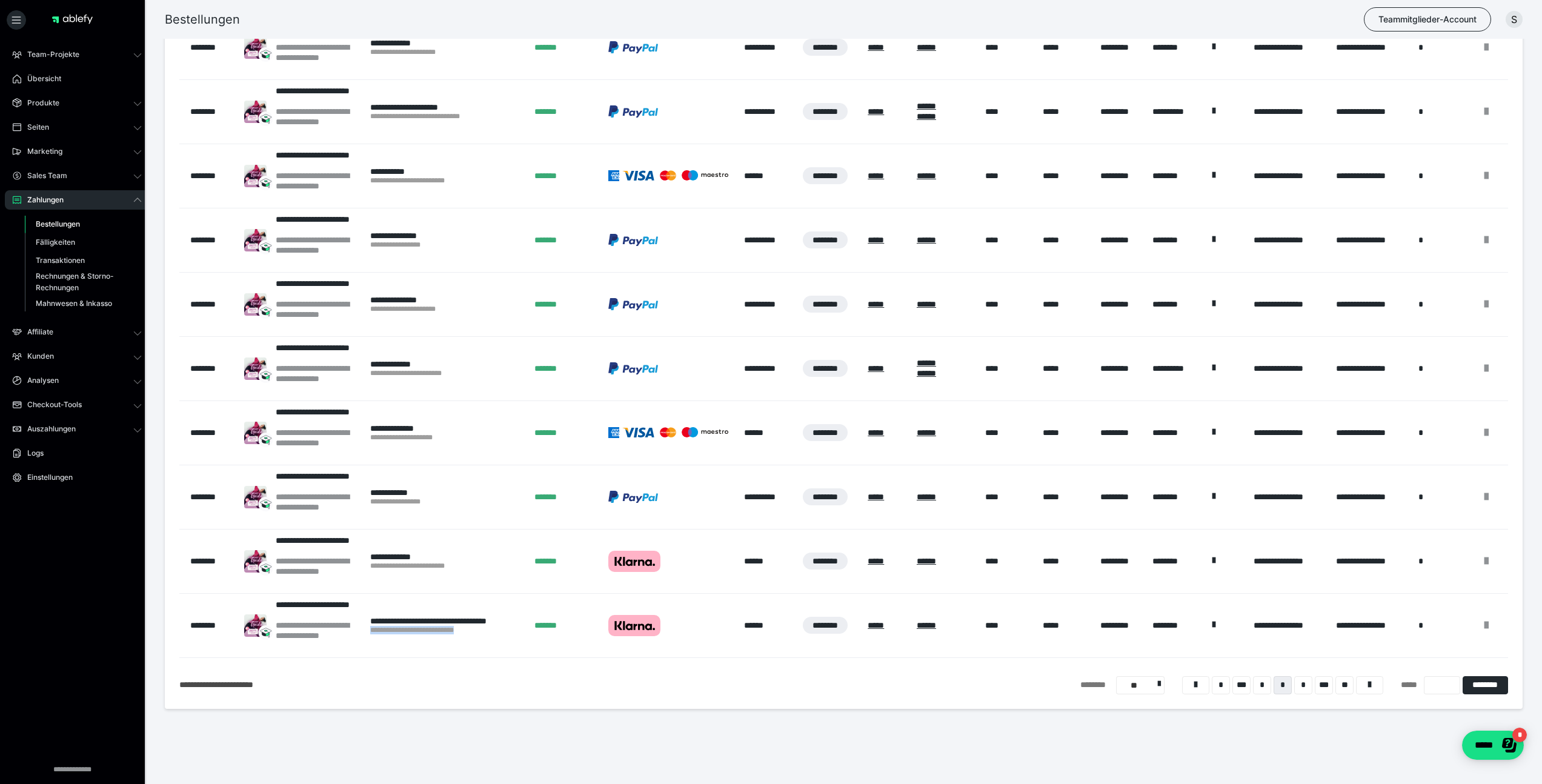 drag, startPoint x: 371, startPoint y: 630, endPoint x: 471, endPoint y: 636, distance: 100.17984 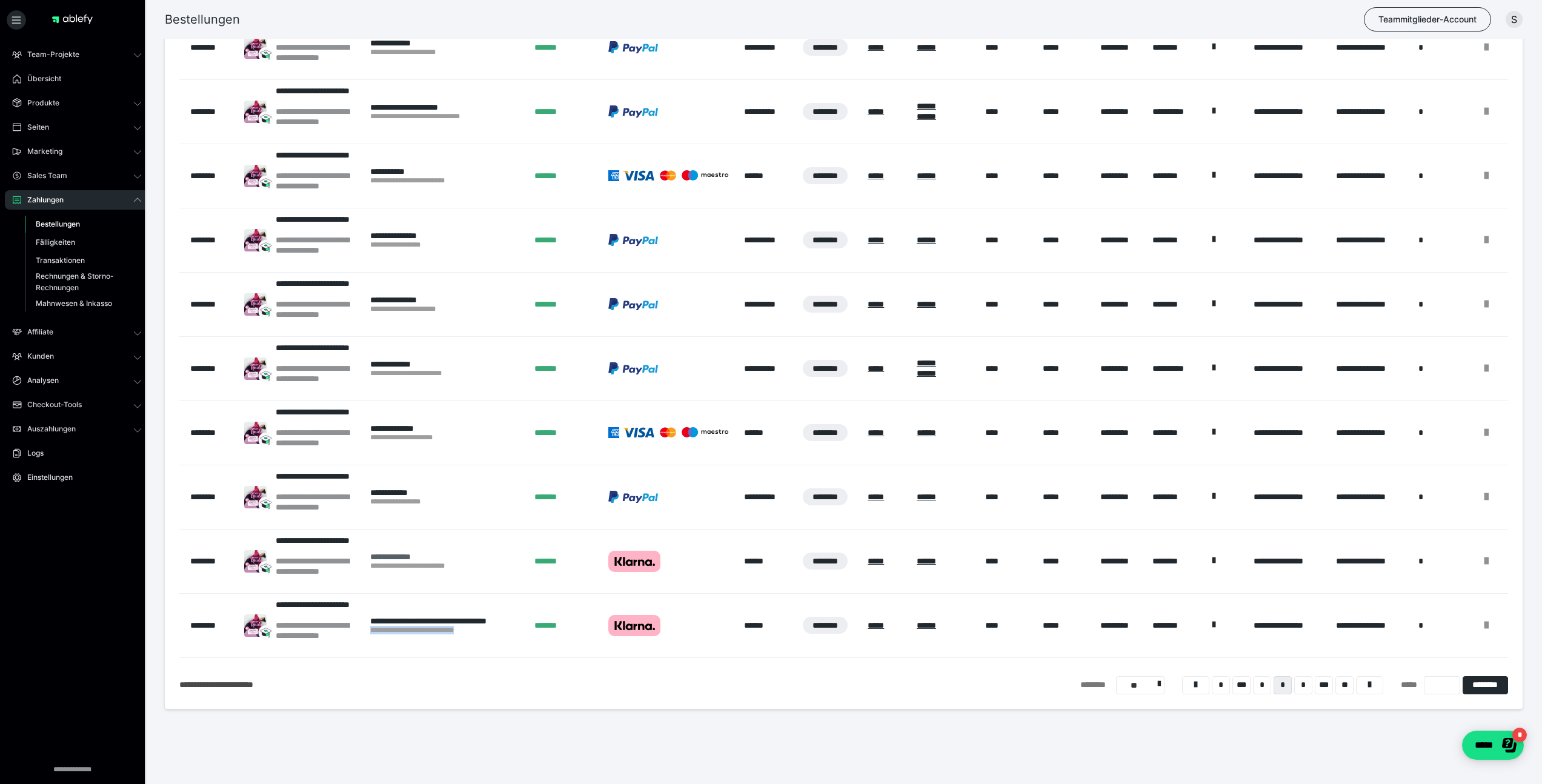 drag, startPoint x: 370, startPoint y: 556, endPoint x: 435, endPoint y: 554, distance: 65.03076 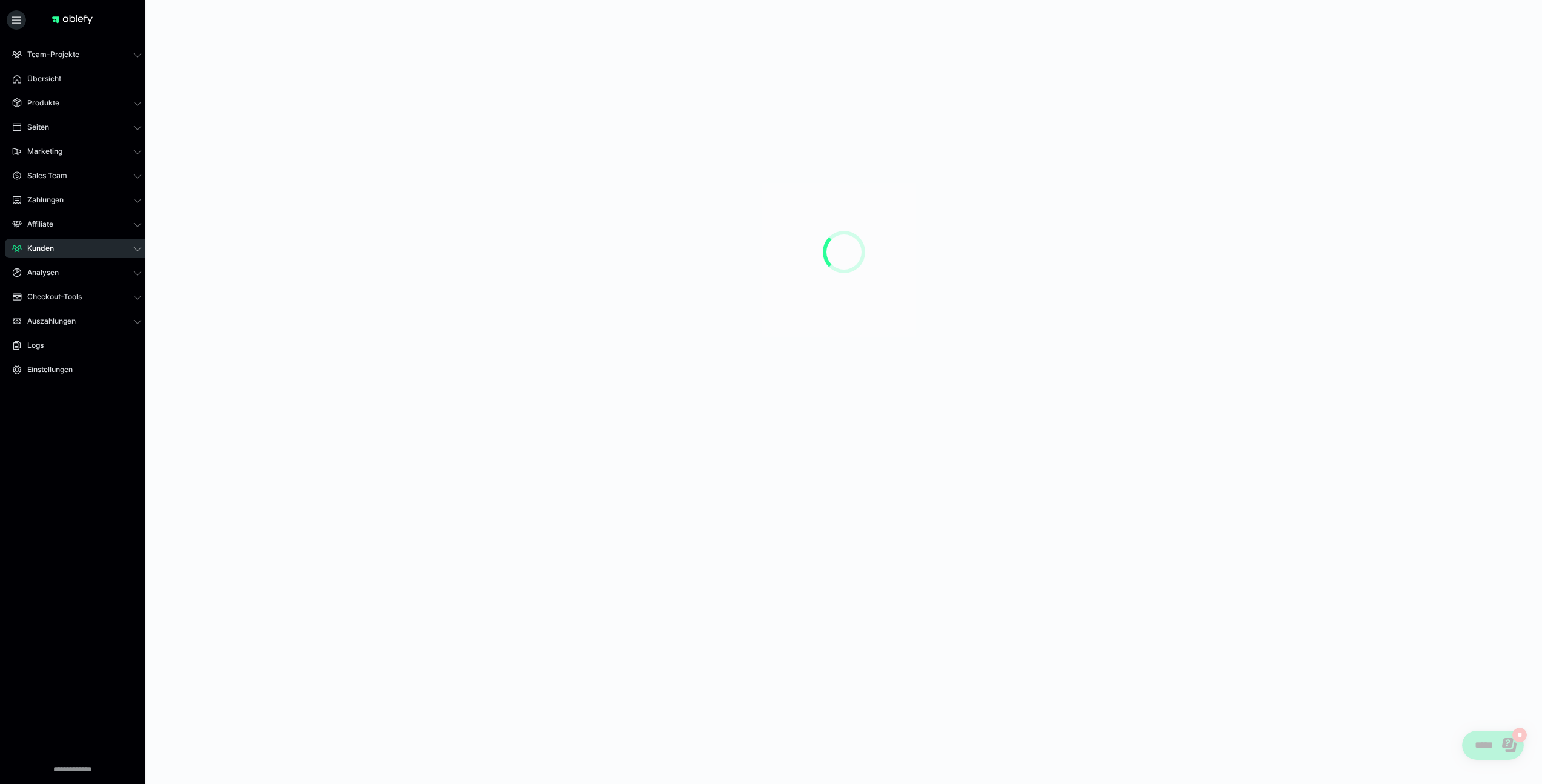 scroll, scrollTop: 0, scrollLeft: 0, axis: both 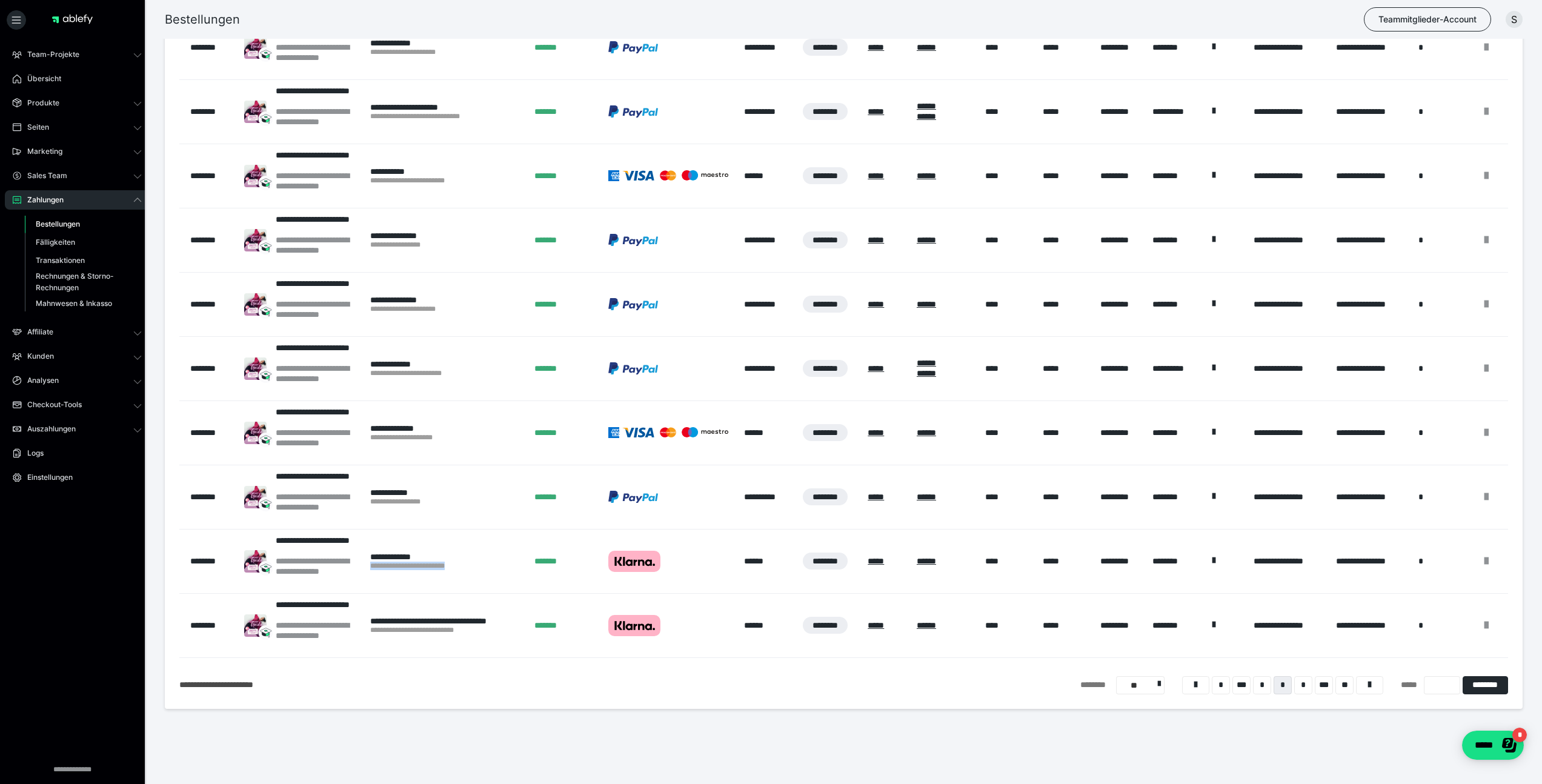 drag, startPoint x: 478, startPoint y: 570, endPoint x: 371, endPoint y: 570, distance: 107 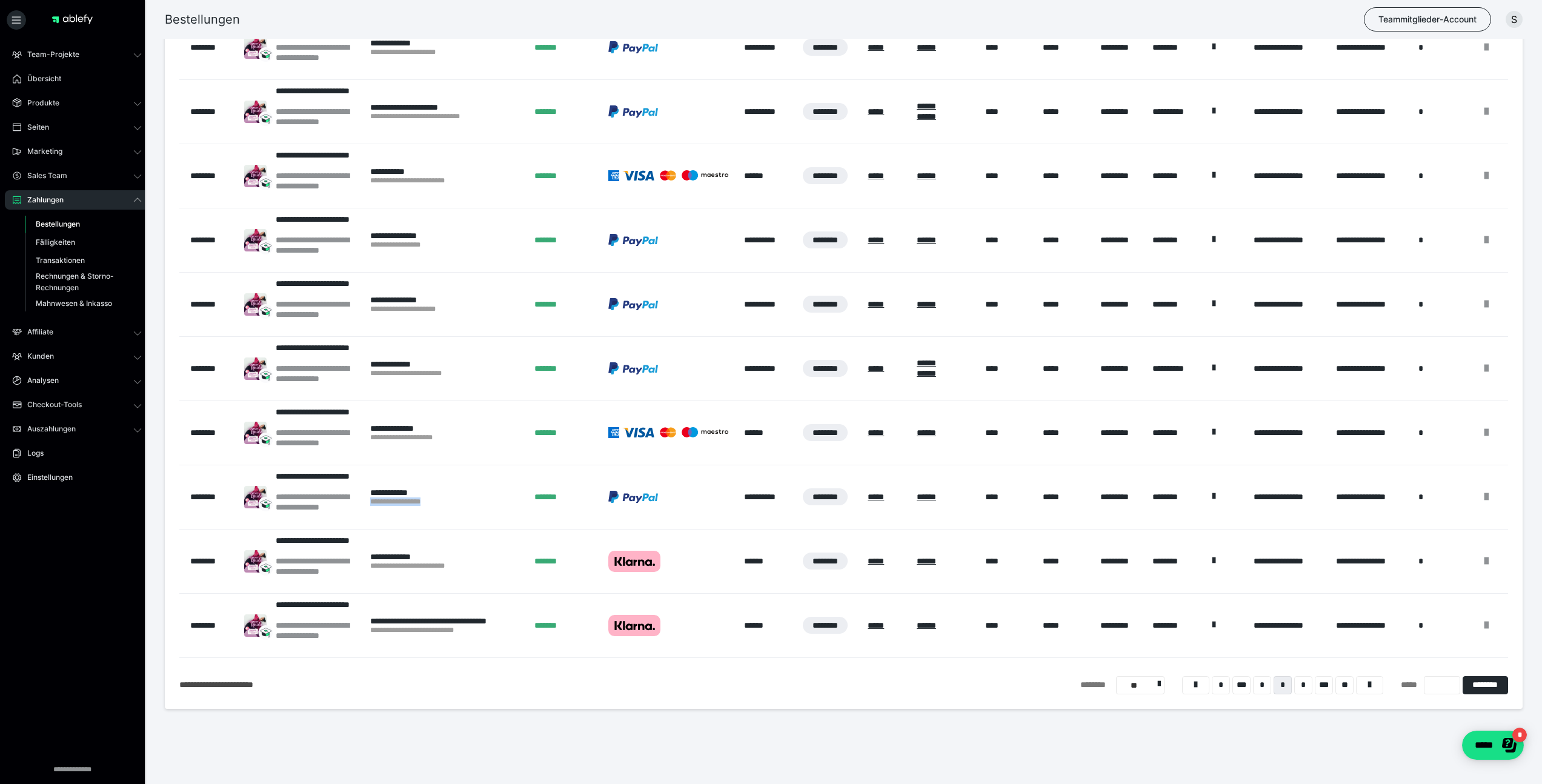 drag, startPoint x: 449, startPoint y: 502, endPoint x: 366, endPoint y: 504, distance: 83.02409 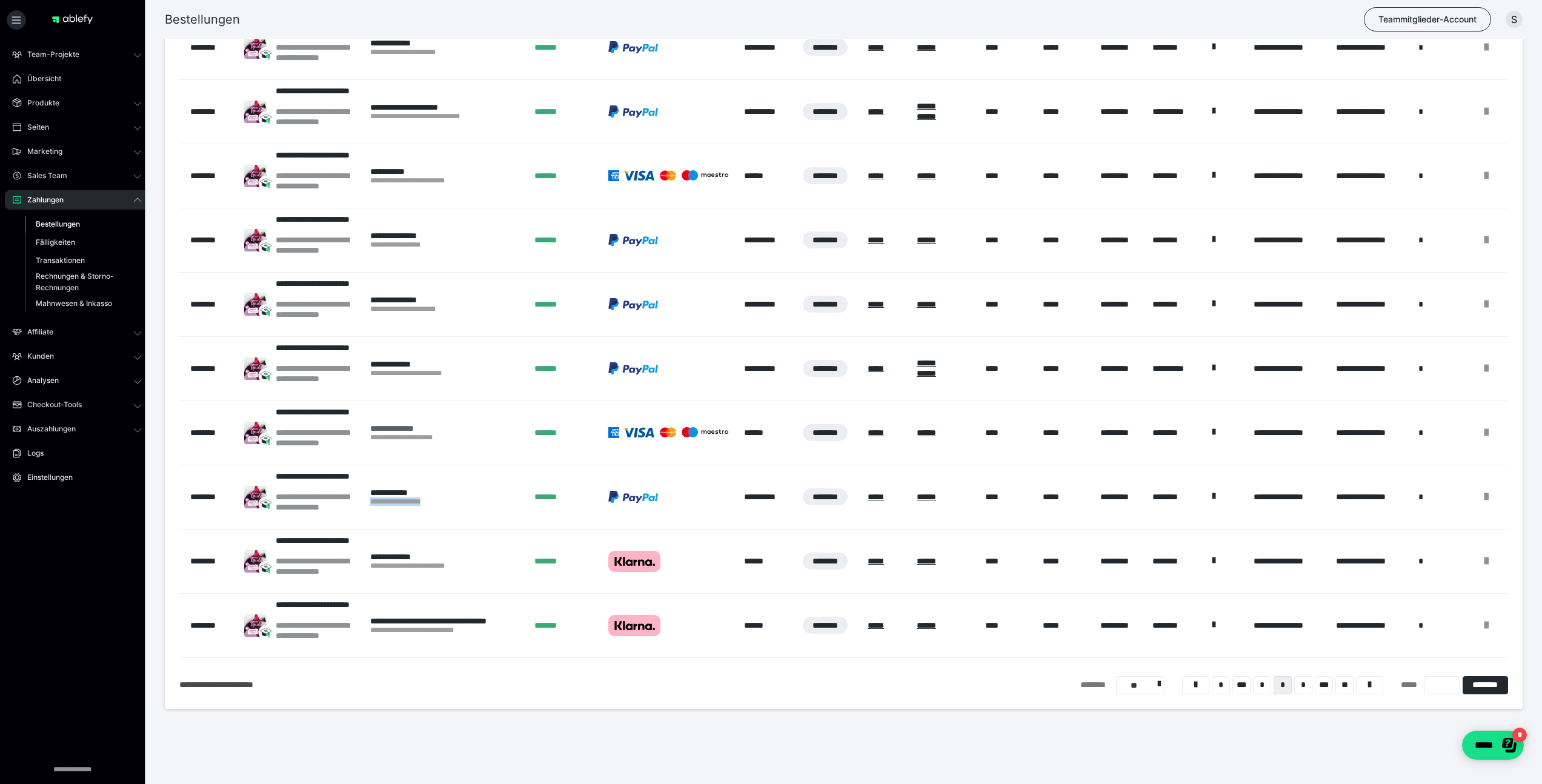 drag, startPoint x: 370, startPoint y: 428, endPoint x: 427, endPoint y: 428, distance: 57 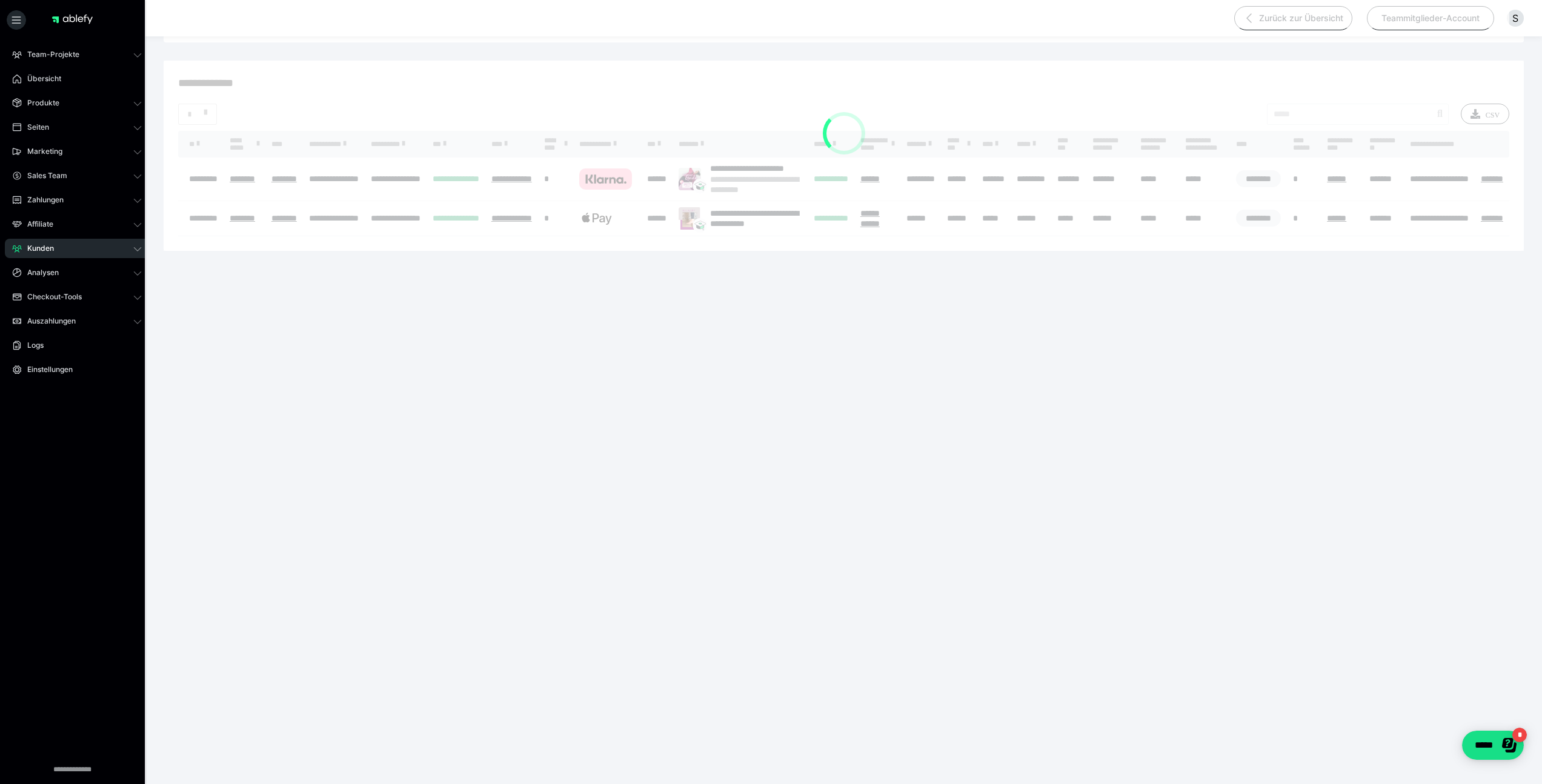 scroll, scrollTop: 0, scrollLeft: 0, axis: both 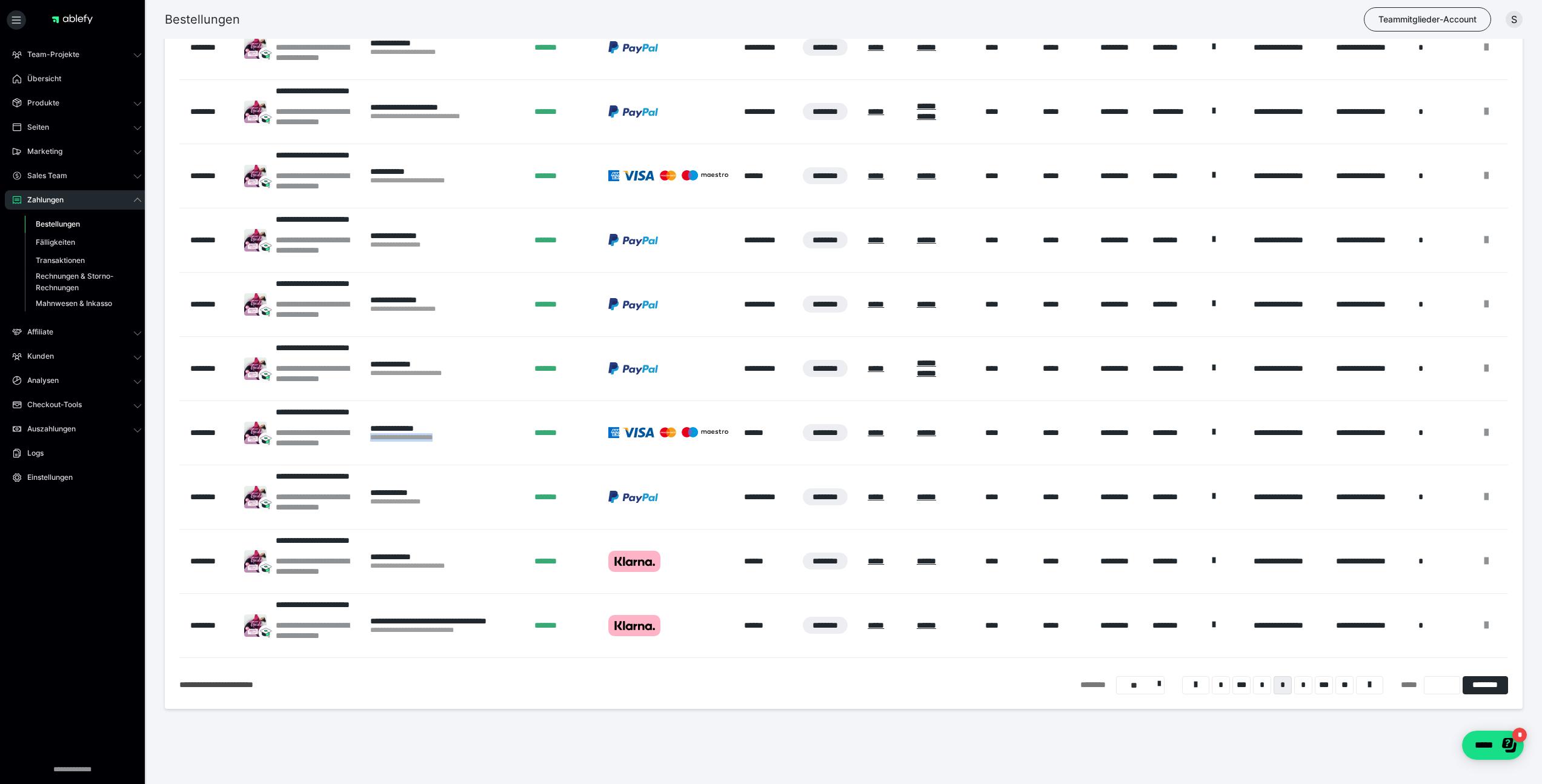 drag, startPoint x: 369, startPoint y: 440, endPoint x: 451, endPoint y: 453, distance: 83.02409 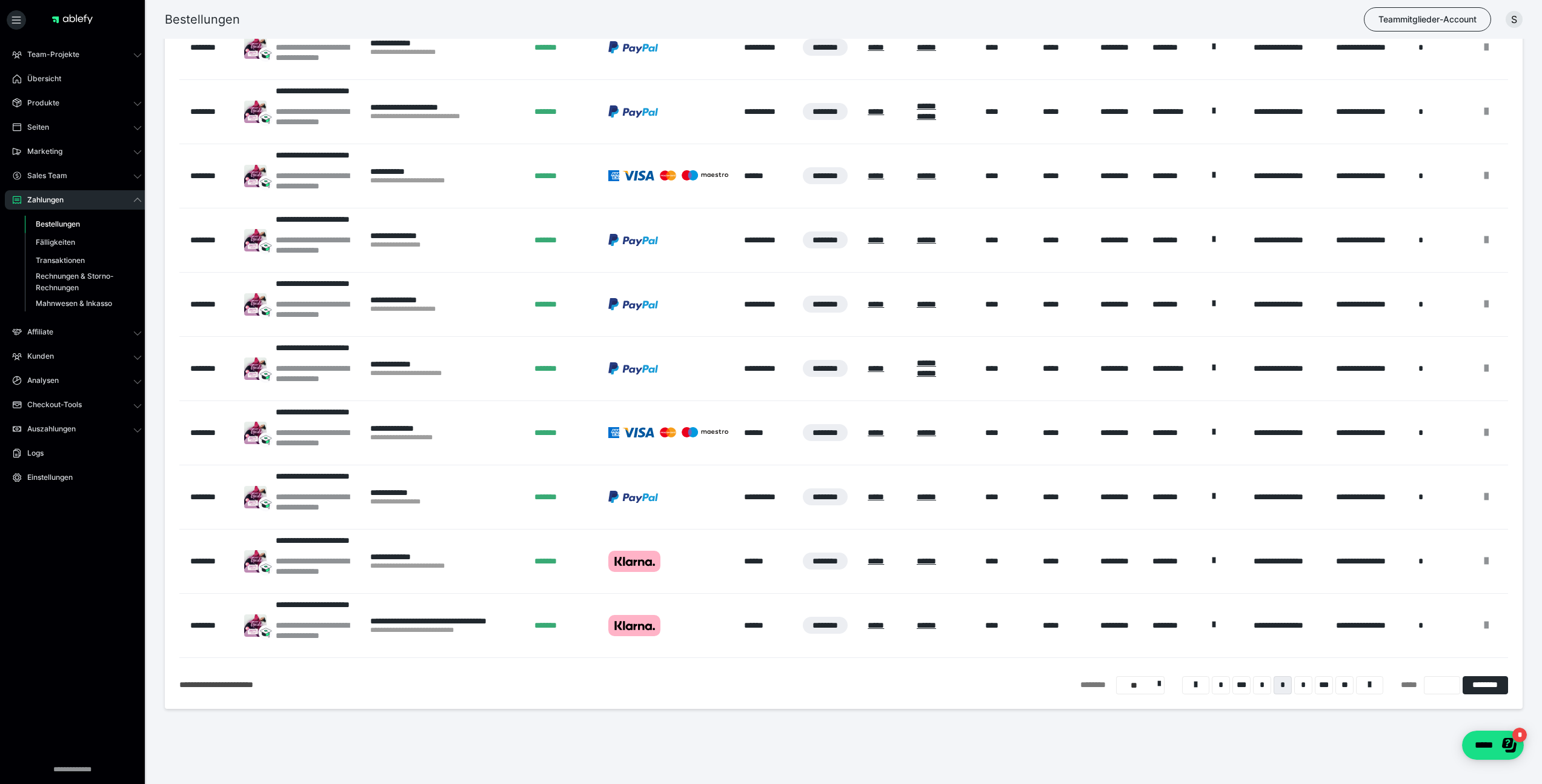 drag, startPoint x: 474, startPoint y: 371, endPoint x: 367, endPoint y: 379, distance: 107.29865 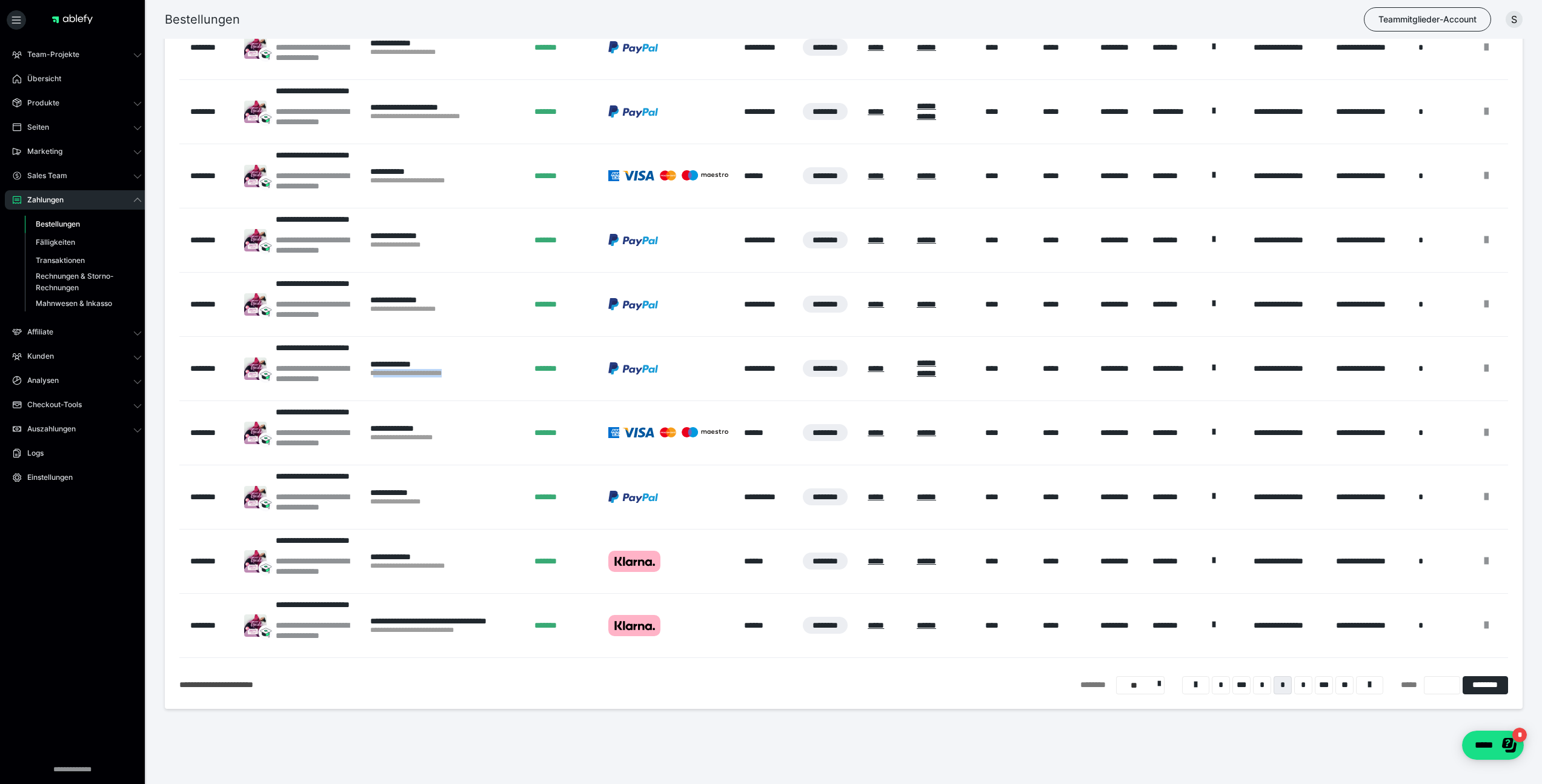 drag, startPoint x: 422, startPoint y: 376, endPoint x: 373, endPoint y: 374, distance: 49.040799 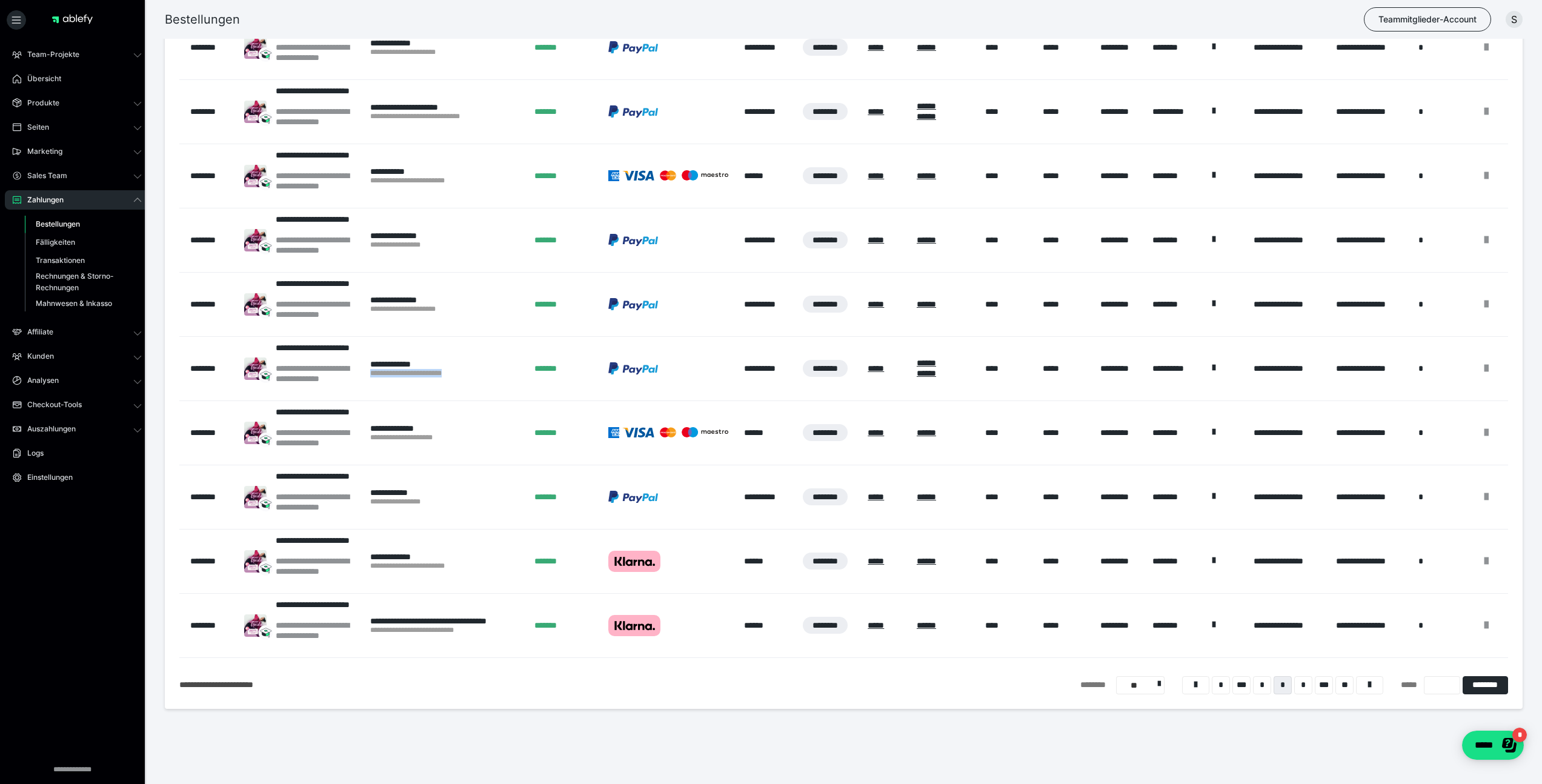 drag, startPoint x: 364, startPoint y: 372, endPoint x: 474, endPoint y: 377, distance: 110.11358 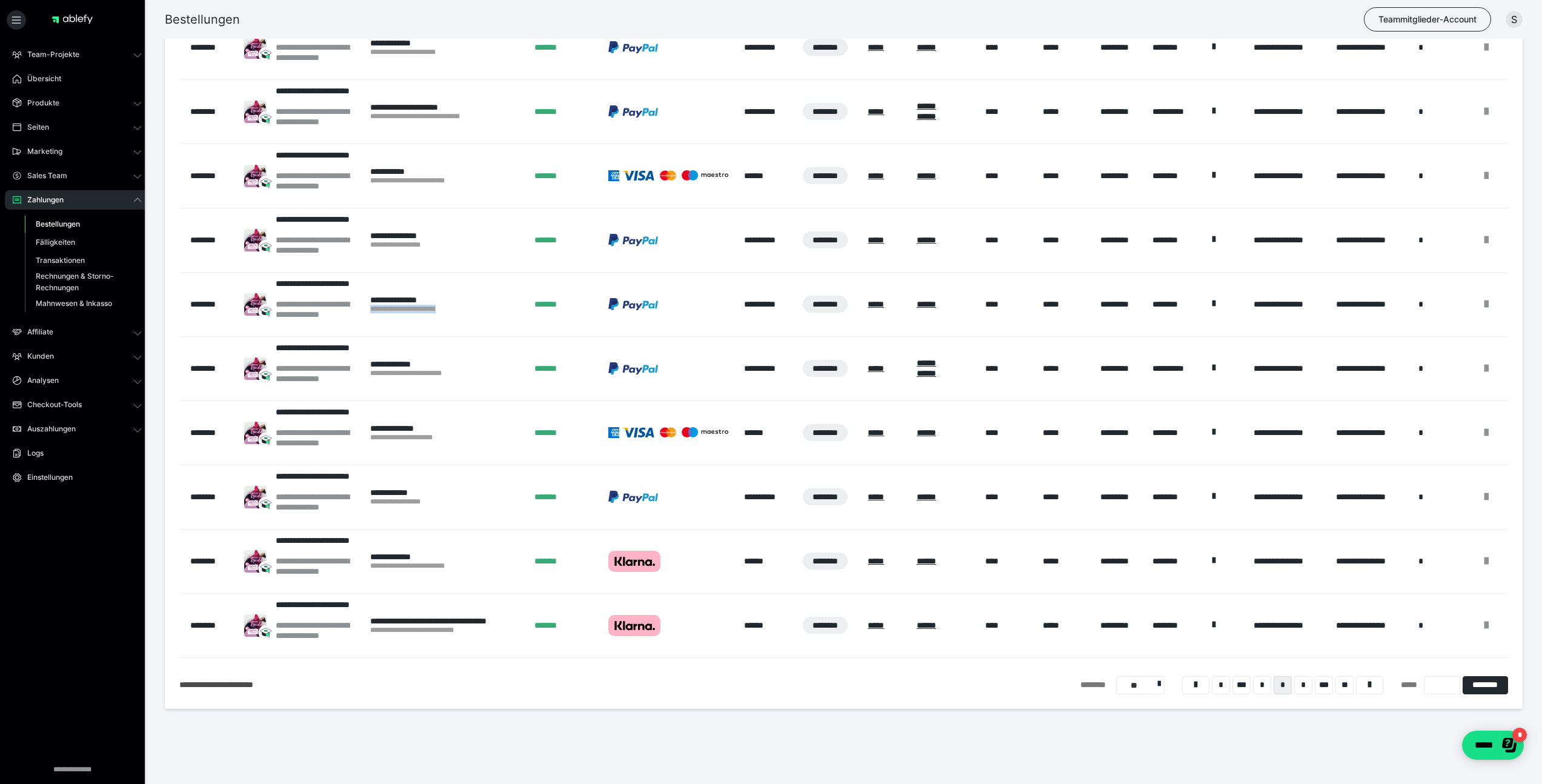 drag, startPoint x: 366, startPoint y: 311, endPoint x: 467, endPoint y: 312, distance: 101.00495 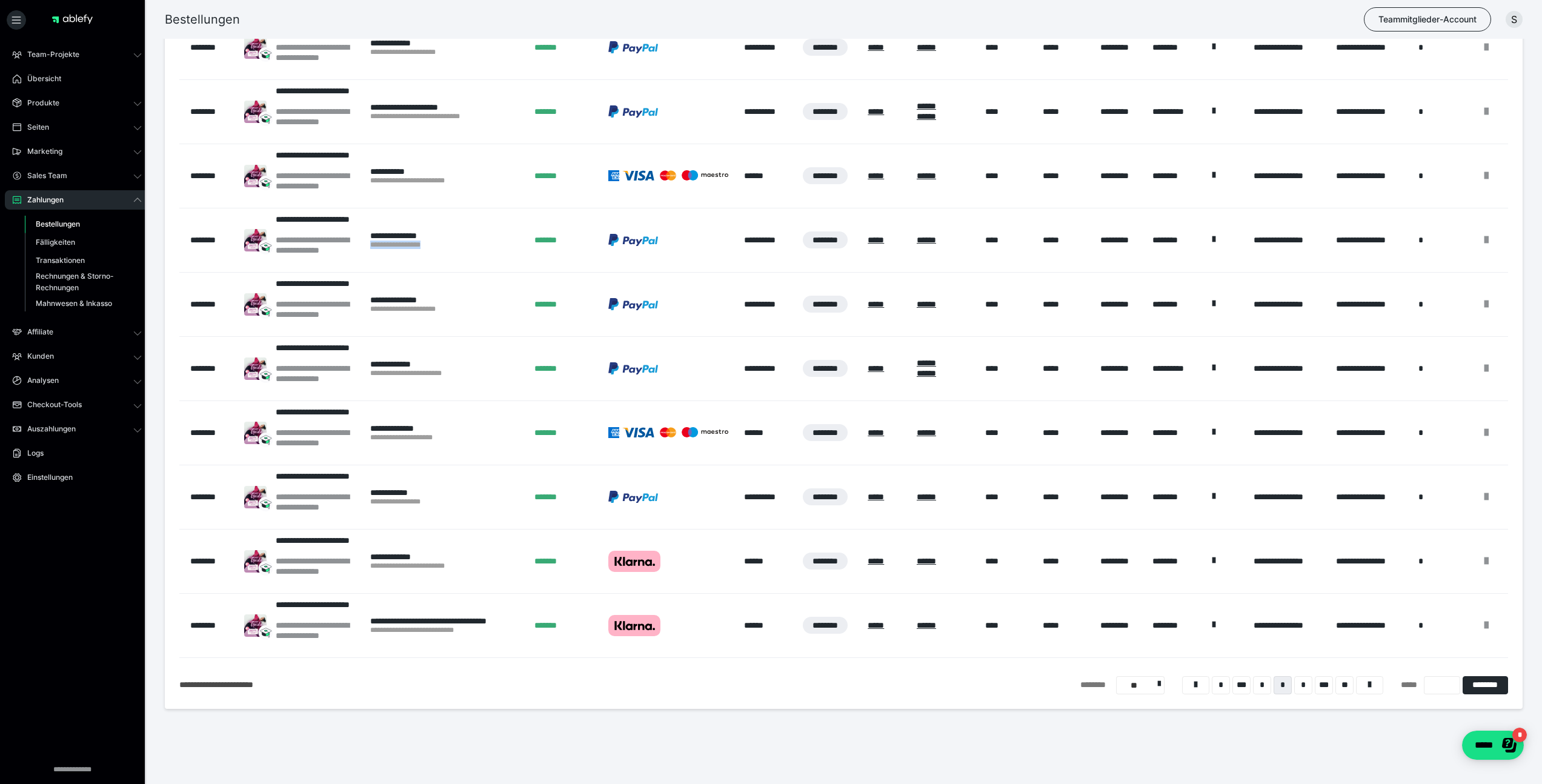 drag, startPoint x: 444, startPoint y: 246, endPoint x: 364, endPoint y: 248, distance: 80.025 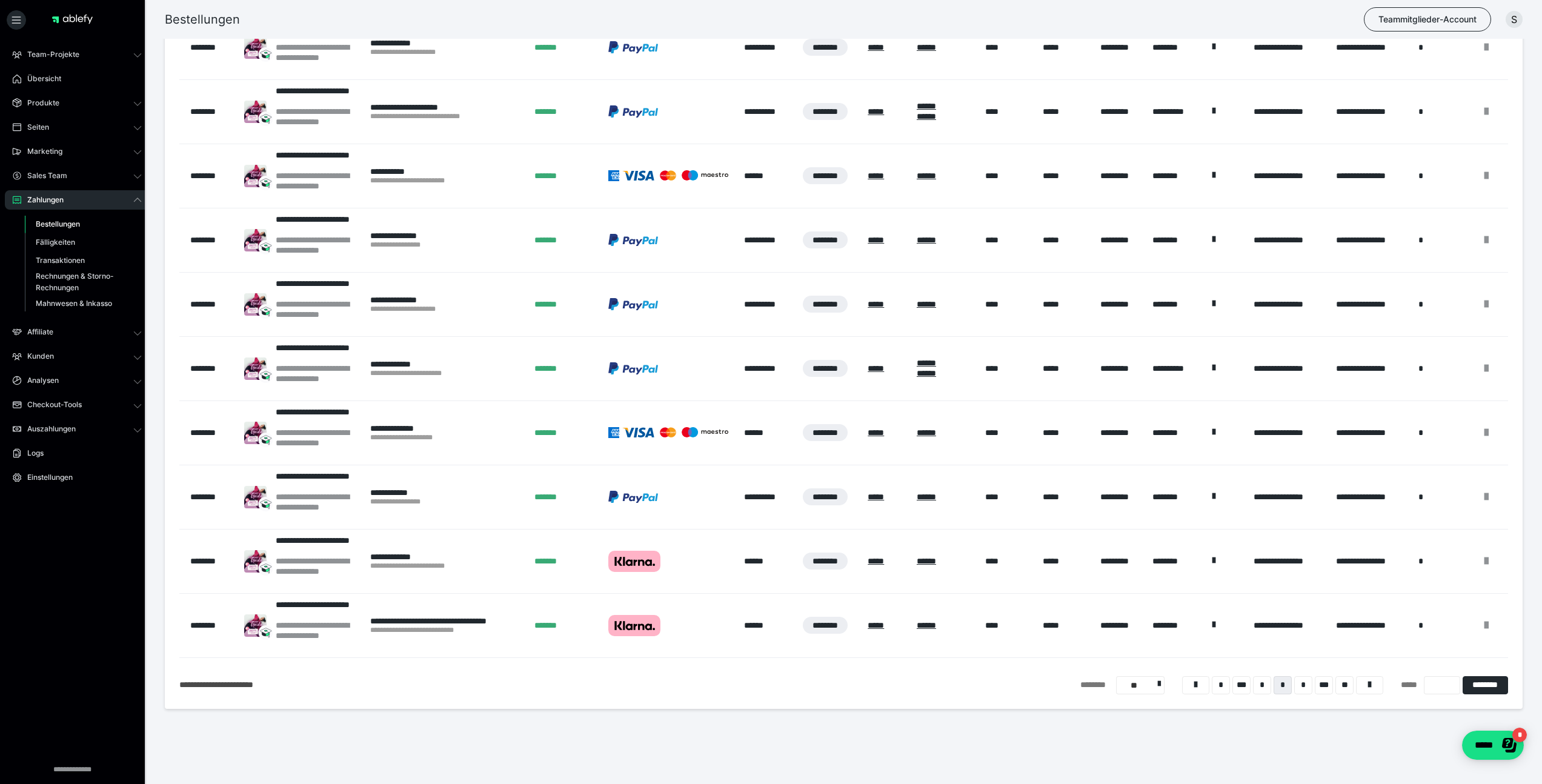 drag, startPoint x: 362, startPoint y: 181, endPoint x: 478, endPoint y: 177, distance: 116.06895 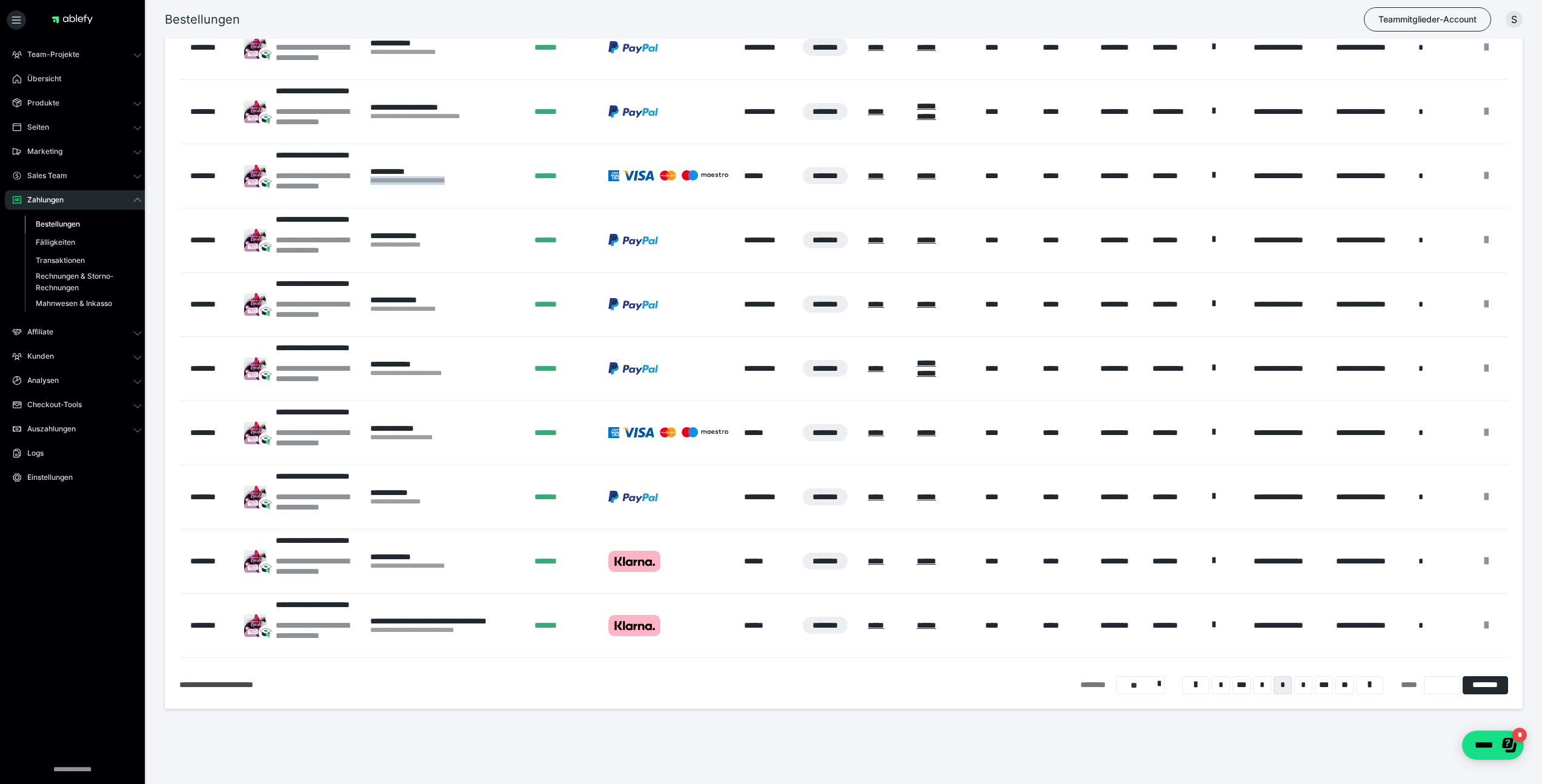 drag, startPoint x: 474, startPoint y: 181, endPoint x: 367, endPoint y: 181, distance: 107 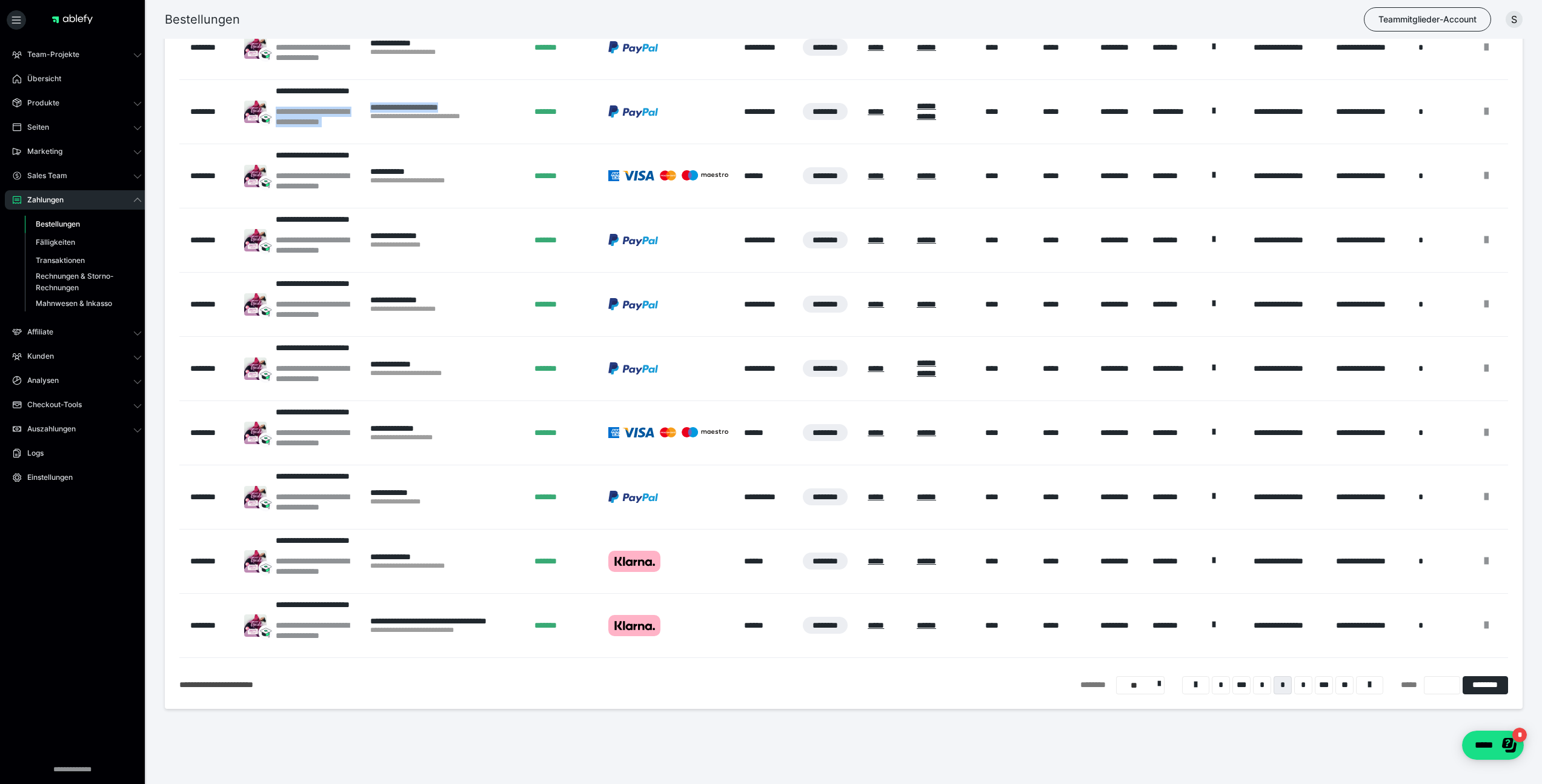 drag, startPoint x: 362, startPoint y: 105, endPoint x: 480, endPoint y: 107, distance: 118.01695 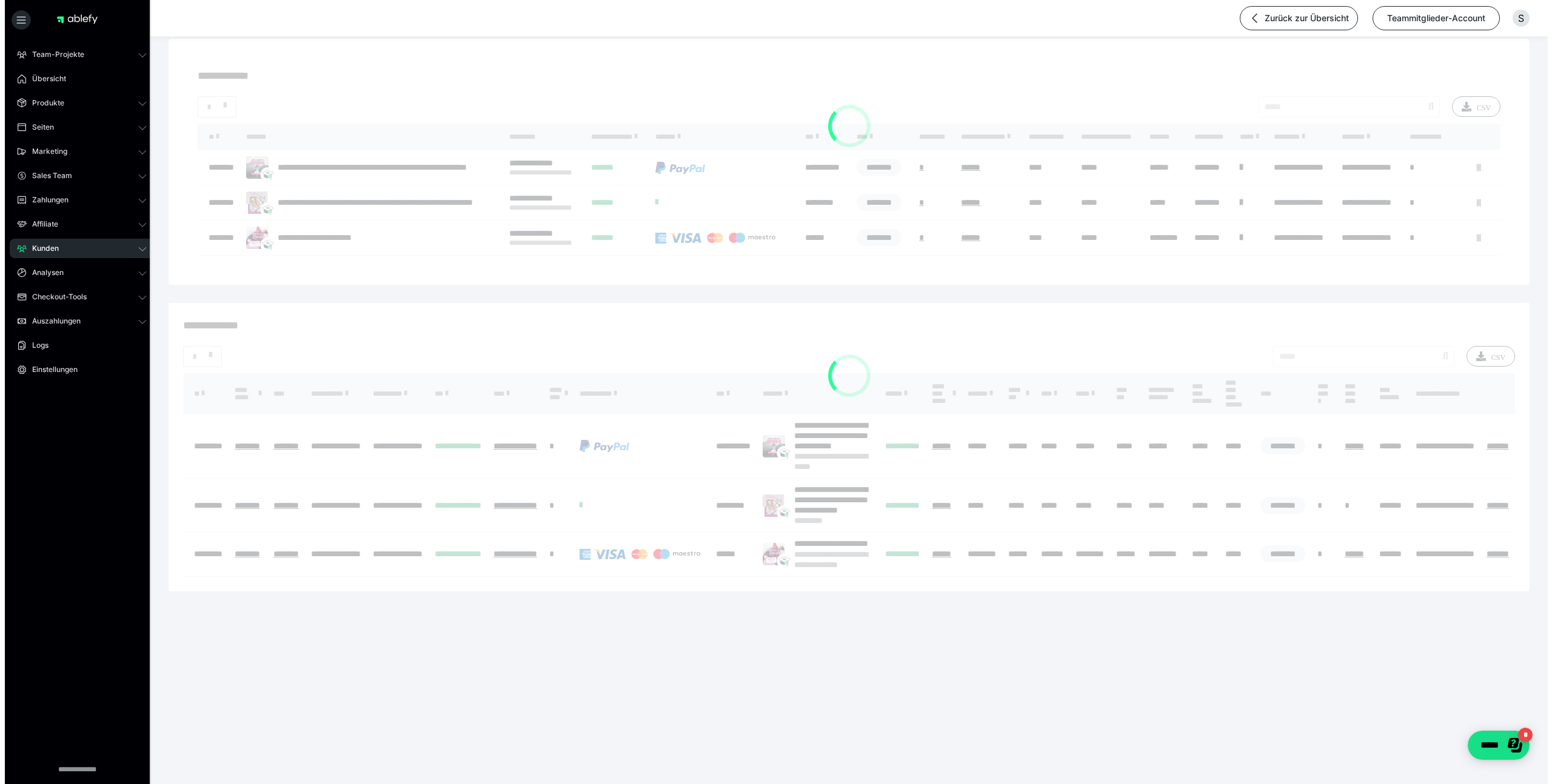 scroll, scrollTop: 0, scrollLeft: 0, axis: both 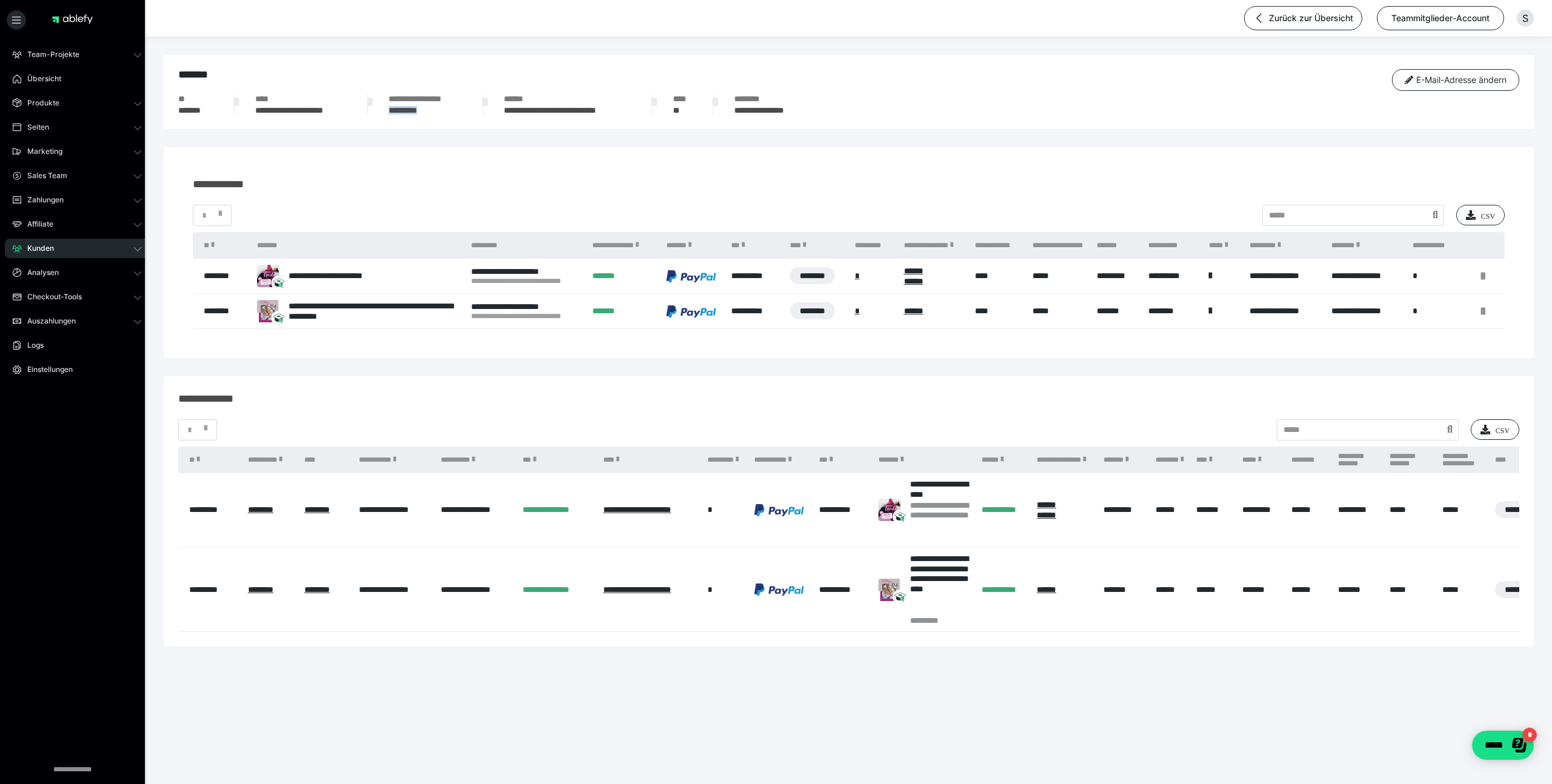 drag, startPoint x: 442, startPoint y: 119, endPoint x: 391, endPoint y: 108, distance: 52.17279 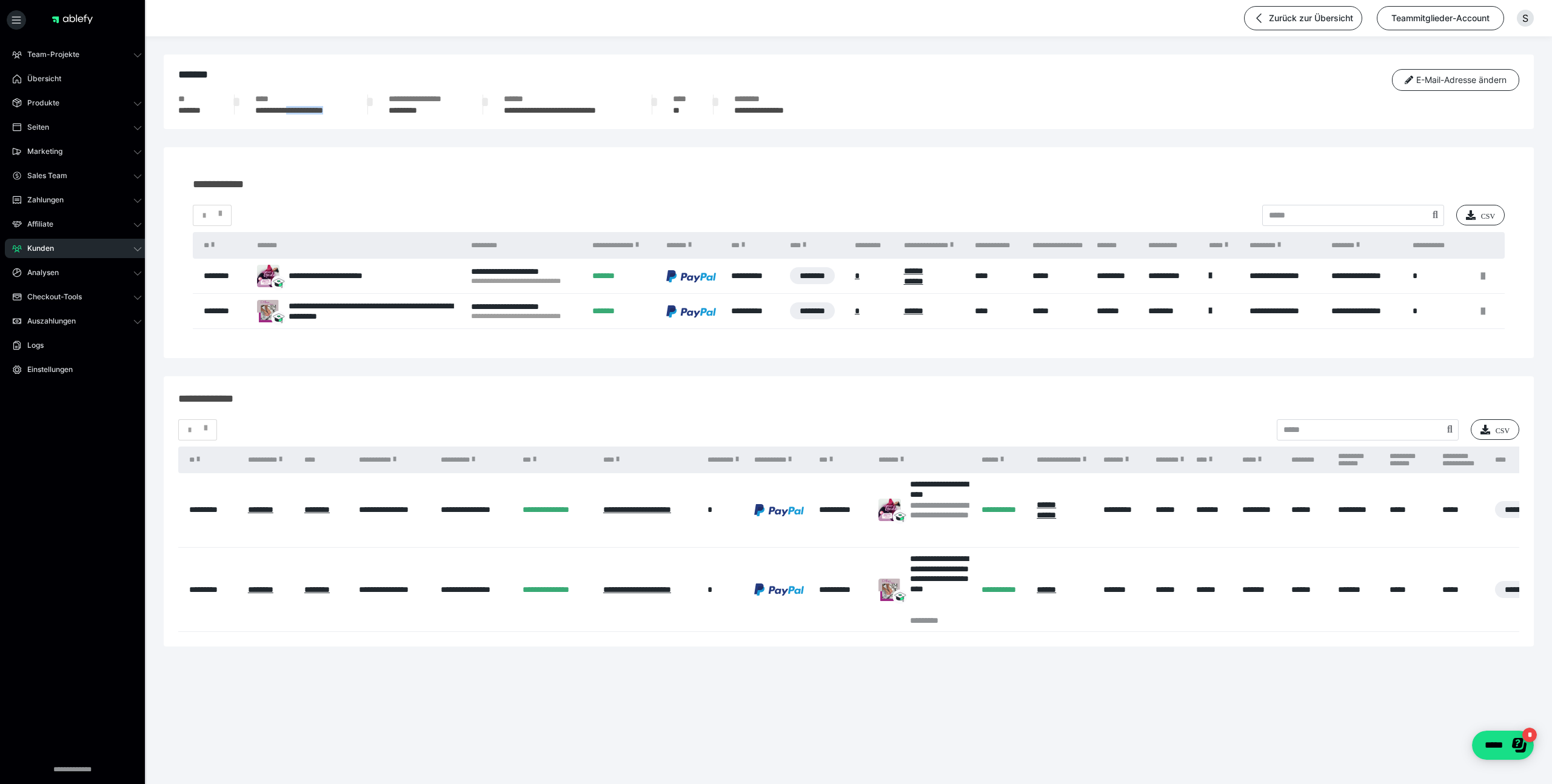 drag, startPoint x: 293, startPoint y: 108, endPoint x: 351, endPoint y: 115, distance: 58.4209 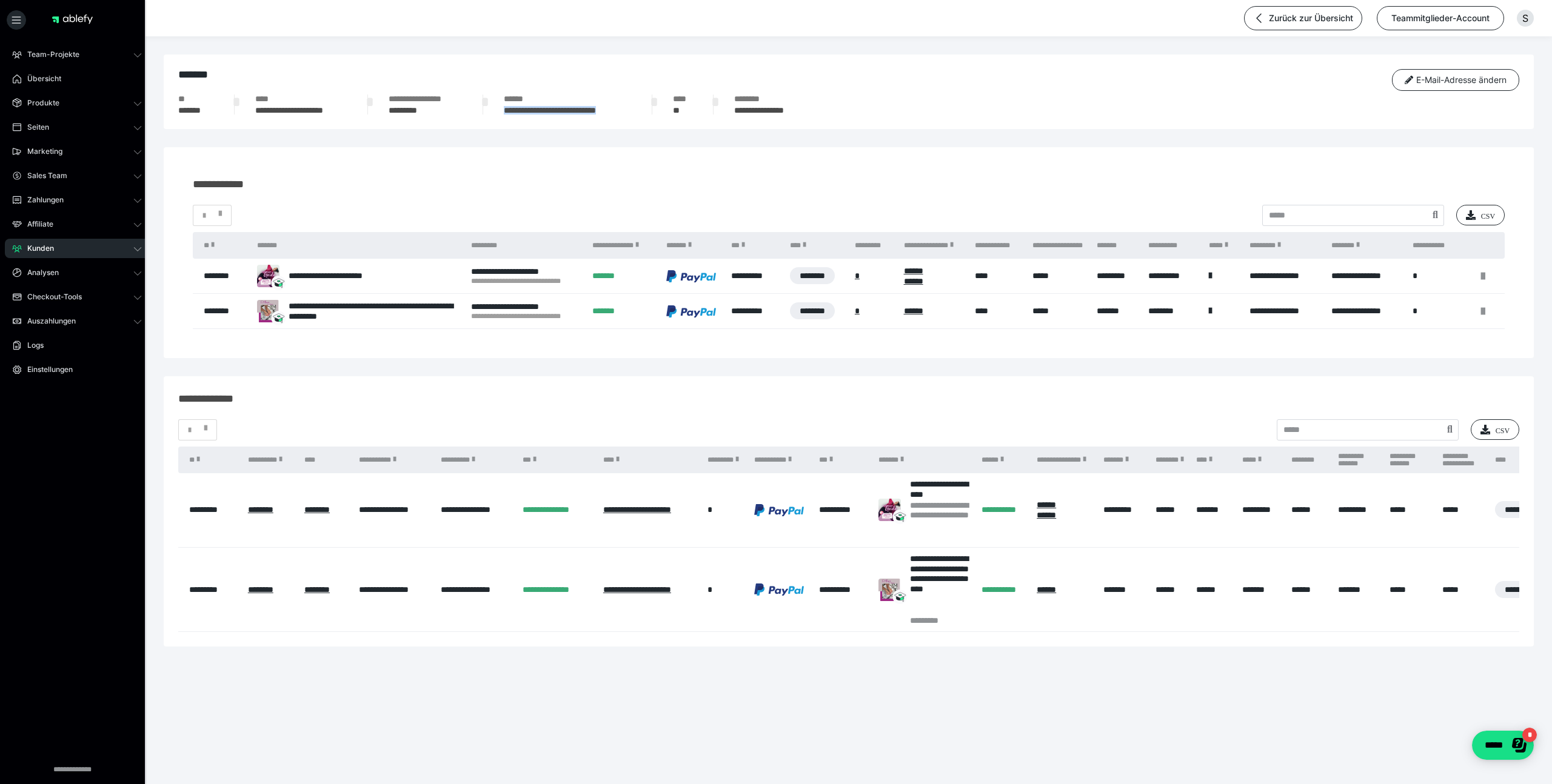 drag, startPoint x: 495, startPoint y: 108, endPoint x: 630, endPoint y: 115, distance: 135.18136 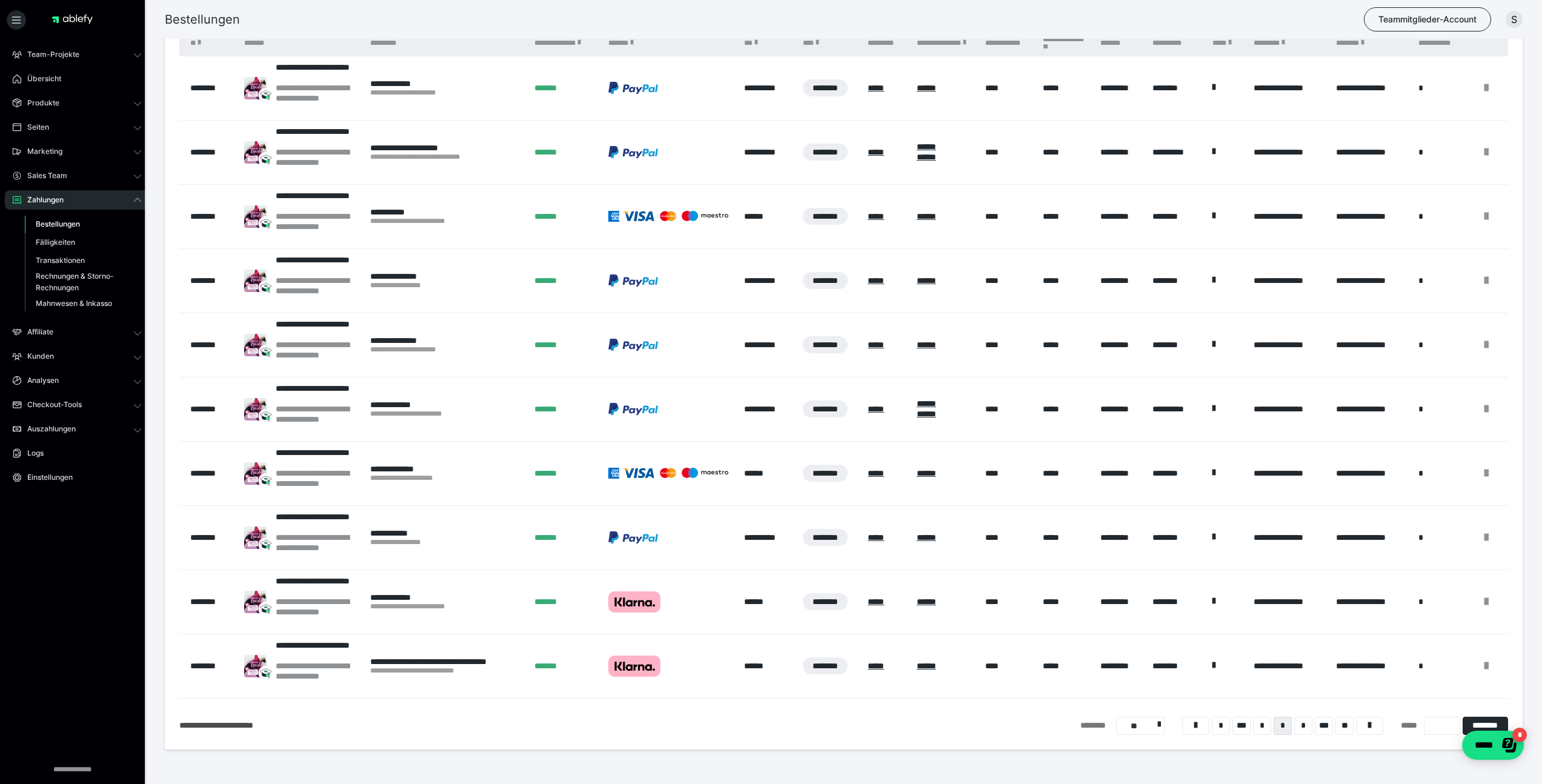 scroll, scrollTop: 264, scrollLeft: 0, axis: vertical 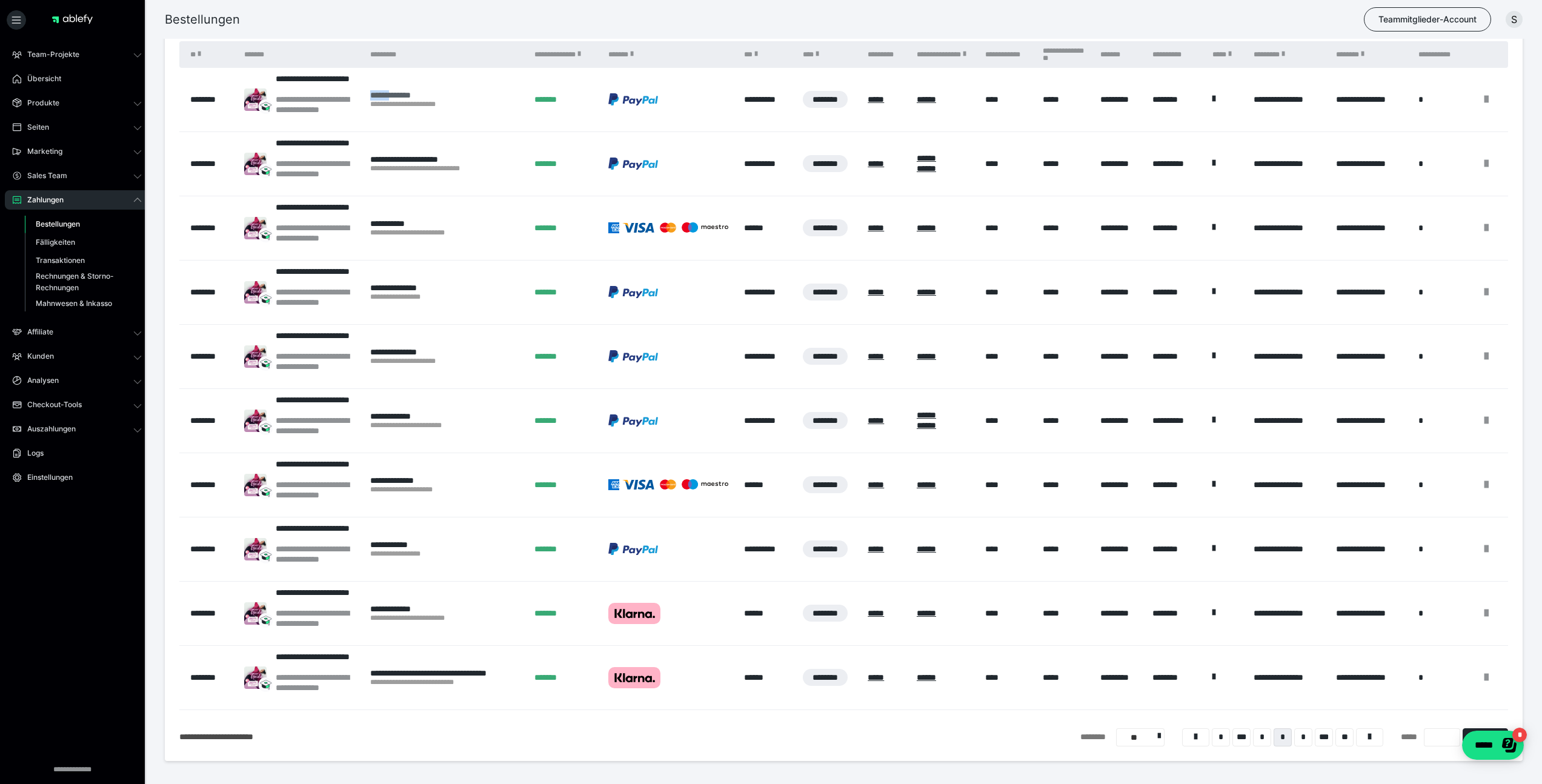 drag, startPoint x: 368, startPoint y: 93, endPoint x: 391, endPoint y: 91, distance: 23.086793 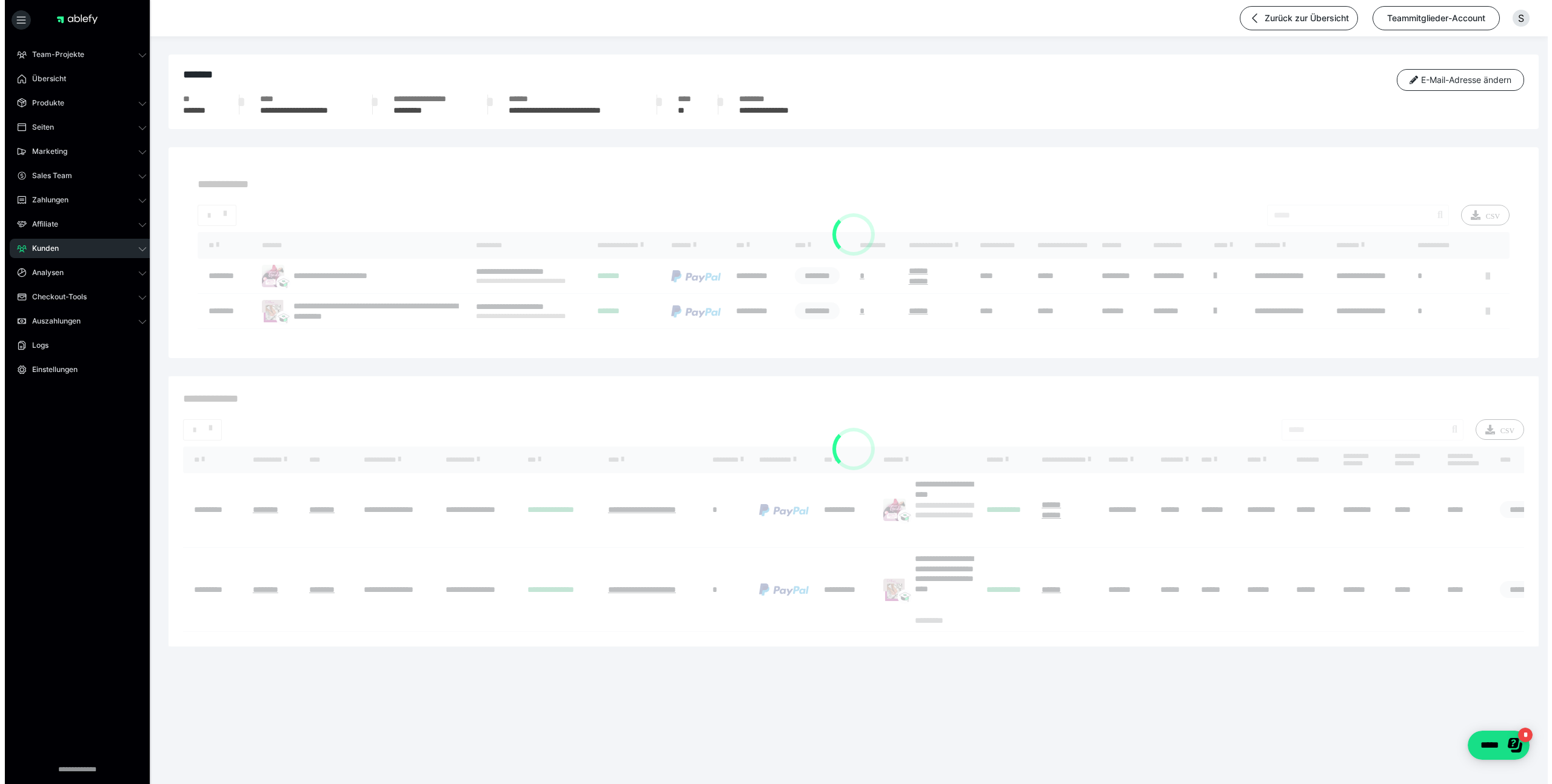 scroll, scrollTop: 0, scrollLeft: 0, axis: both 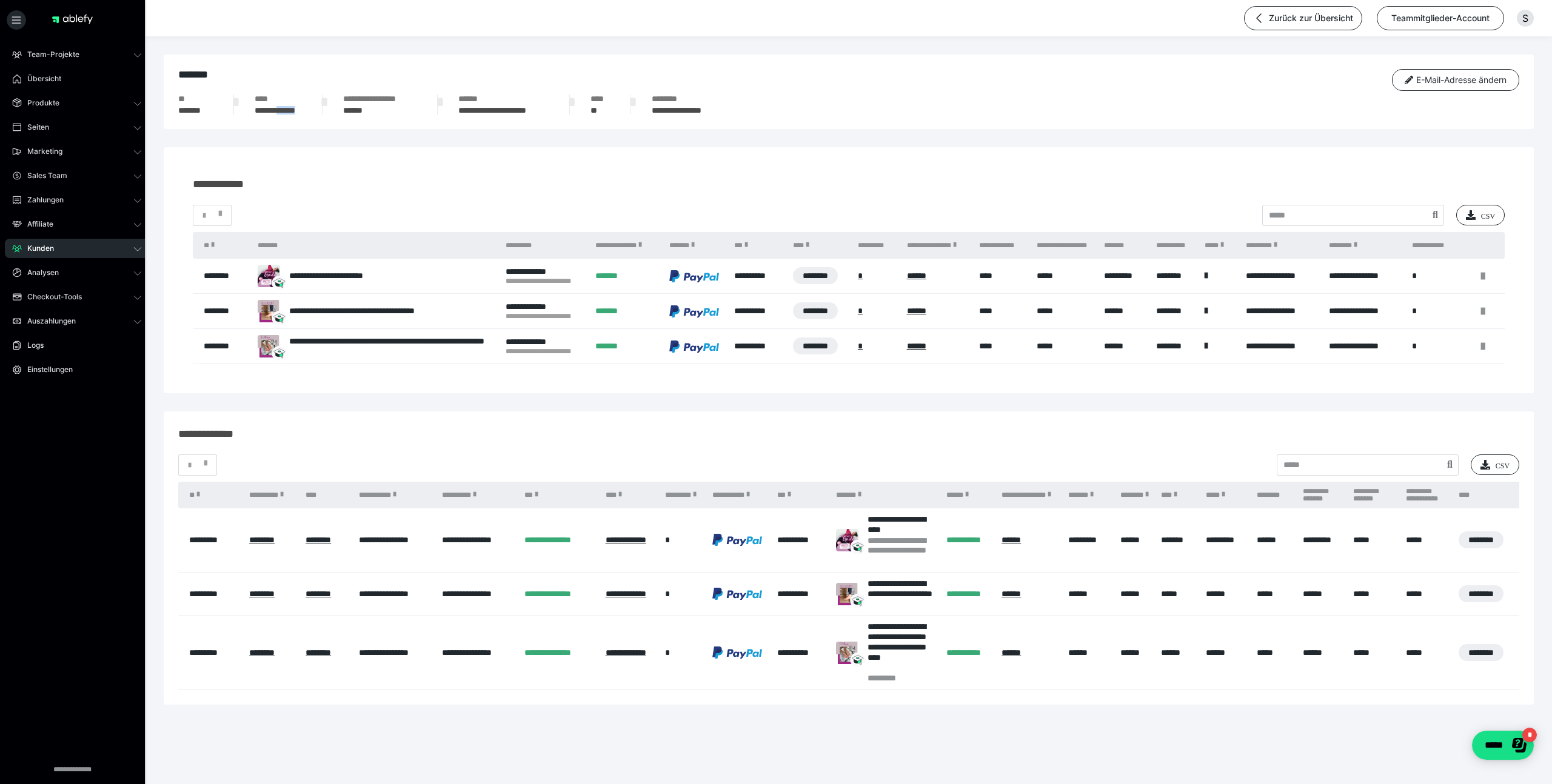 drag, startPoint x: 309, startPoint y: 119, endPoint x: 280, endPoint y: 111, distance: 30.08322 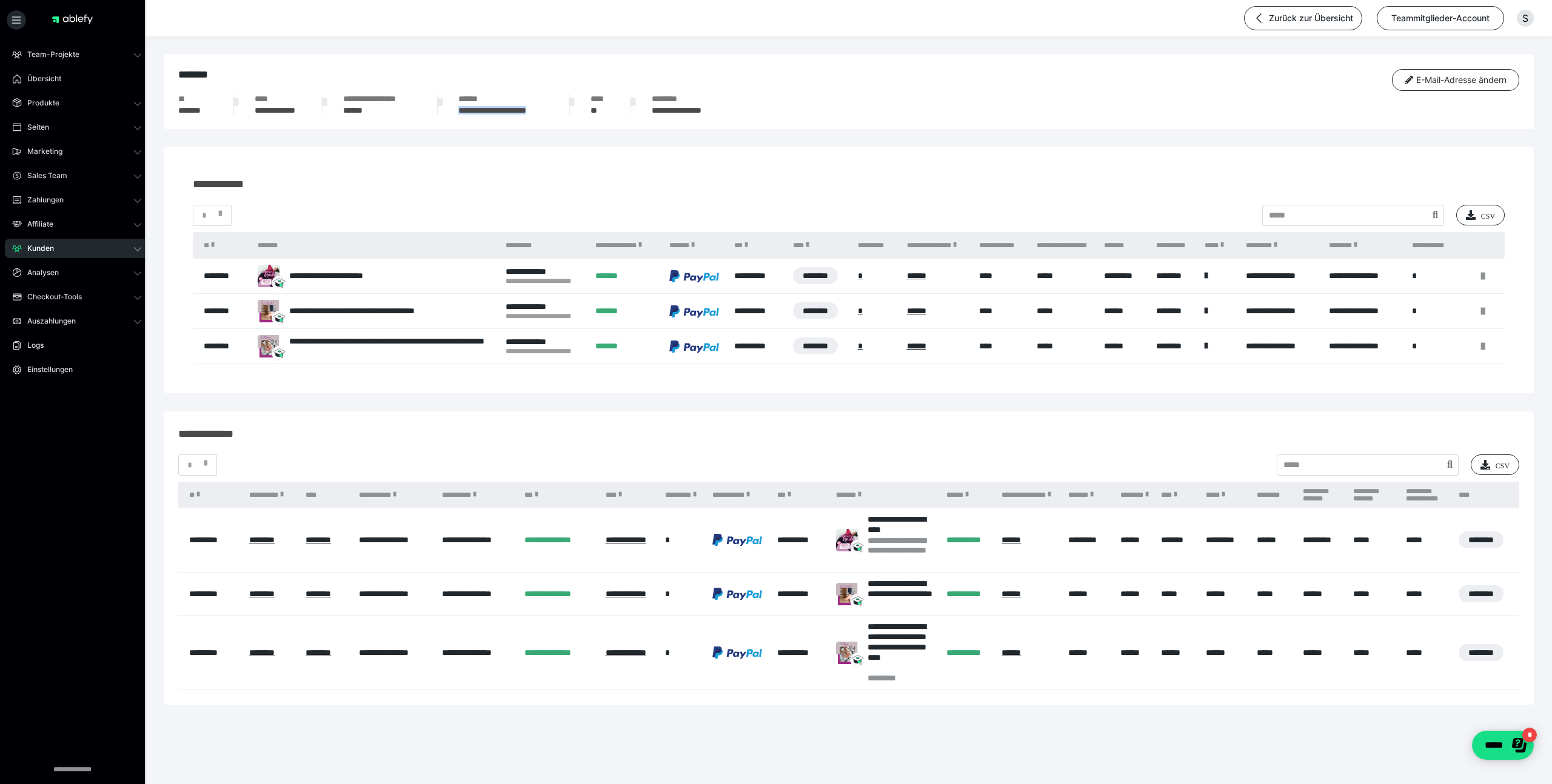 drag, startPoint x: 462, startPoint y: 107, endPoint x: 552, endPoint y: 113, distance: 90.19978 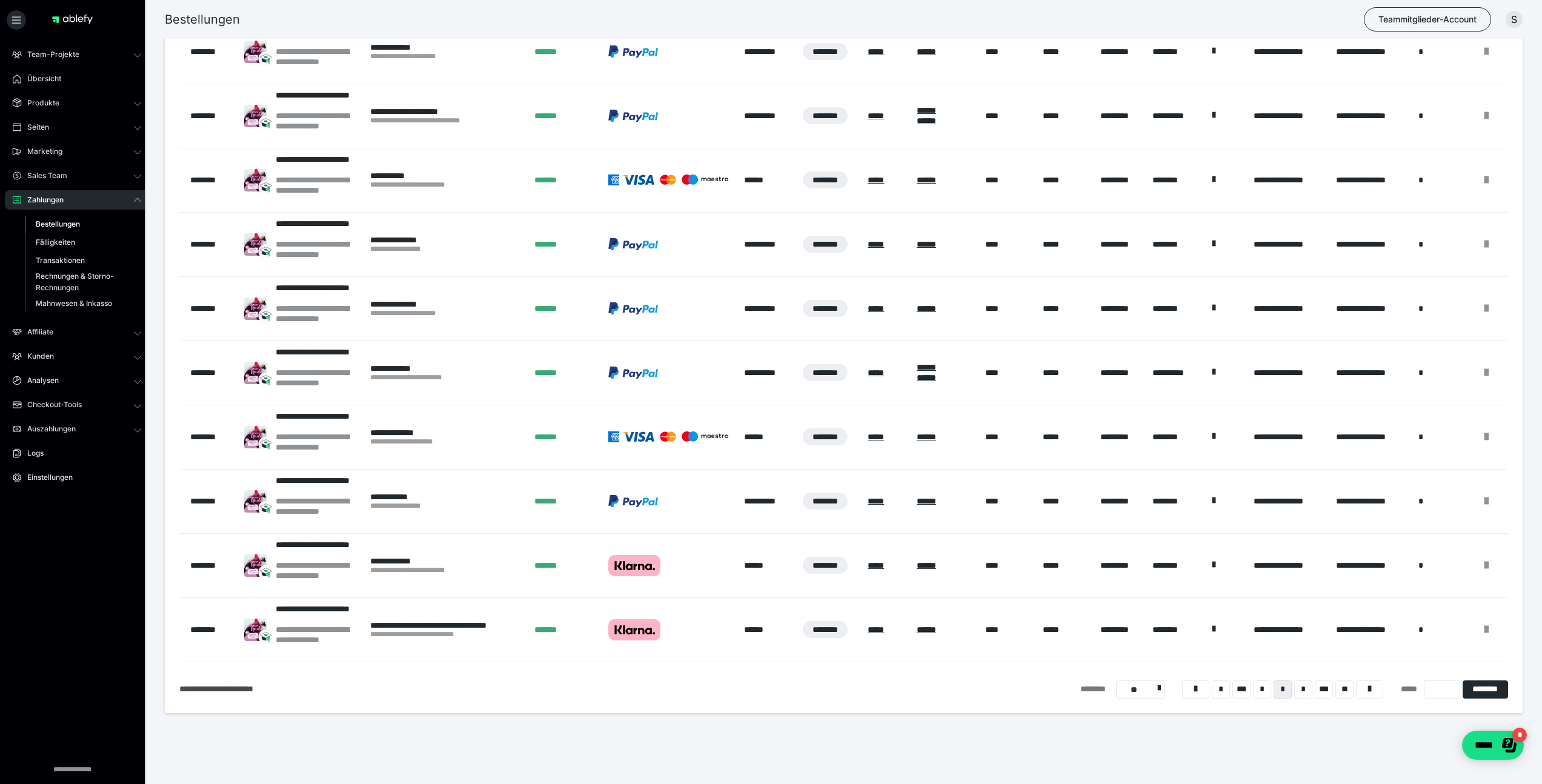 scroll, scrollTop: 316, scrollLeft: 0, axis: vertical 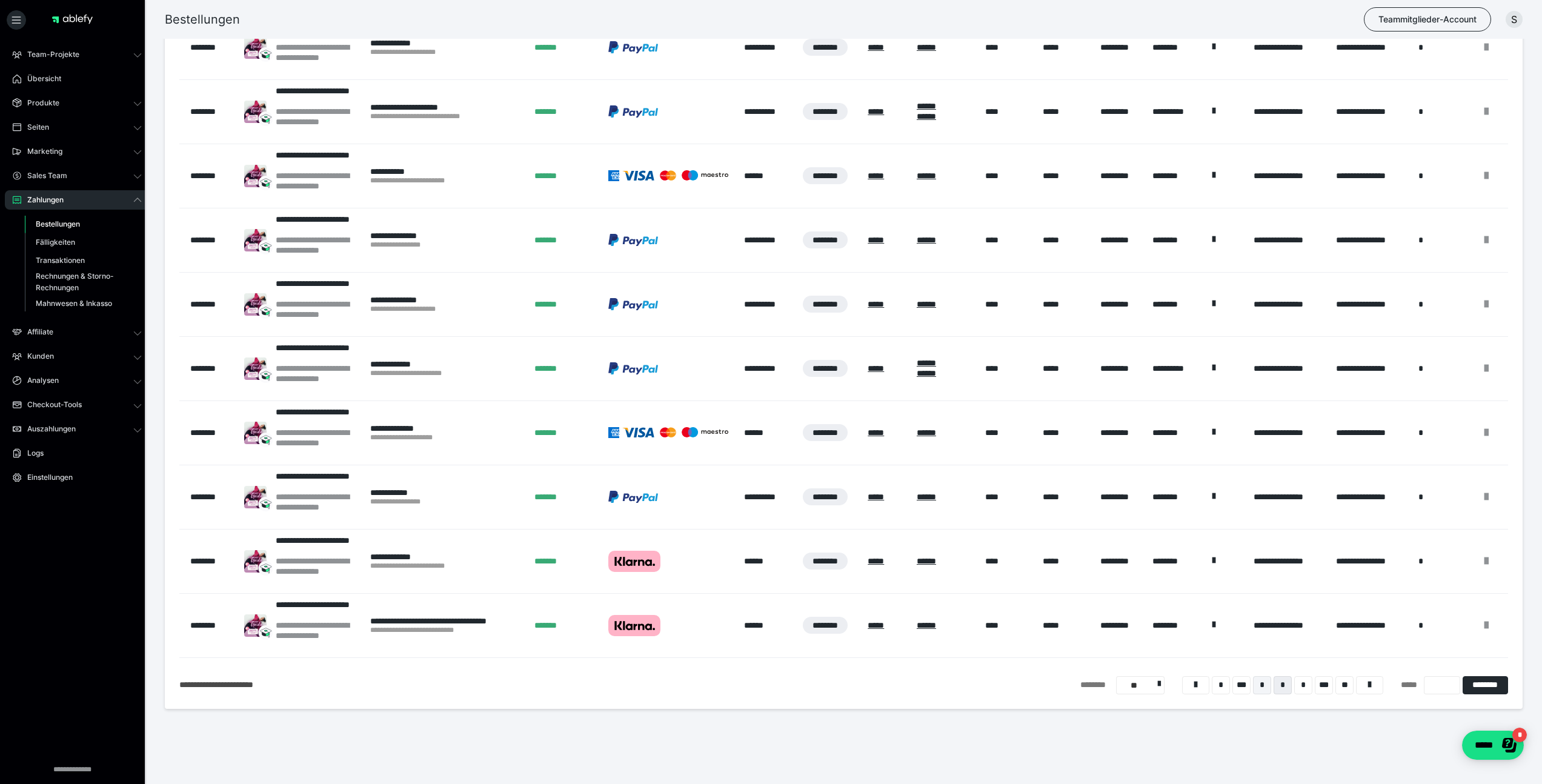 click on "*" at bounding box center (1262, 685) 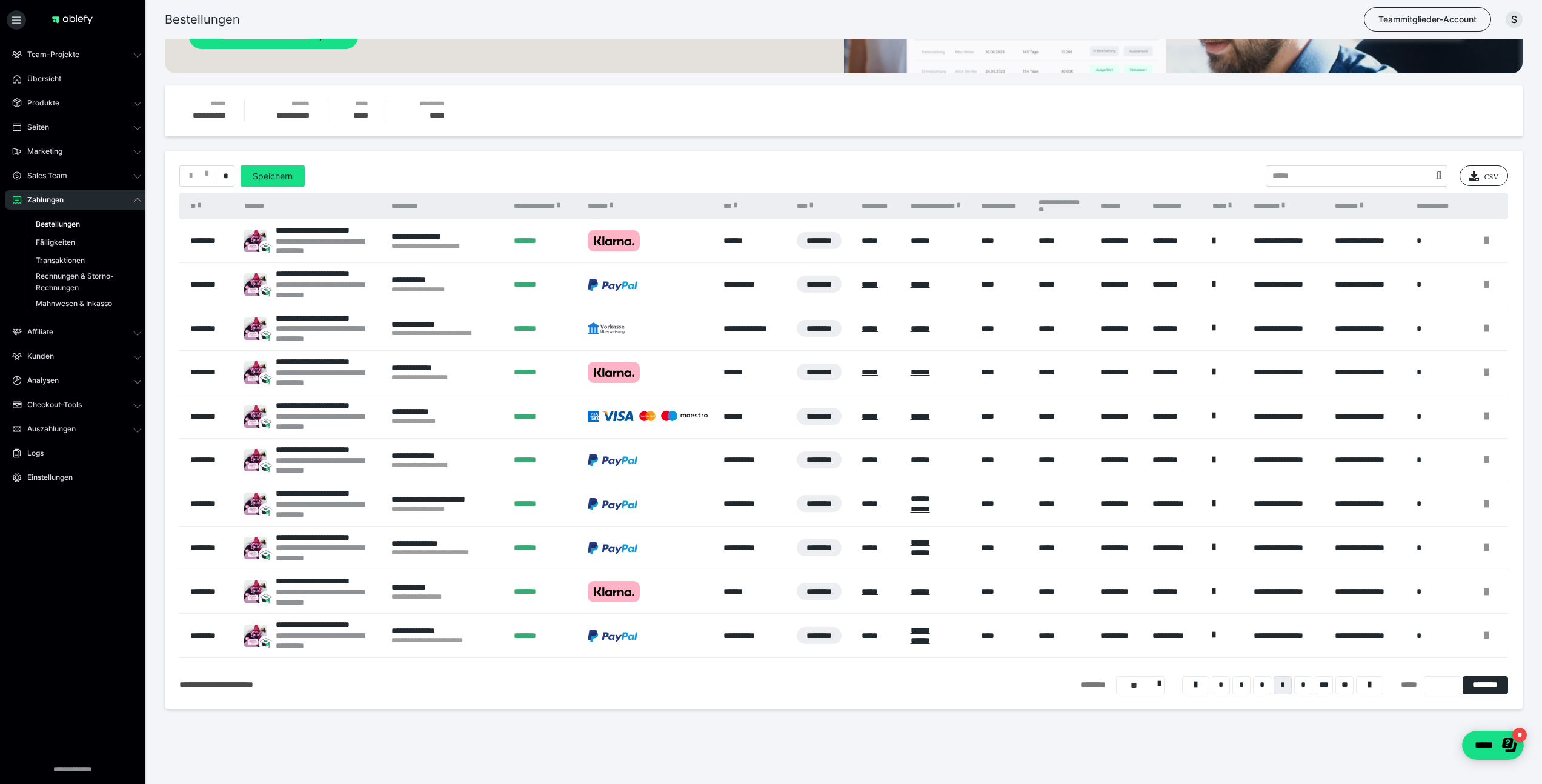 scroll, scrollTop: 112, scrollLeft: 0, axis: vertical 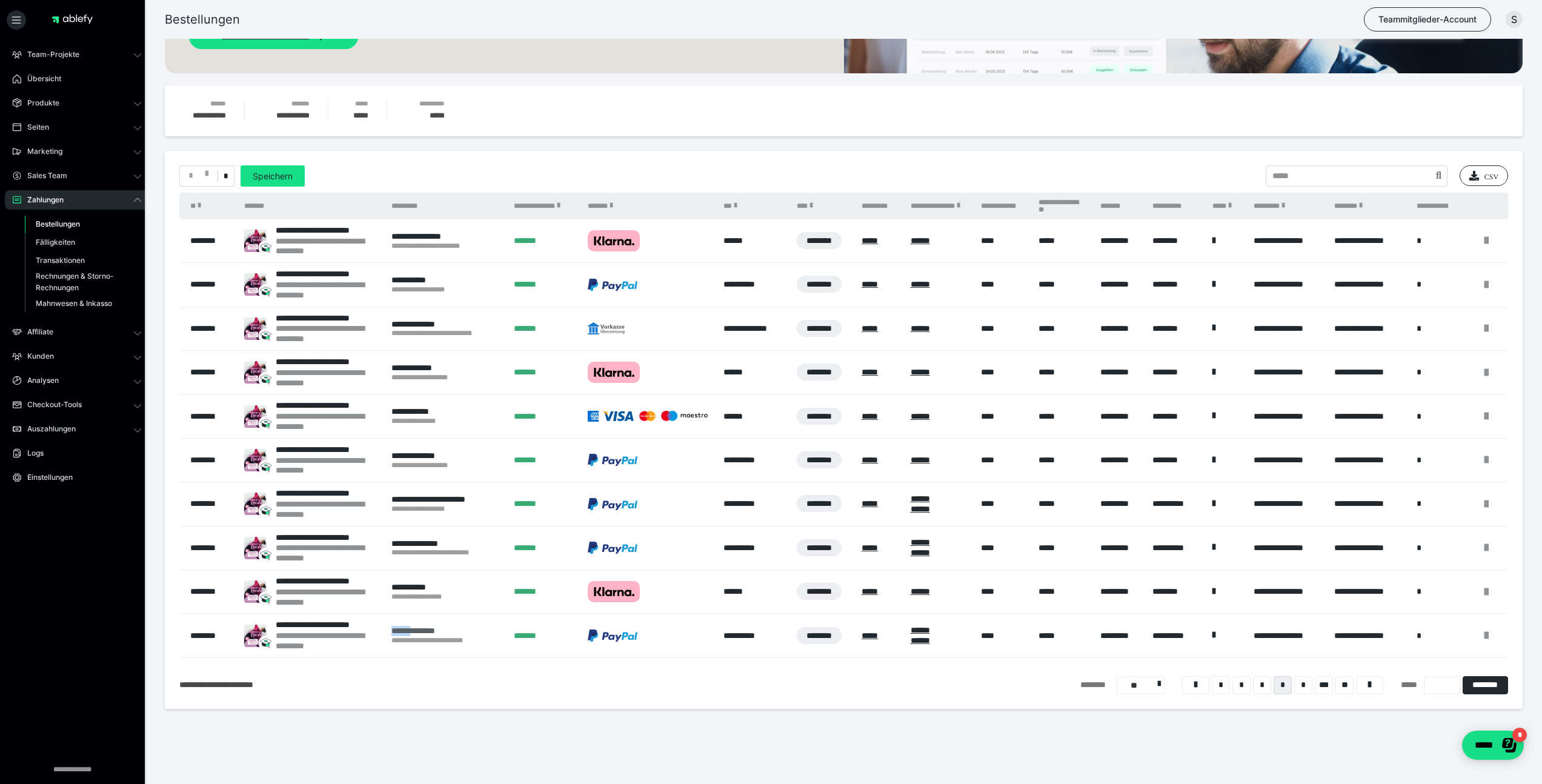 drag, startPoint x: 389, startPoint y: 628, endPoint x: 417, endPoint y: 630, distance: 28.071338 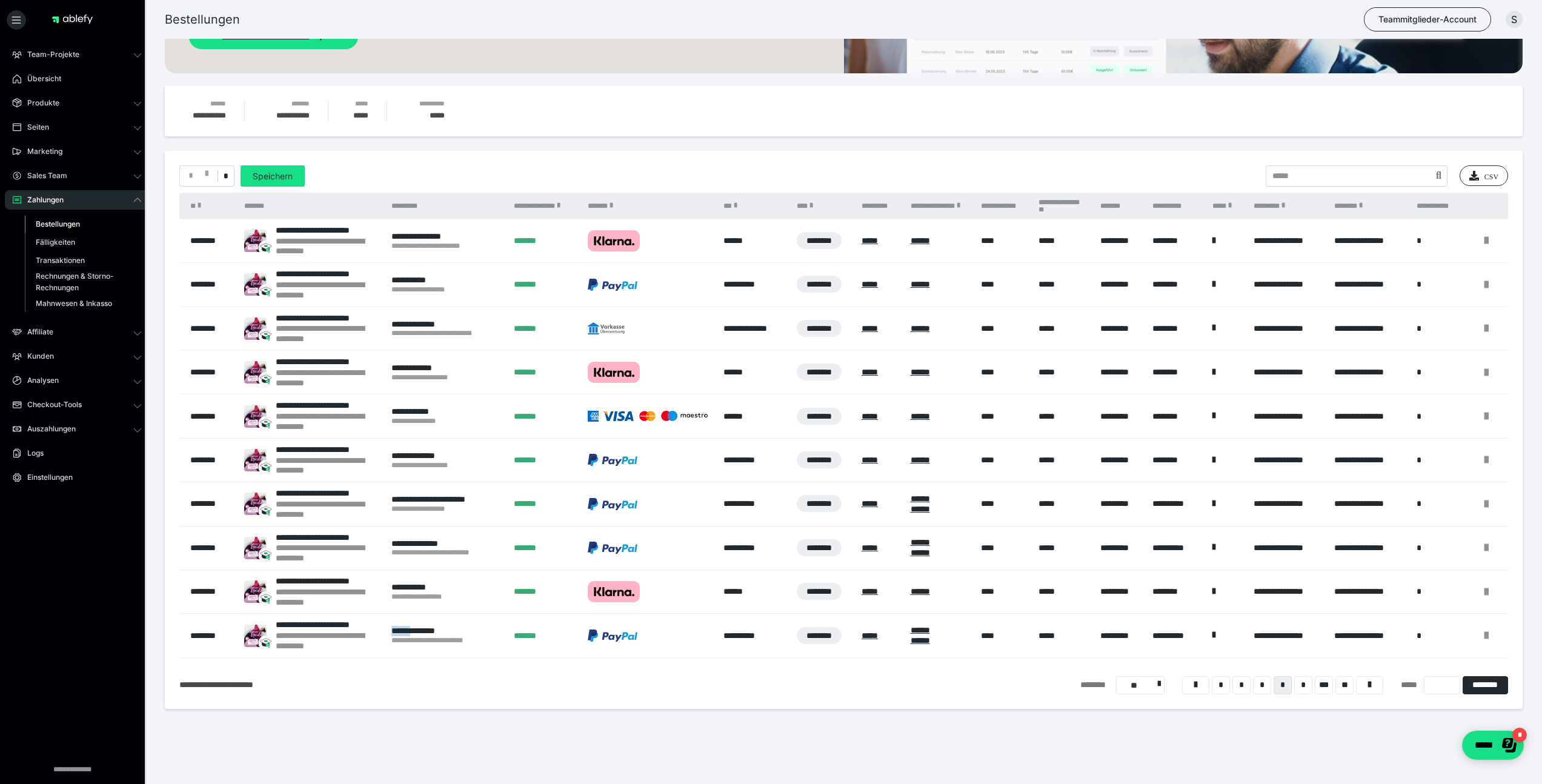 click on "**********" at bounding box center [447, 636] 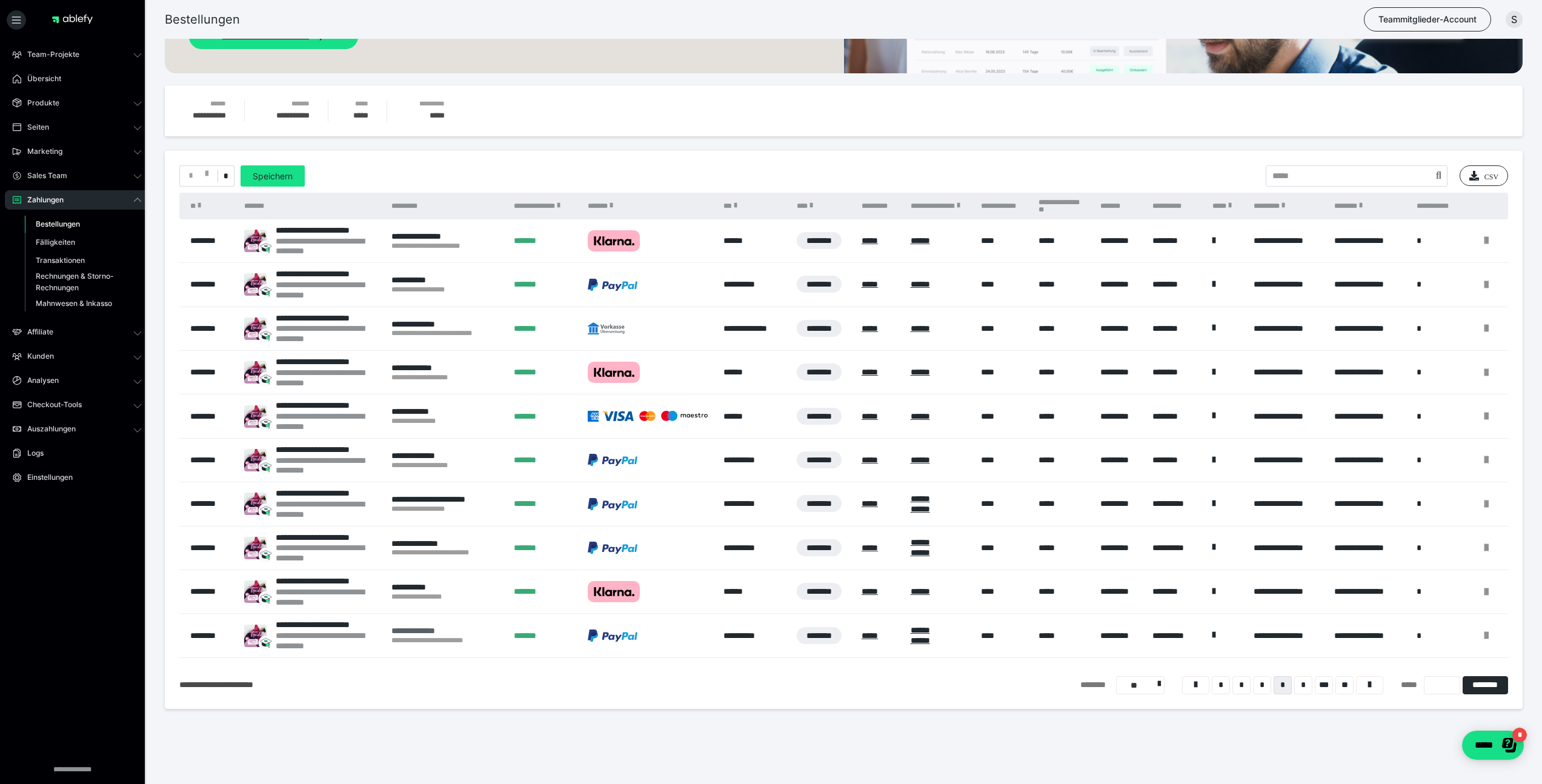 click on "**********" at bounding box center [447, 631] 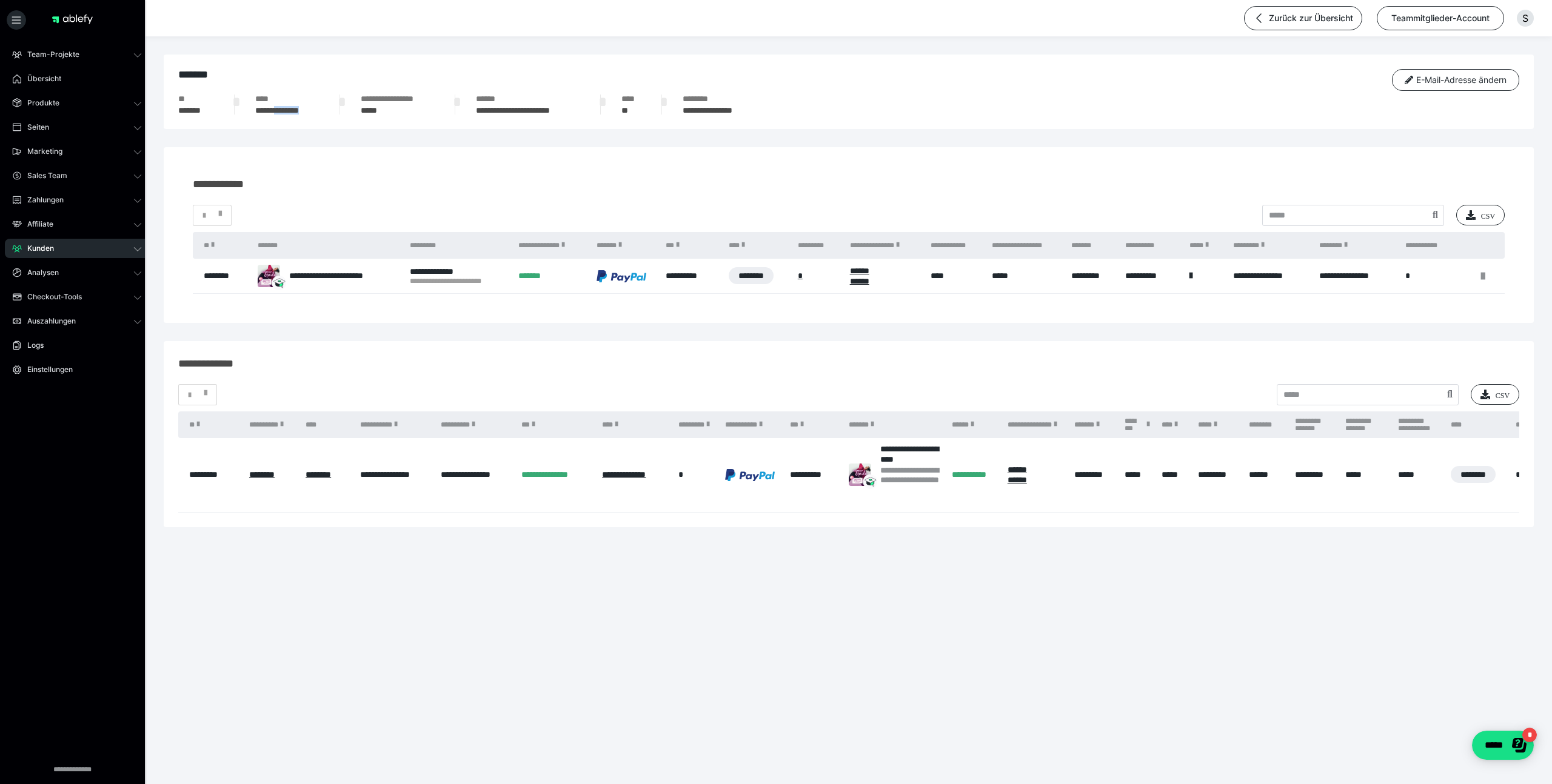 drag, startPoint x: 324, startPoint y: 115, endPoint x: 280, endPoint y: 113, distance: 44.045431 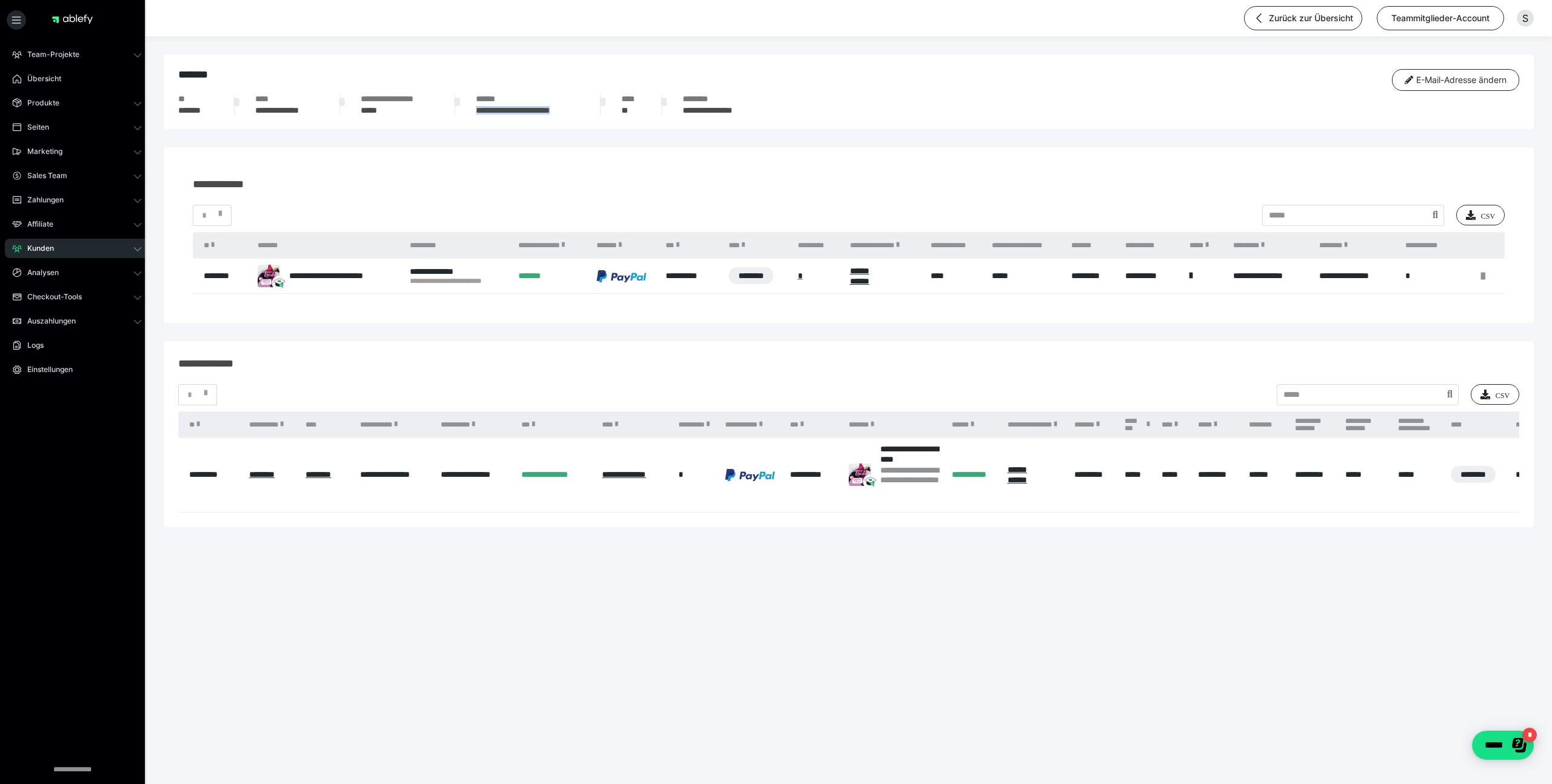 drag, startPoint x: 586, startPoint y: 116, endPoint x: 470, endPoint y: 112, distance: 116.06895 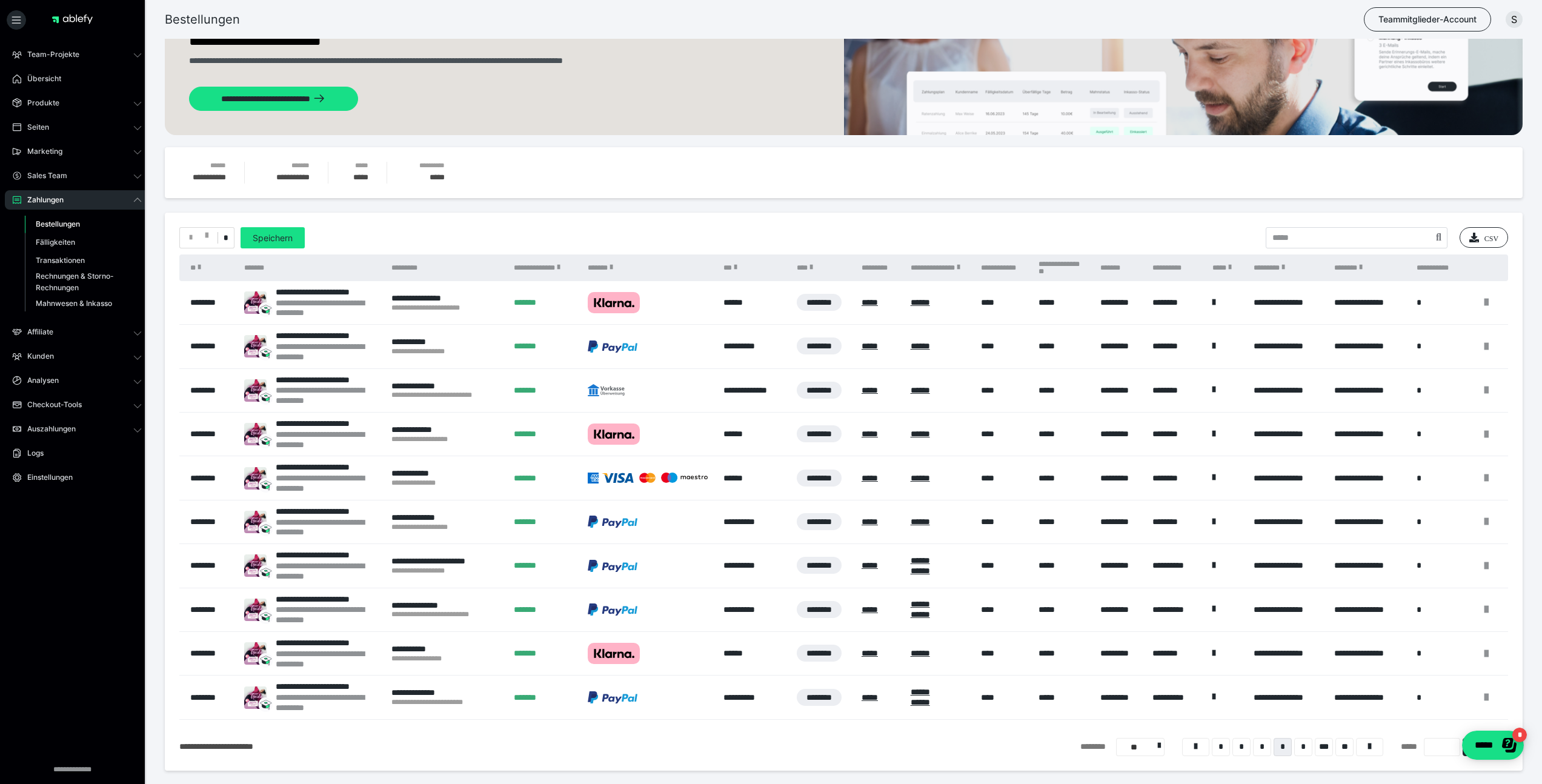 scroll, scrollTop: 112, scrollLeft: 0, axis: vertical 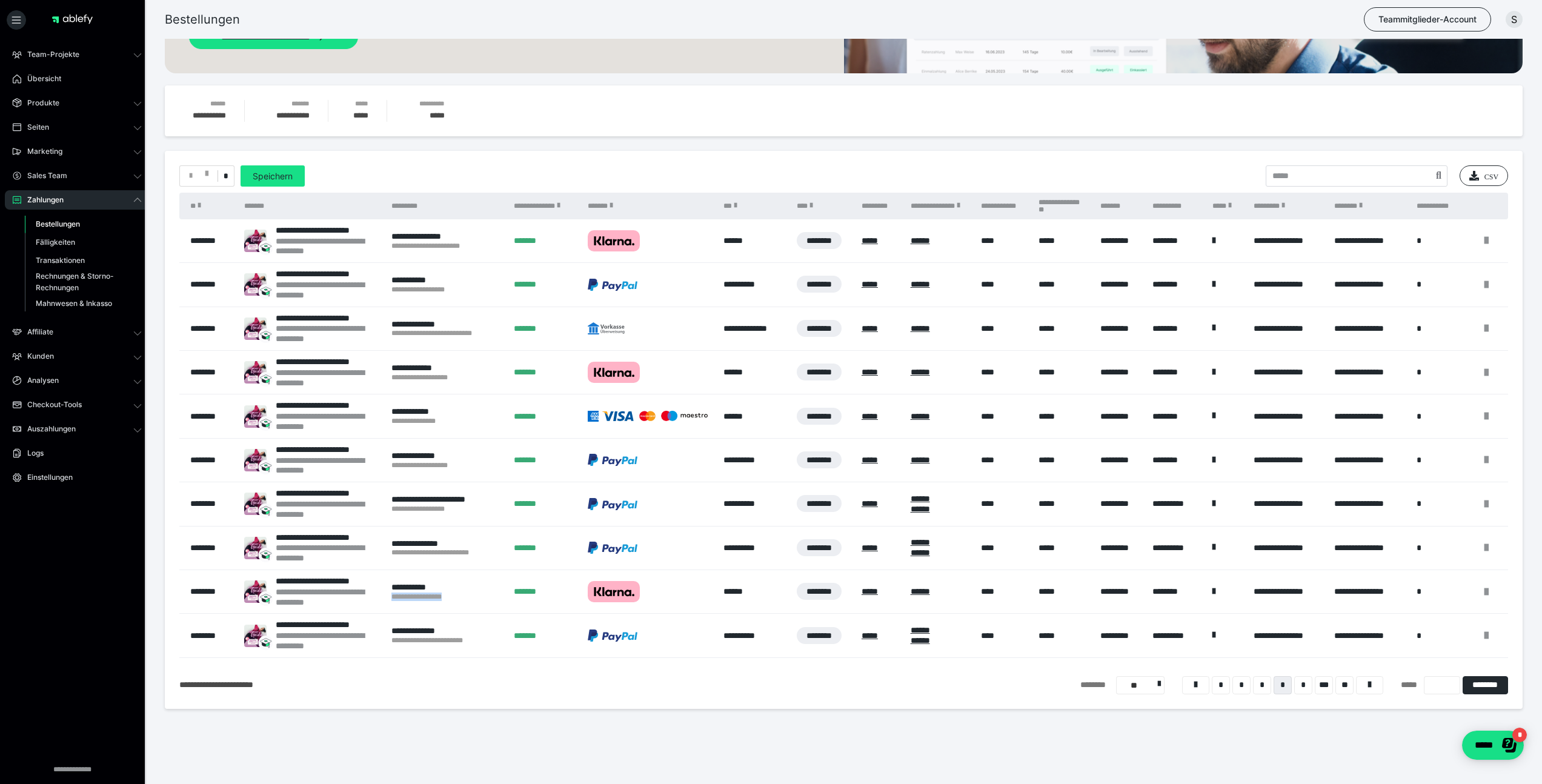 drag, startPoint x: 388, startPoint y: 597, endPoint x: 456, endPoint y: 599, distance: 68.0294 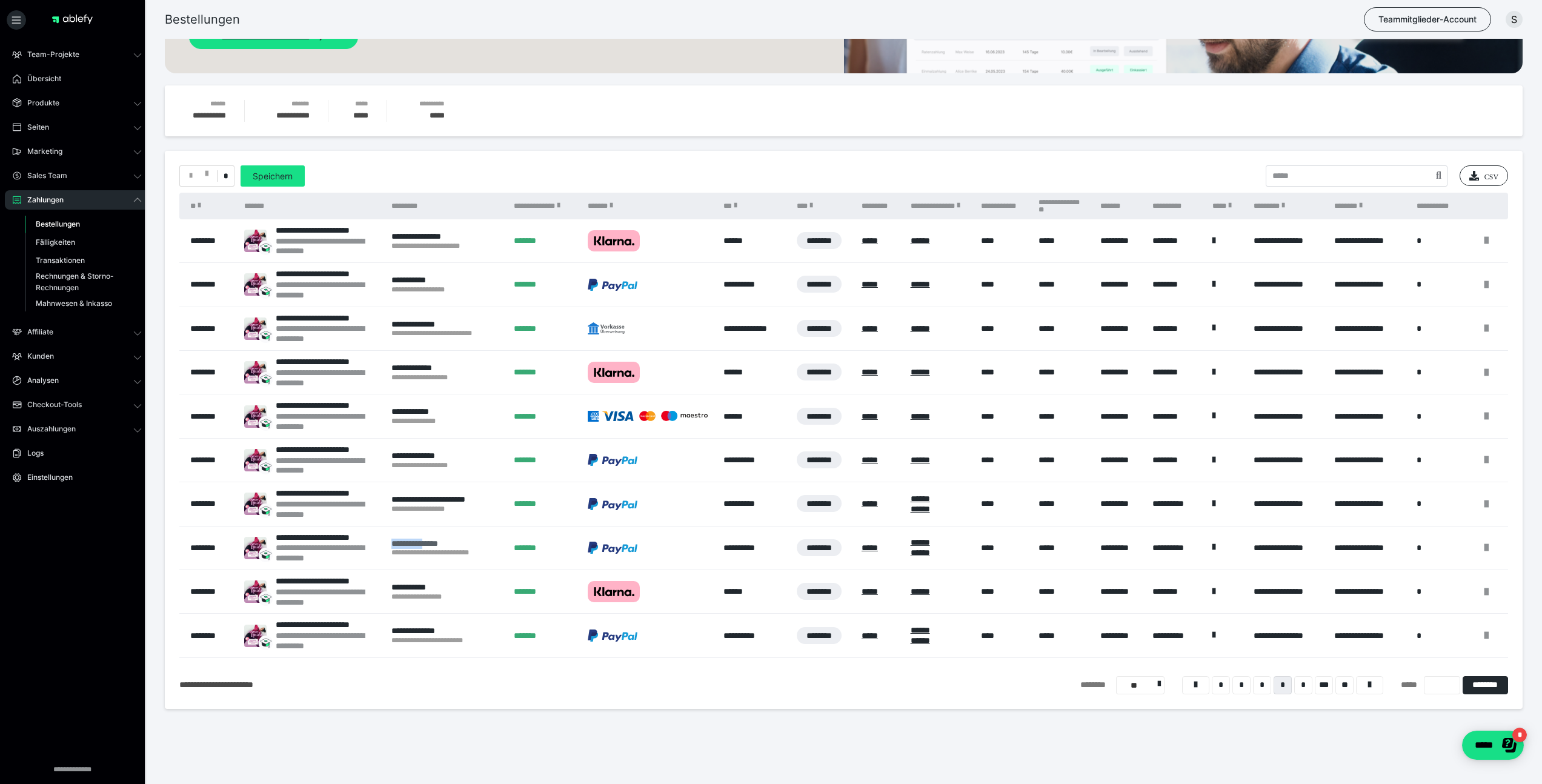 drag, startPoint x: 386, startPoint y: 539, endPoint x: 431, endPoint y: 545, distance: 45.39824 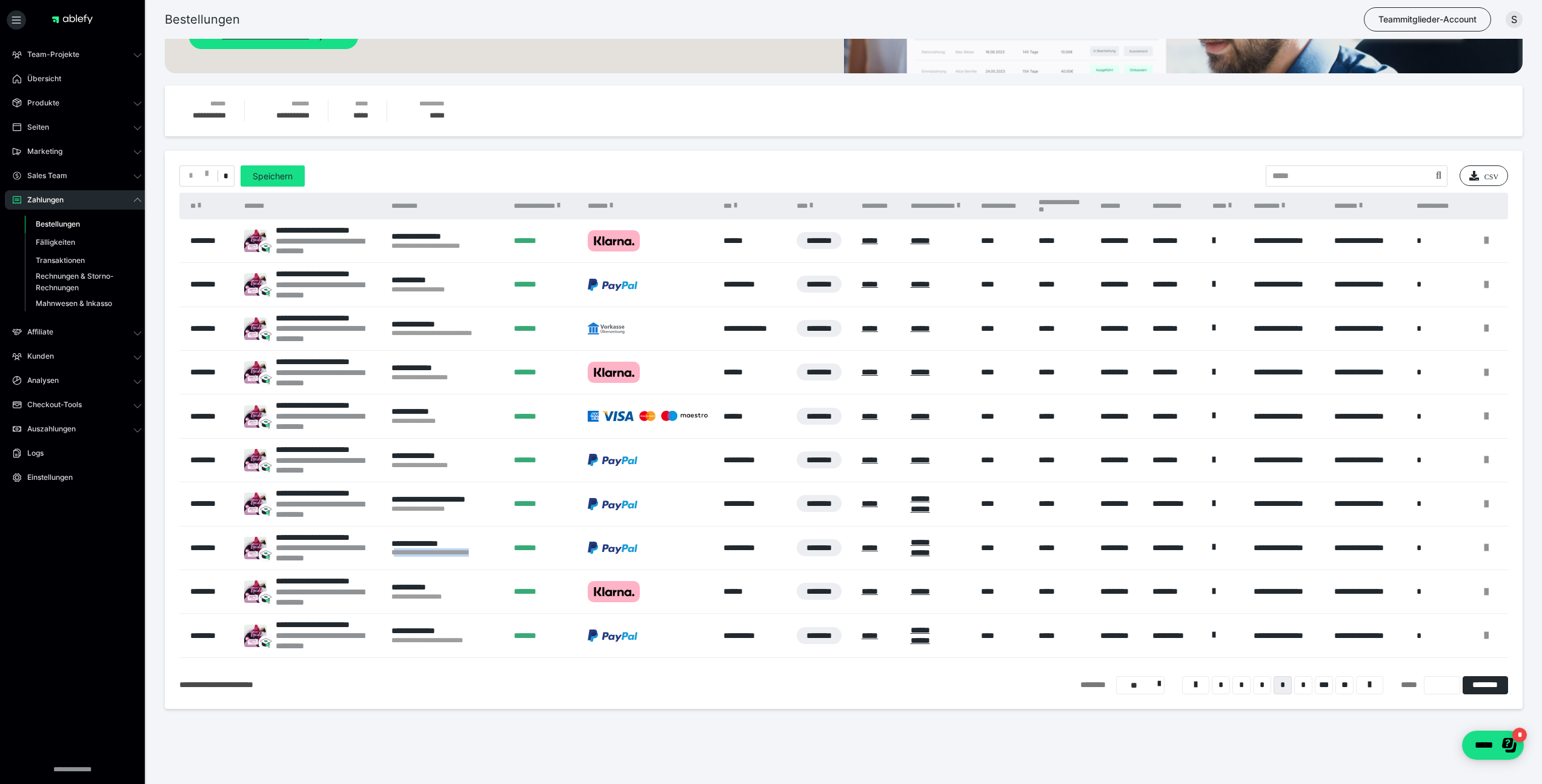 drag, startPoint x: 493, startPoint y: 556, endPoint x: 393, endPoint y: 553, distance: 100.04499 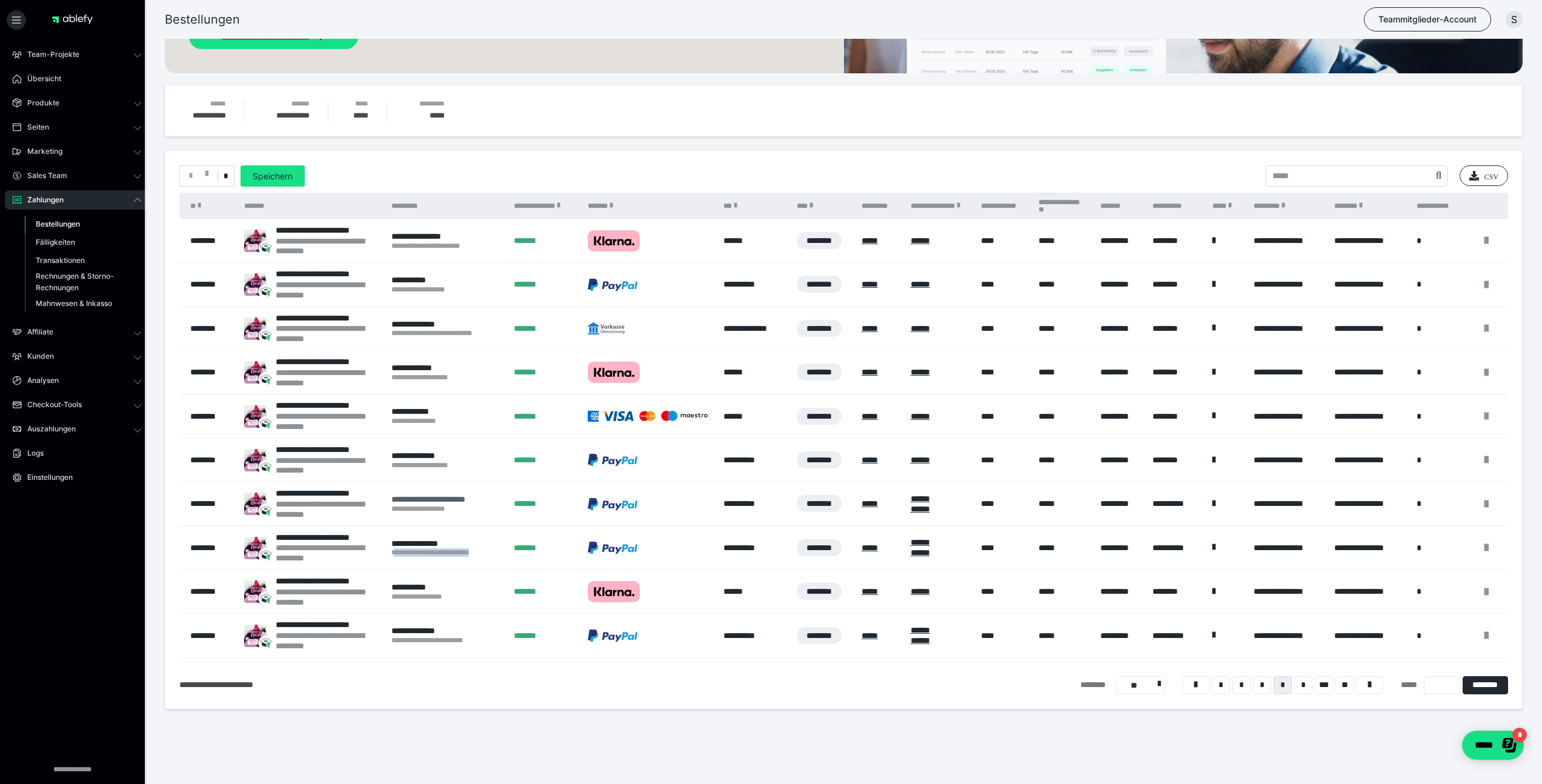 click on "**********" at bounding box center (447, 499) 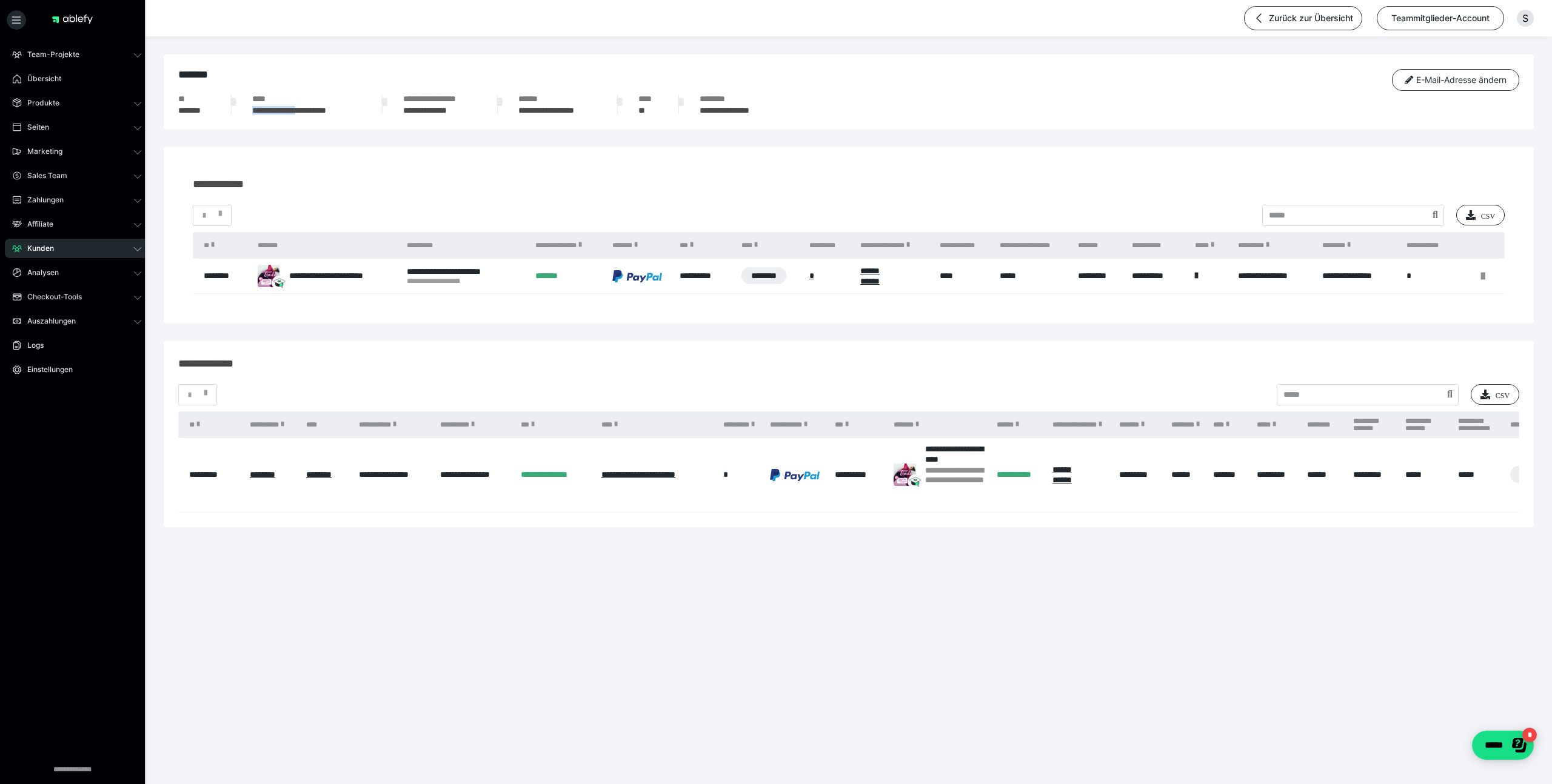 drag, startPoint x: 253, startPoint y: 105, endPoint x: 311, endPoint y: 112, distance: 58.42089 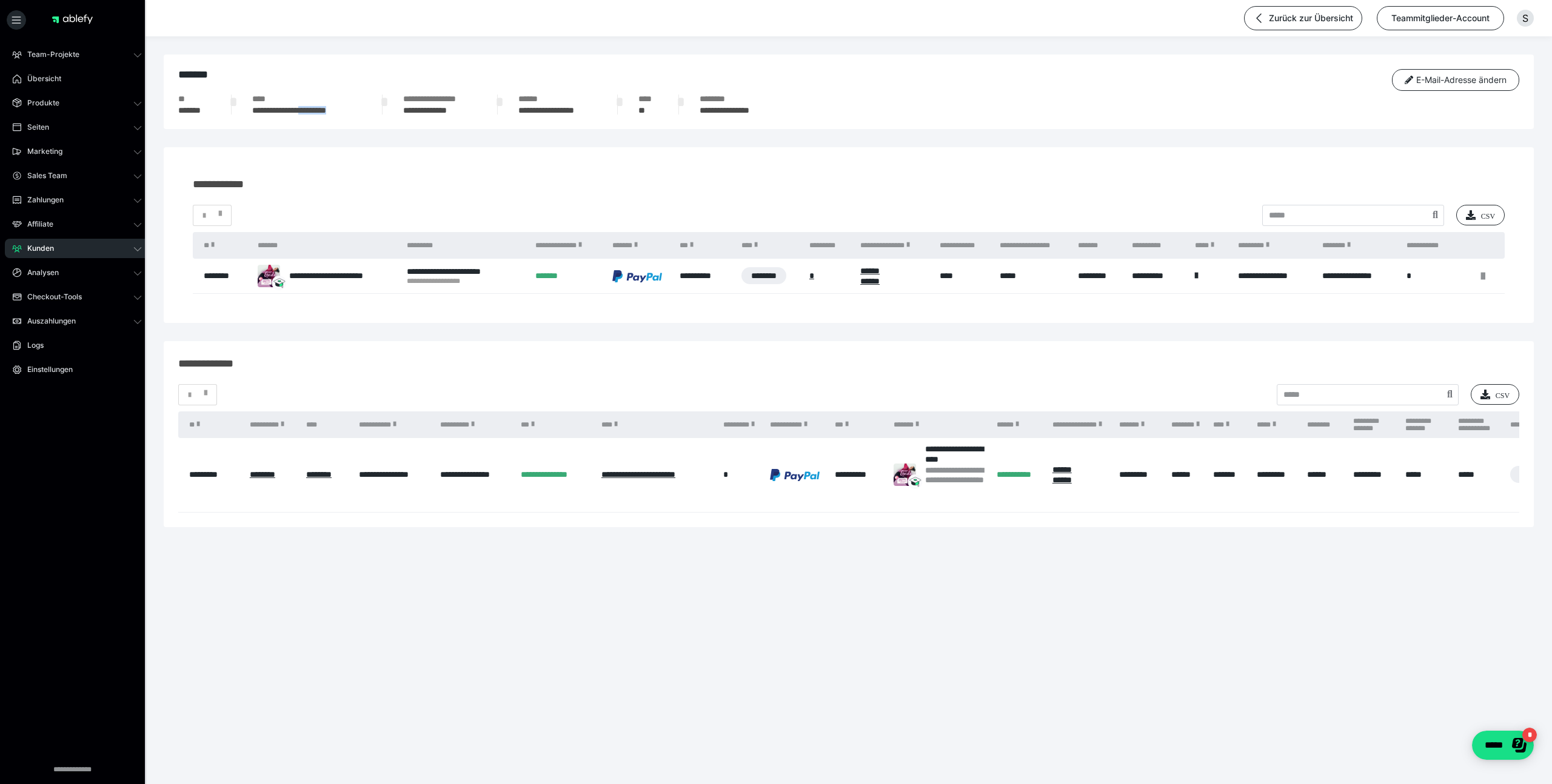drag, startPoint x: 364, startPoint y: 112, endPoint x: 313, endPoint y: 113, distance: 51.0098 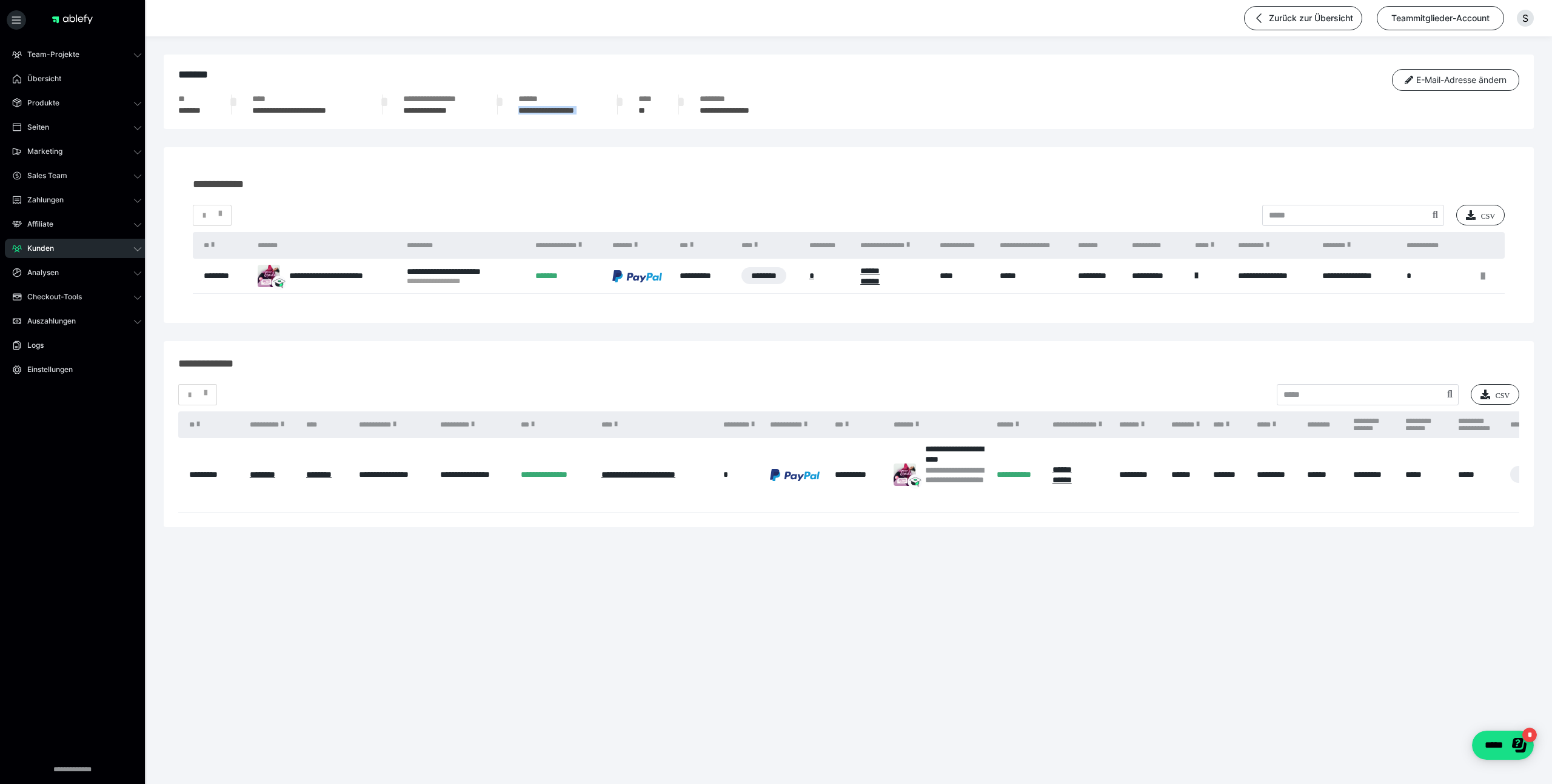drag, startPoint x: 599, startPoint y: 112, endPoint x: 517, endPoint y: 112, distance: 82 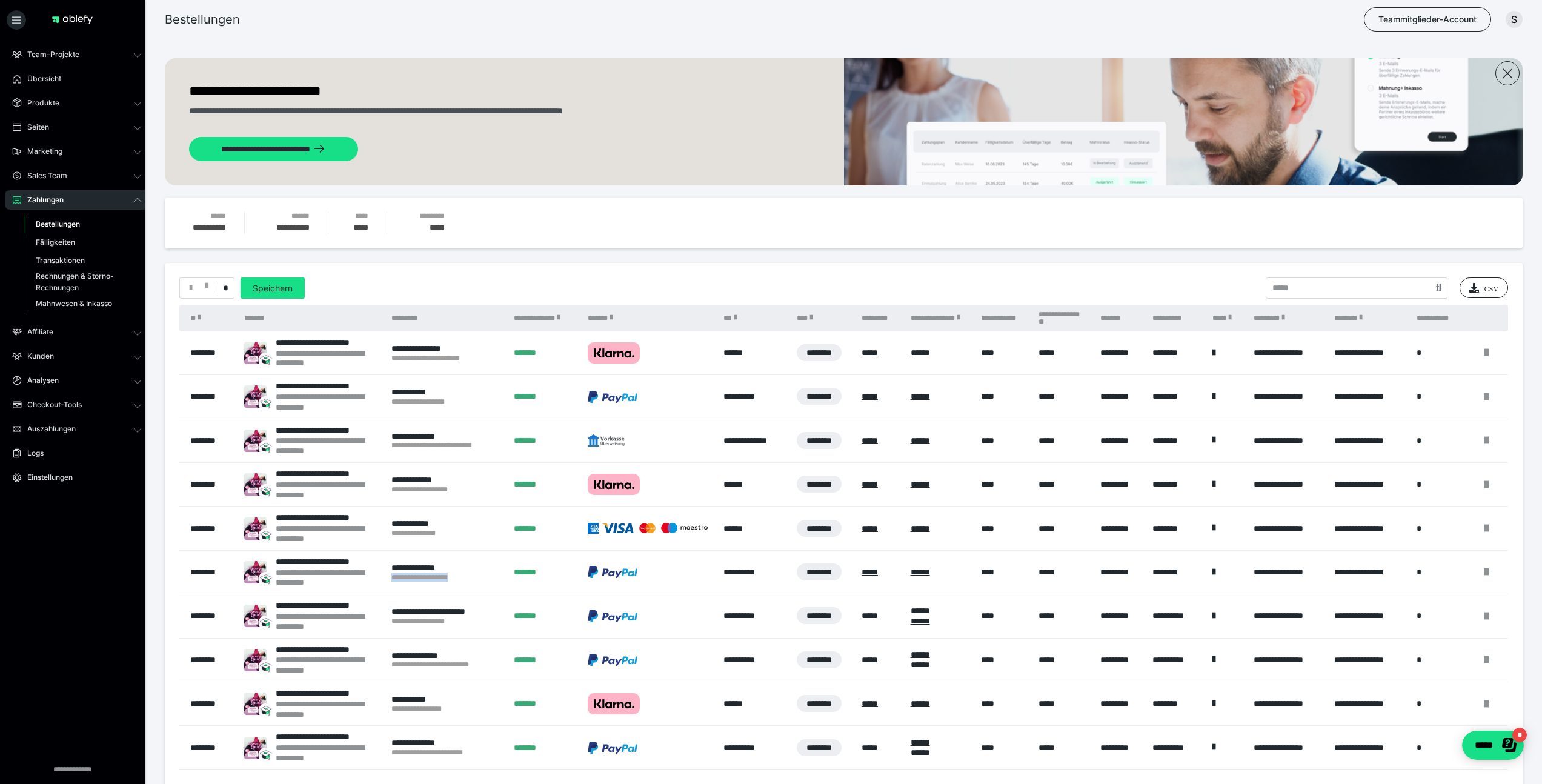 drag, startPoint x: 476, startPoint y: 579, endPoint x: 389, endPoint y: 580, distance: 87.00575 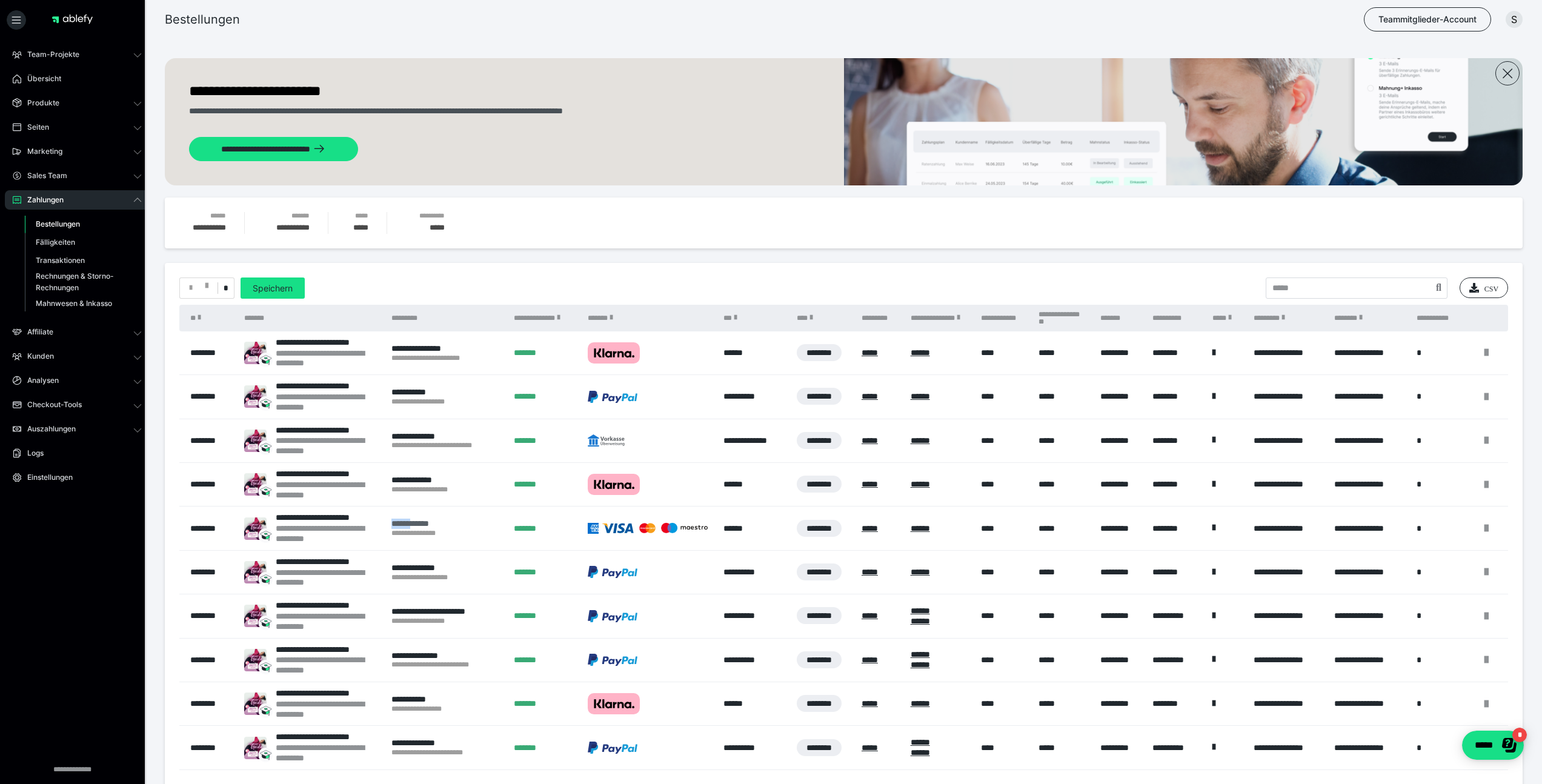 drag, startPoint x: 387, startPoint y: 524, endPoint x: 414, endPoint y: 528, distance: 27.29469 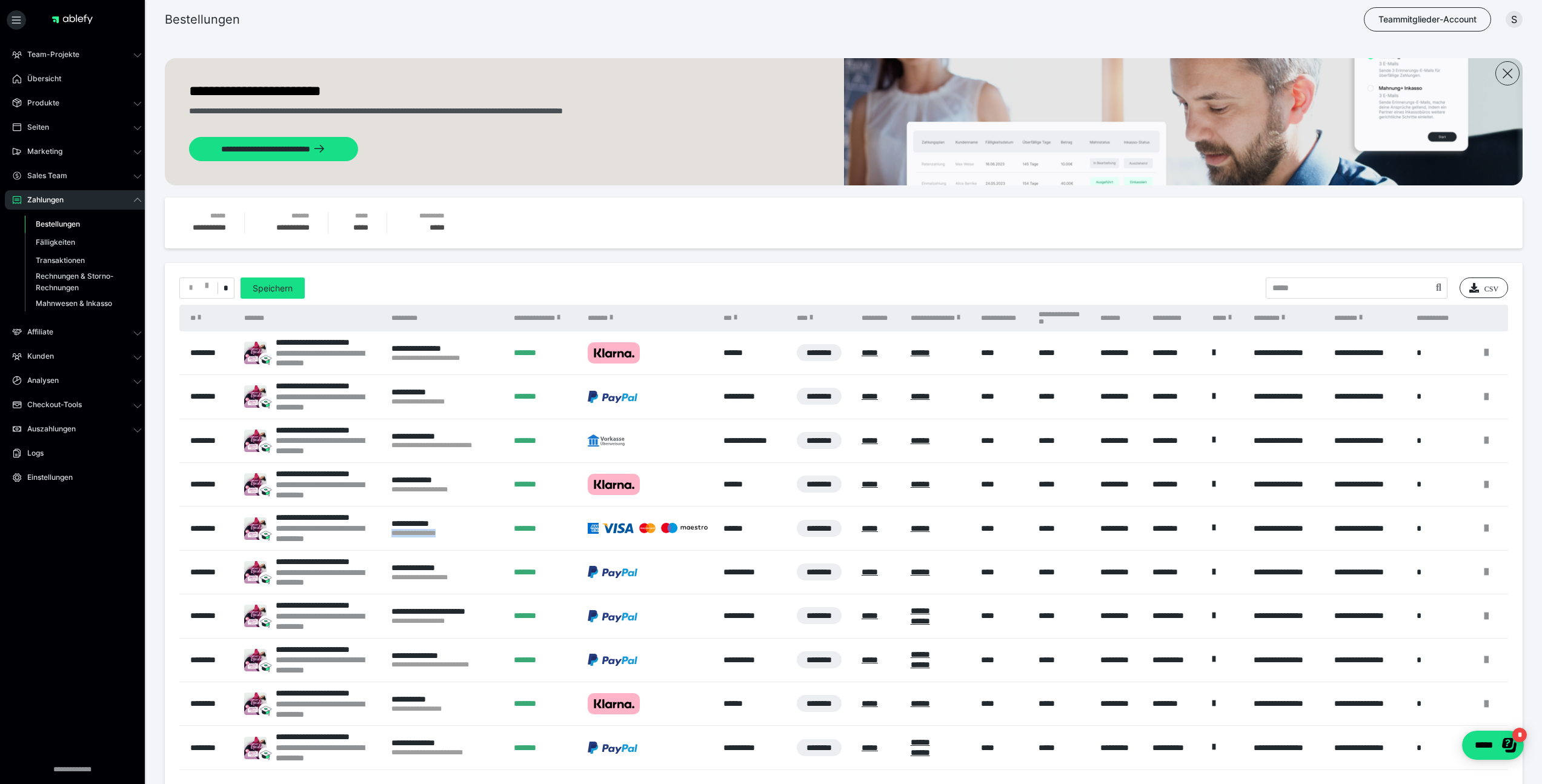 drag, startPoint x: 453, startPoint y: 535, endPoint x: 391, endPoint y: 536, distance: 62.00806 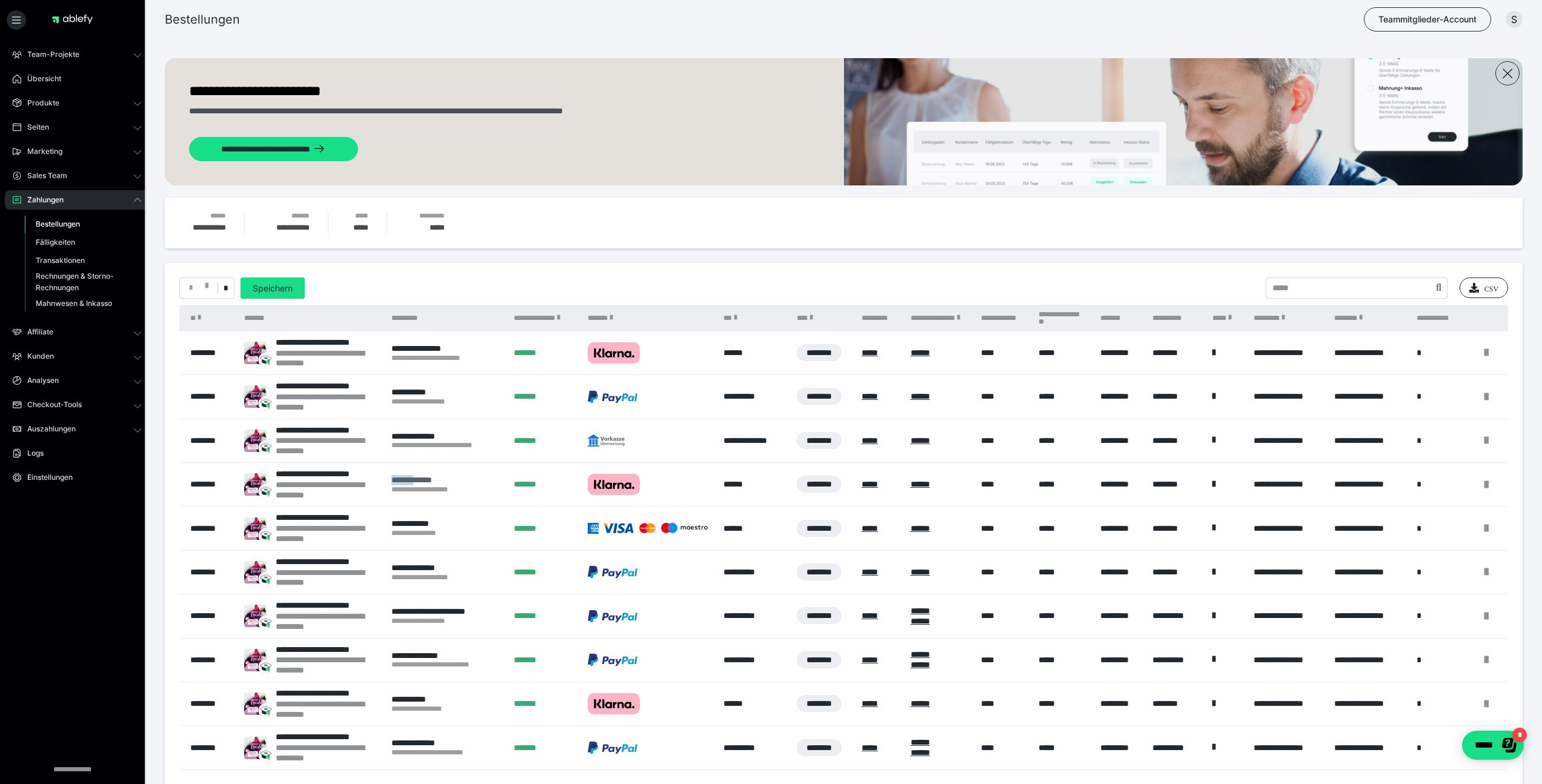drag, startPoint x: 388, startPoint y: 480, endPoint x: 422, endPoint y: 476, distance: 34.234486 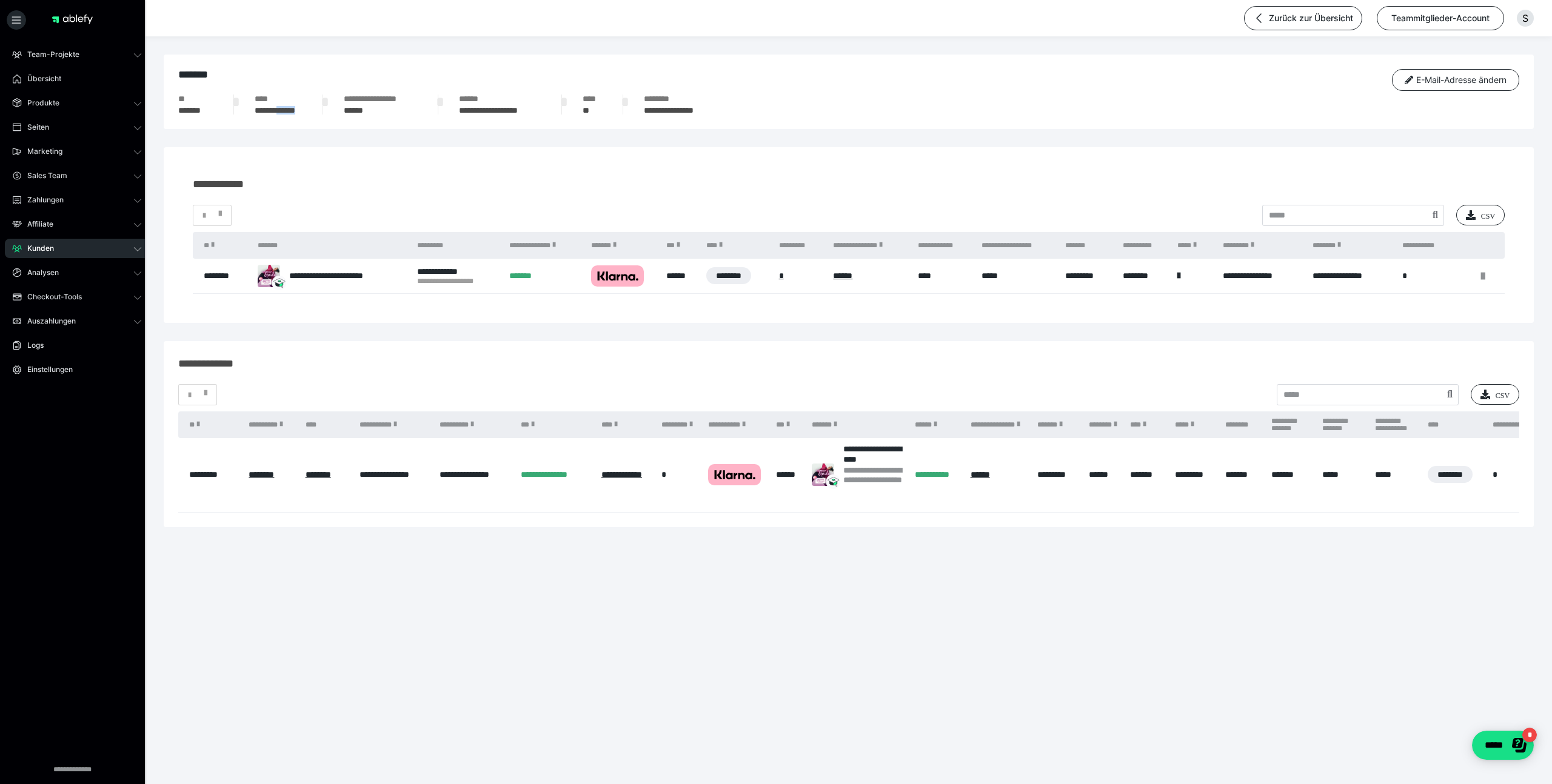 drag, startPoint x: 310, startPoint y: 107, endPoint x: 279, endPoint y: 107, distance: 31 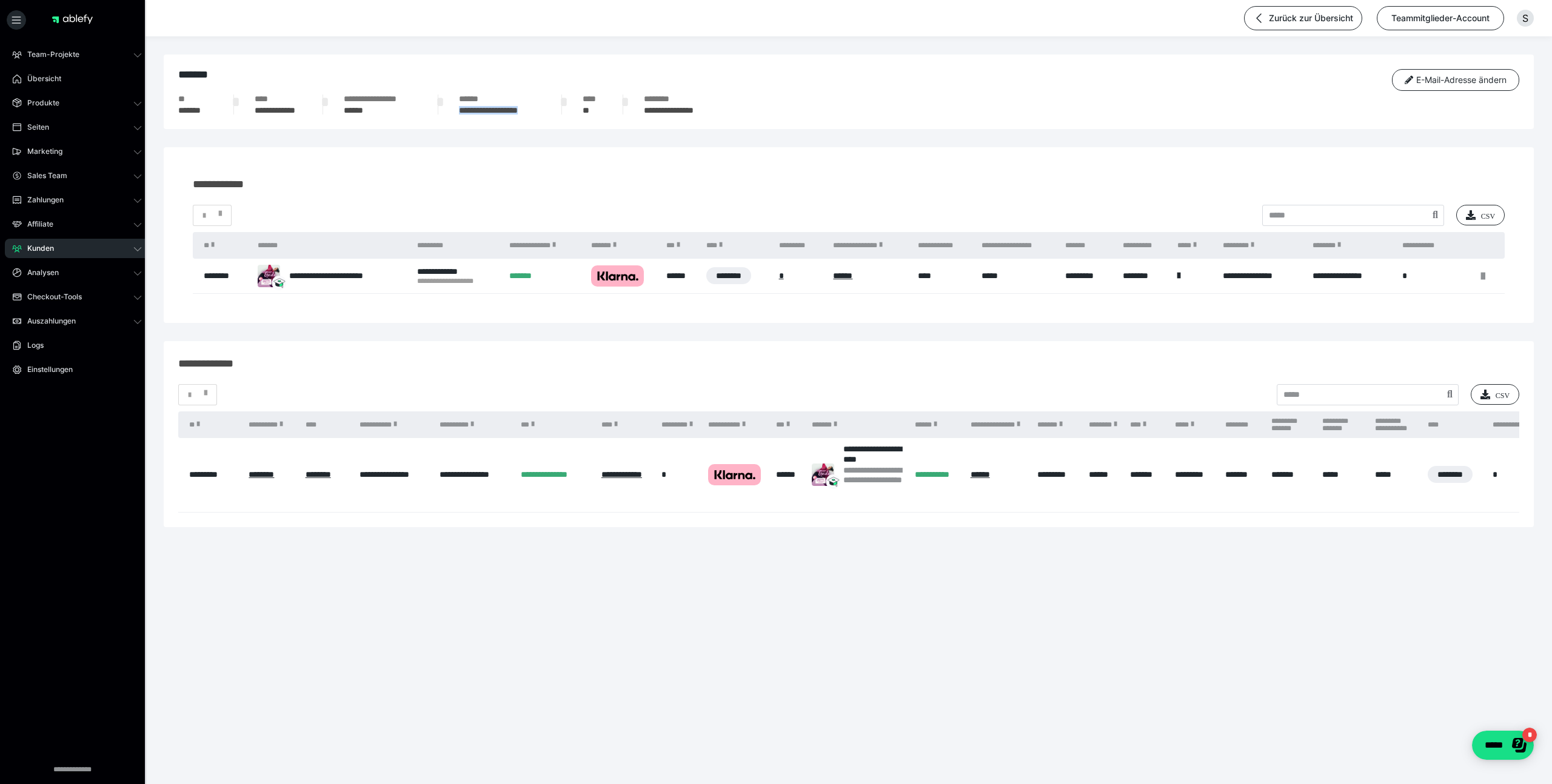 drag, startPoint x: 546, startPoint y: 111, endPoint x: 459, endPoint y: 115, distance: 87.09191 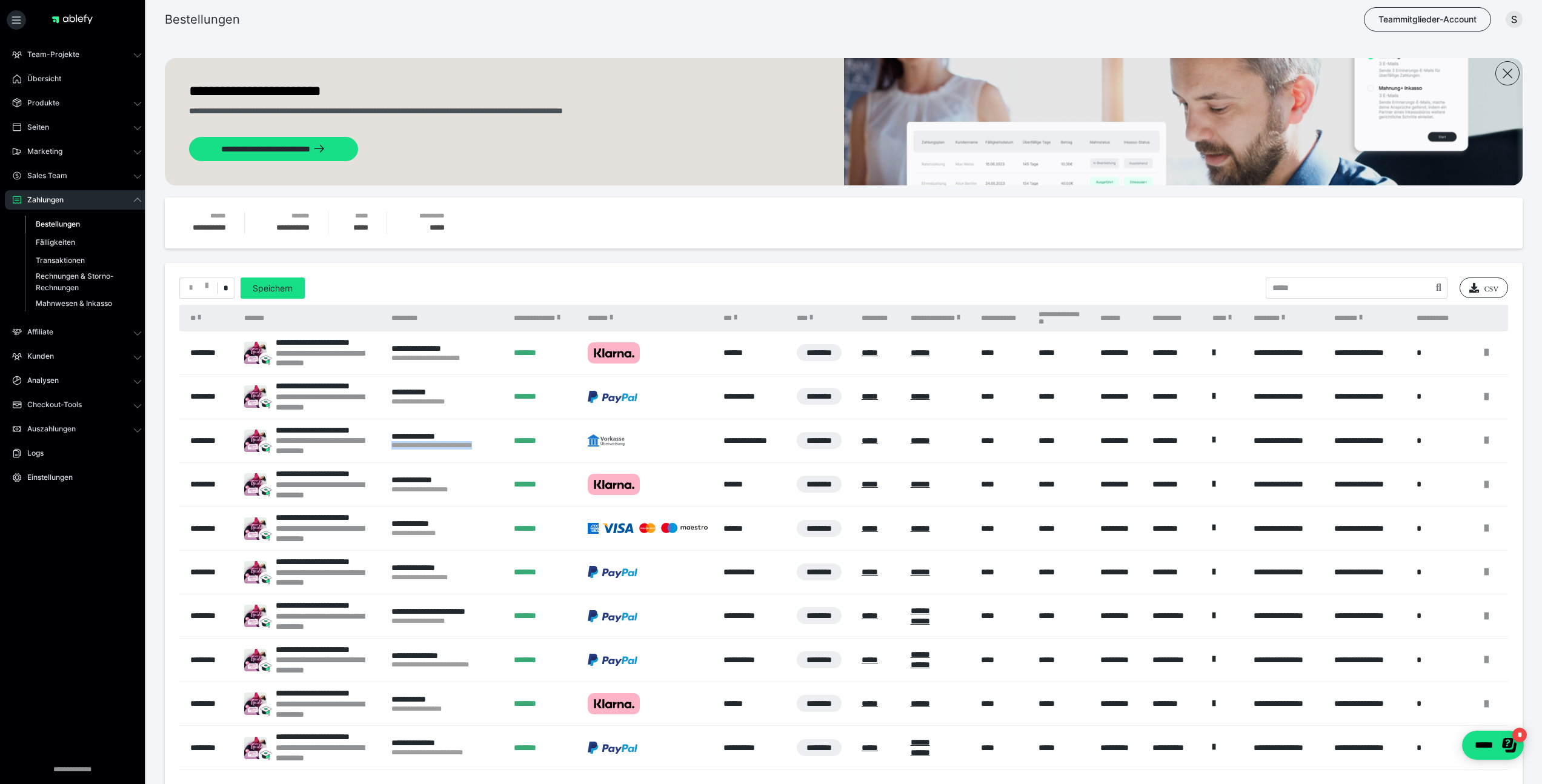 drag, startPoint x: 386, startPoint y: 449, endPoint x: 494, endPoint y: 450, distance: 108.00463 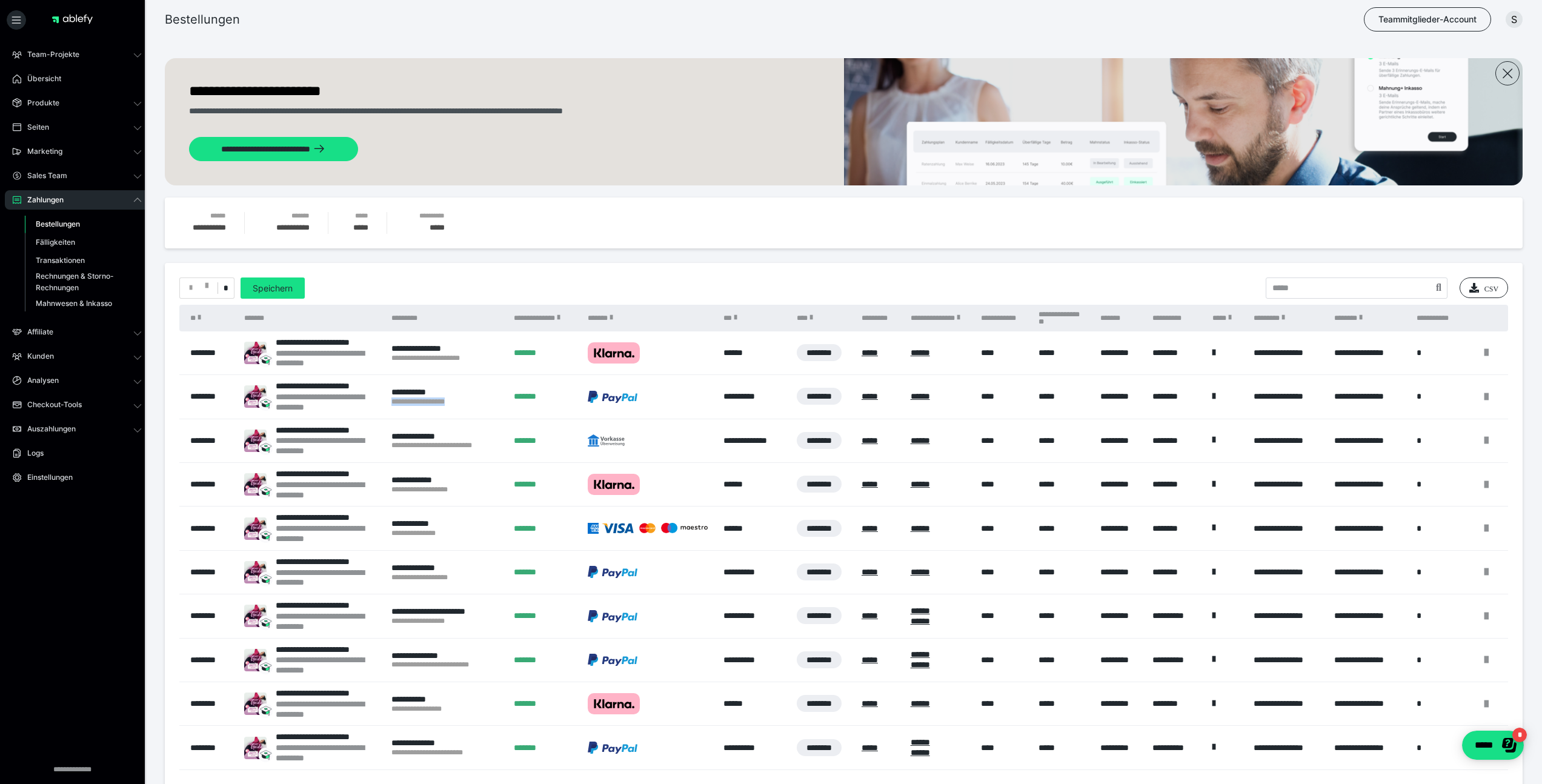 drag, startPoint x: 474, startPoint y: 403, endPoint x: 388, endPoint y: 399, distance: 86.09297 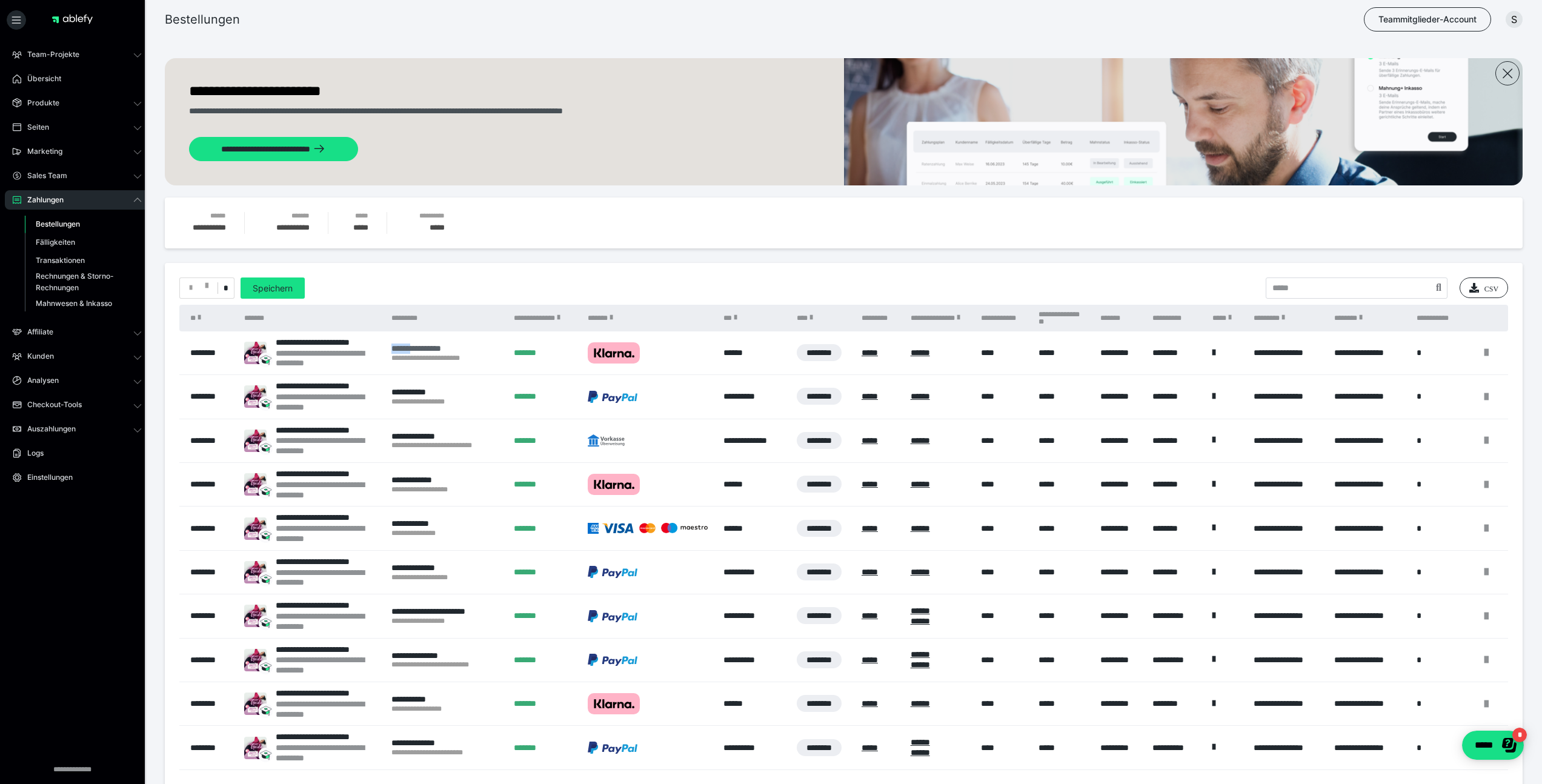 drag, startPoint x: 387, startPoint y: 343, endPoint x: 415, endPoint y: 348, distance: 28.442925 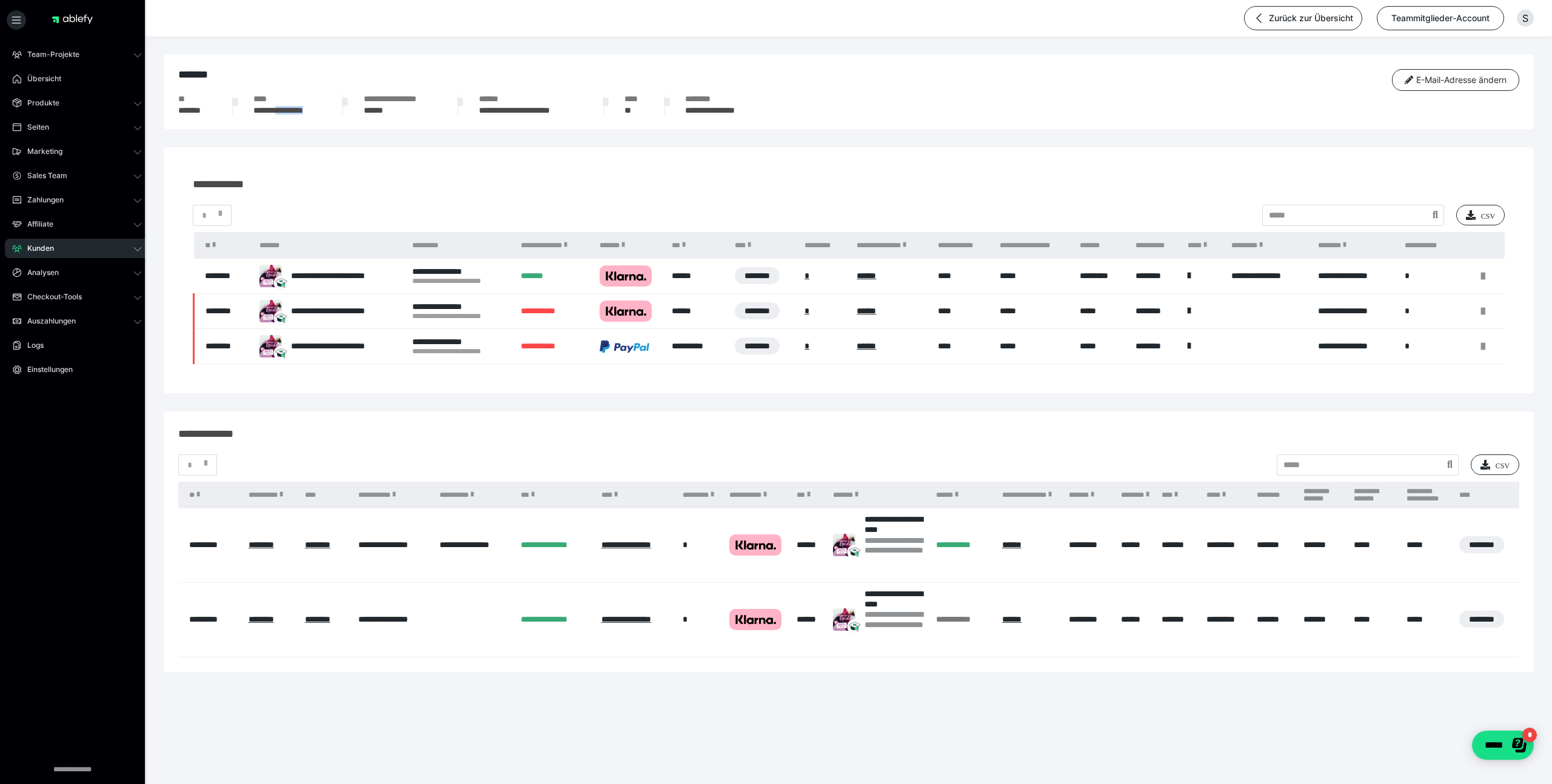 drag, startPoint x: 329, startPoint y: 113, endPoint x: 279, endPoint y: 115, distance: 50.04 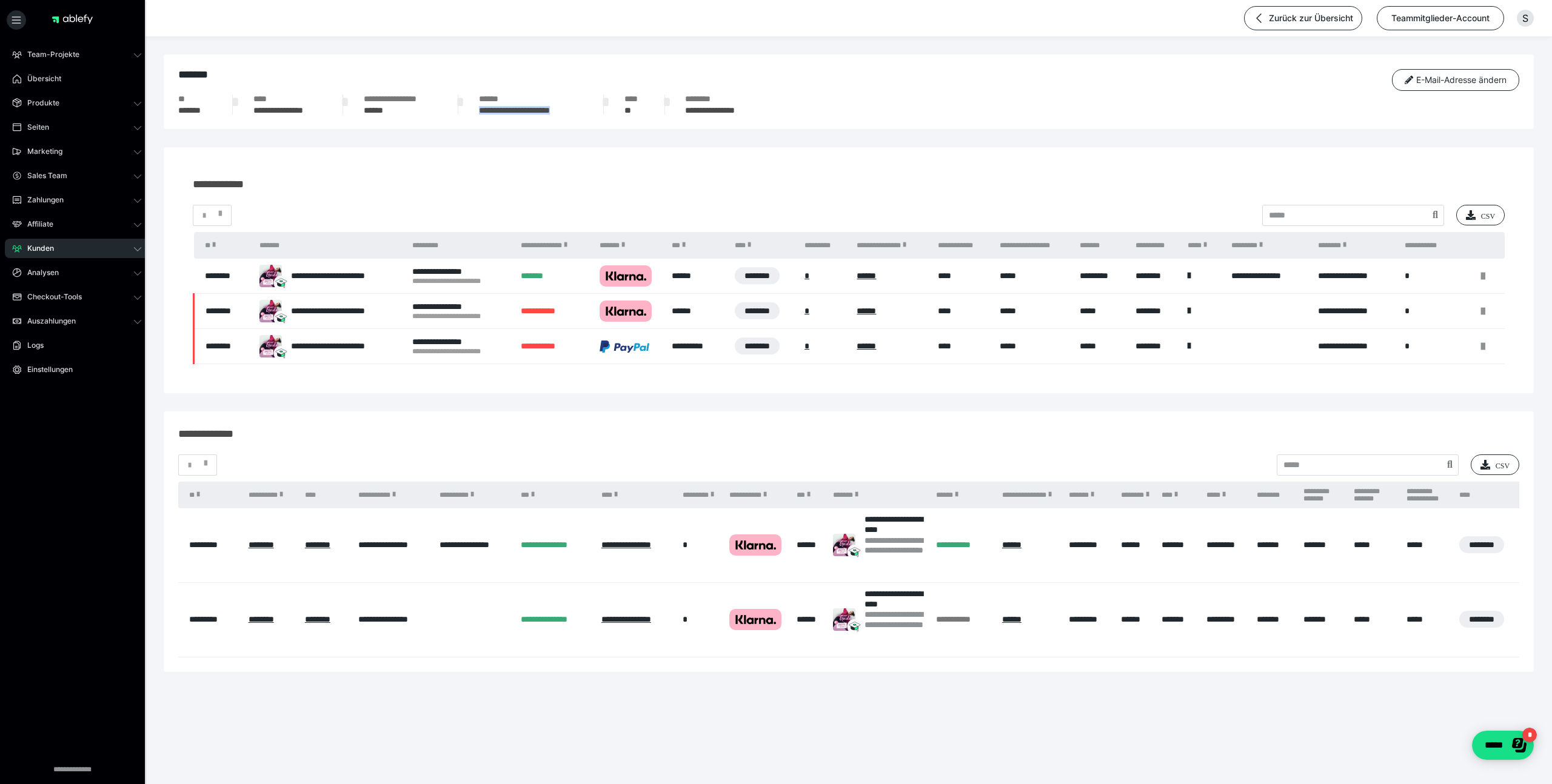 drag, startPoint x: 588, startPoint y: 114, endPoint x: 475, endPoint y: 114, distance: 113 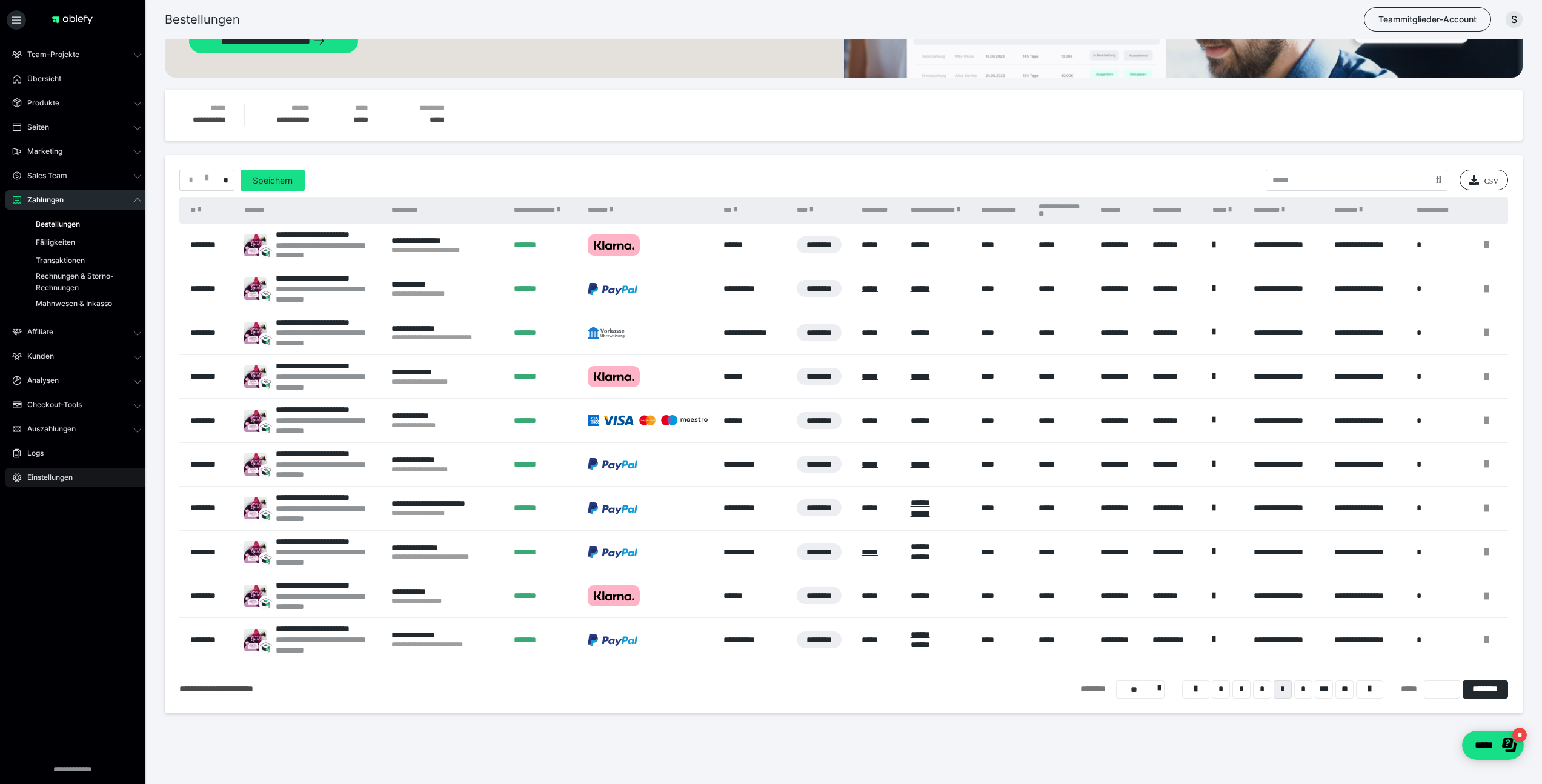 scroll, scrollTop: 112, scrollLeft: 0, axis: vertical 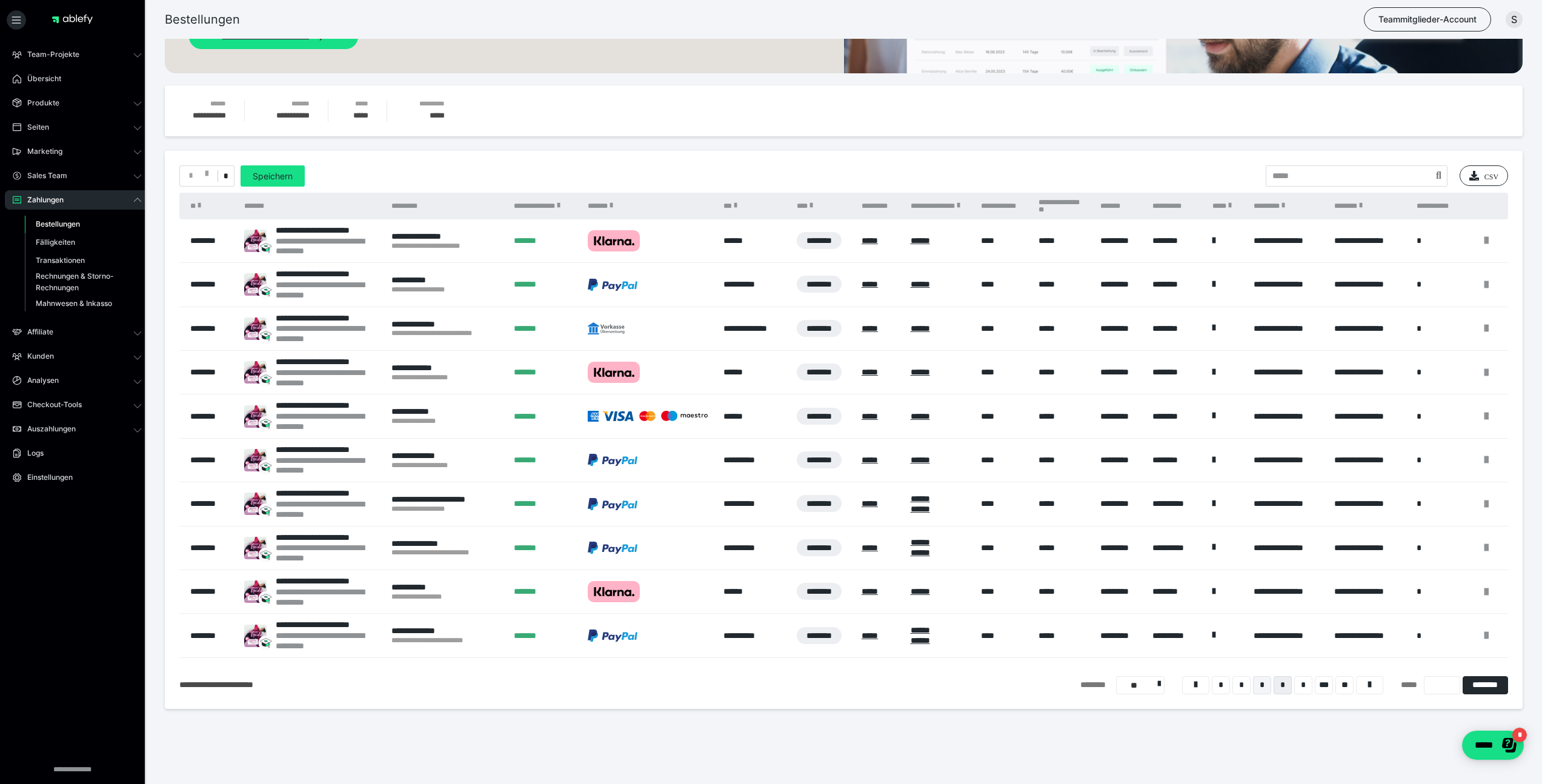 click on "*" at bounding box center [1262, 685] 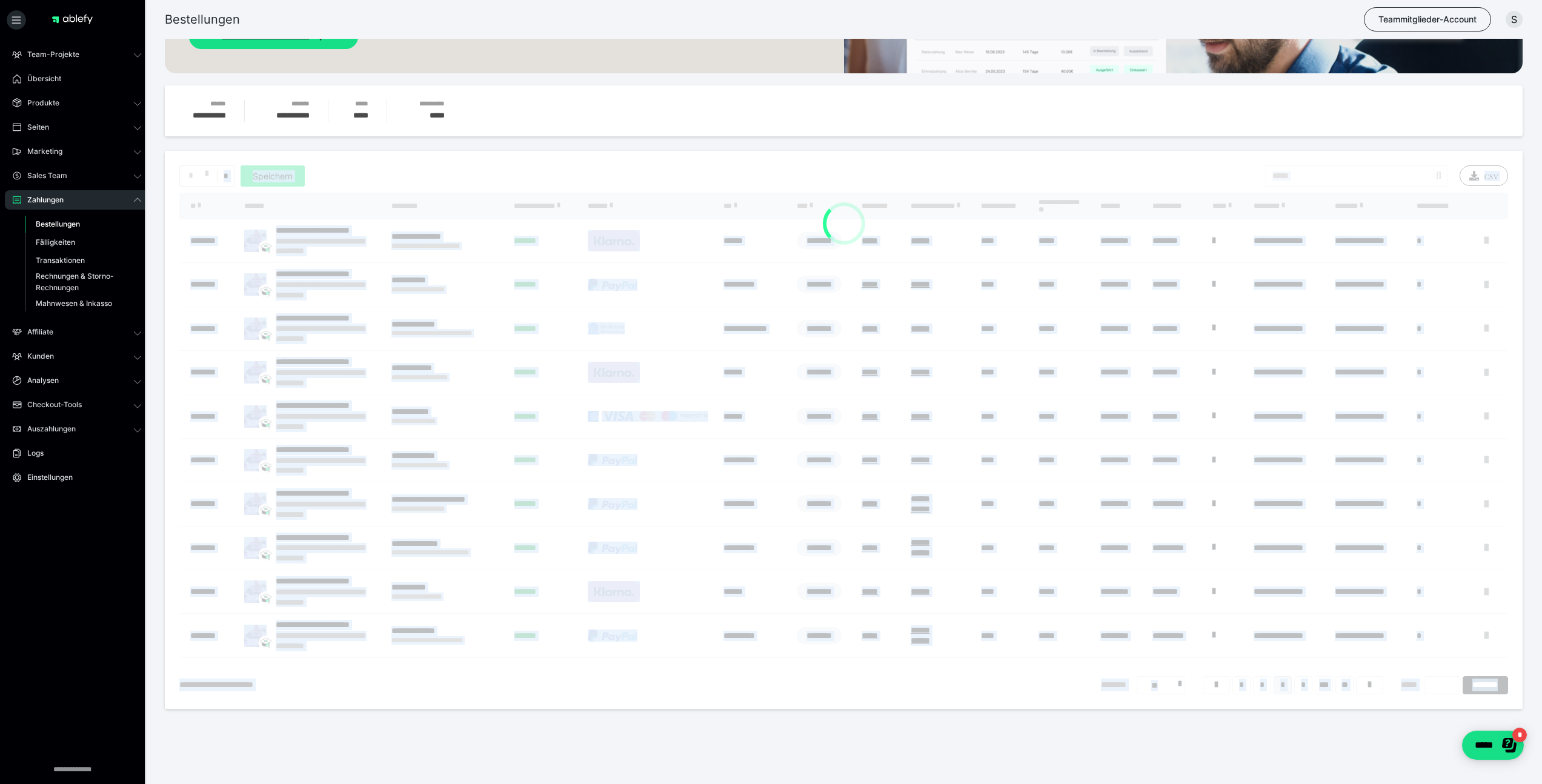 click at bounding box center (843, 430) 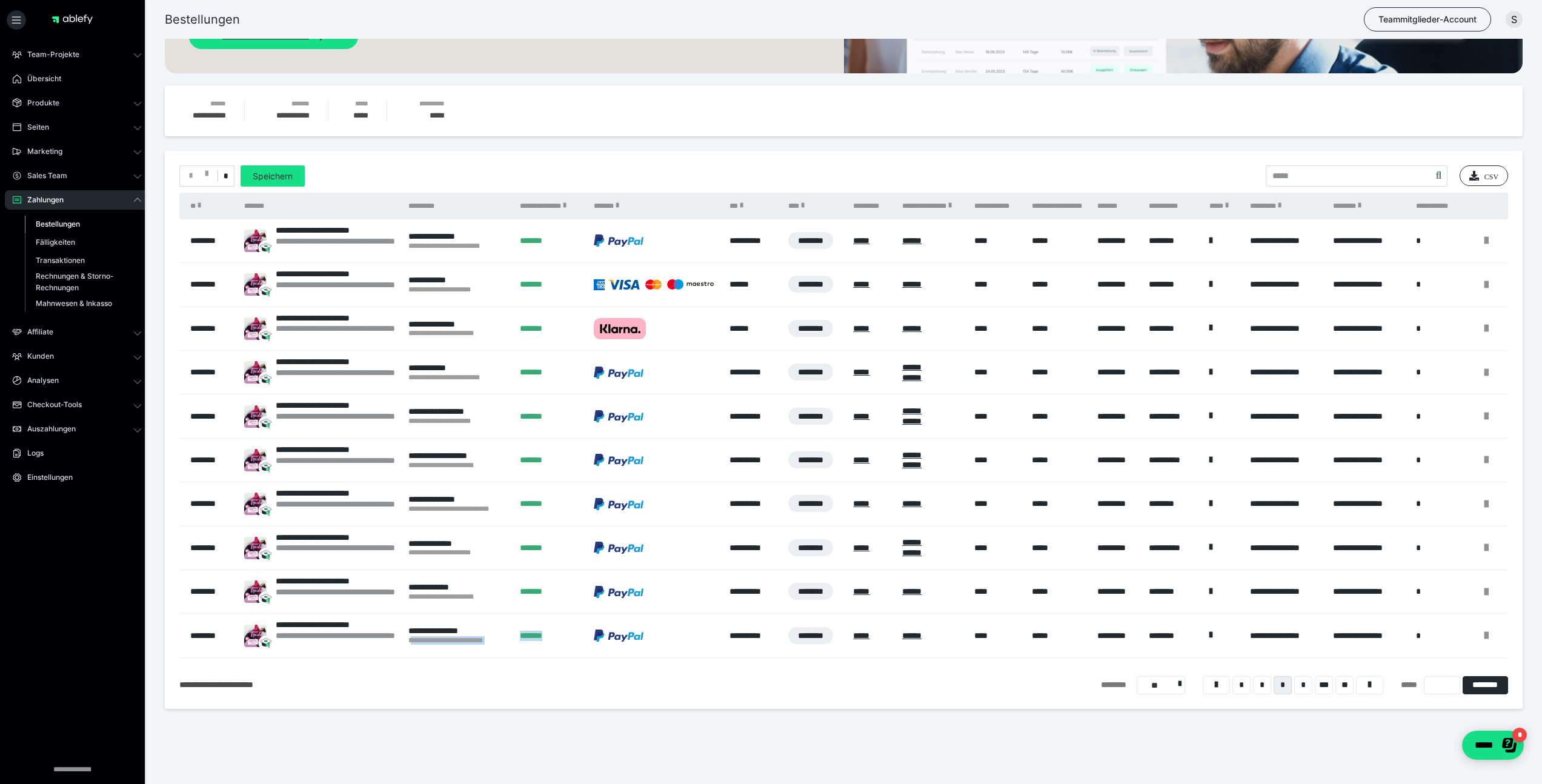 drag, startPoint x: 515, startPoint y: 643, endPoint x: 411, endPoint y: 637, distance: 104.1729 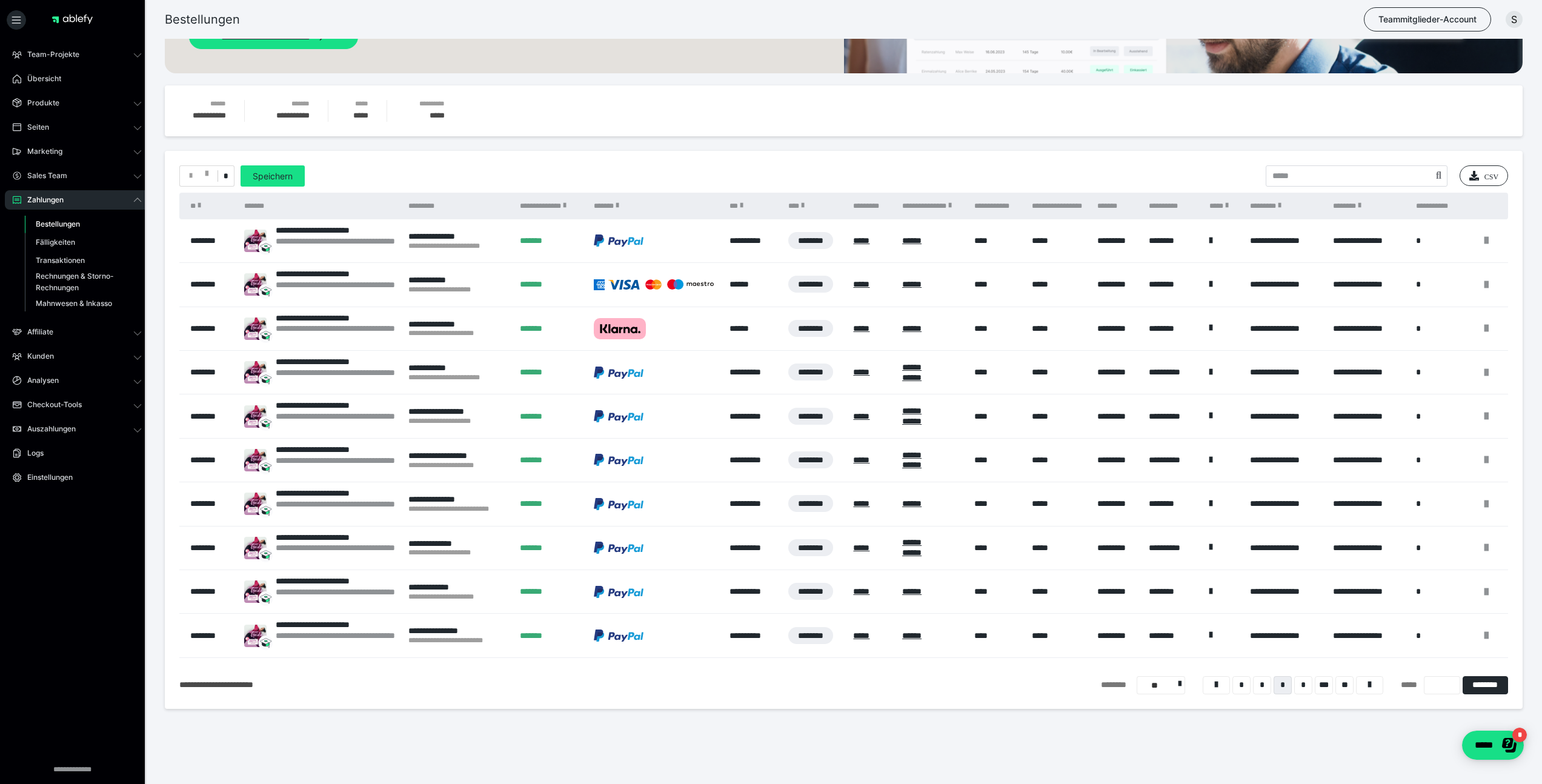 drag, startPoint x: 391, startPoint y: 657, endPoint x: 398, endPoint y: 652, distance: 8.60233 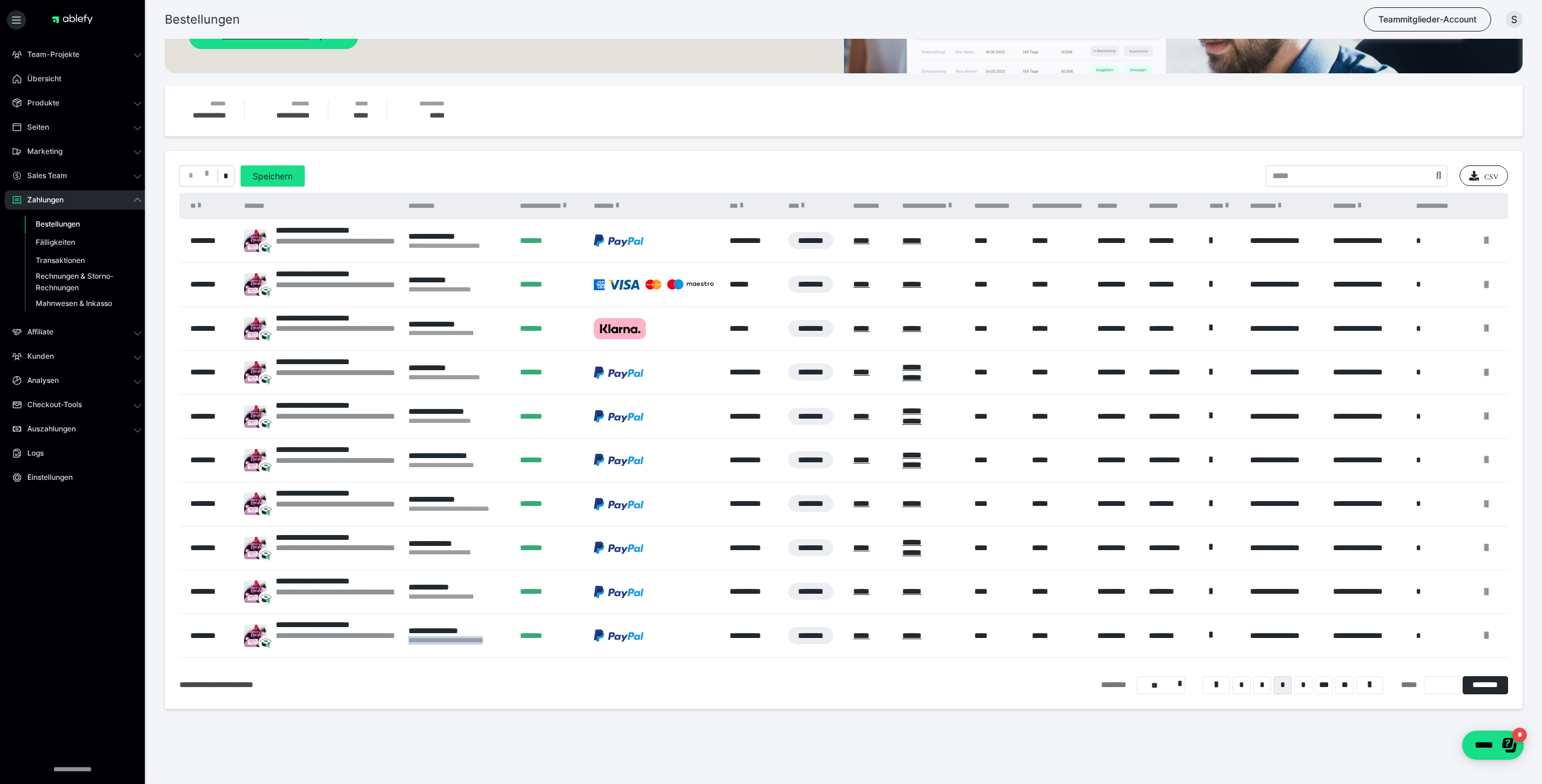 drag, startPoint x: 402, startPoint y: 638, endPoint x: 511, endPoint y: 642, distance: 109.07337 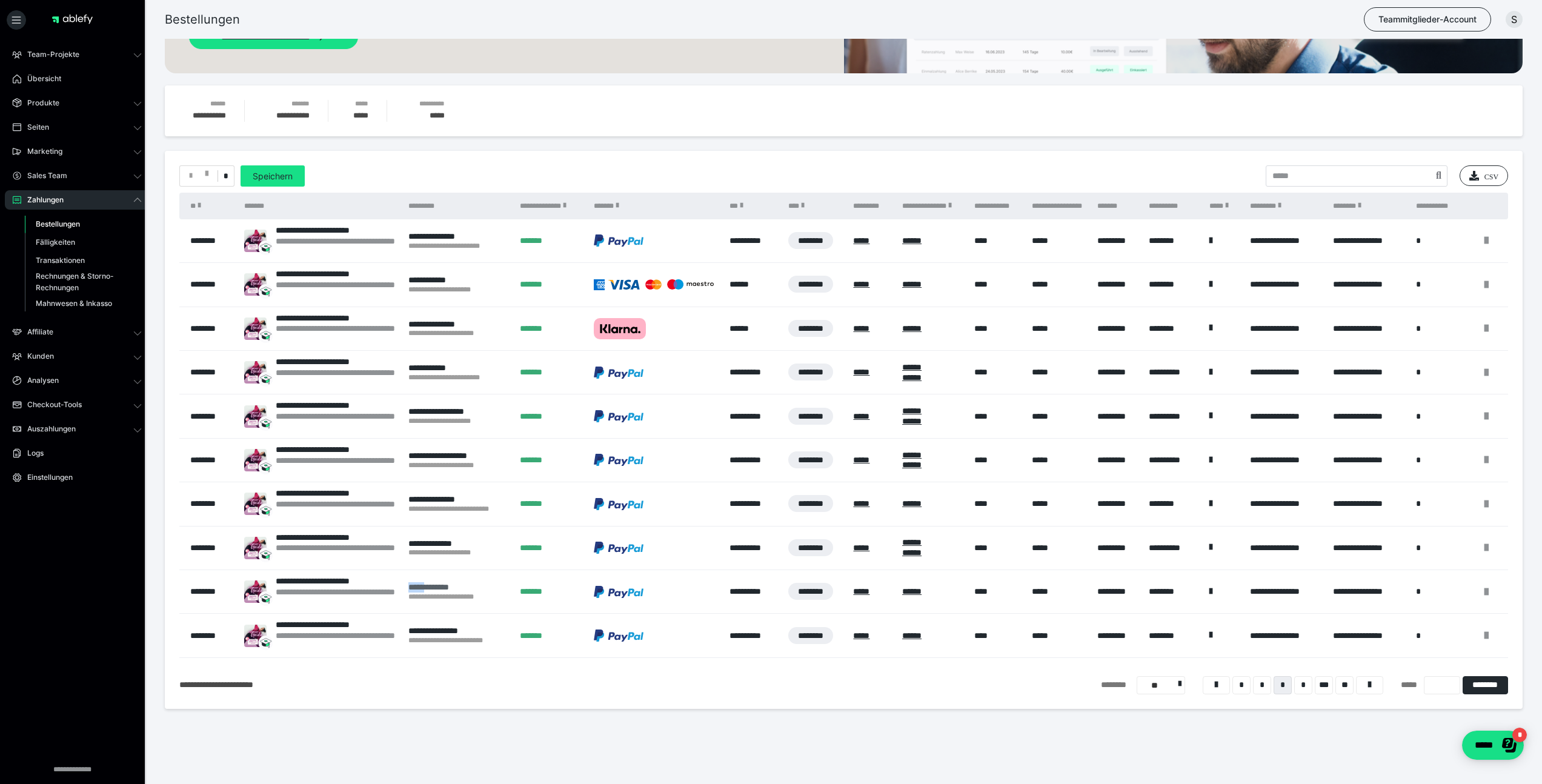 drag, startPoint x: 407, startPoint y: 585, endPoint x: 428, endPoint y: 588, distance: 21.2132 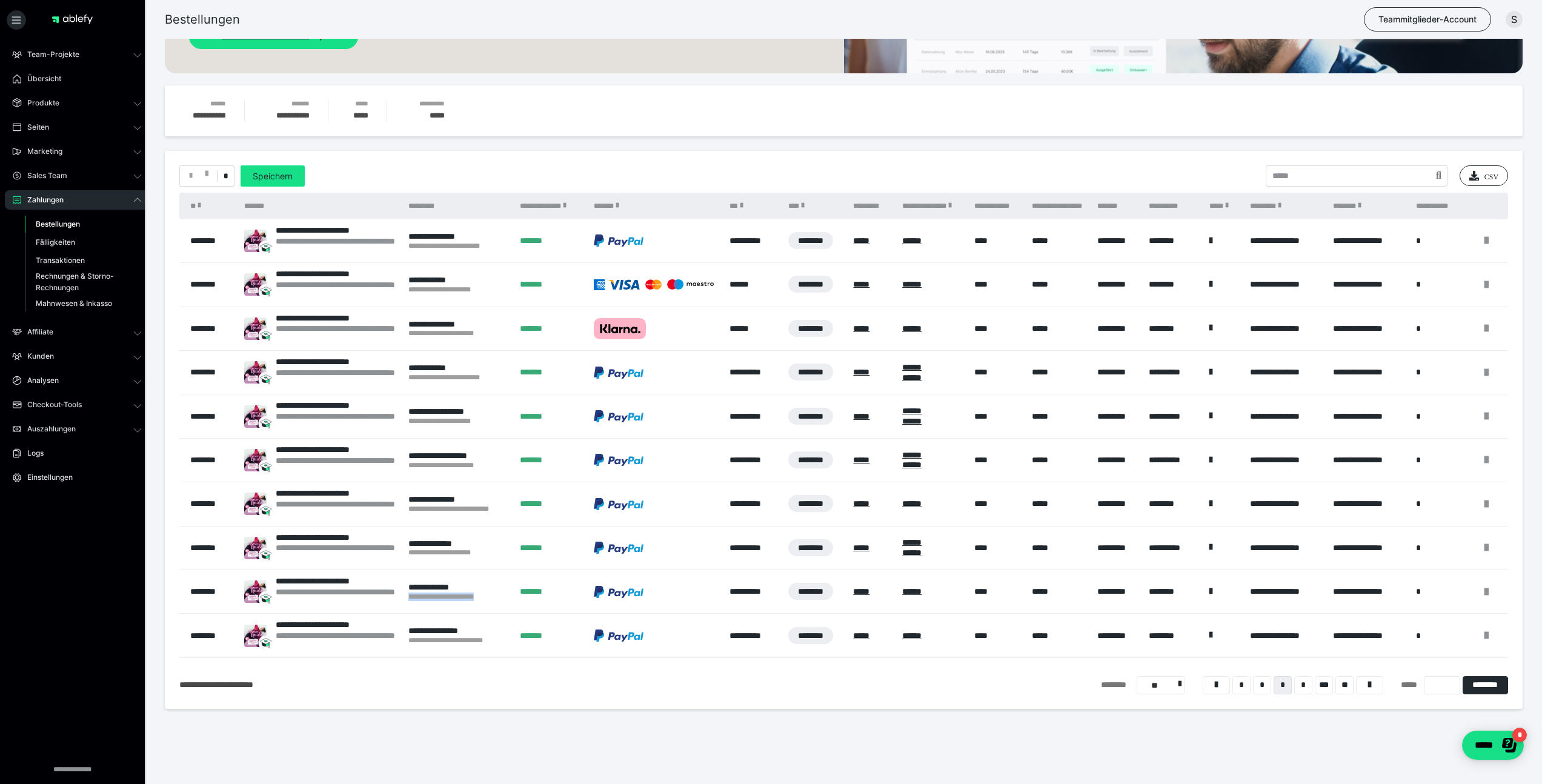 drag, startPoint x: 500, startPoint y: 601, endPoint x: 410, endPoint y: 597, distance: 90.08885 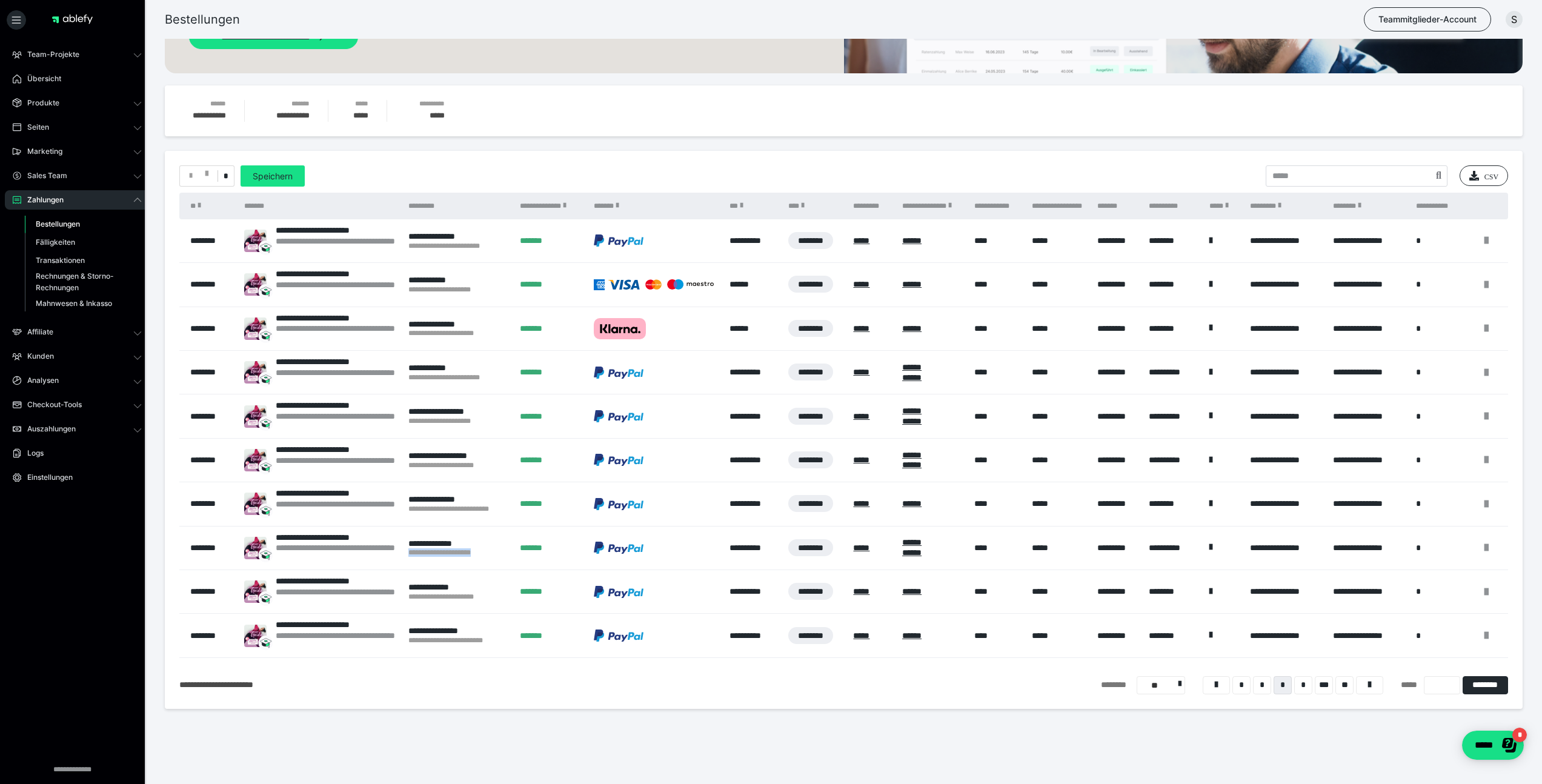 drag, startPoint x: 408, startPoint y: 552, endPoint x: 509, endPoint y: 557, distance: 101.12369 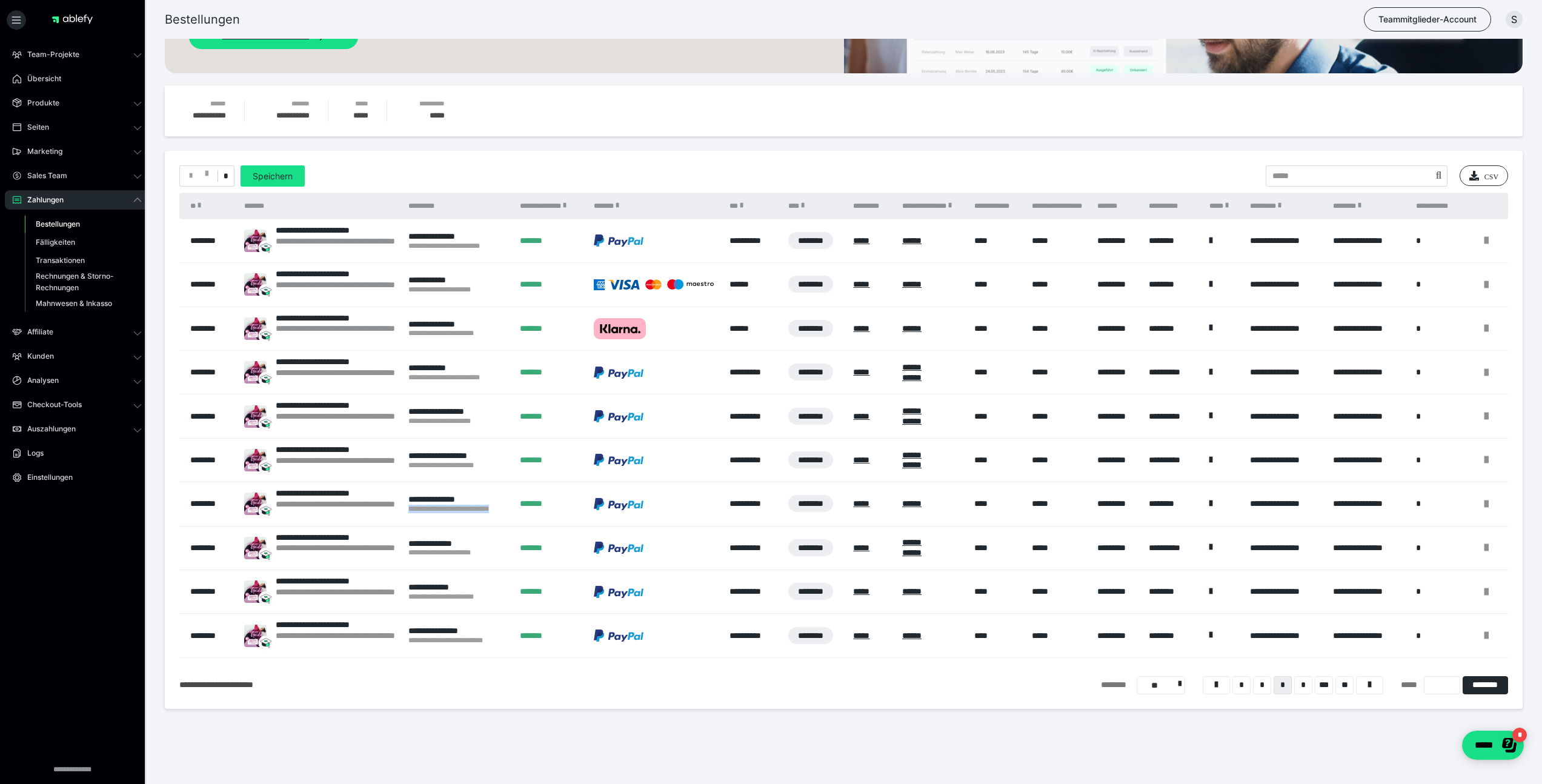 drag, startPoint x: 404, startPoint y: 507, endPoint x: 511, endPoint y: 516, distance: 107.37784 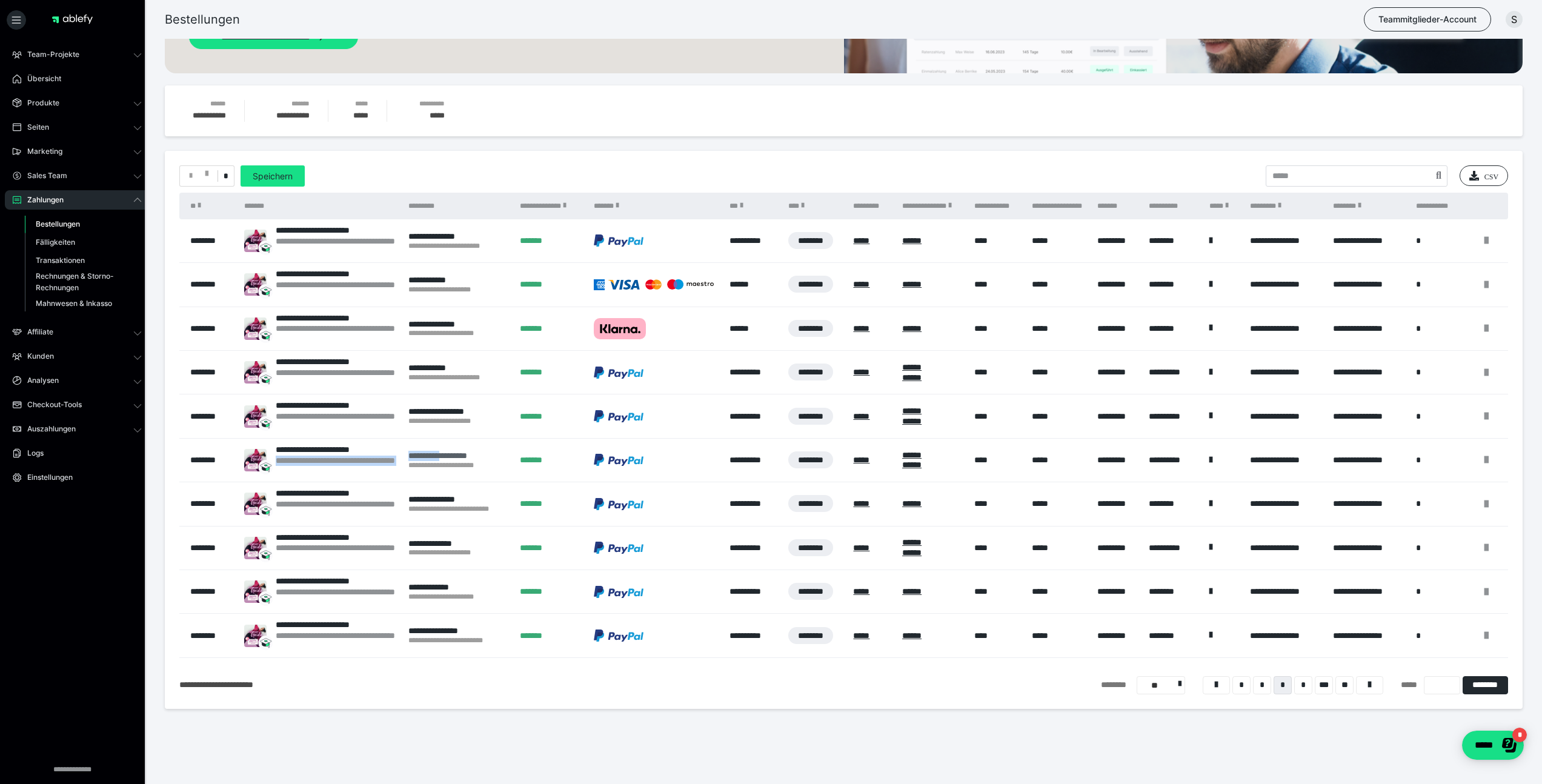 drag, startPoint x: 400, startPoint y: 449, endPoint x: 448, endPoint y: 454, distance: 48.25971 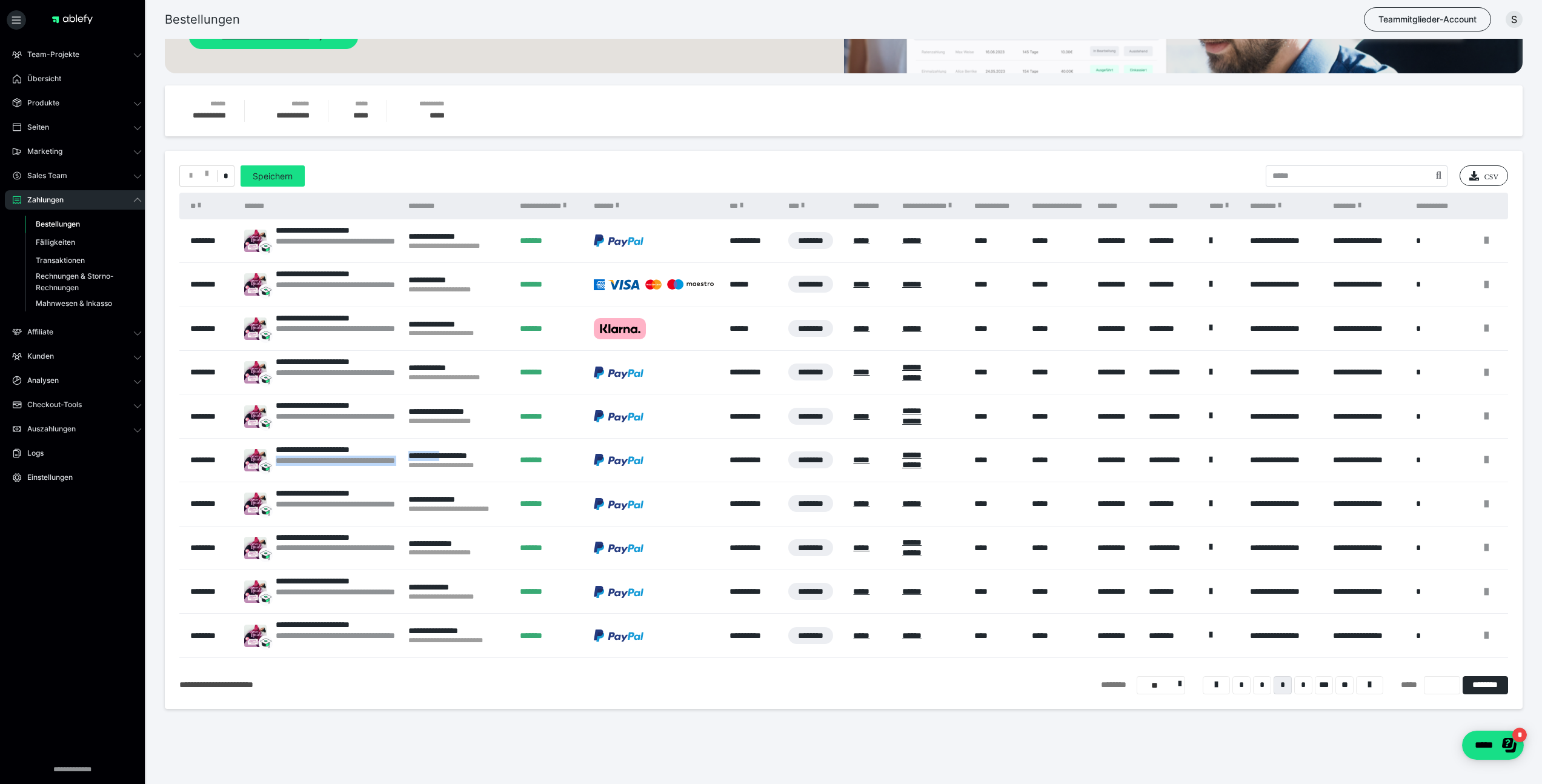 click on "**********" at bounding box center (458, 460) 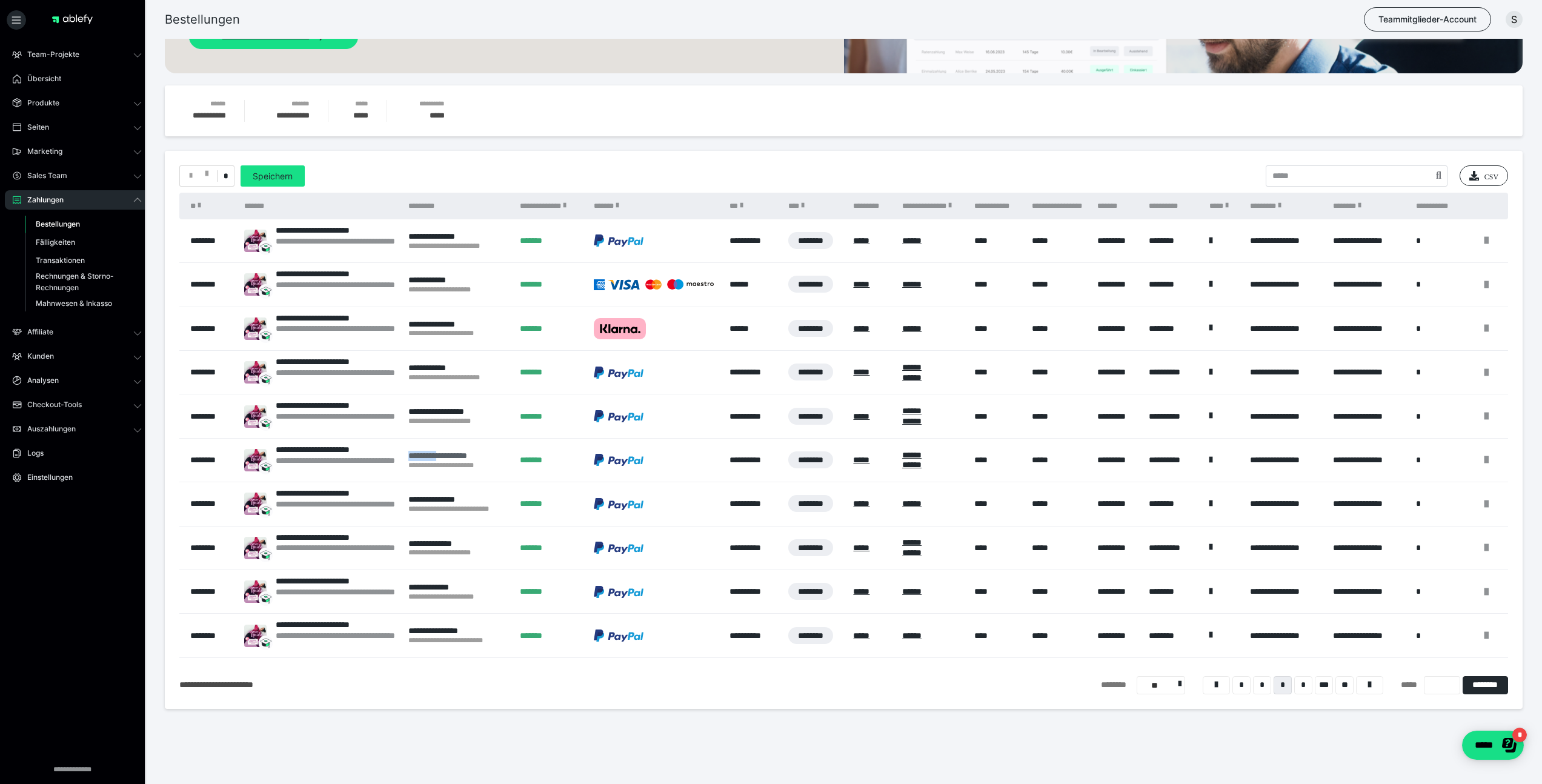 drag, startPoint x: 404, startPoint y: 457, endPoint x: 445, endPoint y: 458, distance: 41.012193 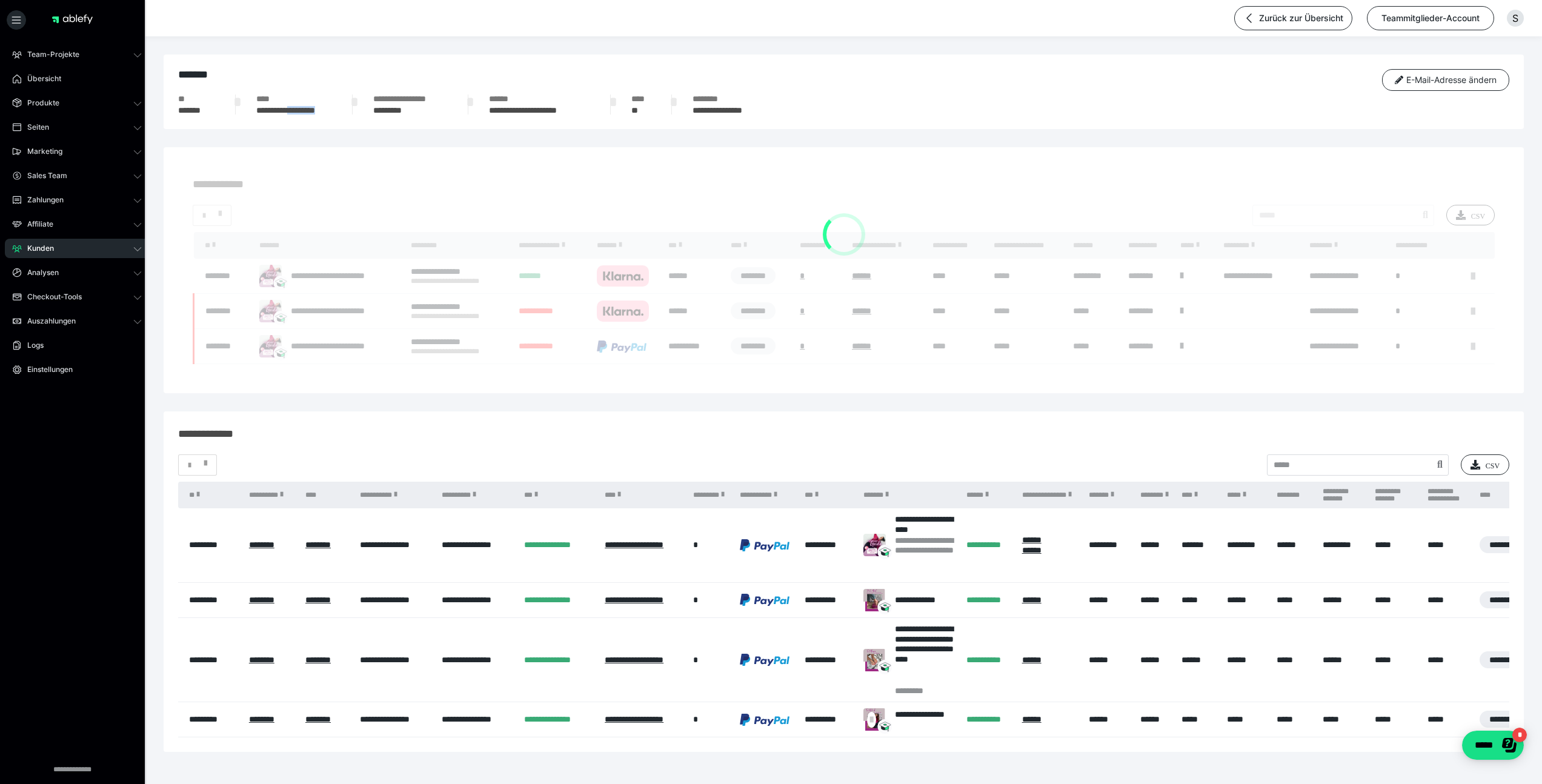 drag, startPoint x: 341, startPoint y: 110, endPoint x: 295, endPoint y: 107, distance: 46.09772 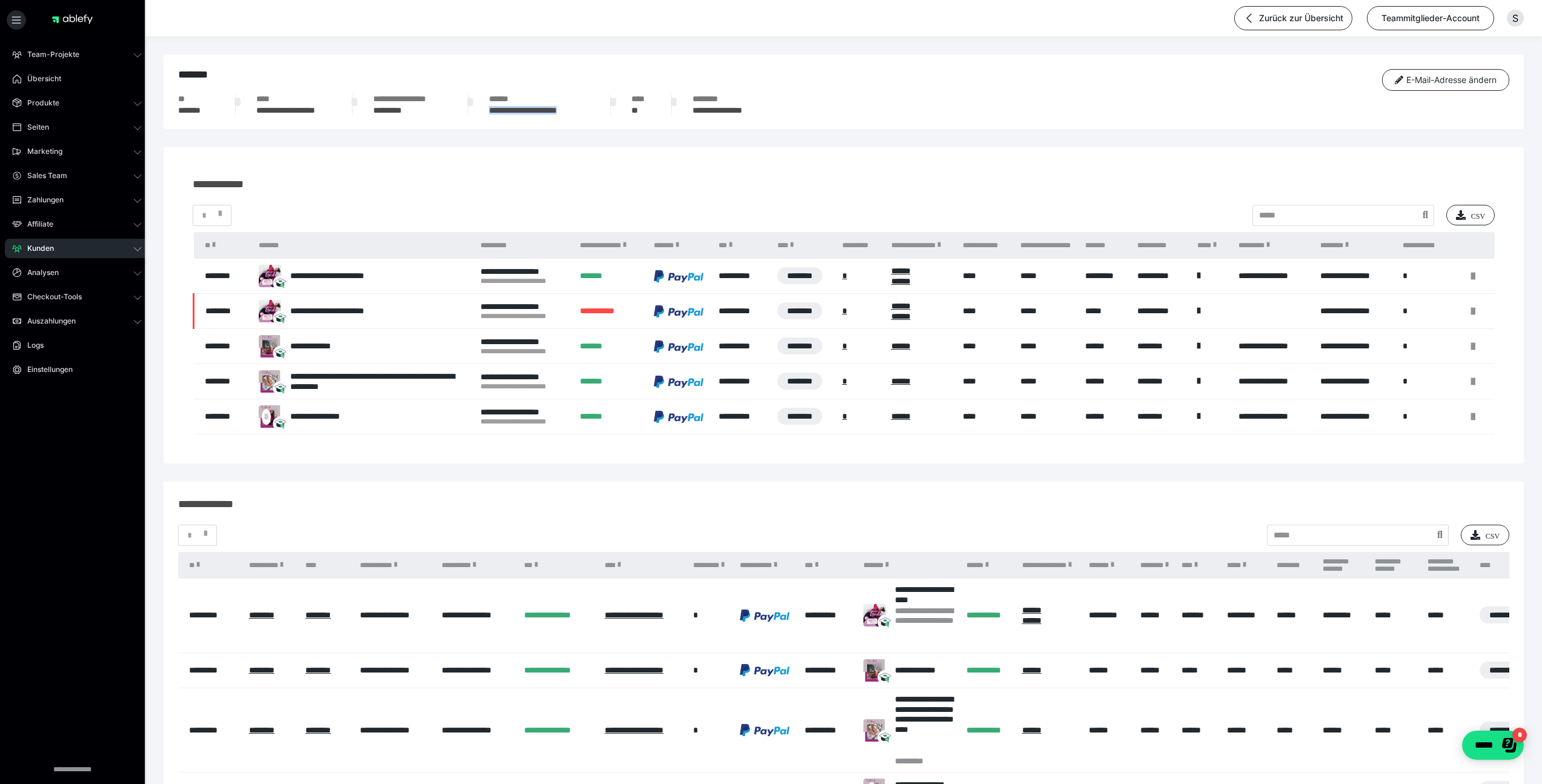 drag, startPoint x: 491, startPoint y: 107, endPoint x: 580, endPoint y: 120, distance: 89.94443 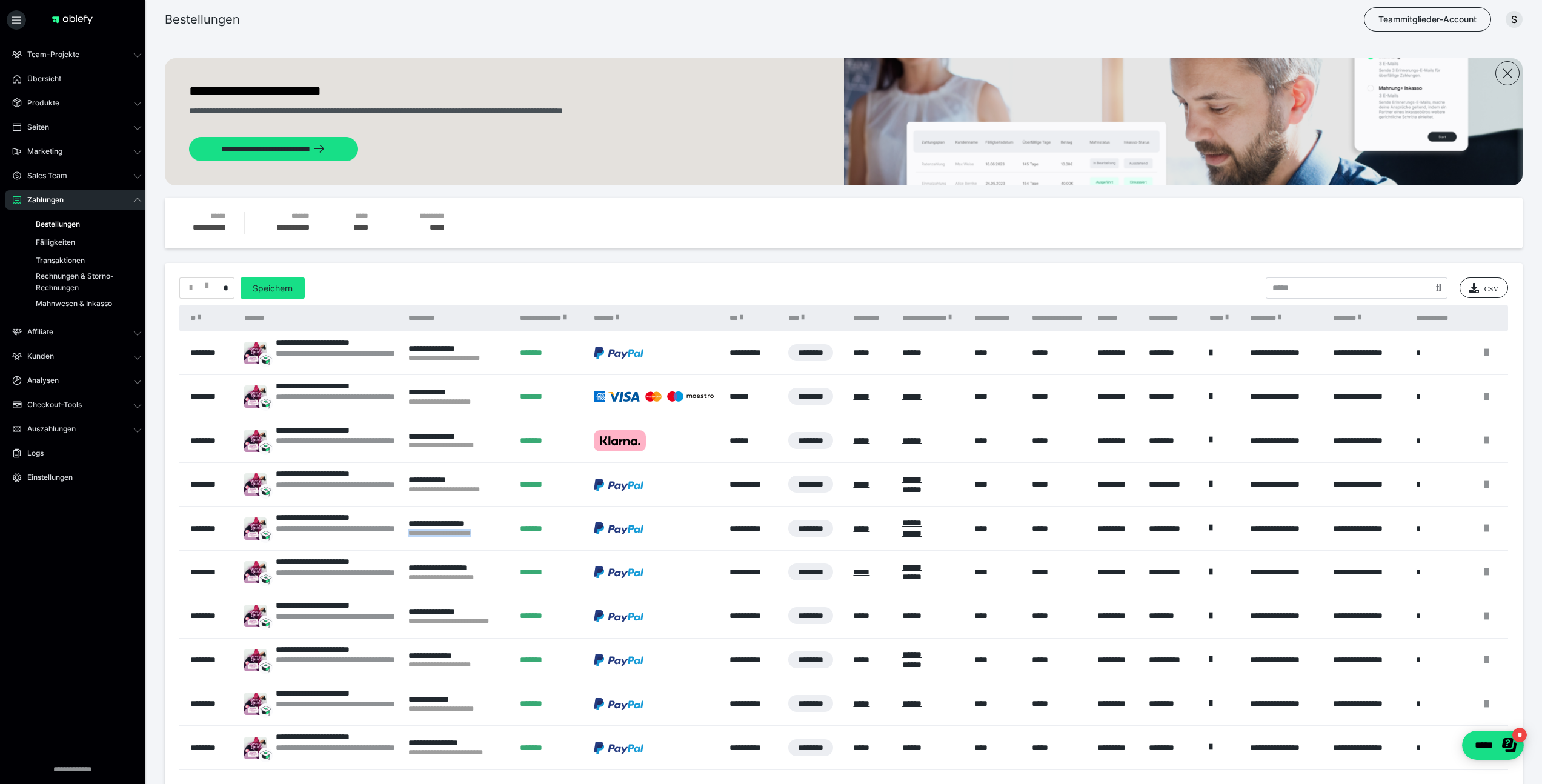 drag, startPoint x: 407, startPoint y: 530, endPoint x: 497, endPoint y: 537, distance: 90.27181 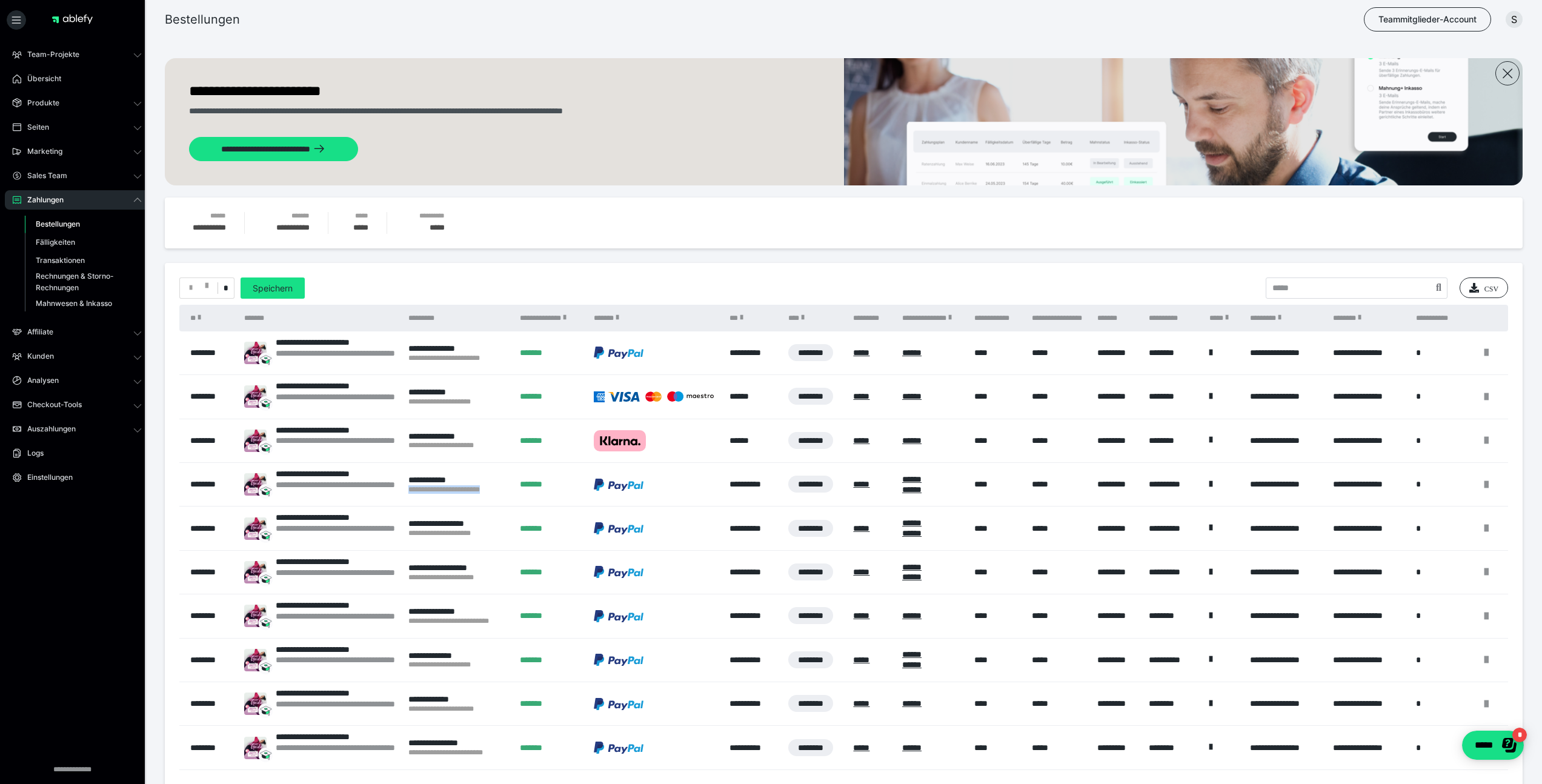 drag, startPoint x: 404, startPoint y: 490, endPoint x: 501, endPoint y: 490, distance: 97 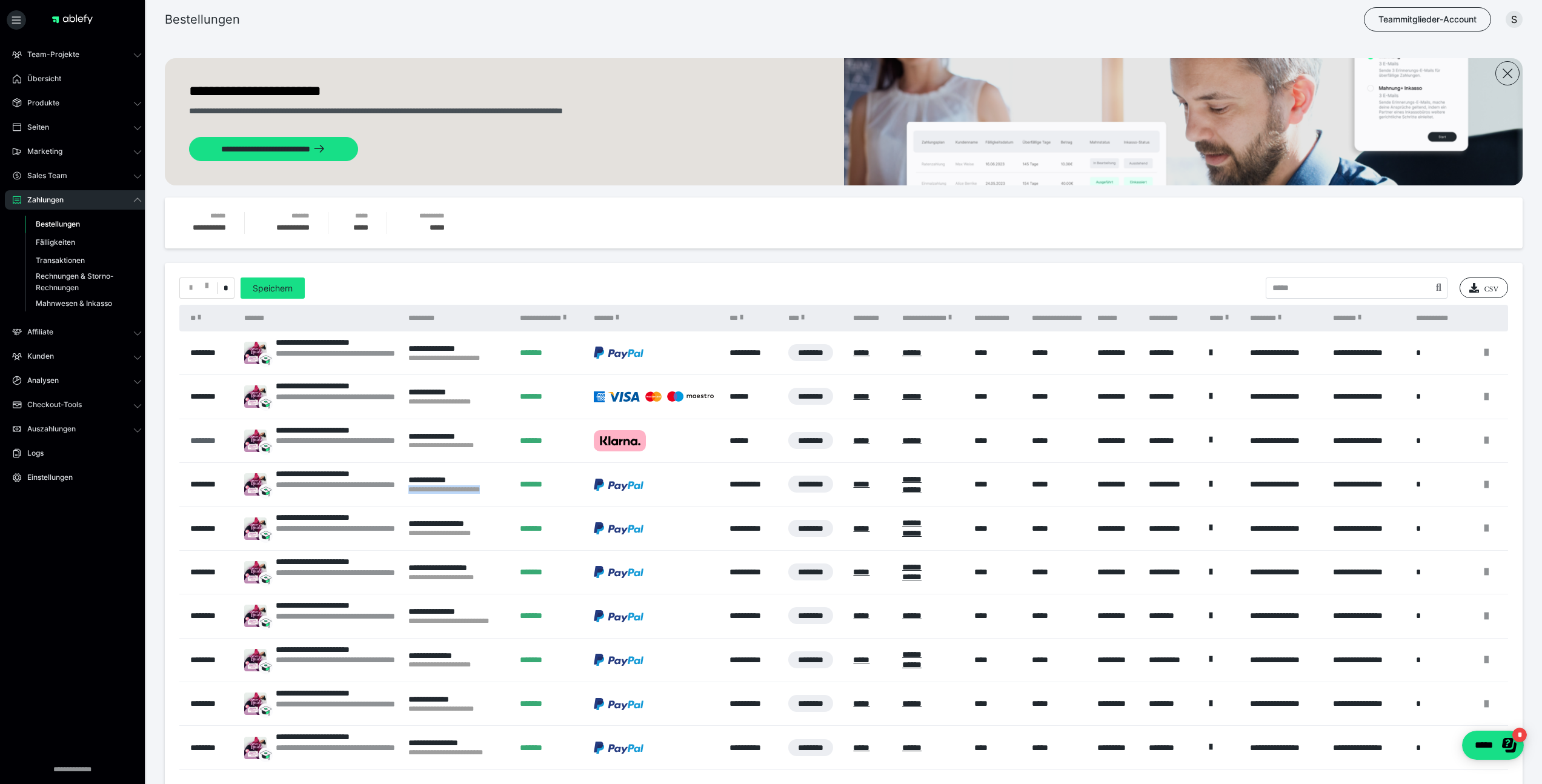 click on "********" at bounding box center (211, 440) 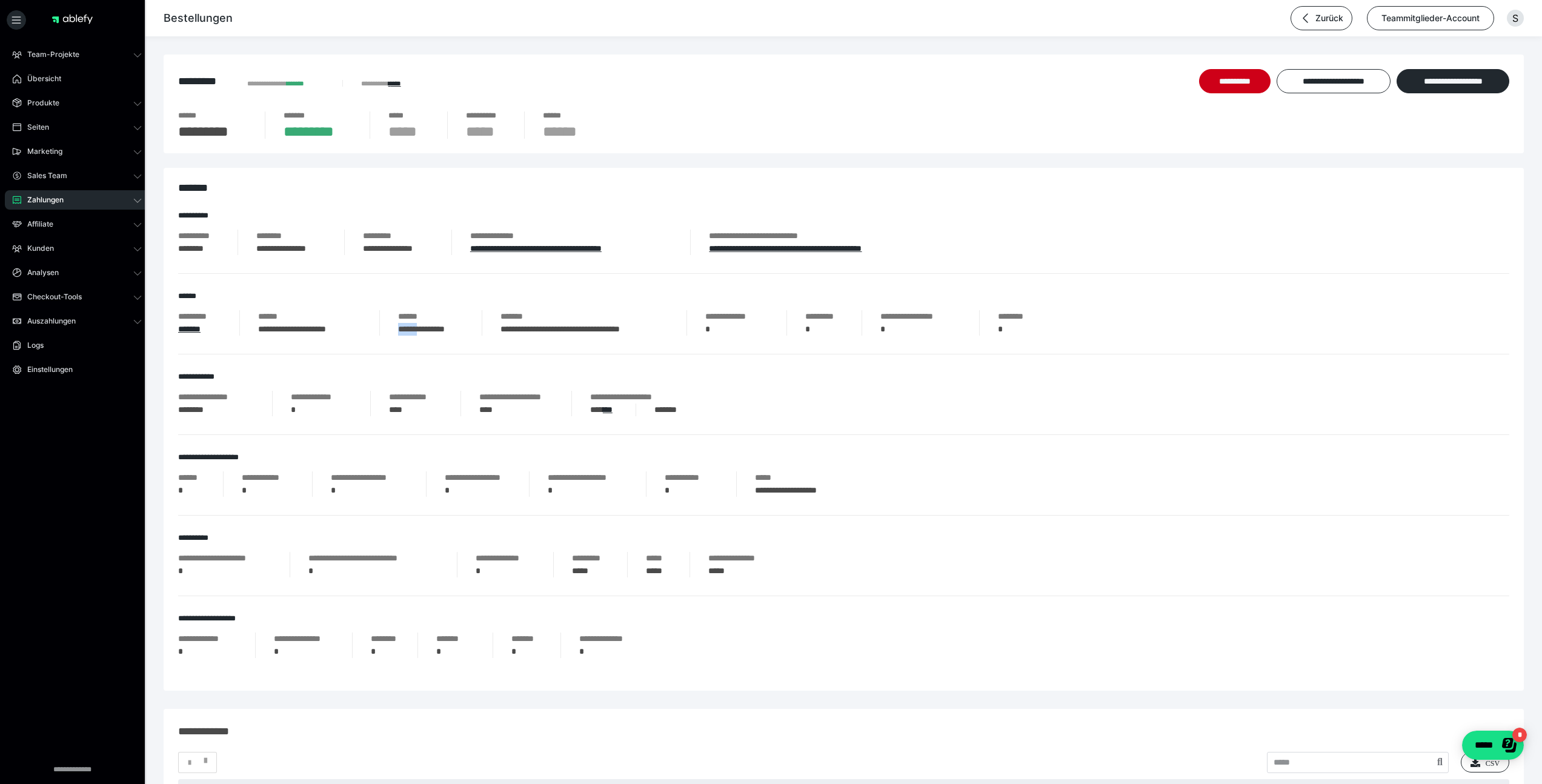 drag, startPoint x: 397, startPoint y: 335, endPoint x: 425, endPoint y: 334, distance: 28.017851 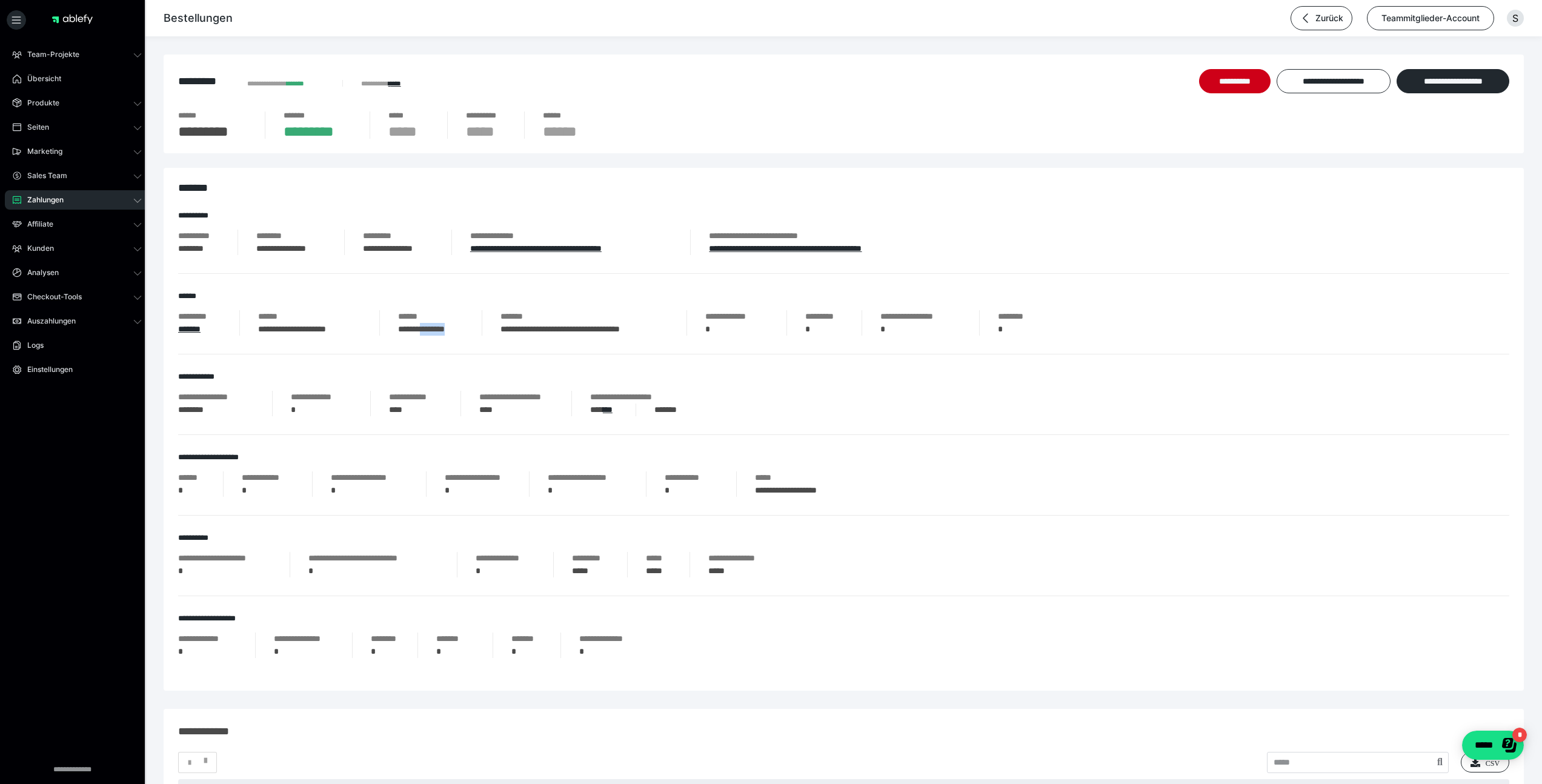 drag, startPoint x: 470, startPoint y: 330, endPoint x: 429, endPoint y: 328, distance: 41.04875 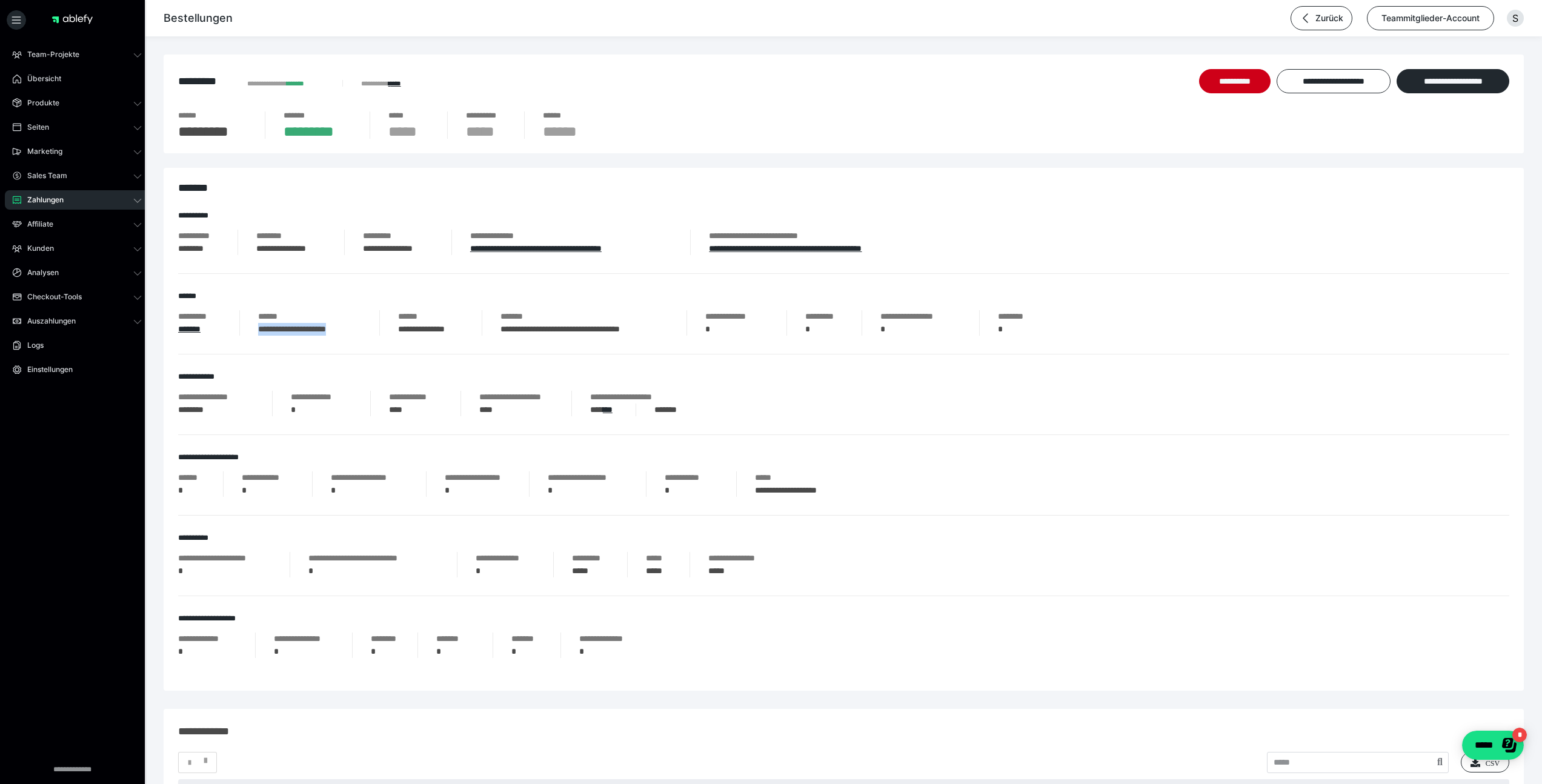 drag, startPoint x: 363, startPoint y: 332, endPoint x: 254, endPoint y: 330, distance: 109.01835 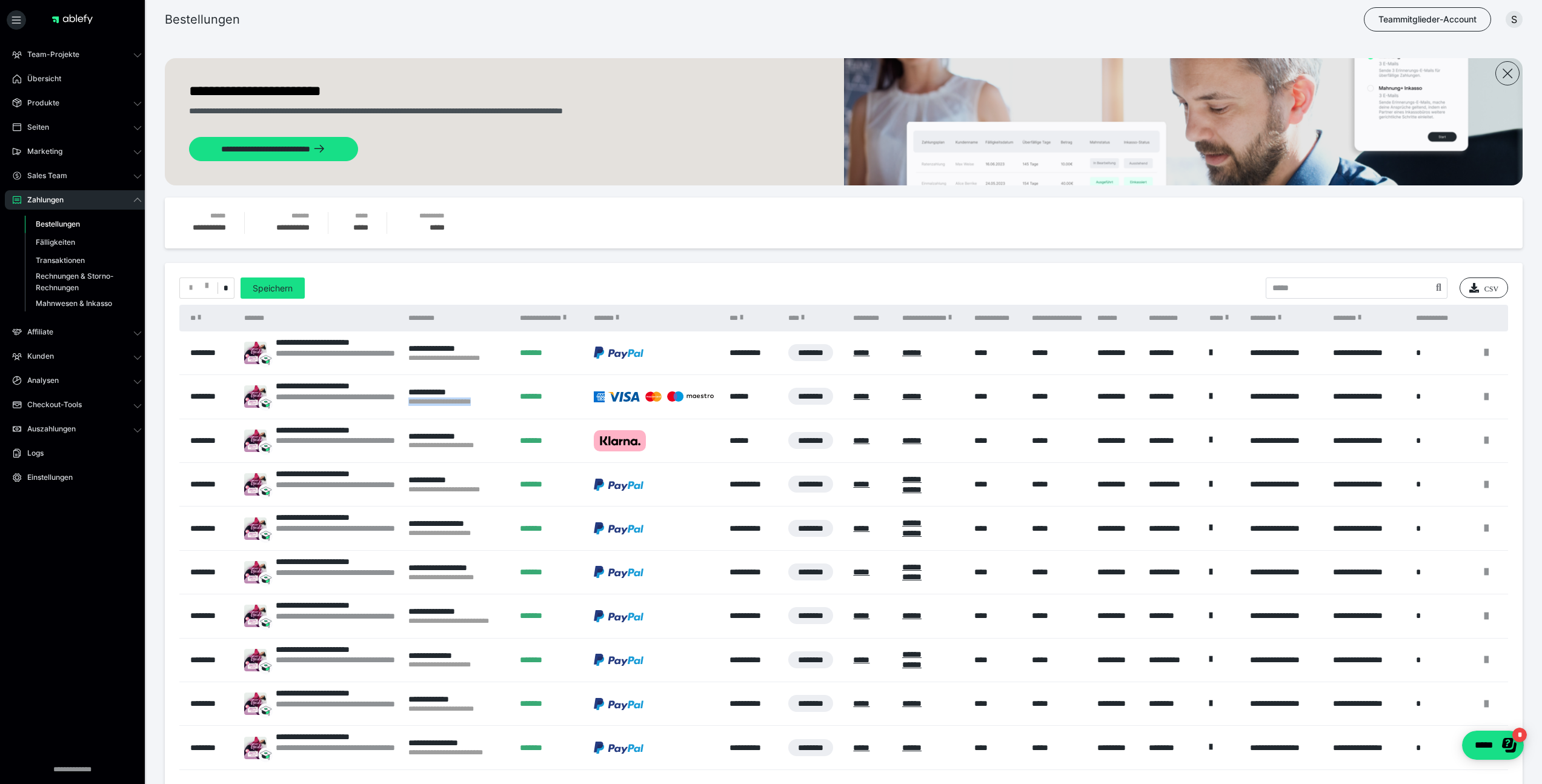 drag, startPoint x: 500, startPoint y: 406, endPoint x: 403, endPoint y: 405, distance: 97.0052 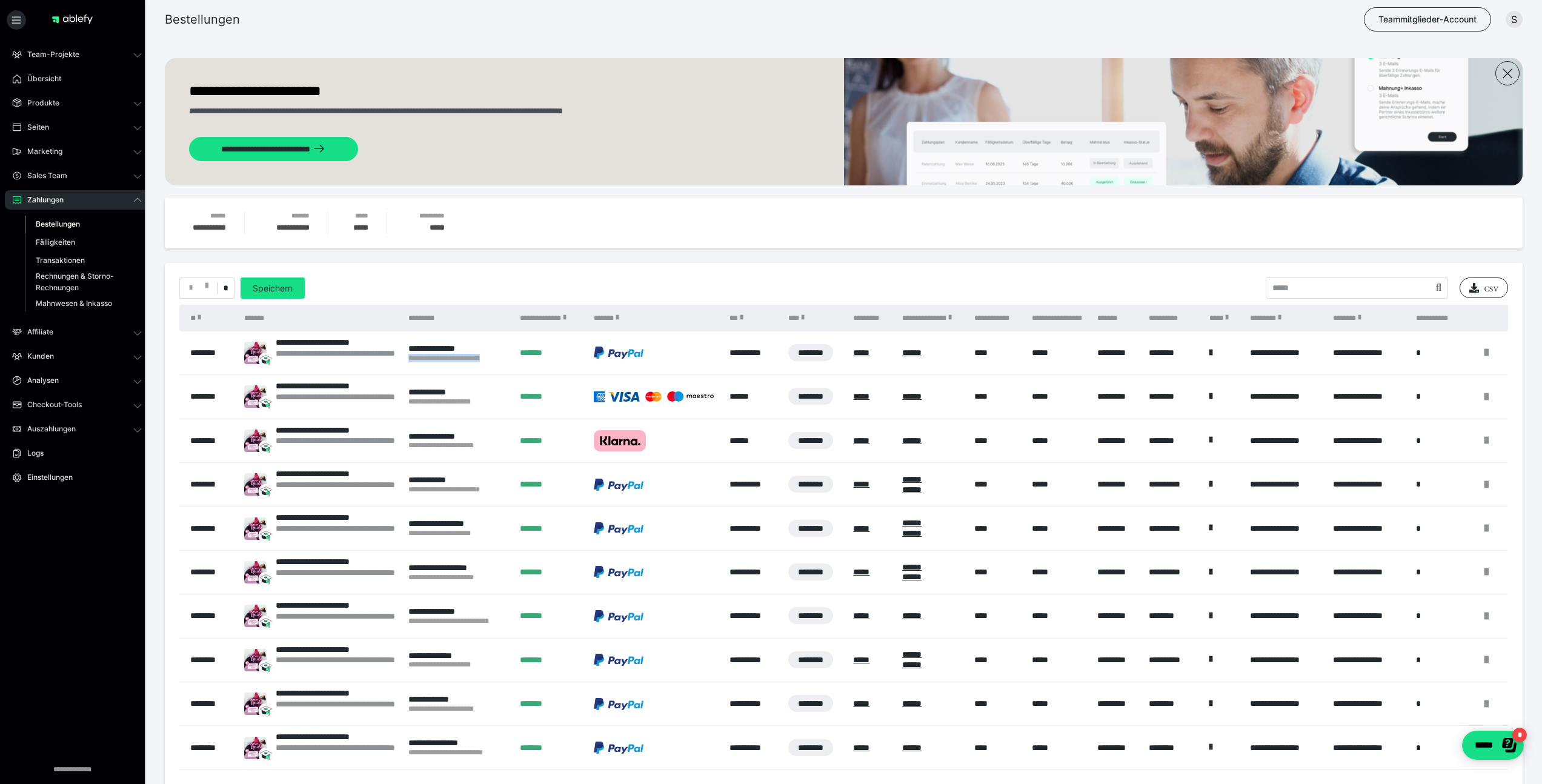 drag, startPoint x: 505, startPoint y: 362, endPoint x: 411, endPoint y: 361, distance: 94.00532 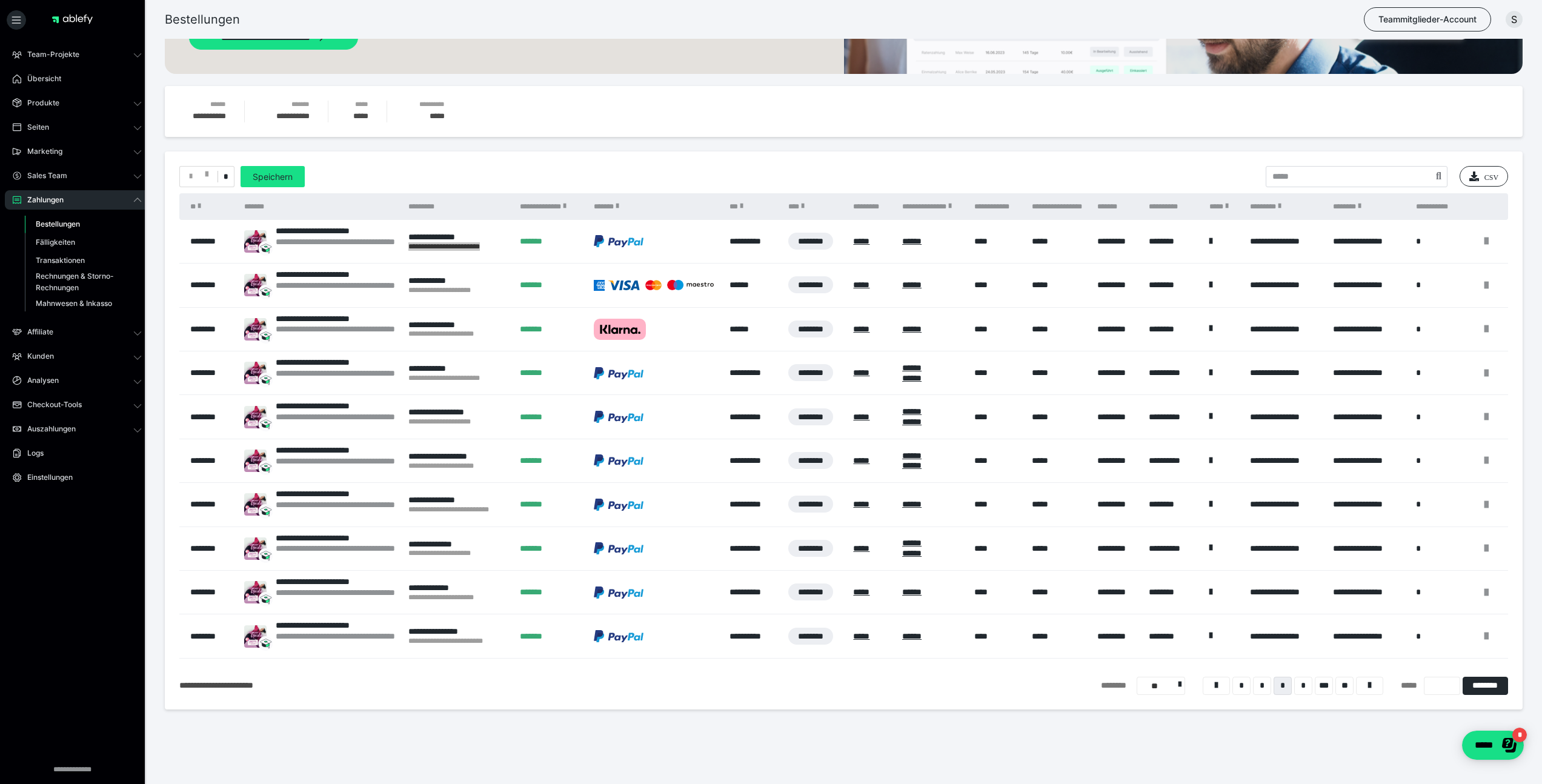 scroll, scrollTop: 112, scrollLeft: 0, axis: vertical 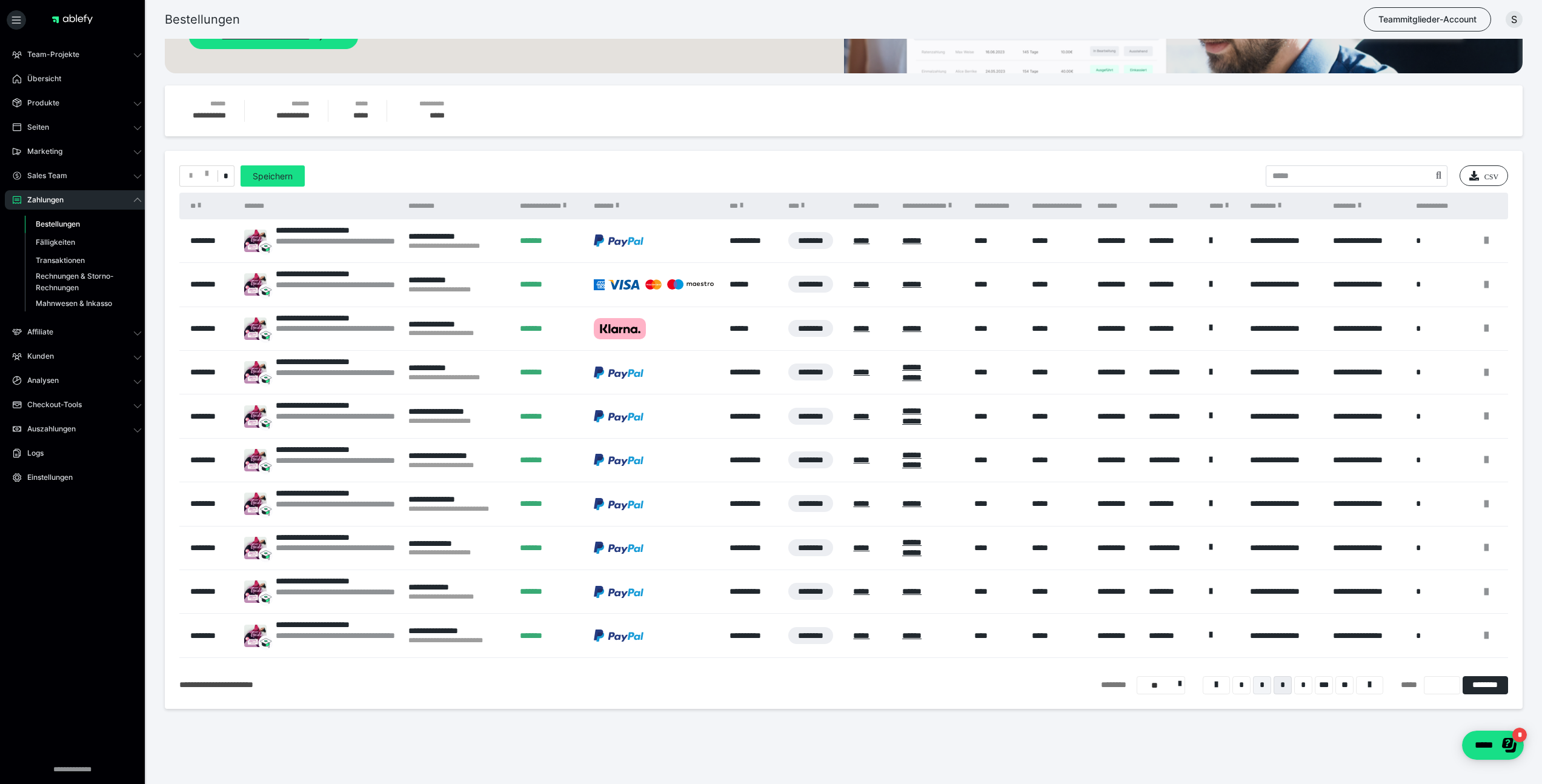 click on "*" at bounding box center [1262, 685] 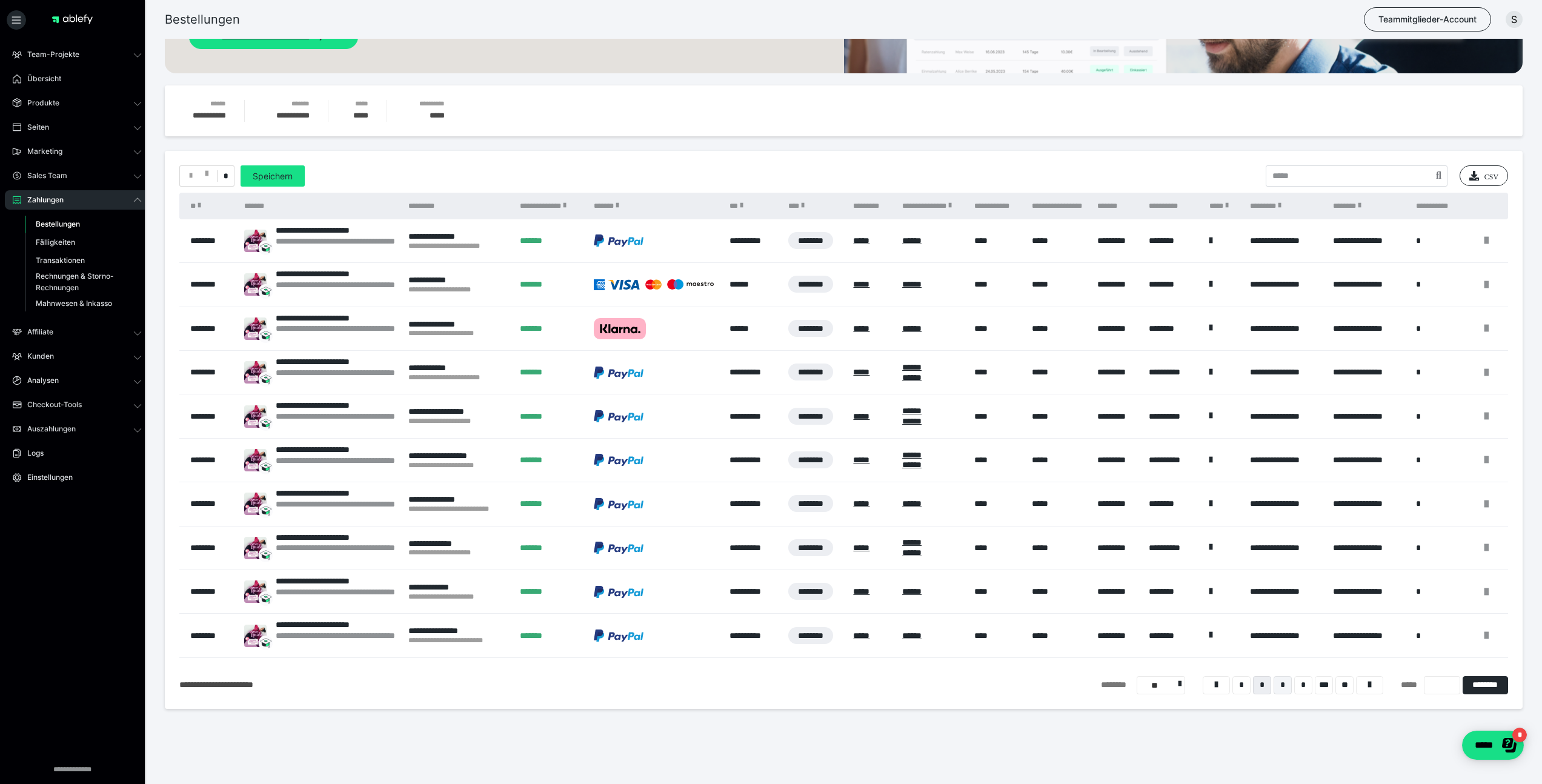 click on "*" at bounding box center (1283, 685) 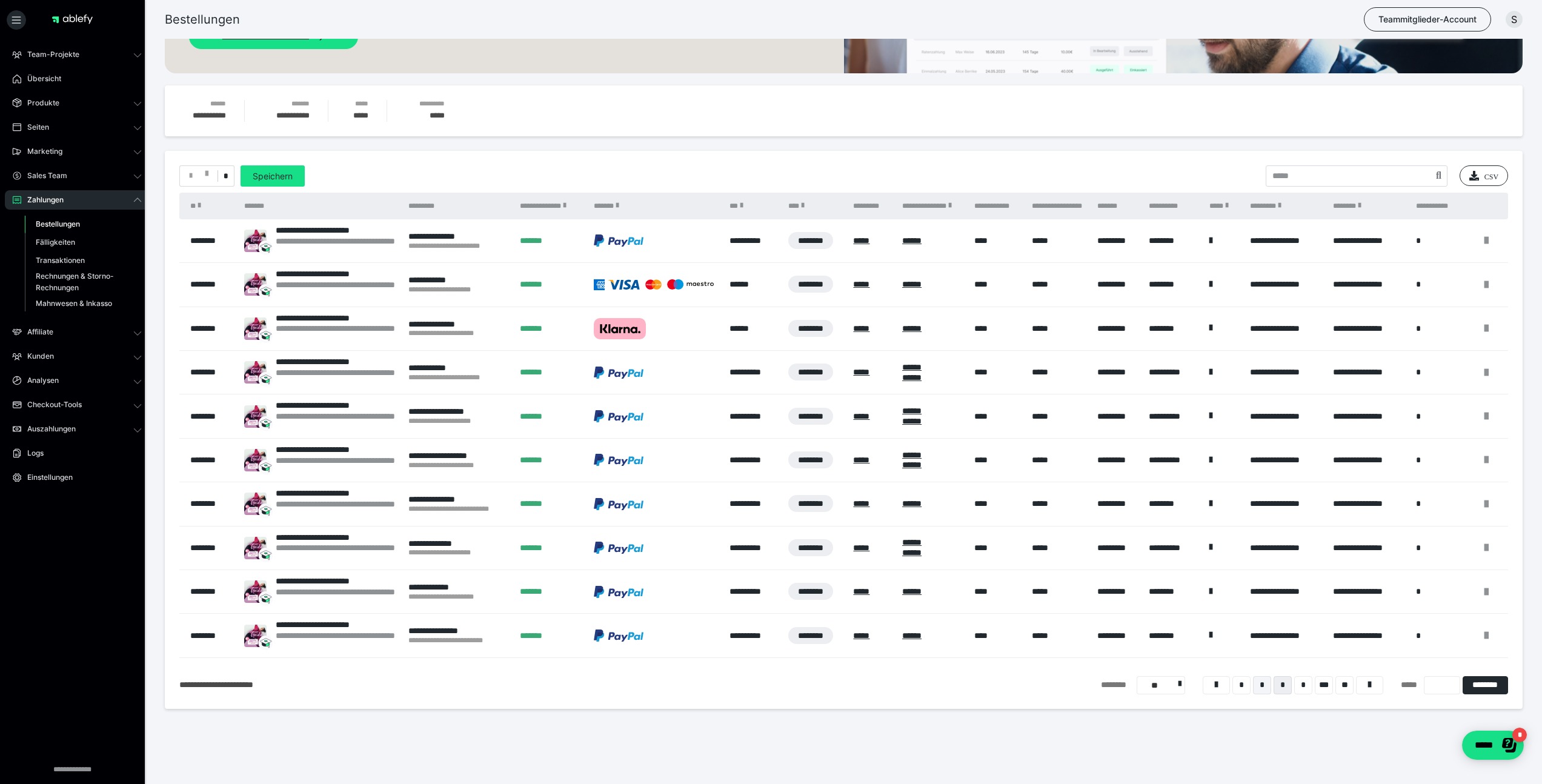 click on "*" at bounding box center [1262, 685] 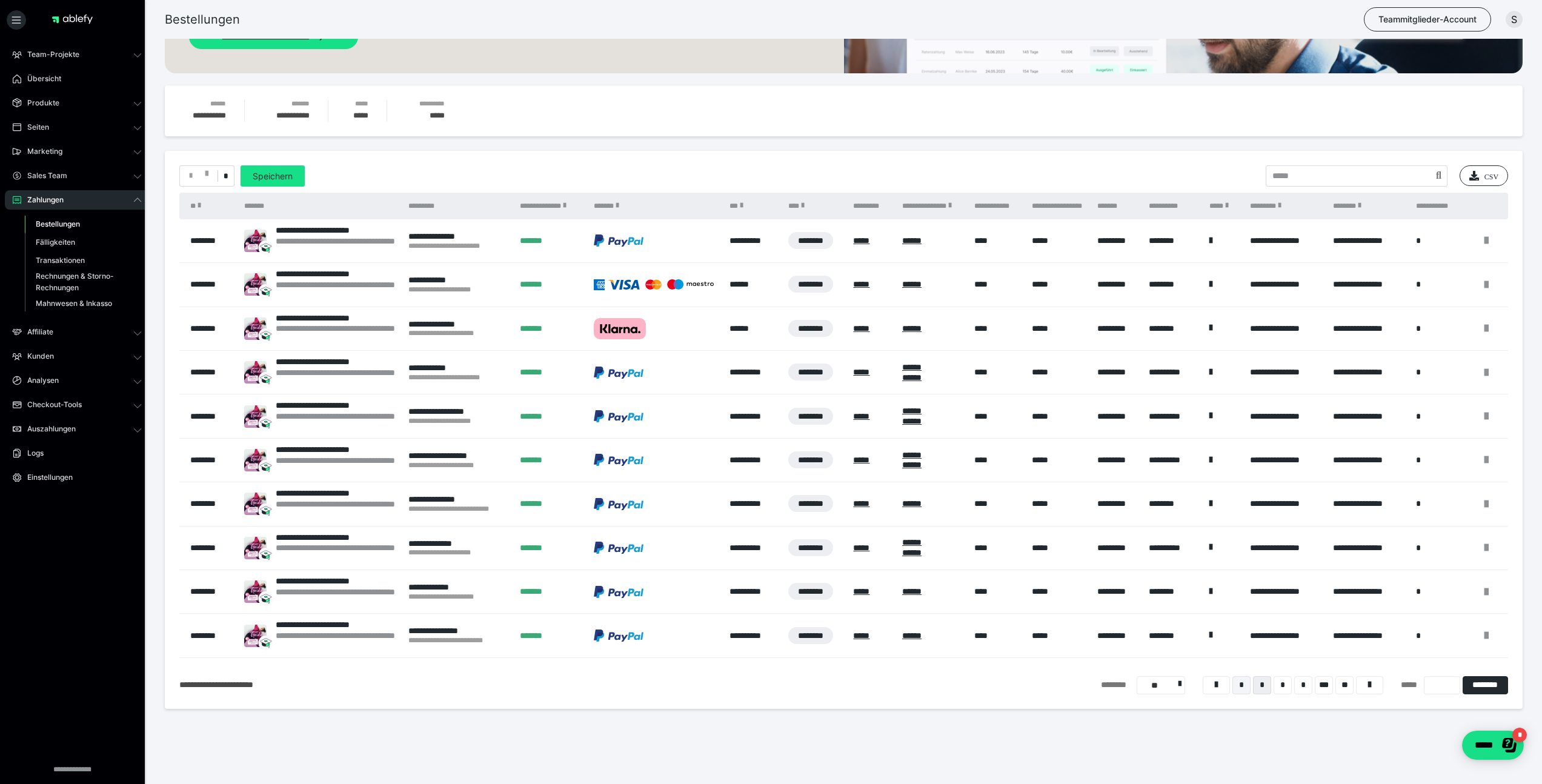 click on "*" at bounding box center [1241, 685] 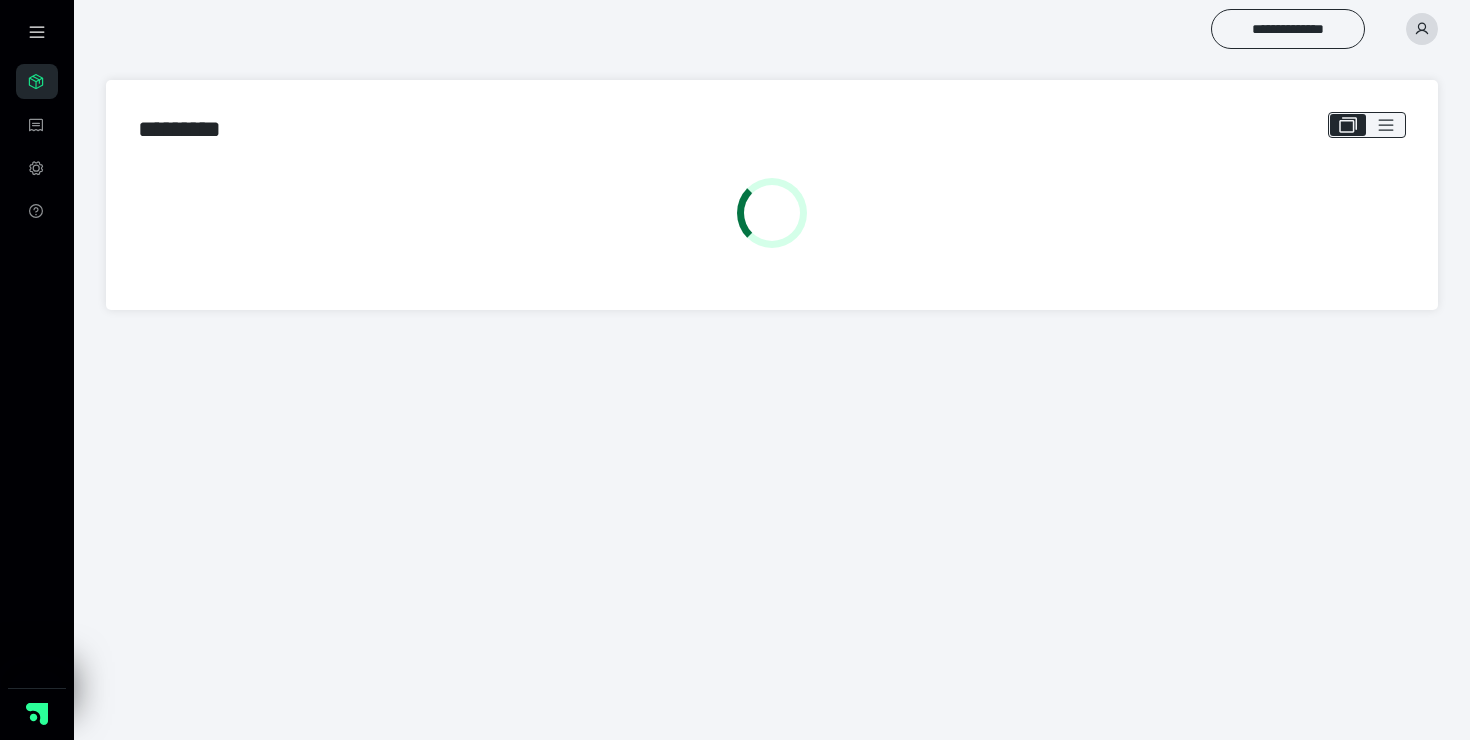 scroll, scrollTop: 0, scrollLeft: 0, axis: both 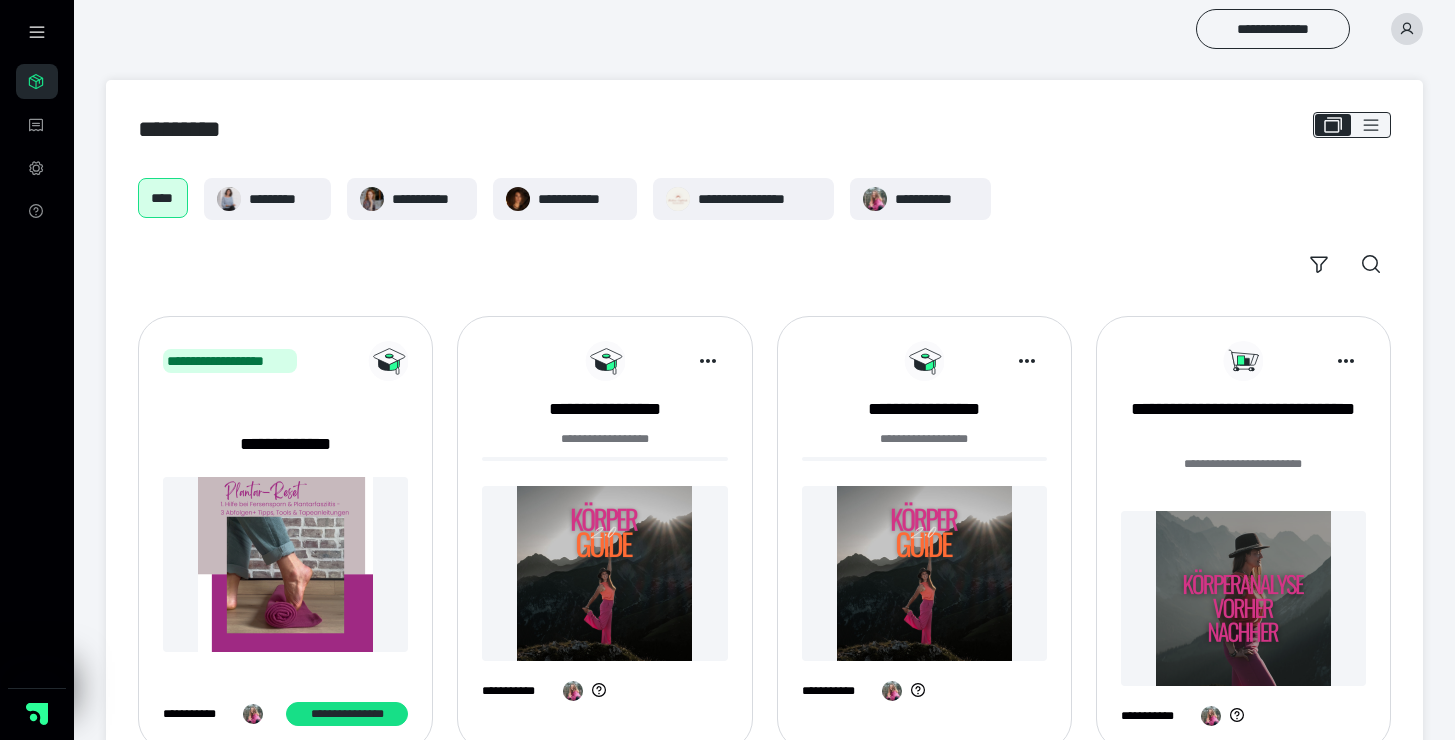 click on "**********" at bounding box center (604, 439) 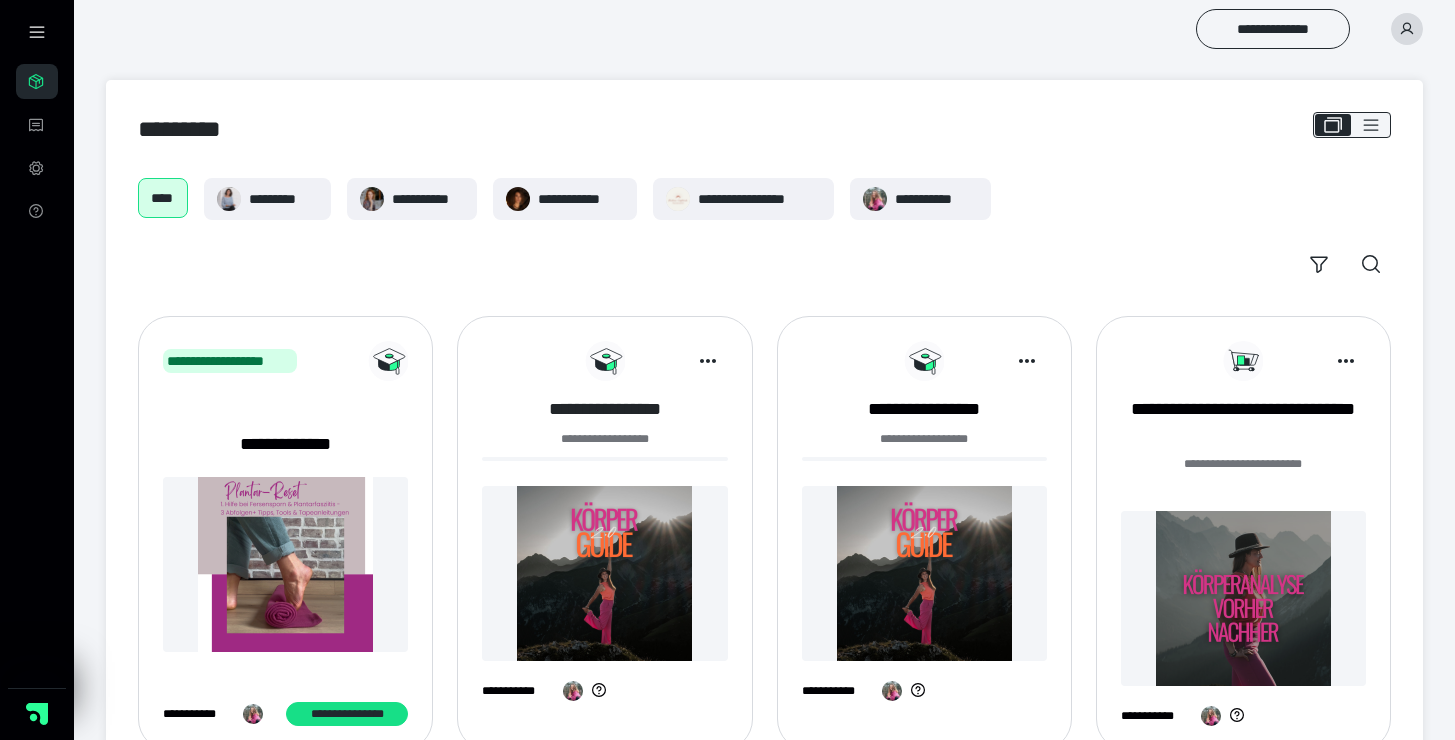 click on "**********" at bounding box center [604, 409] 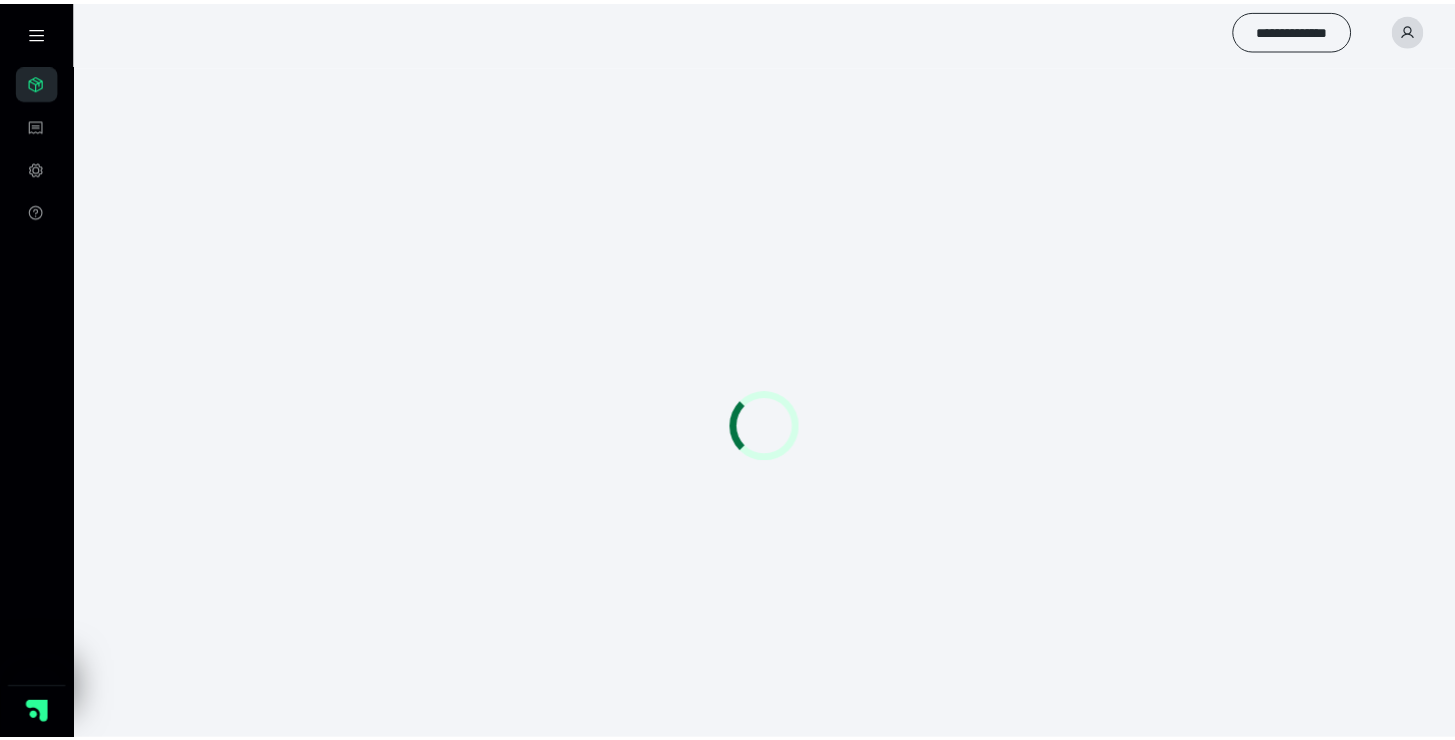 scroll, scrollTop: 0, scrollLeft: 0, axis: both 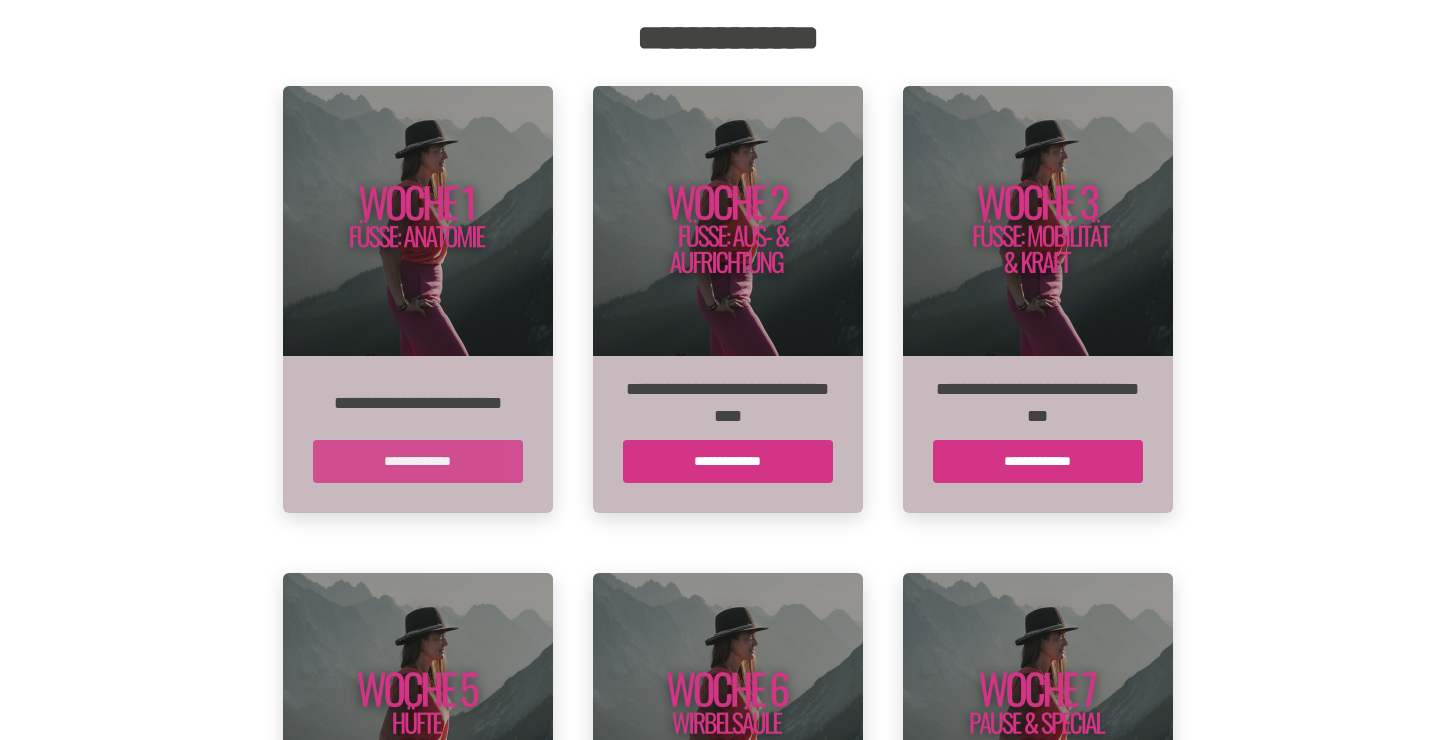 click on "**********" at bounding box center (418, 461) 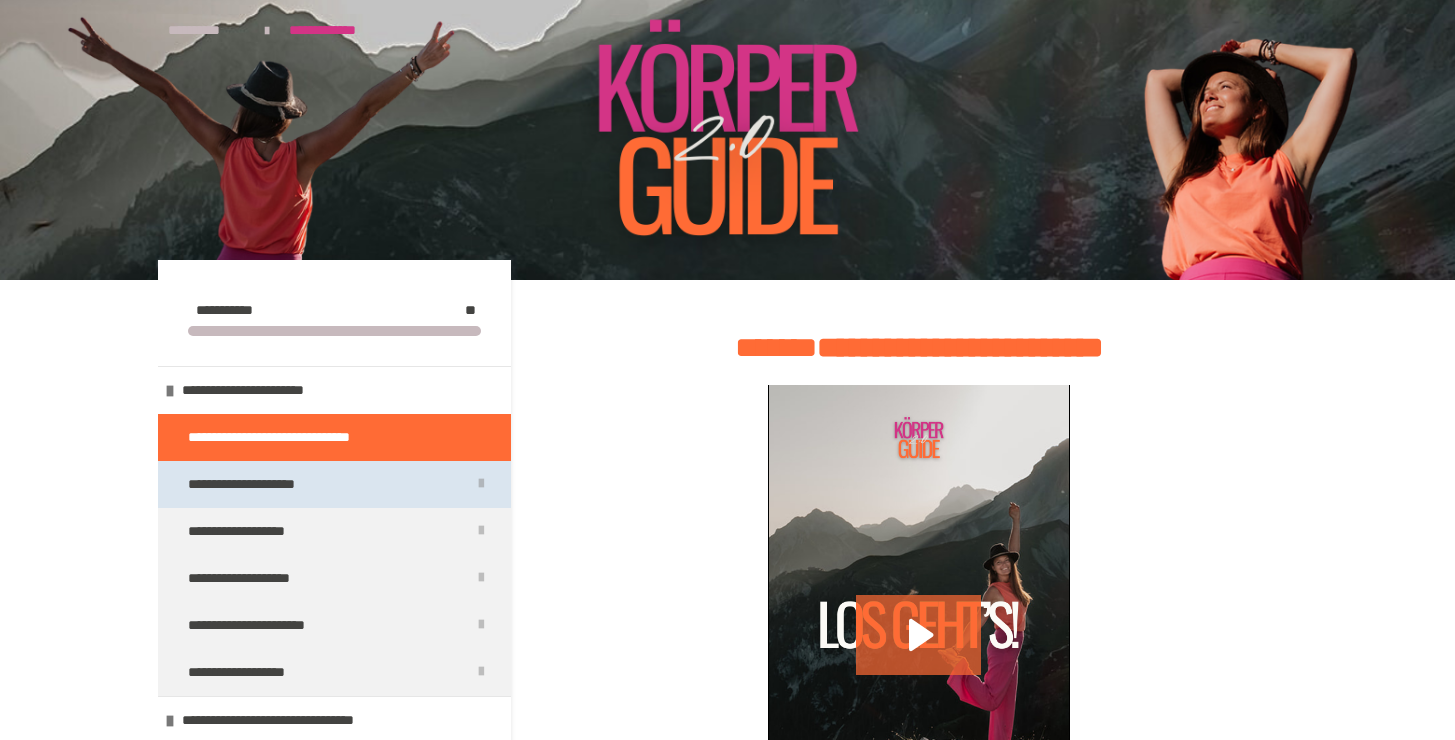 click on "**********" at bounding box center (268, 484) 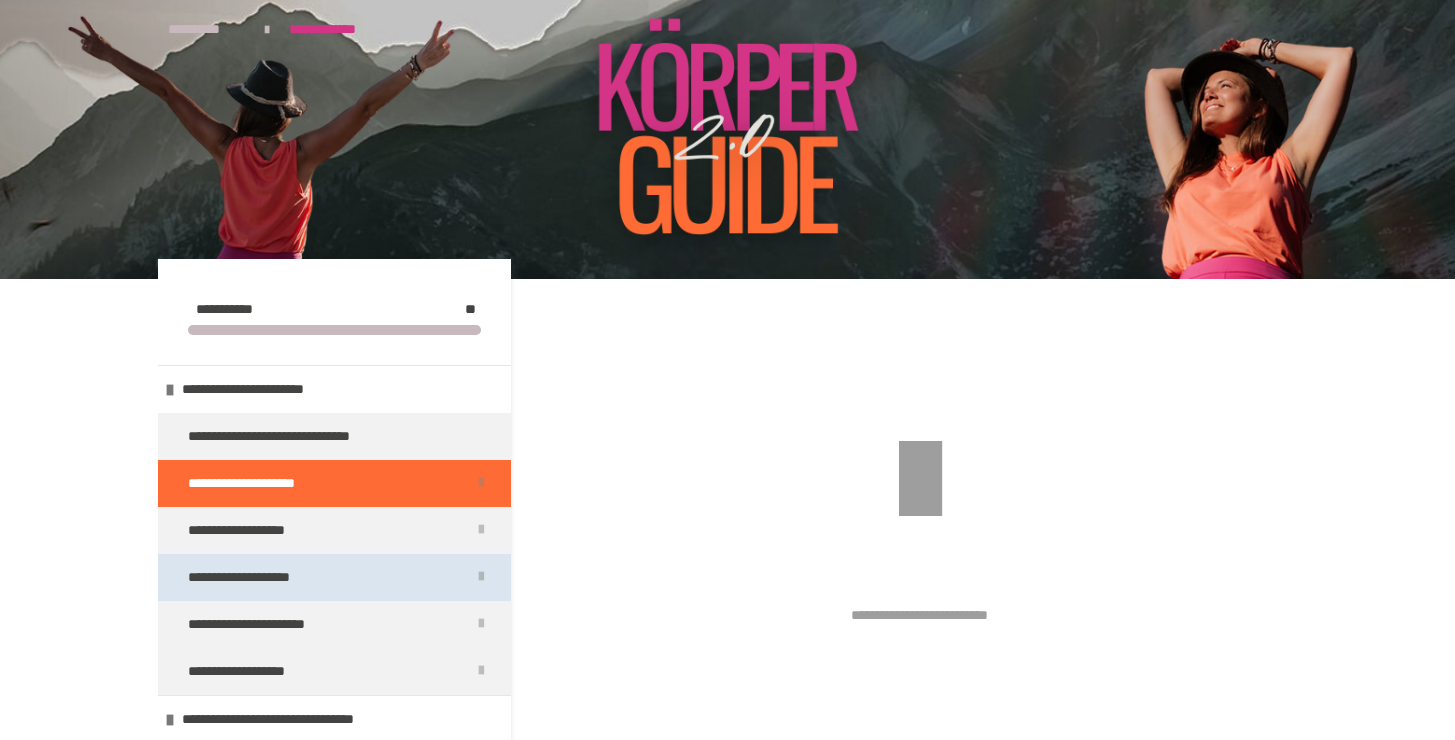 scroll, scrollTop: 340, scrollLeft: 0, axis: vertical 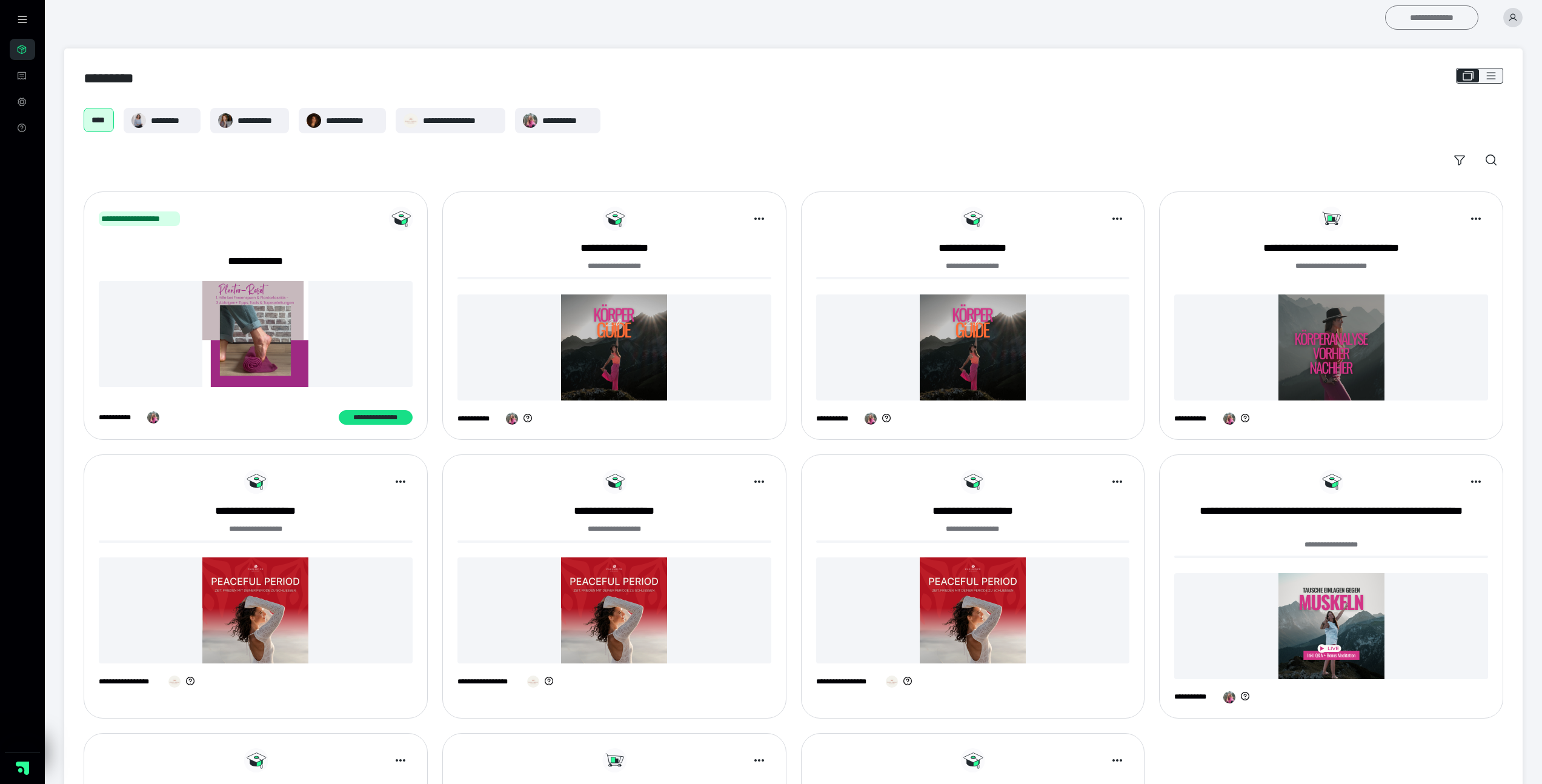 click on "**********" at bounding box center [1432, 18] 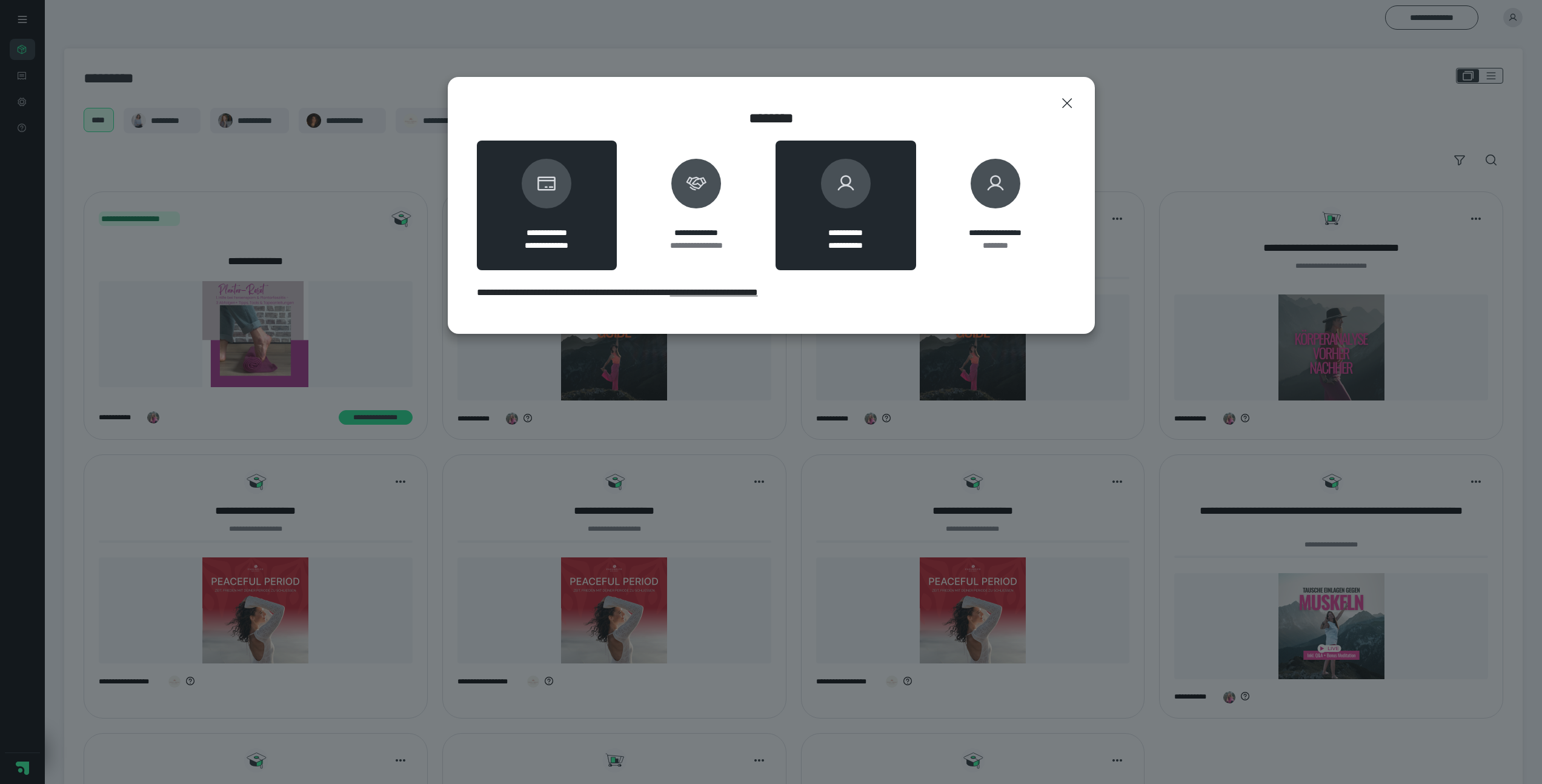 click at bounding box center [846, 184] 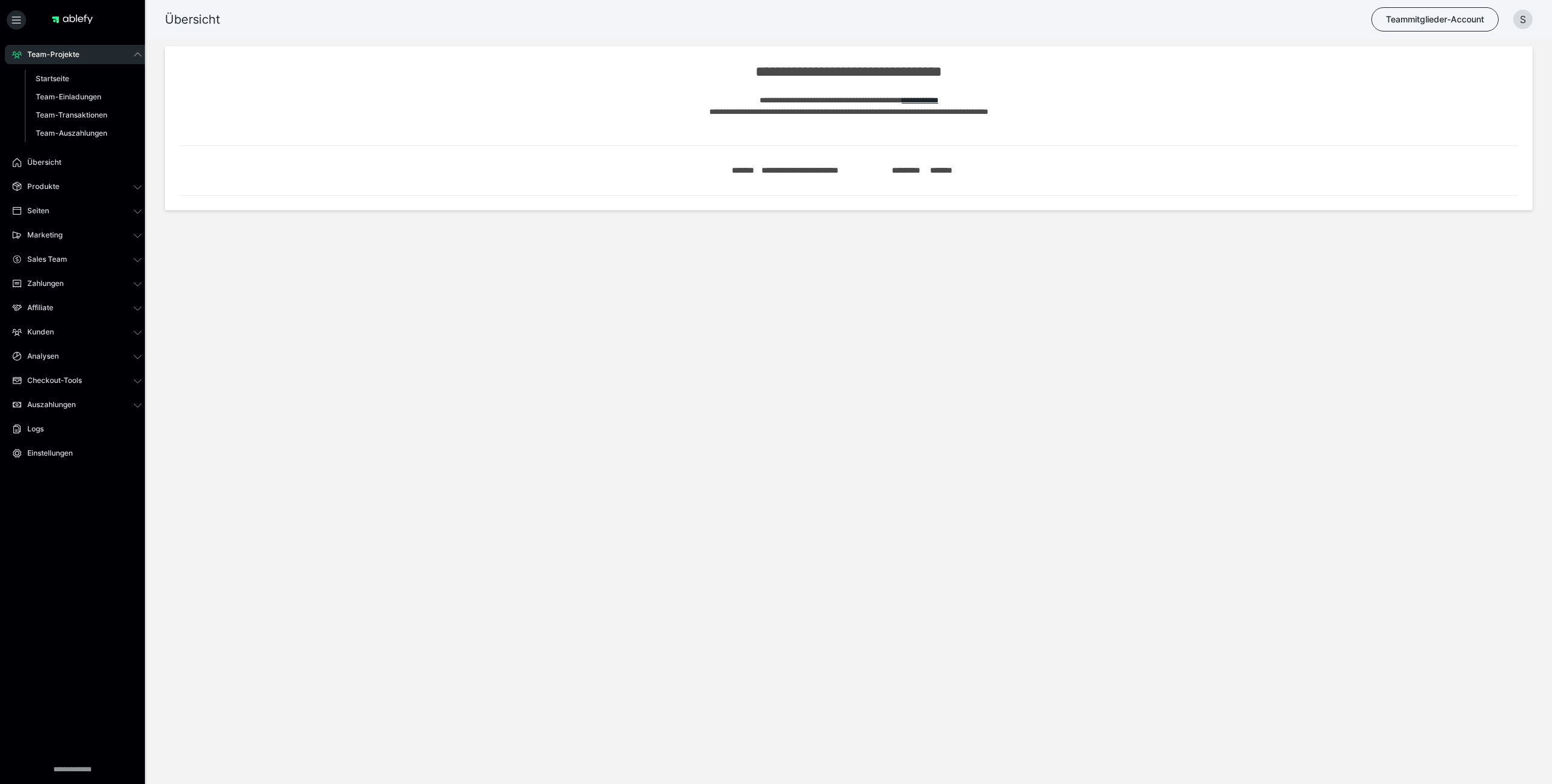 scroll, scrollTop: 0, scrollLeft: 0, axis: both 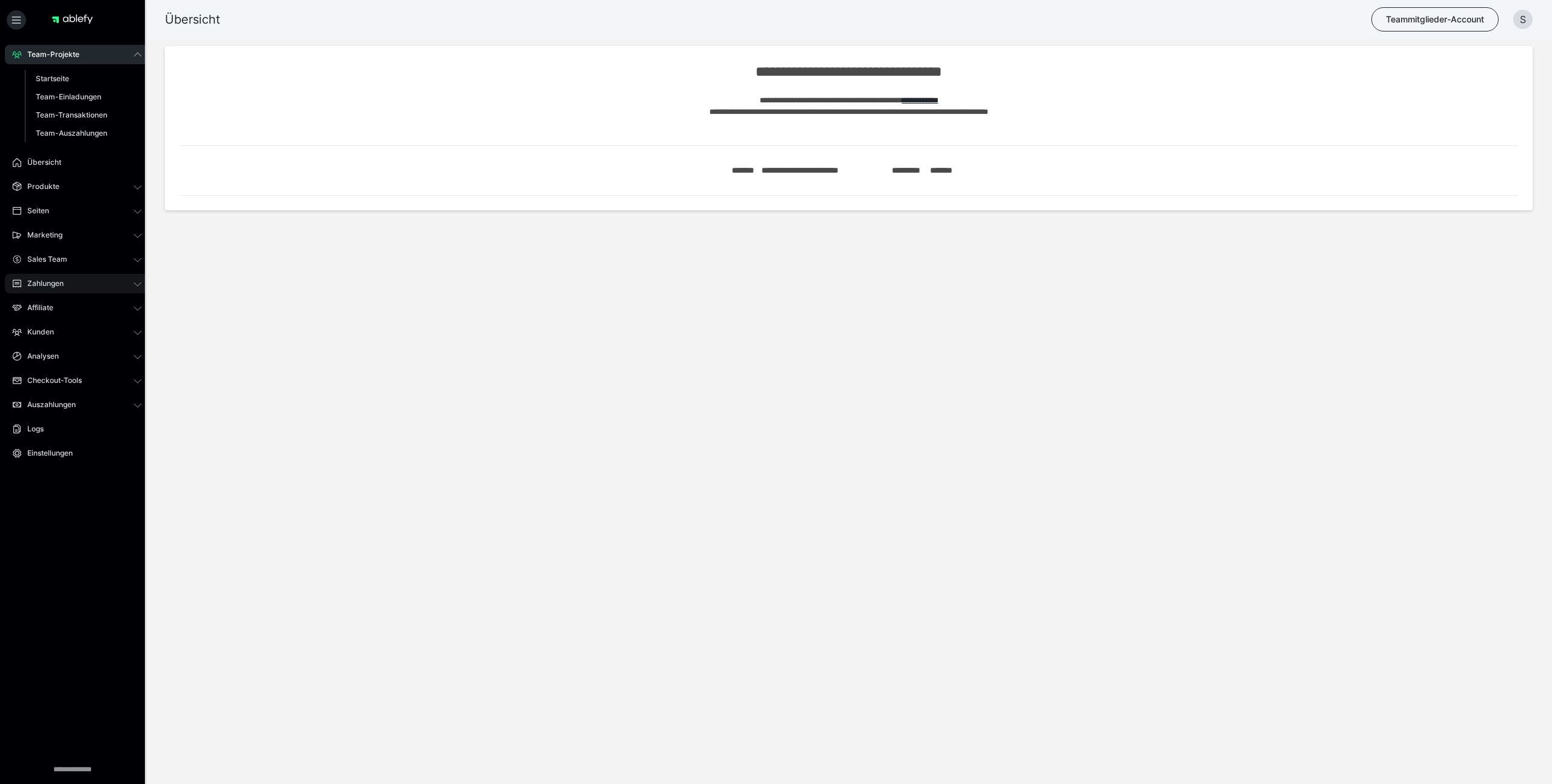 click on "Zahlungen" at bounding box center [77, 284] 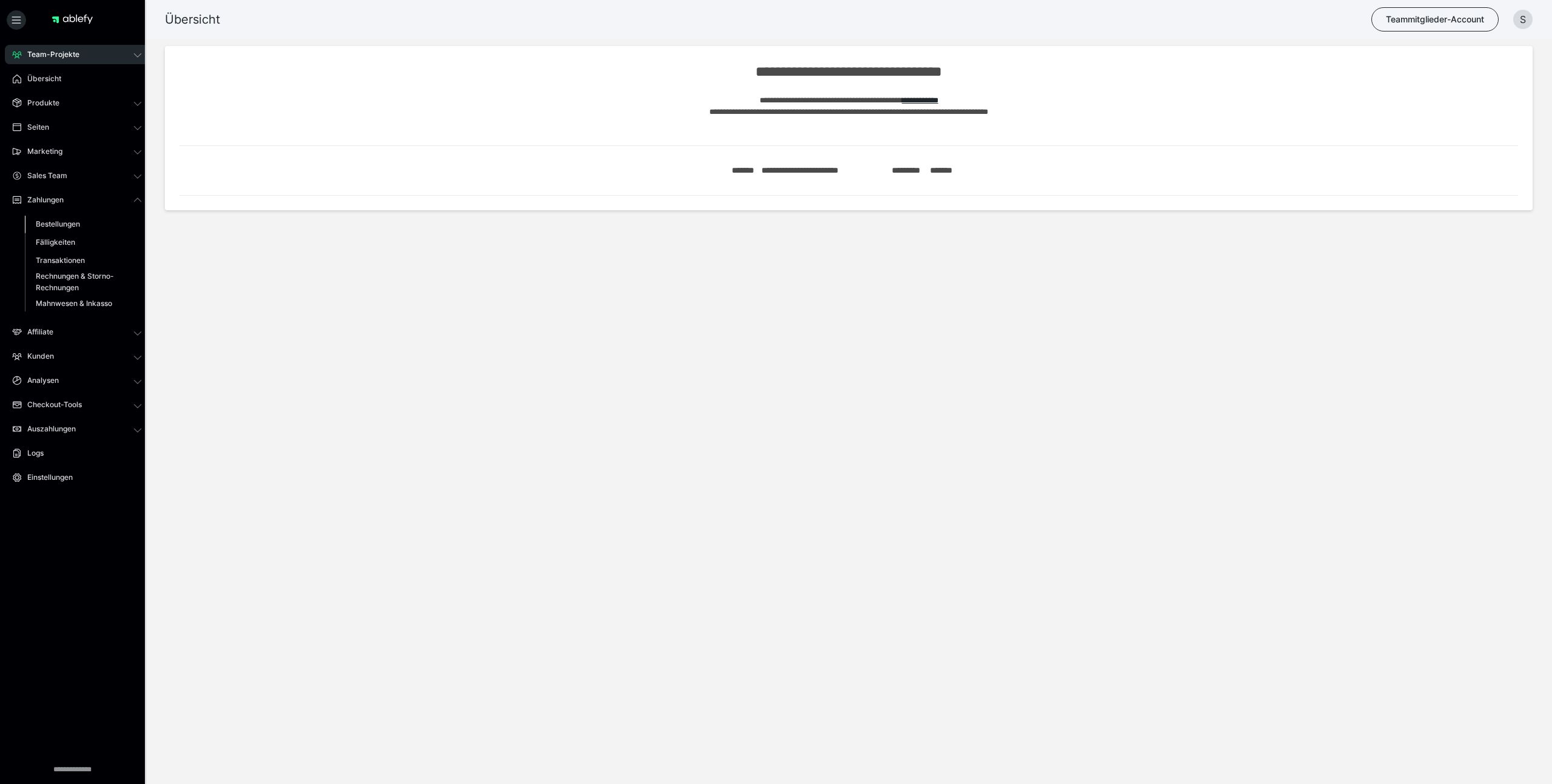 click on "Bestellungen" at bounding box center (58, 224) 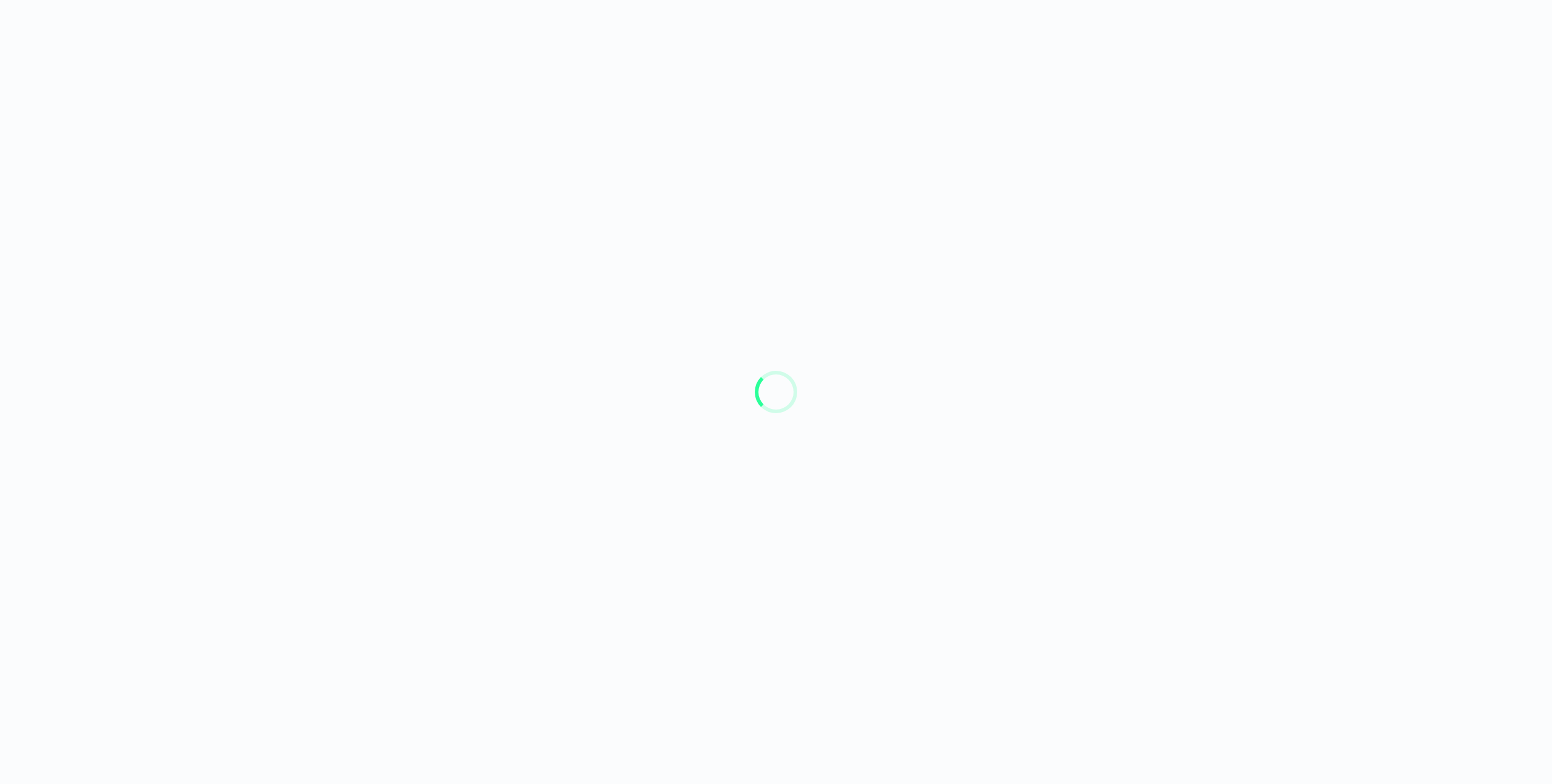 scroll, scrollTop: 0, scrollLeft: 0, axis: both 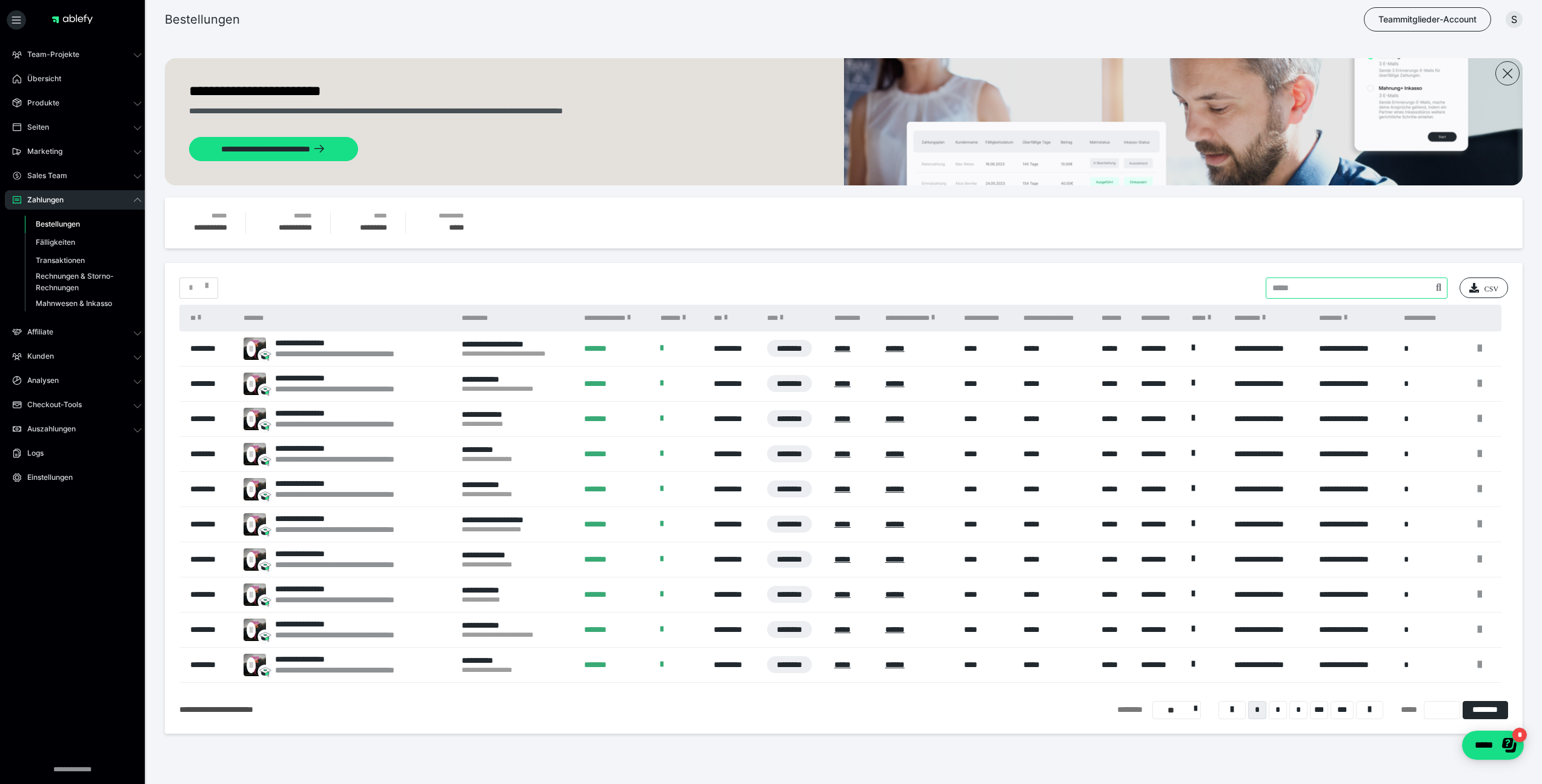 click at bounding box center [1357, 288] 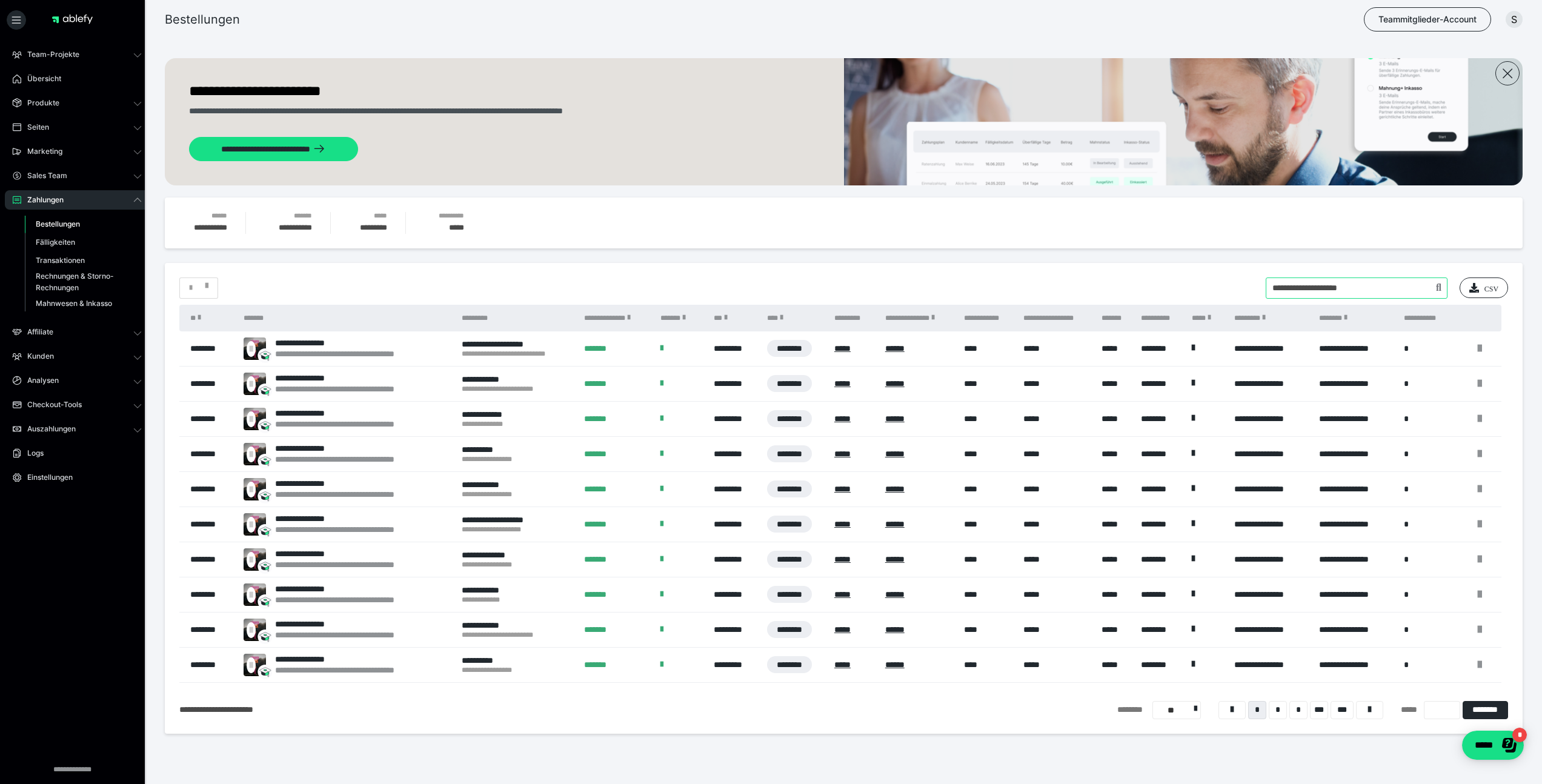 type on "**********" 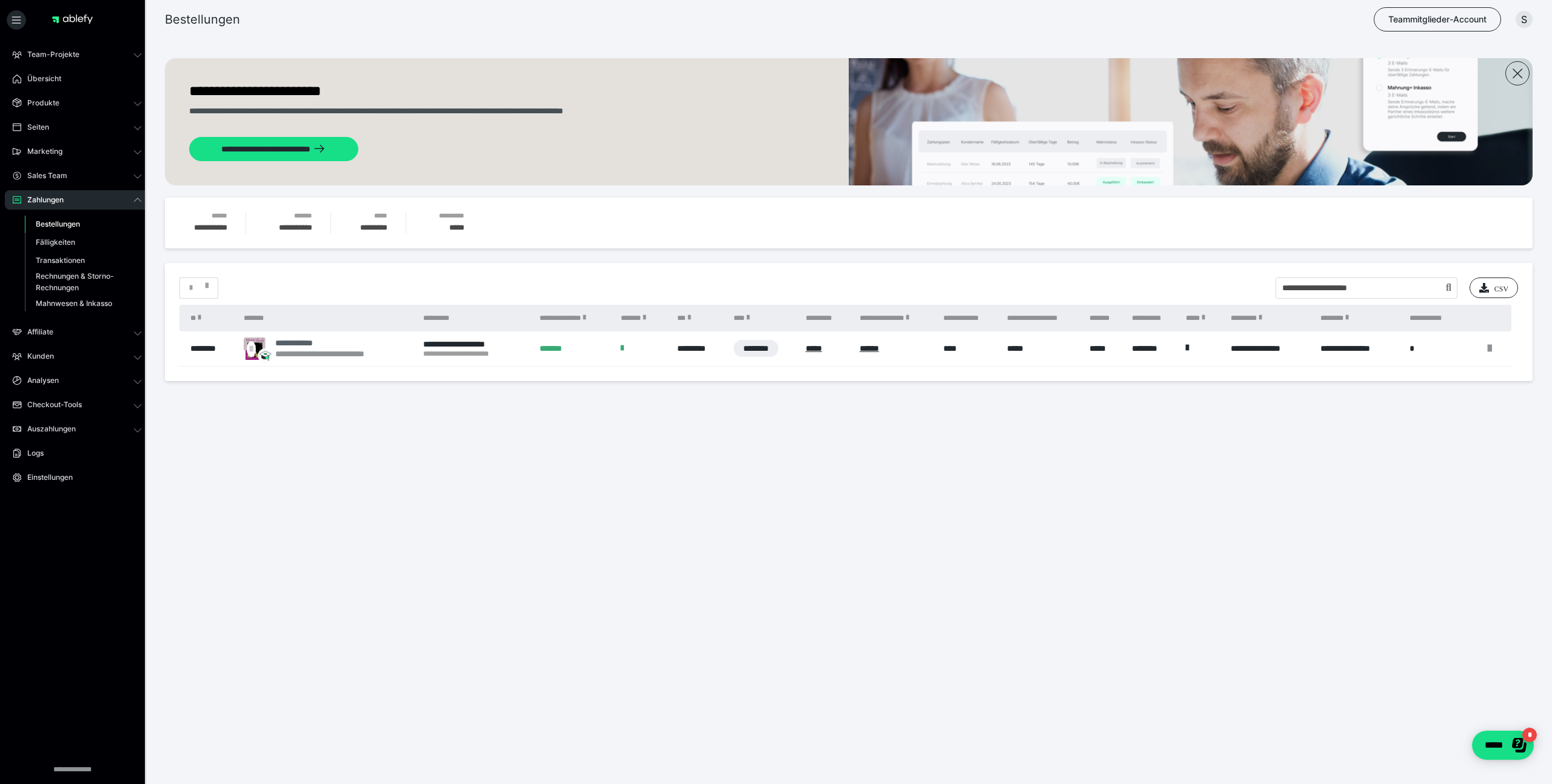 click on "**********" at bounding box center (335, 343) 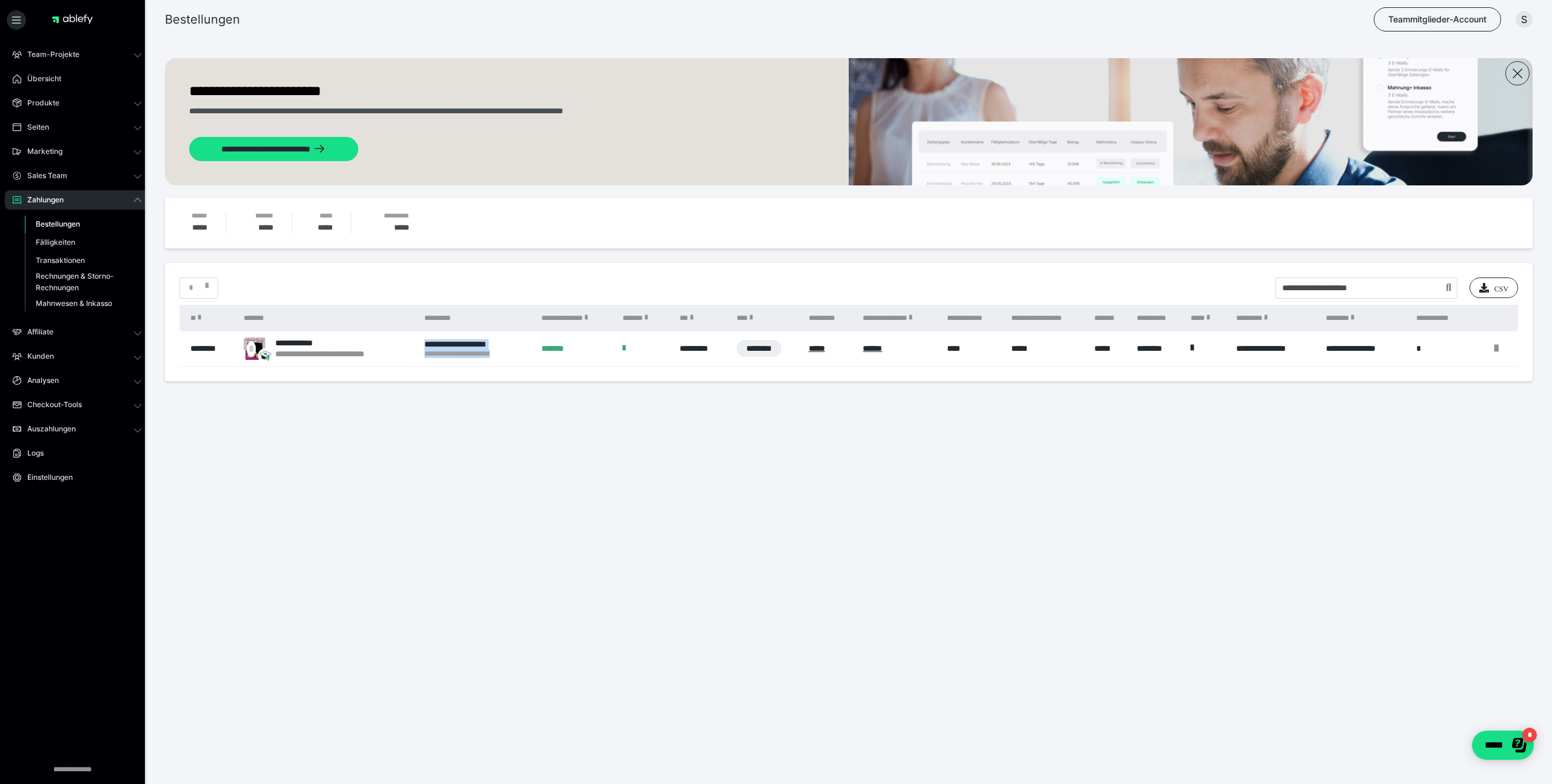 drag, startPoint x: 415, startPoint y: 357, endPoint x: 521, endPoint y: 357, distance: 106 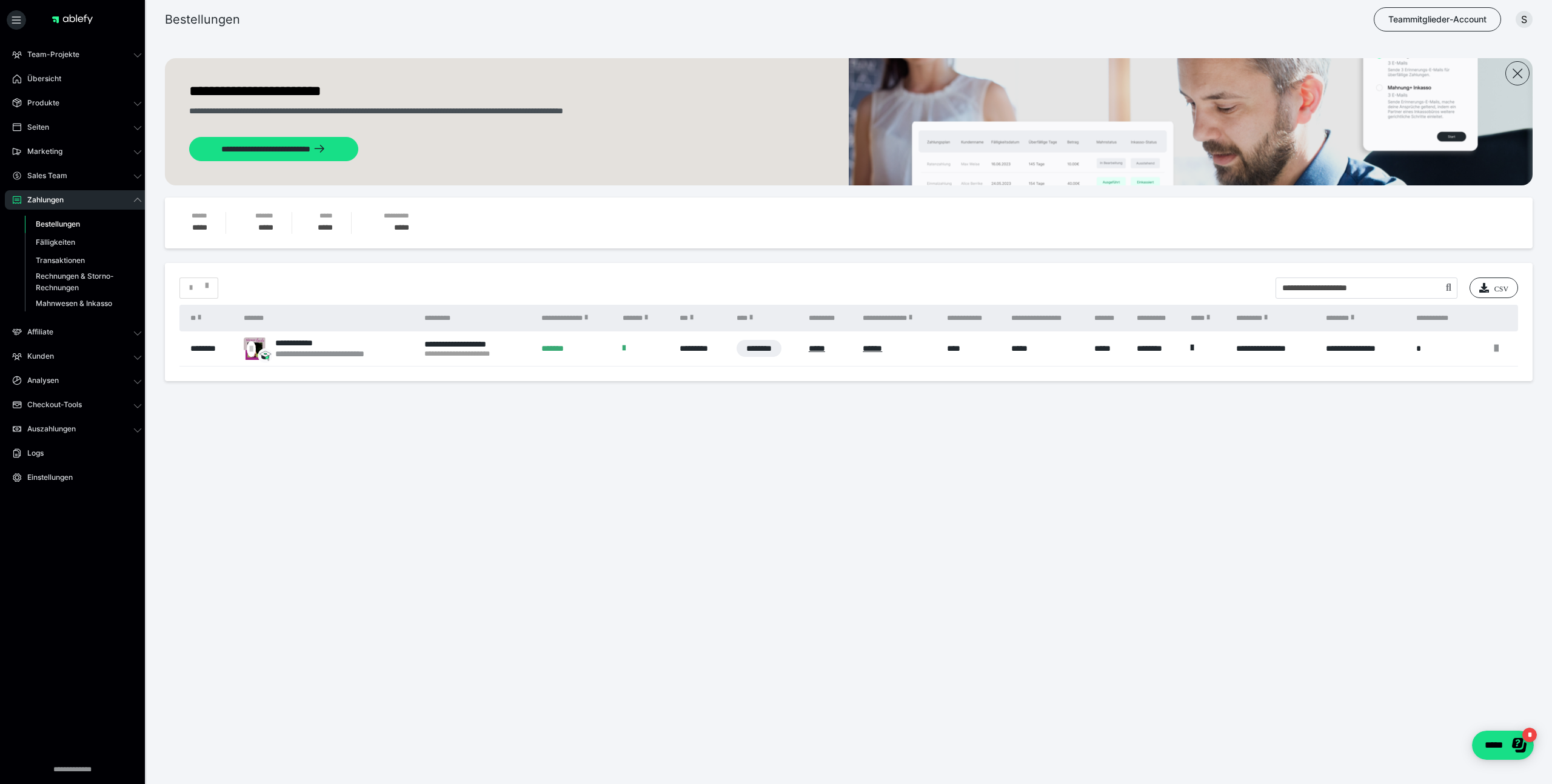 click on "**********" at bounding box center [477, 349] 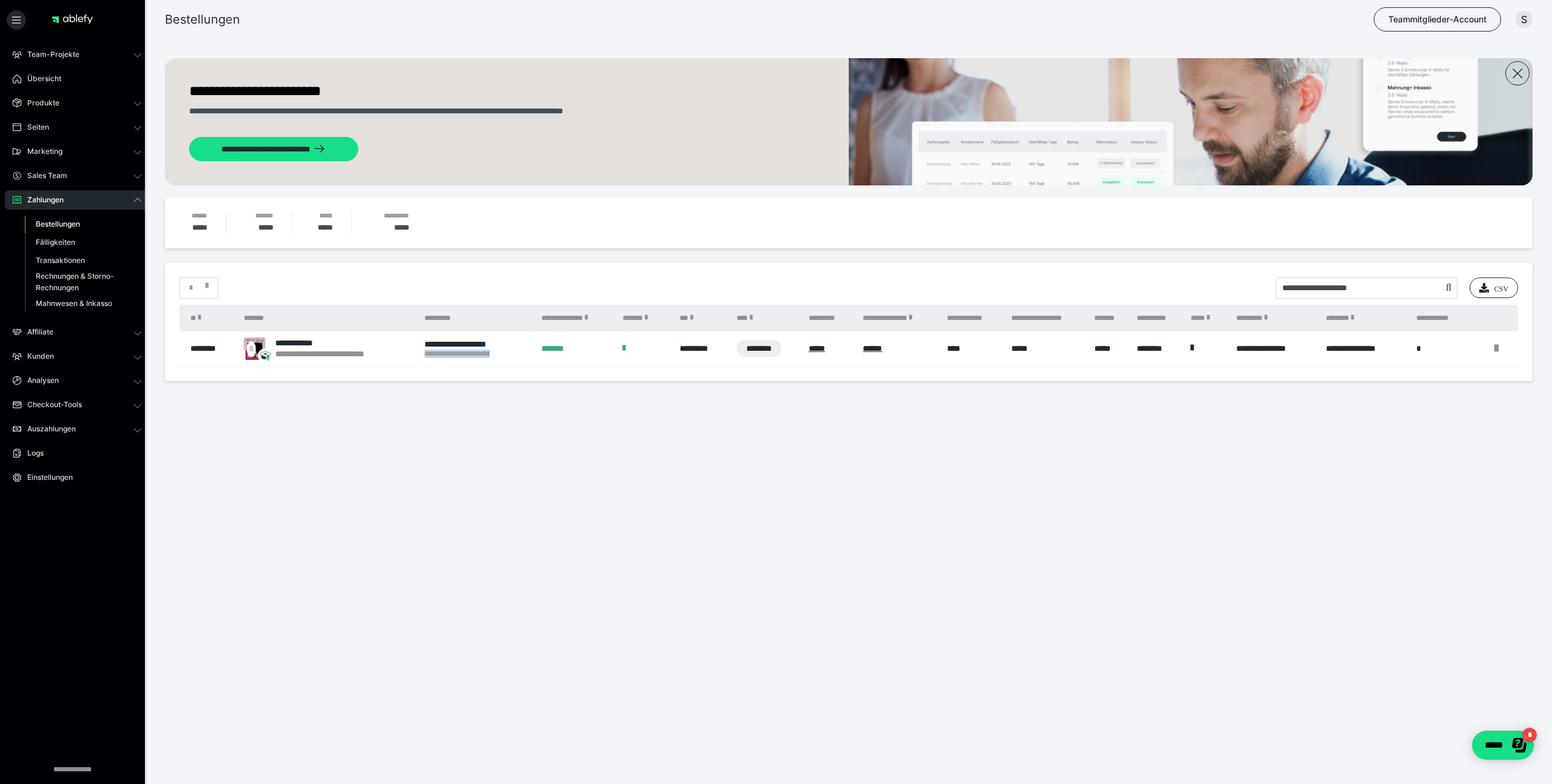 drag, startPoint x: 497, startPoint y: 357, endPoint x: 423, endPoint y: 357, distance: 74 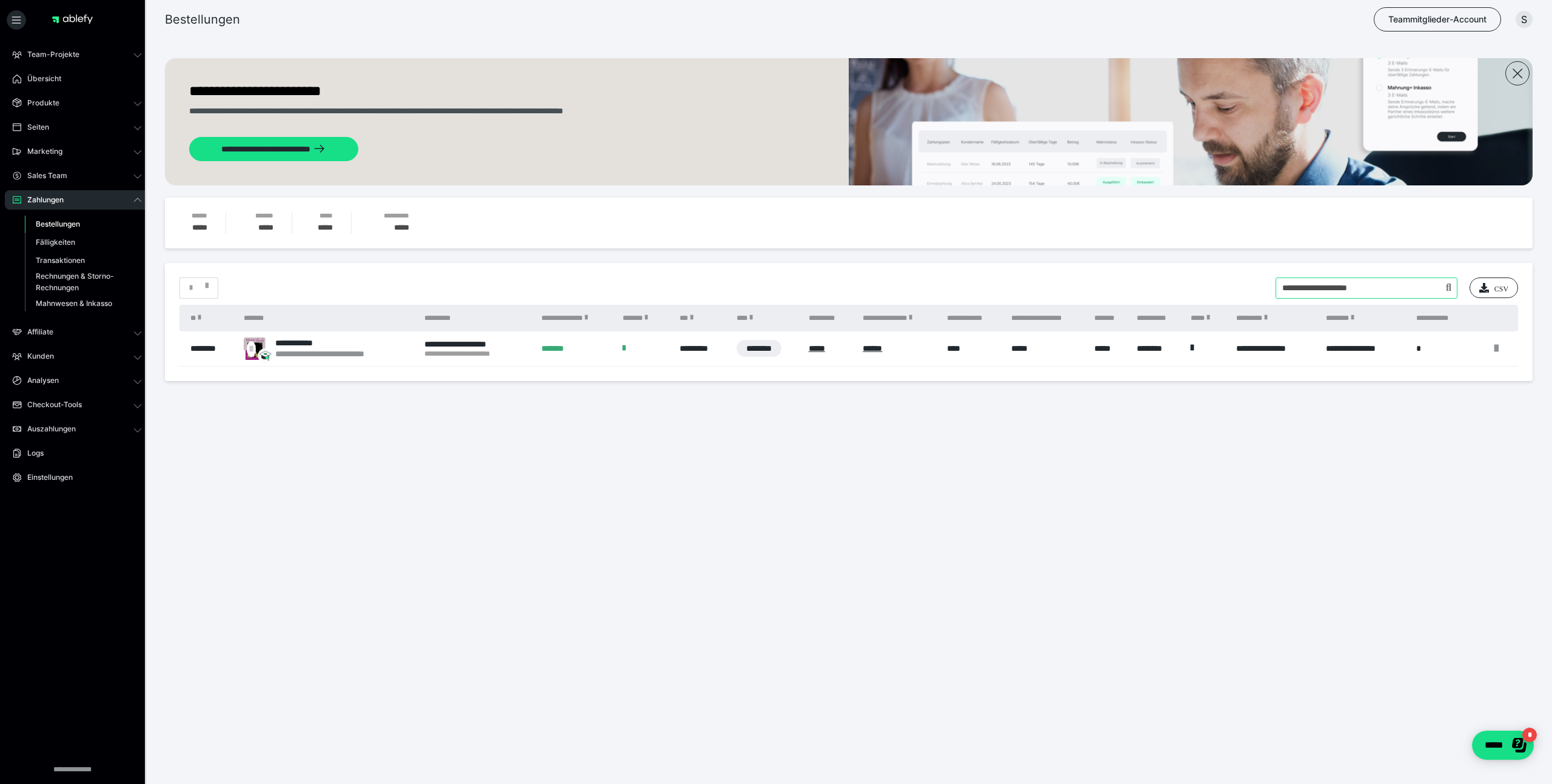 click at bounding box center (1366, 288) 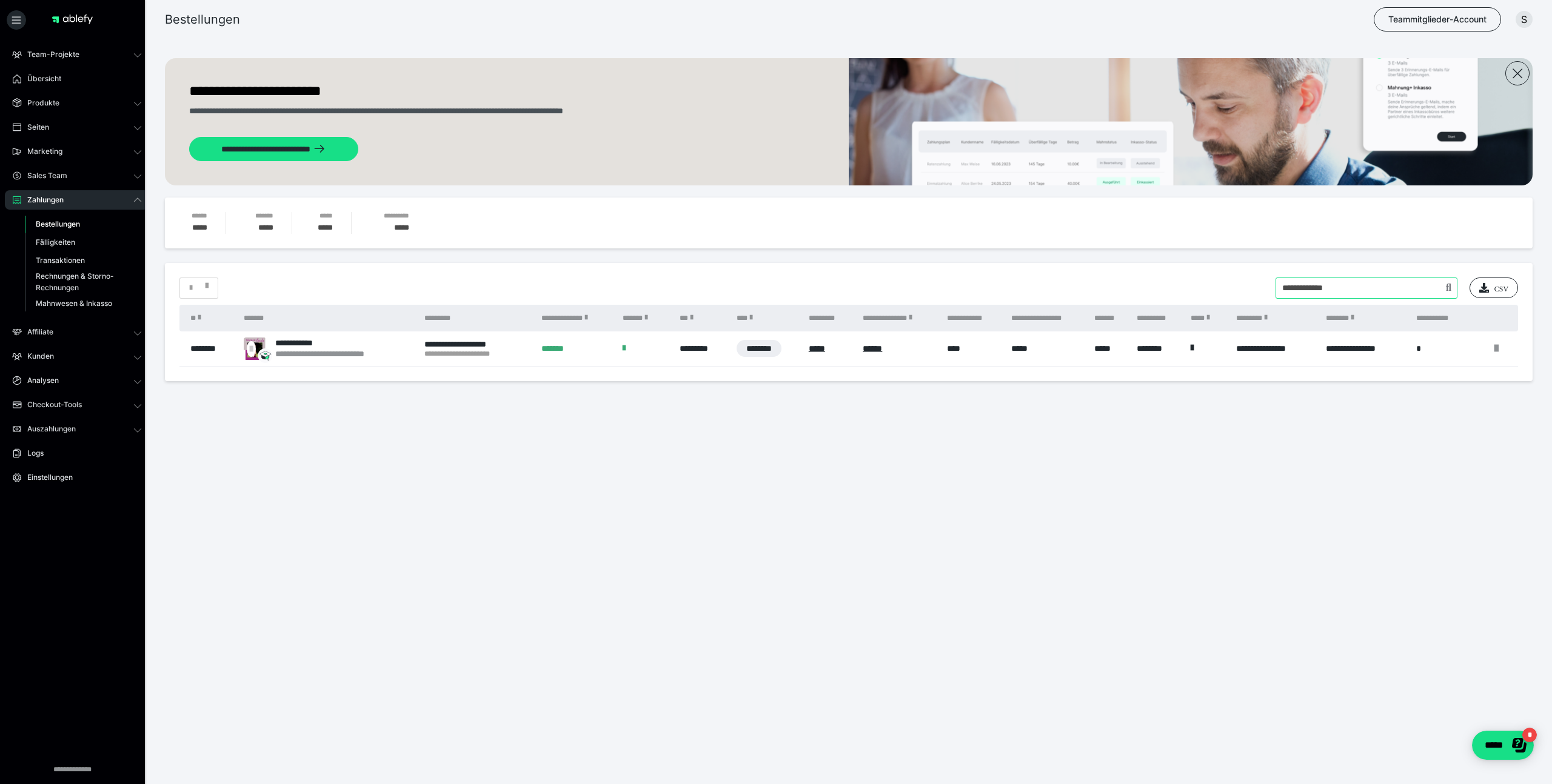 type on "**********" 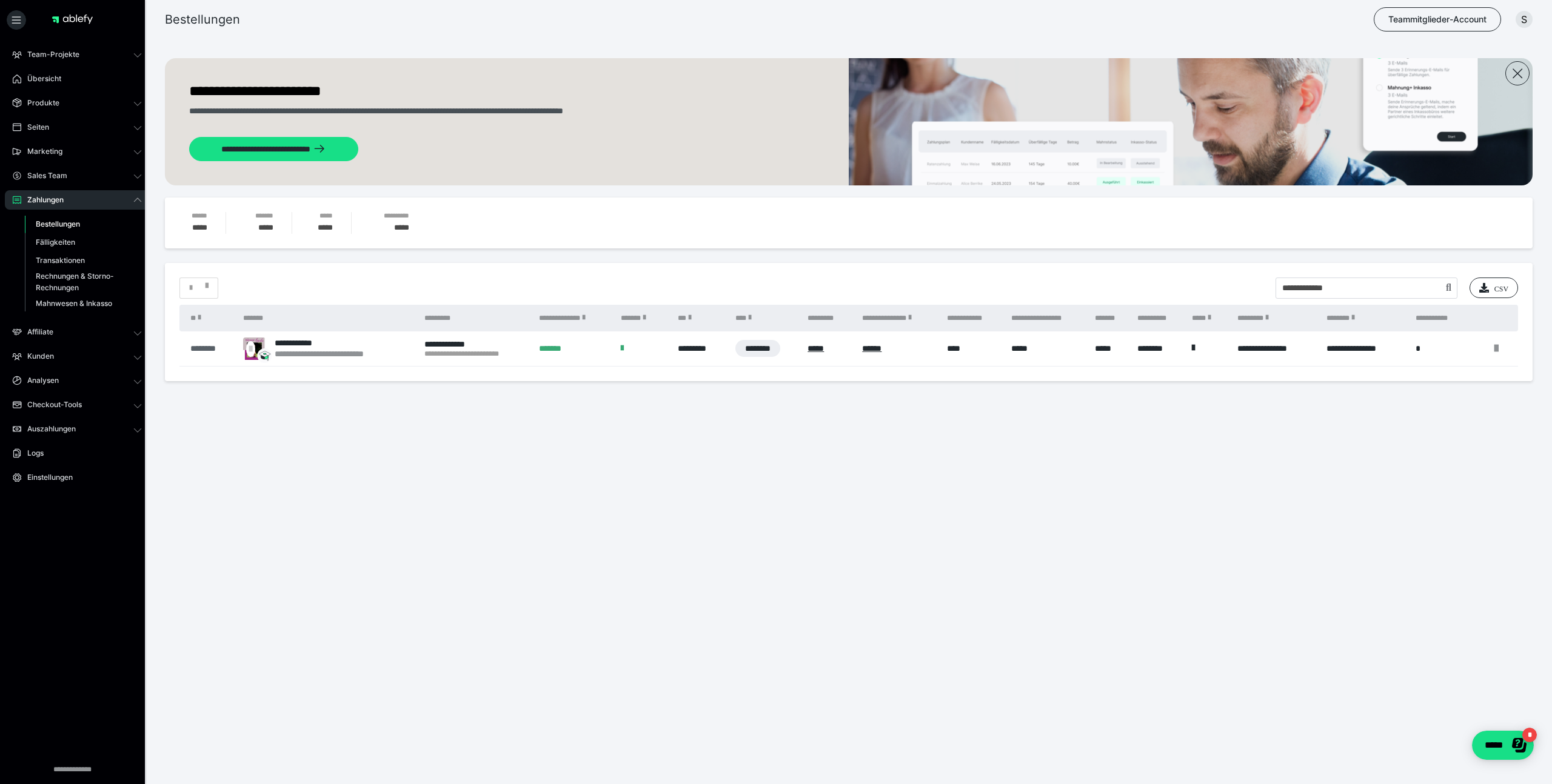 click on "********" at bounding box center (210, 348) 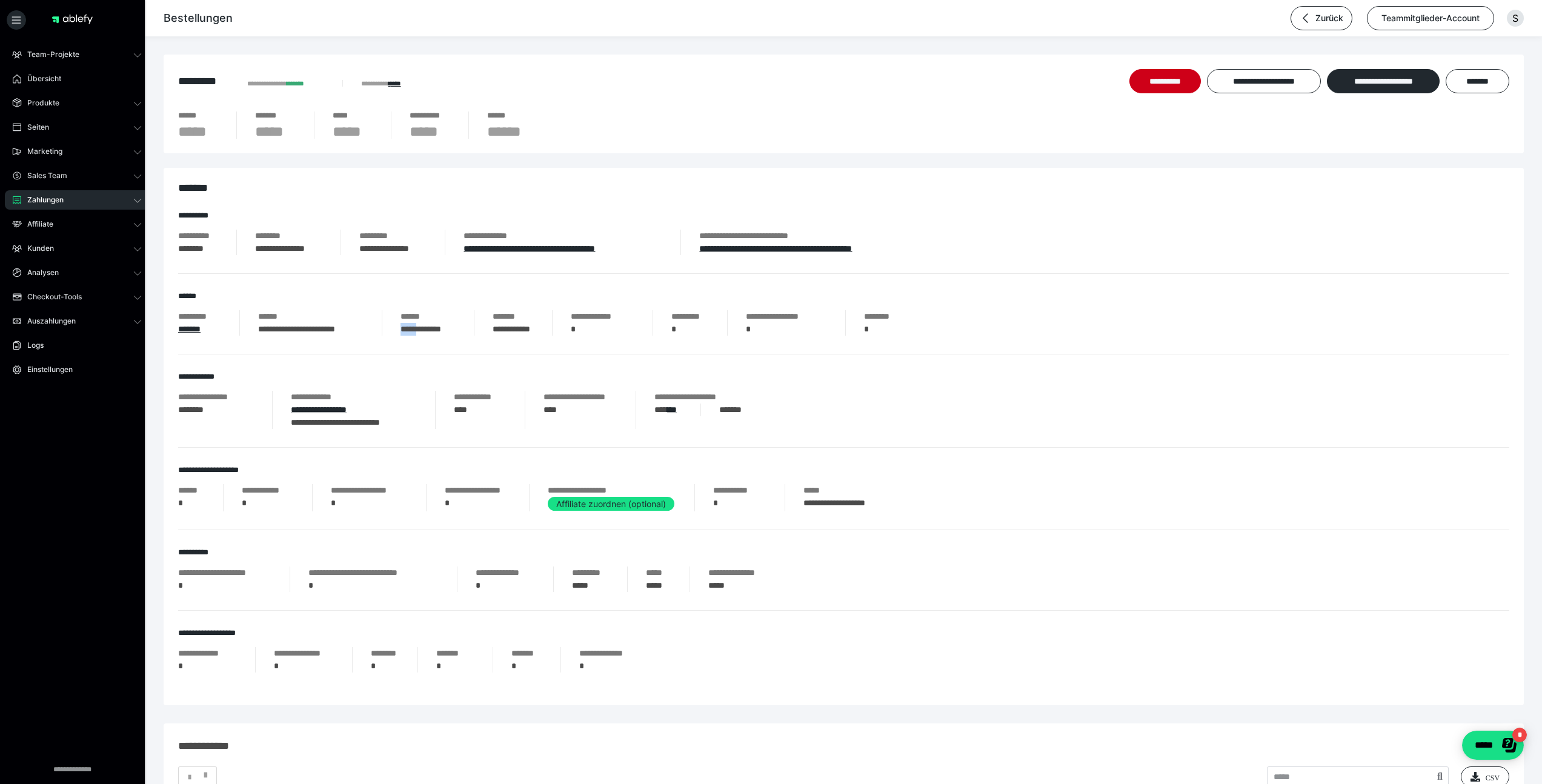 drag, startPoint x: 404, startPoint y: 331, endPoint x: 422, endPoint y: 334, distance: 18.248288 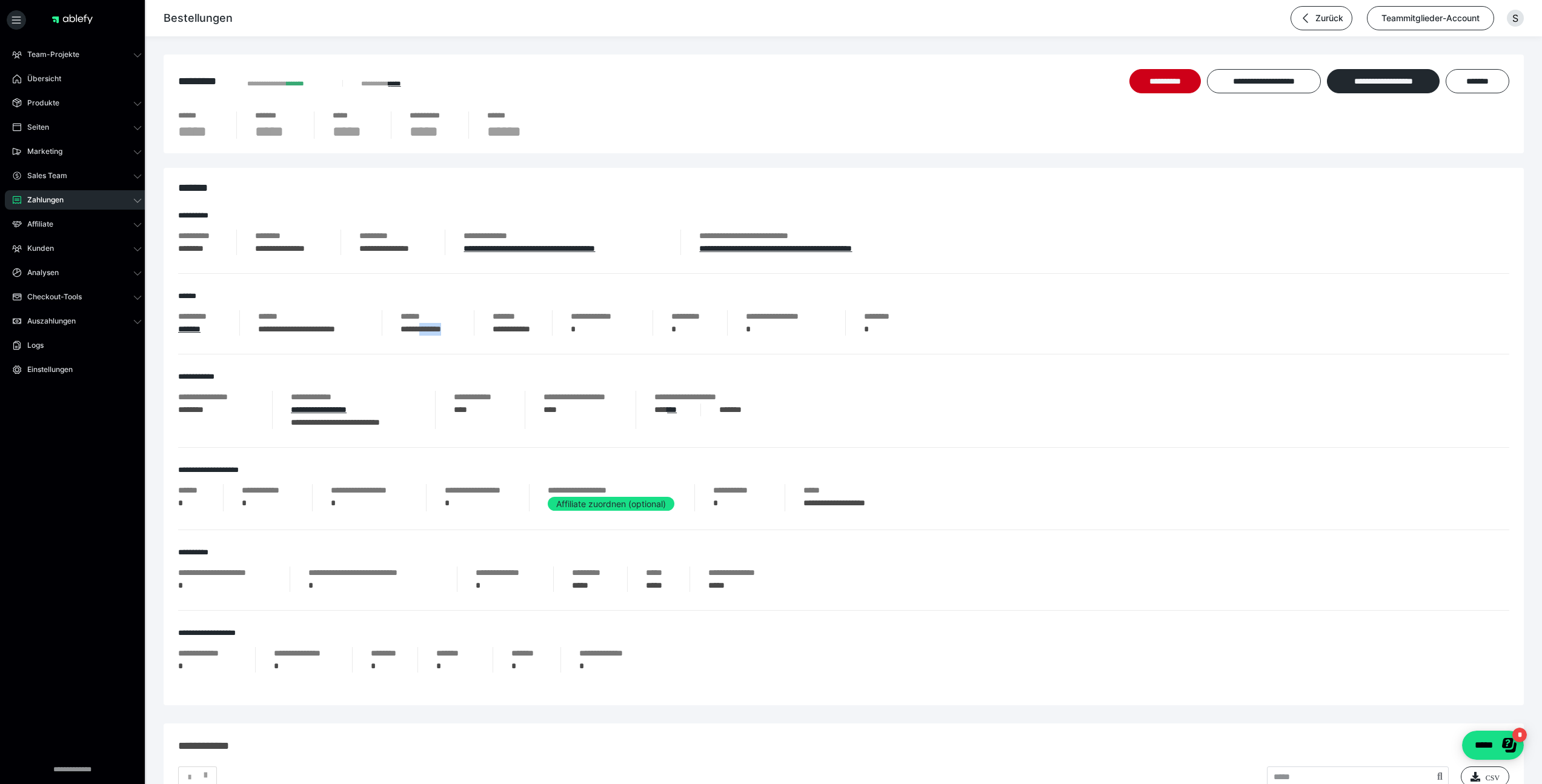 drag, startPoint x: 464, startPoint y: 327, endPoint x: 425, endPoint y: 330, distance: 39.1152 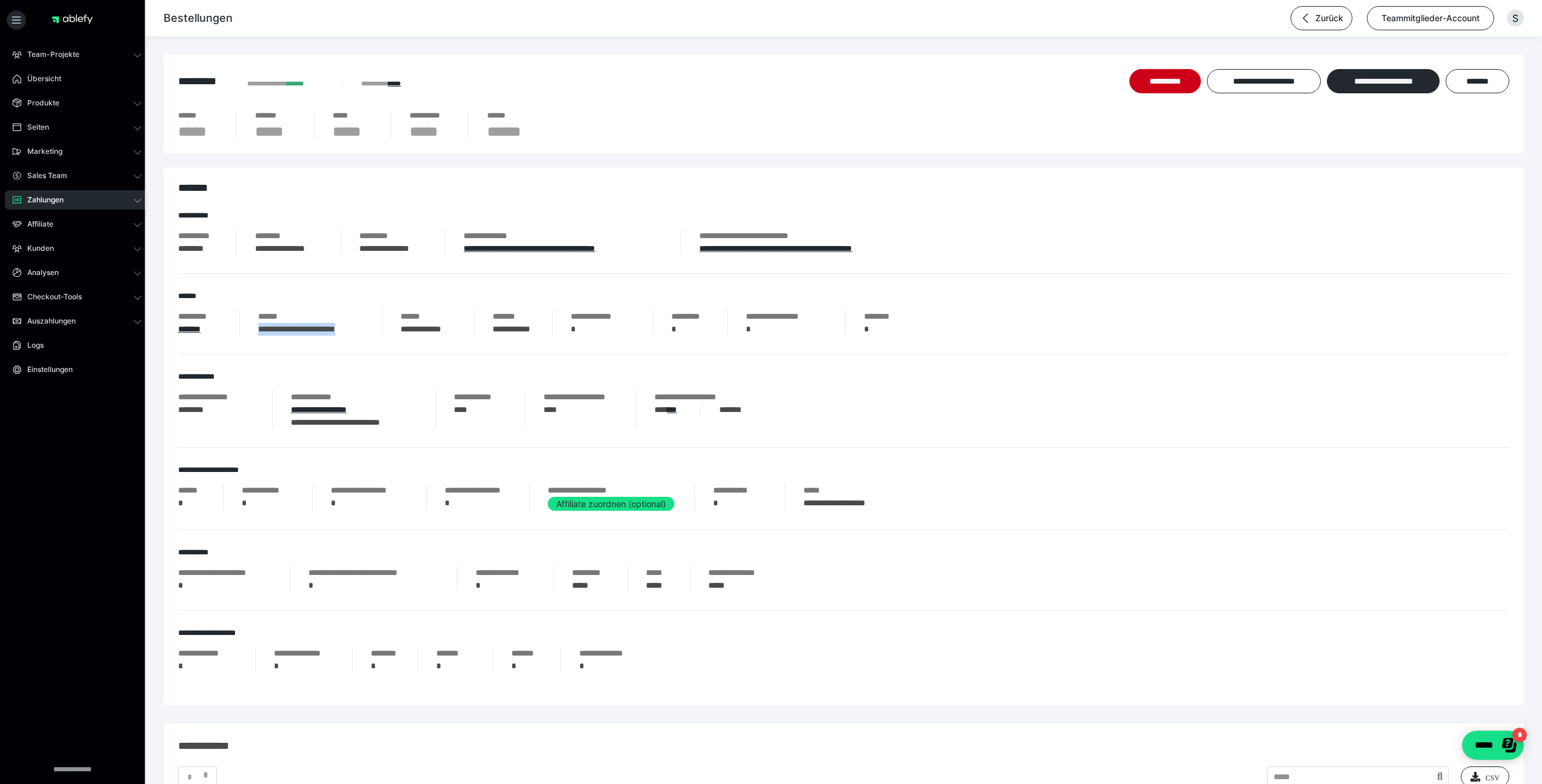drag, startPoint x: 258, startPoint y: 328, endPoint x: 367, endPoint y: 341, distance: 109.7725 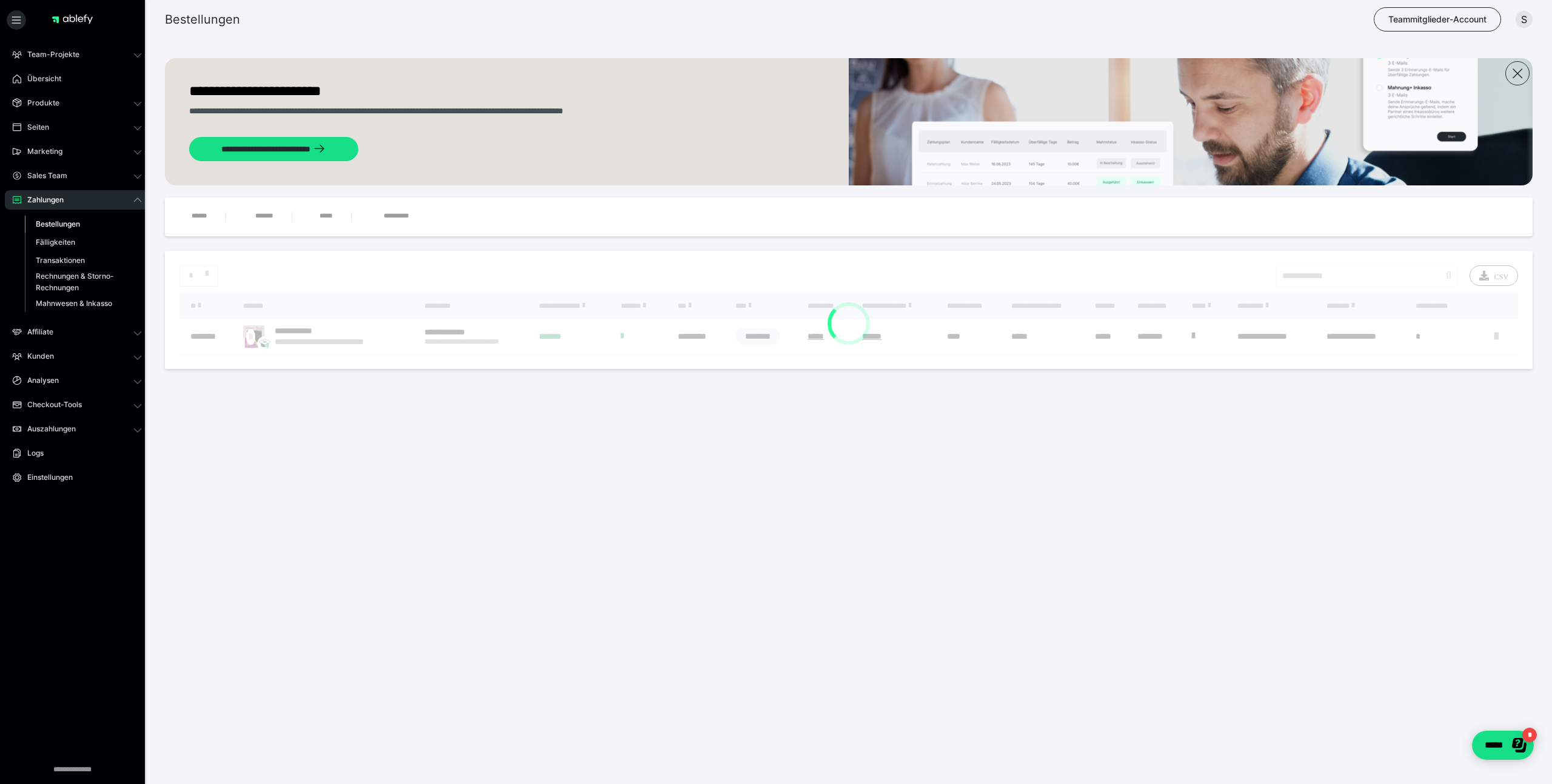 click at bounding box center (849, 310) 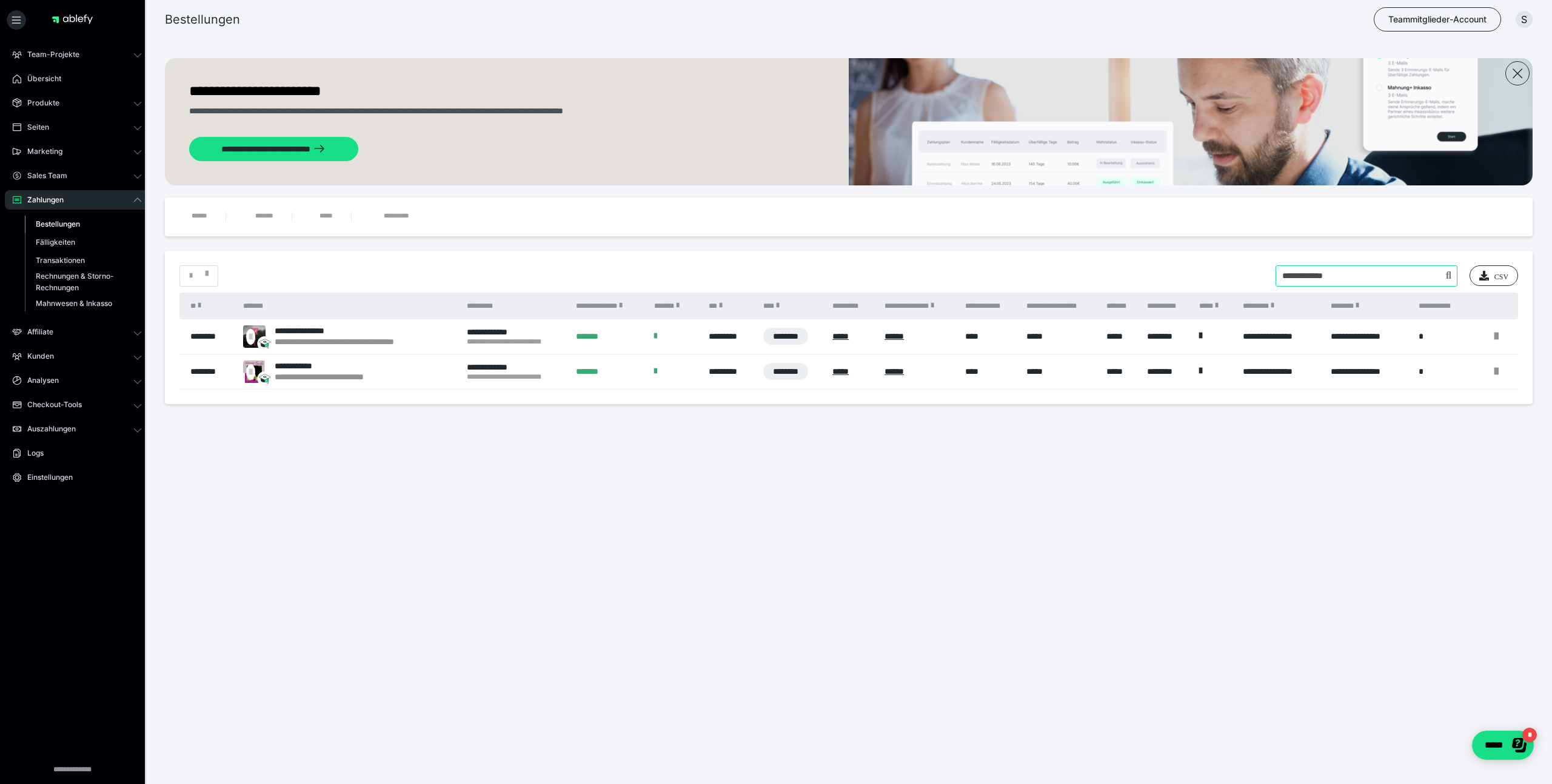 drag, startPoint x: 1370, startPoint y: 277, endPoint x: 1270, endPoint y: 275, distance: 100.02 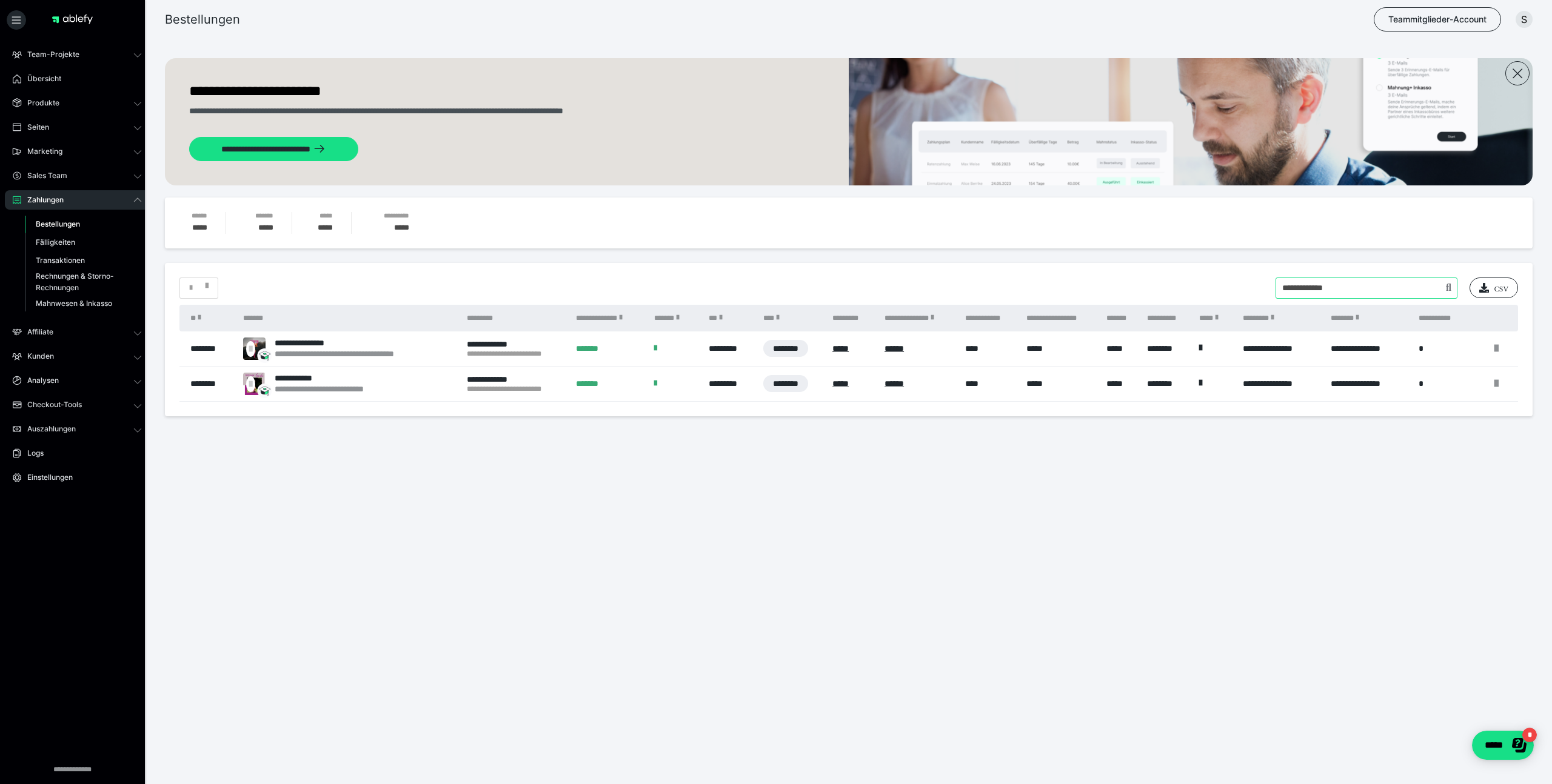 type on "**********" 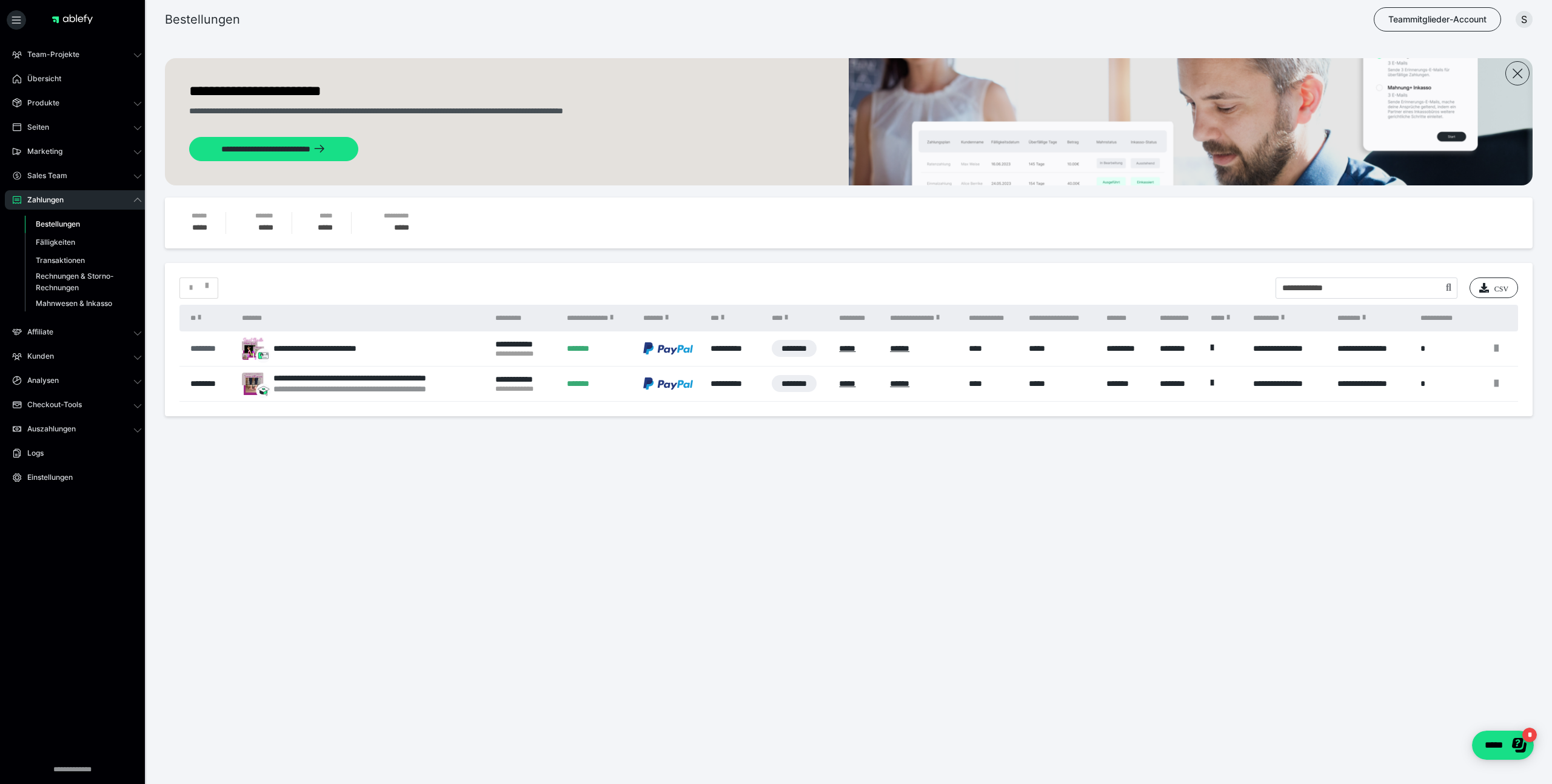 click on "********" at bounding box center (210, 348) 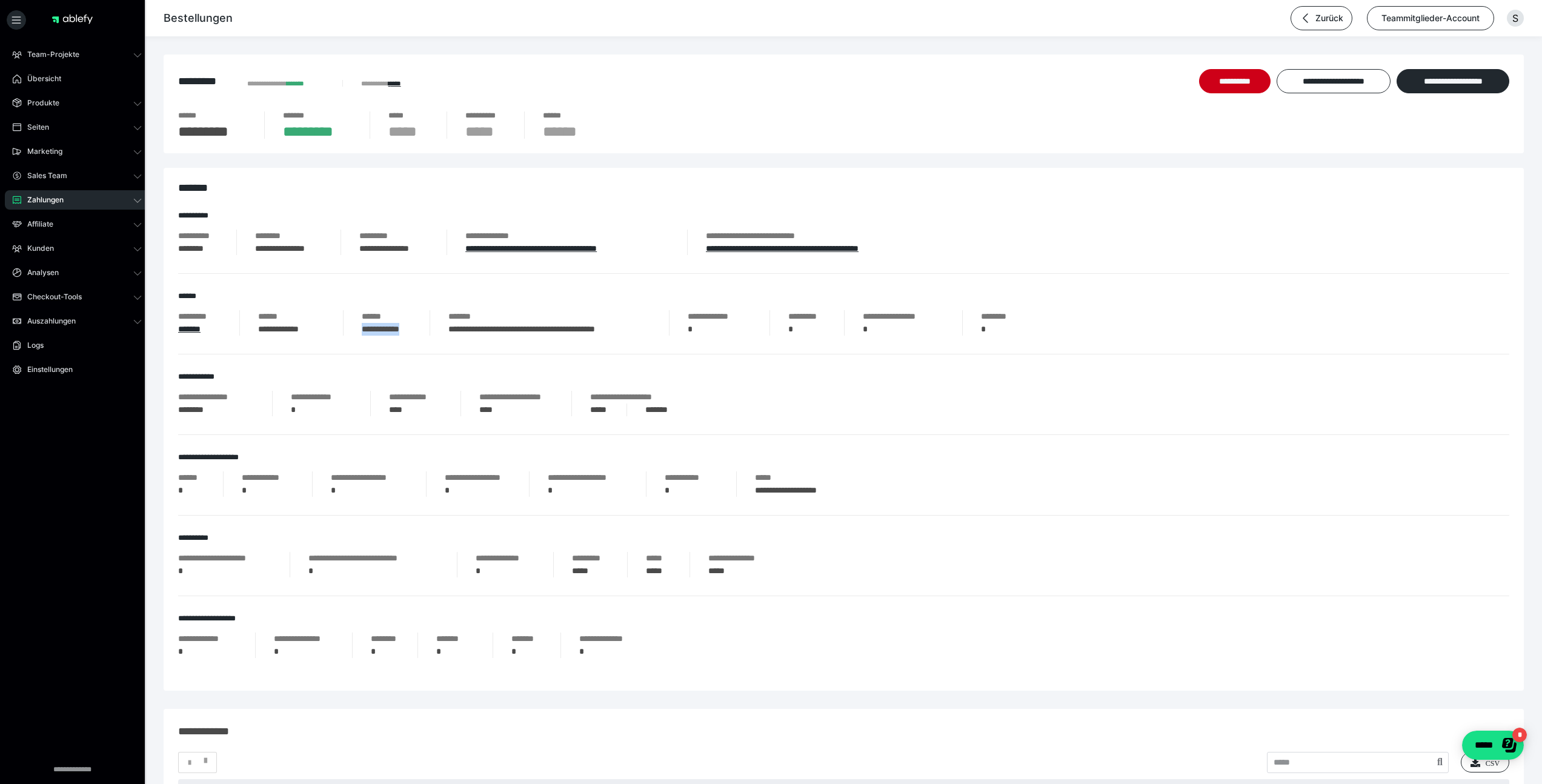 drag, startPoint x: 424, startPoint y: 328, endPoint x: 353, endPoint y: 328, distance: 71 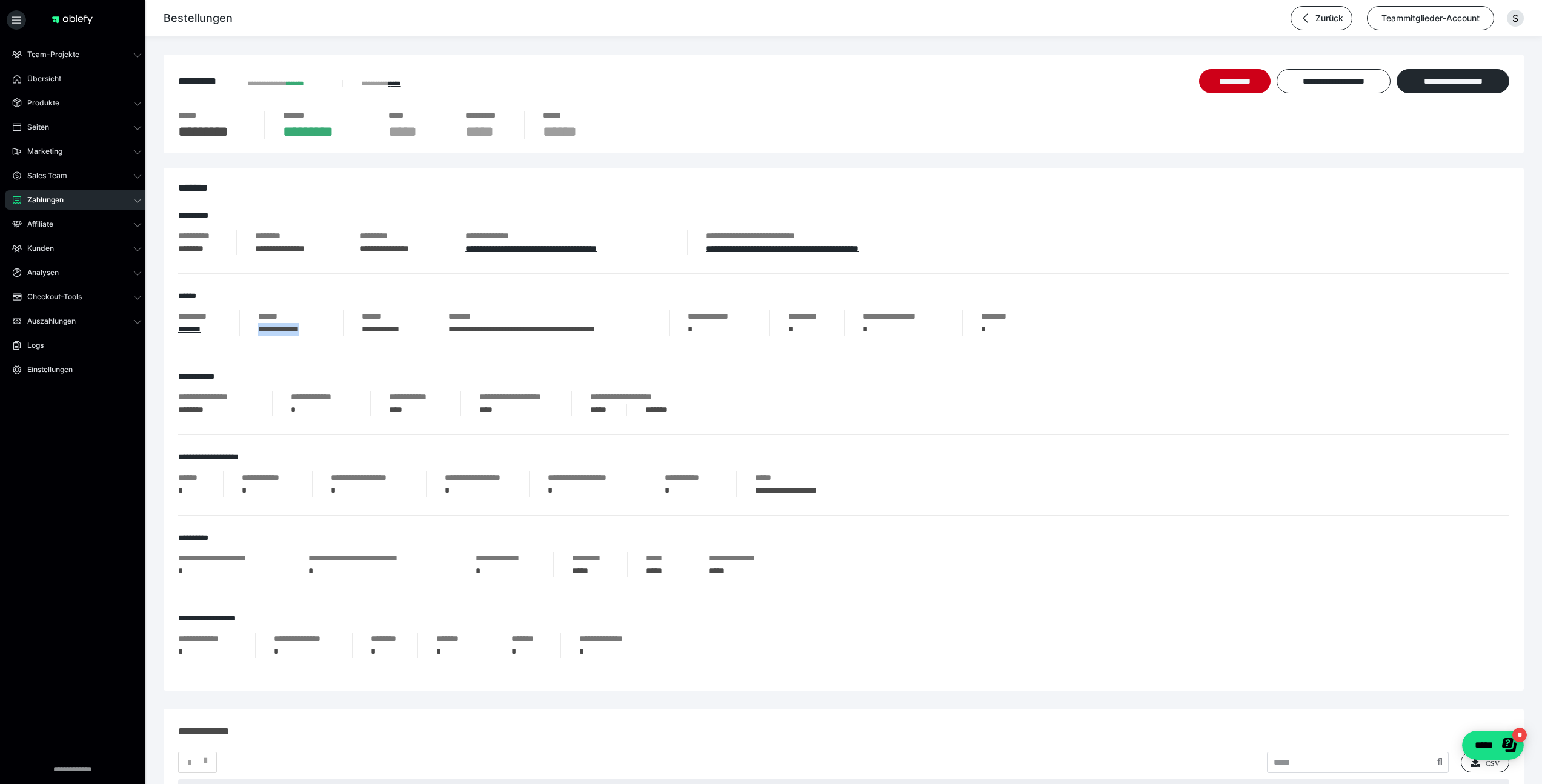 drag, startPoint x: 324, startPoint y: 331, endPoint x: 254, endPoint y: 332, distance: 70.00714 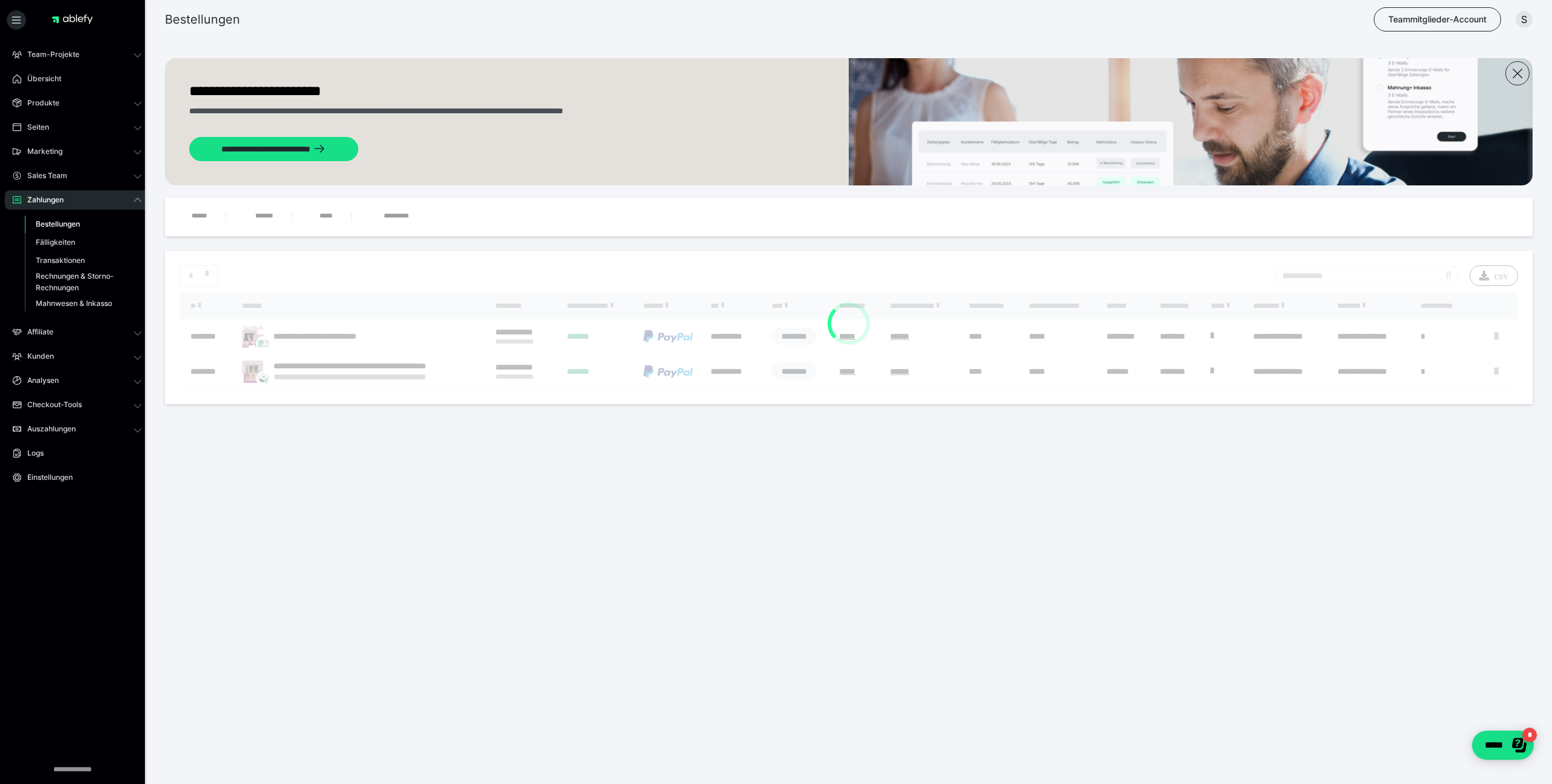click at bounding box center (849, 327) 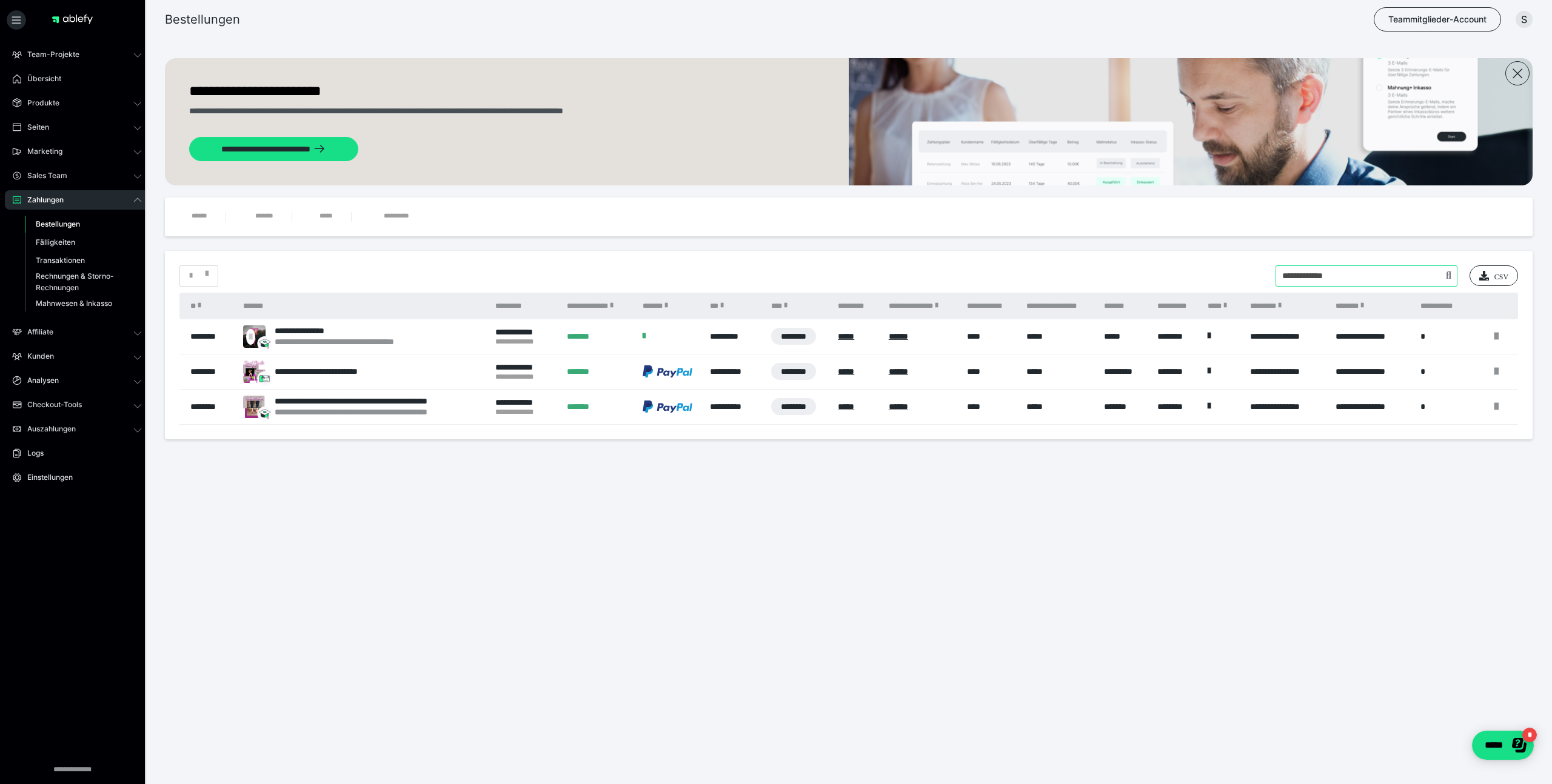 drag, startPoint x: 1365, startPoint y: 277, endPoint x: 1248, endPoint y: 271, distance: 117.1537 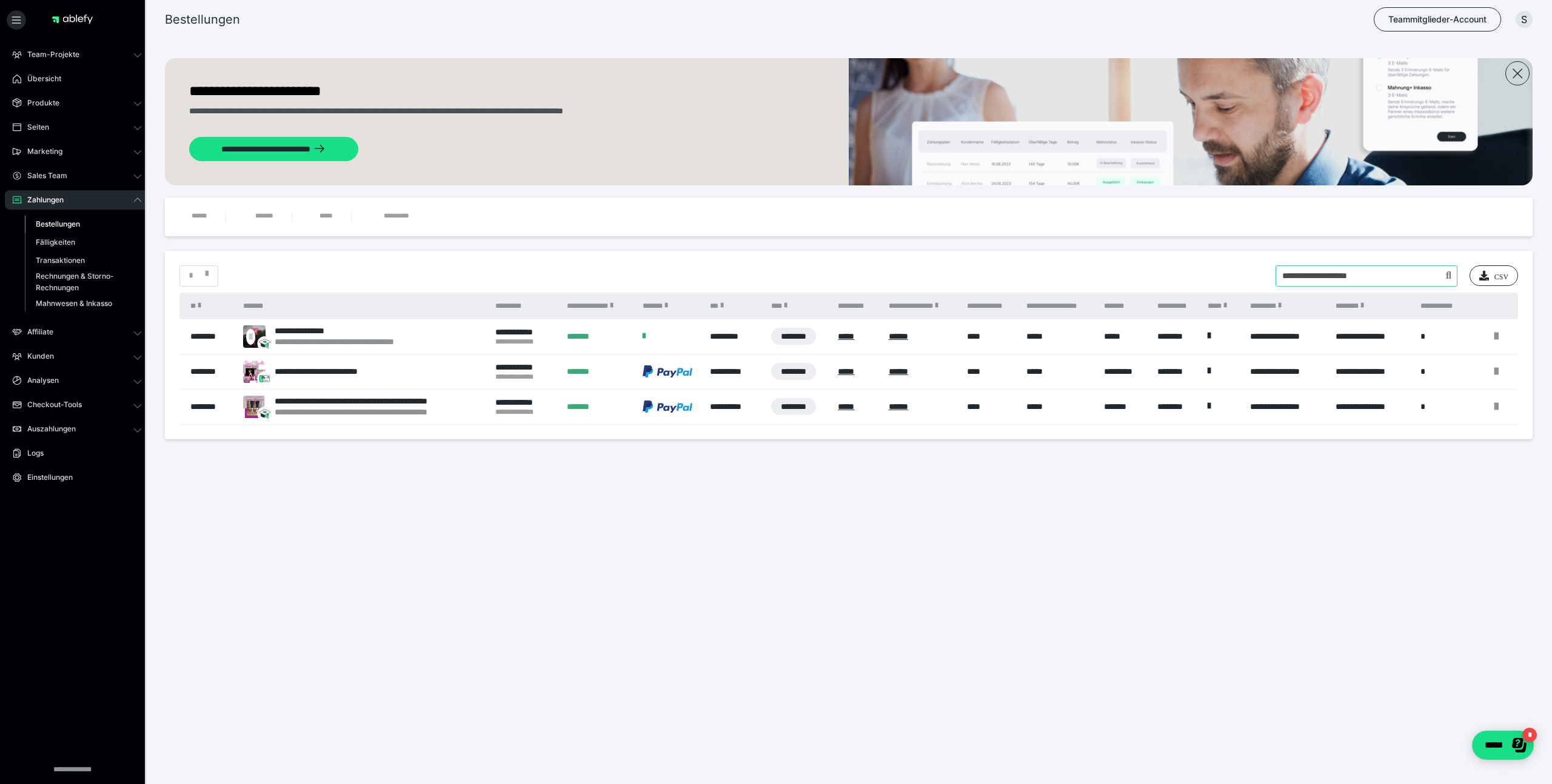 type on "**********" 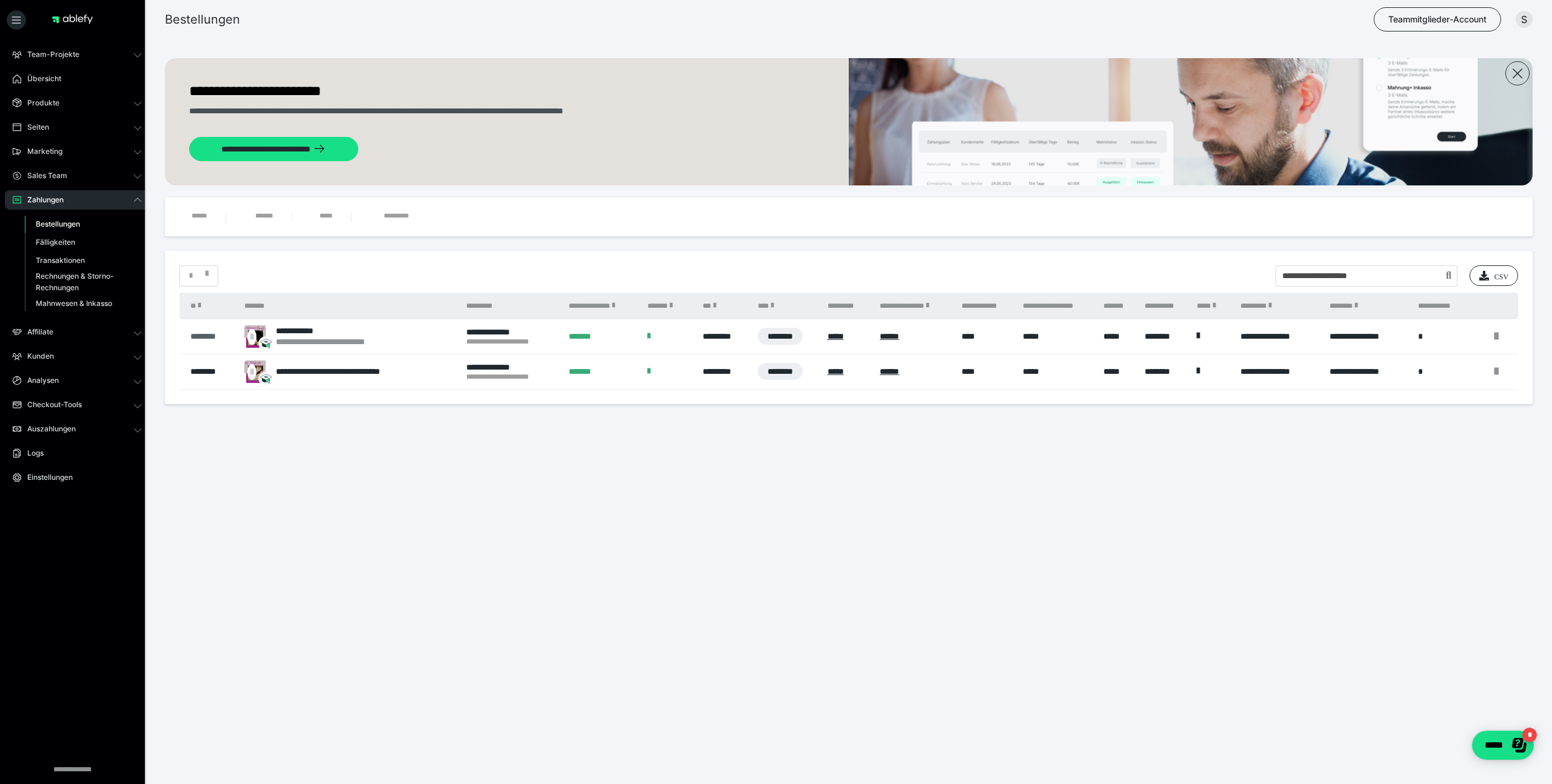 click on "********" at bounding box center (211, 336) 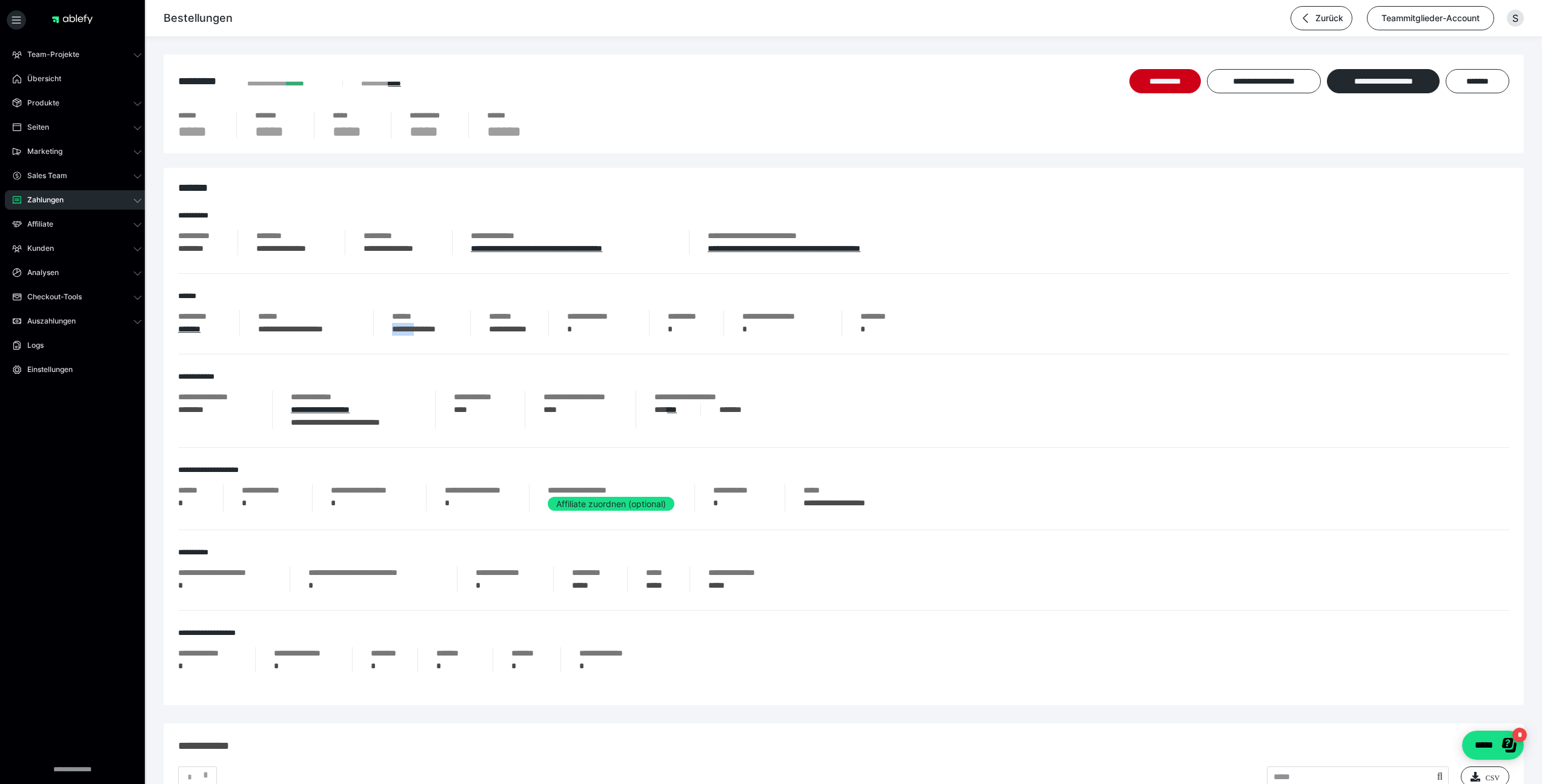 drag, startPoint x: 389, startPoint y: 331, endPoint x: 419, endPoint y: 330, distance: 30.01666 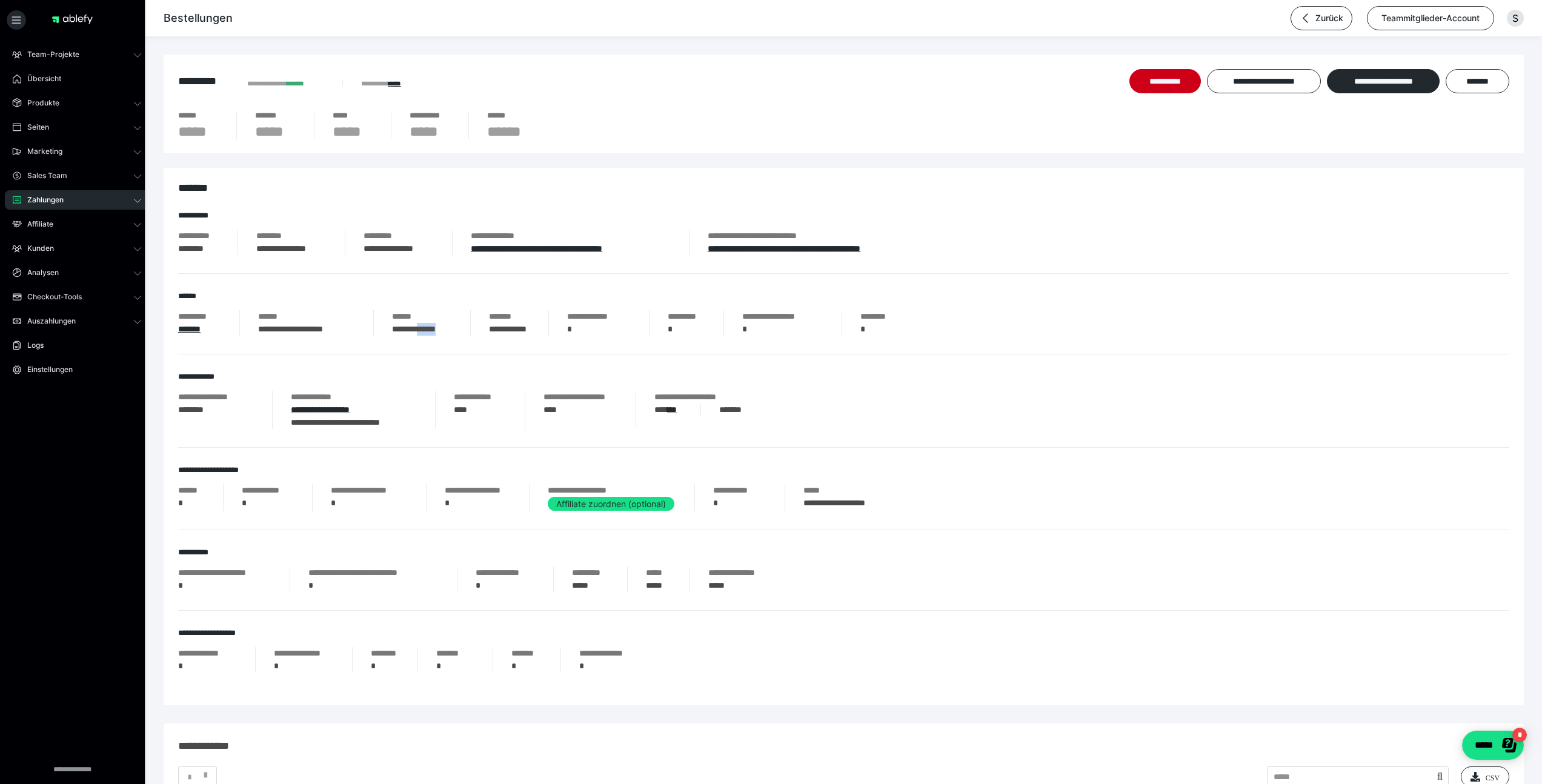 drag, startPoint x: 460, startPoint y: 332, endPoint x: 424, endPoint y: 333, distance: 36.013886 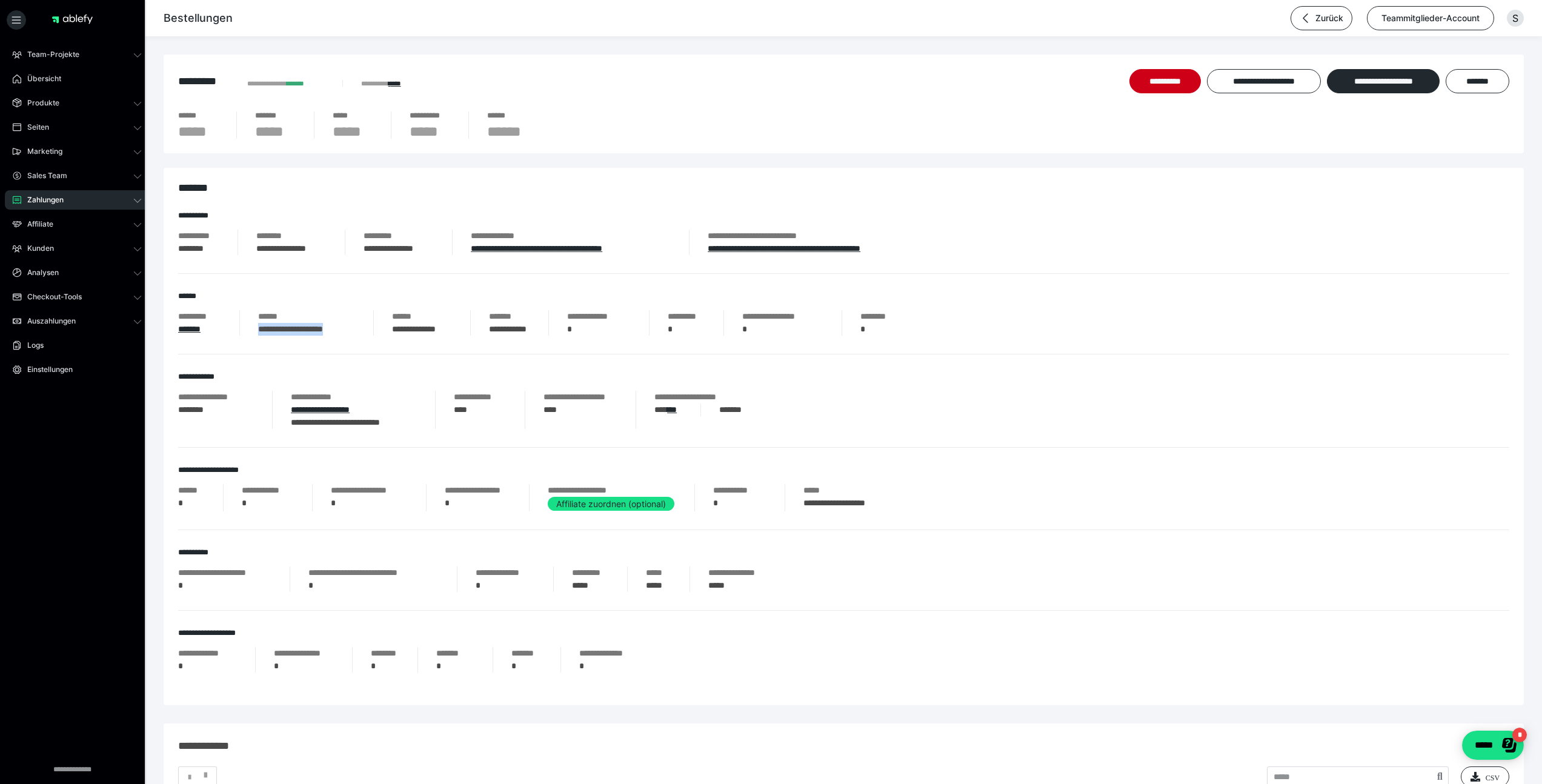 drag, startPoint x: 366, startPoint y: 330, endPoint x: 256, endPoint y: 330, distance: 110 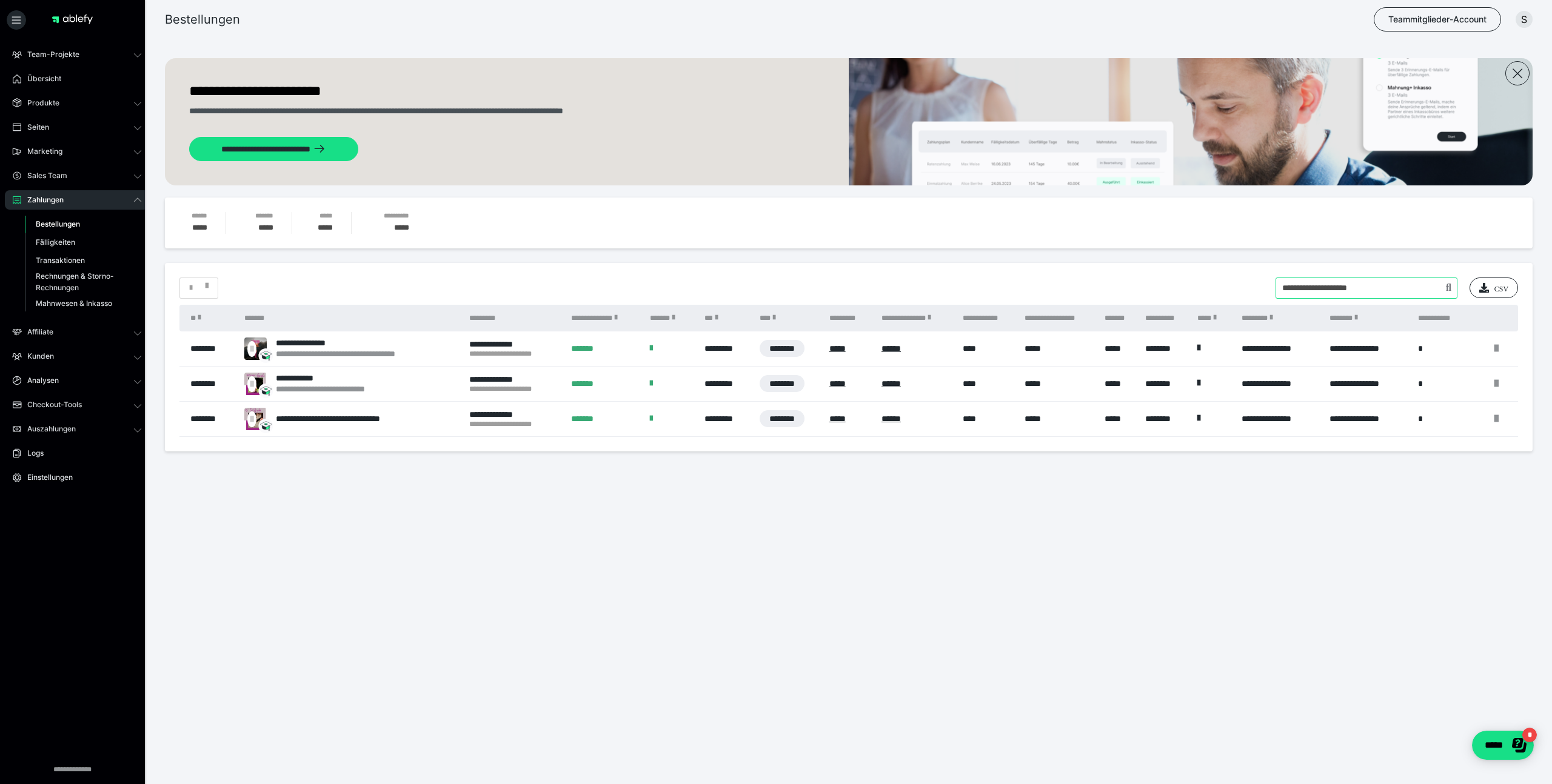 drag, startPoint x: 1396, startPoint y: 275, endPoint x: 1235, endPoint y: 270, distance: 161.07762 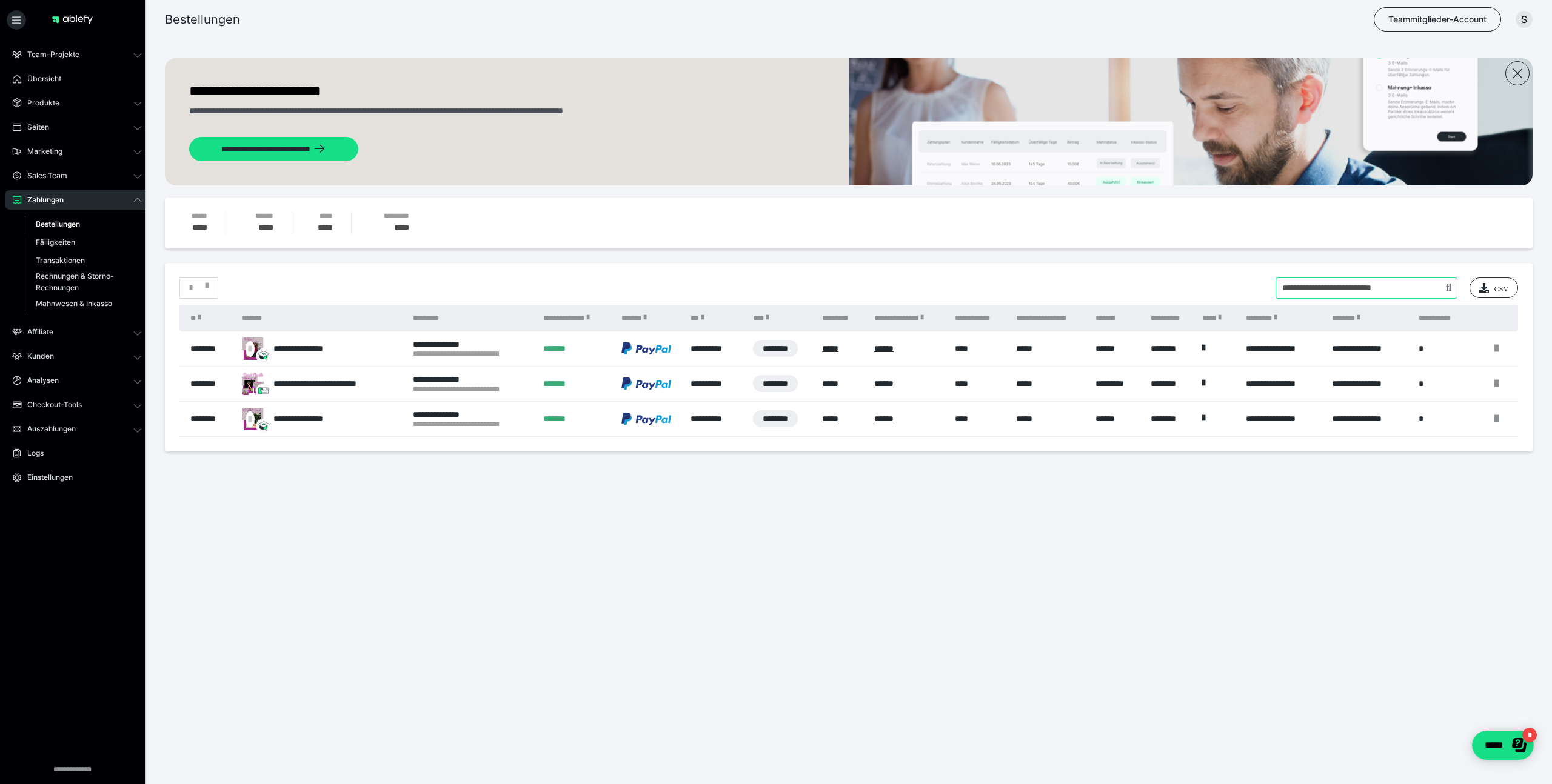 drag, startPoint x: 1402, startPoint y: 285, endPoint x: 1270, endPoint y: 270, distance: 132.84954 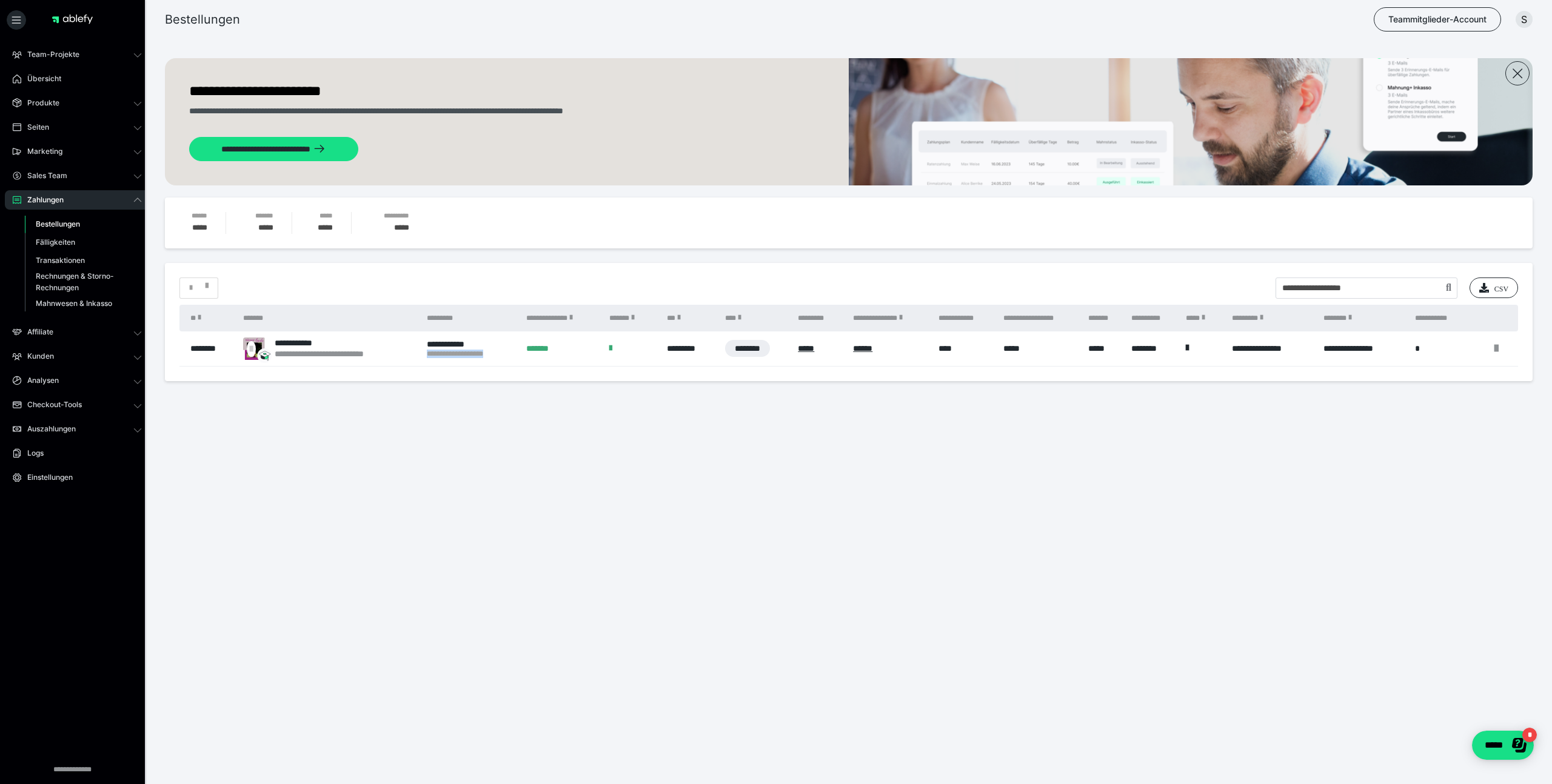 drag, startPoint x: 440, startPoint y: 352, endPoint x: 503, endPoint y: 357, distance: 63.1981 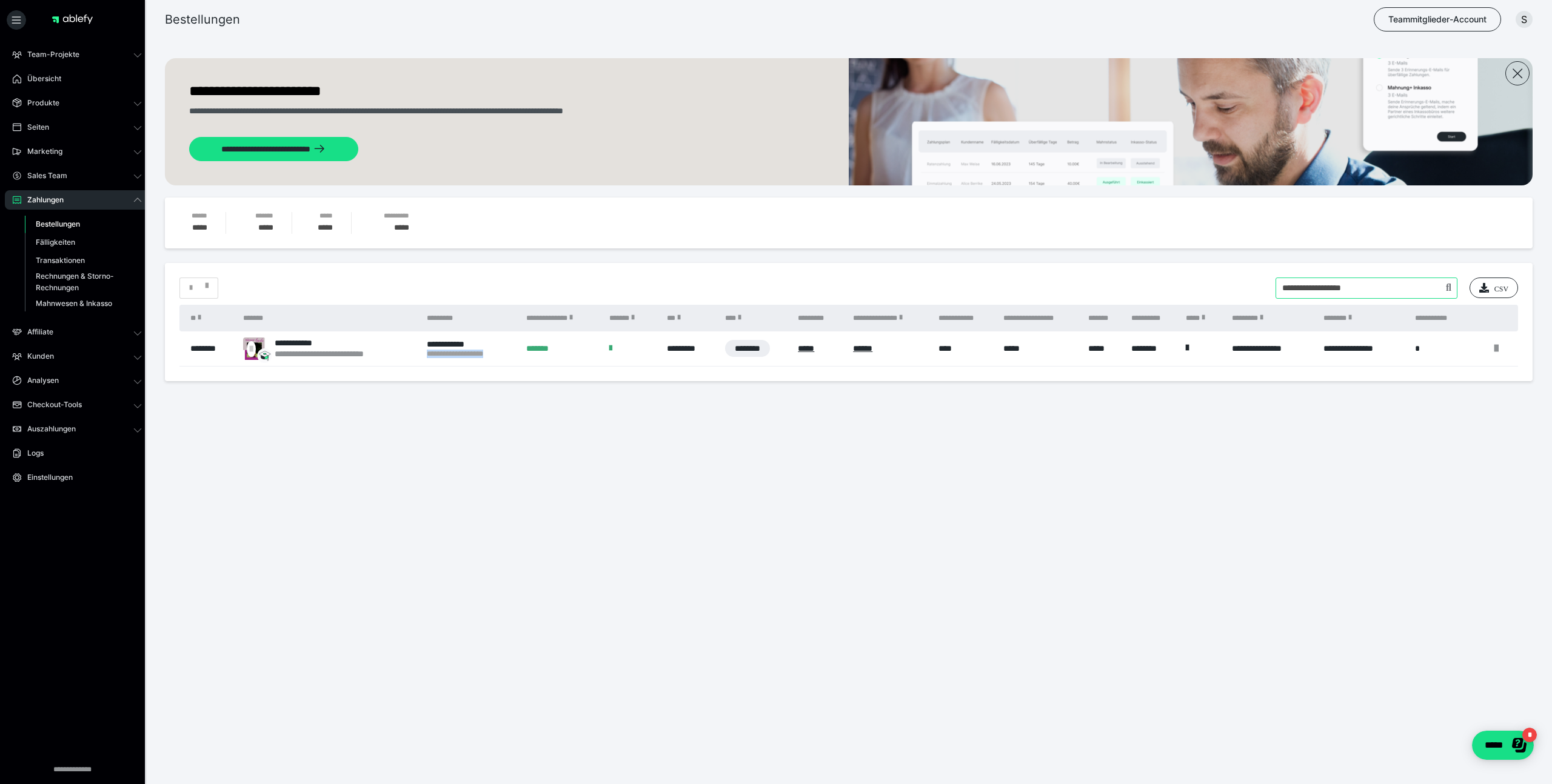 click at bounding box center (1366, 288) 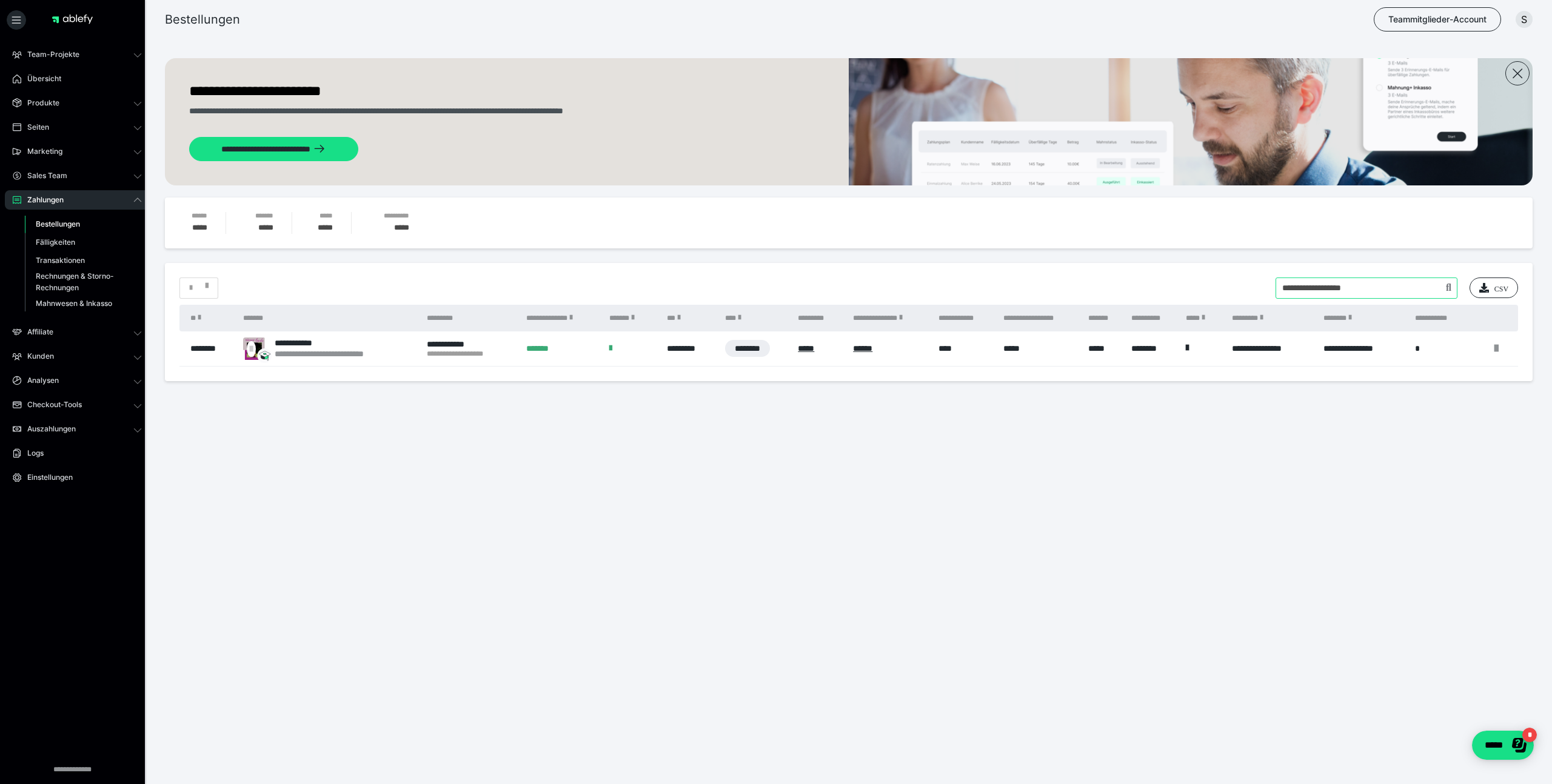 drag, startPoint x: 1367, startPoint y: 291, endPoint x: 1260, endPoint y: 288, distance: 107.042 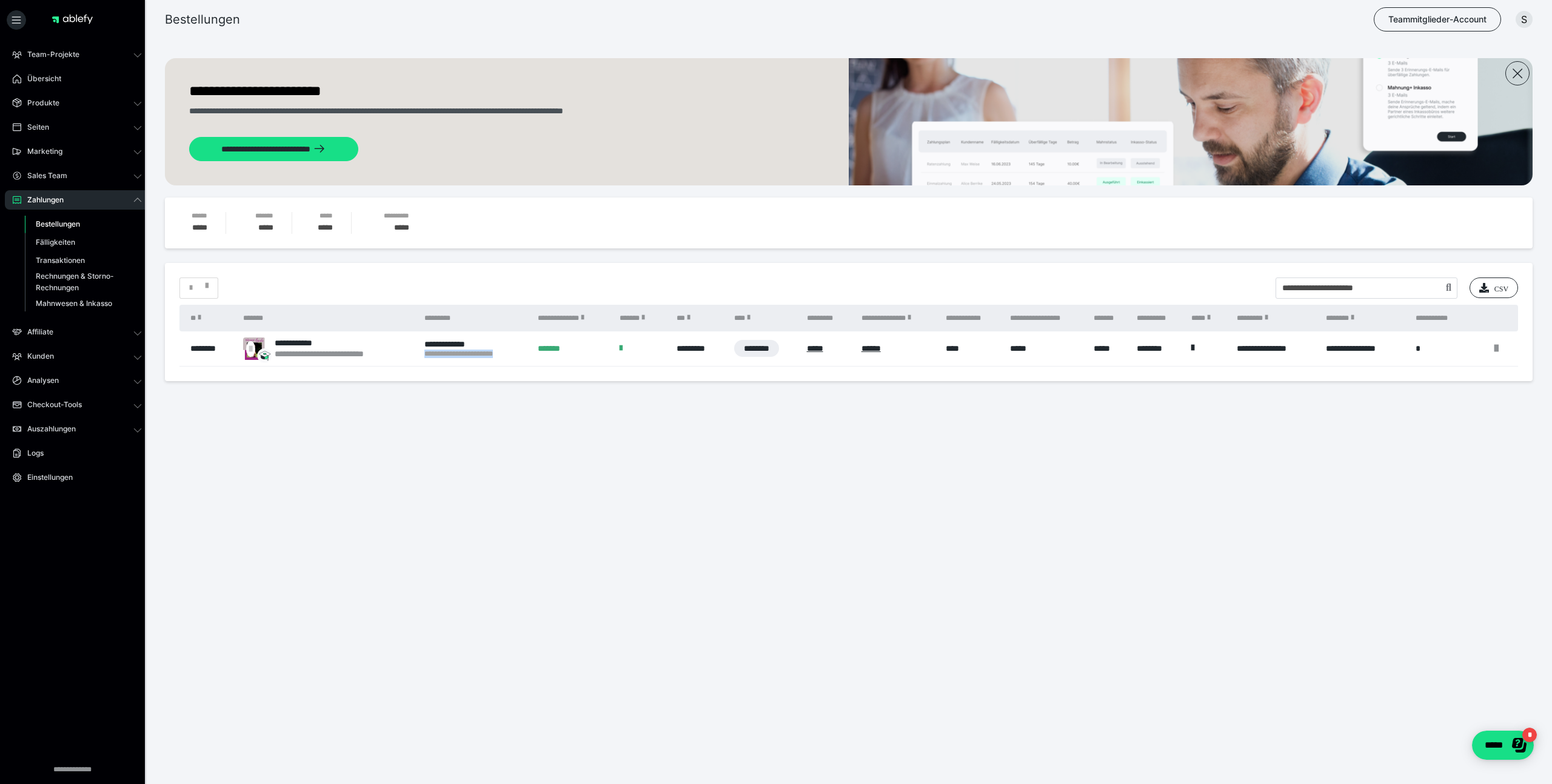 drag, startPoint x: 517, startPoint y: 357, endPoint x: 425, endPoint y: 352, distance: 92.13577 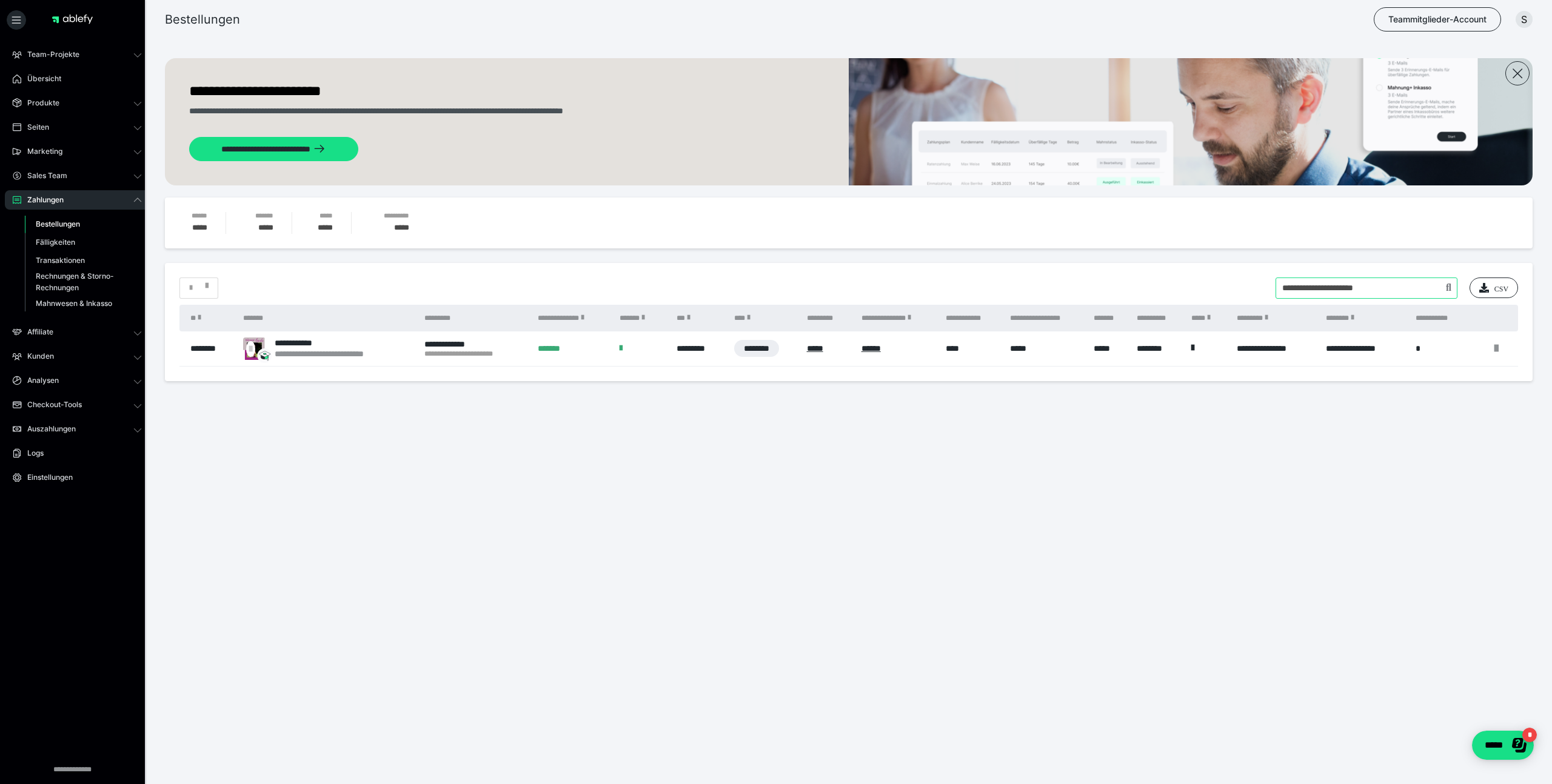 drag, startPoint x: 1417, startPoint y: 291, endPoint x: 1224, endPoint y: 279, distance: 193.3727 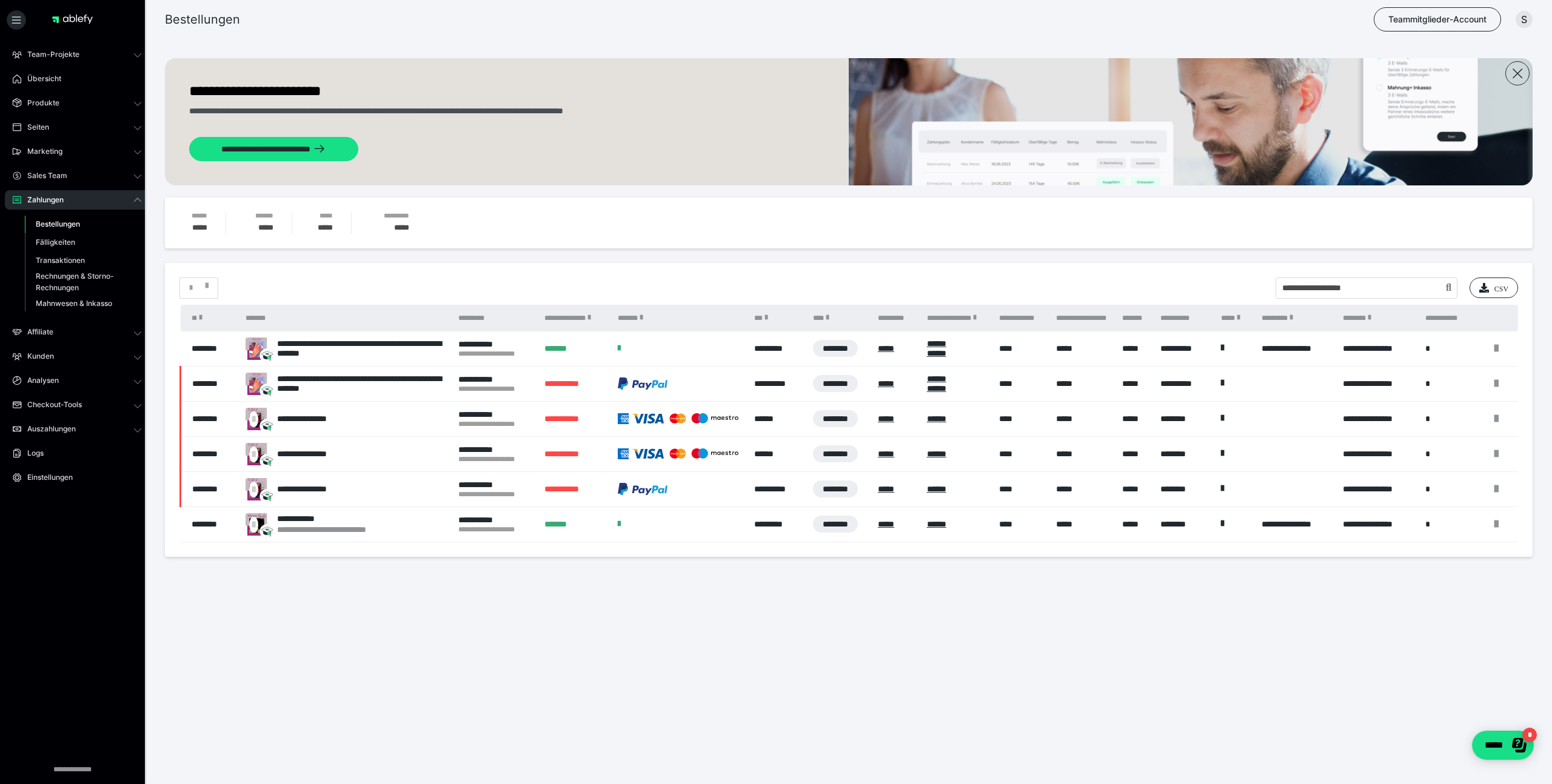 click on "**********" at bounding box center (495, 349) 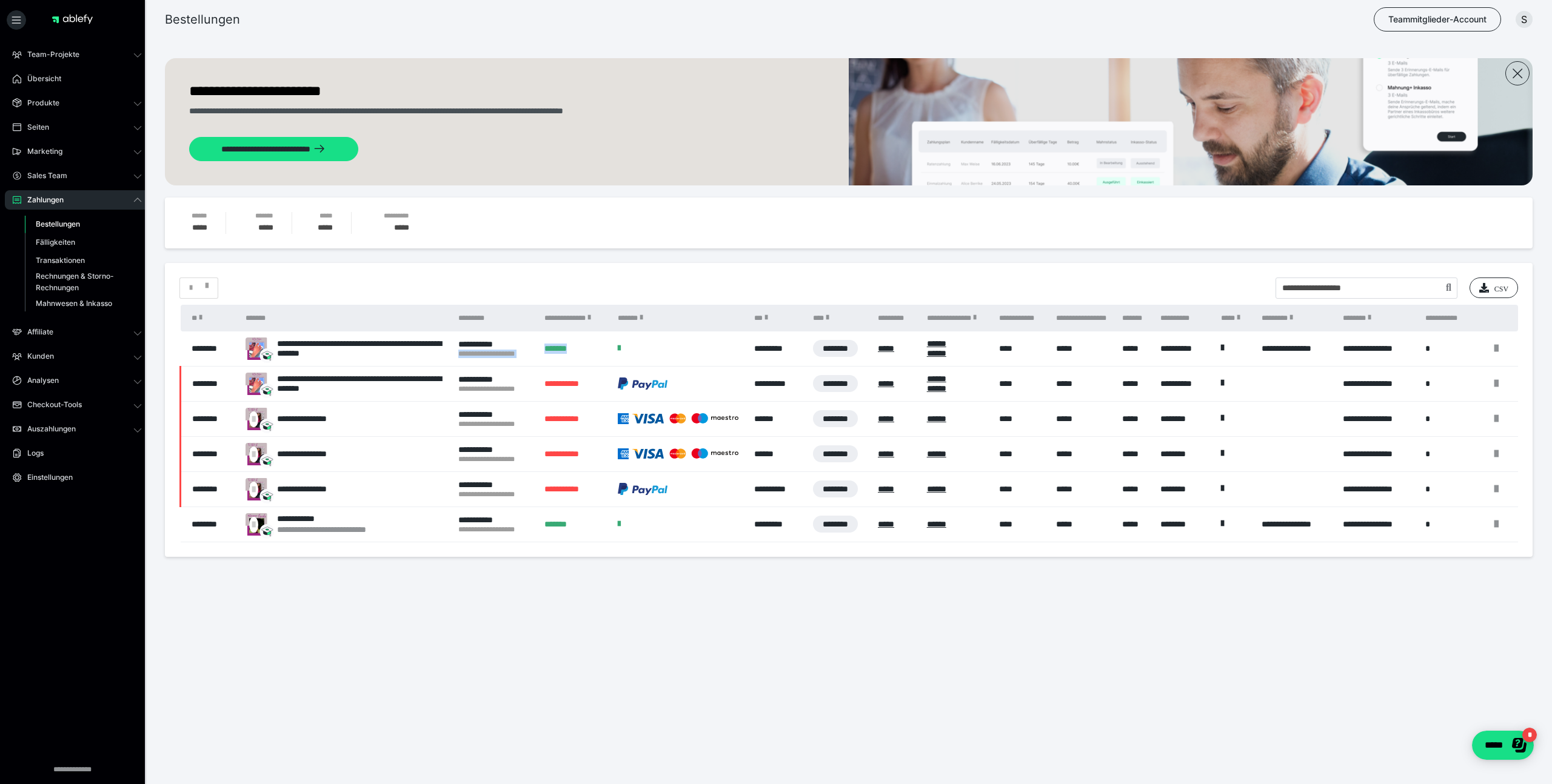 drag, startPoint x: 538, startPoint y: 354, endPoint x: 458, endPoint y: 351, distance: 80.0562 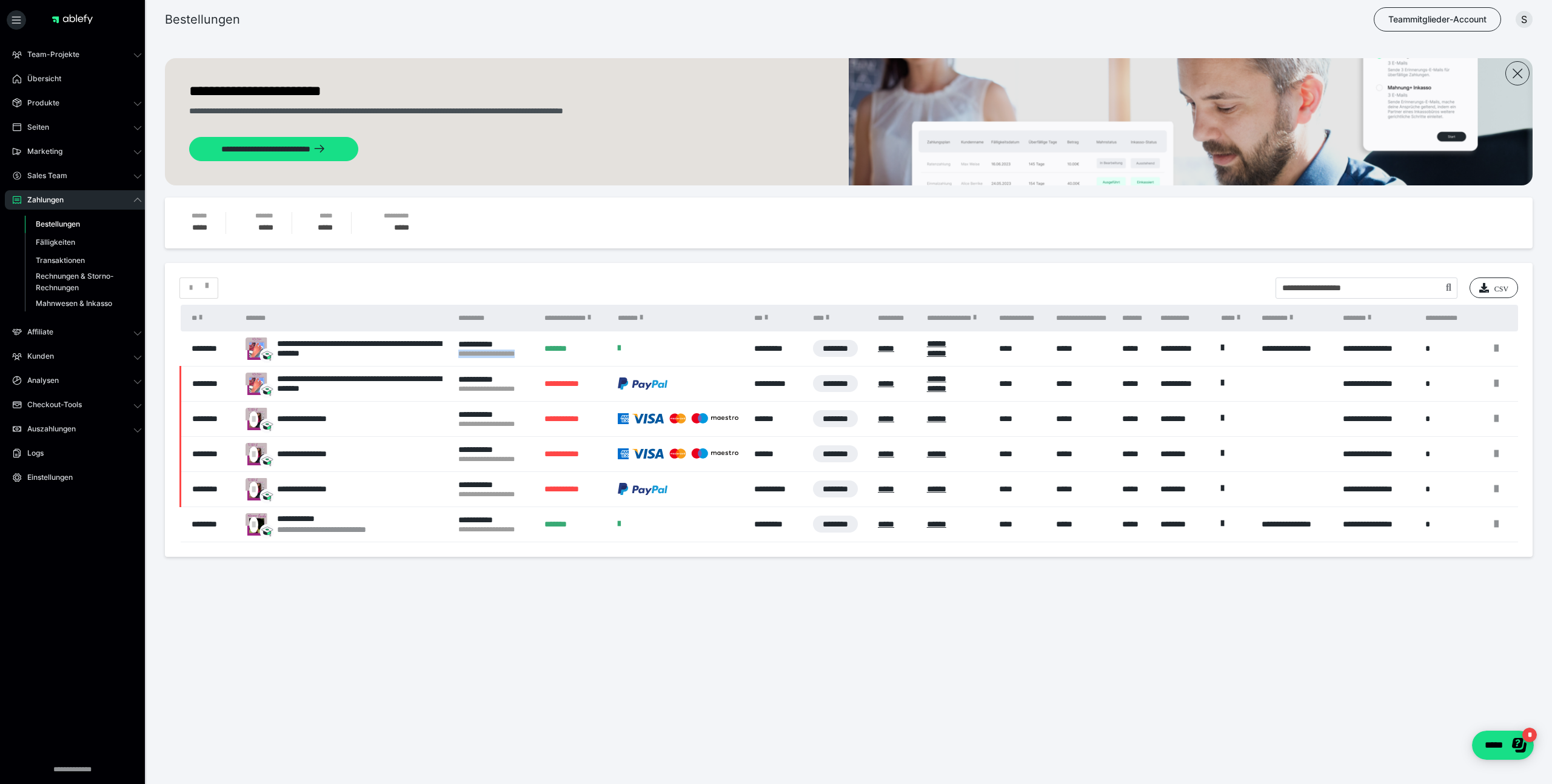 drag, startPoint x: 480, startPoint y: 359, endPoint x: 530, endPoint y: 361, distance: 50.03998 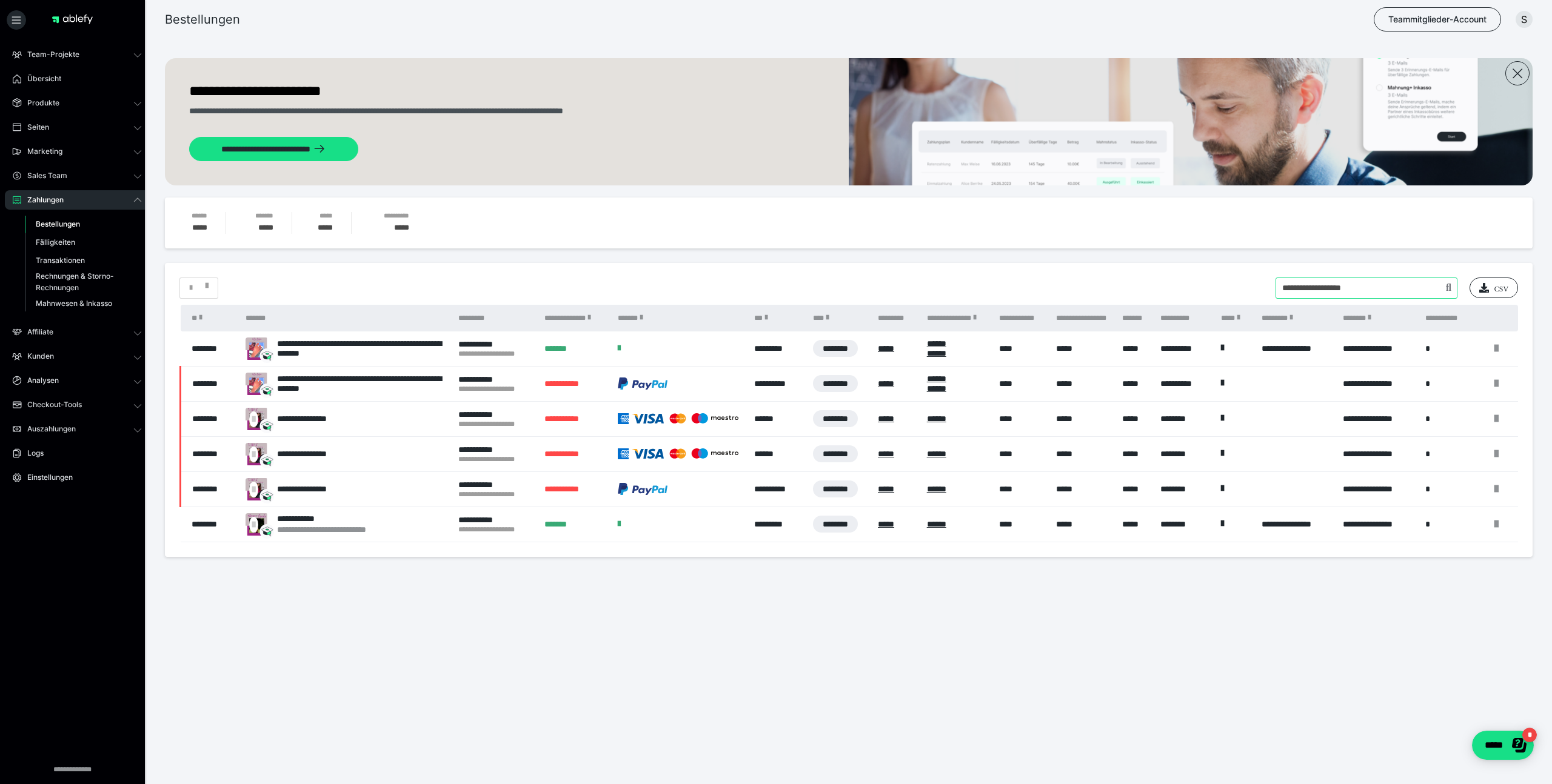 click at bounding box center (1366, 288) 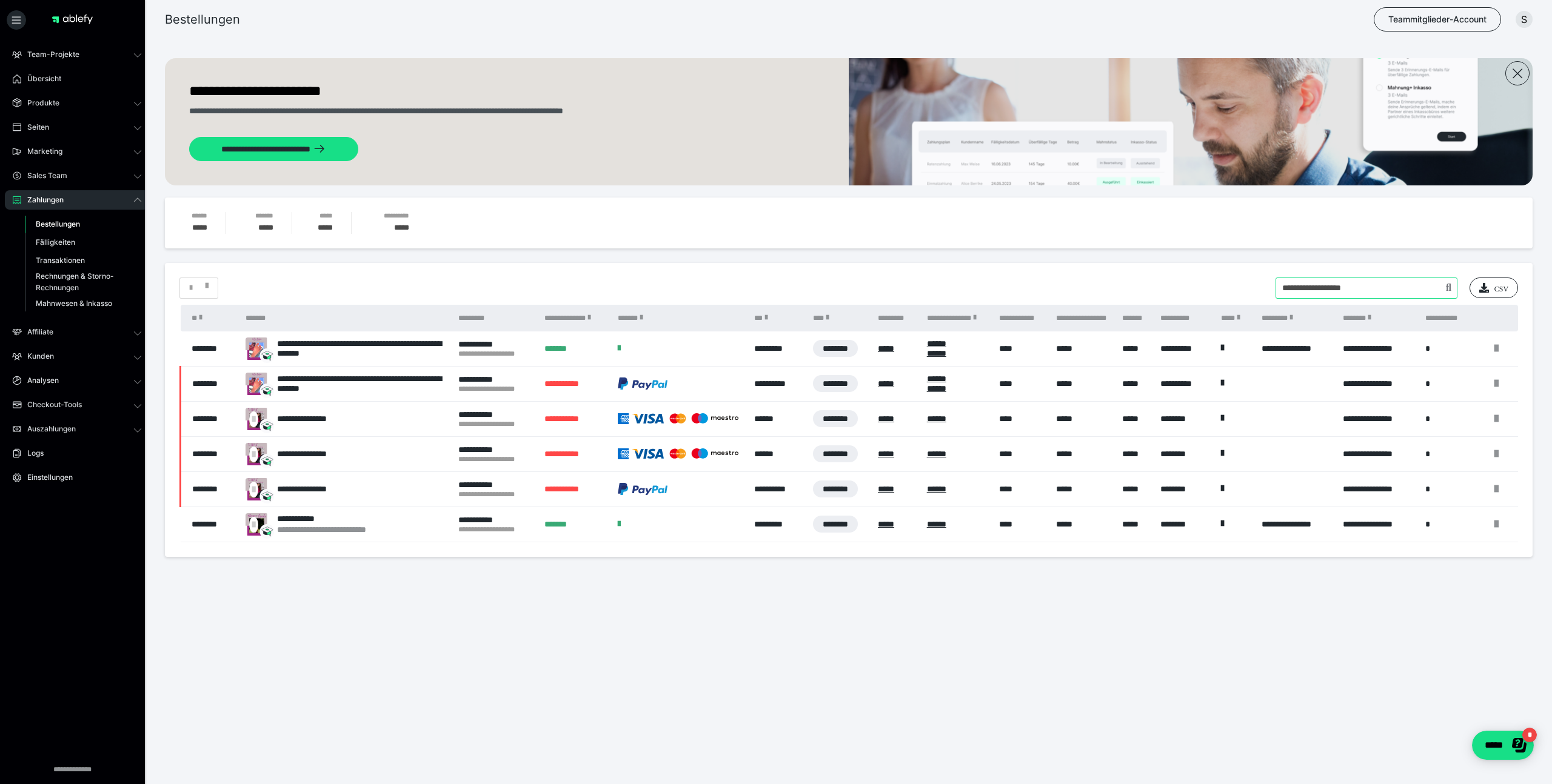 drag, startPoint x: 1411, startPoint y: 292, endPoint x: 1274, endPoint y: 292, distance: 137 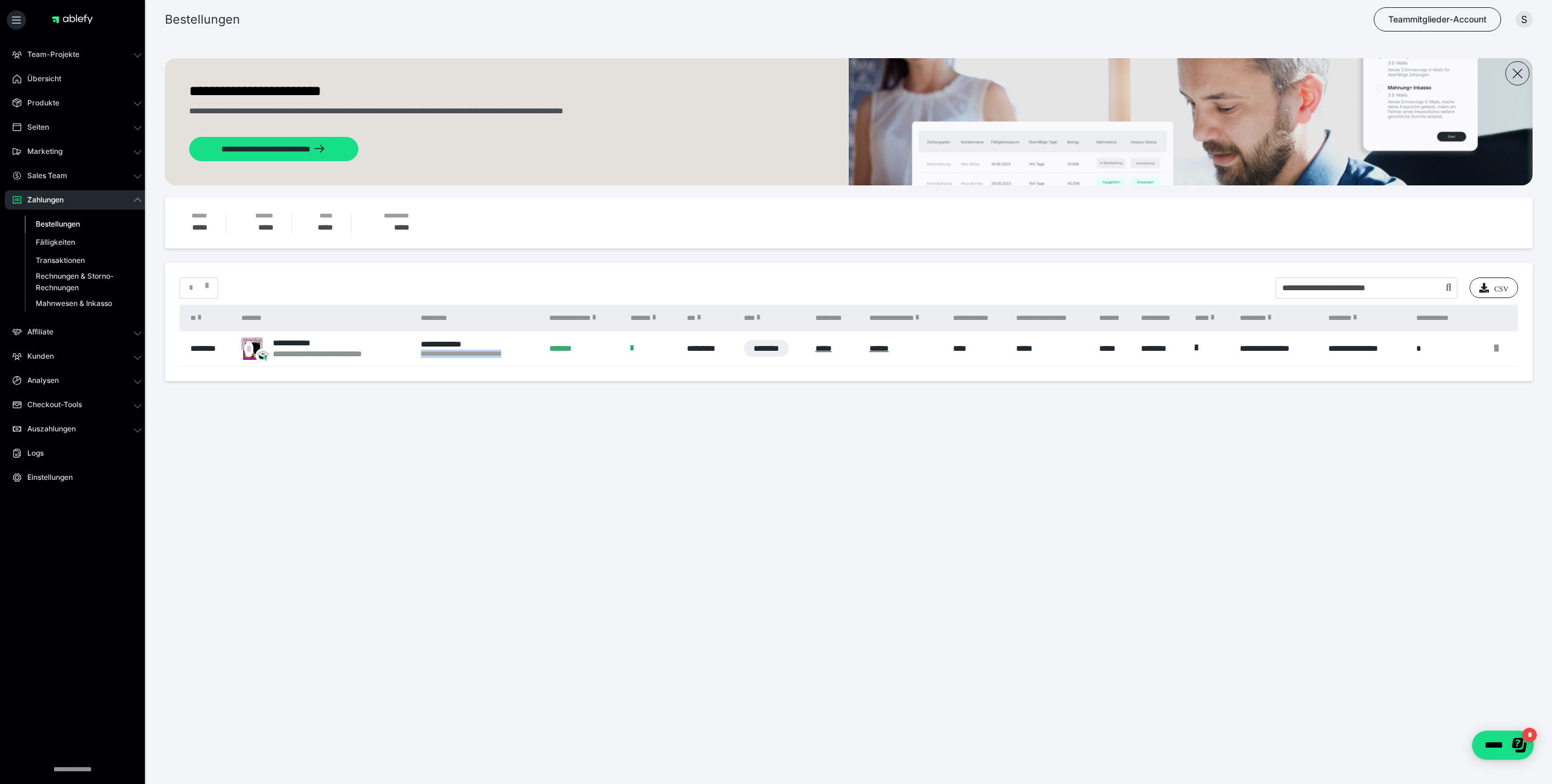 drag, startPoint x: 538, startPoint y: 356, endPoint x: 418, endPoint y: 356, distance: 120 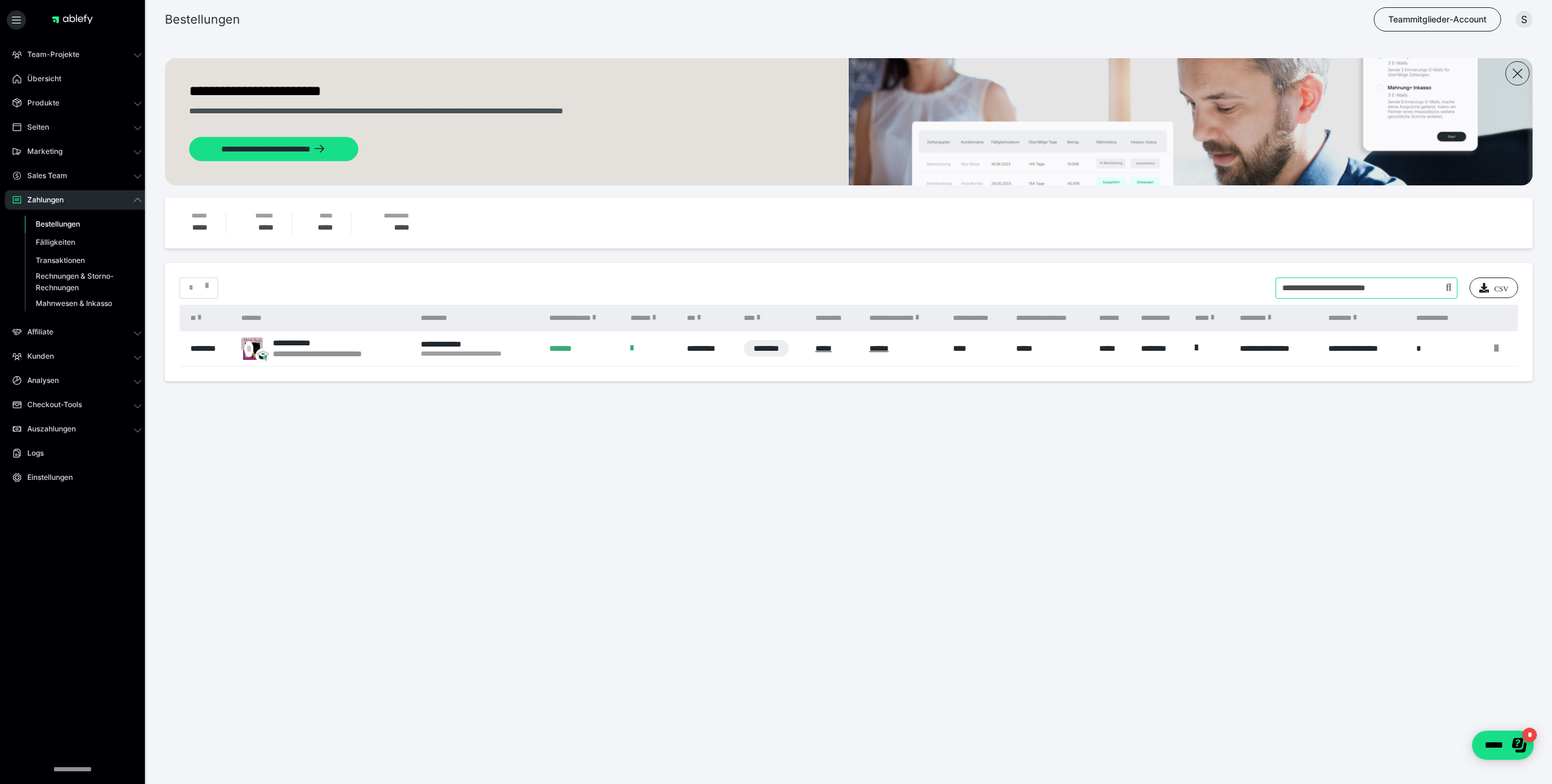 click at bounding box center [1366, 288] 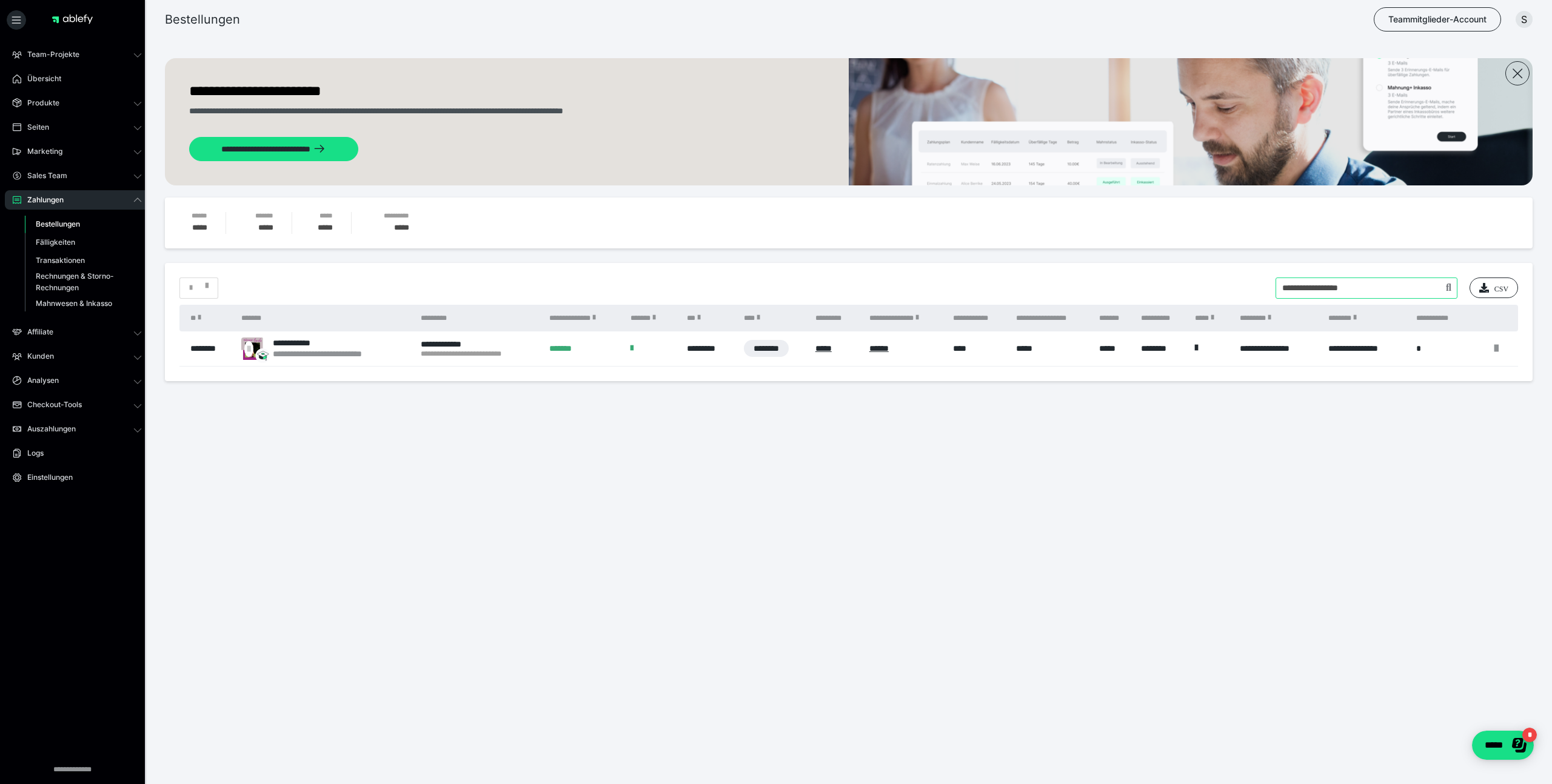 type on "**********" 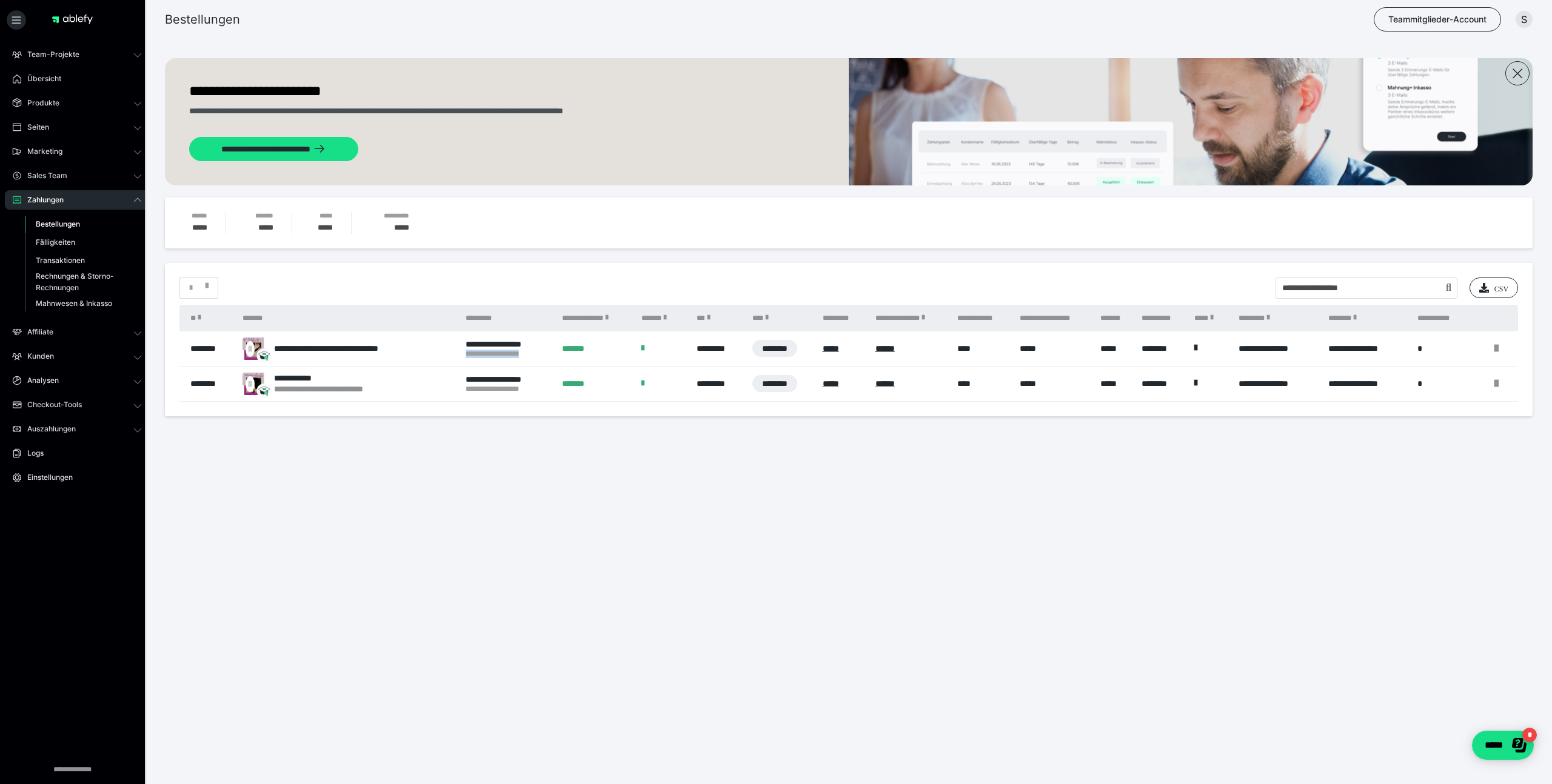 drag, startPoint x: 546, startPoint y: 357, endPoint x: 462, endPoint y: 356, distance: 84.00595 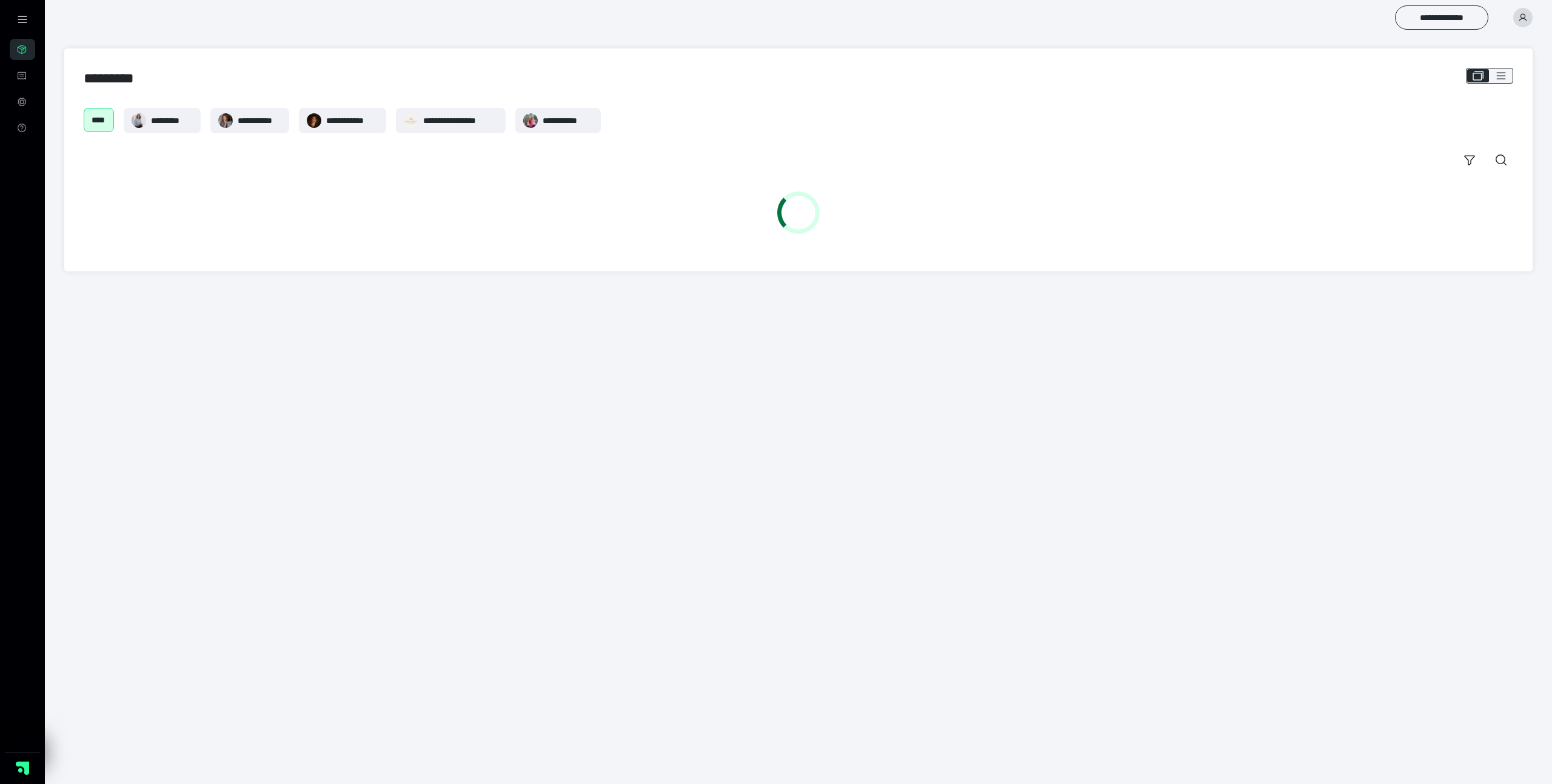 scroll, scrollTop: 0, scrollLeft: 0, axis: both 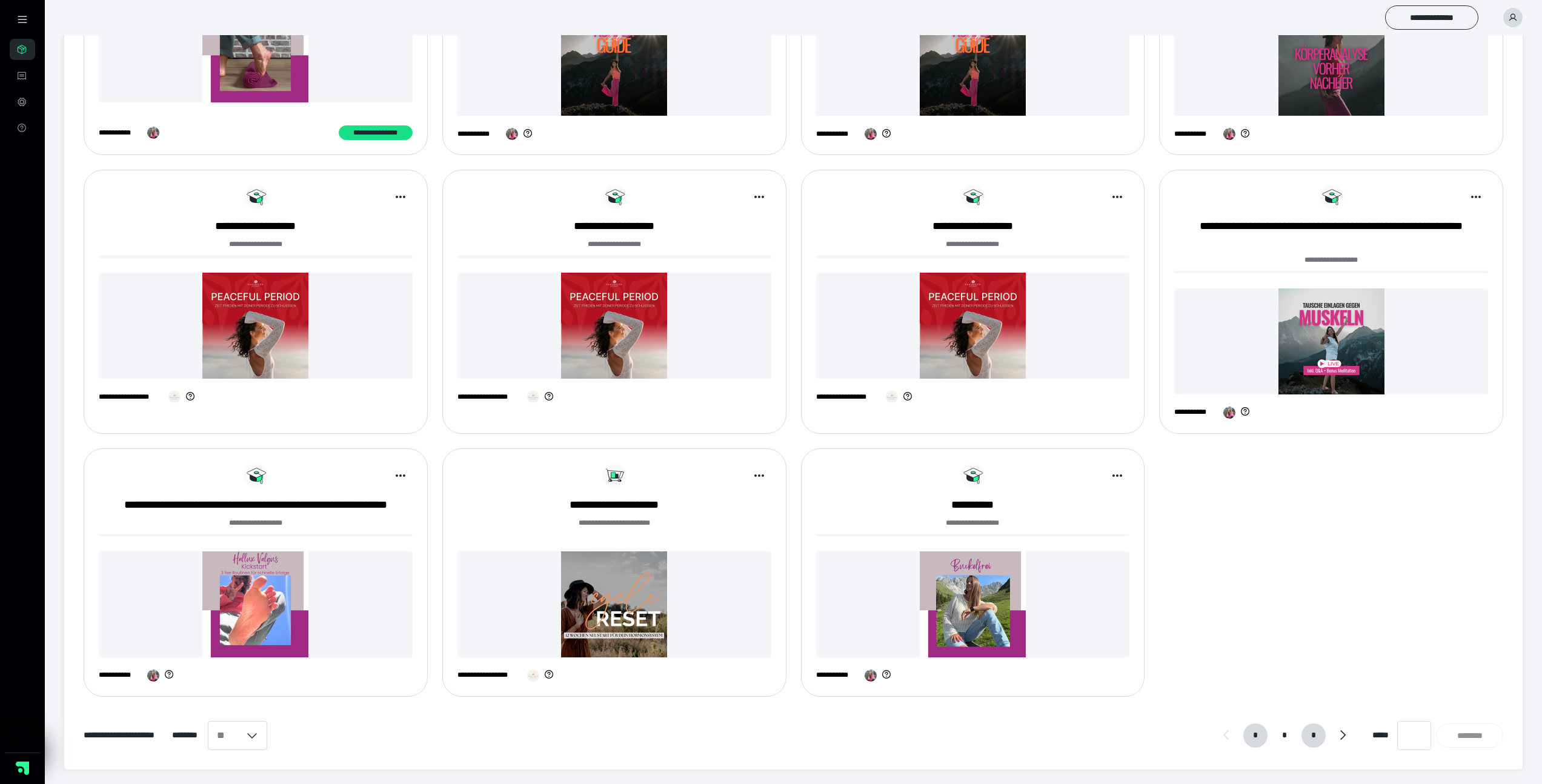 click on "*" at bounding box center (1314, 736) 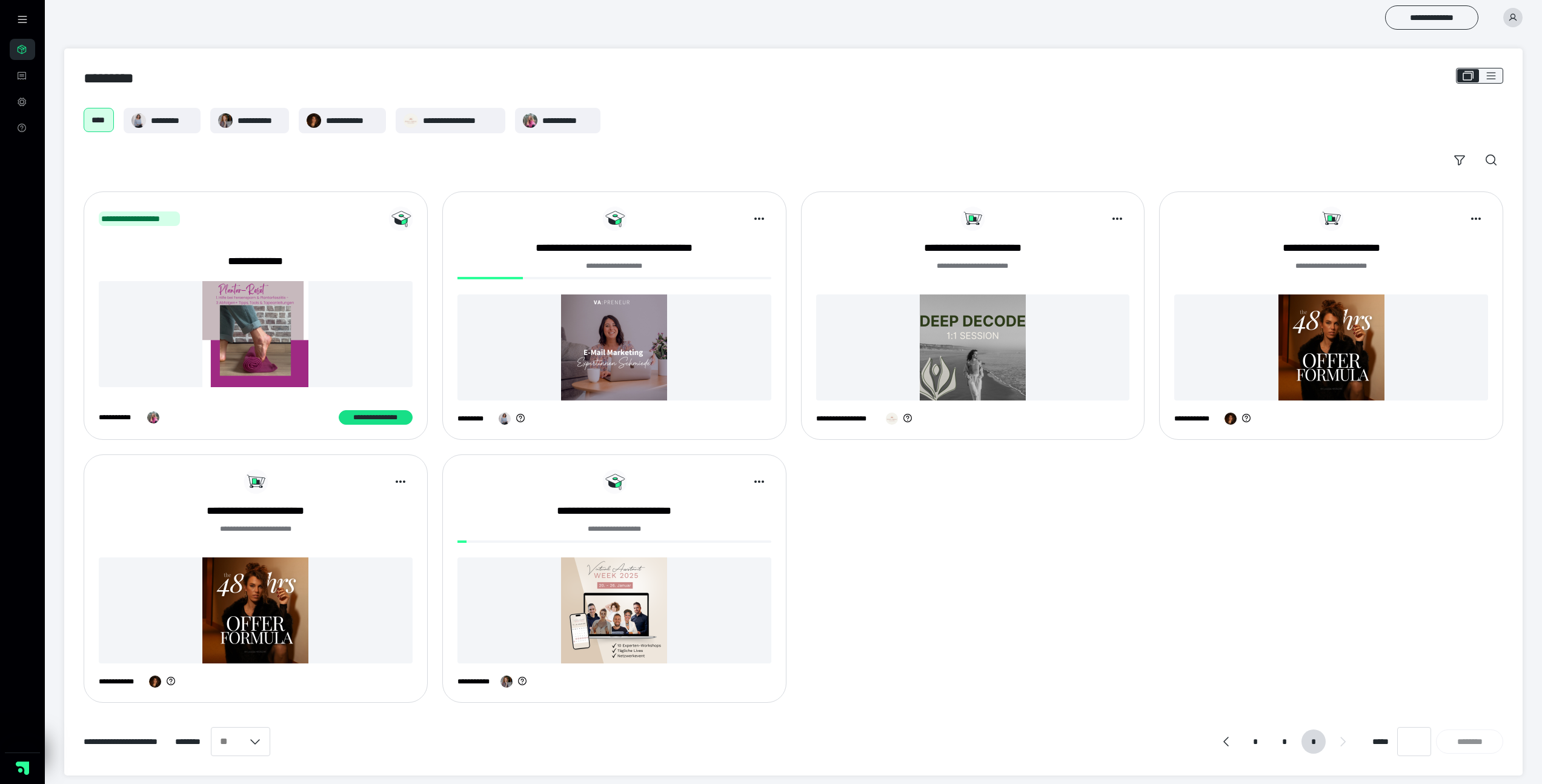 click on "*" at bounding box center [1284, 742] 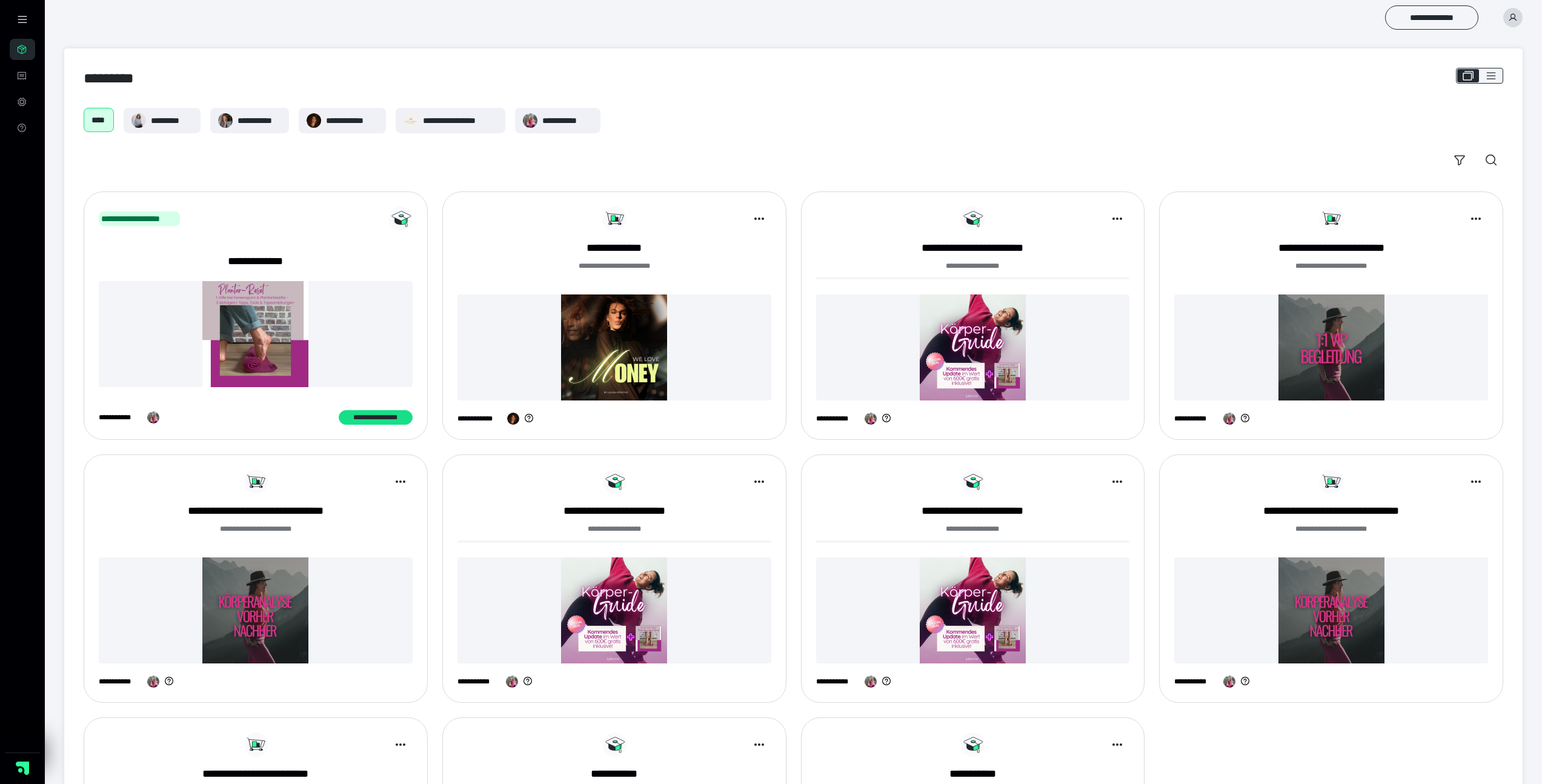 scroll, scrollTop: 270, scrollLeft: 0, axis: vertical 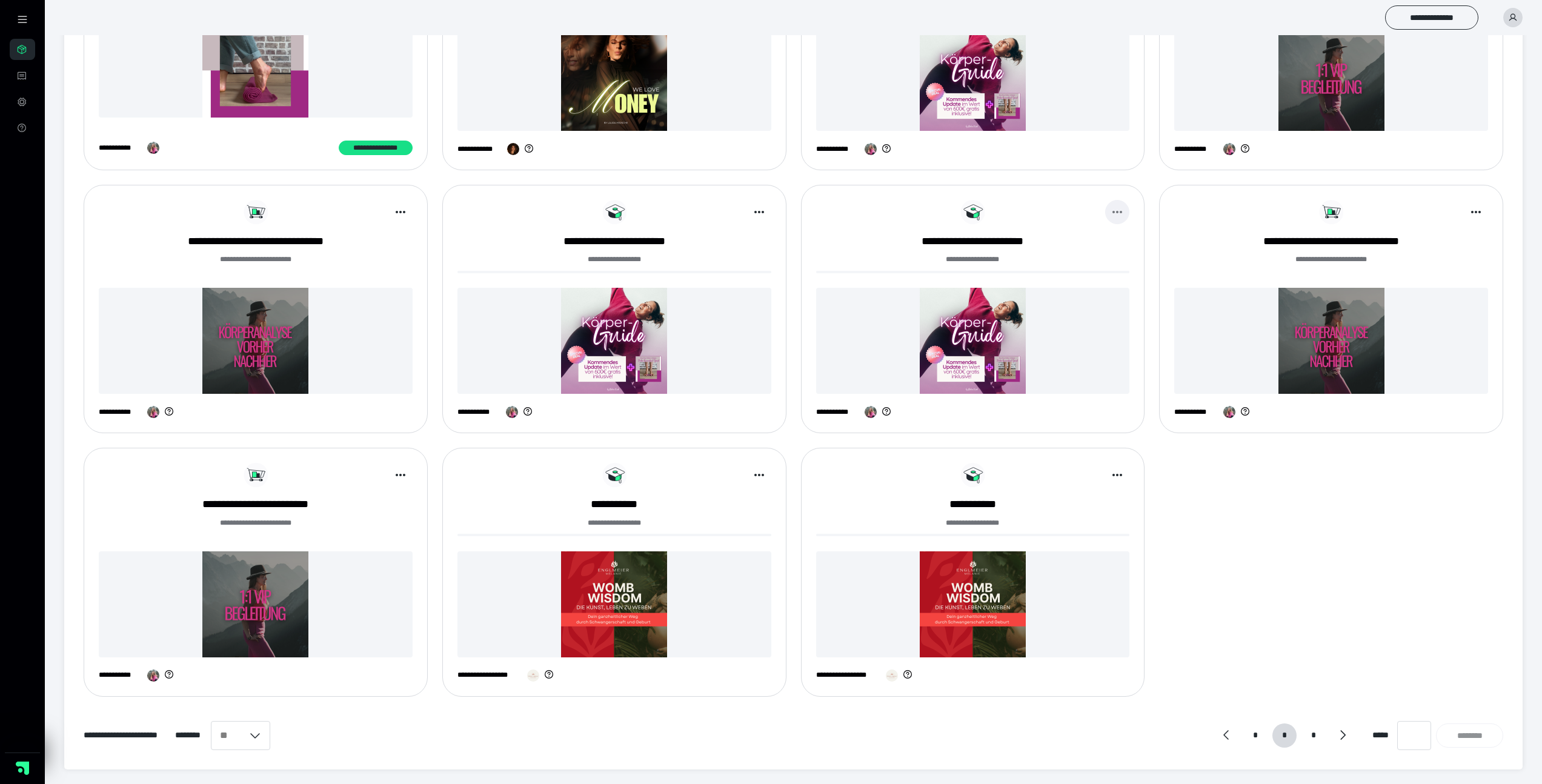 click 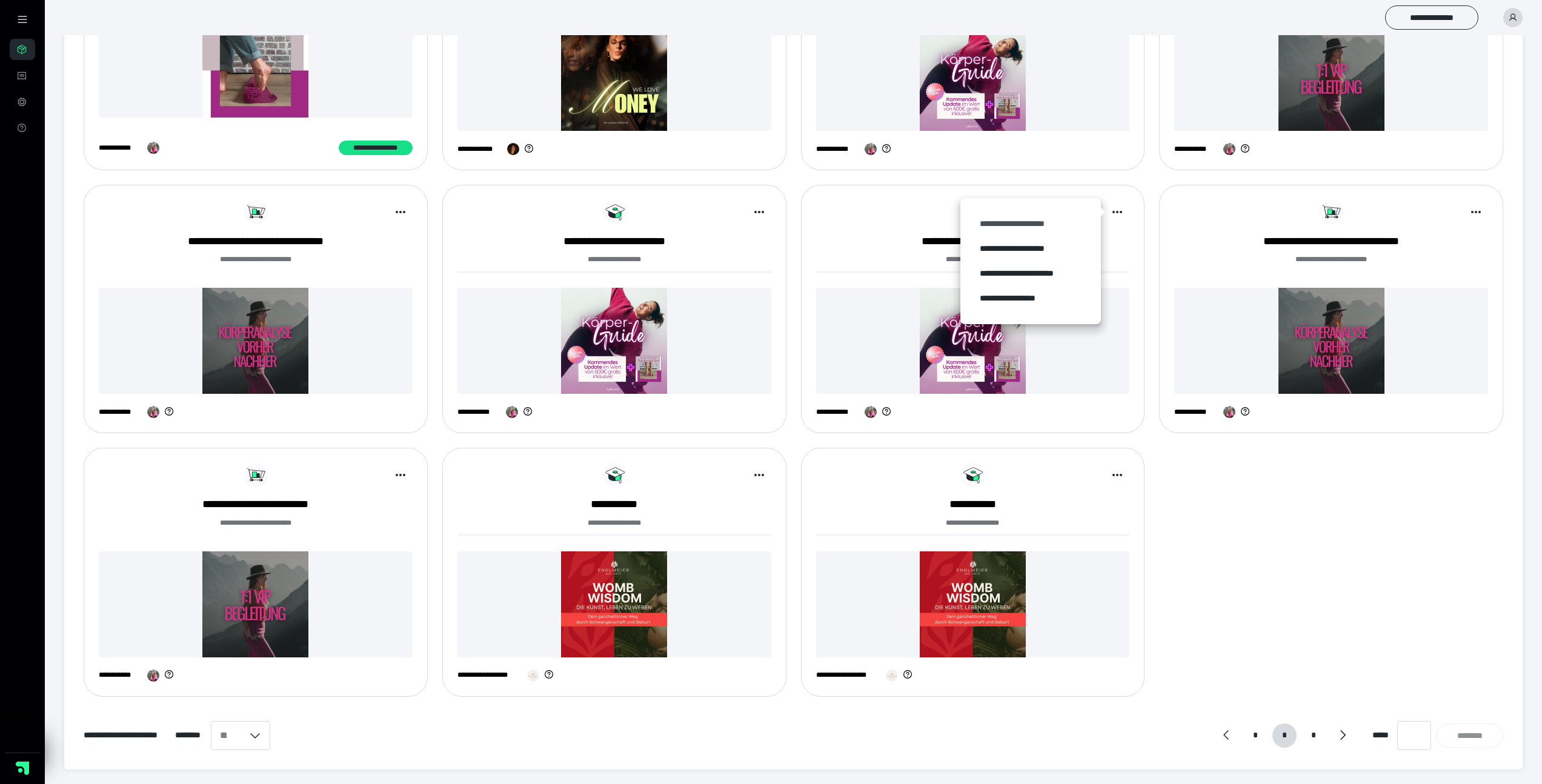 click on "**********" at bounding box center [1031, 224] 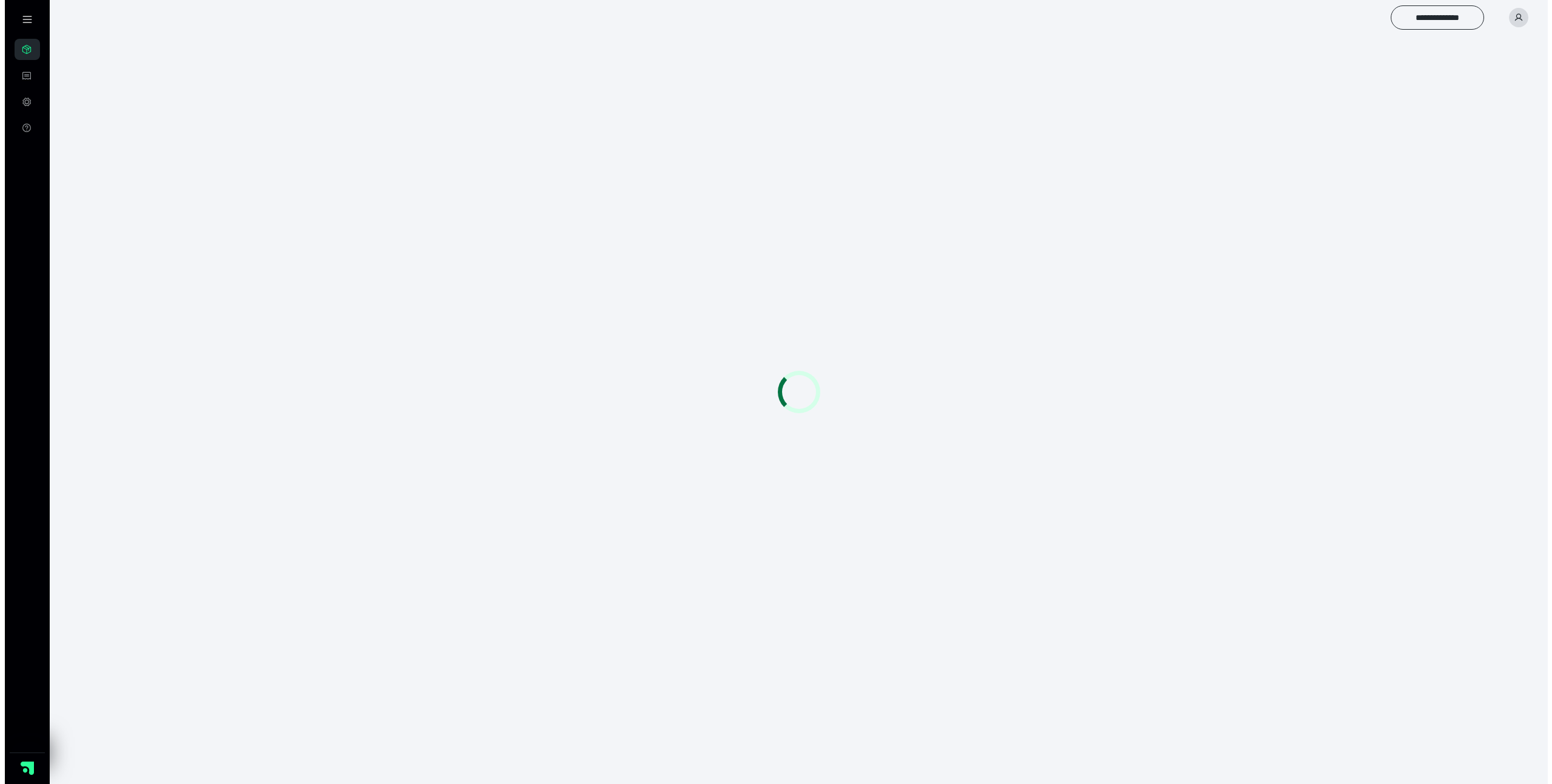scroll, scrollTop: 0, scrollLeft: 0, axis: both 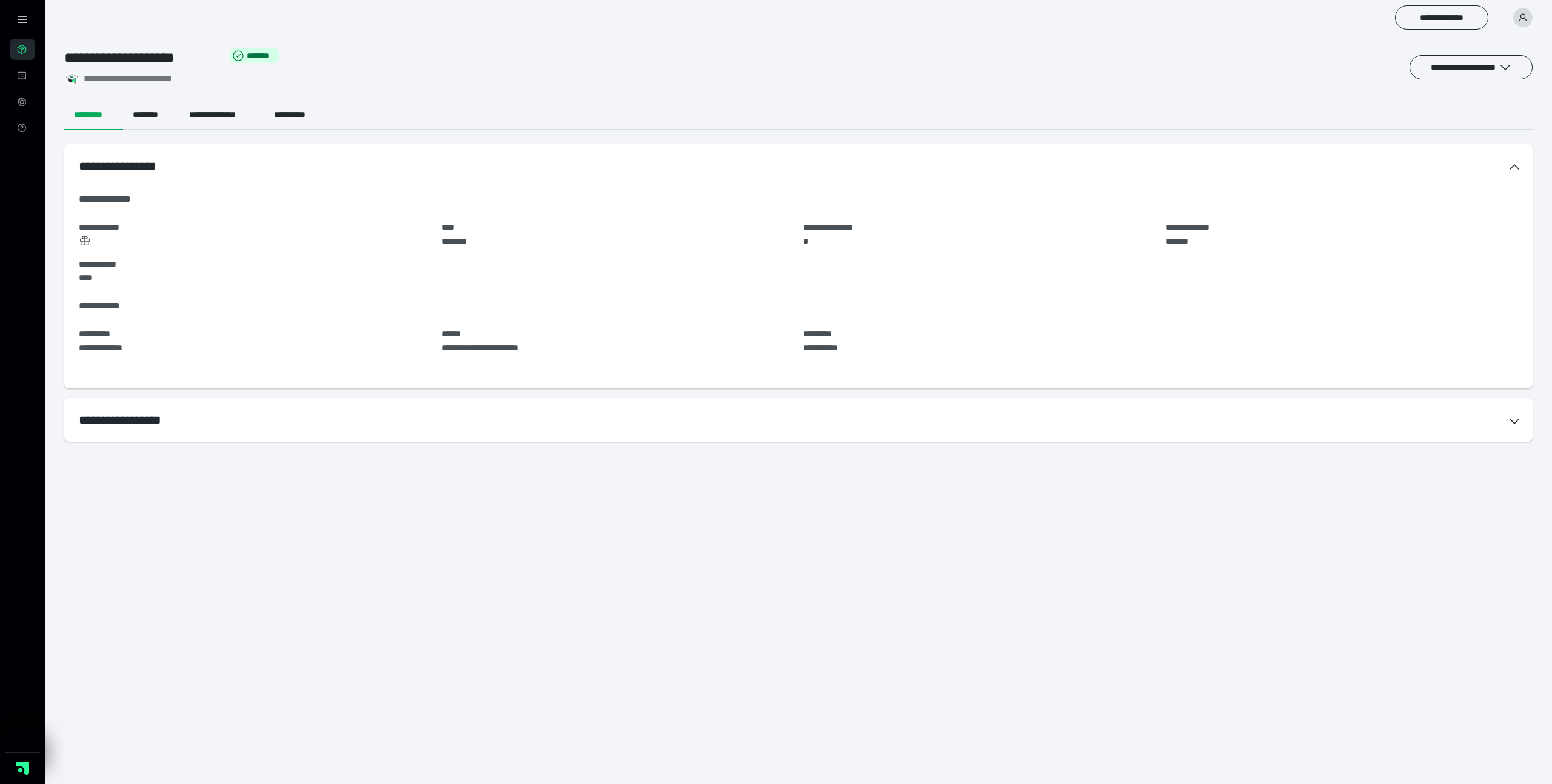 click on "**********" at bounding box center (798, 420) 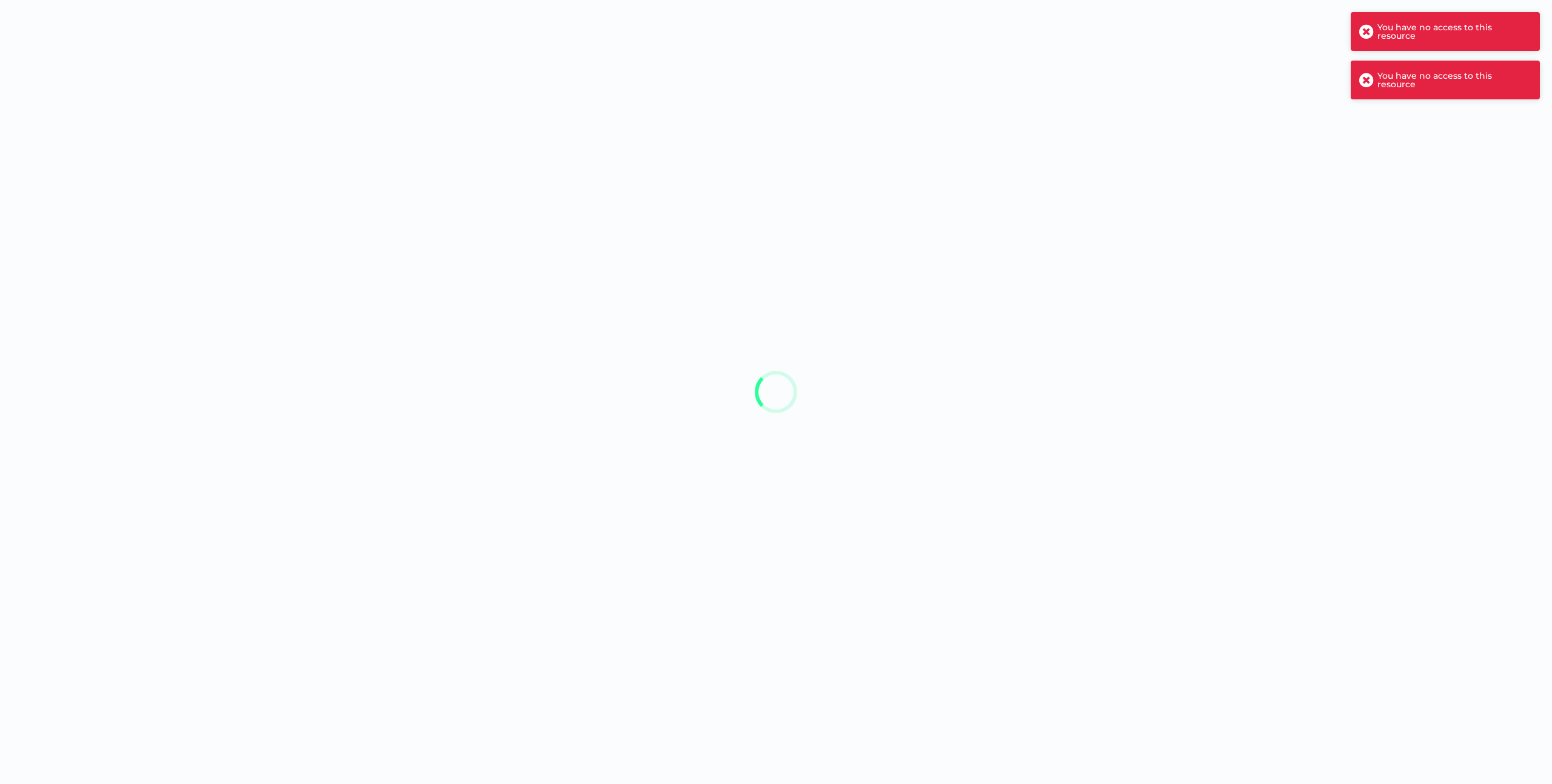 scroll, scrollTop: 0, scrollLeft: 0, axis: both 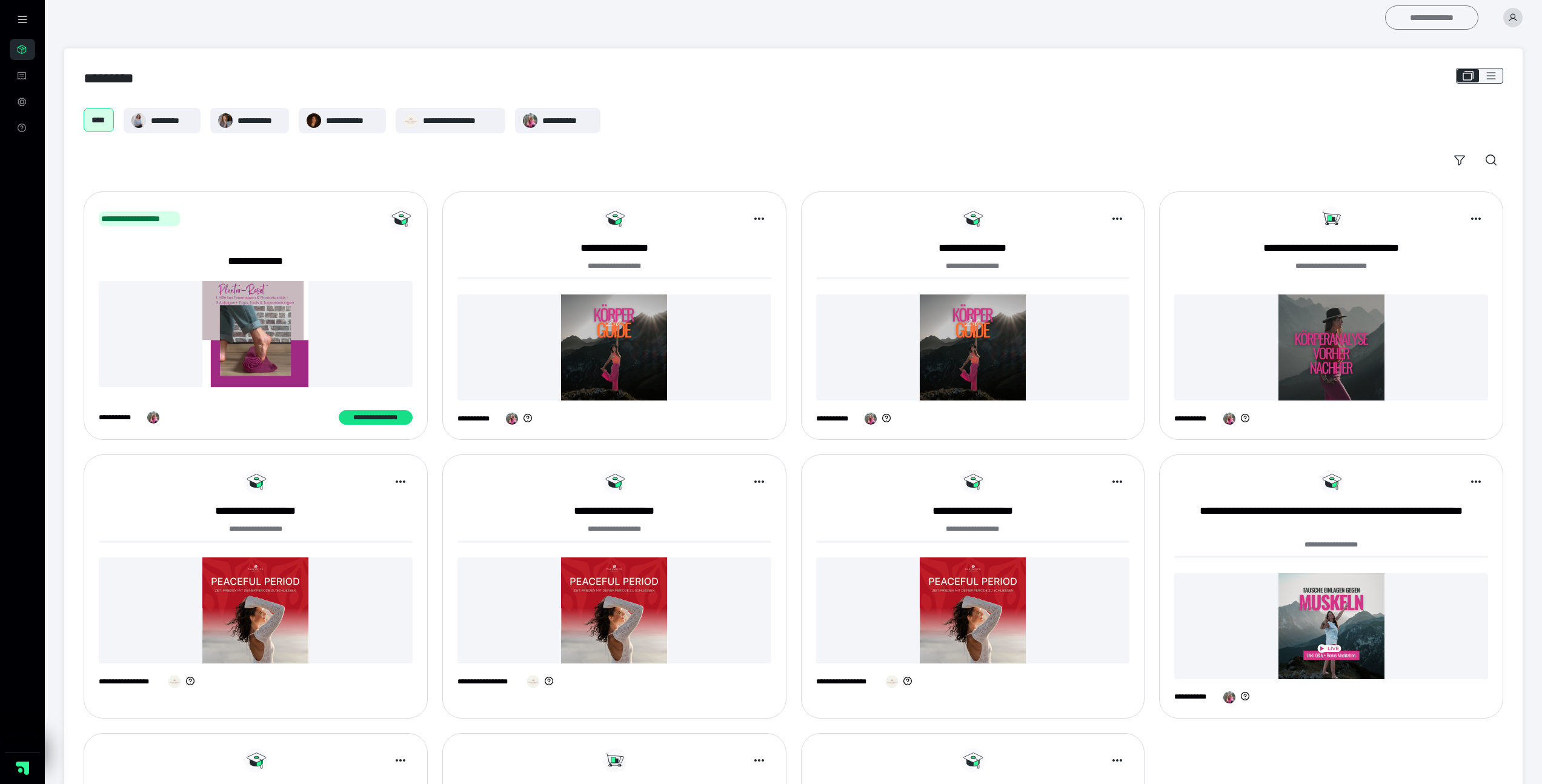 click on "**********" at bounding box center (1432, 18) 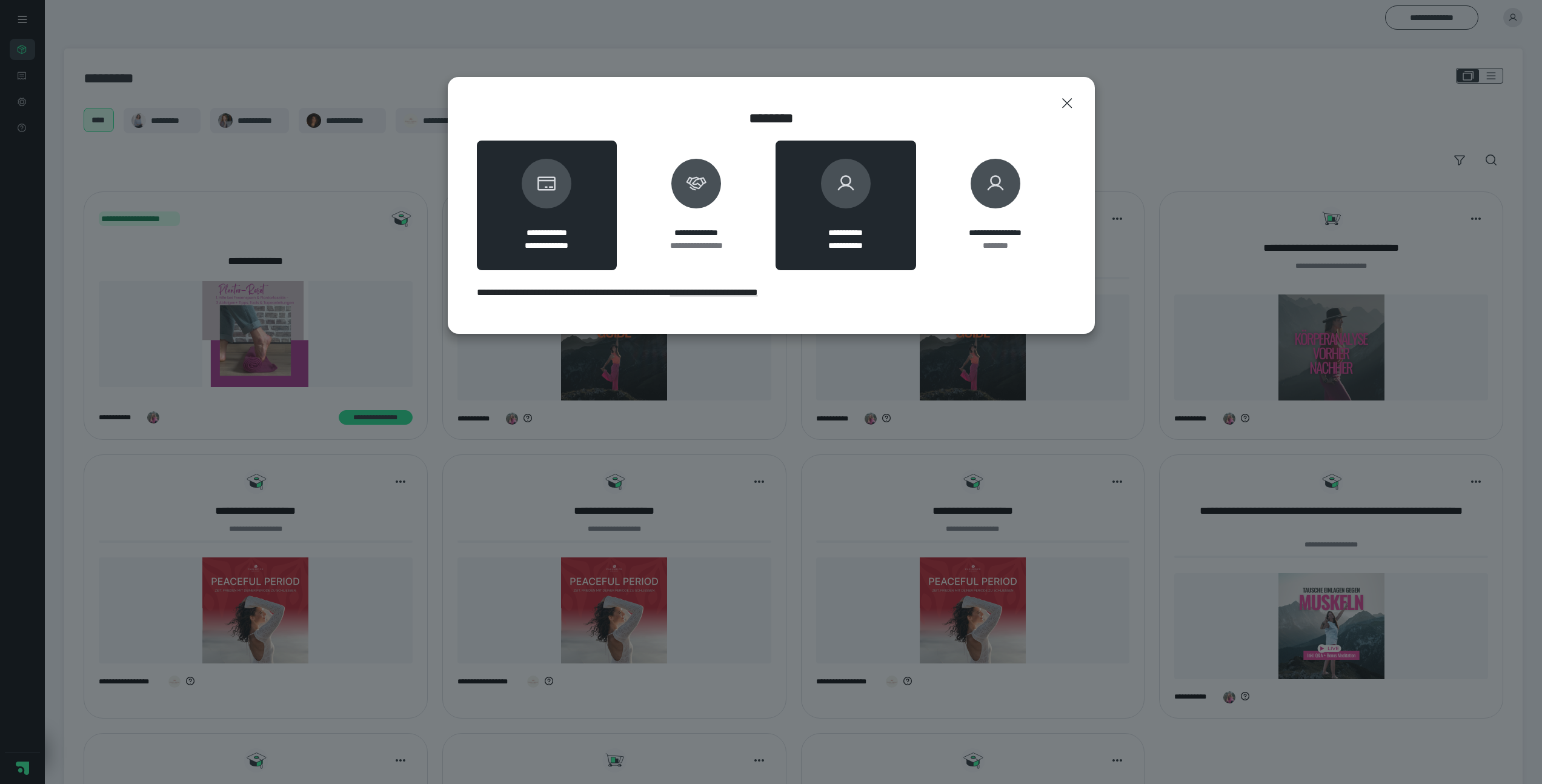 click on "**********" at bounding box center (846, 205) 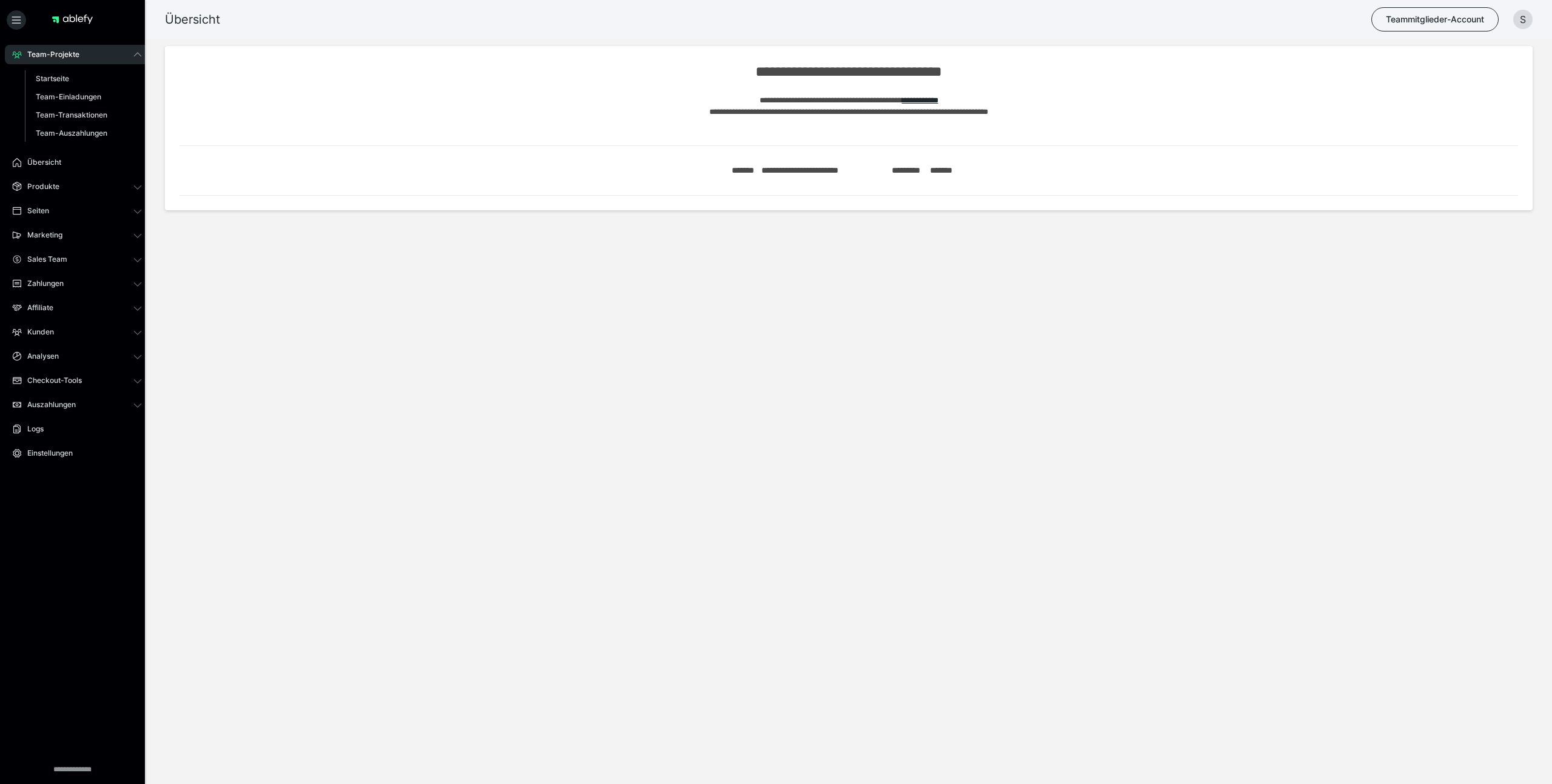 scroll, scrollTop: 0, scrollLeft: 0, axis: both 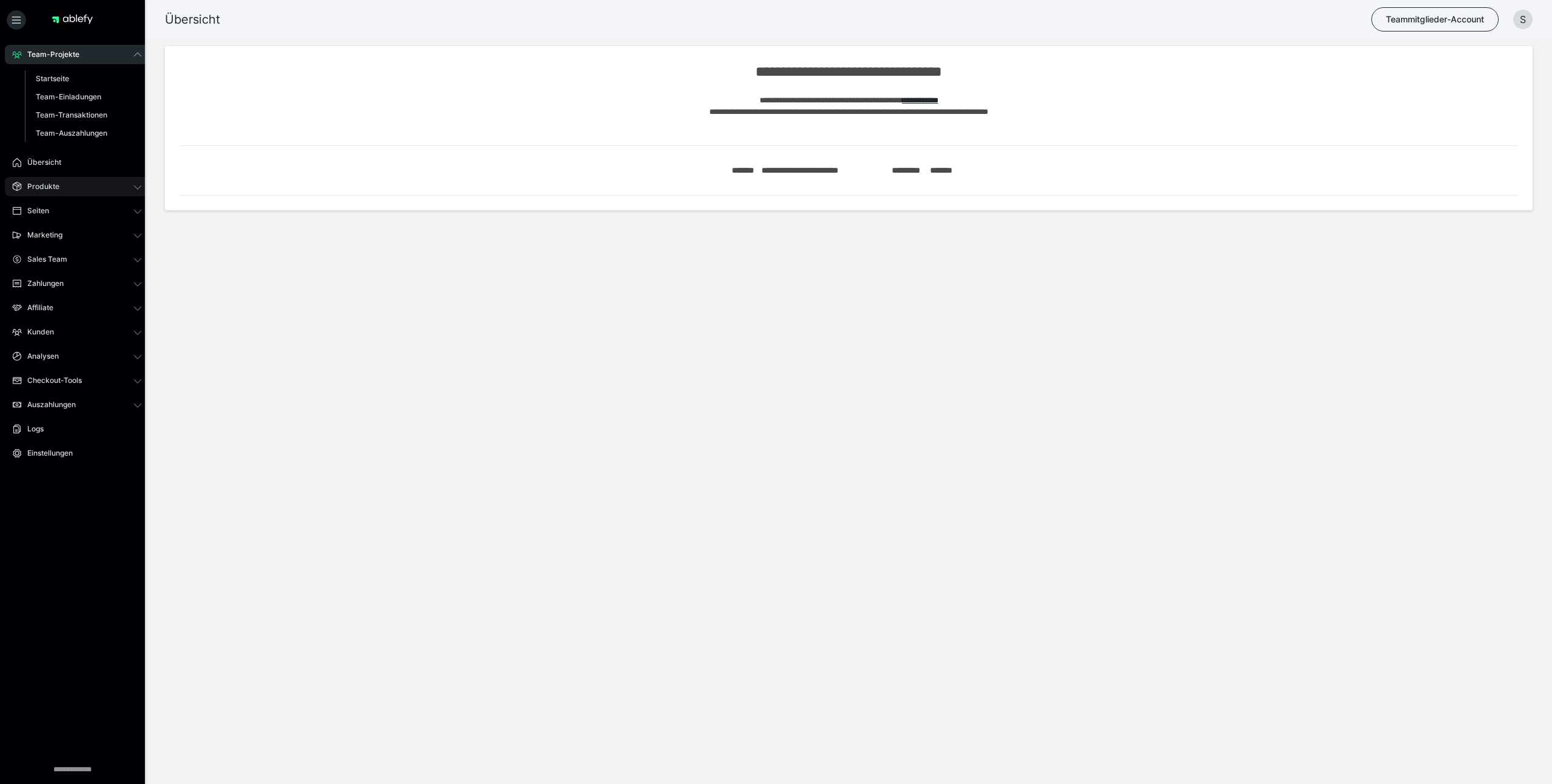 click on "Produkte" at bounding box center [77, 187] 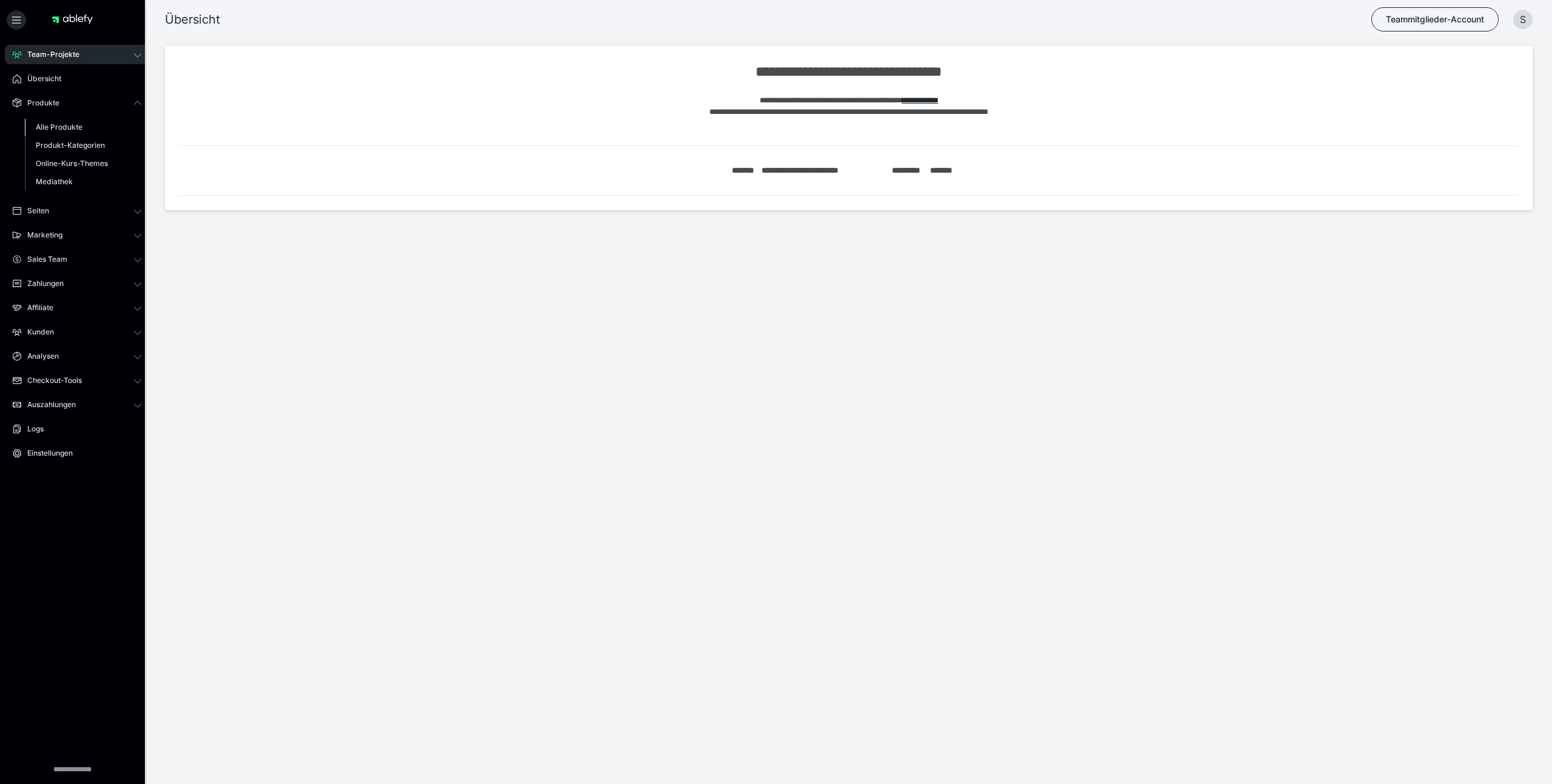 click on "Alle Produkte" at bounding box center (59, 127) 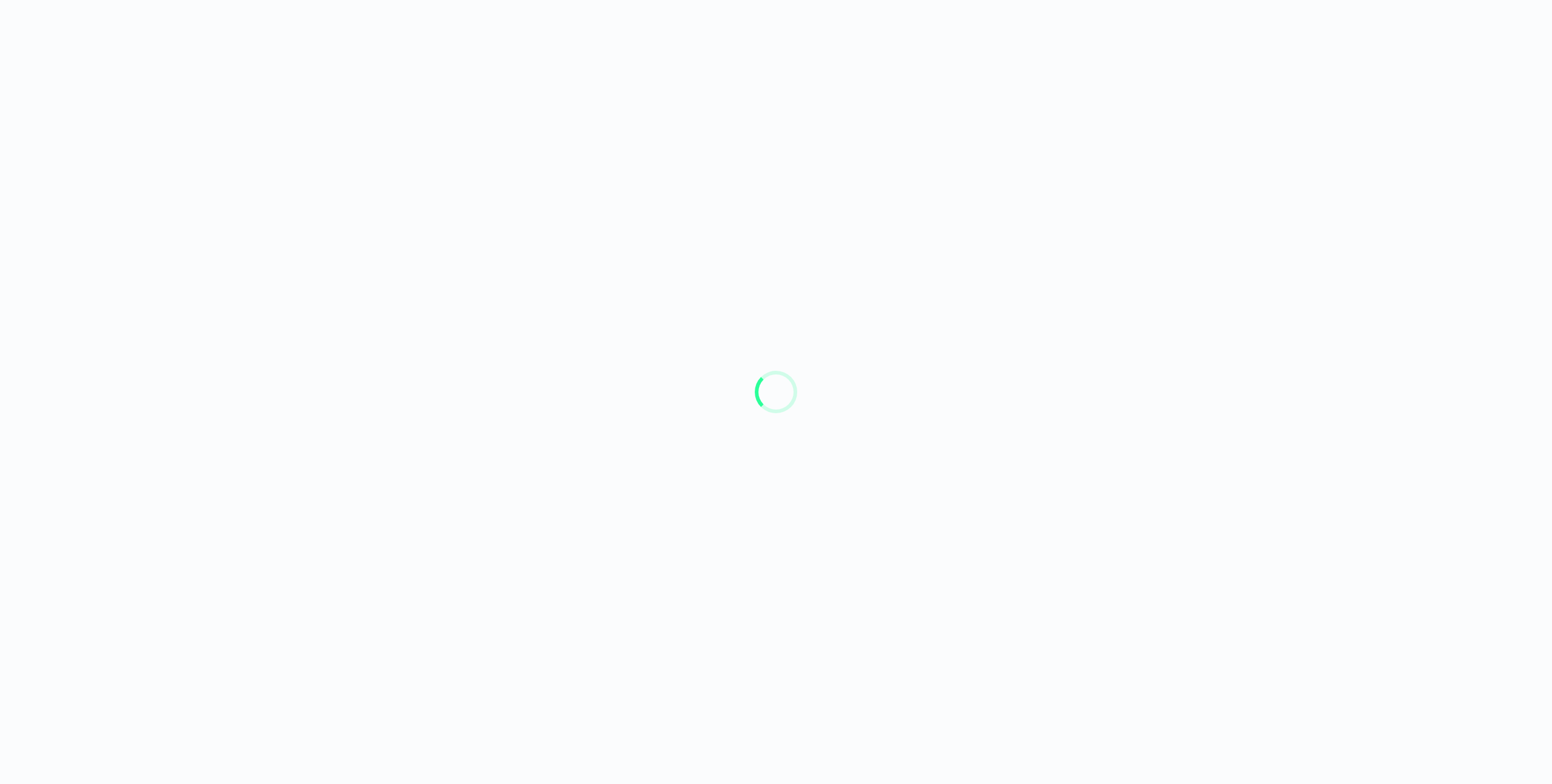 scroll, scrollTop: 0, scrollLeft: 0, axis: both 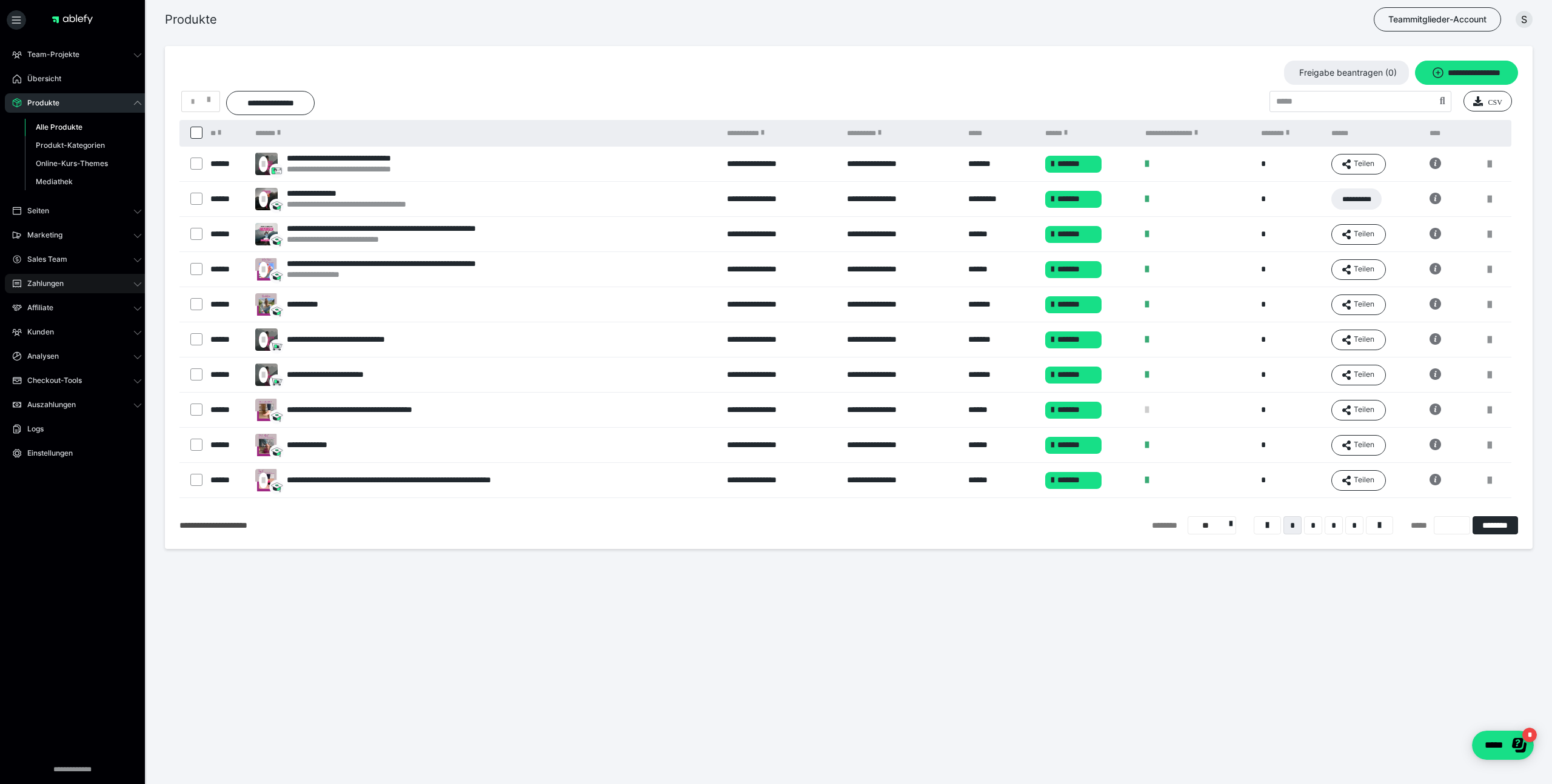 click on "Zahlungen" at bounding box center [77, 284] 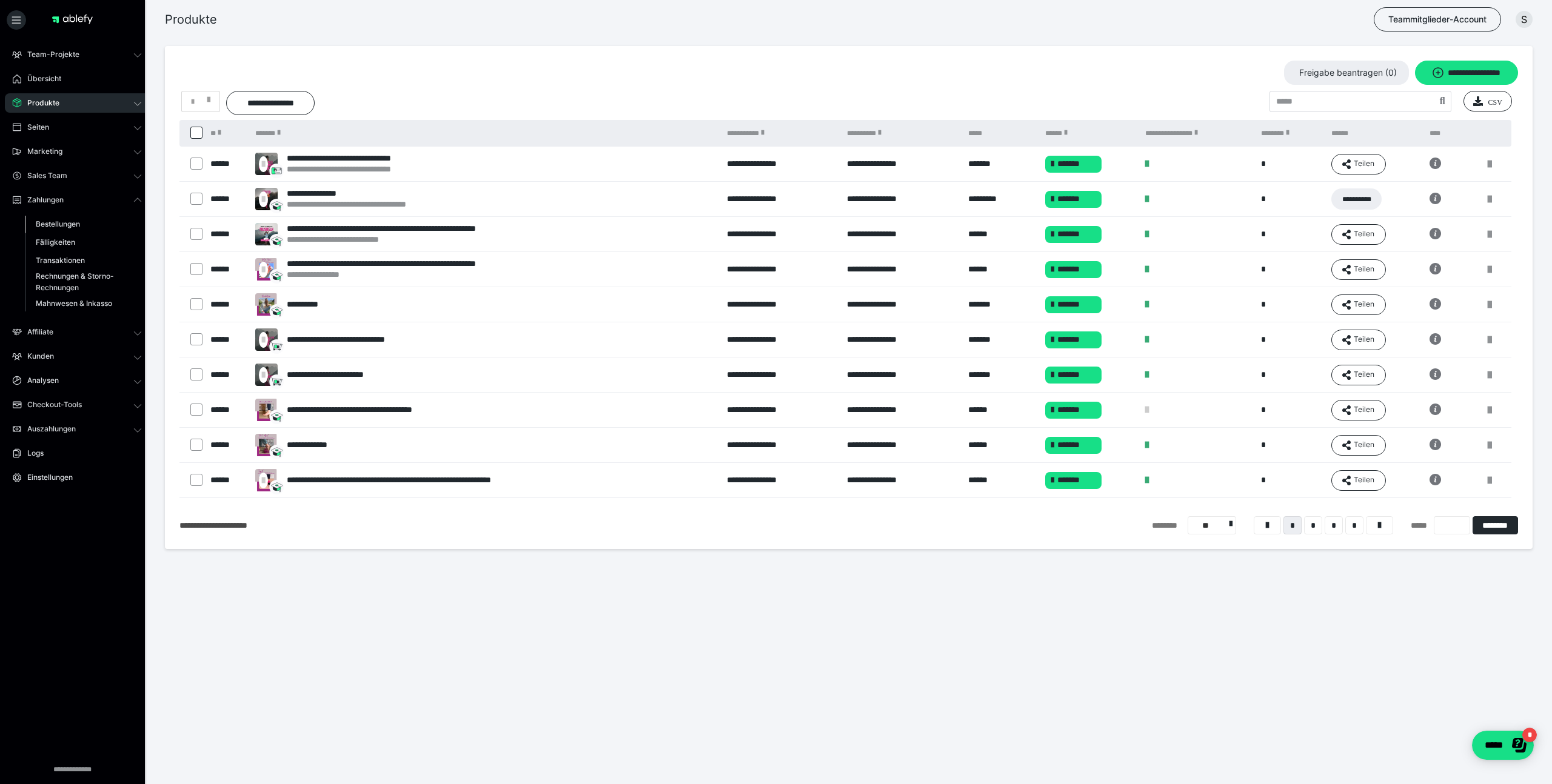 click on "Bestellungen" at bounding box center [58, 224] 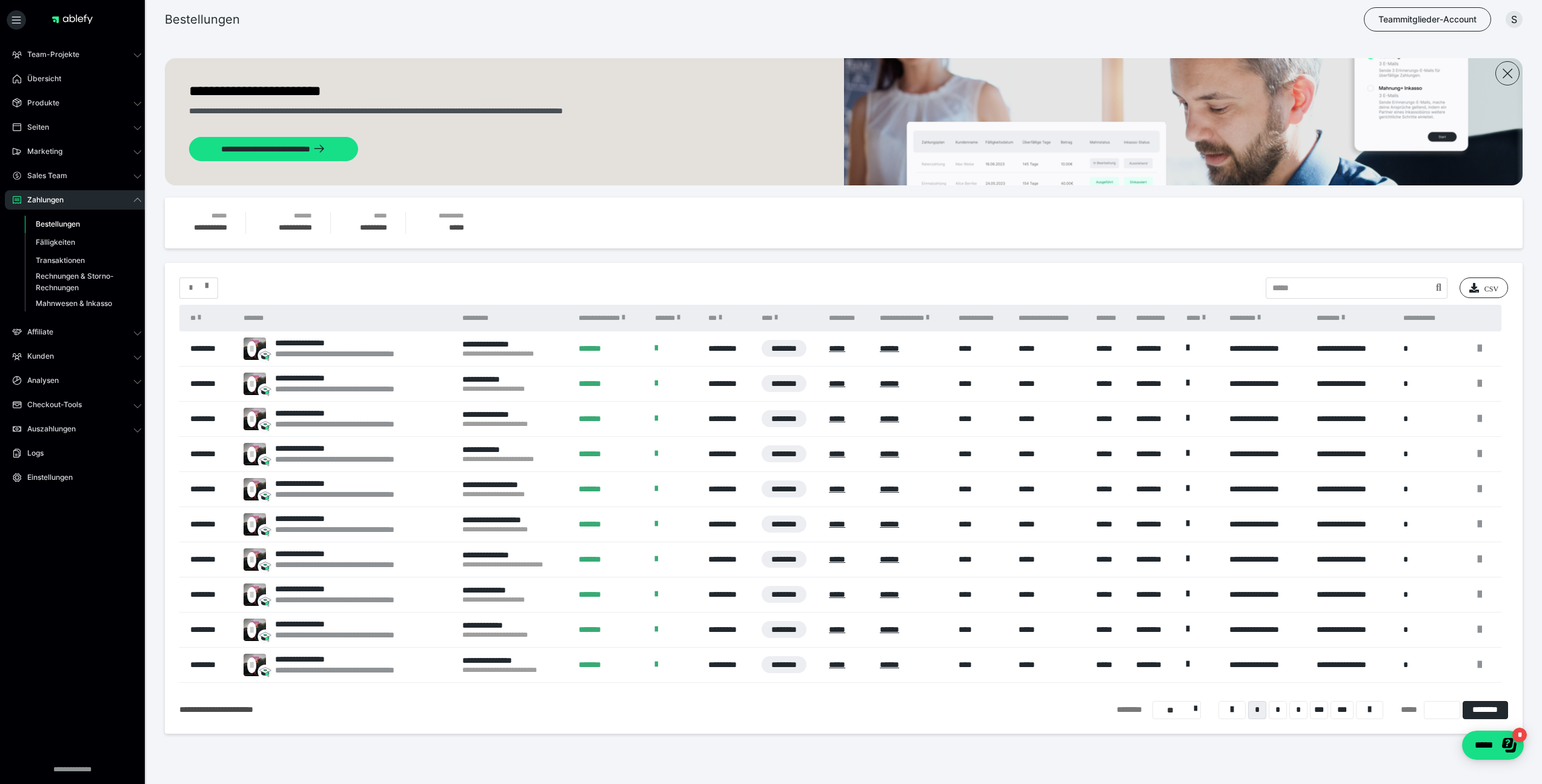 click at bounding box center [207, 283] 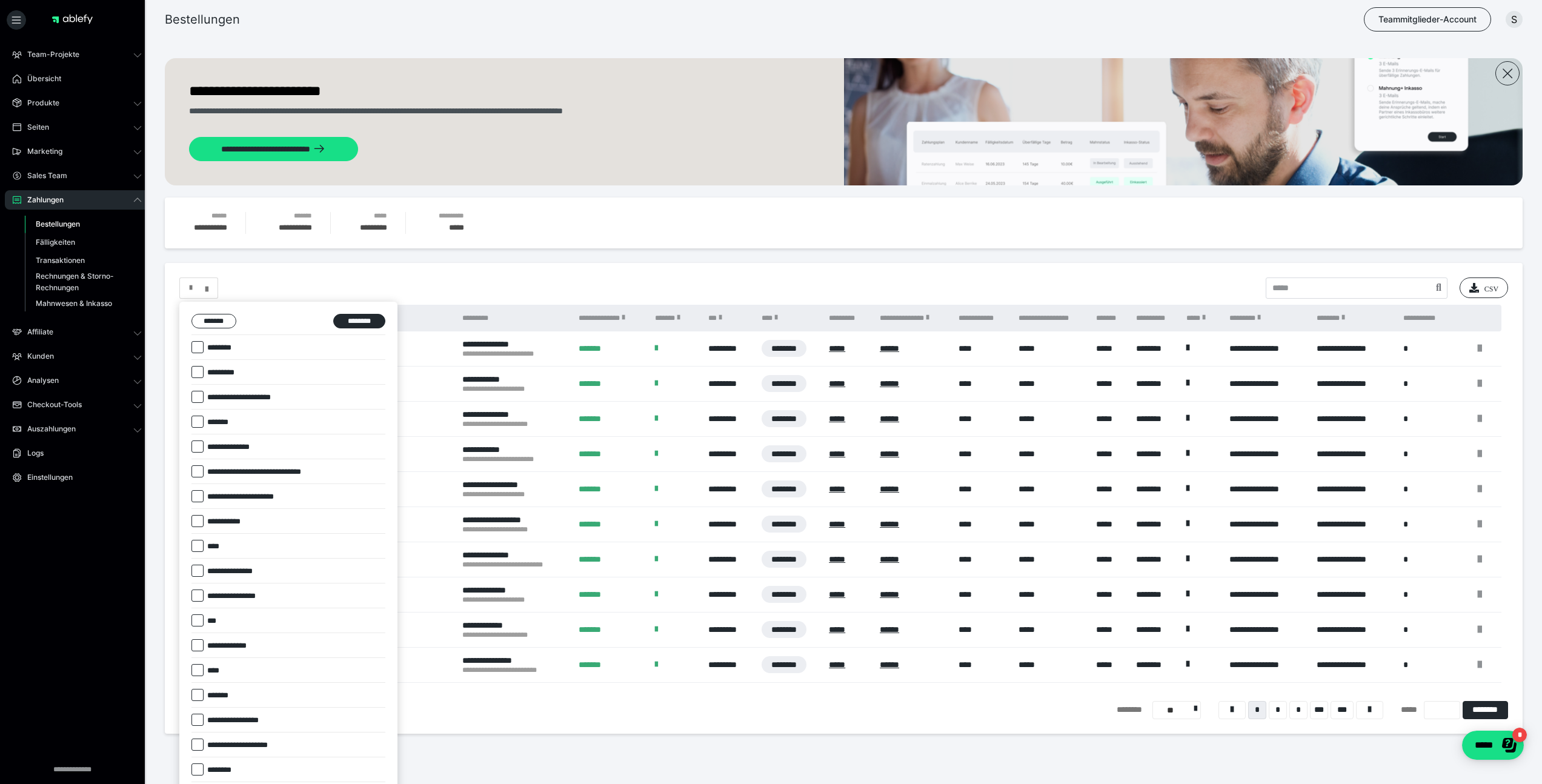 click on "*******" at bounding box center (222, 696) 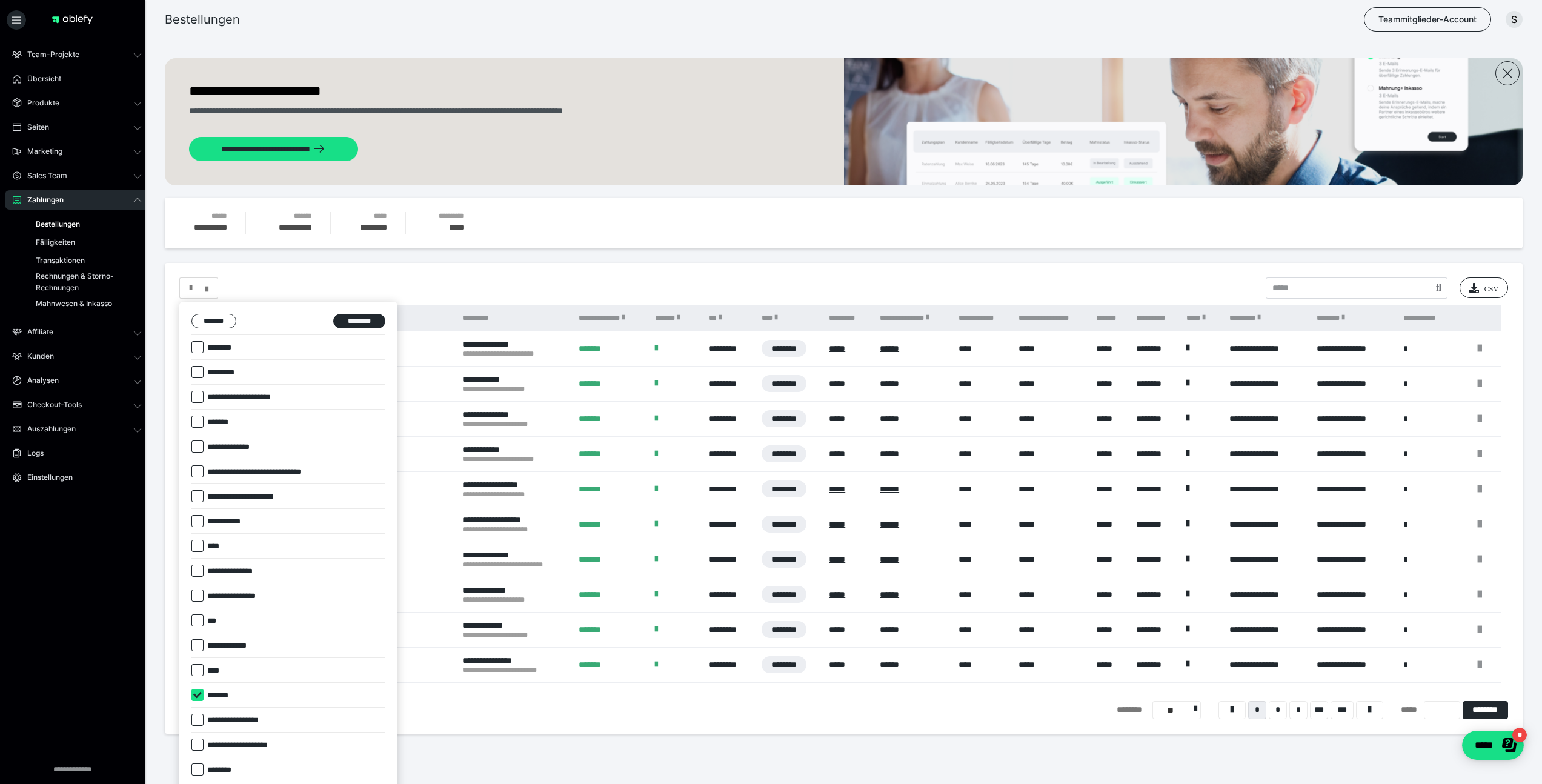 checkbox on "****" 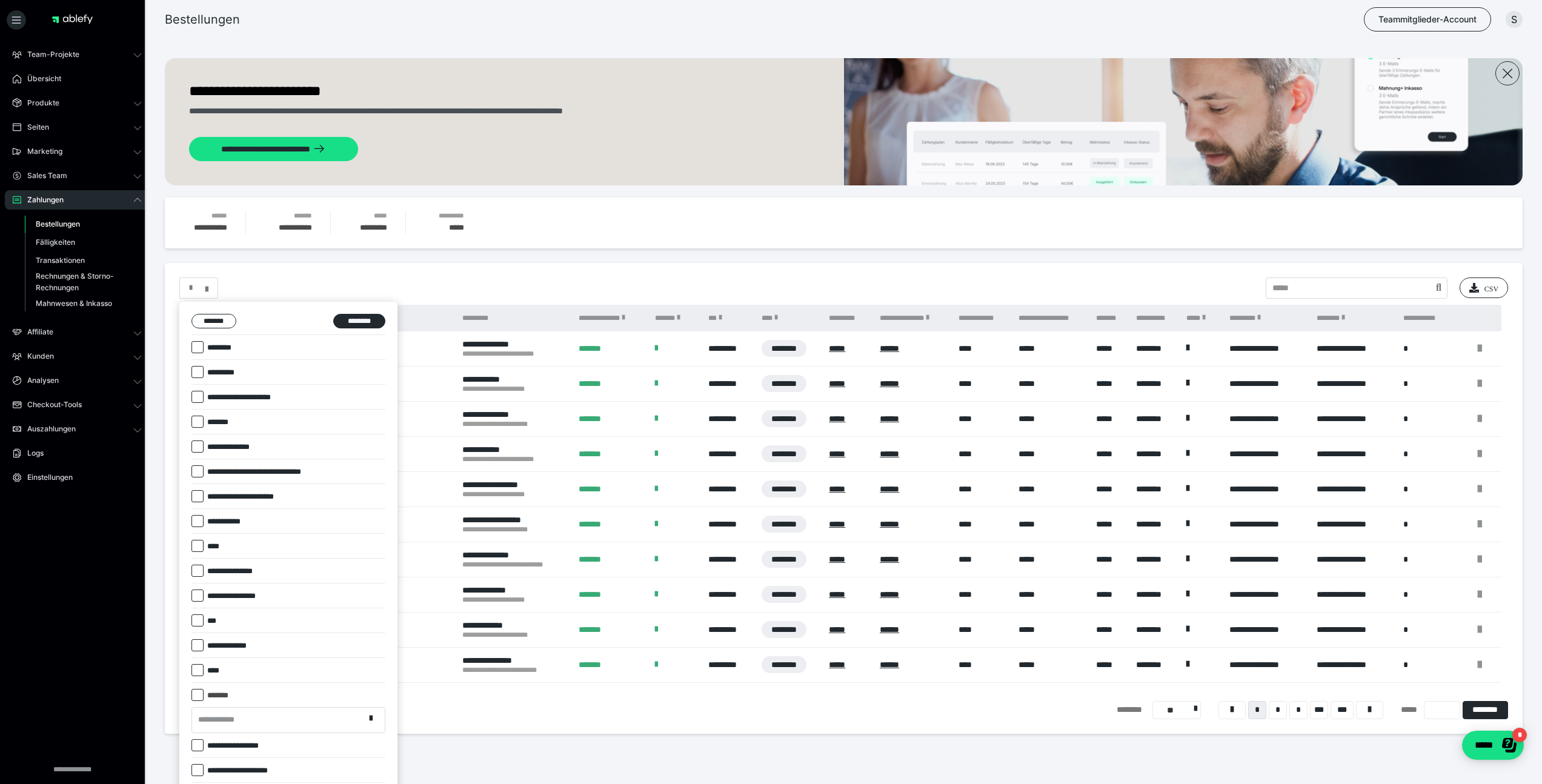 click on "**********" at bounding box center (278, 720) 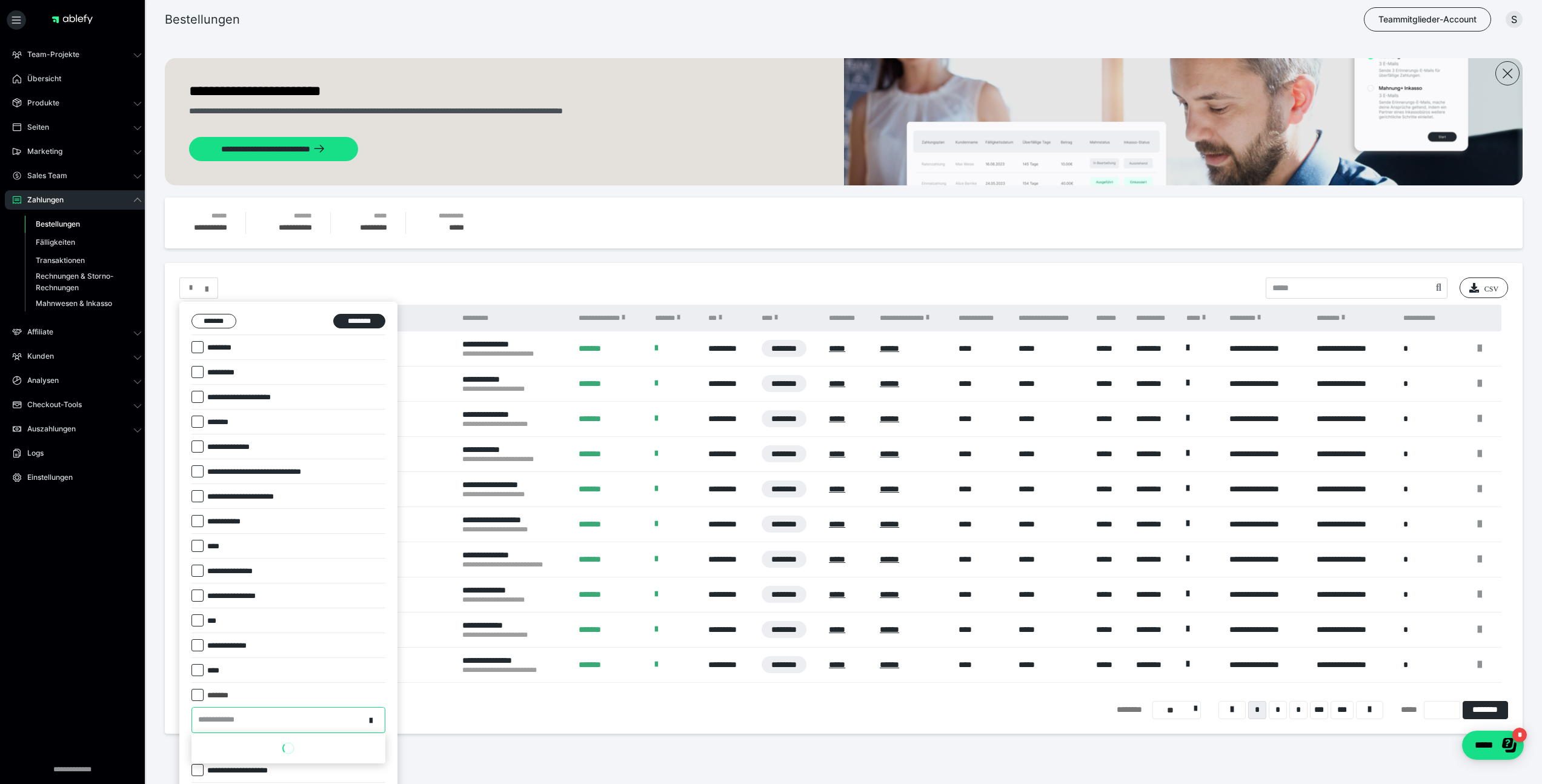 scroll, scrollTop: 98, scrollLeft: 0, axis: vertical 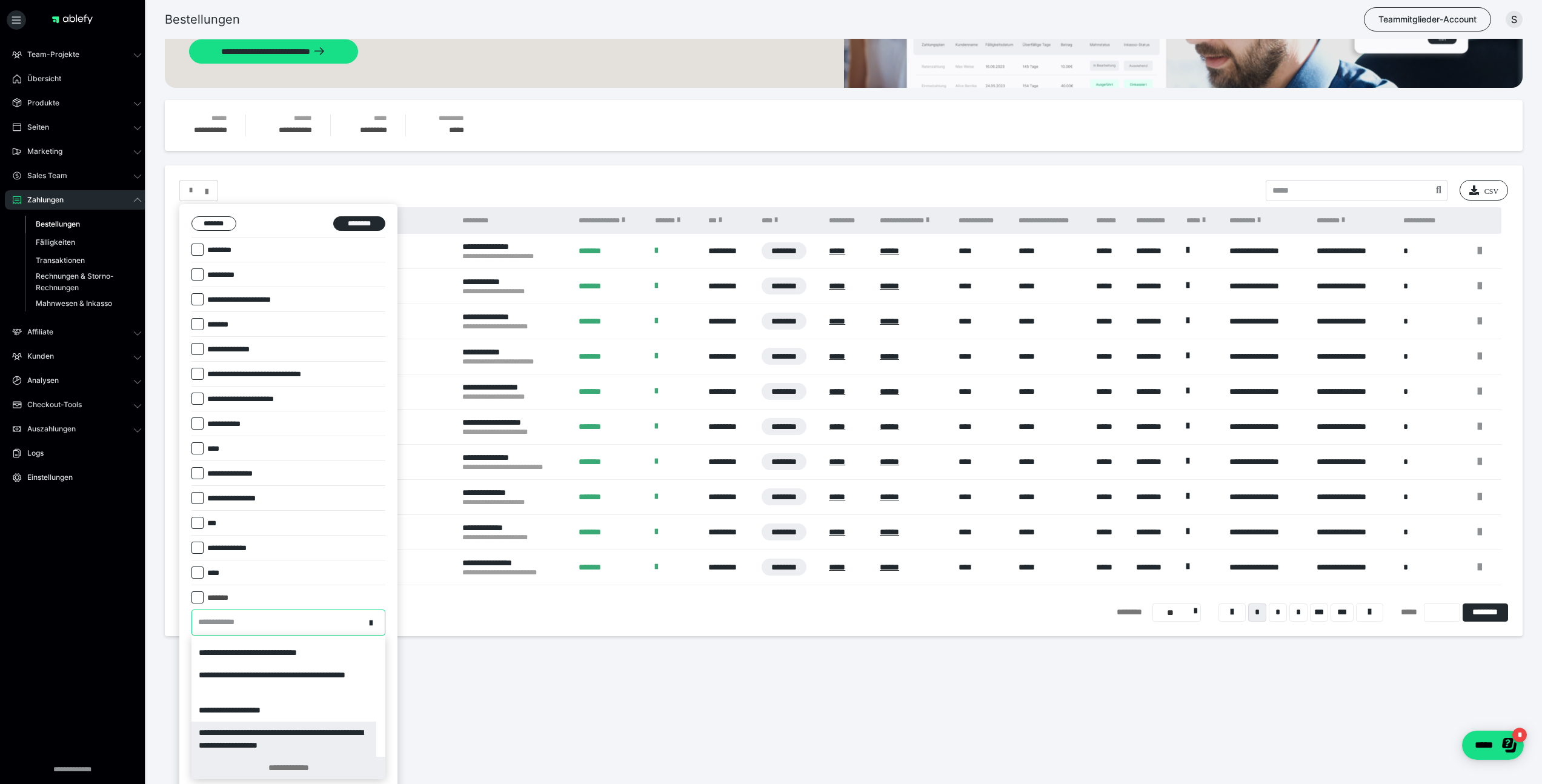 click on "**********" at bounding box center (288, 768) 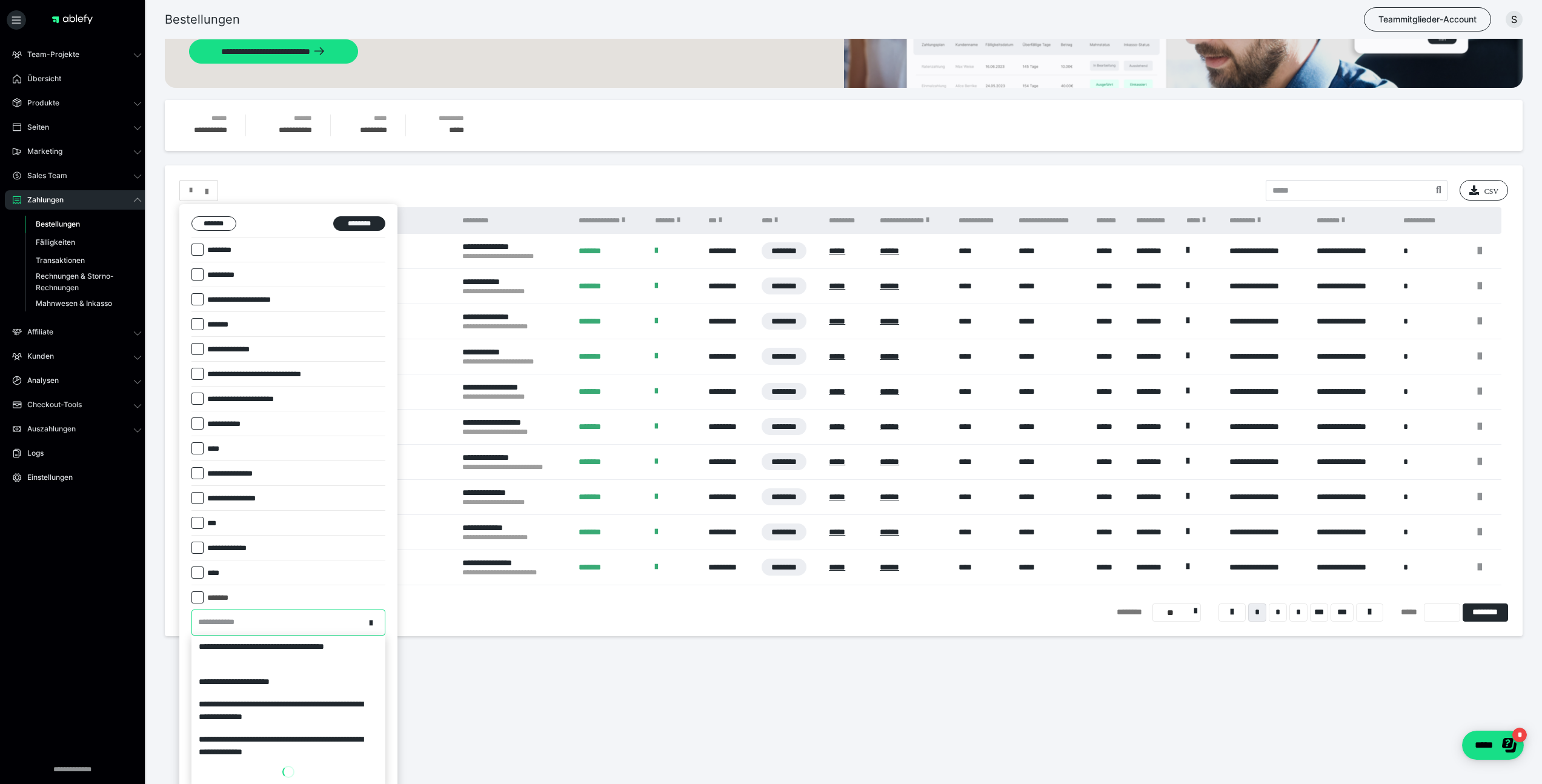 scroll, scrollTop: 105, scrollLeft: 0, axis: vertical 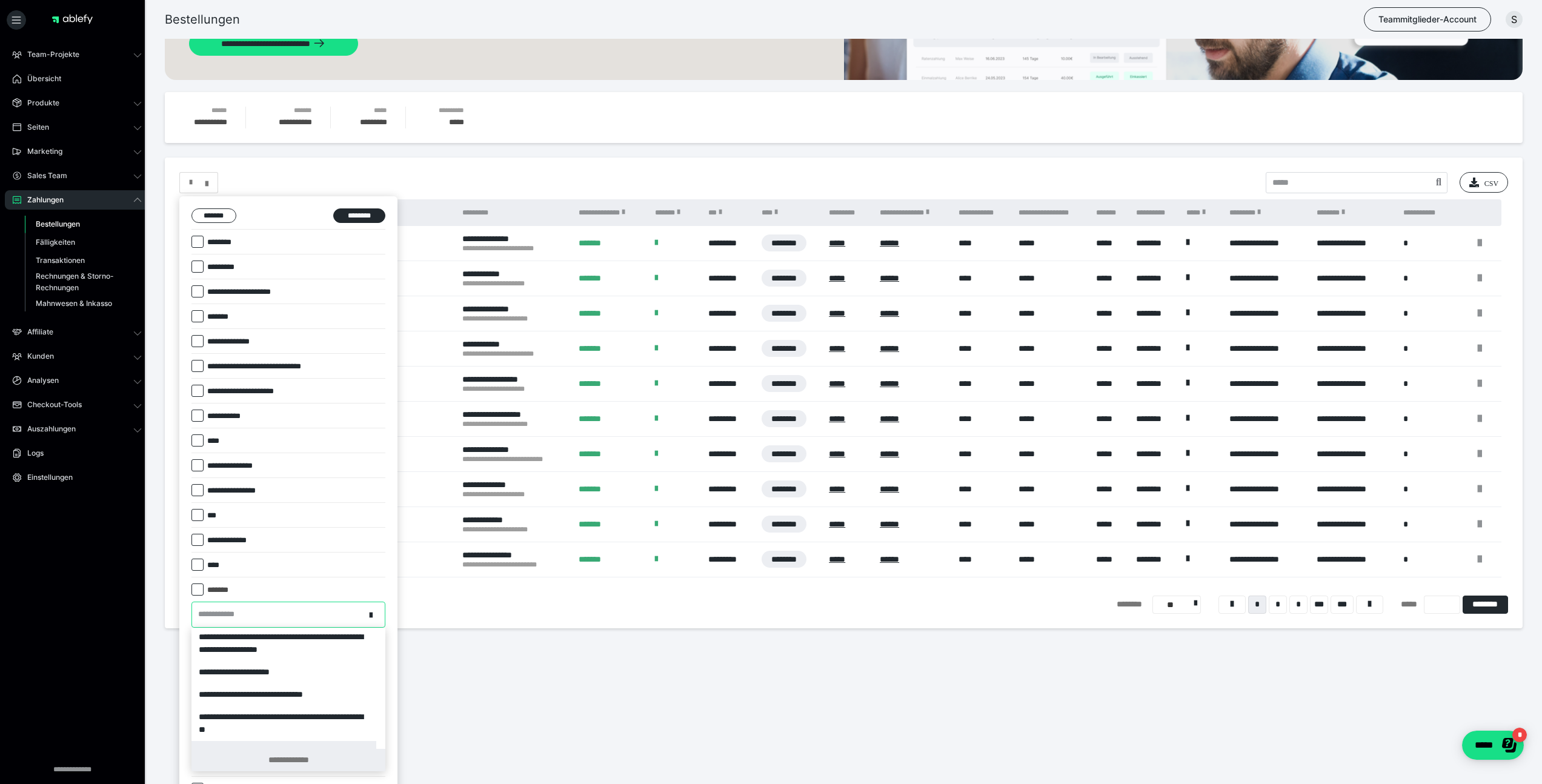 click on "**********" at bounding box center [288, 760] 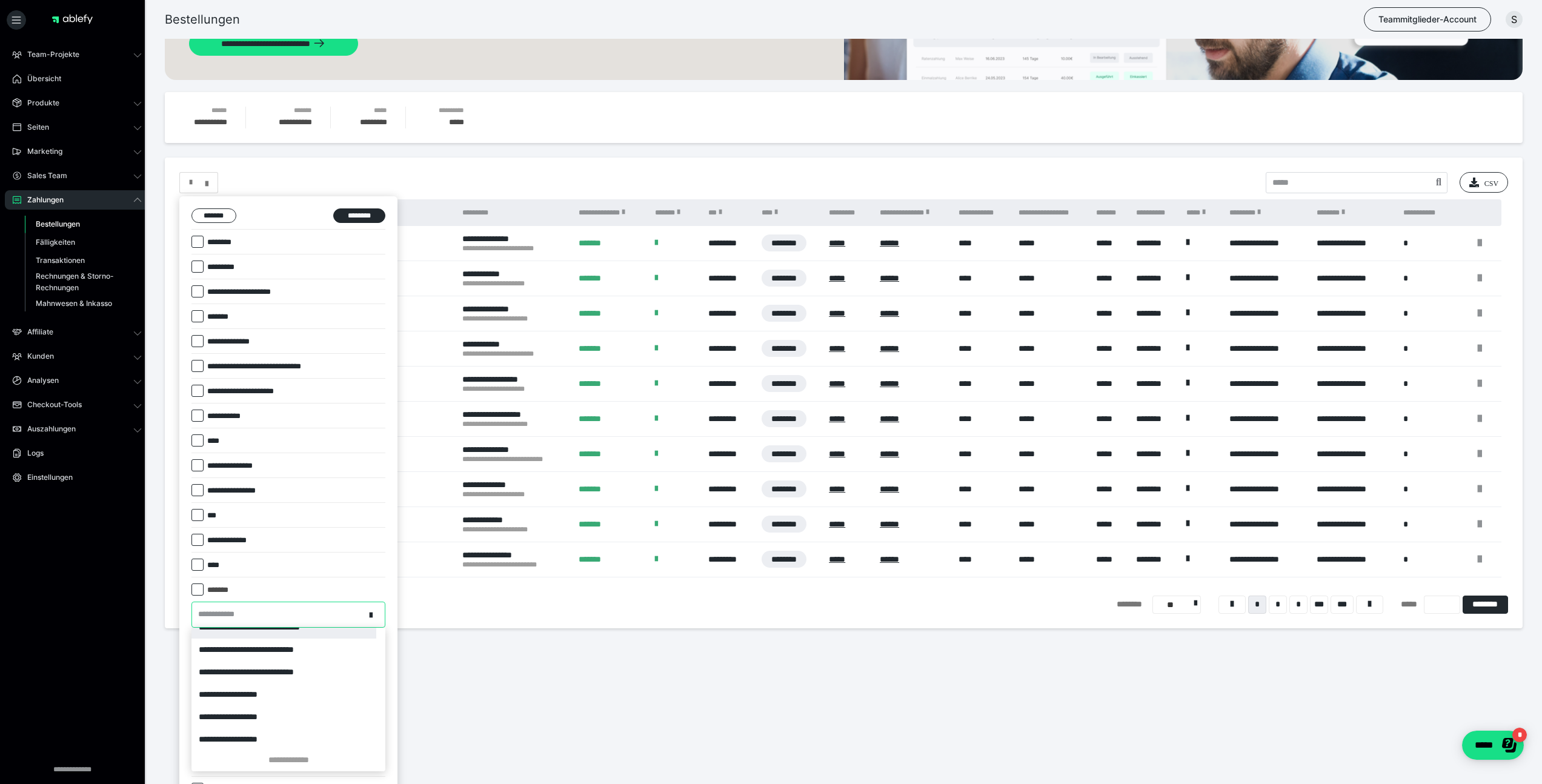 scroll, scrollTop: 653, scrollLeft: 0, axis: vertical 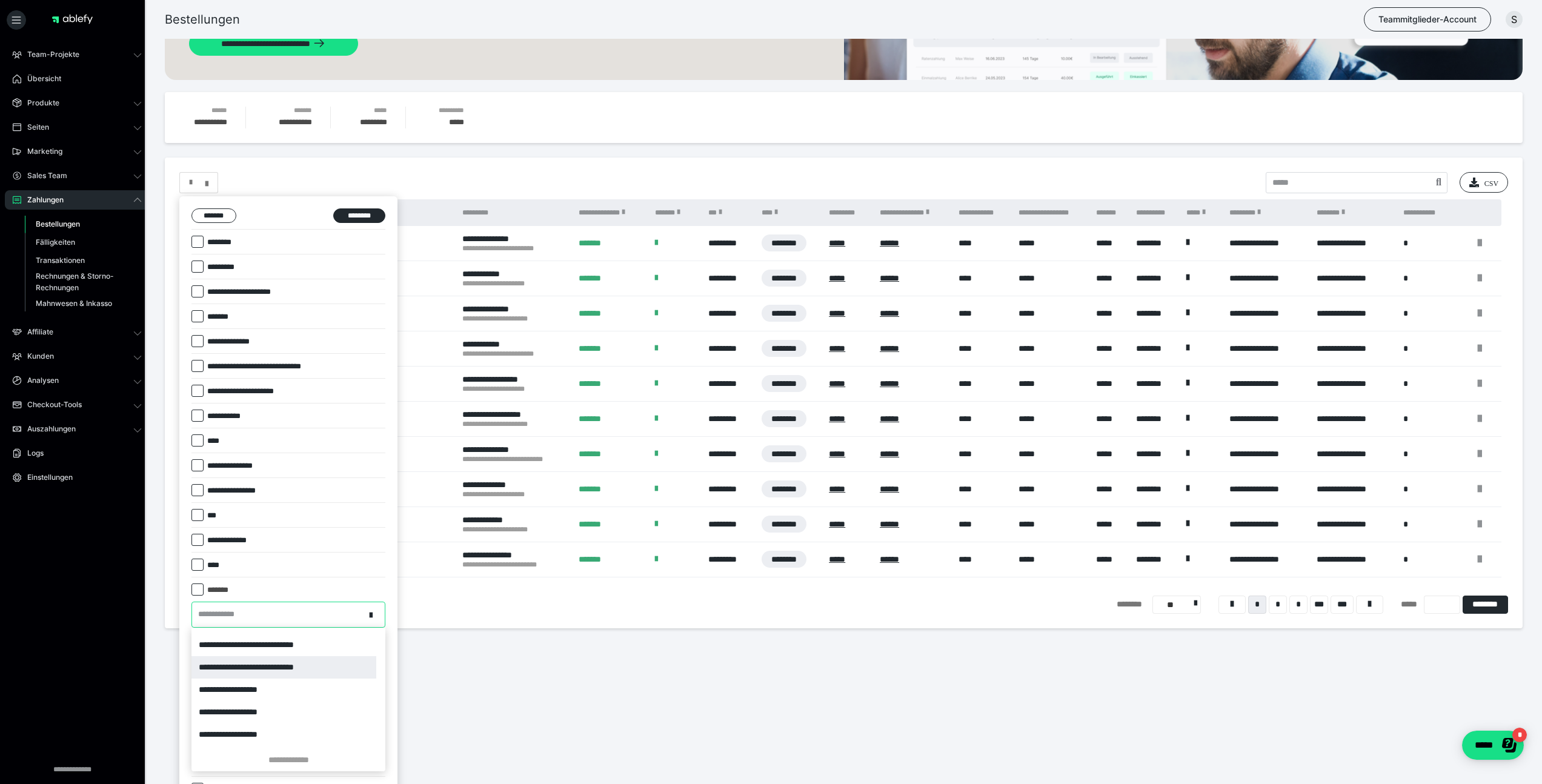 click on "**********" at bounding box center (284, 667) 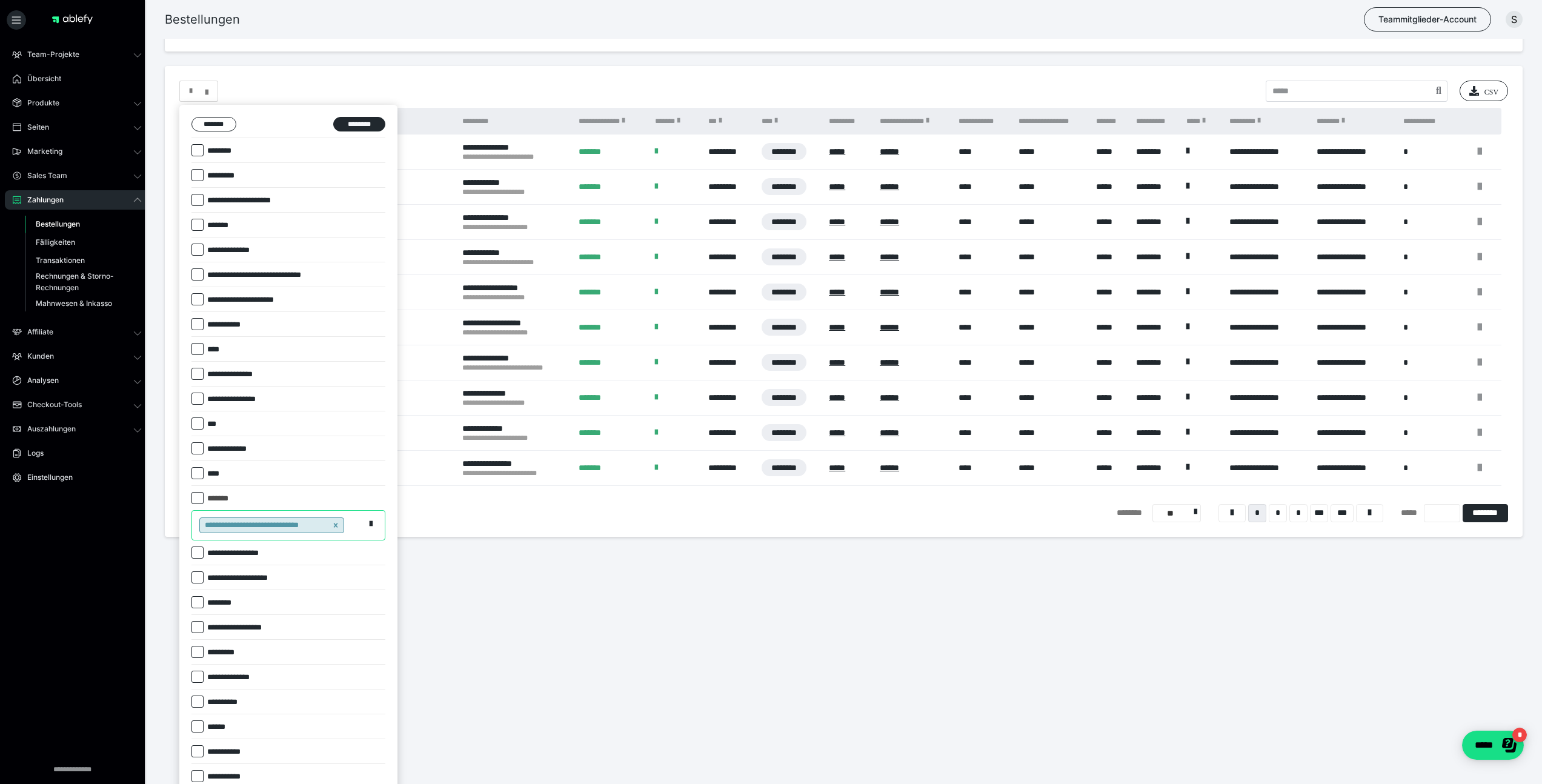 scroll, scrollTop: 198, scrollLeft: 0, axis: vertical 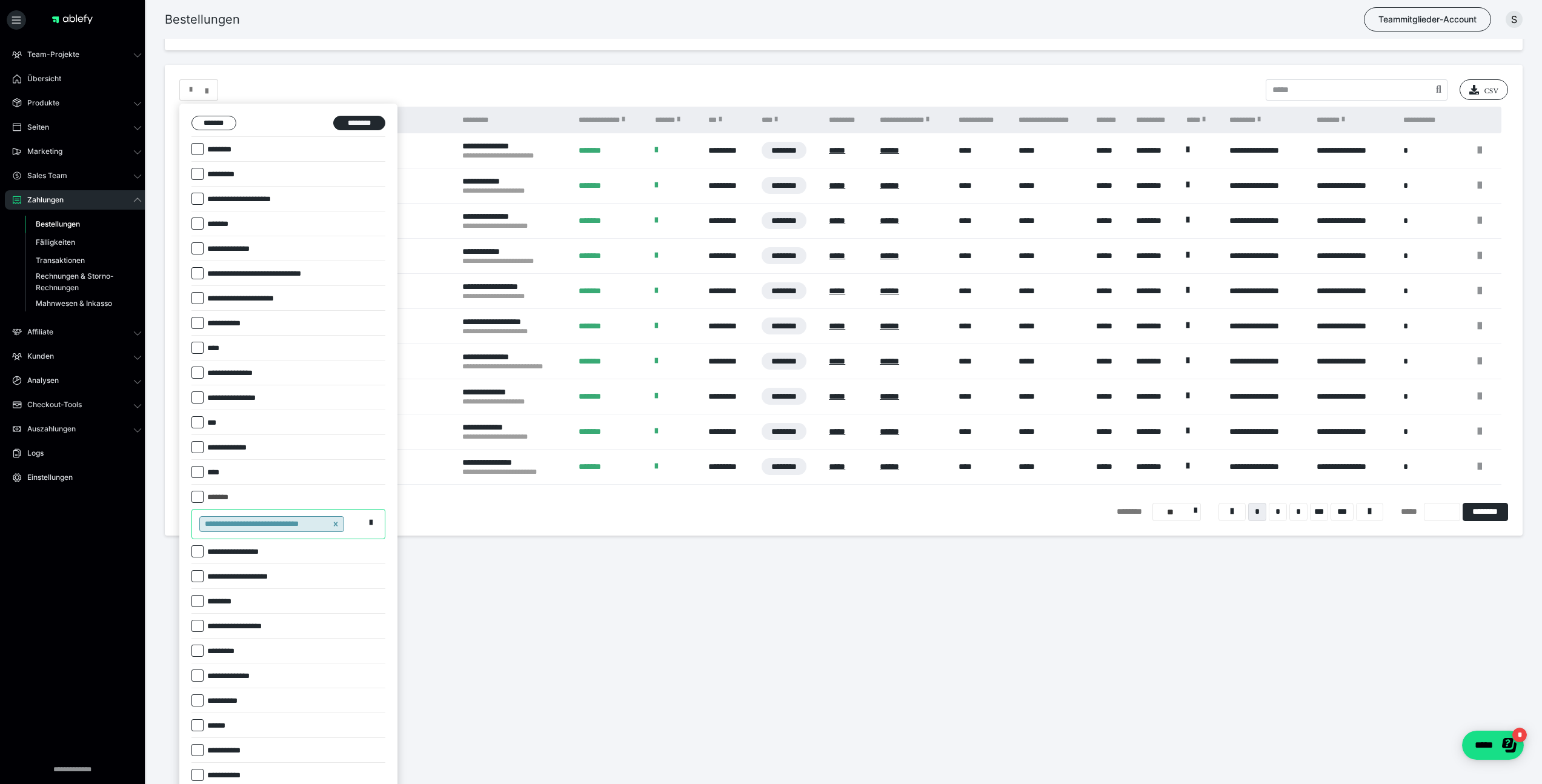 click on "**********" at bounding box center (288, 248) 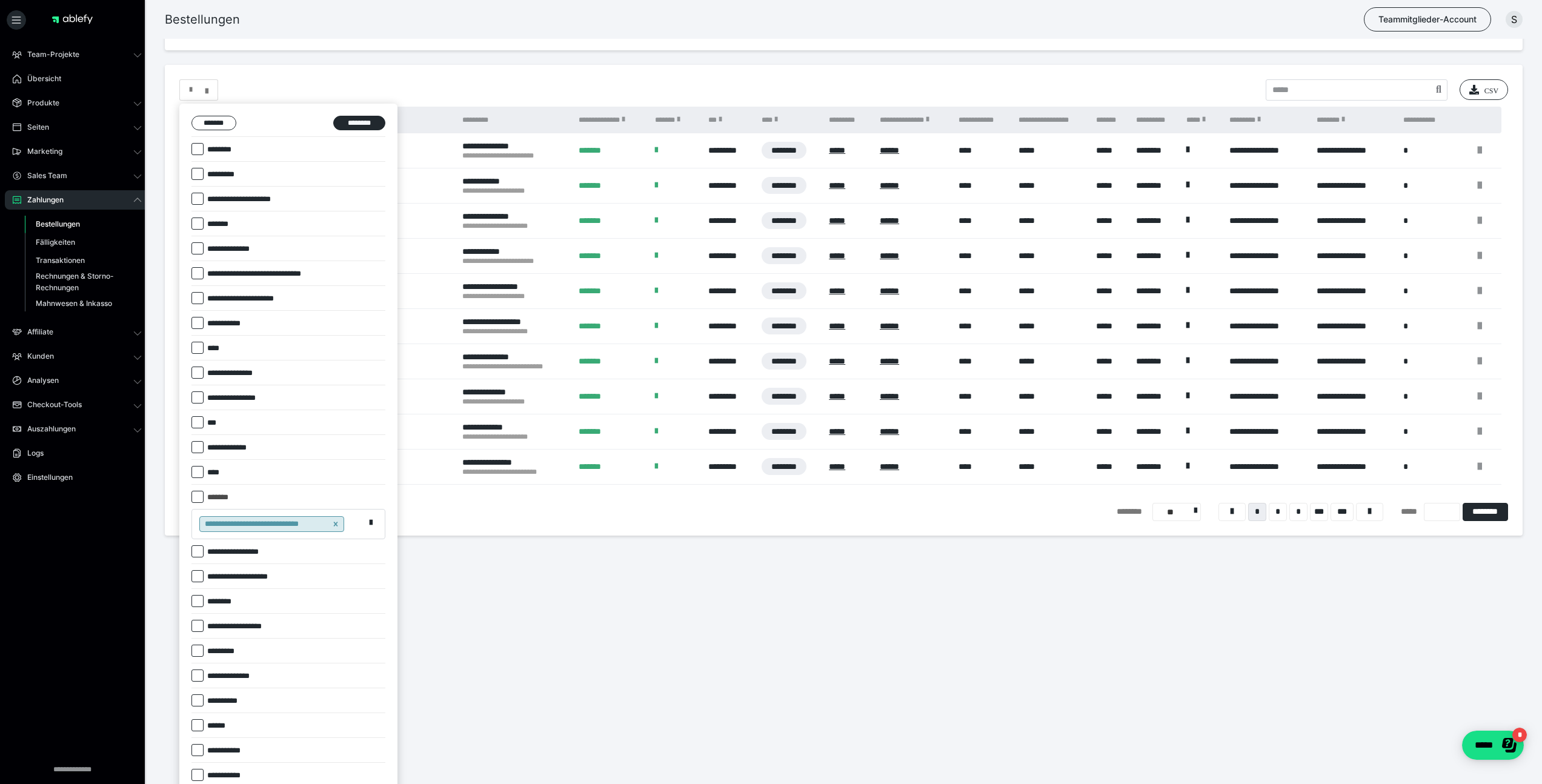 click on "**********" at bounding box center [236, 249] 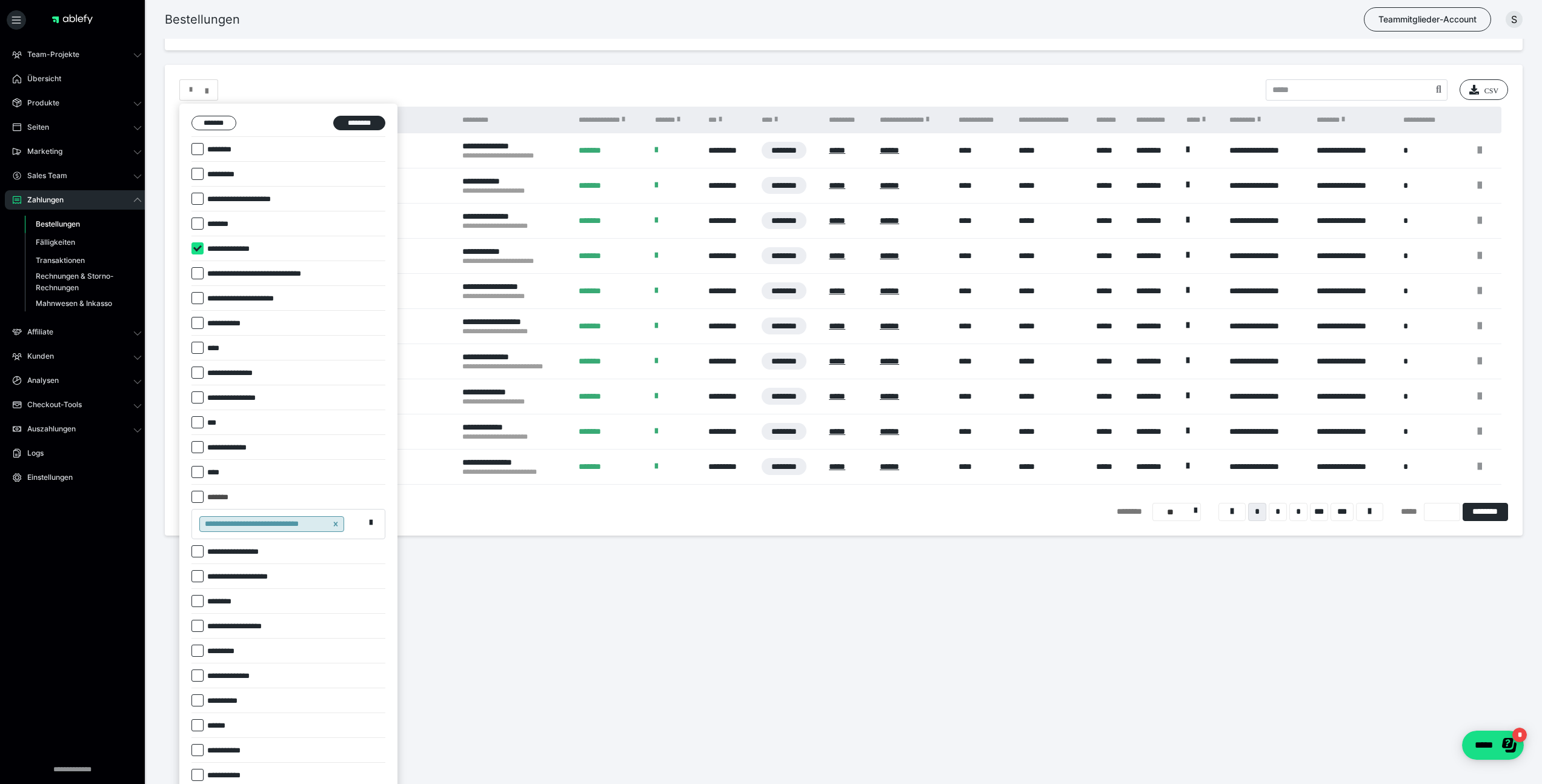 checkbox on "****" 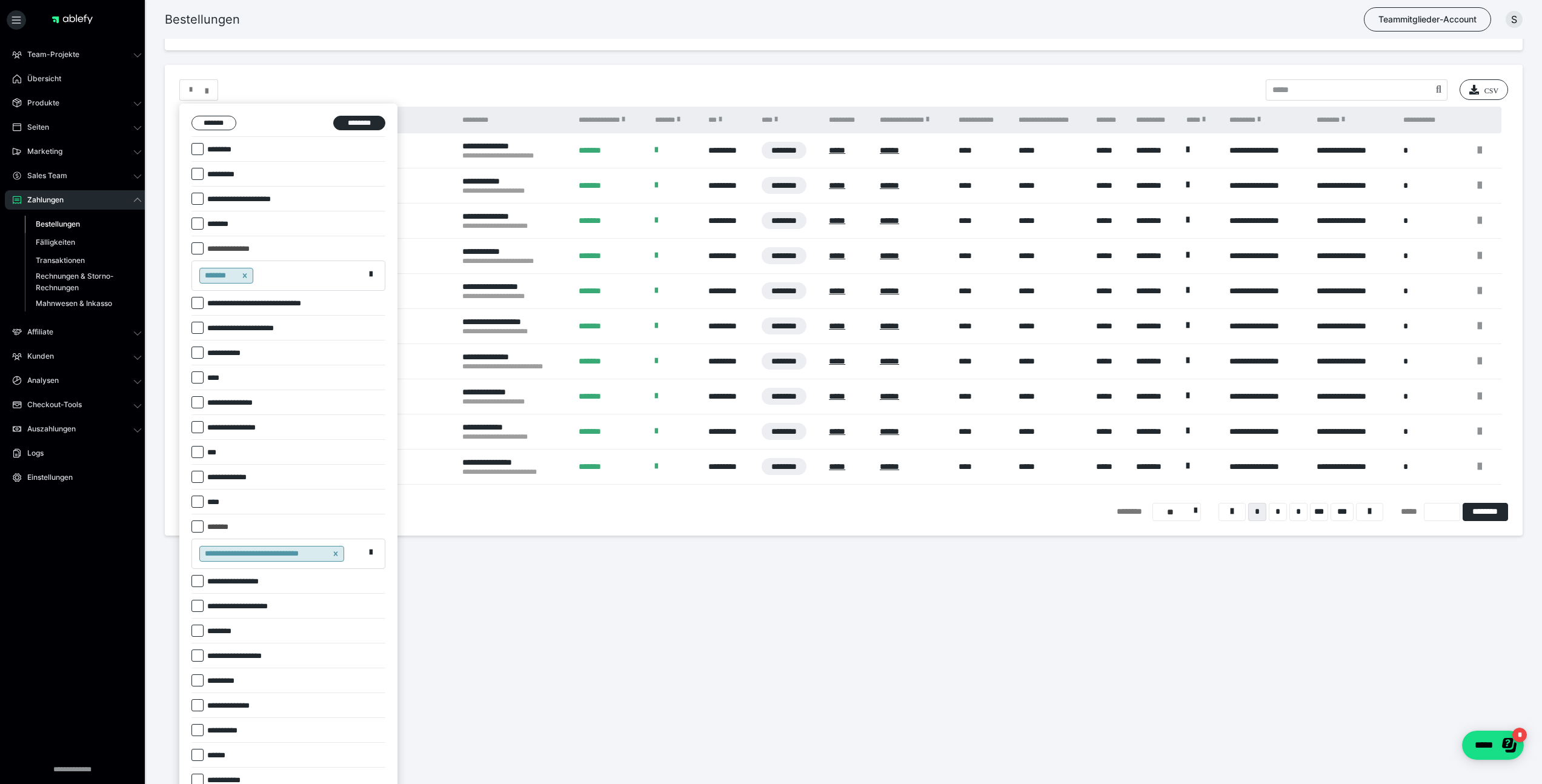 click 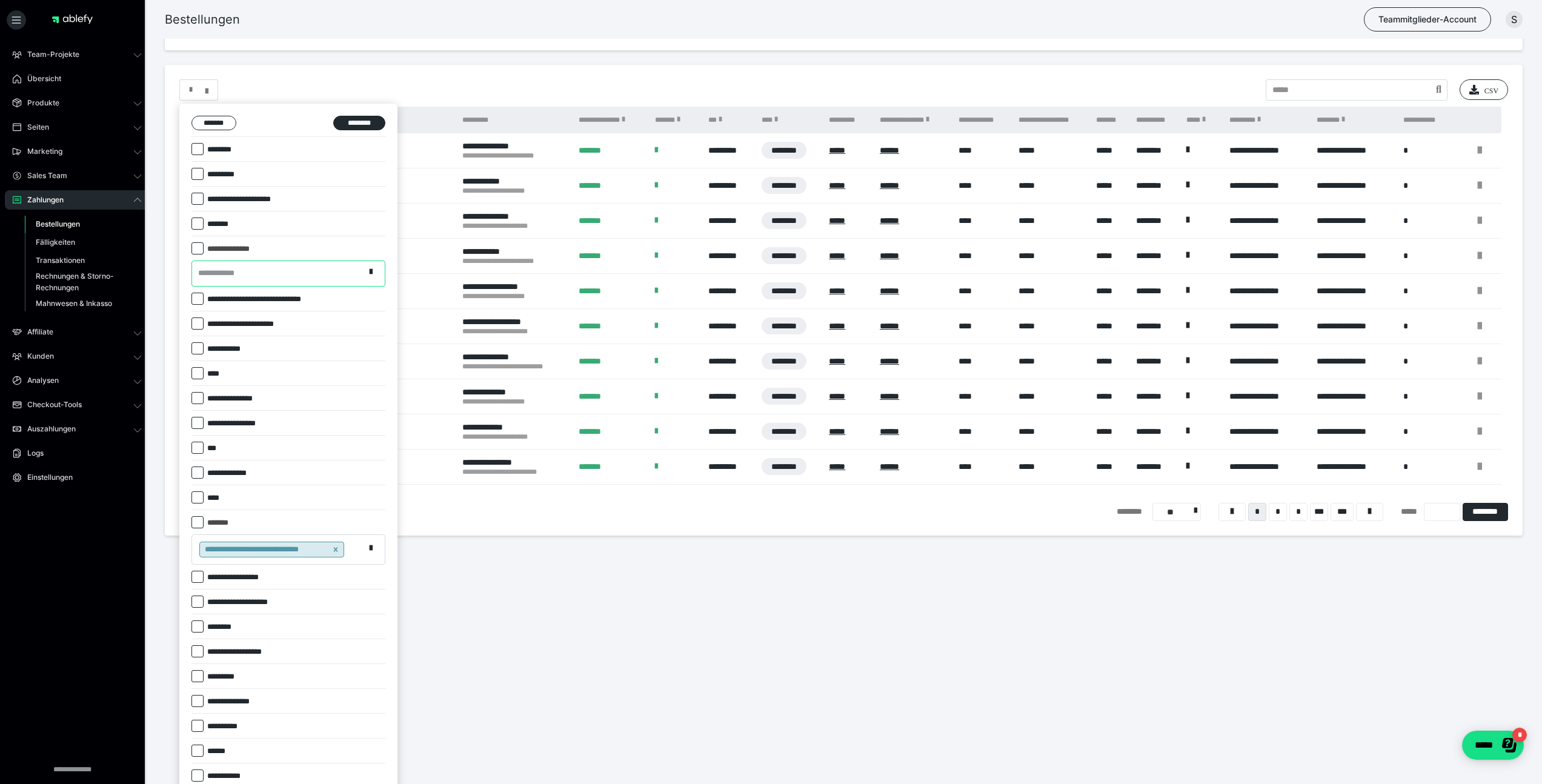 click on "**********" at bounding box center (278, 273) 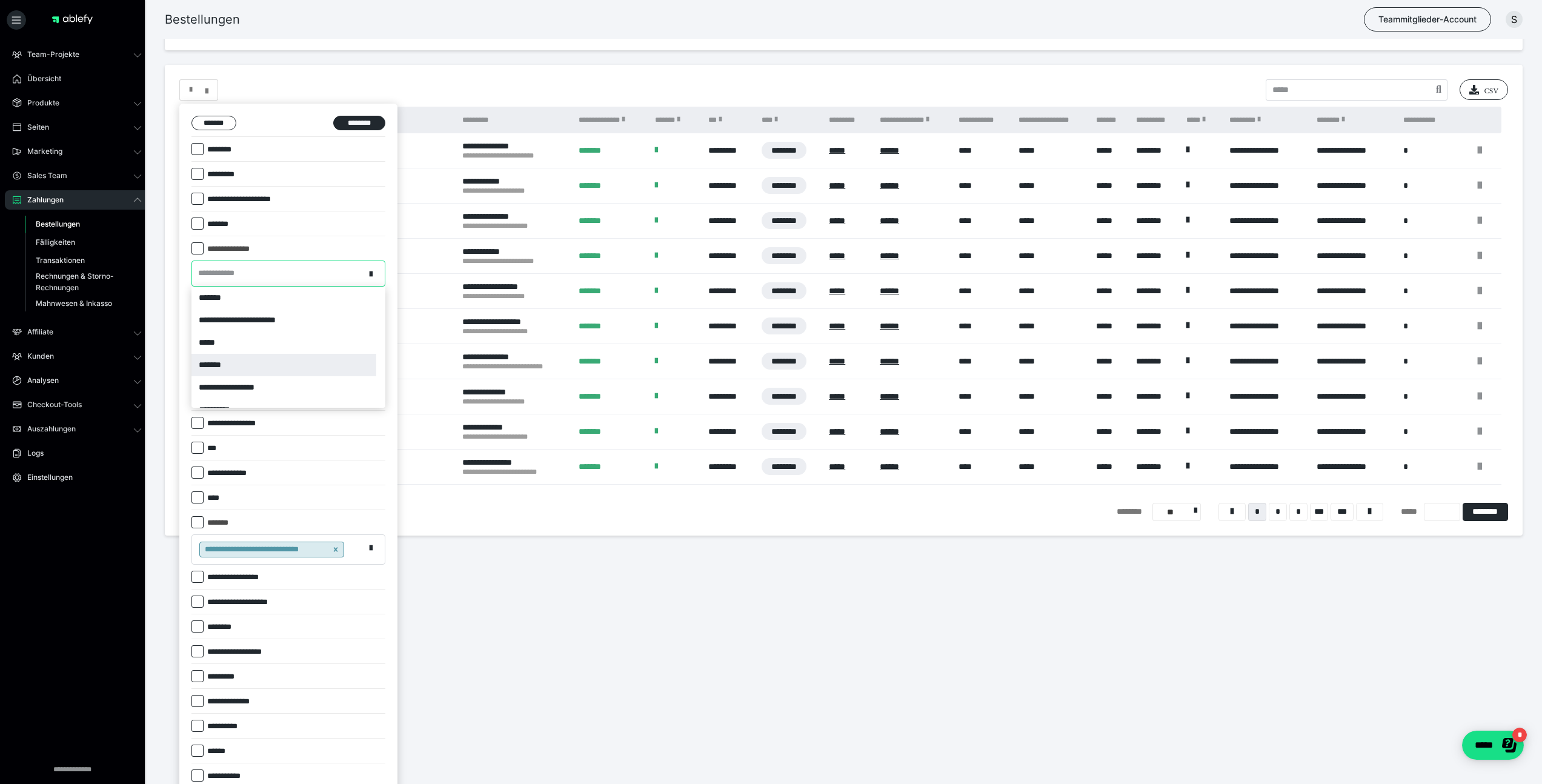 click on "*******" at bounding box center [284, 365] 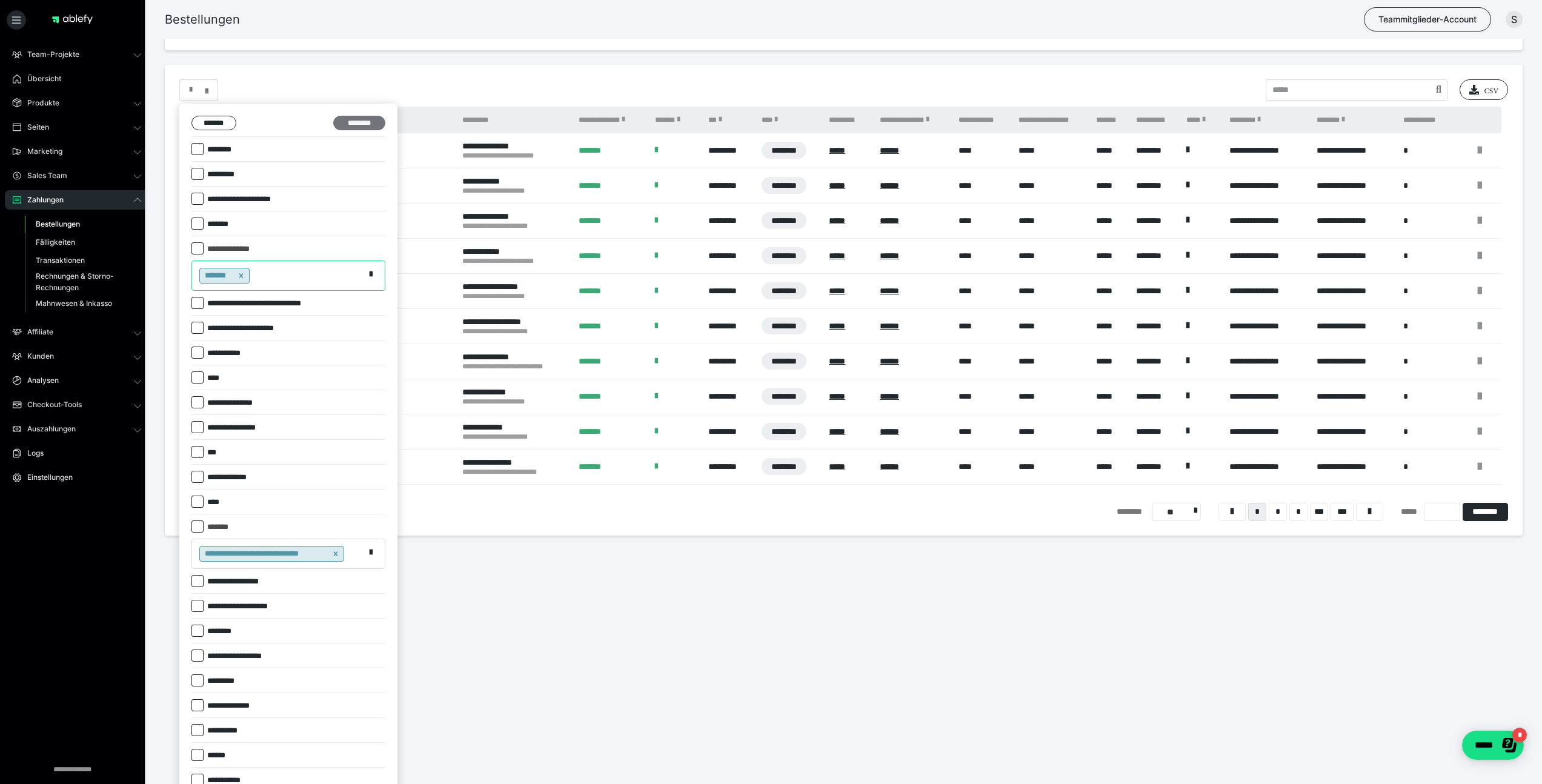click on "********" at bounding box center (359, 123) 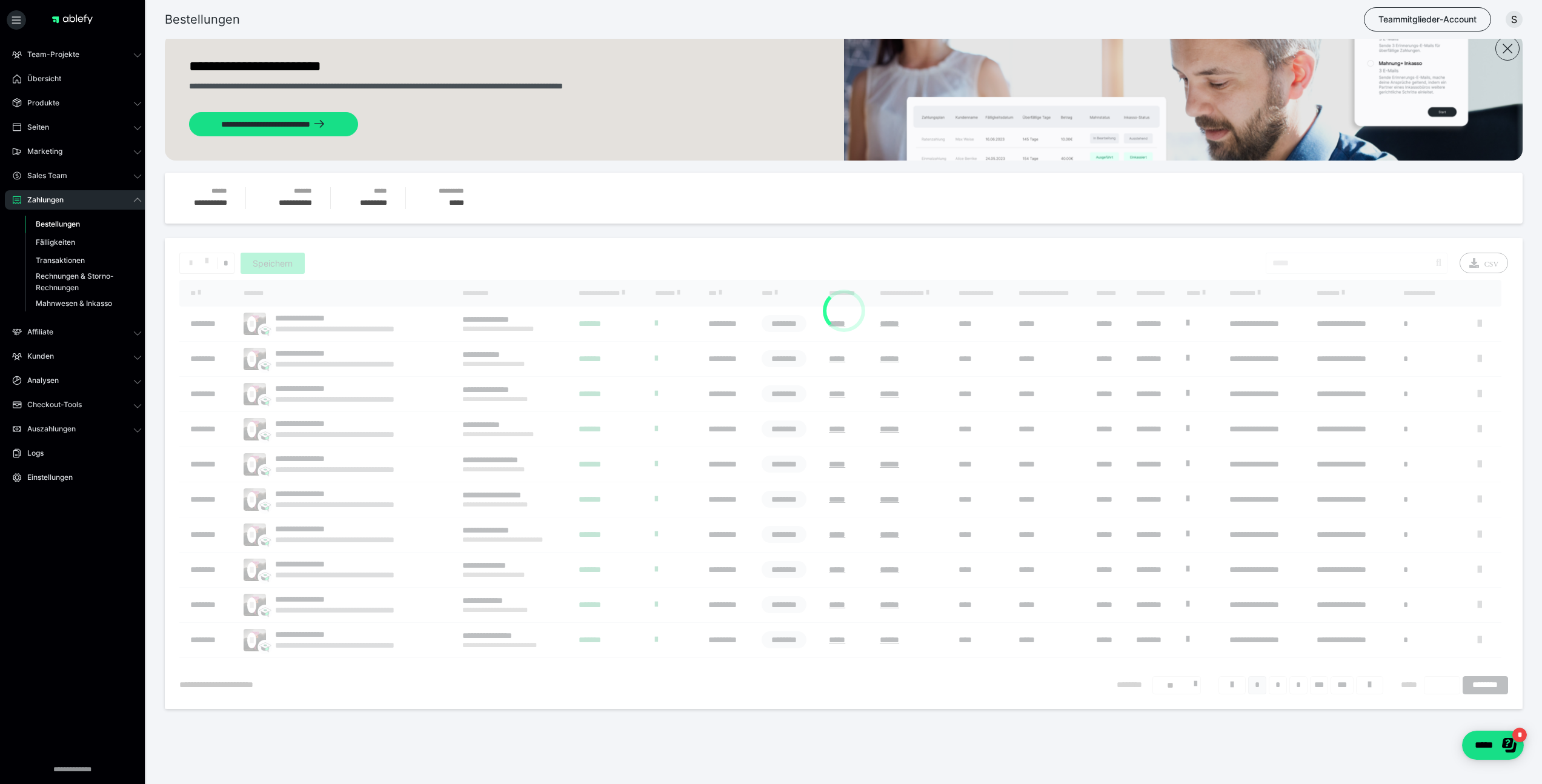 scroll, scrollTop: 112, scrollLeft: 0, axis: vertical 